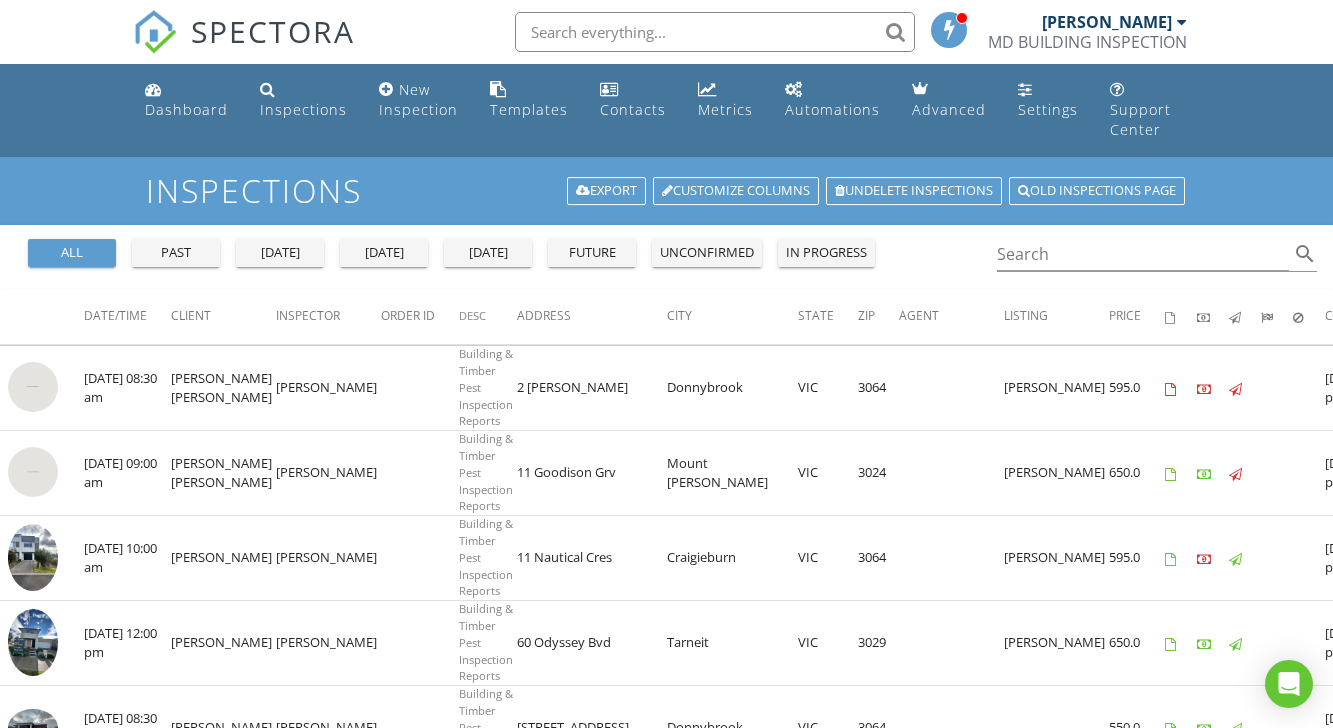 scroll, scrollTop: 85, scrollLeft: 0, axis: vertical 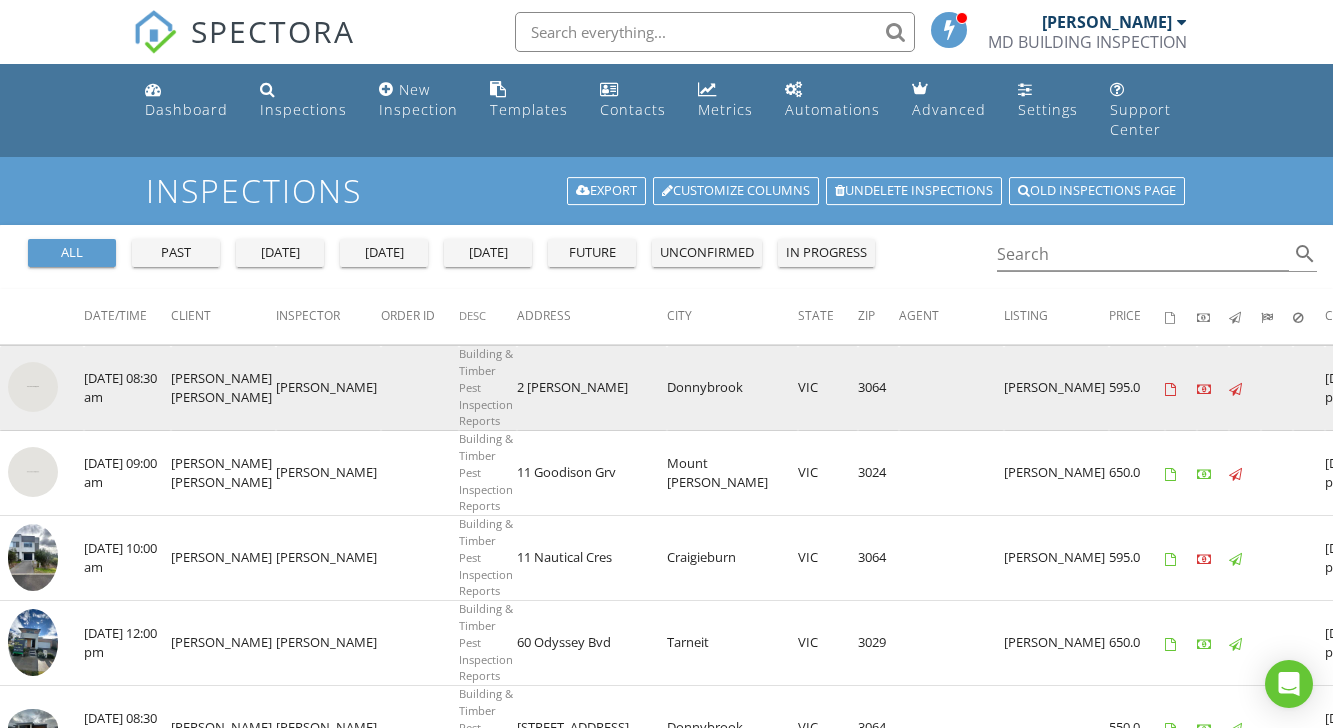 click at bounding box center (33, 387) 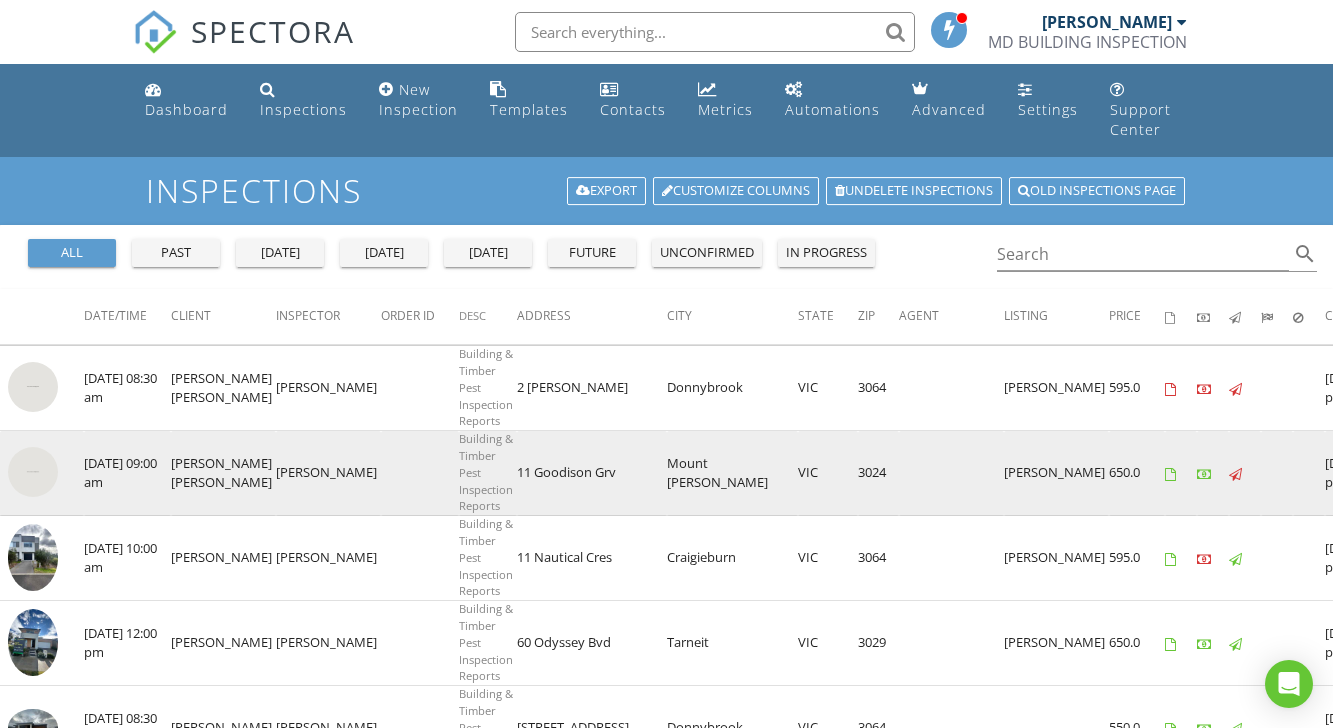 click at bounding box center [33, 472] 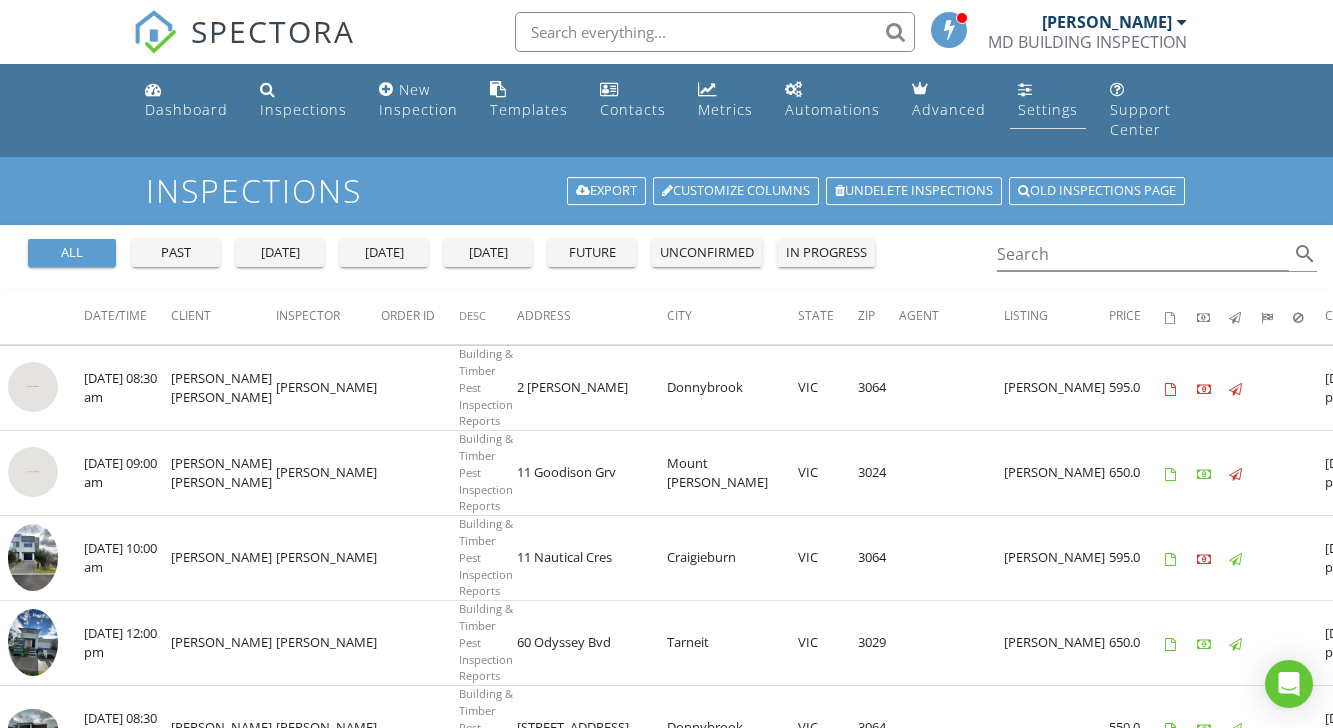 click at bounding box center (1025, 89) 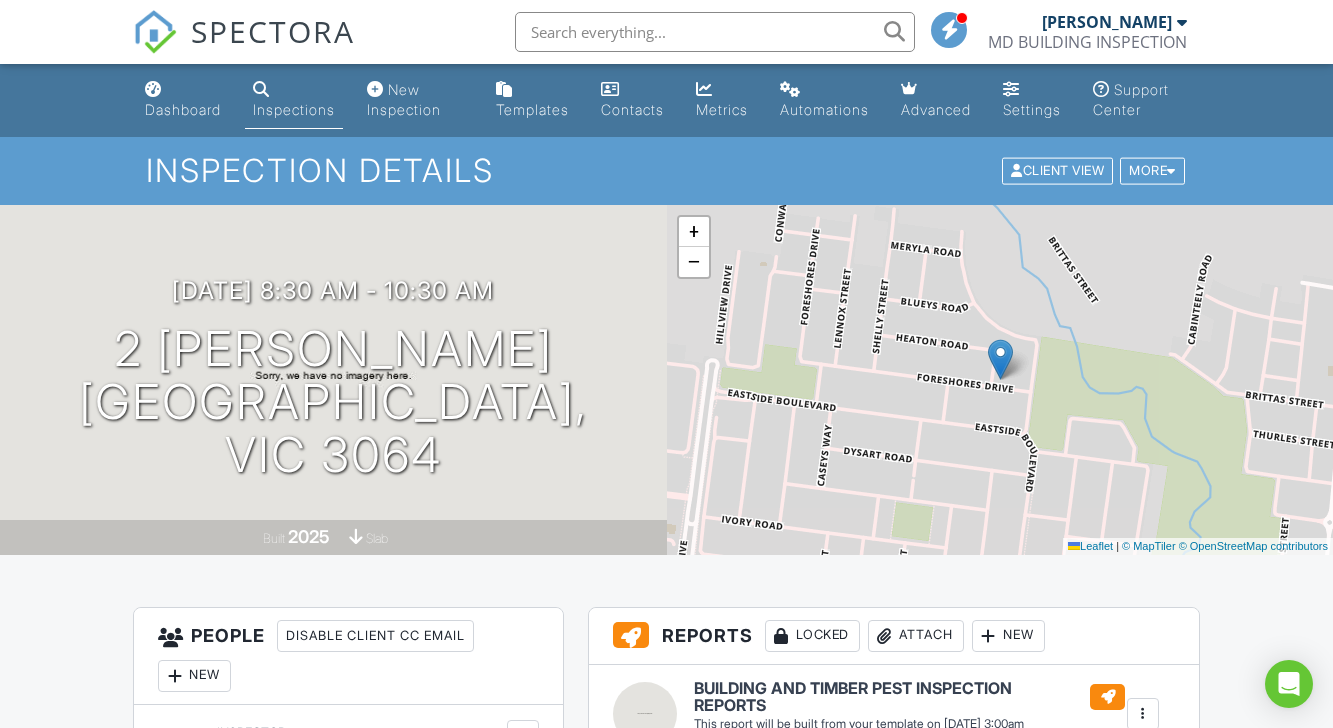 scroll, scrollTop: 2005, scrollLeft: 0, axis: vertical 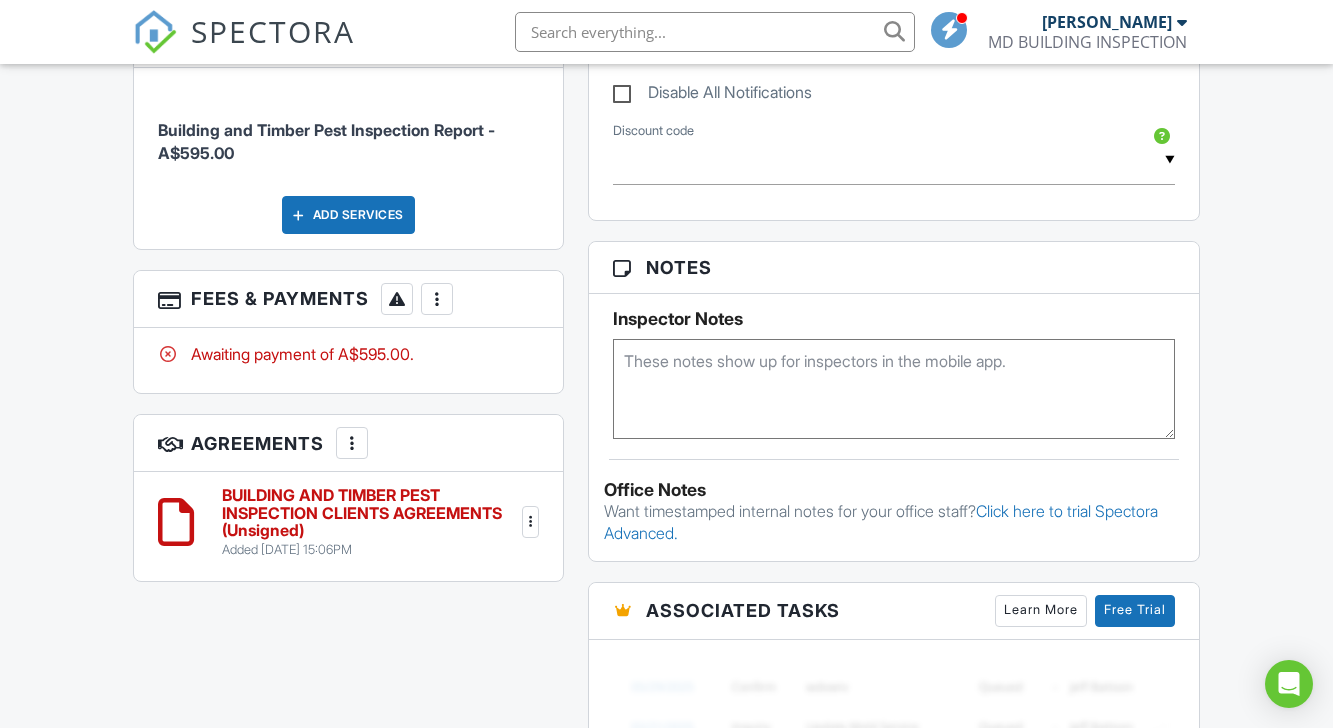 click at bounding box center [530, 522] 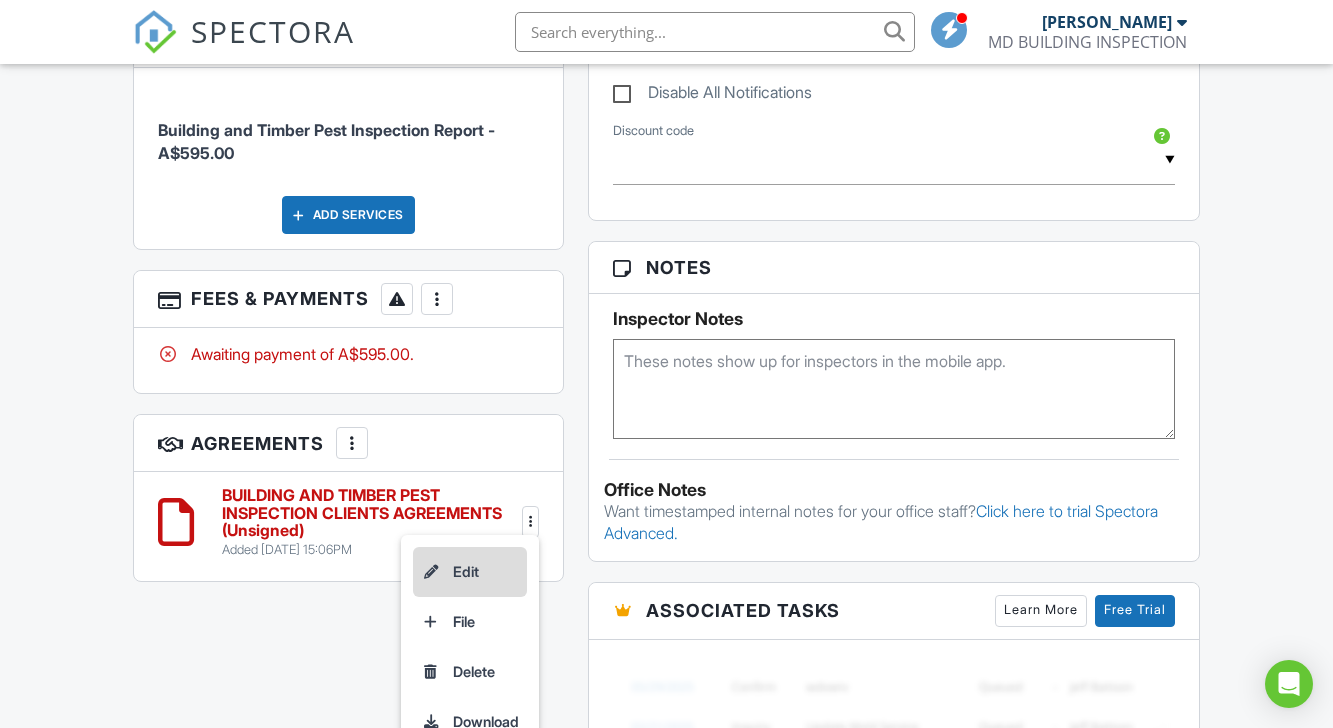 click on "Edit" at bounding box center (470, 572) 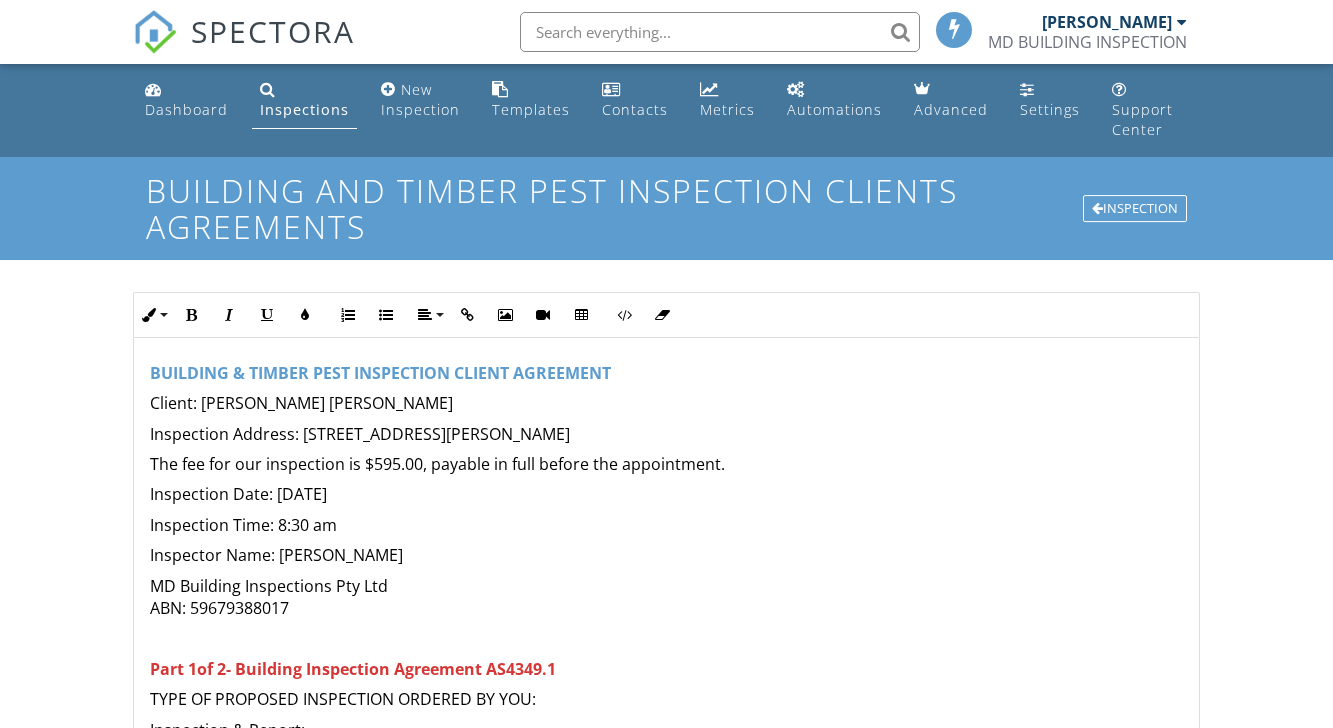 scroll, scrollTop: 0, scrollLeft: 0, axis: both 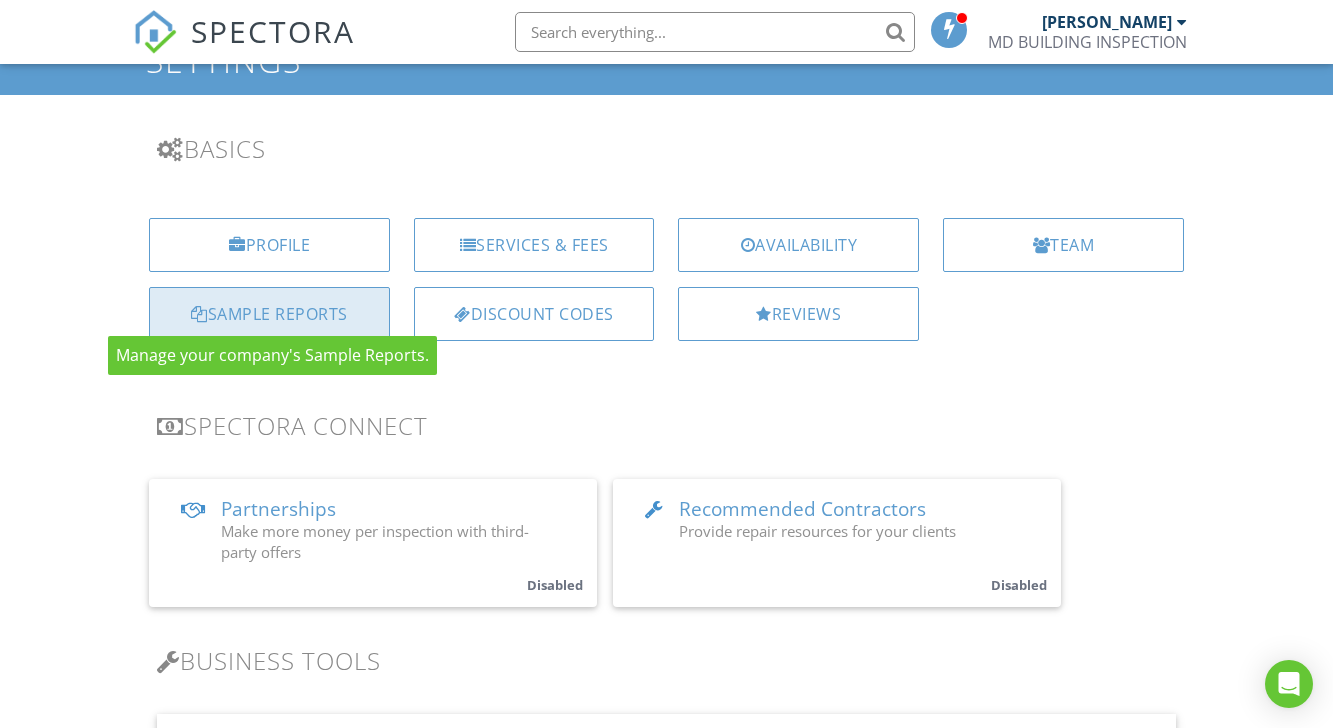 click on "Sample Reports" at bounding box center [269, 314] 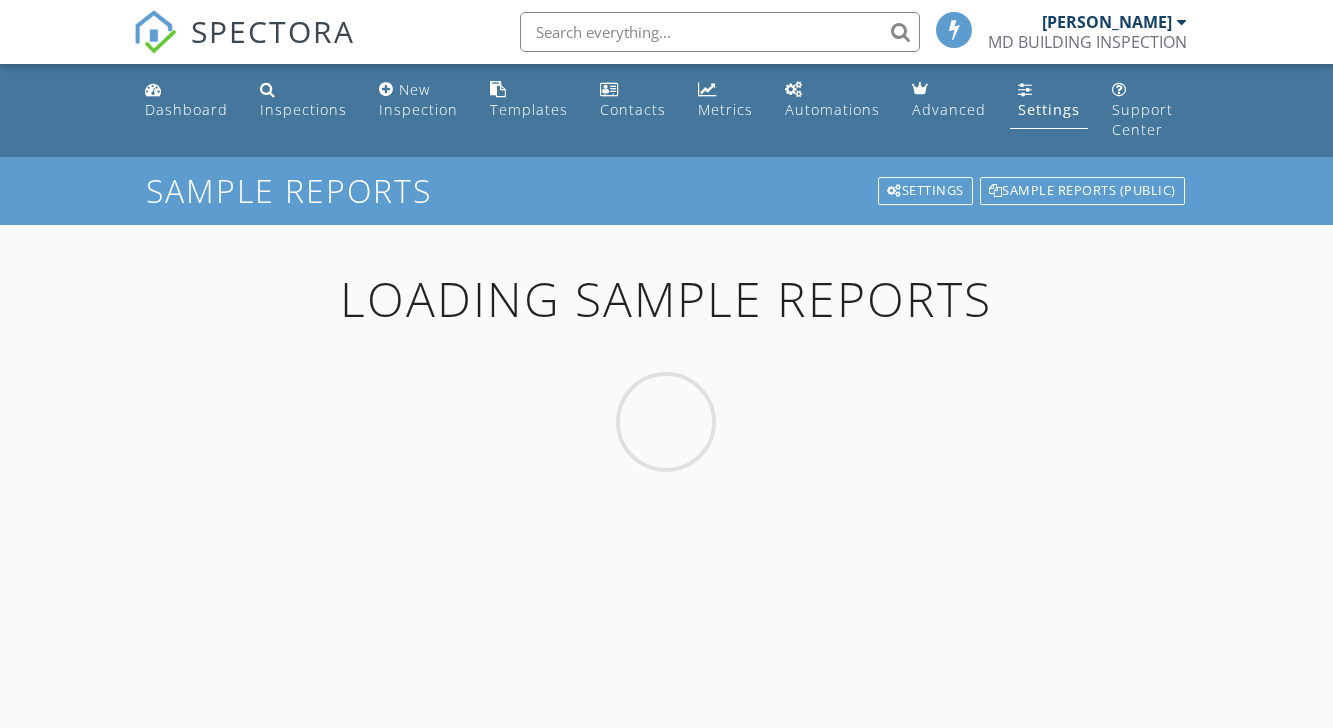 scroll, scrollTop: 0, scrollLeft: 0, axis: both 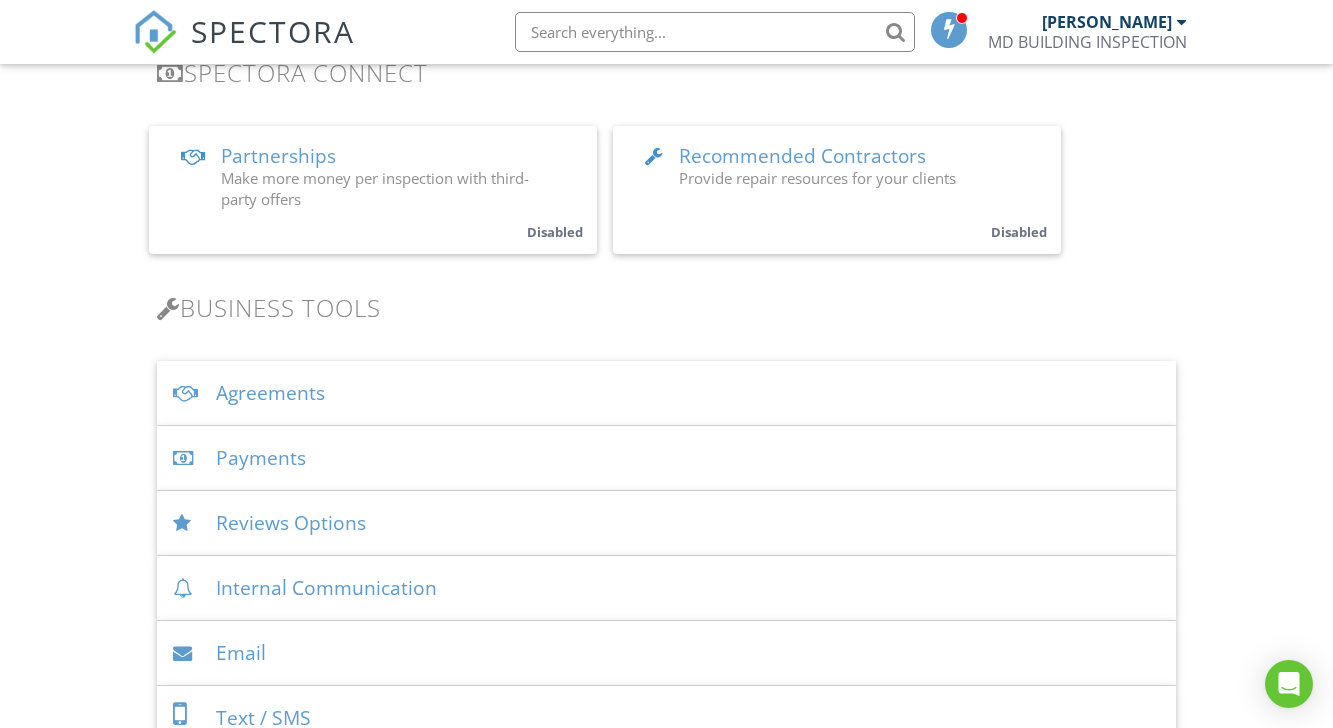 click on "Agreements" at bounding box center (666, 393) 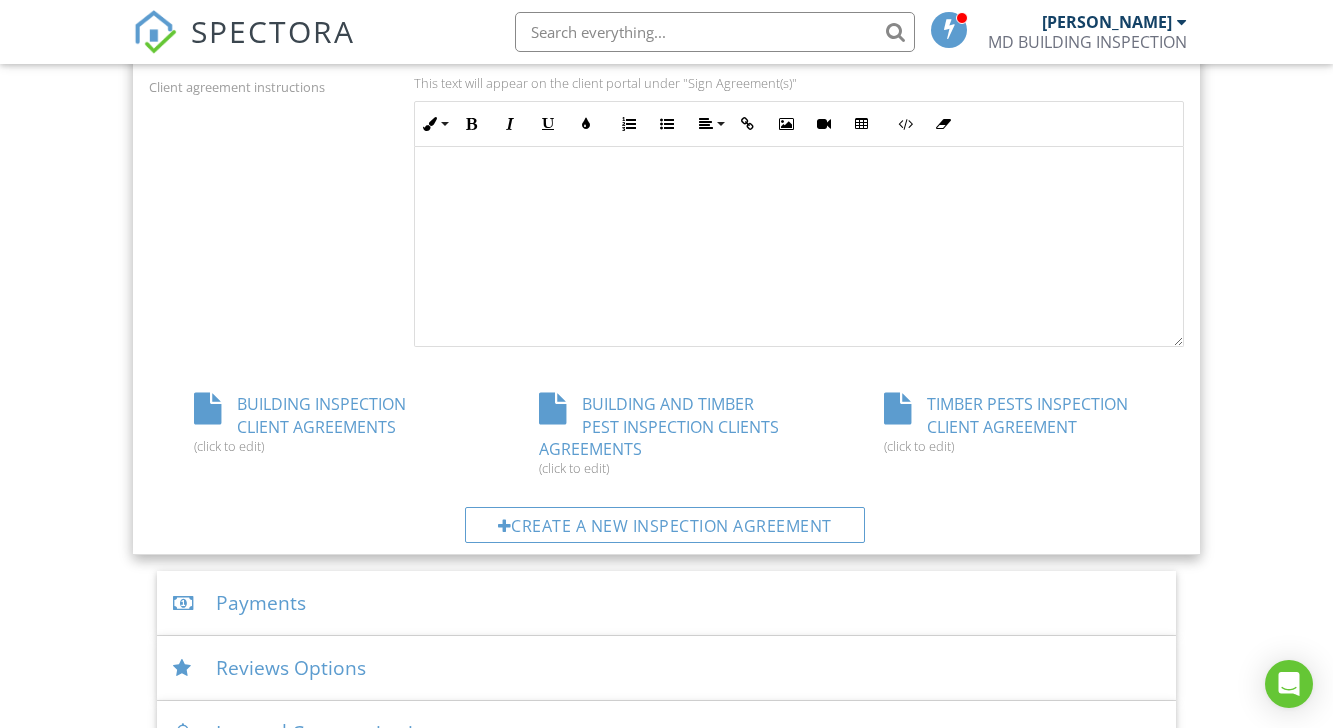 scroll, scrollTop: 963, scrollLeft: 0, axis: vertical 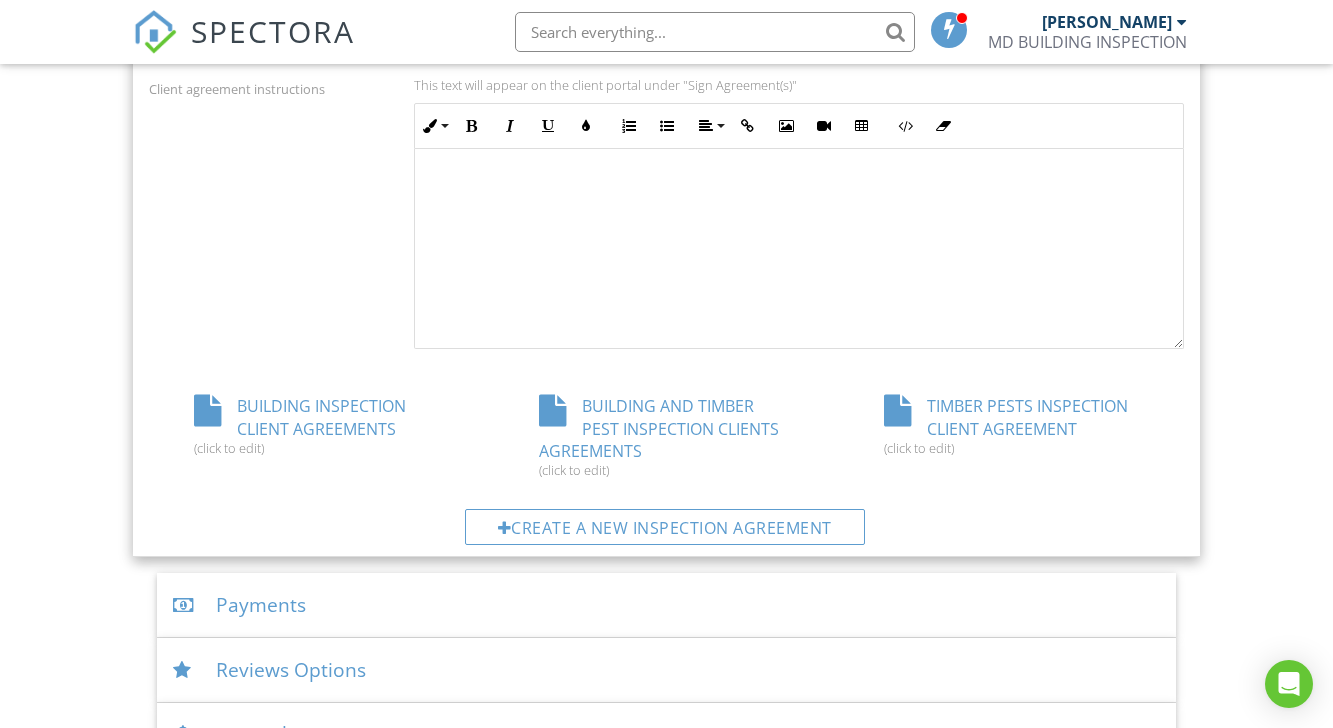 click on "BUILDING AND TIMBER PEST INSPECTION CLIENTS AGREEMENTS
(click to edit)" at bounding box center [666, 436] 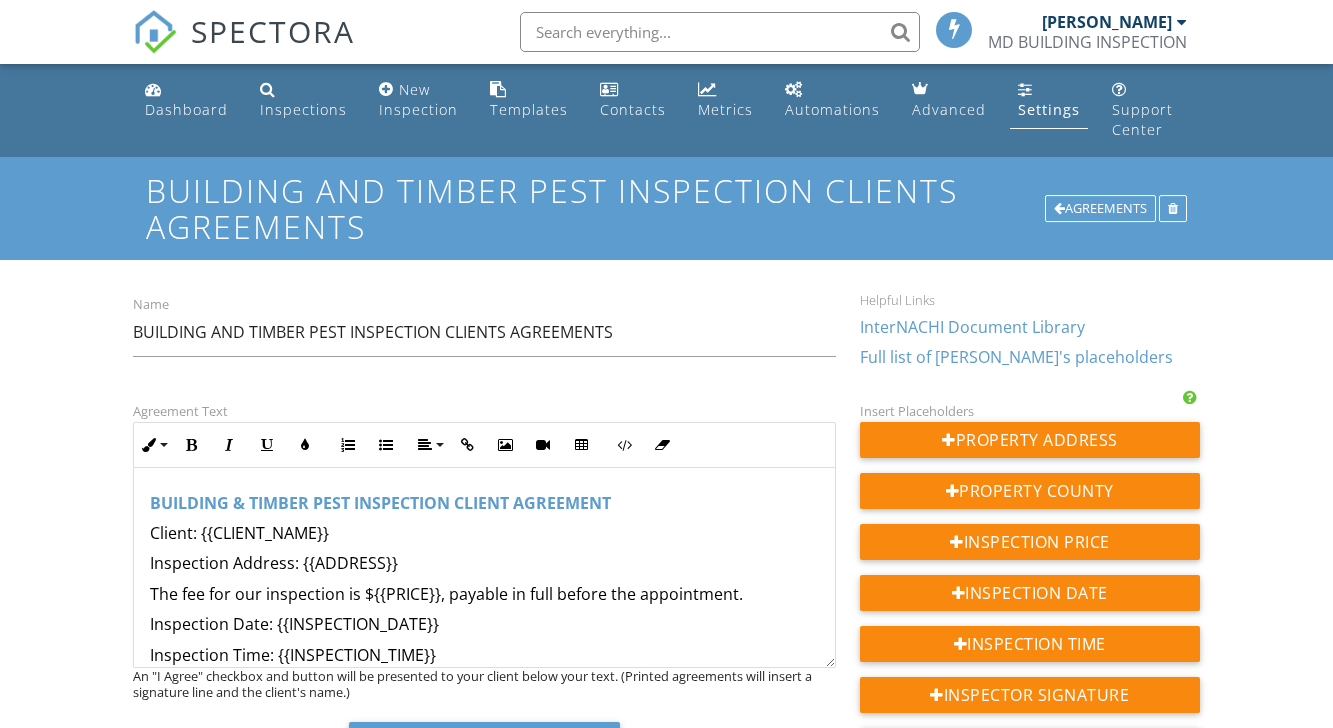scroll, scrollTop: 0, scrollLeft: 0, axis: both 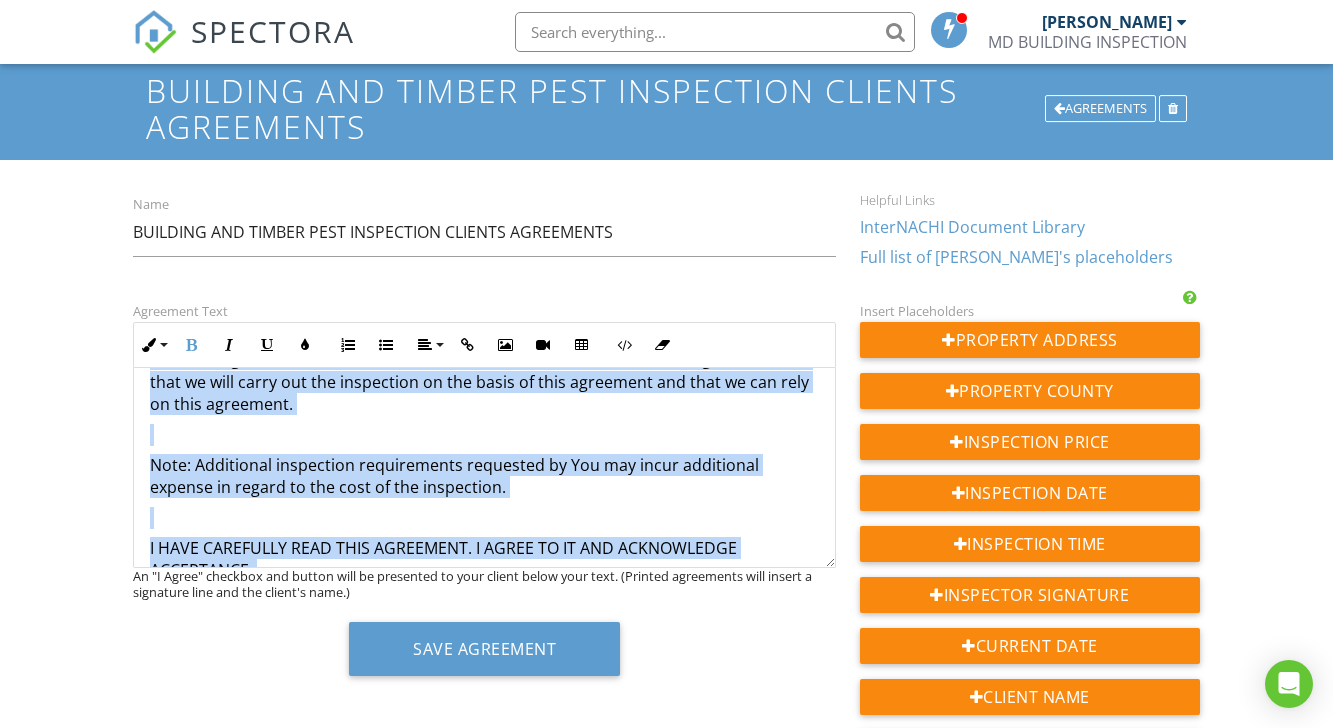 drag, startPoint x: 150, startPoint y: 397, endPoint x: 592, endPoint y: 582, distance: 479.15445 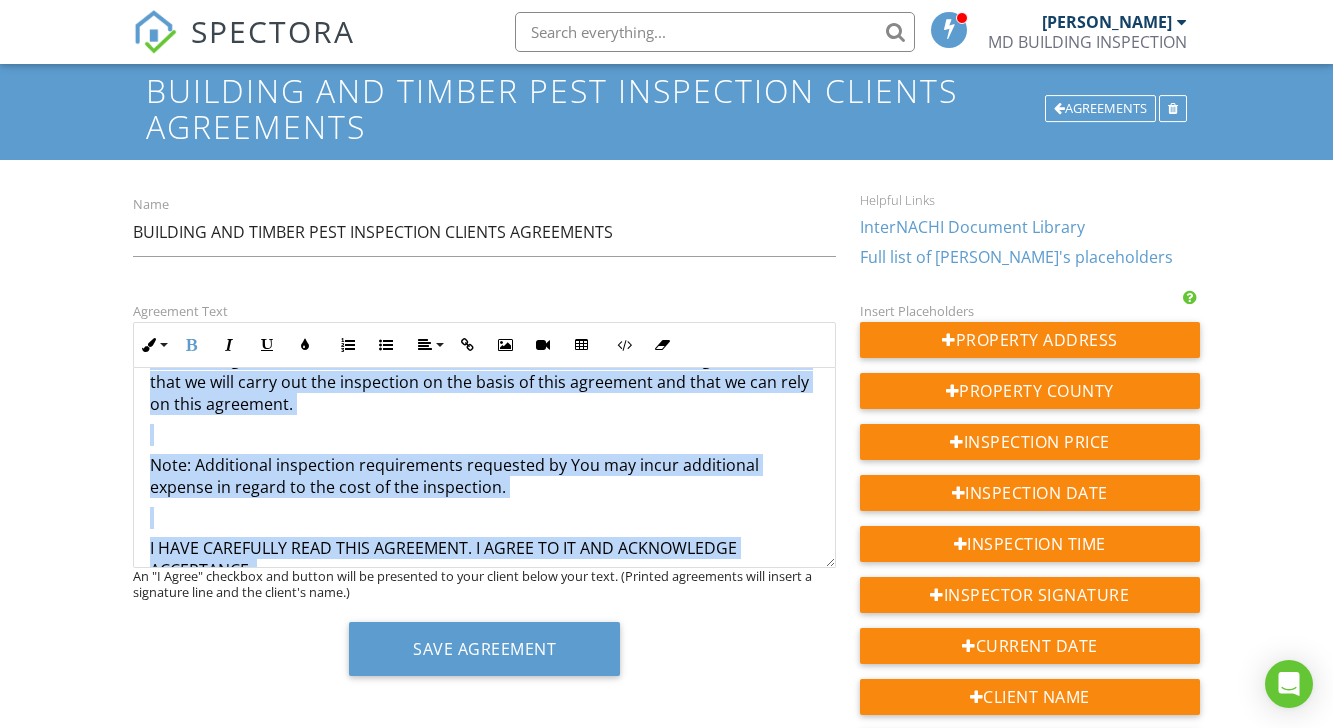 copy on "Part 1of 2- Building Inspection Agreement AS4349.1 TYPE OF PROPOSED INSPECTION ORDERED BY YOU: Inspection & Report:  The inspection will be of the Building Elements as outlined in Appendix C of AS4349.1-2007 except for Strata title properties where the inspection will be according to Appendix B of AS4349.1-2007. A copy of the appropriate Standard with Appendices may be obtained from Standards Australia. We will carry out the inspection and report ordered by You in accordance with this agreement and You agree to pay for the inspection on or before delivery of the report. In ordering the inspection, You agree that the inspection will be carried out in accordance with the following clauses, which define the scope and limitations of the inspection and the report. SCOPE OF THE INSPECTION & THE REPORT    The Inspection will be carried out in accordance with AS4349.1-2007. The purpose of the inspection is to identify major defects, the incidence of minor defects and safety hazards associated with the property at ..." 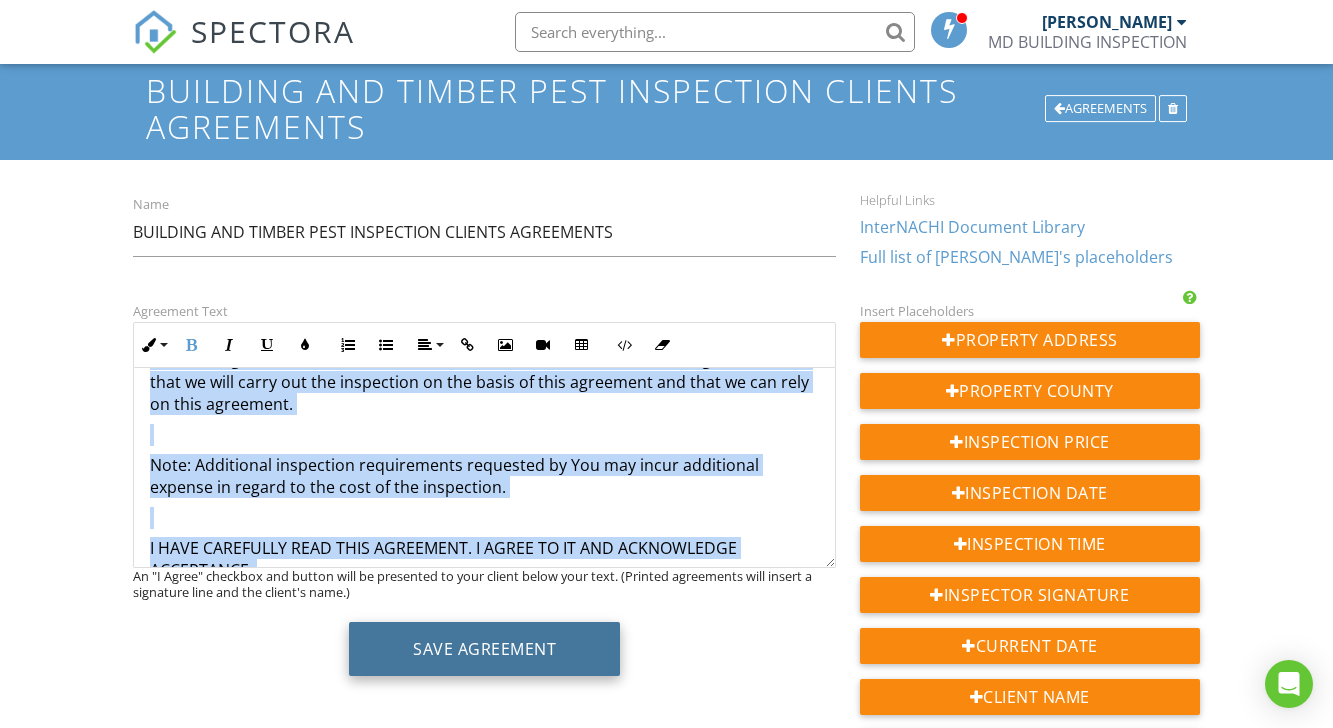 click on "Save Agreement" at bounding box center [484, 649] 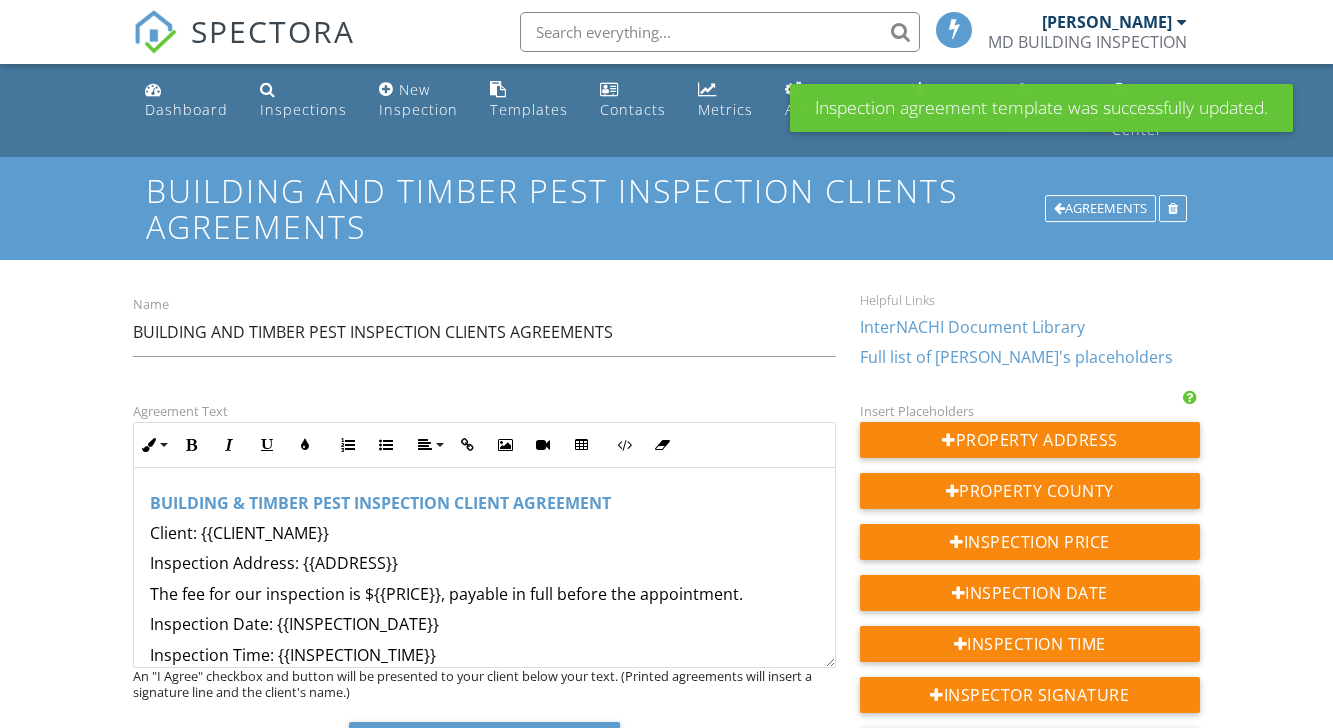scroll, scrollTop: 0, scrollLeft: 0, axis: both 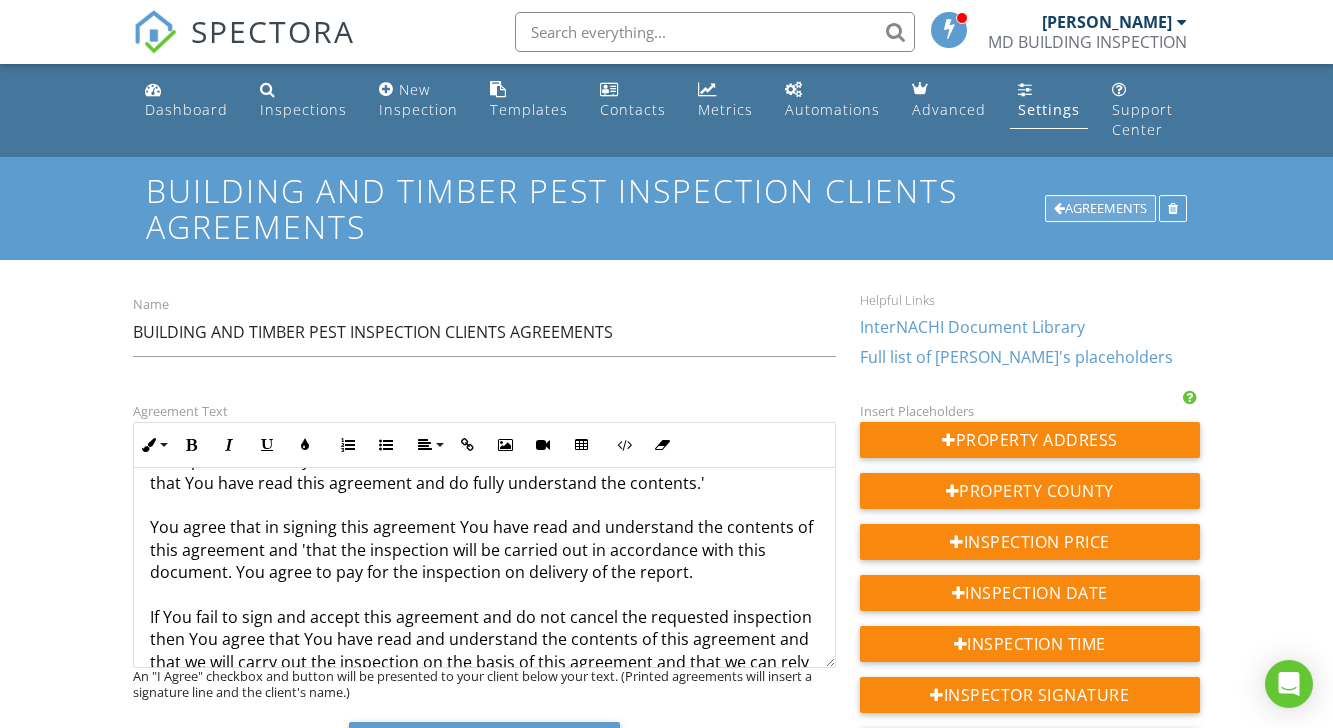 click on "Agreements" at bounding box center [1100, 209] 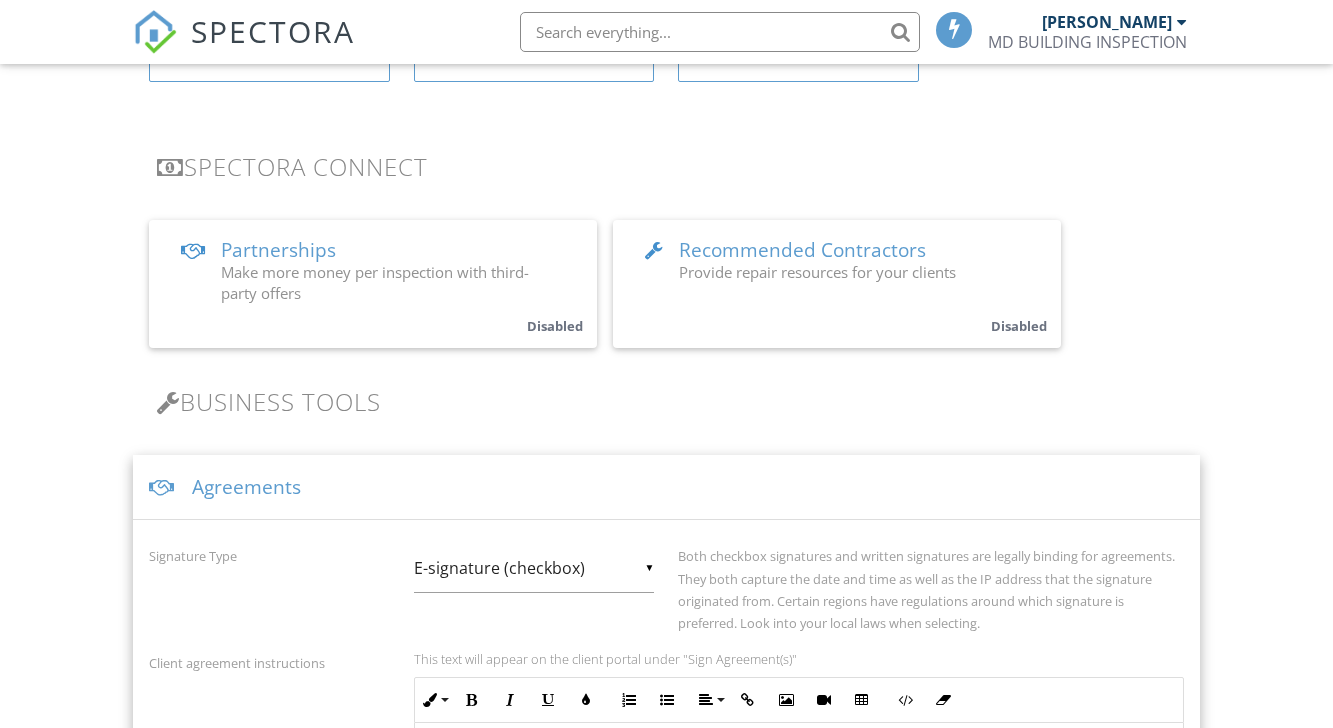 scroll, scrollTop: 536, scrollLeft: 0, axis: vertical 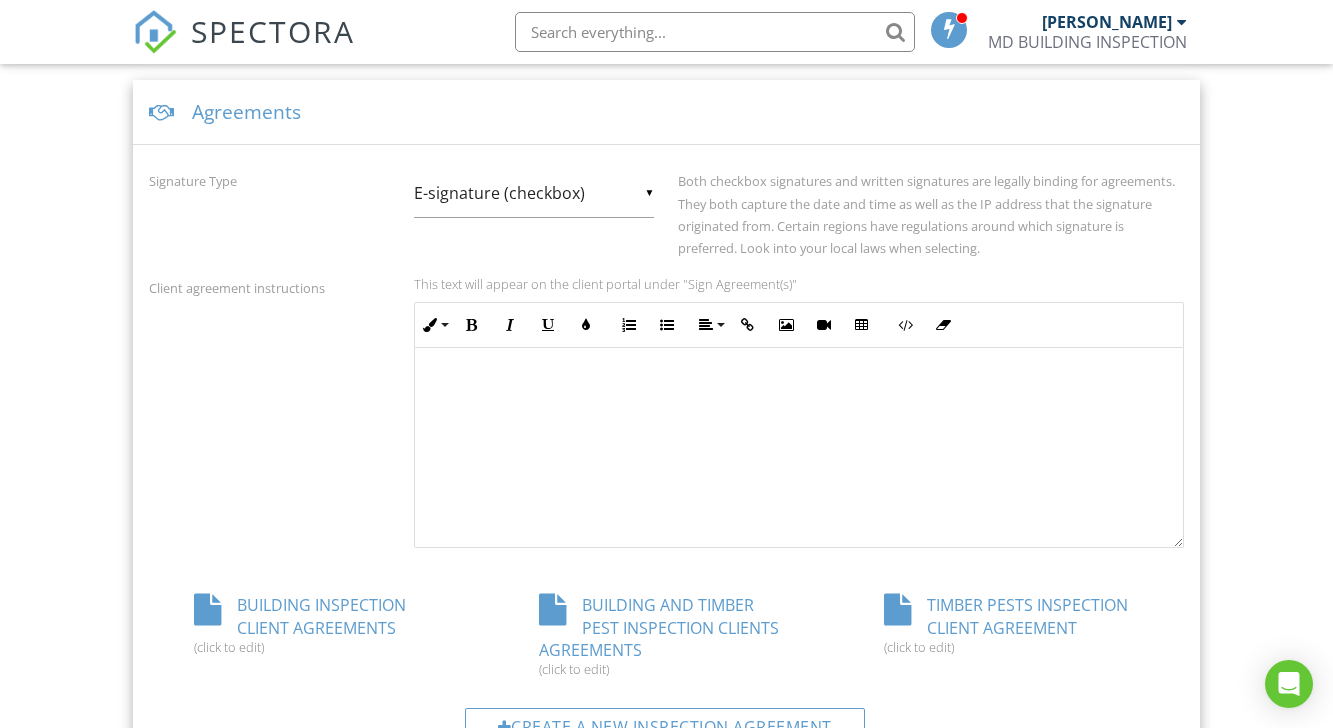 click on "BUILDING INSPECTION CLIENT AGREEMENTS
(click to edit)" at bounding box center [321, 624] 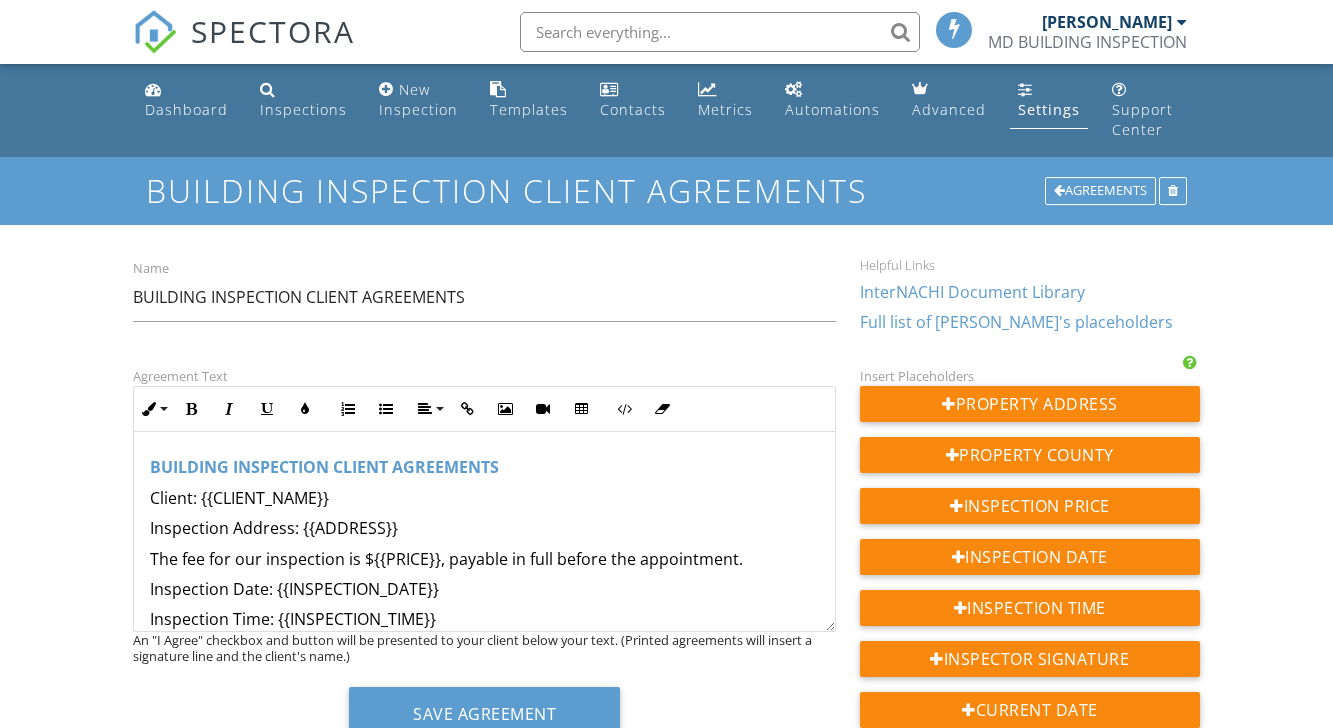 scroll, scrollTop: 0, scrollLeft: 0, axis: both 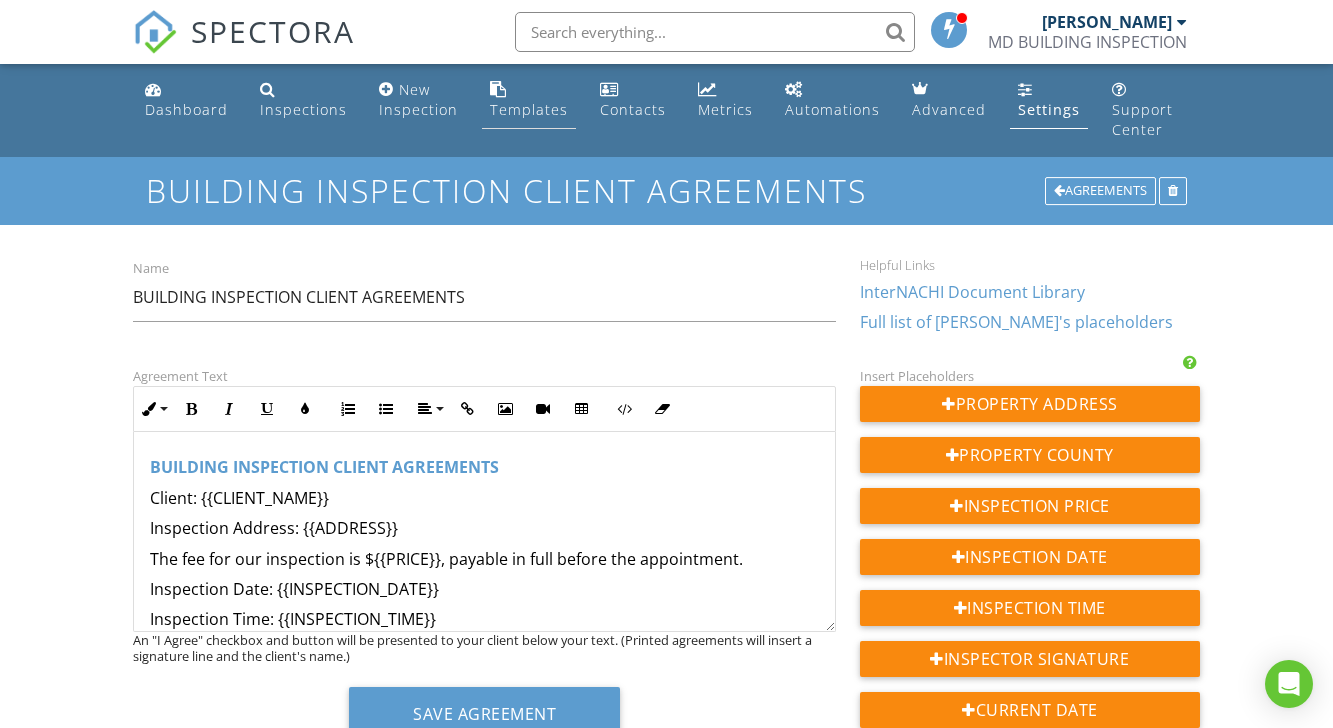 click on "Templates" at bounding box center (529, 100) 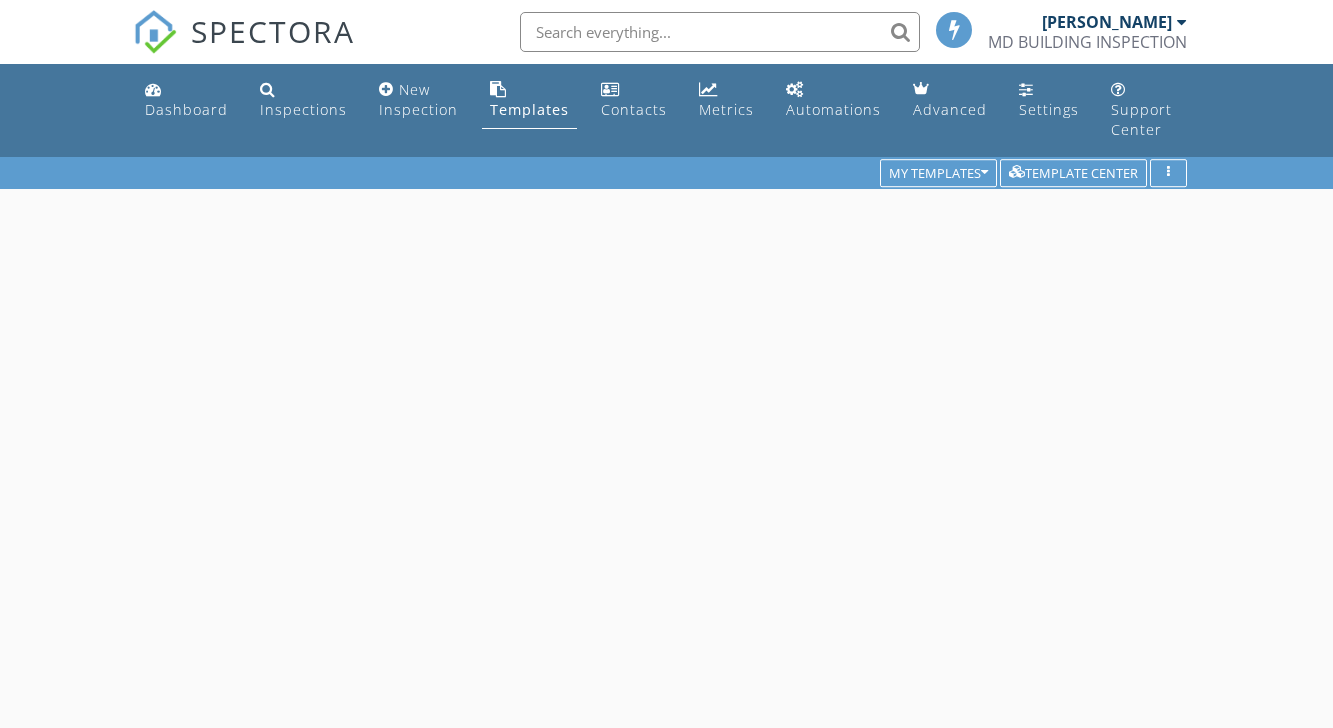 scroll, scrollTop: 0, scrollLeft: 0, axis: both 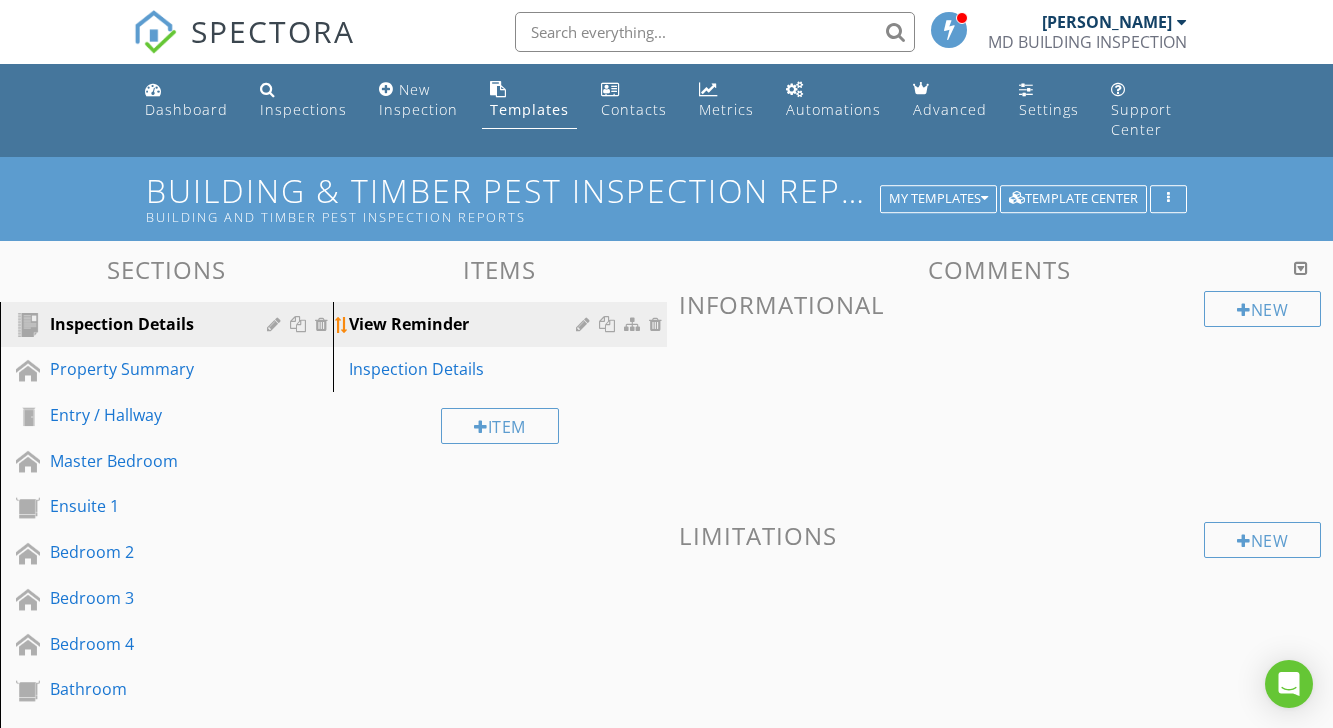 click at bounding box center (609, 324) 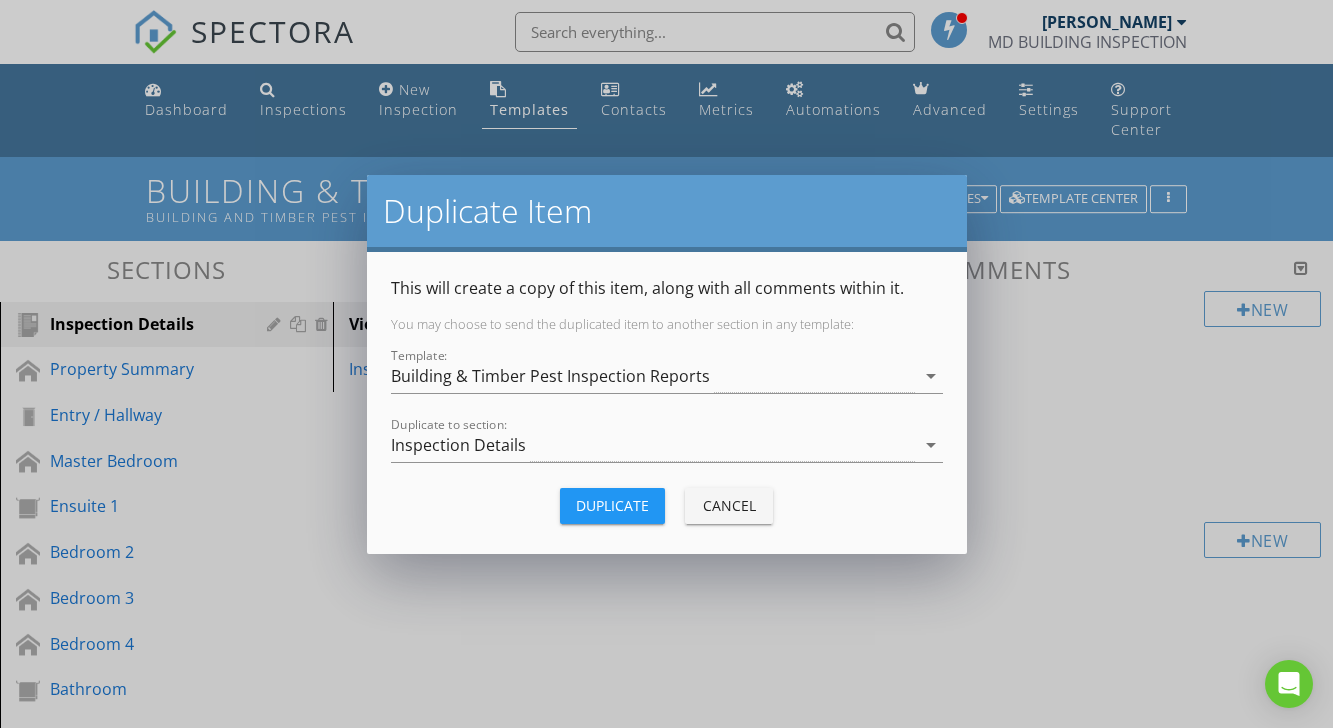 click on "Duplicate Item   This will create a copy of this item, along with all comments
within it.   You may choose to send the duplicated item to another section in
any template:   Template: Building & Timber Pest Inspection Reports  arrow_drop_down   Duplicate to section: Inspection Details arrow_drop_down       Duplicate   Cancel" at bounding box center [666, 364] 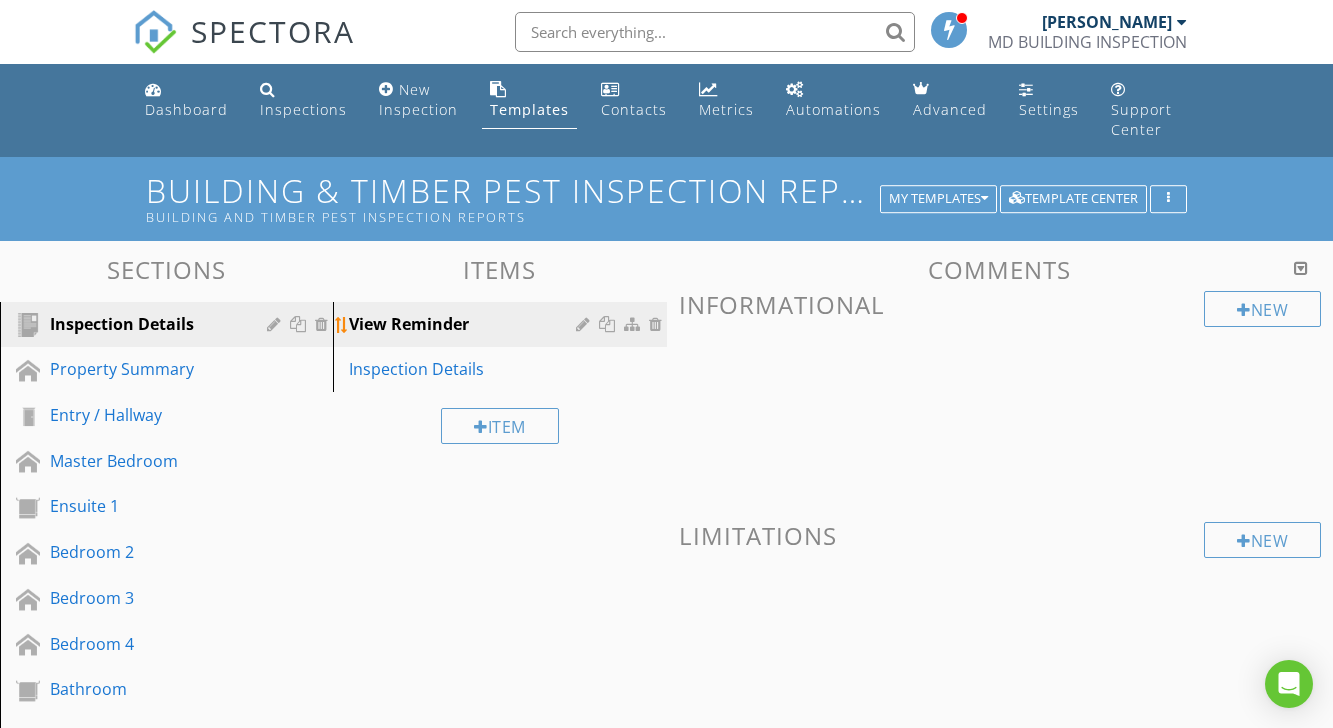 click at bounding box center [585, 324] 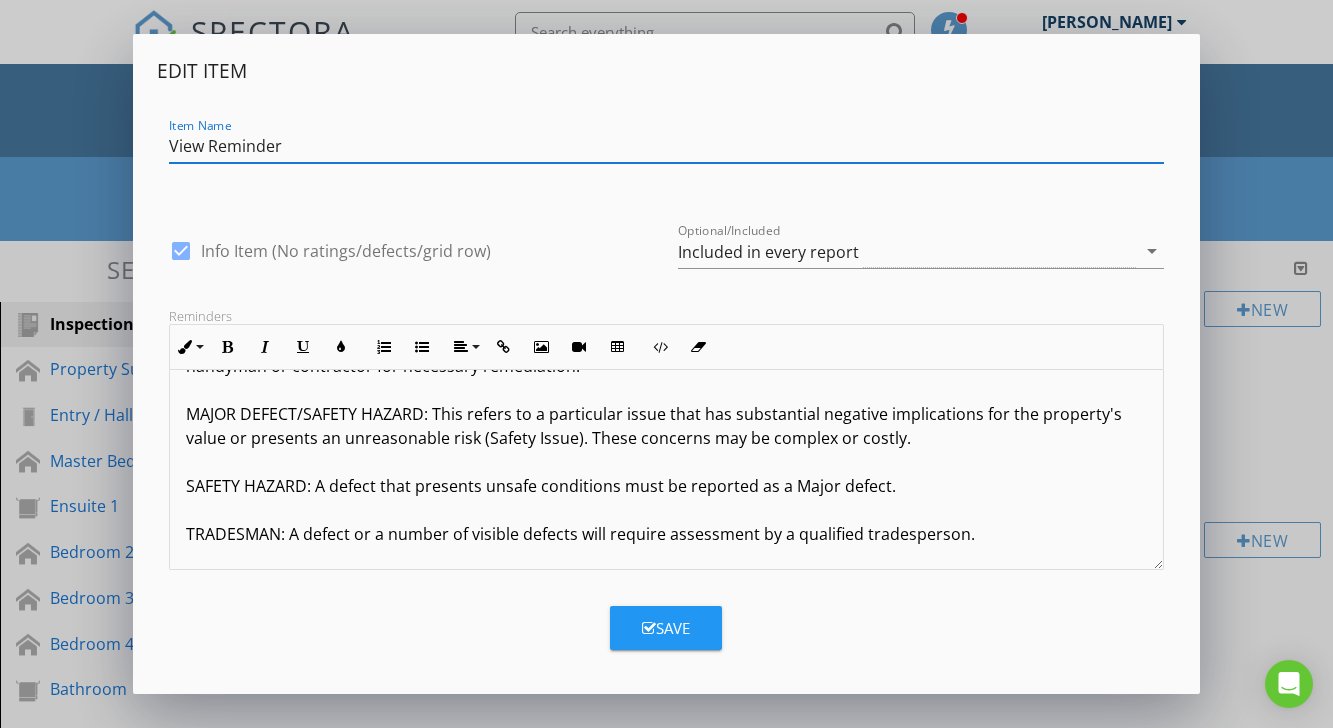 scroll, scrollTop: 584, scrollLeft: 0, axis: vertical 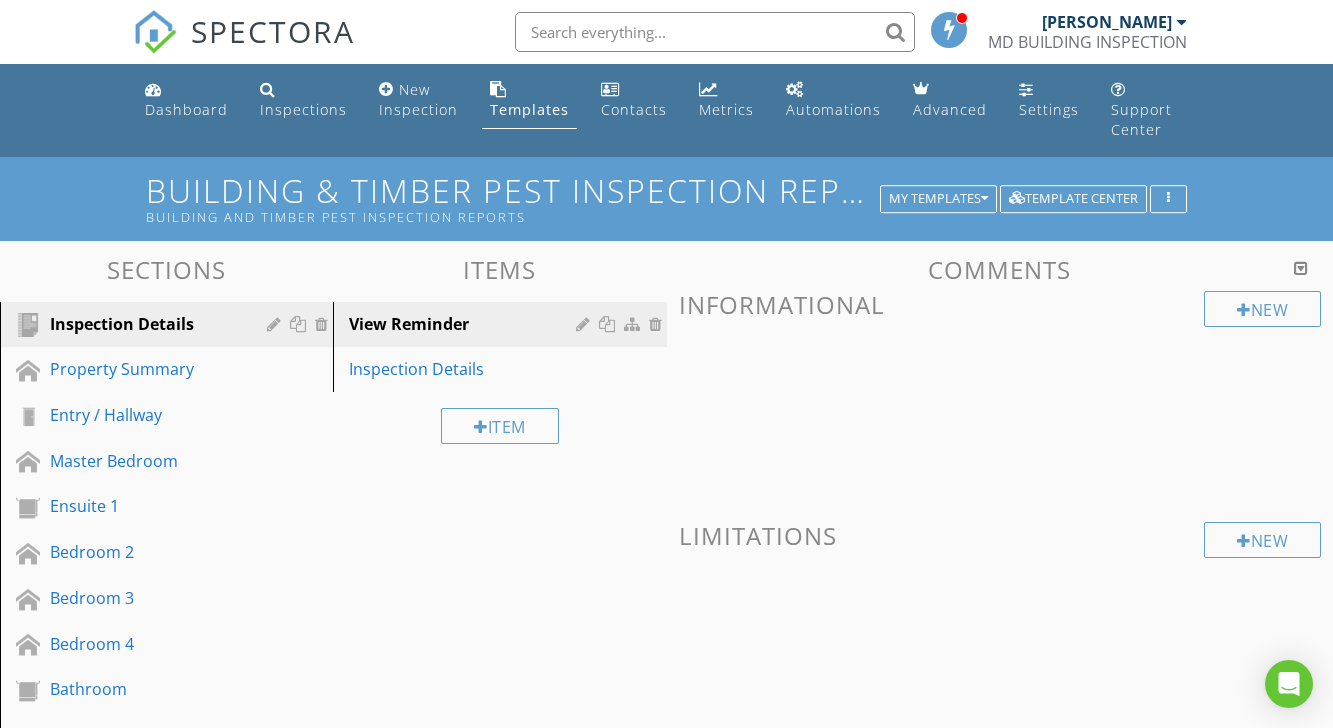 click at bounding box center (666, 364) 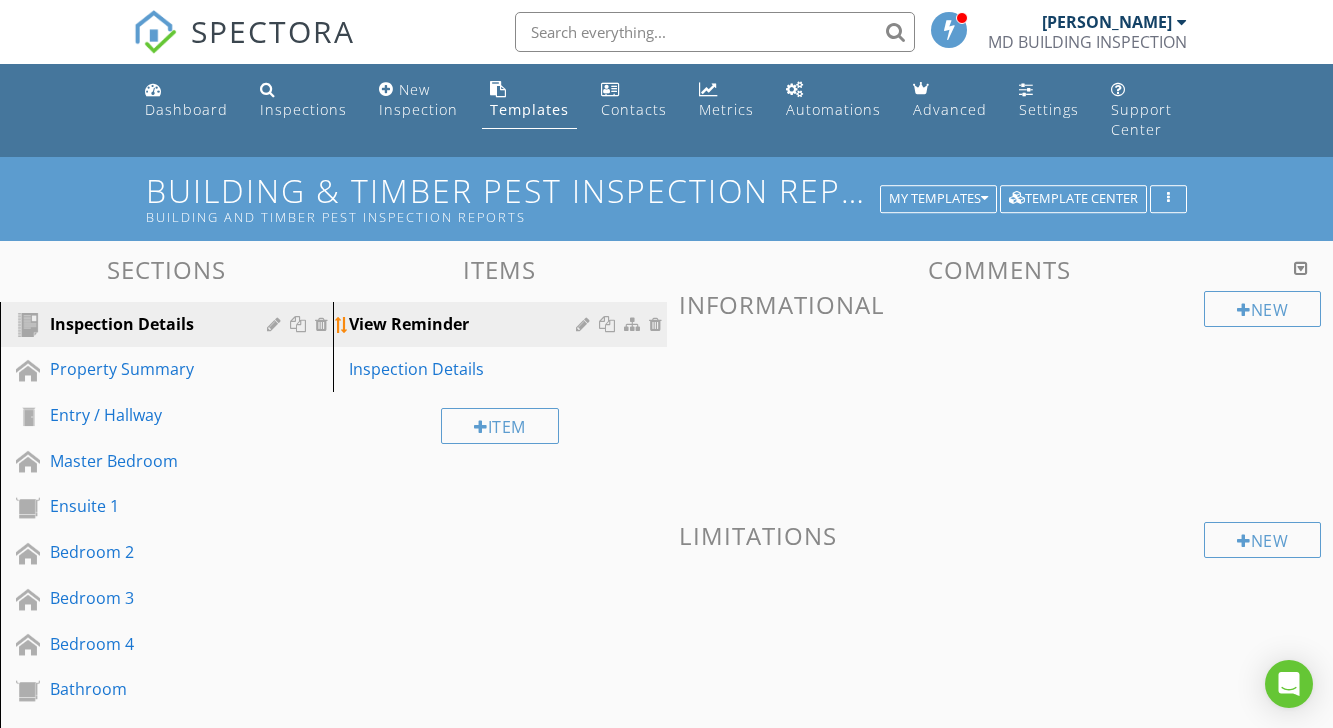 click at bounding box center (585, 324) 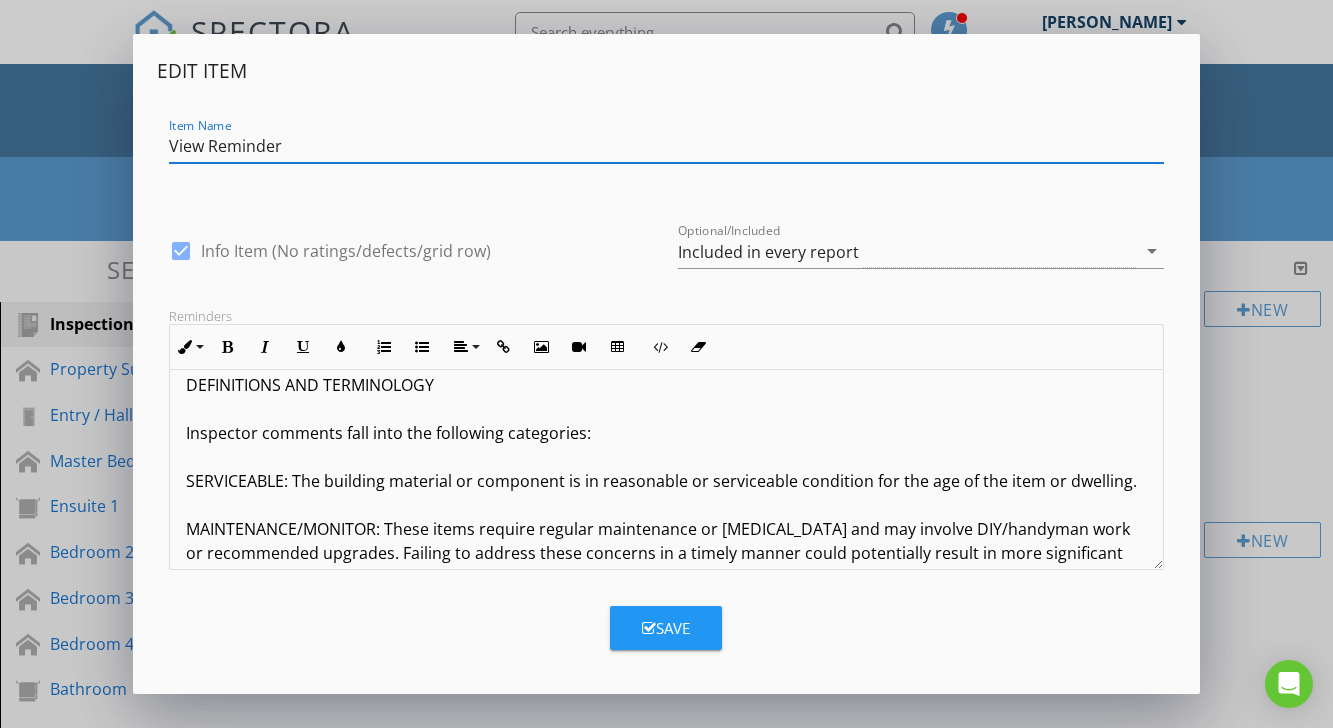 scroll, scrollTop: 212, scrollLeft: 0, axis: vertical 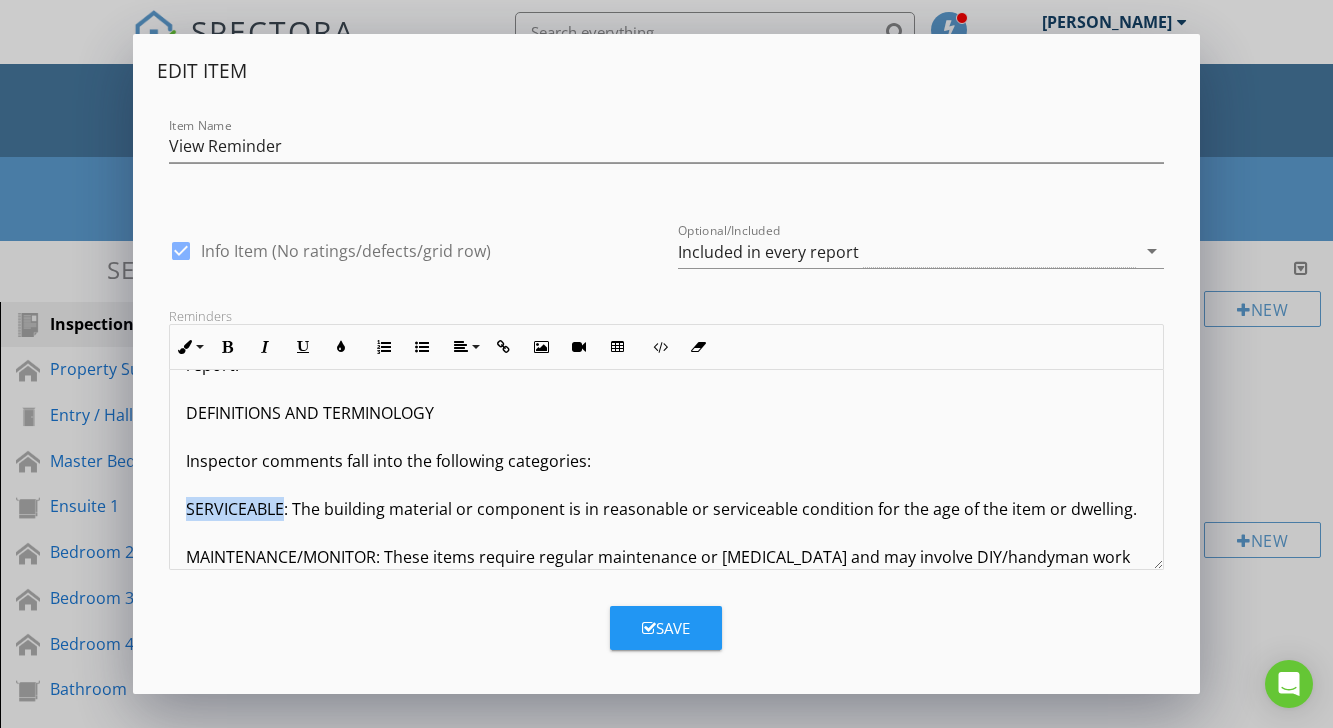 drag, startPoint x: 184, startPoint y: 484, endPoint x: 286, endPoint y: 486, distance: 102.01961 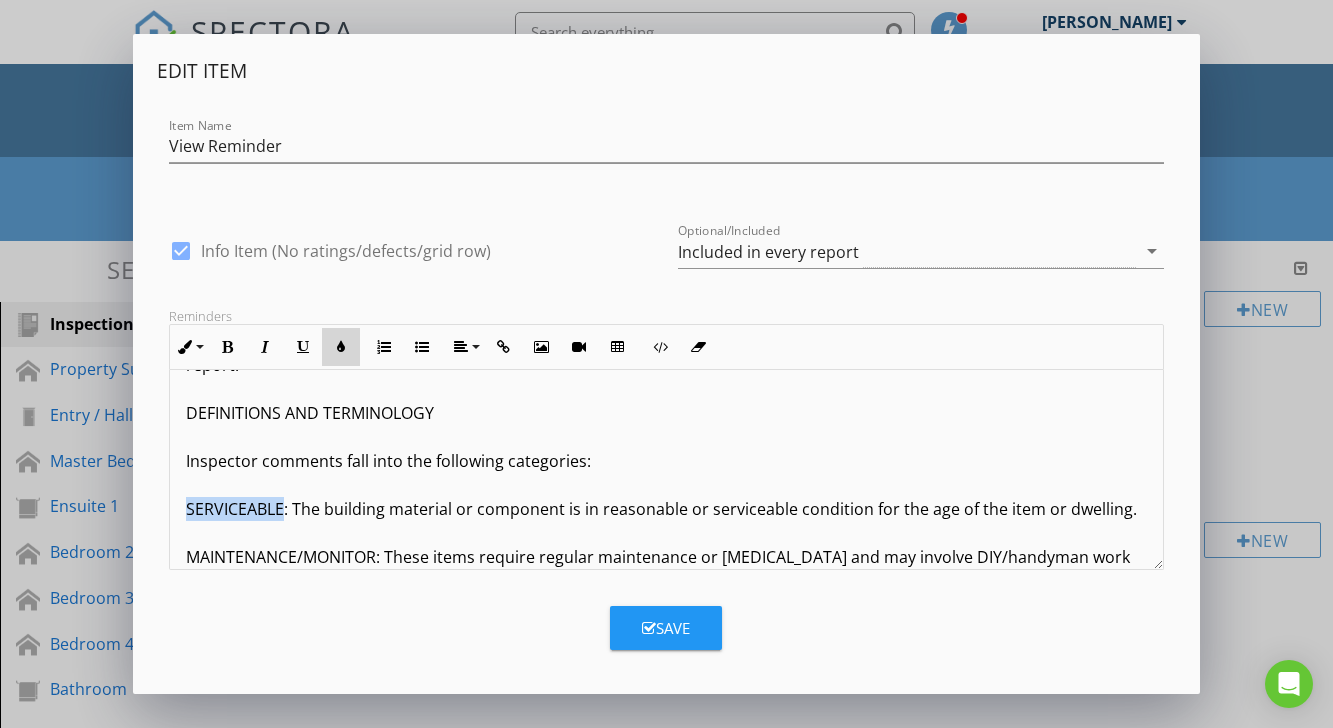 click at bounding box center (341, 347) 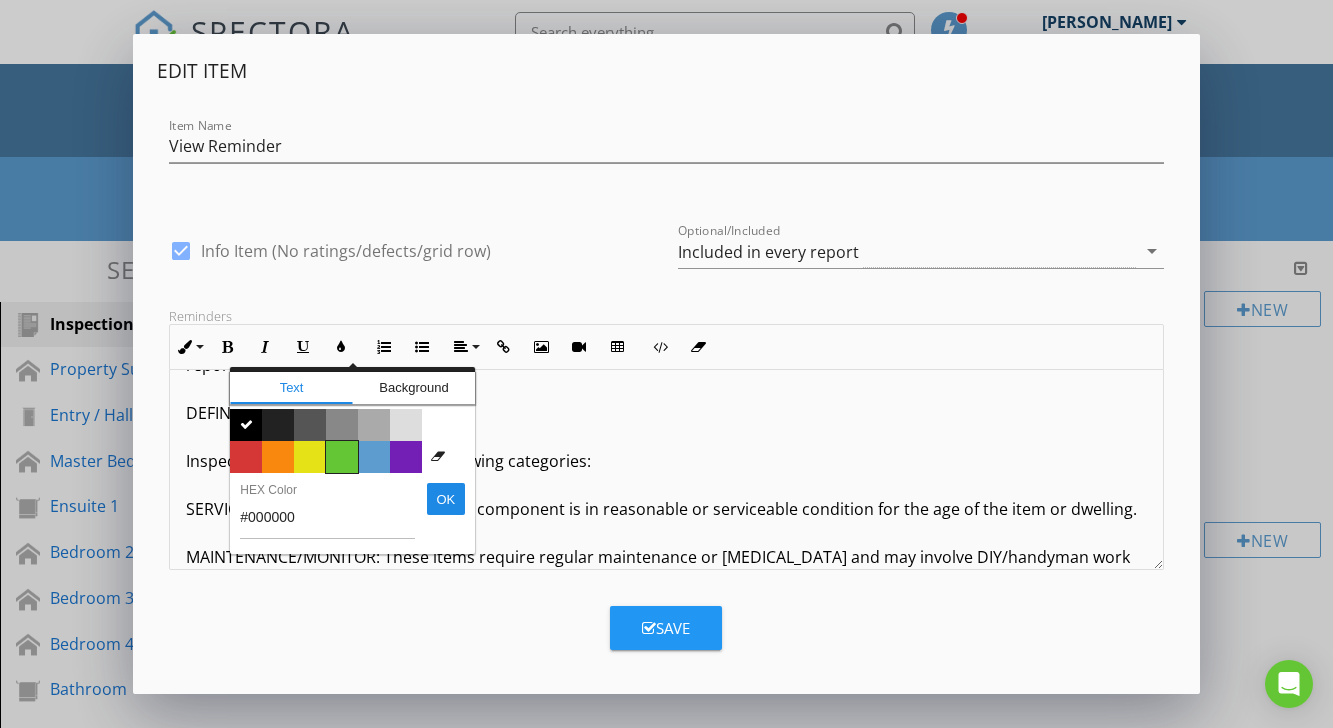 click on "Color #65c635" at bounding box center (342, 457) 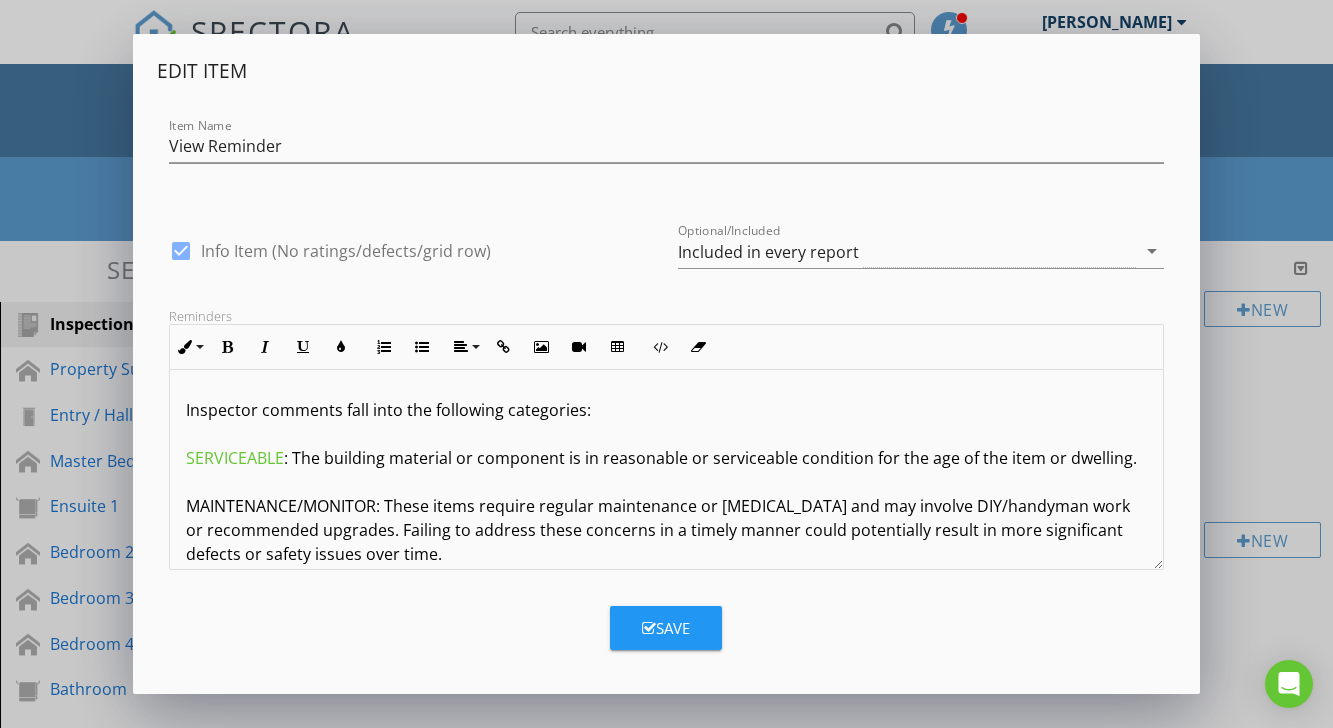 scroll, scrollTop: 237, scrollLeft: 0, axis: vertical 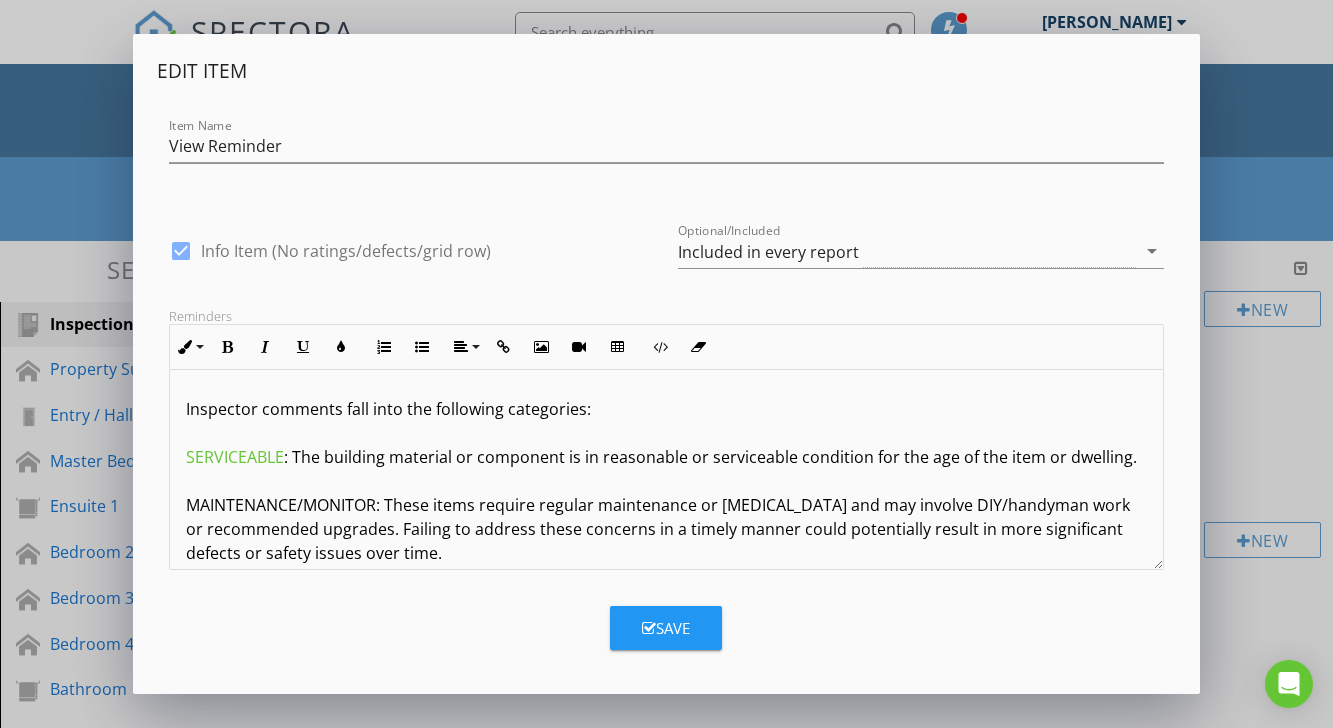 click on "Terms And Conditions - Building Inspection The inspection aims to identify the major defects and safety hazards associated with the property at the time of the inspection. The inspection and reporting are limited to a visual assessment of structure in accordance with AS 4349.1 appendix "C" or, if not a pre-purchase report, then the report complies with AS4349.0. This is a general appraisal only and cannot be relied on alone. A further inspection by specialists and qualified trades is strongly recommended where concerns are raised in the report. DEFINITIONS AND TERMINOLOGY Inspector comments fall into the following categories: SERVICEABLE : The building material or component is in reasonable or serviceable condition for the age of the item or dwelling. MAJOR DEFECT/SAFETY HAZARD: This refers to a particular issue that has substantial negative implications for the property's value or presents an unreasonable risk (Safety Issue). These concerns may be complex or costly. IMPORTANT INFORMATION Limitations:" at bounding box center [666, 5485] 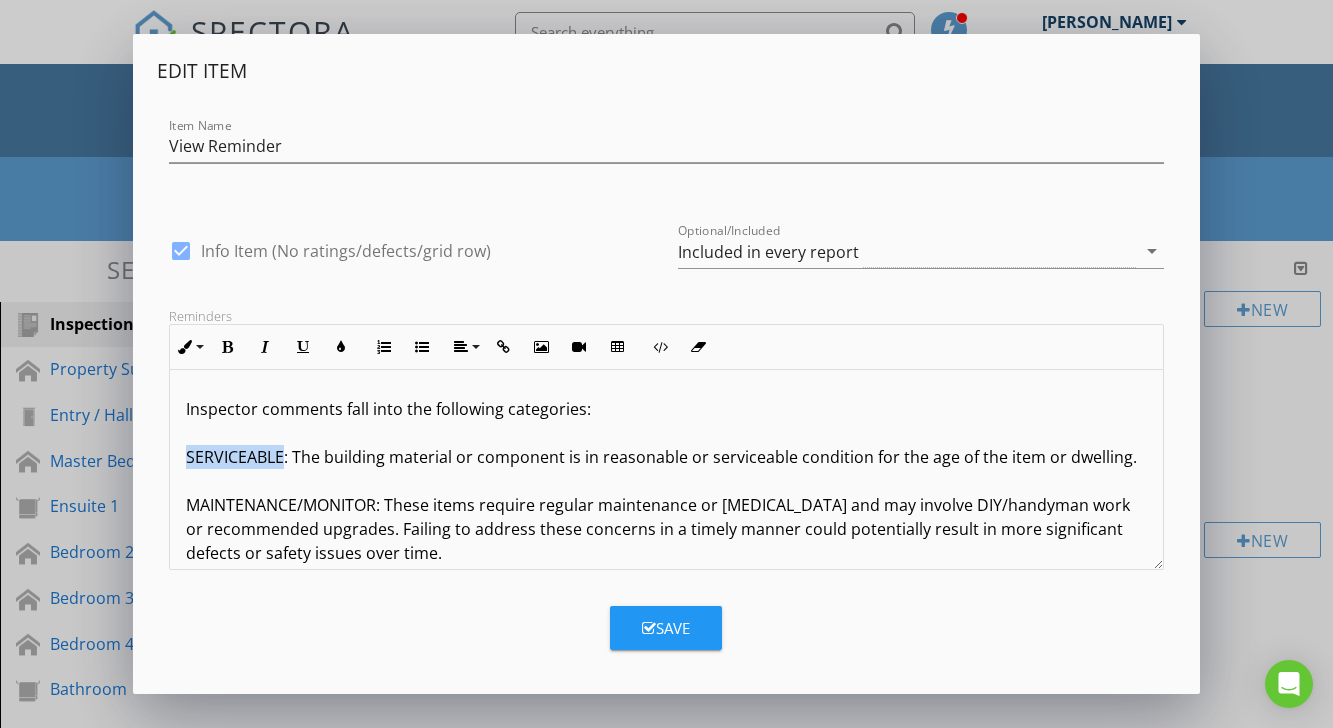 drag, startPoint x: 184, startPoint y: 430, endPoint x: 281, endPoint y: 429, distance: 97.00516 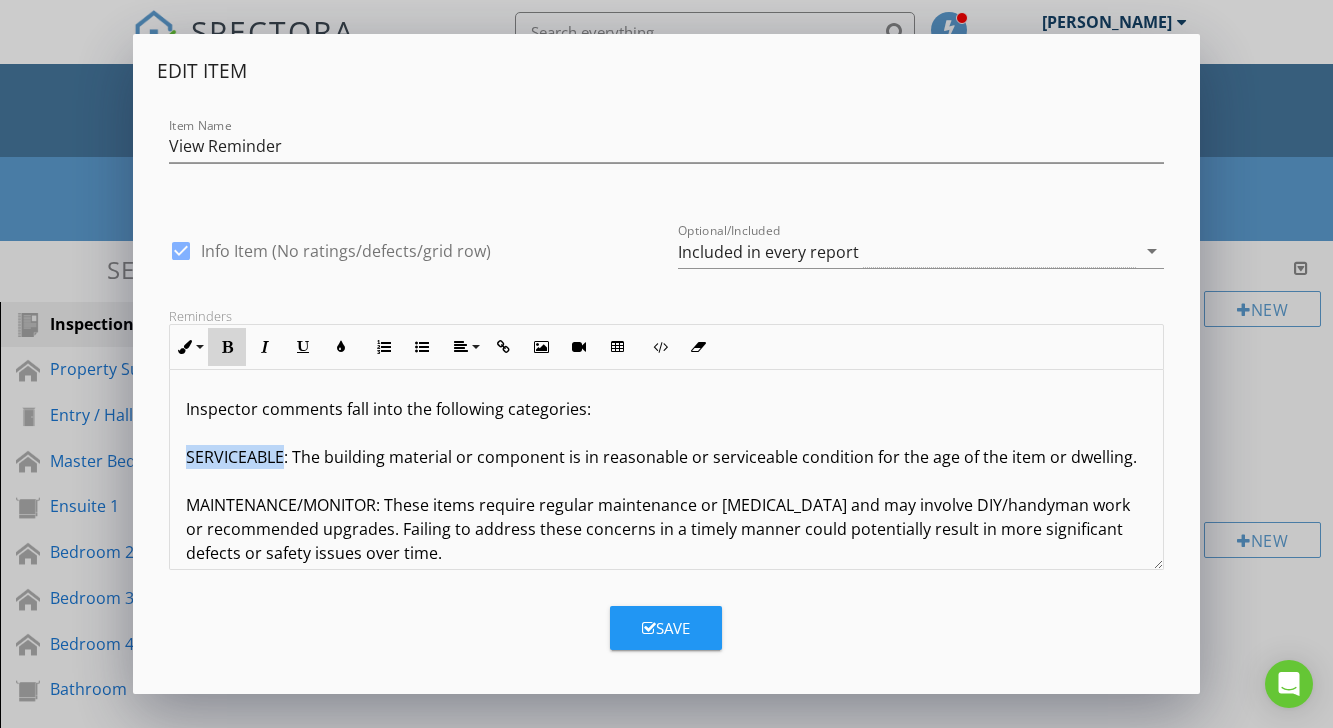 click at bounding box center [227, 347] 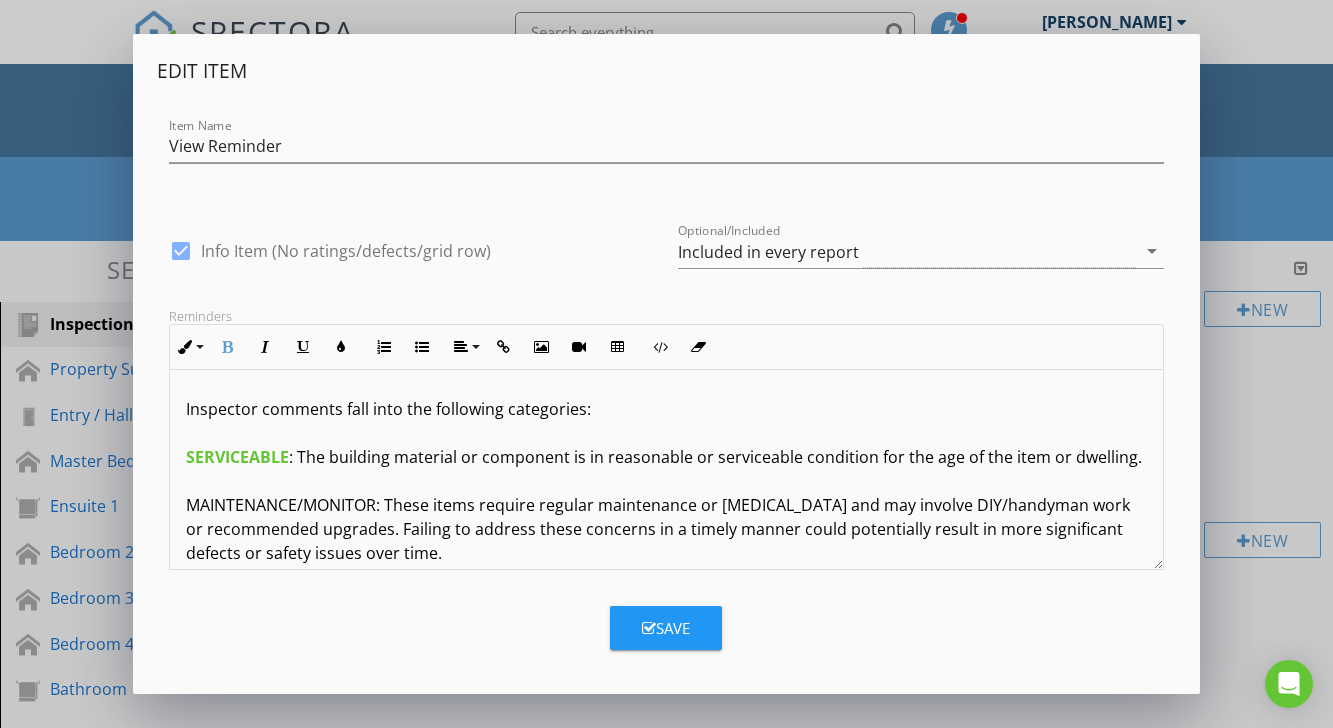 click on "Terms And Conditions - Building Inspection The inspection aims to identify the major defects and safety hazards associated with the property at the time of the inspection. The inspection and reporting are limited to a visual assessment of structure in accordance with AS 4349.1 appendix "C" or, if not a pre-purchase report, then the report complies with AS4349.0. This is a general appraisal only and cannot be relied on alone. A further inspection by specialists and qualified trades is strongly recommended where concerns are raised in the report. DEFINITIONS AND TERMINOLOGY Inspector comments fall into the following categories: SERVICEABLE : The building material or component is in reasonable or serviceable condition for the age of the item or dwelling. MAJOR DEFECT/SAFETY HAZARD: This refers to a particular issue that has substantial negative implications for the property's value or presents an unreasonable risk (Safety Issue). These concerns may be complex or costly. IMPORTANT INFORMATION Limitations:" at bounding box center (666, 5485) 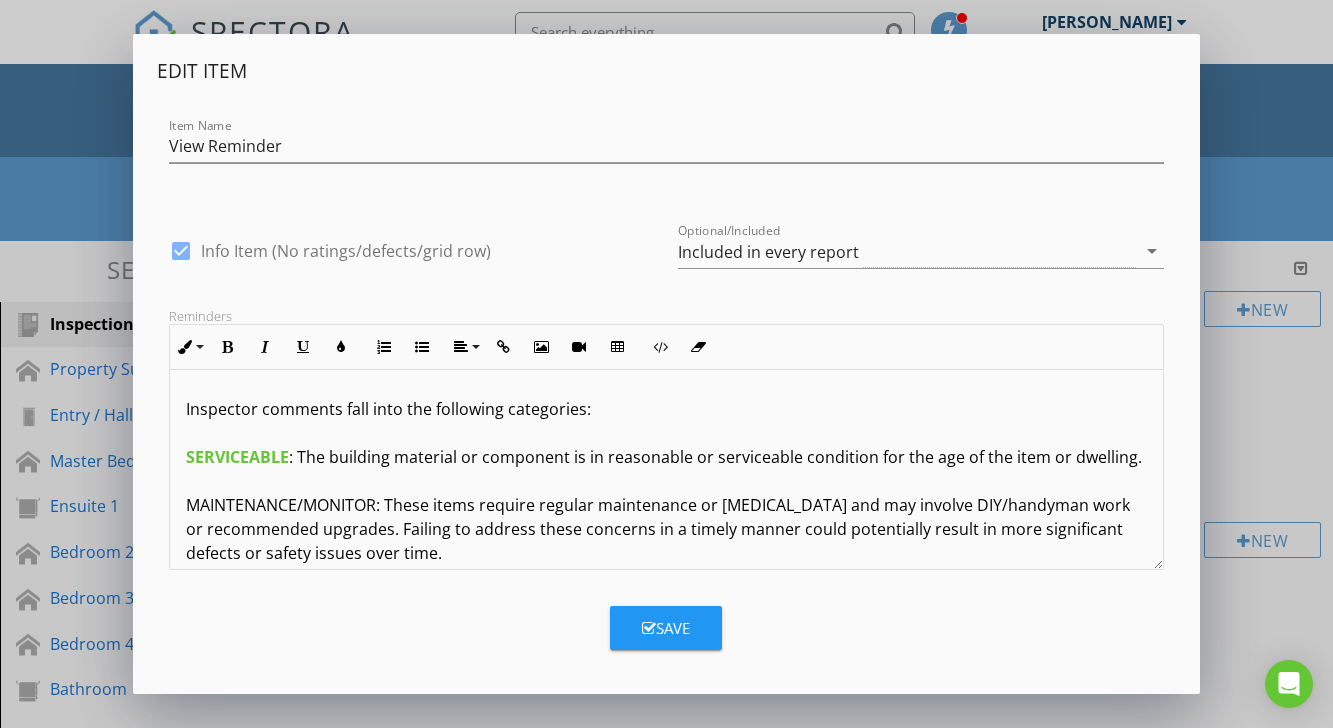 scroll, scrollTop: 269, scrollLeft: 0, axis: vertical 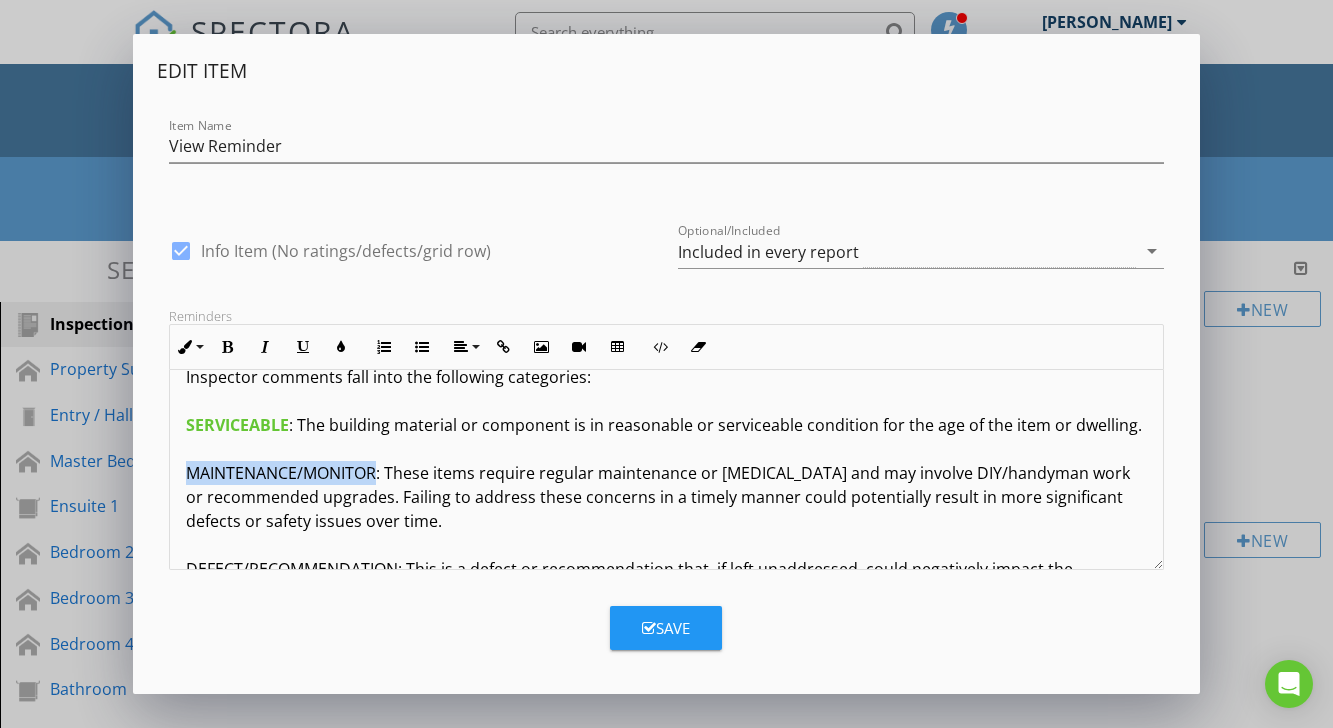 drag, startPoint x: 187, startPoint y: 447, endPoint x: 377, endPoint y: 450, distance: 190.02368 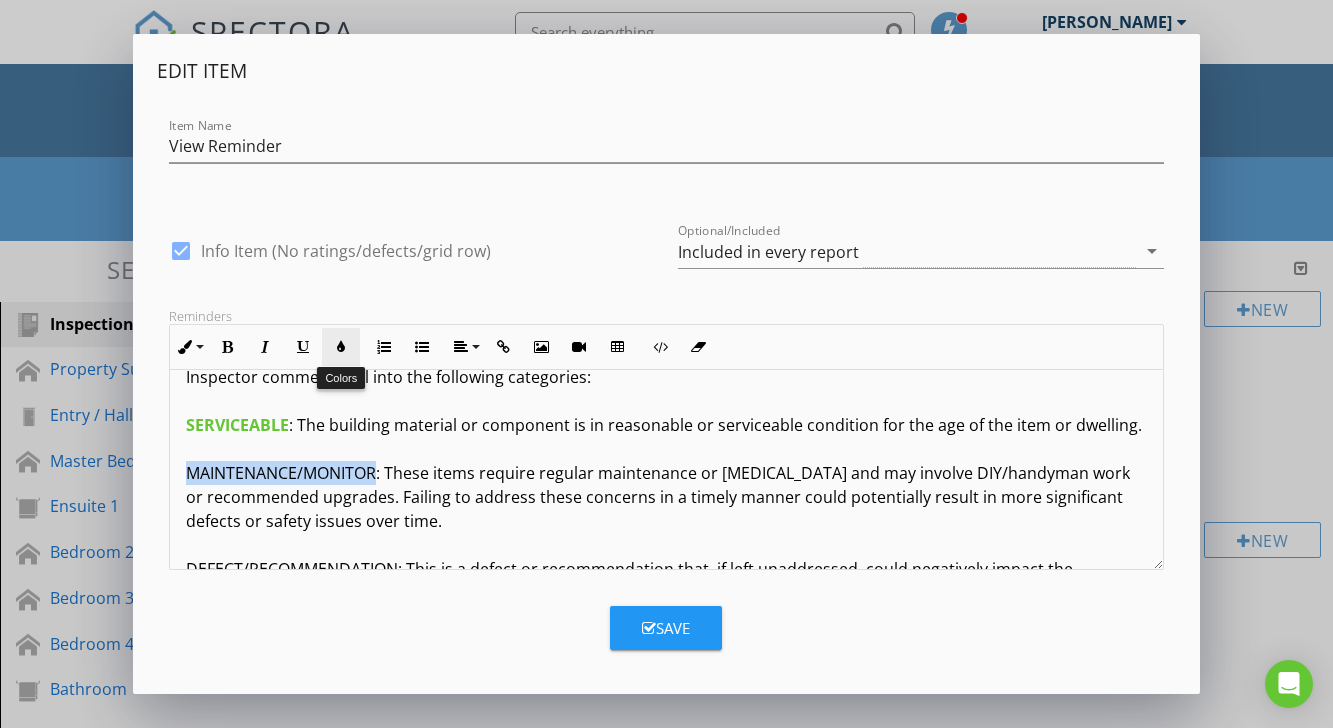 click at bounding box center [341, 347] 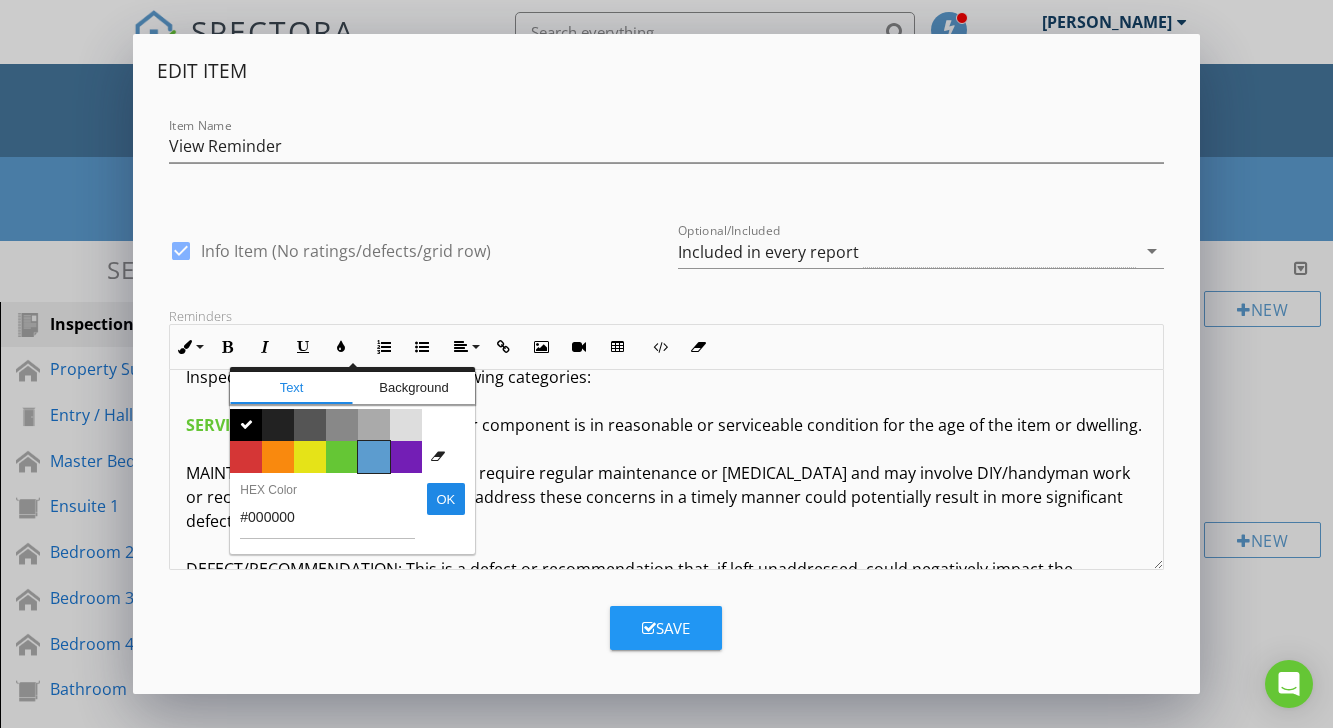 click on "Color #5c9ccf" at bounding box center (374, 457) 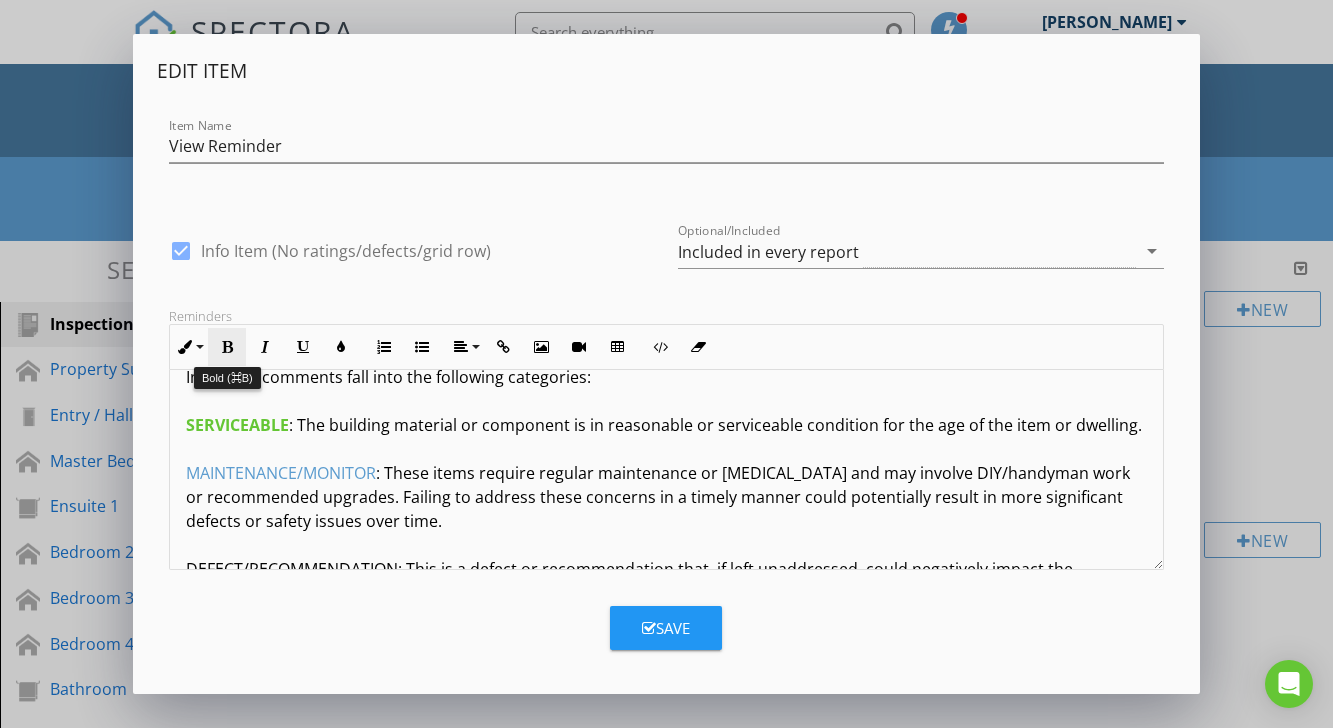 click on "Bold" at bounding box center (227, 347) 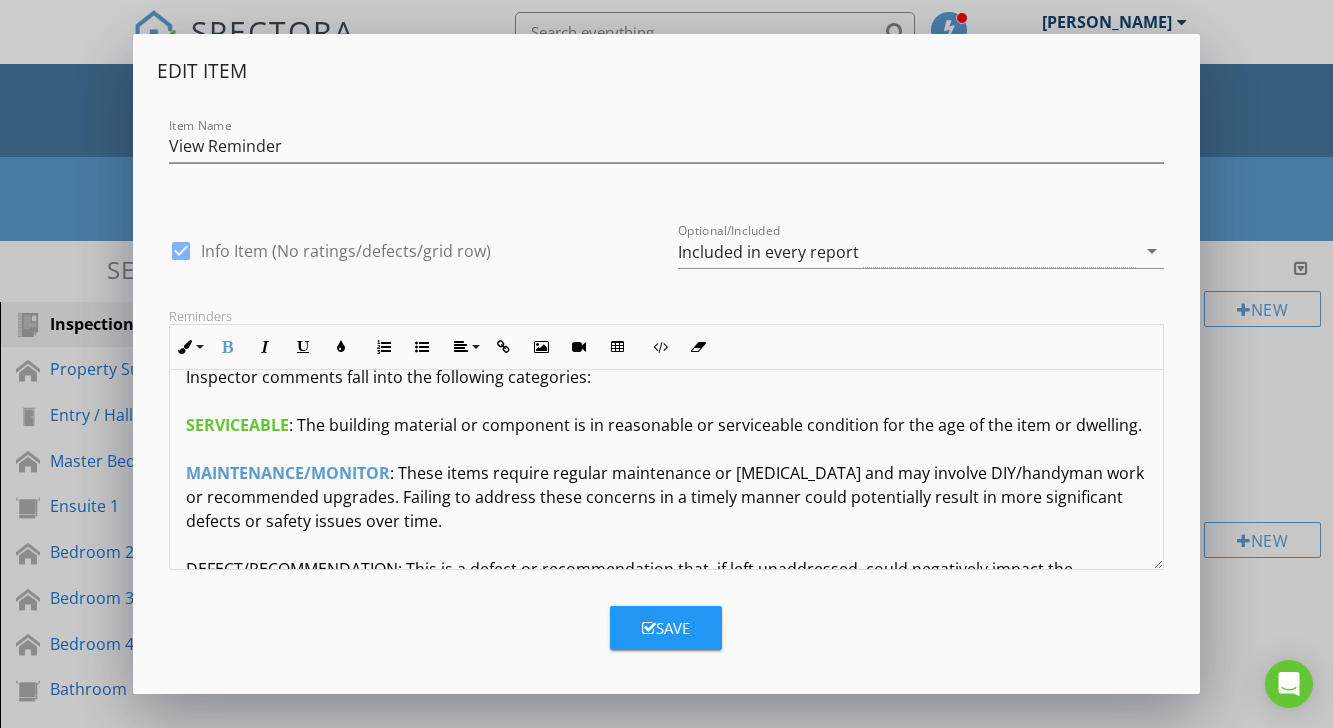 click on "Terms And Conditions - Building Inspection The inspection aims to identify the major defects and safety hazards associated with the property at the time of the inspection. The inspection and reporting are limited to a visual assessment of structure in accordance with AS 4349.1 appendix "C" or, if not a pre-purchase report, then the report complies with AS4349.0. This is a general appraisal only and cannot be relied on alone. A further inspection by specialists and qualified trades is strongly recommended where concerns are raised in the report. DEFINITIONS AND TERMINOLOGY Inspector comments fall into the following categories: SERVICEABLE : The building material or component is in reasonable or serviceable condition for the age of the item or dwelling. MAINTENANCE/MONITOR MAJOR DEFECT/SAFETY HAZARD: This refers to a particular issue that has substantial negative implications for the property's value or presents an unreasonable risk (Safety Issue). These concerns may be complex or costly. IMPORTANT INFORMATION" at bounding box center [666, 5453] 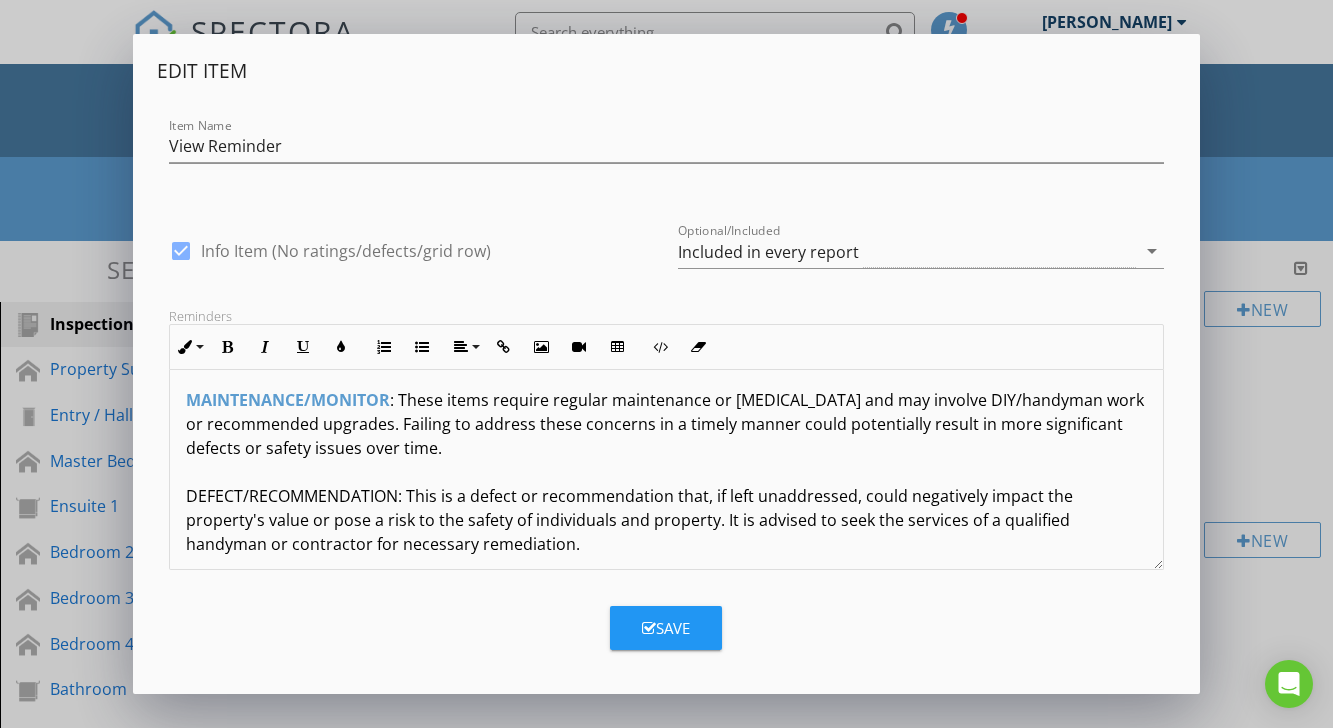 scroll, scrollTop: 343, scrollLeft: 0, axis: vertical 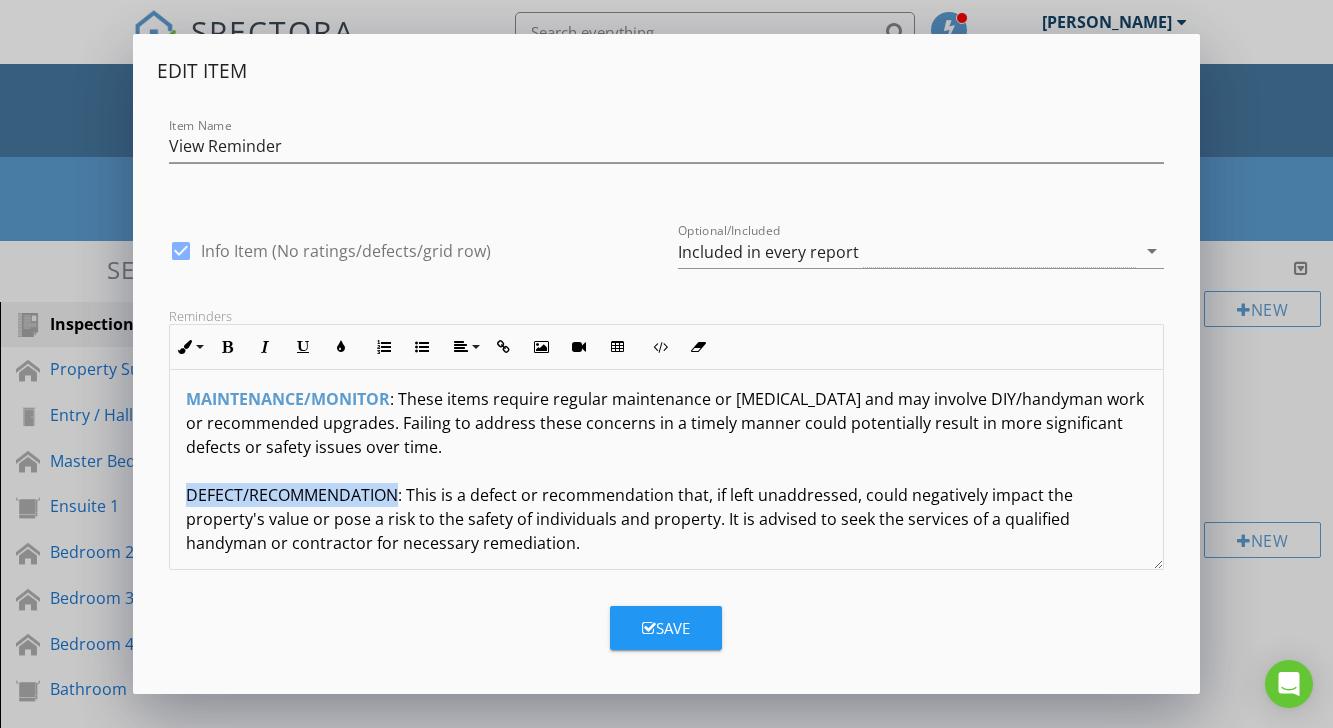 drag, startPoint x: 186, startPoint y: 470, endPoint x: 398, endPoint y: 469, distance: 212.00237 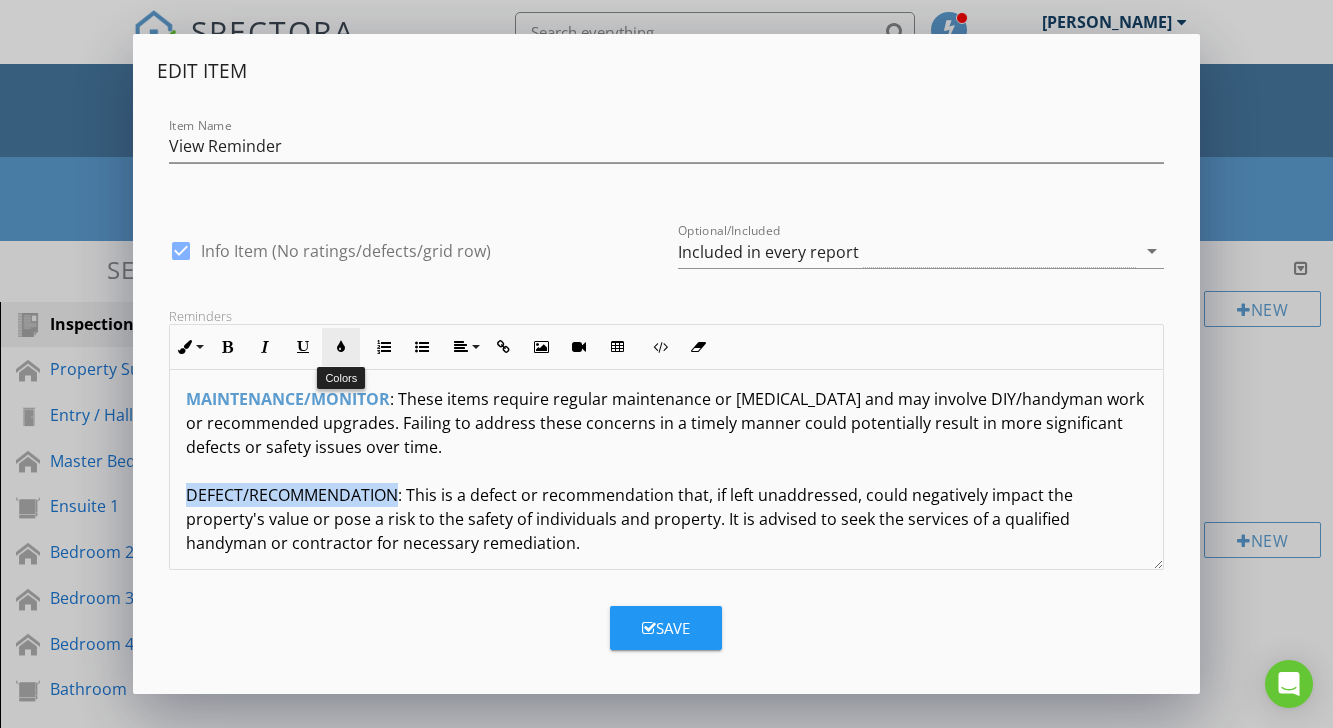 click at bounding box center [341, 347] 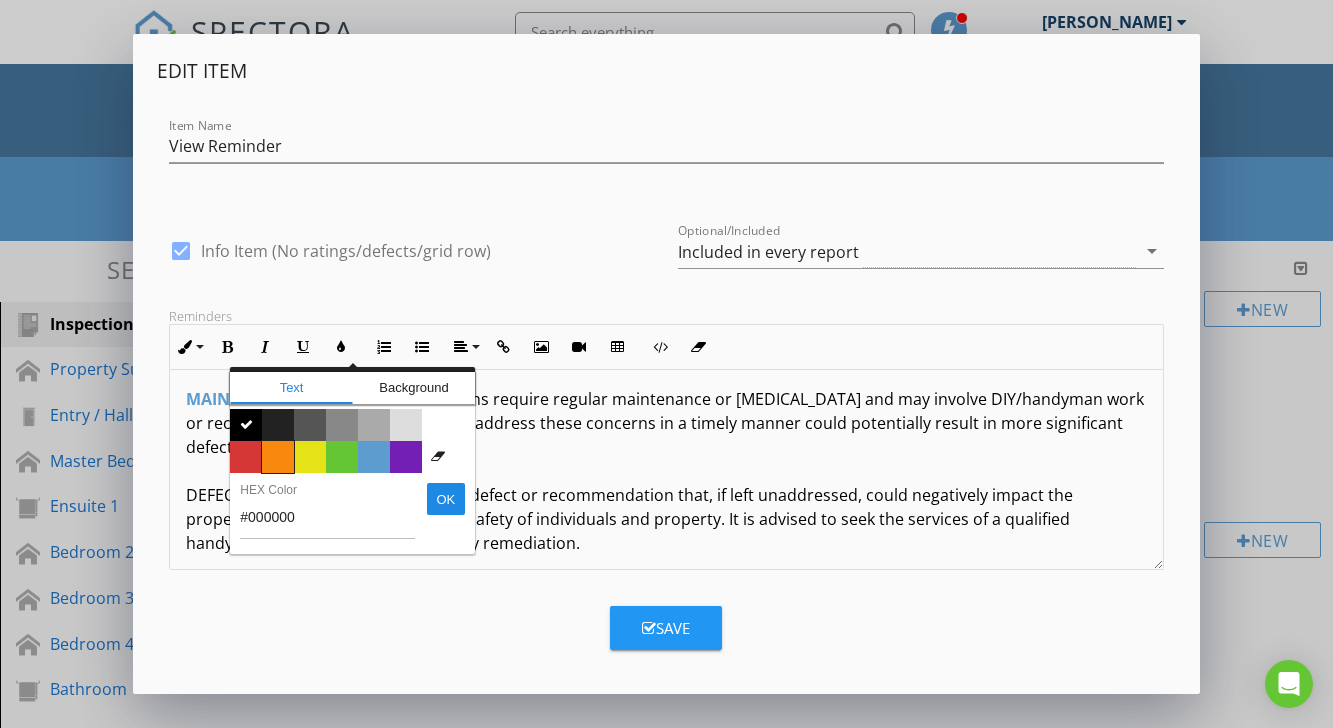 click on "Color #f9890e" at bounding box center (278, 457) 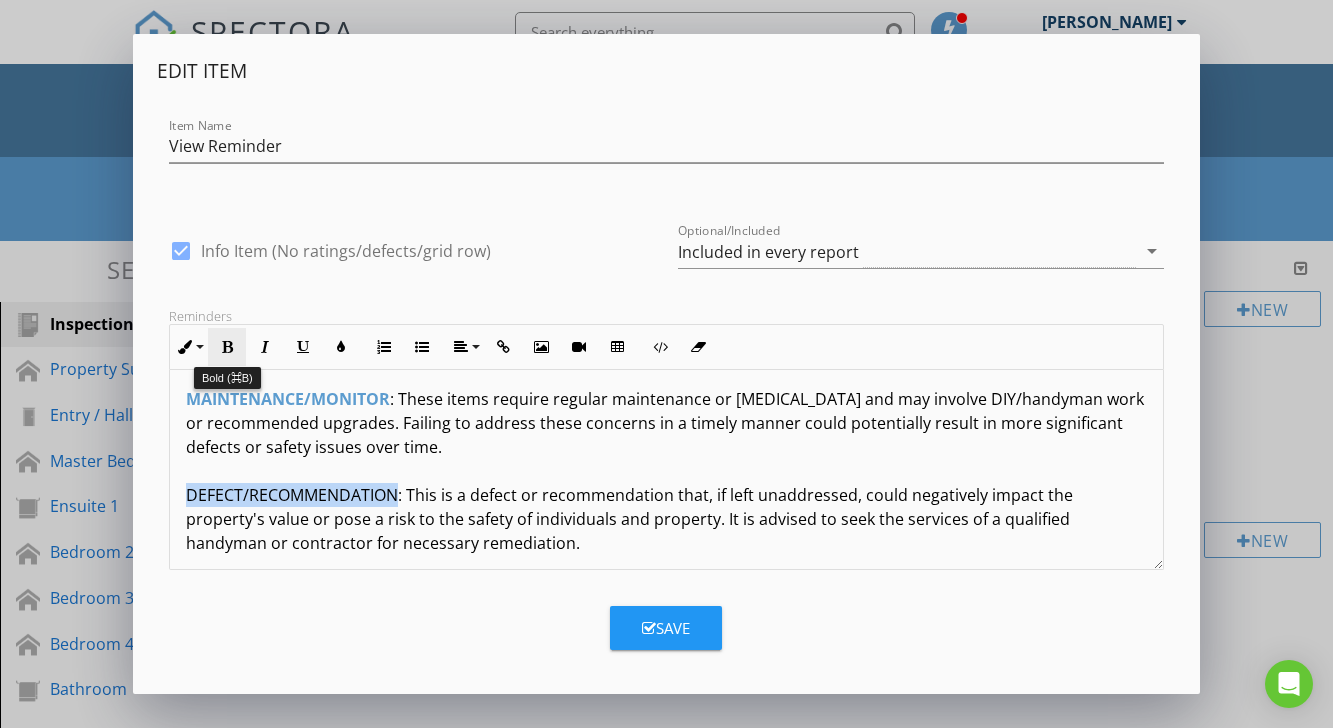 click at bounding box center (227, 347) 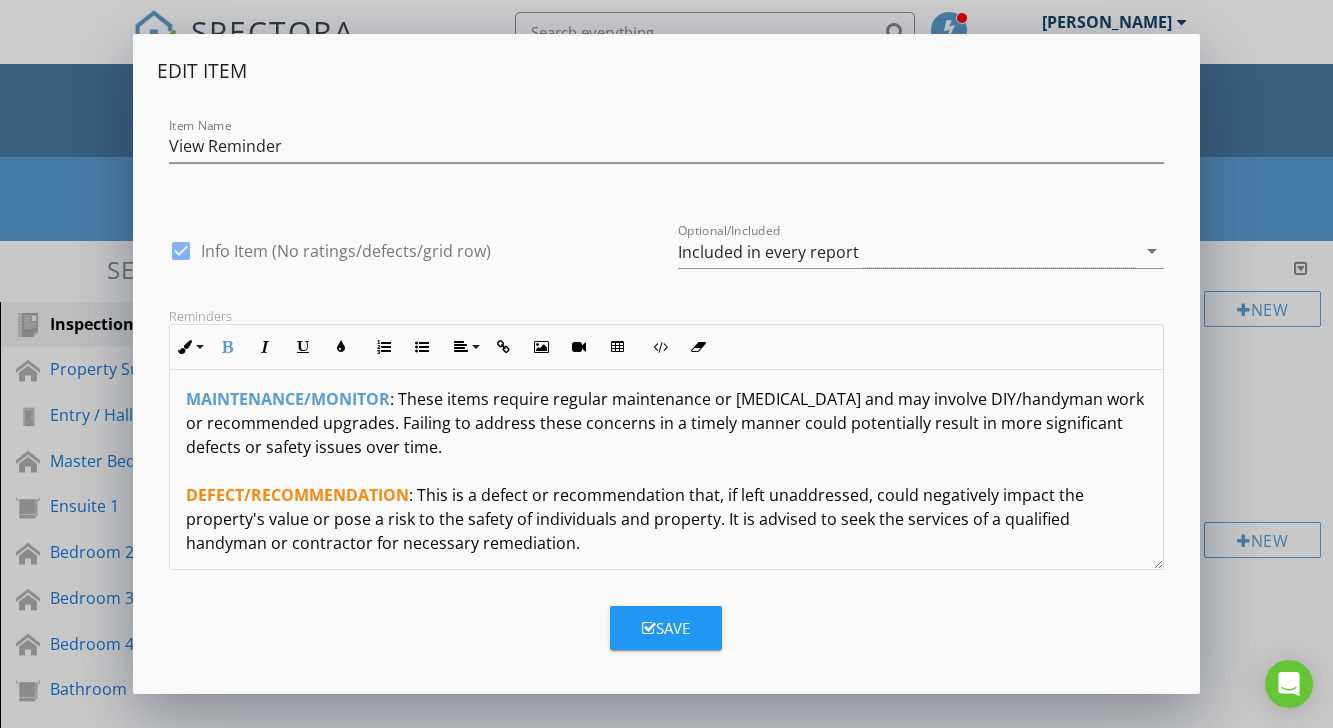click on "Terms And Conditions - Building Inspection The inspection aims to identify the major defects and safety hazards associated with the property at the time of the inspection. The inspection and reporting are limited to a visual assessment of structure in accordance with AS 4349.1 appendix "C" or, if not a pre-purchase report, then the report complies with AS4349.0. This is a general appraisal only and cannot be relied on alone. A further inspection by specialists and qualified trades is strongly recommended where concerns are raised in the report. DEFINITIONS AND TERMINOLOGY Inspector comments fall into the following categories: SERVICEABLE : The building material or component is in reasonable or serviceable condition for the age of the item or dwelling. MAINTENANCE/MONITOR DEFECT/RECOMMENDATION MAJOR DEFECT/SAFETY HAZARD: This refers to a particular issue that has substantial negative implications for the property's value or presents an unreasonable risk (Safety Issue). These concerns may be complex or costly." at bounding box center (666, 5379) 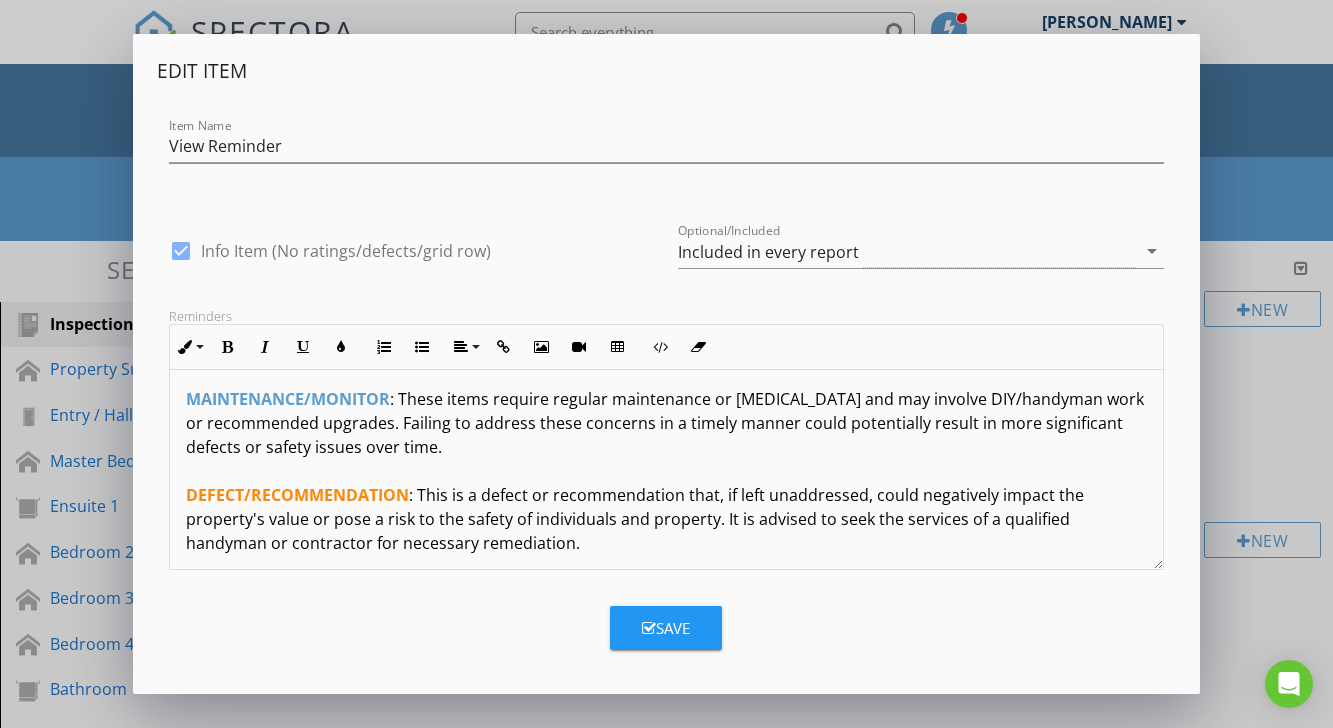 scroll, scrollTop: 424, scrollLeft: 0, axis: vertical 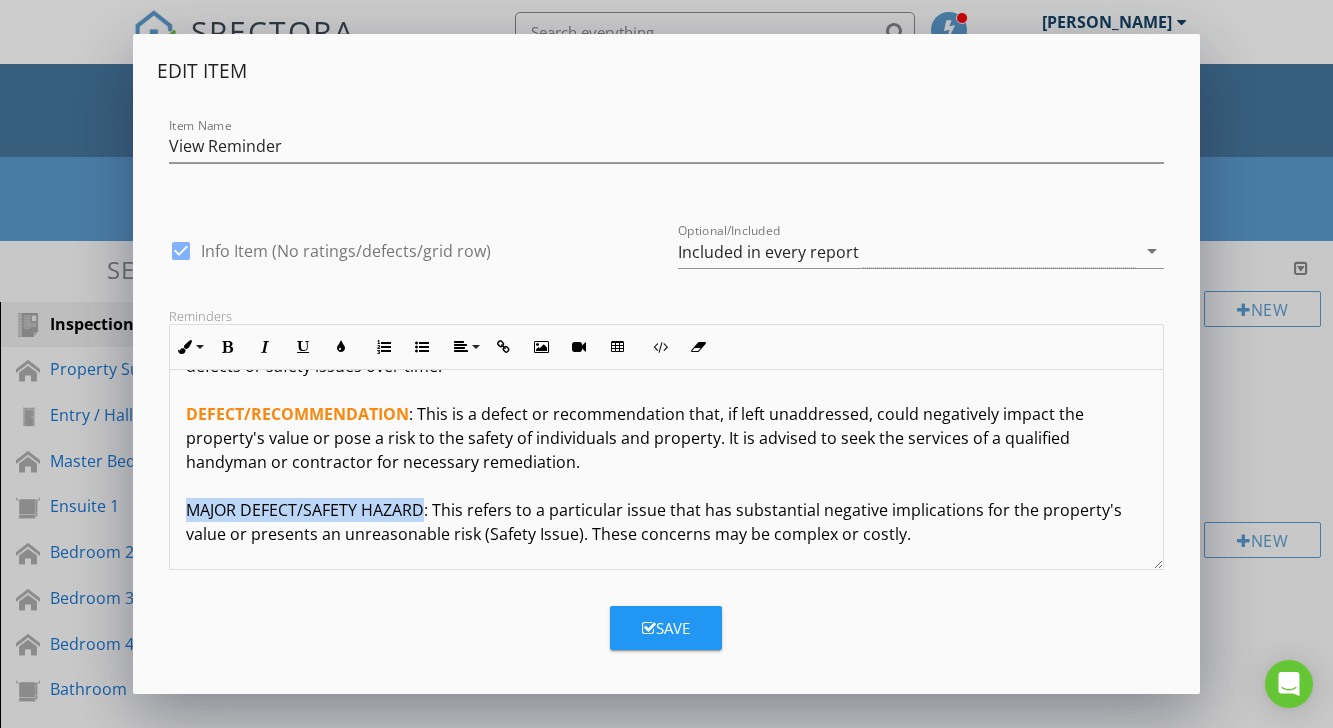 drag, startPoint x: 188, startPoint y: 486, endPoint x: 422, endPoint y: 487, distance: 234.00214 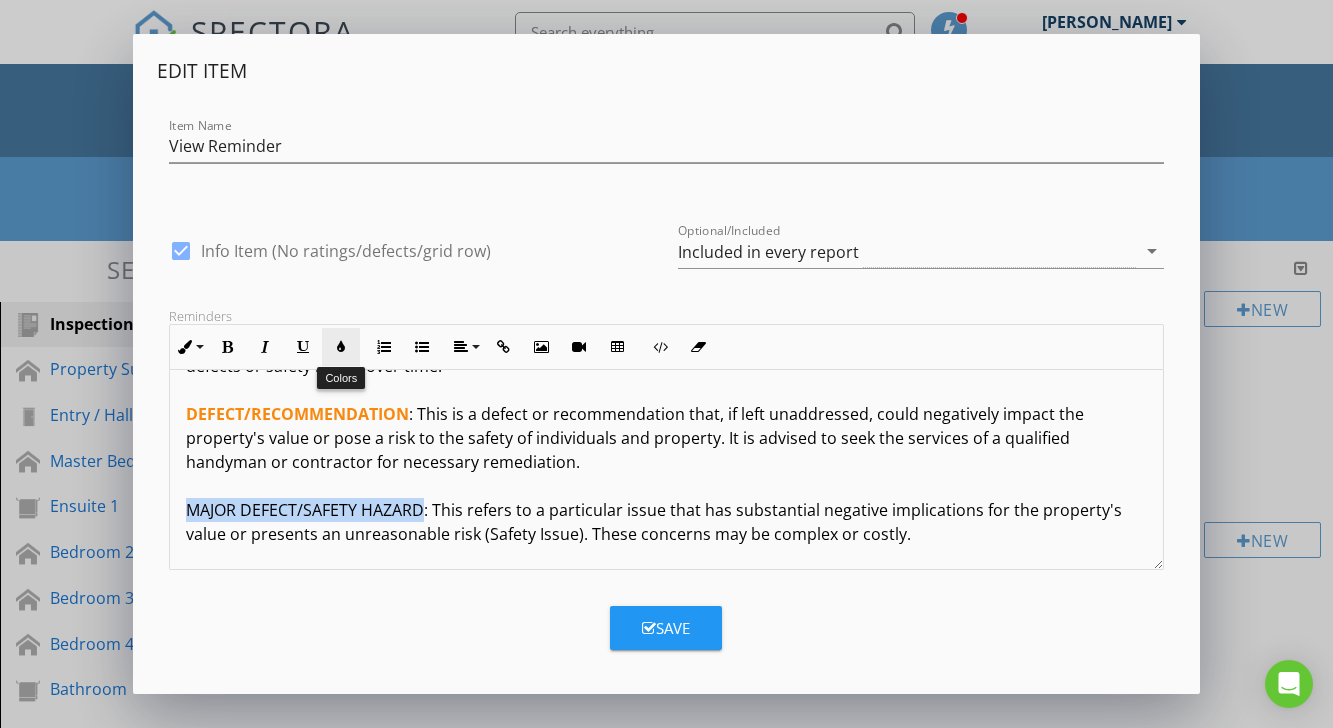 click at bounding box center [341, 347] 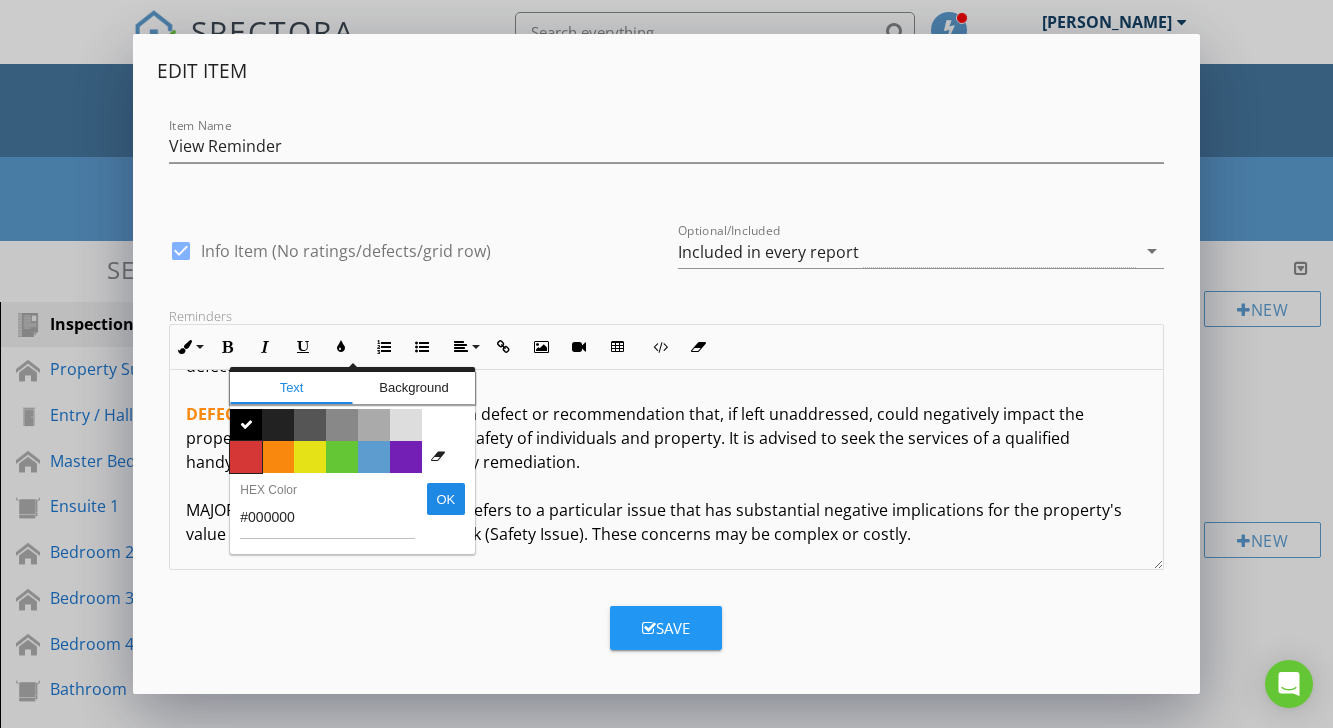 click on "Color #d53636" at bounding box center (246, 457) 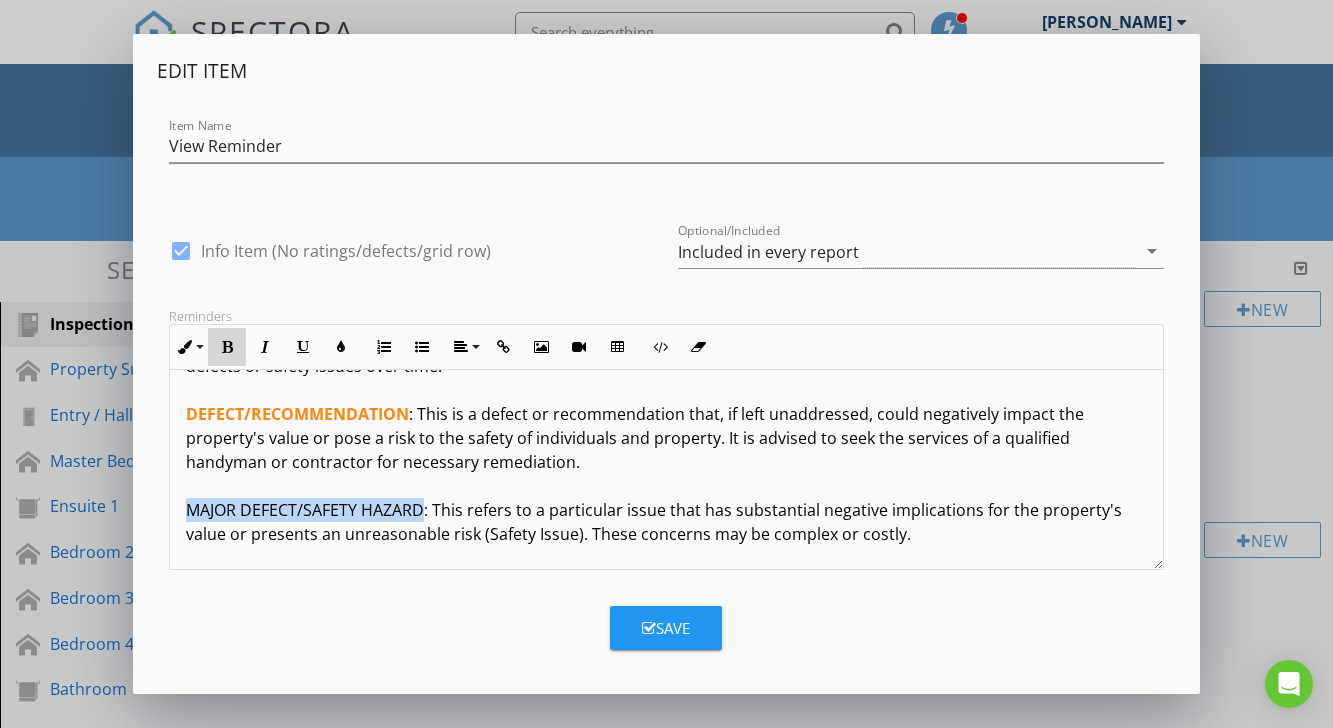 click at bounding box center (227, 347) 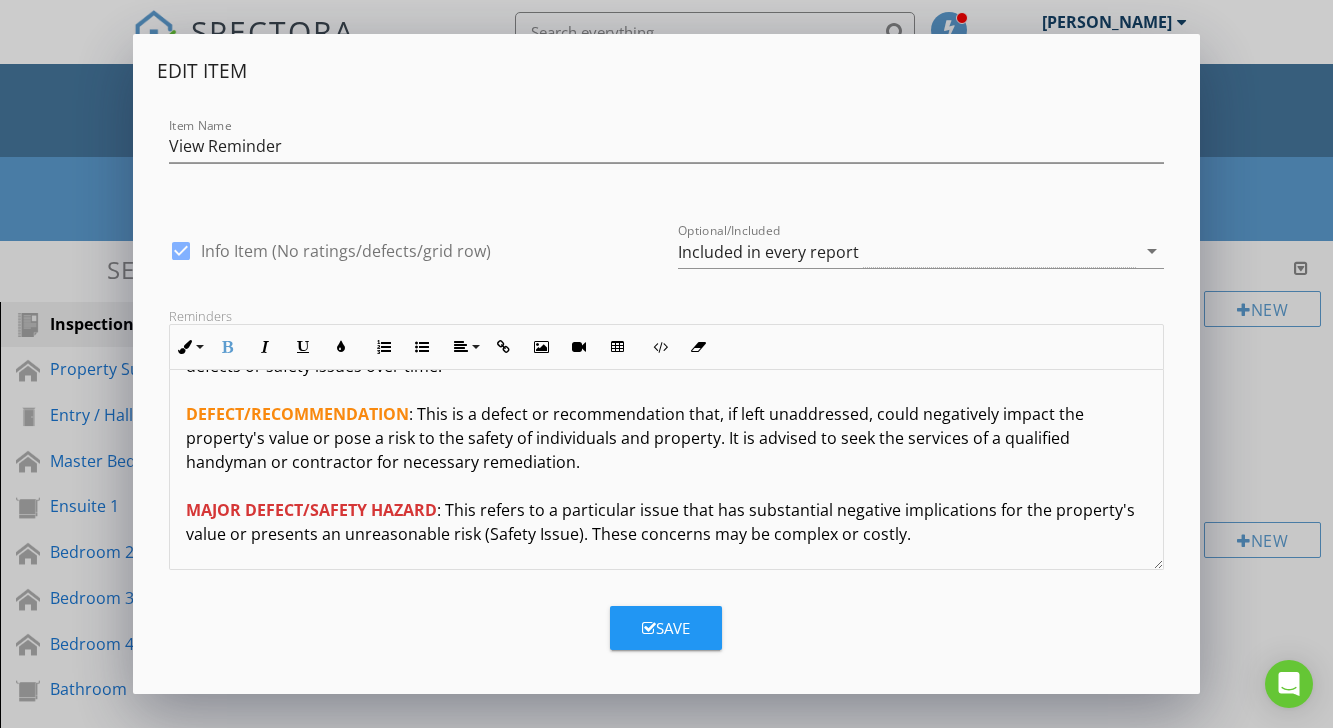 click on "Terms And Conditions - Building Inspection The inspection aims to identify the major defects and safety hazards associated with the property at the time of the inspection. The inspection and reporting are limited to a visual assessment of structure in accordance with AS 4349.1 appendix "C" or, if not a pre-purchase report, then the report complies with AS4349.0. This is a general appraisal only and cannot be relied on alone. A further inspection by specialists and qualified trades is strongly recommended where concerns are raised in the report. DEFINITIONS AND TERMINOLOGY Inspector comments fall into the following categories: SERVICEABLE : The building material or component is in reasonable or serviceable condition for the age of the item or dwelling. MAINTENANCE/MONITOR DEFECT/RECOMMENDATION MAJOR DEFECT/SAFETY HAZARD : This refers to a particular issue that has substantial negative implications for the property's value or presents an unreasonable risk (Safety Issue). These concerns may be complex or costly." at bounding box center [666, 5298] 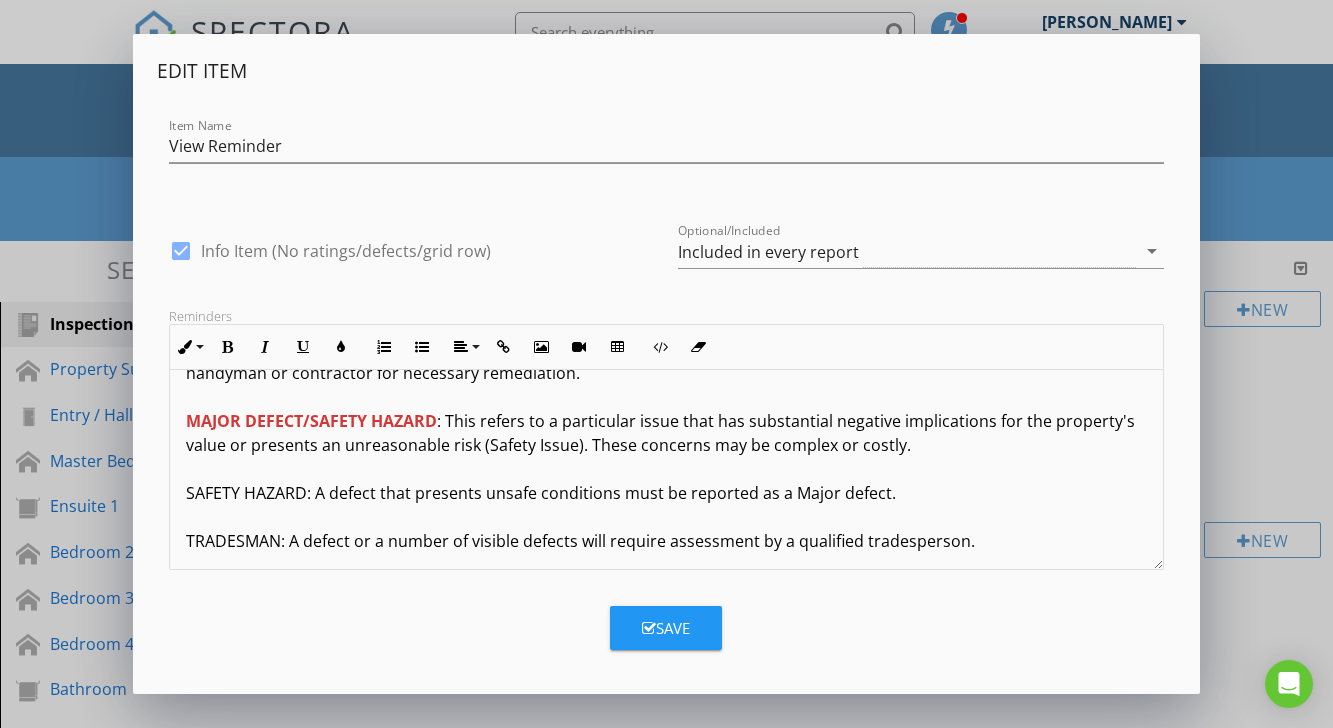 scroll, scrollTop: 500, scrollLeft: 0, axis: vertical 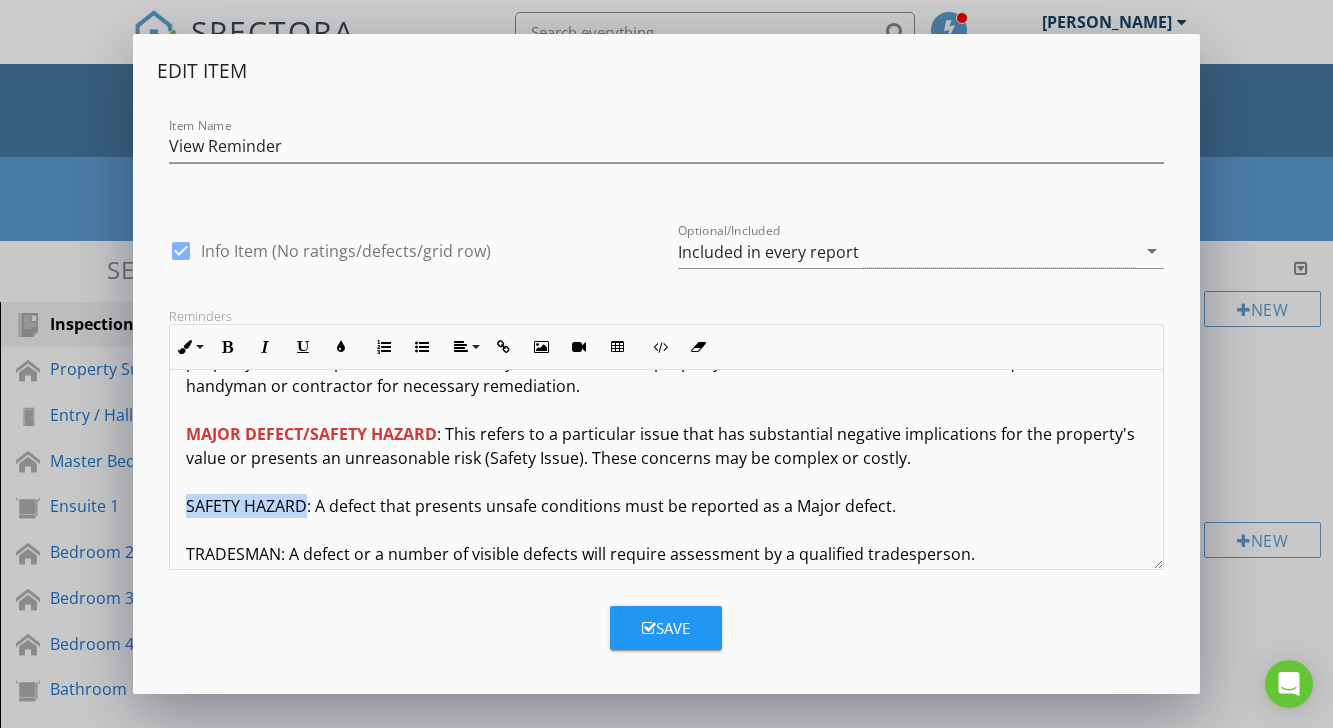 drag, startPoint x: 183, startPoint y: 479, endPoint x: 305, endPoint y: 479, distance: 122 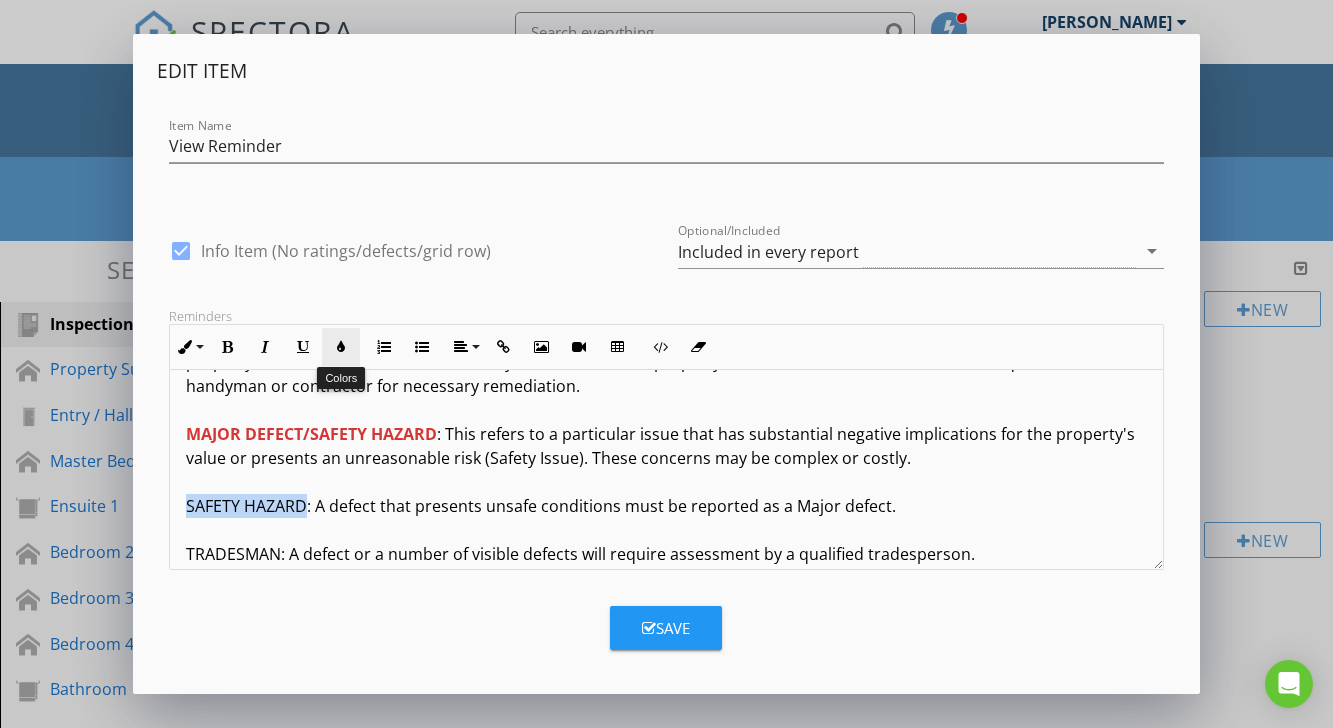 click at bounding box center [341, 347] 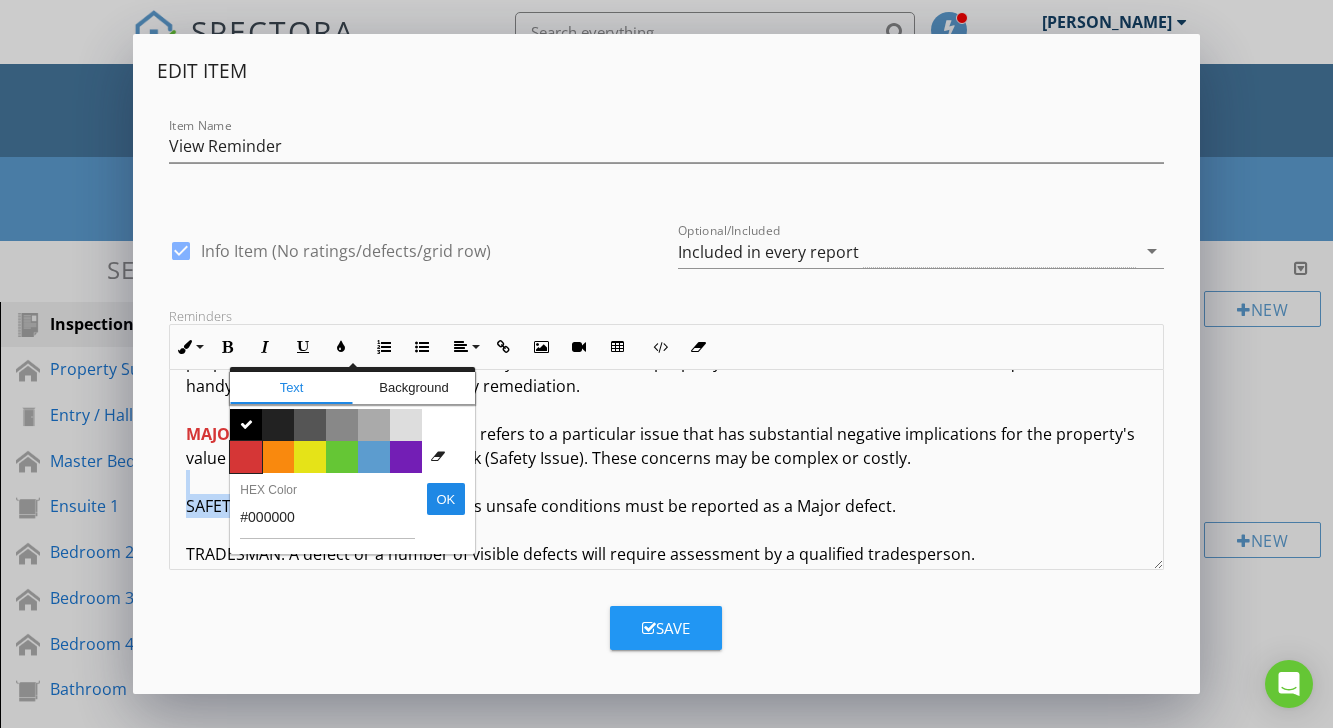 click on "Color #d53636" at bounding box center [246, 457] 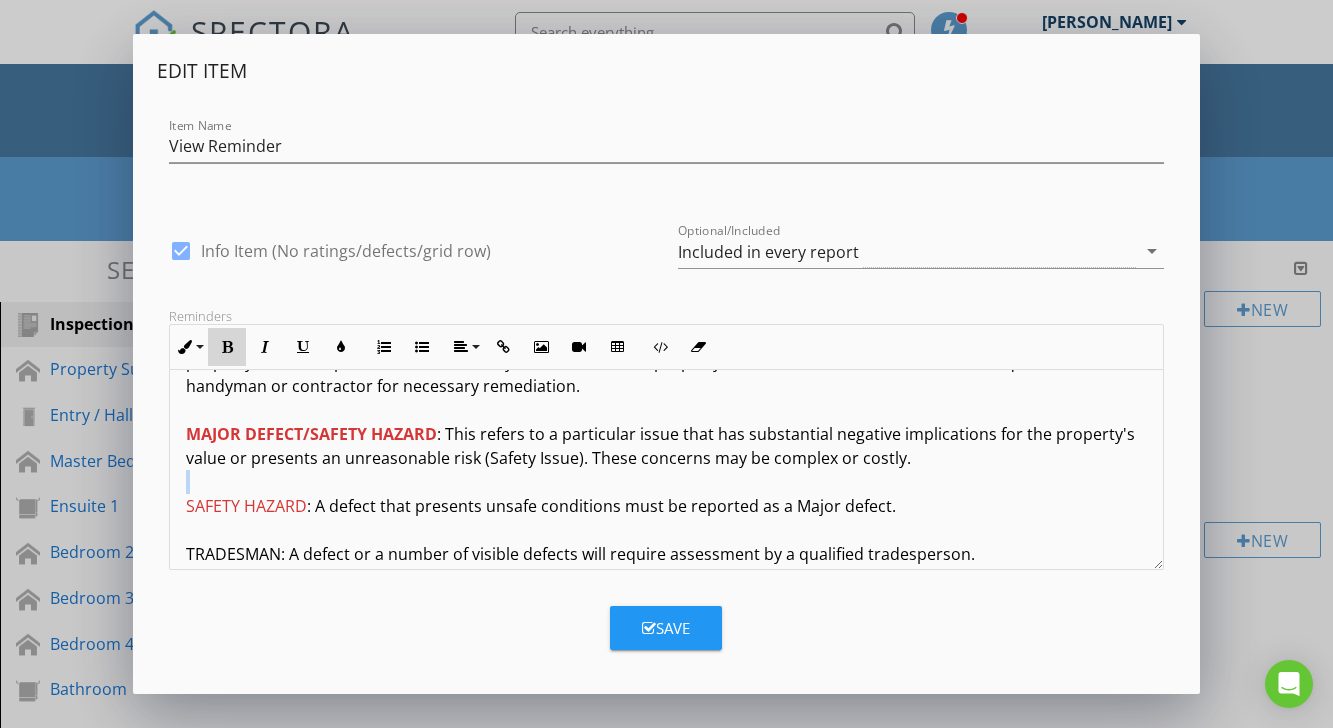 click at bounding box center [227, 347] 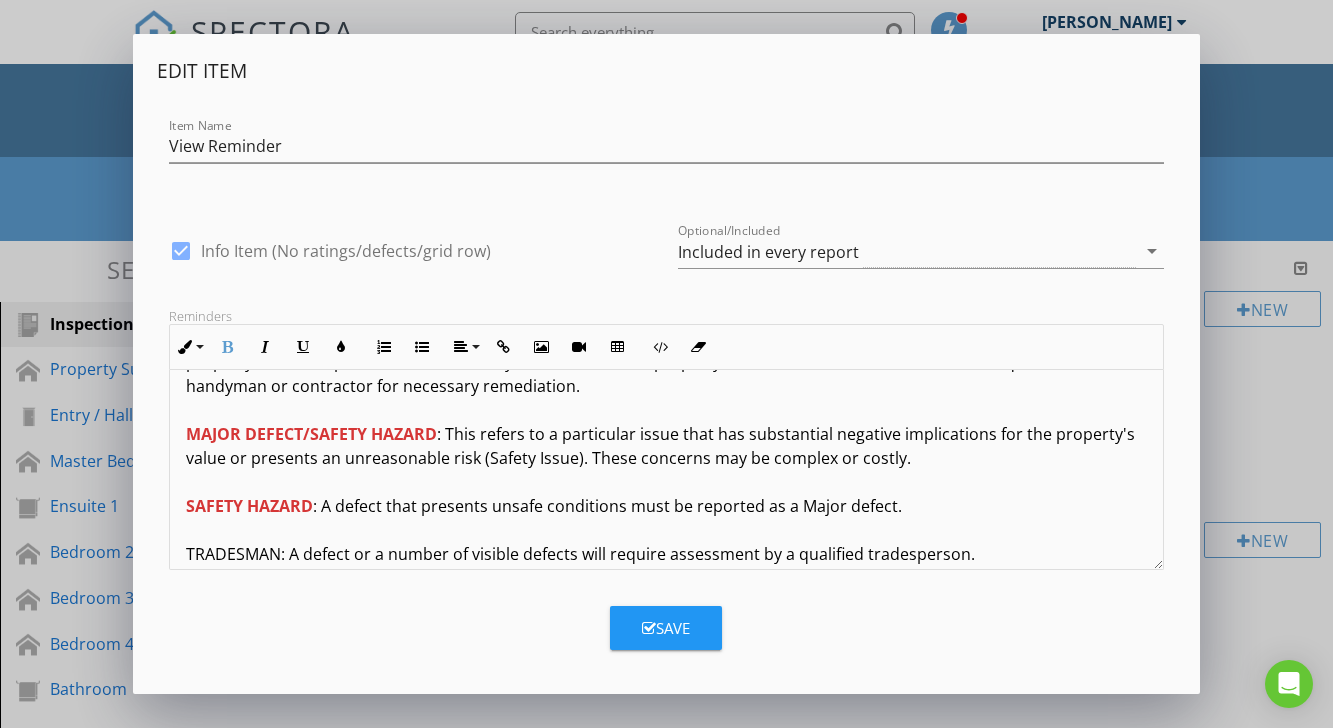 click on "Terms And Conditions - Building Inspection The inspection aims to identify the major defects and safety hazards associated with the property at the time of the inspection. The inspection and reporting are limited to a visual assessment of structure in accordance with AS 4349.1 appendix "C" or, if not a pre-purchase report, then the report complies with AS4349.0. This is a general appraisal only and cannot be relied on alone. A further inspection by specialists and qualified trades is strongly recommended where concerns are raised in the report. DEFINITIONS AND TERMINOLOGY Inspector comments fall into the following categories: SERVICEABLE : The building material or component is in reasonable or serviceable condition for the age of the item or dwelling. MAINTENANCE/MONITOR DEFECT/RECOMMENDATION MAJOR DEFECT/SAFETY HAZARD : This refers to a particular issue that has substantial negative implications for the property's value or presents an unreasonable risk (Safety Issue). These concerns may be complex or costly." at bounding box center (666, 5222) 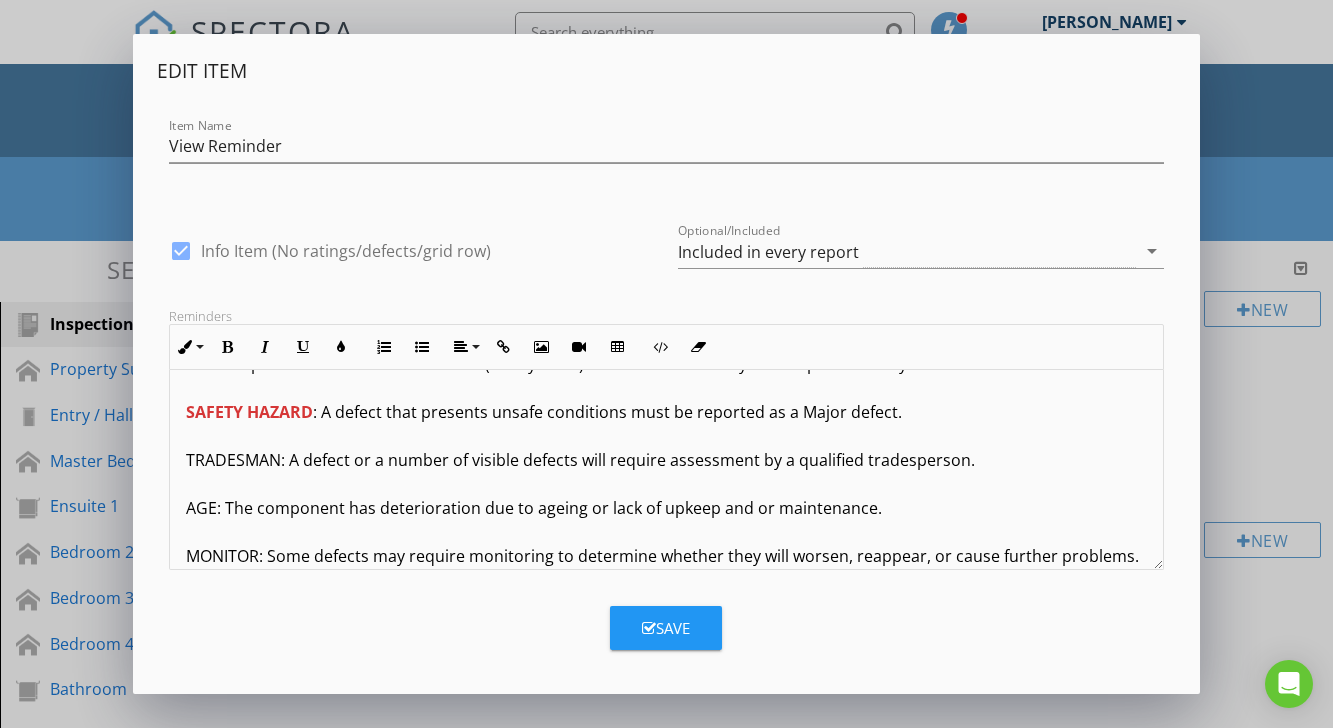 scroll, scrollTop: 632, scrollLeft: 0, axis: vertical 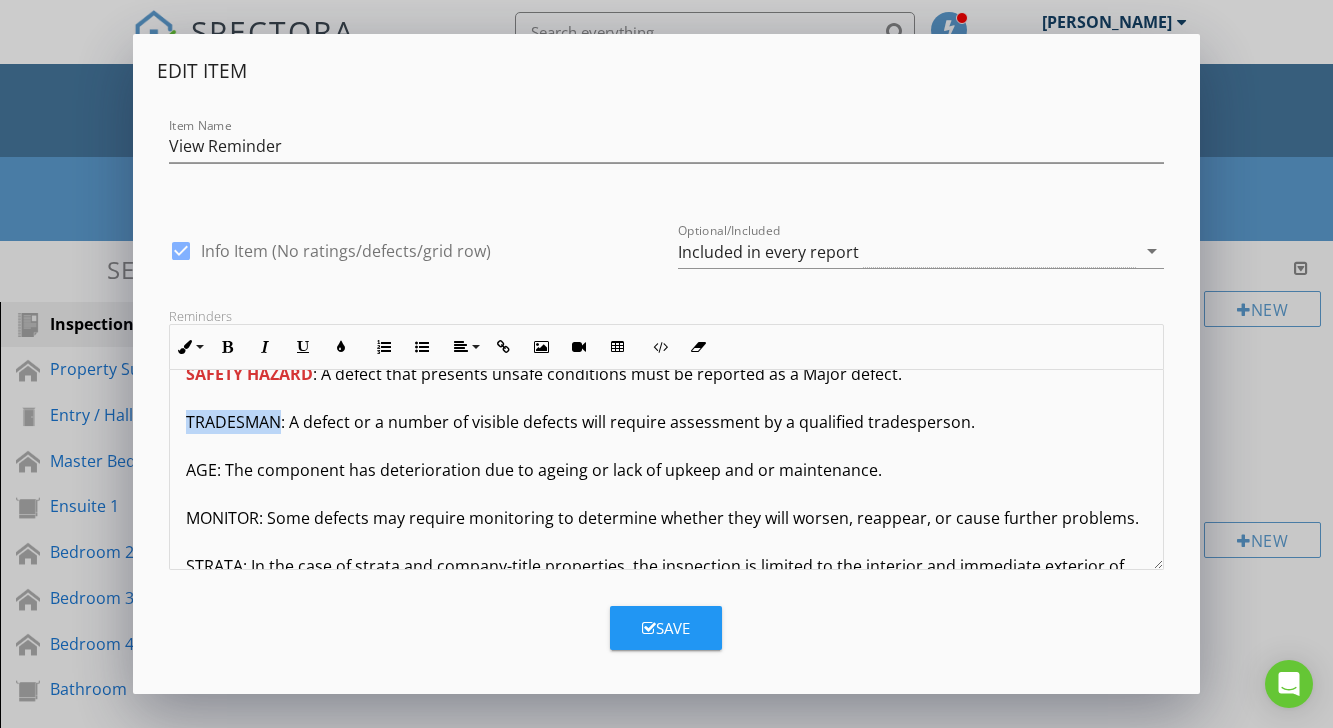 drag, startPoint x: 188, startPoint y: 395, endPoint x: 276, endPoint y: 401, distance: 88.20431 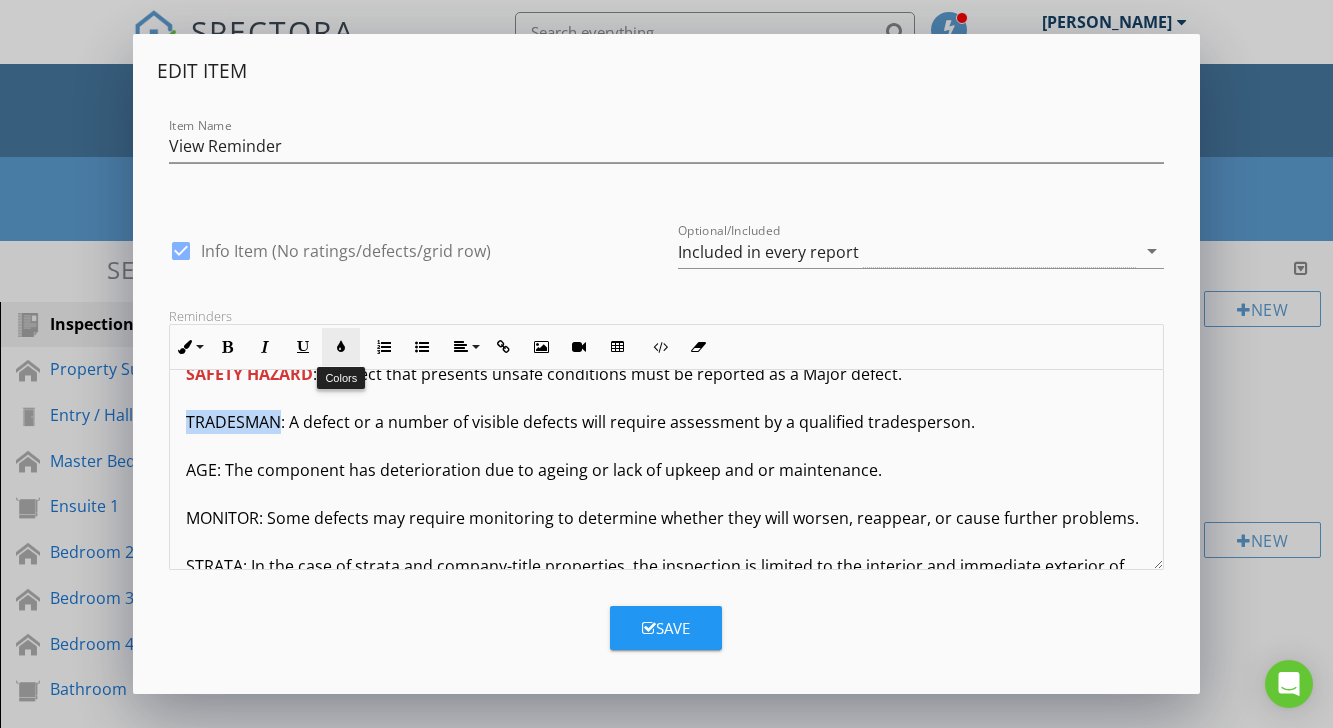 click on "Colors" at bounding box center [341, 347] 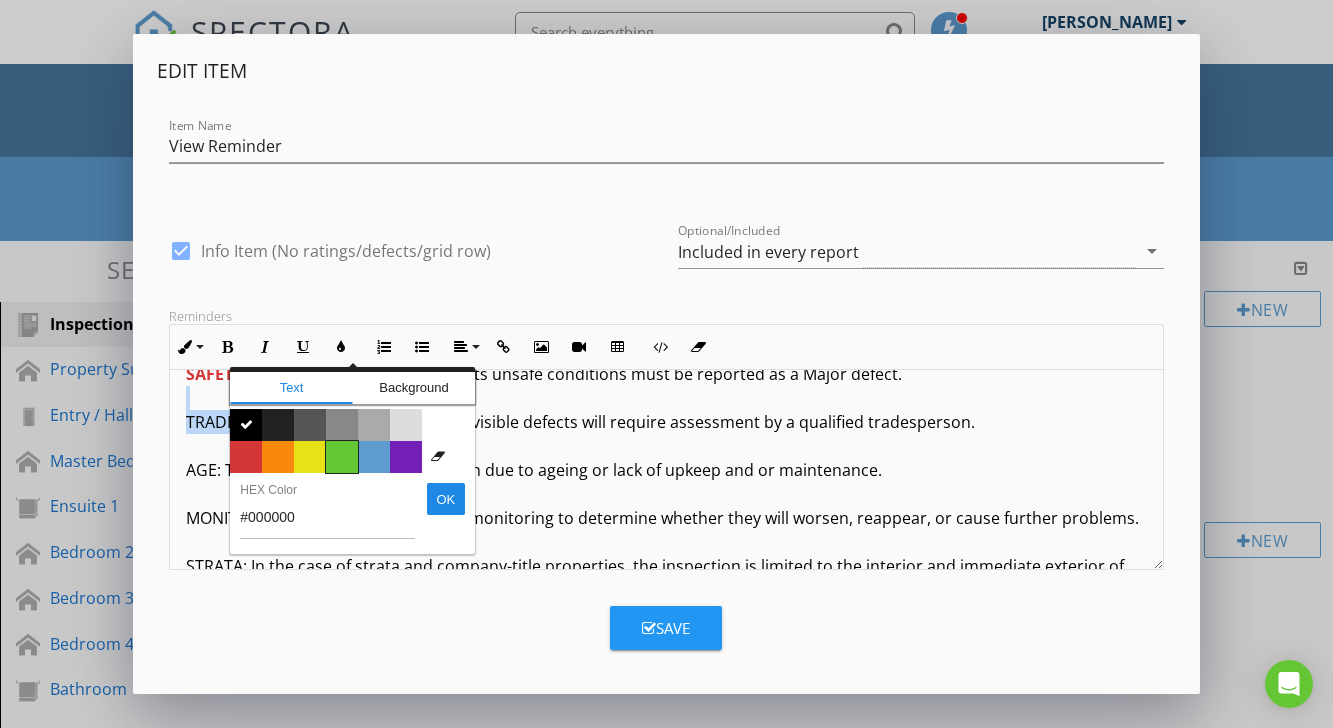 click on "Color #65c635" at bounding box center [342, 457] 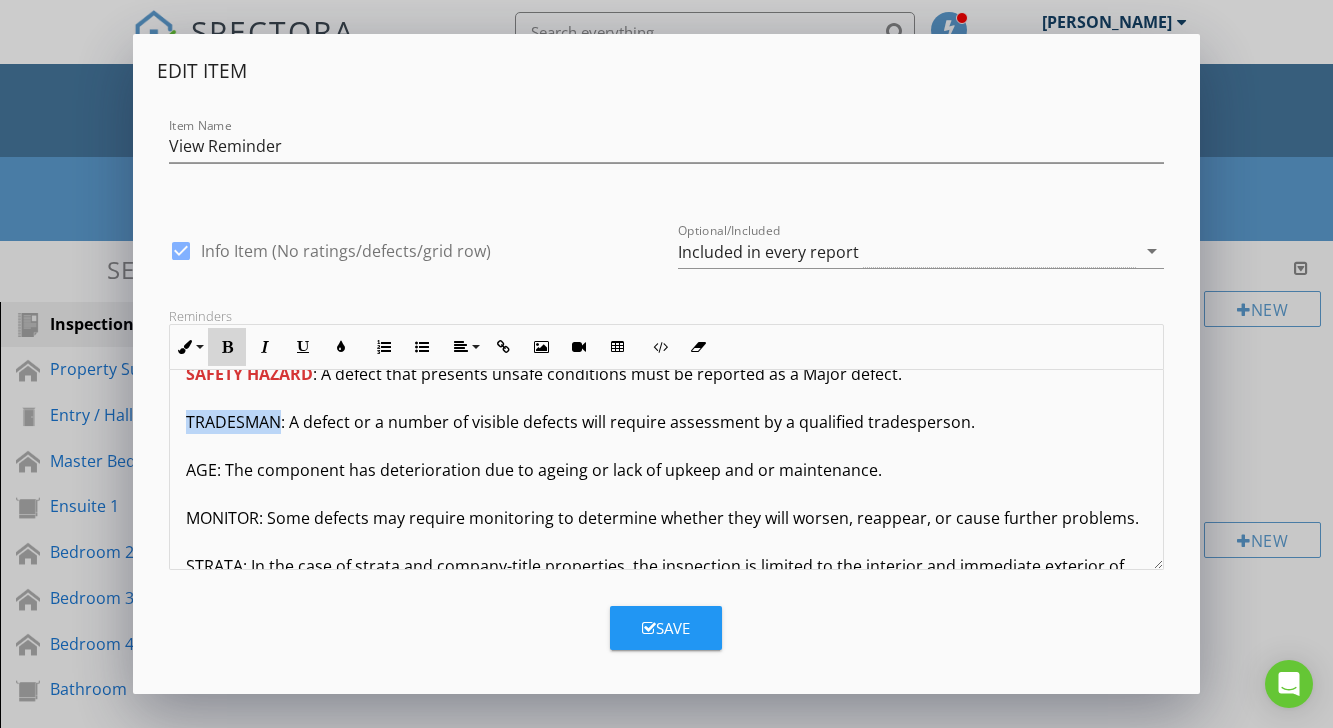 click at bounding box center [227, 347] 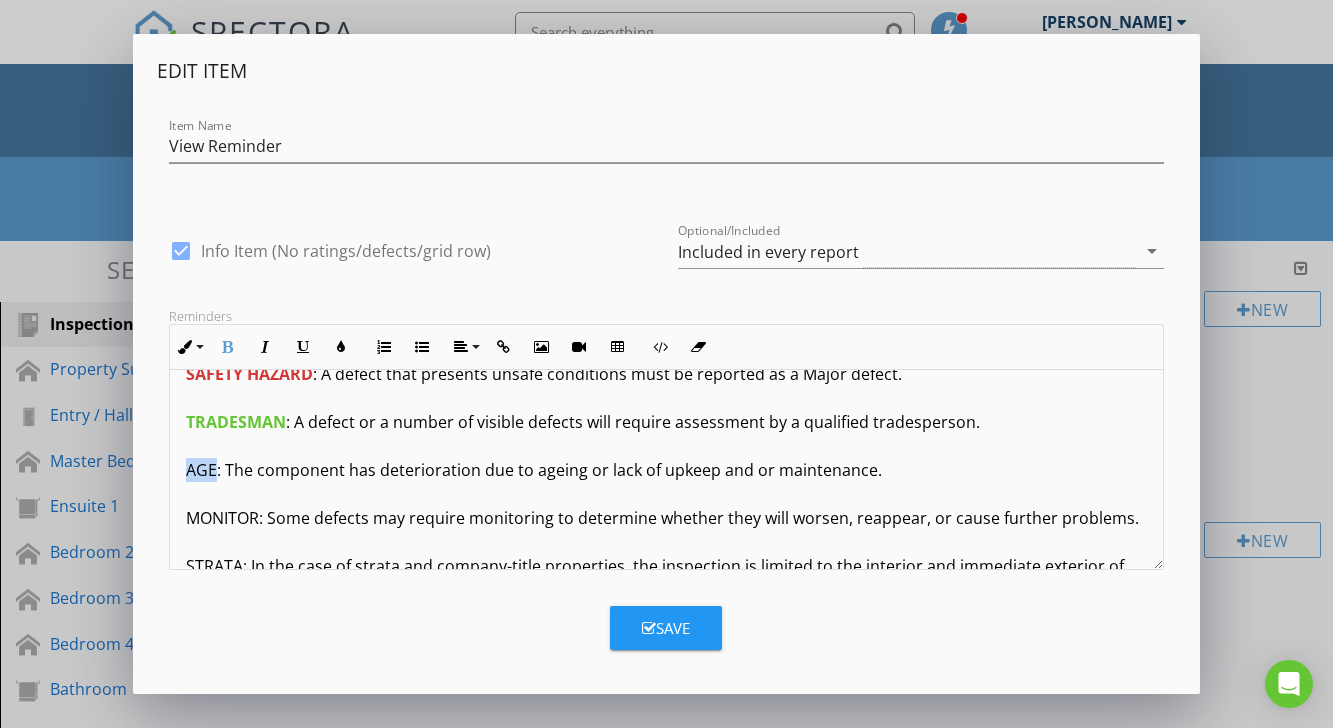 drag, startPoint x: 184, startPoint y: 443, endPoint x: 213, endPoint y: 448, distance: 29.427877 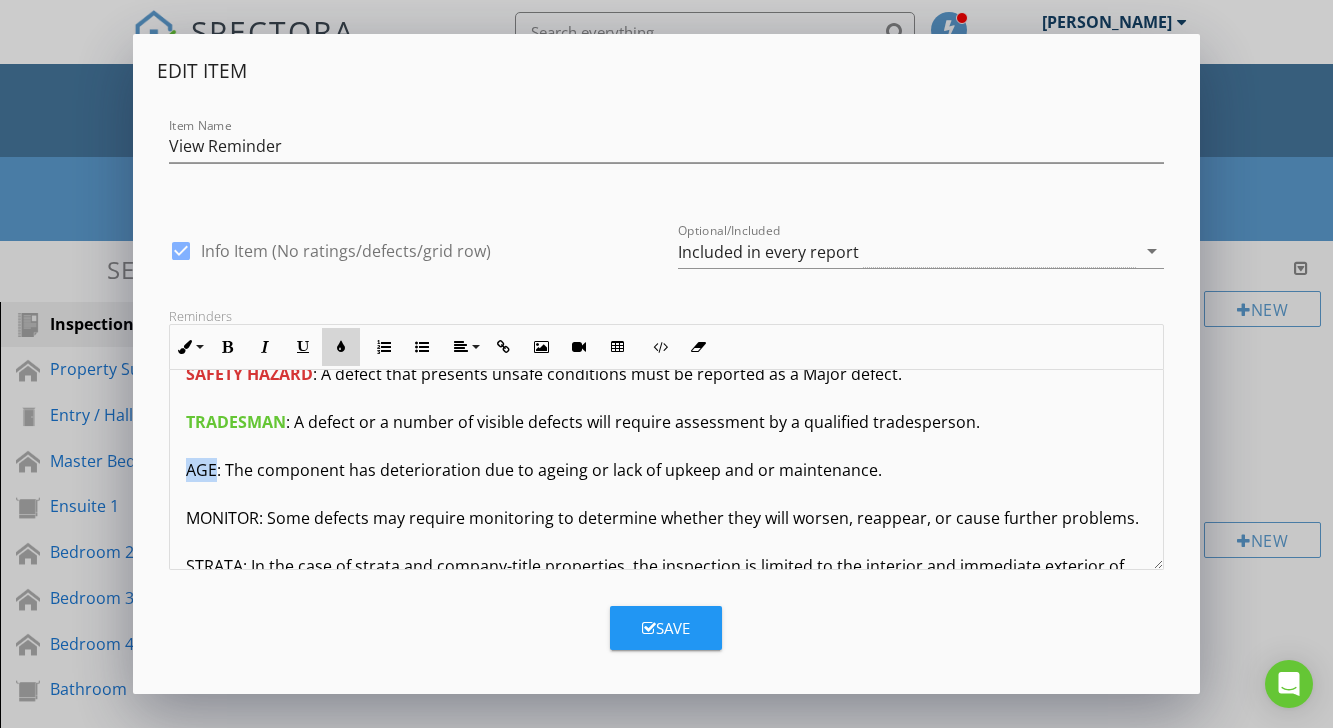 click at bounding box center (341, 347) 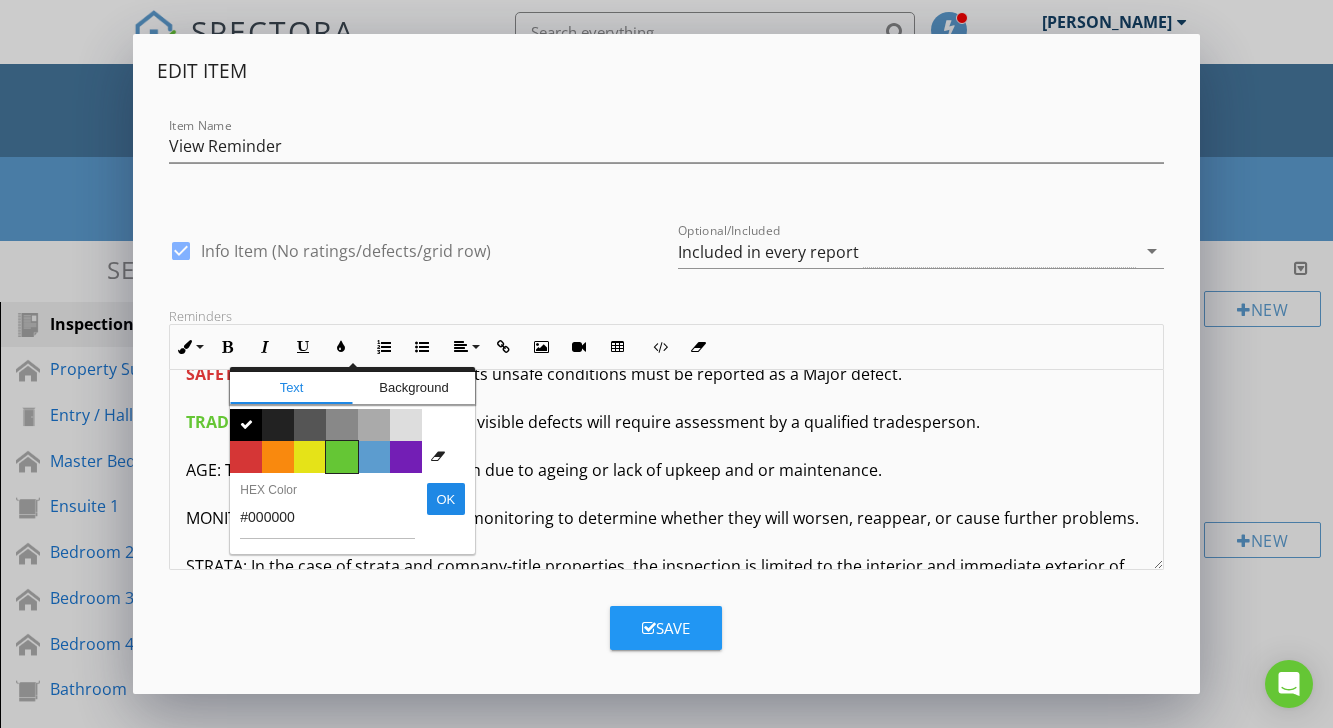click on "Color #65c635" at bounding box center [342, 457] 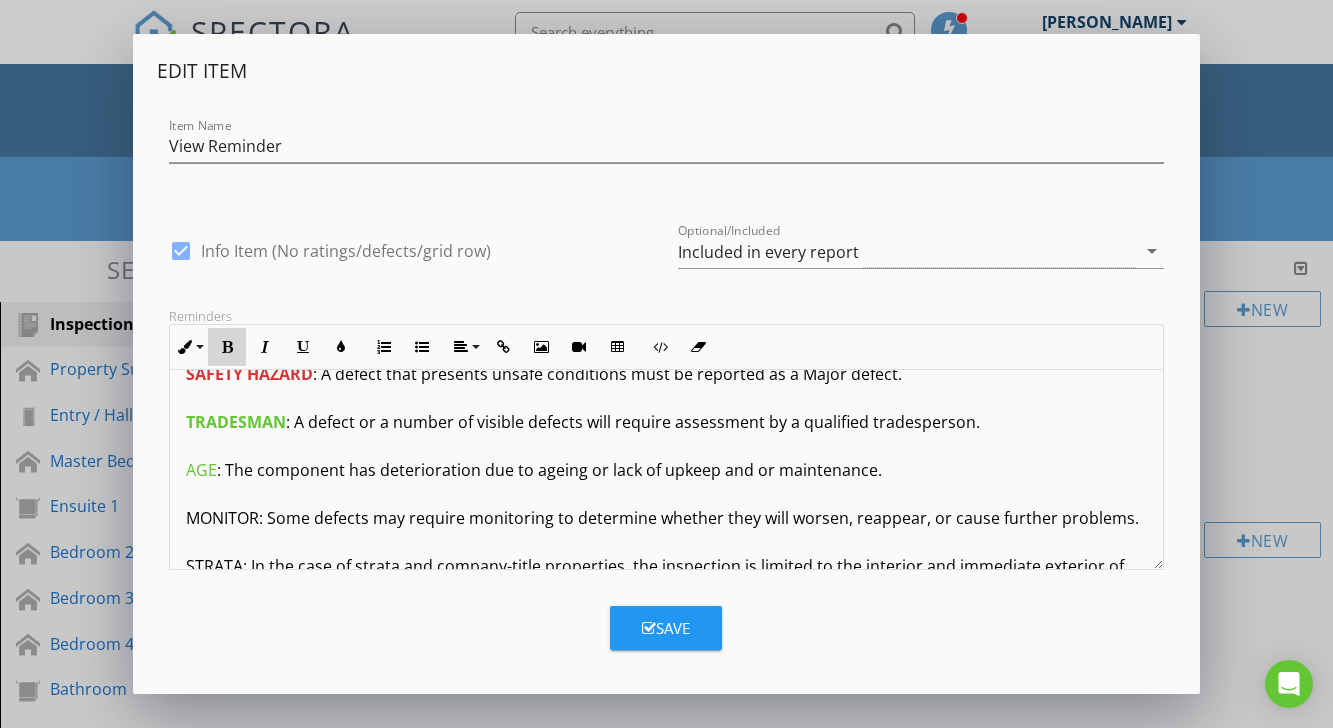 click at bounding box center [227, 347] 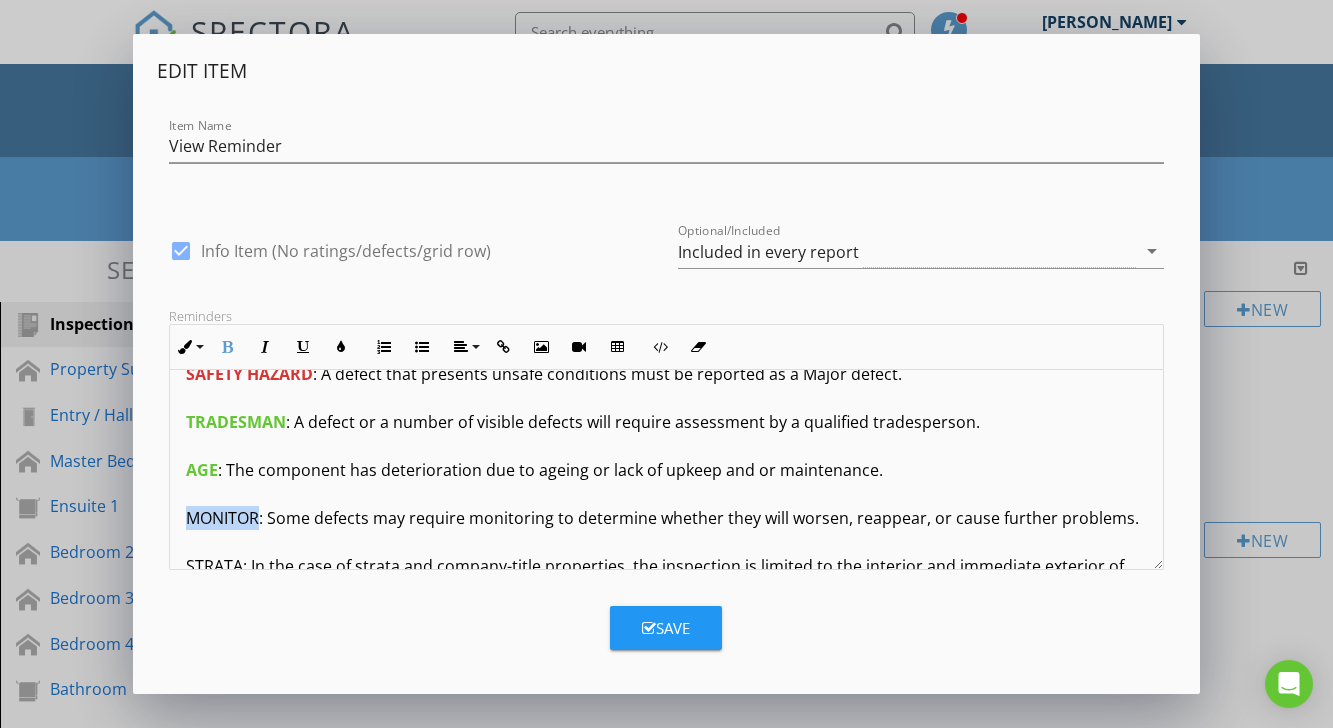 drag, startPoint x: 189, startPoint y: 491, endPoint x: 258, endPoint y: 493, distance: 69.02898 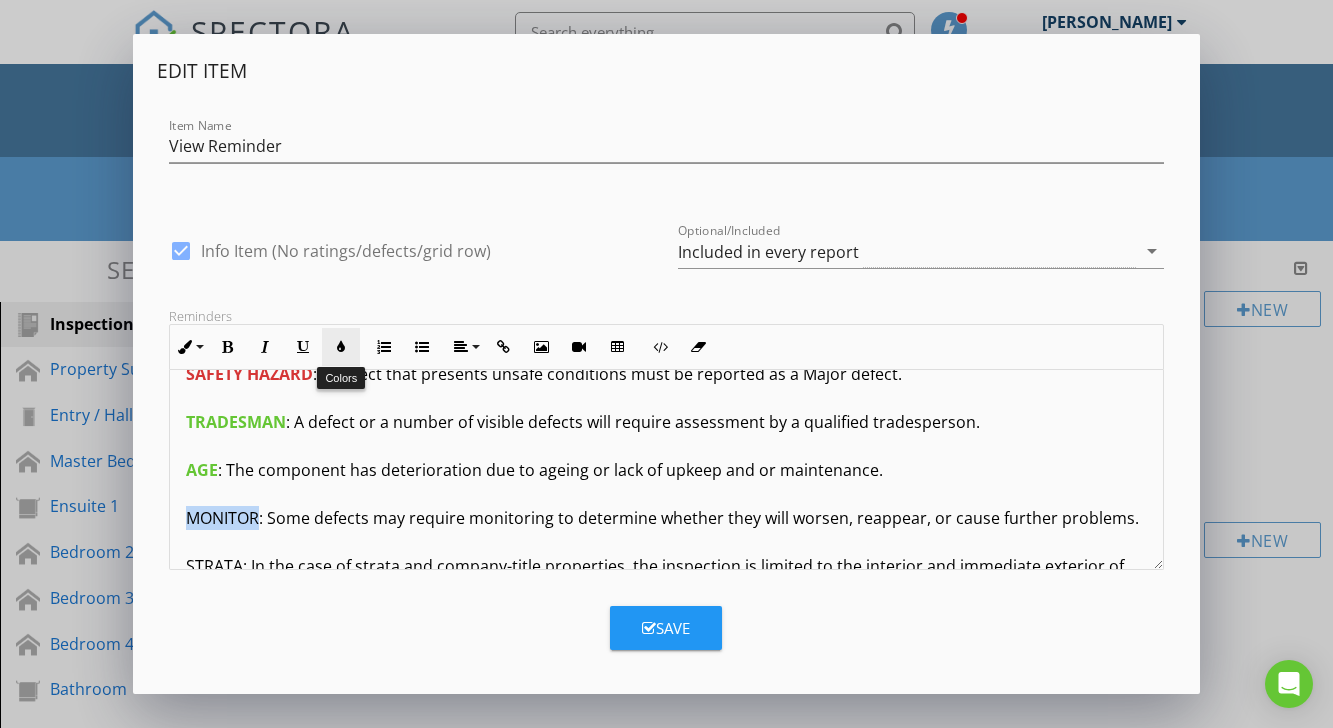 click at bounding box center (341, 347) 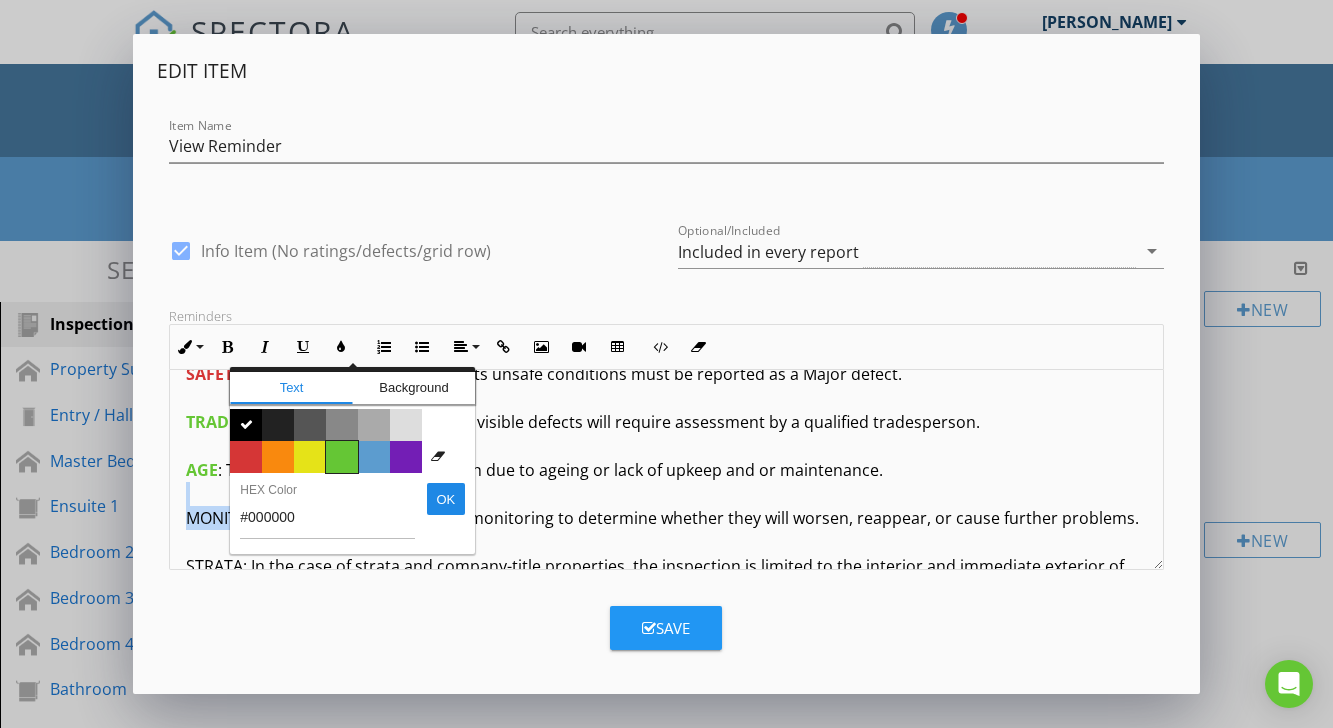 click on "Color #65c635" at bounding box center (342, 457) 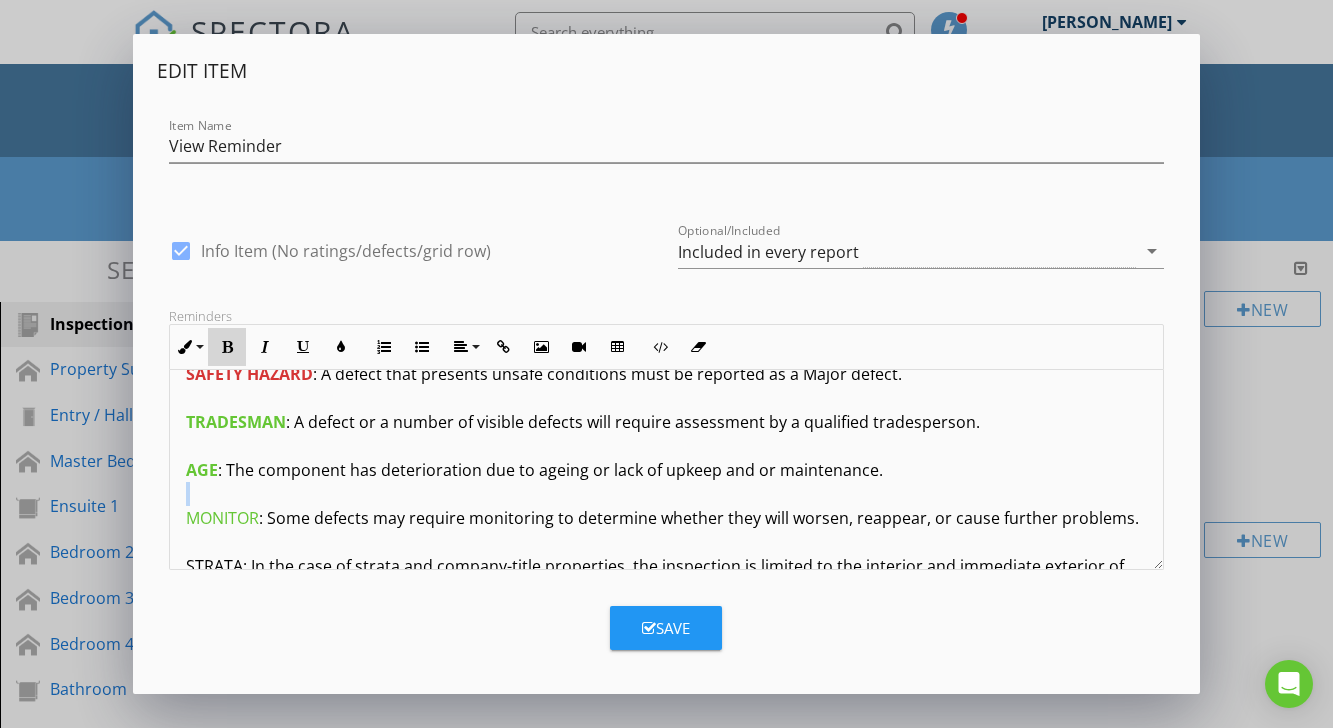 click on "Bold" at bounding box center [227, 347] 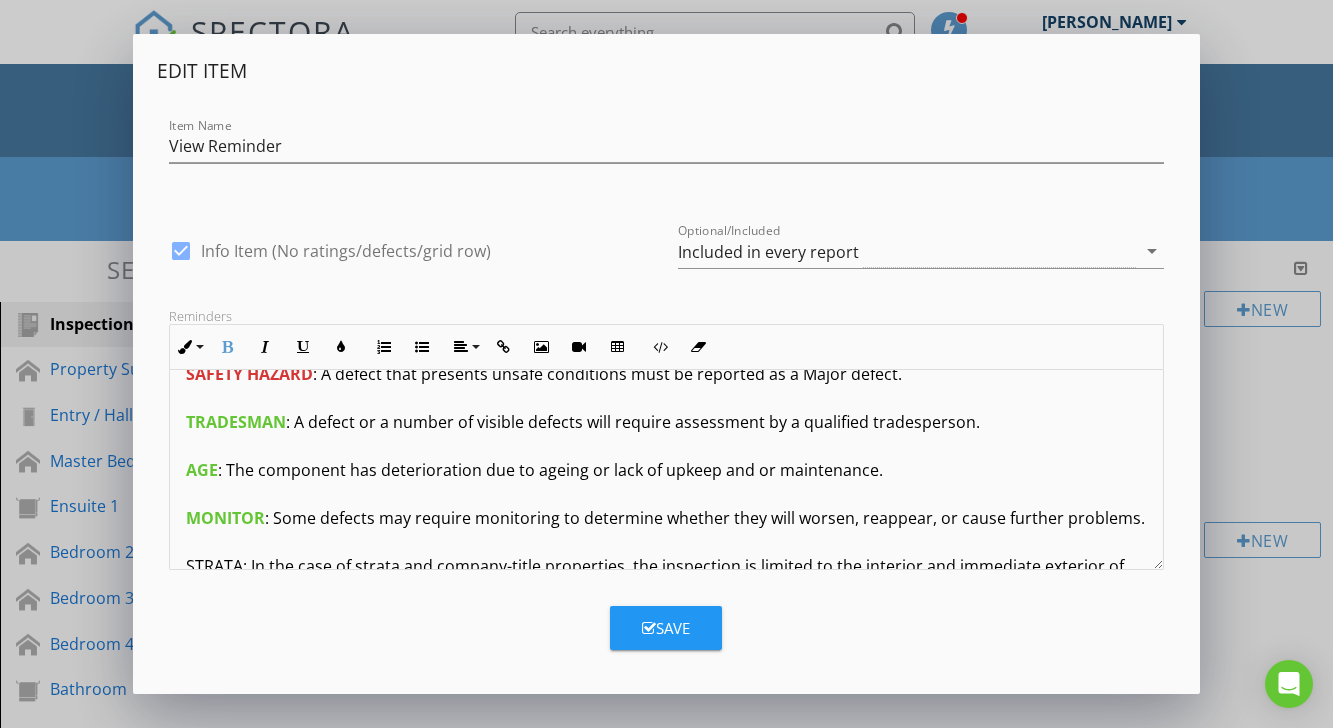 click on "Terms And Conditions - Building Inspection The inspection aims to identify the major defects and safety hazards associated with the property at the time of the inspection. The inspection and reporting are limited to a visual assessment of structure in accordance with AS 4349.1 appendix "C" or, if not a pre-purchase report, then the report complies with AS4349.0. This is a general appraisal only and cannot be relied on alone. A further inspection by specialists and qualified trades is strongly recommended where concerns are raised in the report. DEFINITIONS AND TERMINOLOGY Inspector comments fall into the following categories: SERVICEABLE : The building material or component is in reasonable or serviceable condition for the age of the item or dwelling. MAINTENANCE/MONITOR DEFECT/RECOMMENDATION MAJOR DEFECT/SAFETY HAZARD : This refers to a particular issue that has substantial negative implications for the property's value or presents an unreasonable risk (Safety Issue). These concerns may be complex or costly." at bounding box center [666, 5090] 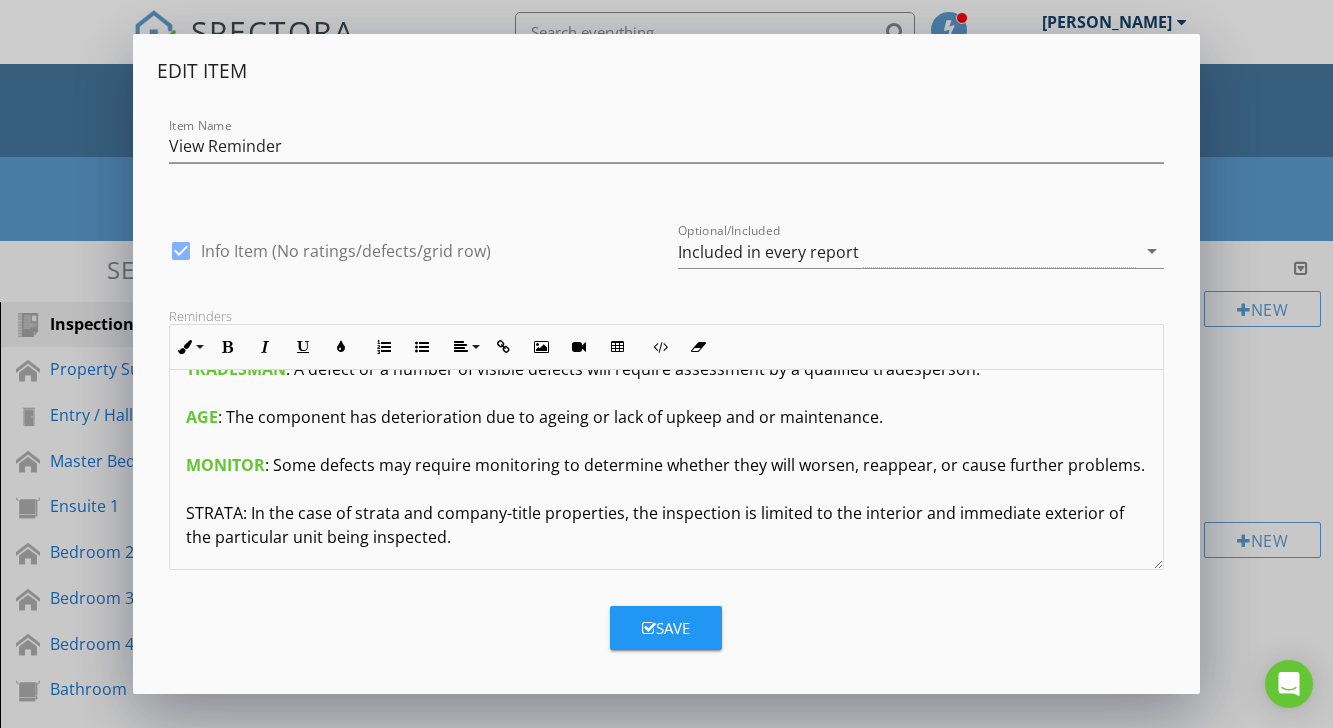 scroll, scrollTop: 696, scrollLeft: 0, axis: vertical 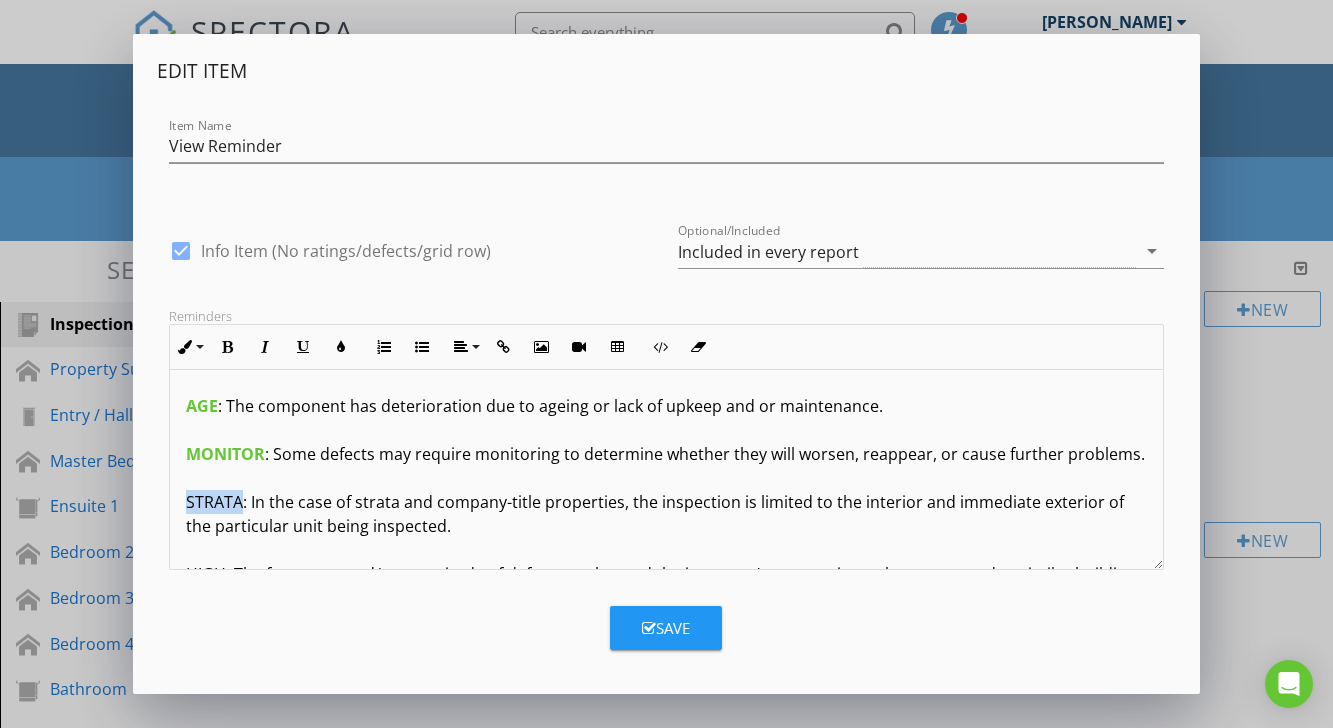 drag, startPoint x: 186, startPoint y: 475, endPoint x: 242, endPoint y: 482, distance: 56.435802 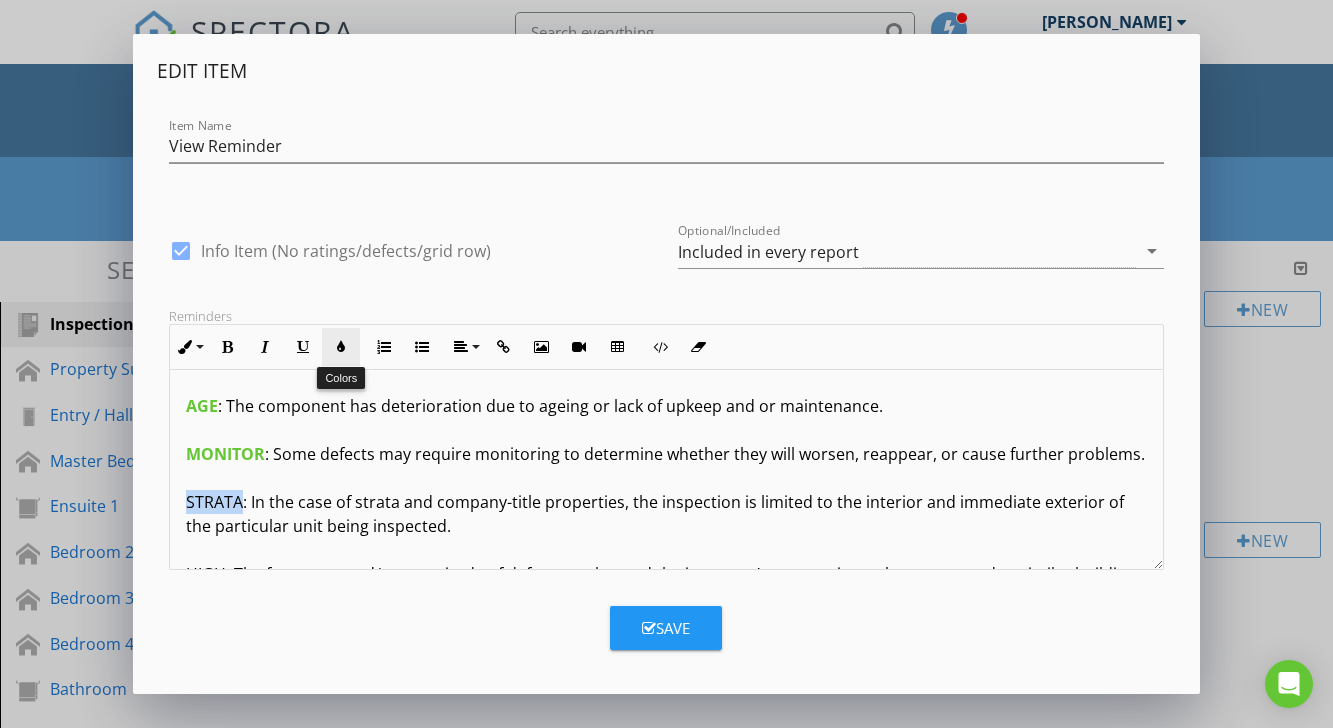 click at bounding box center [341, 347] 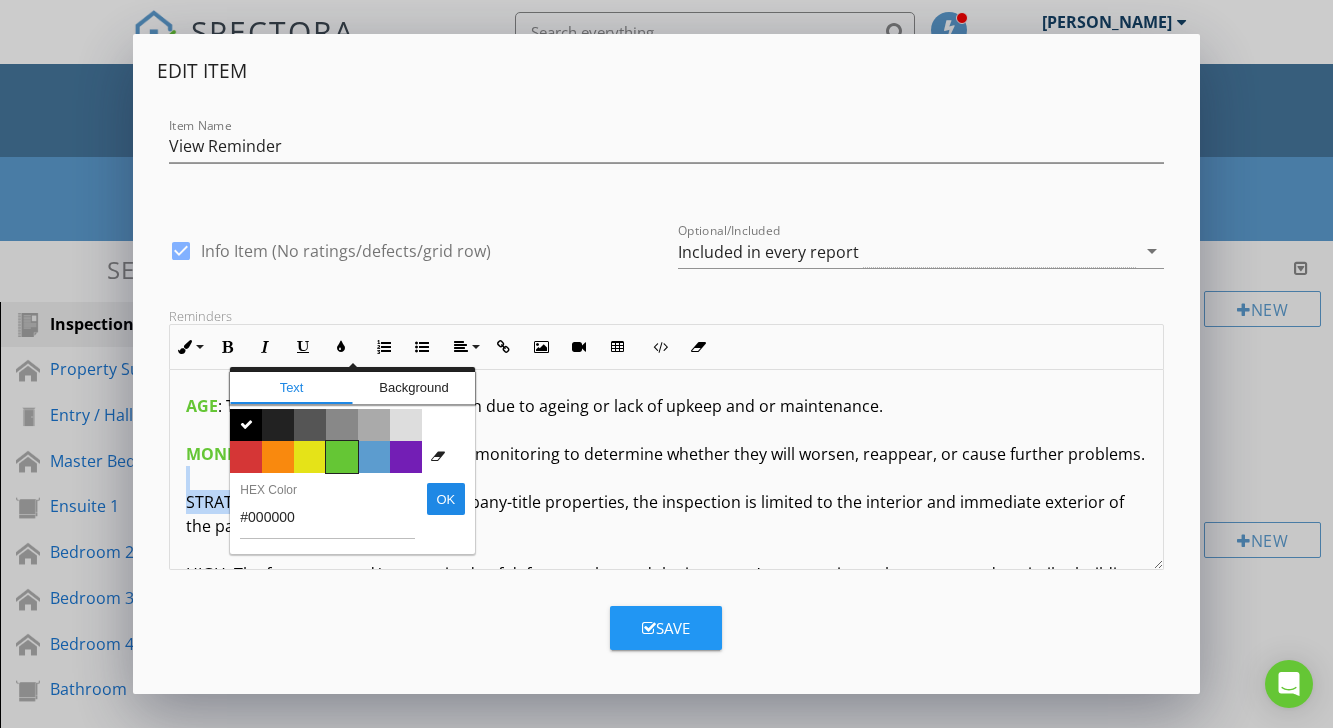 click on "Color #65c635" at bounding box center [342, 457] 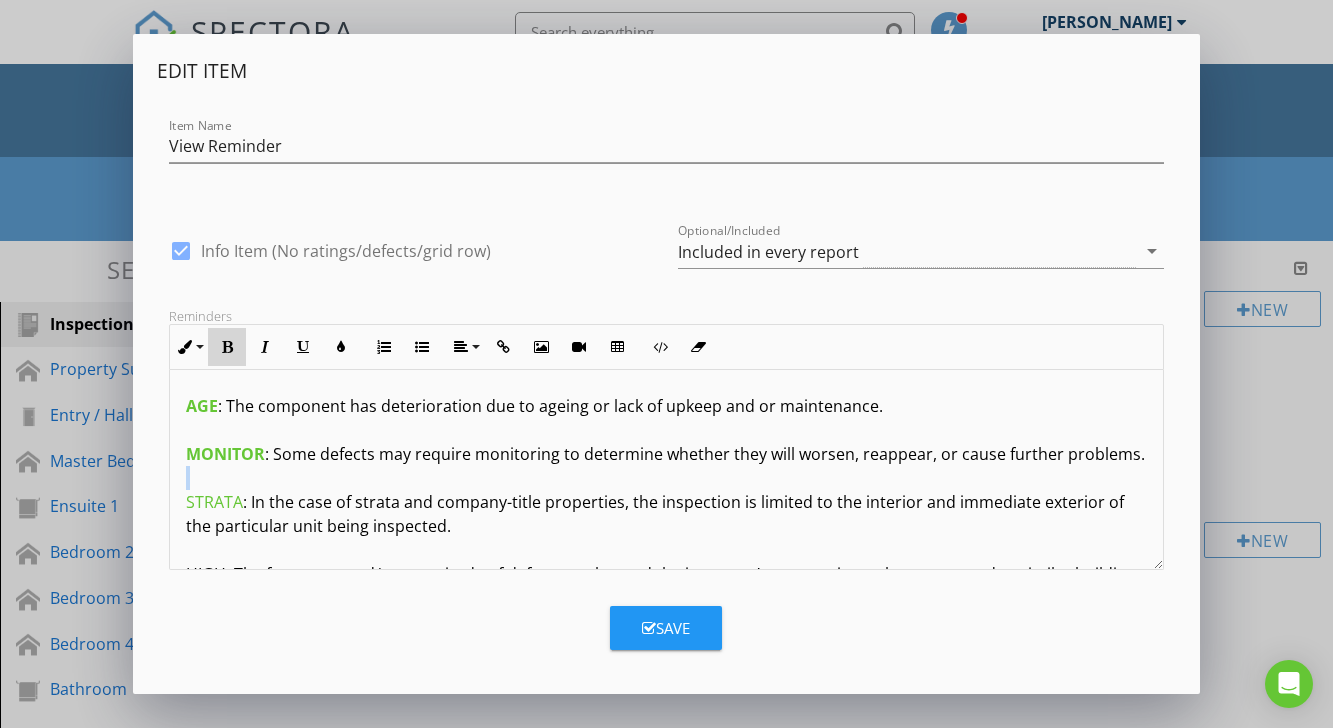 click on "Bold" at bounding box center [227, 347] 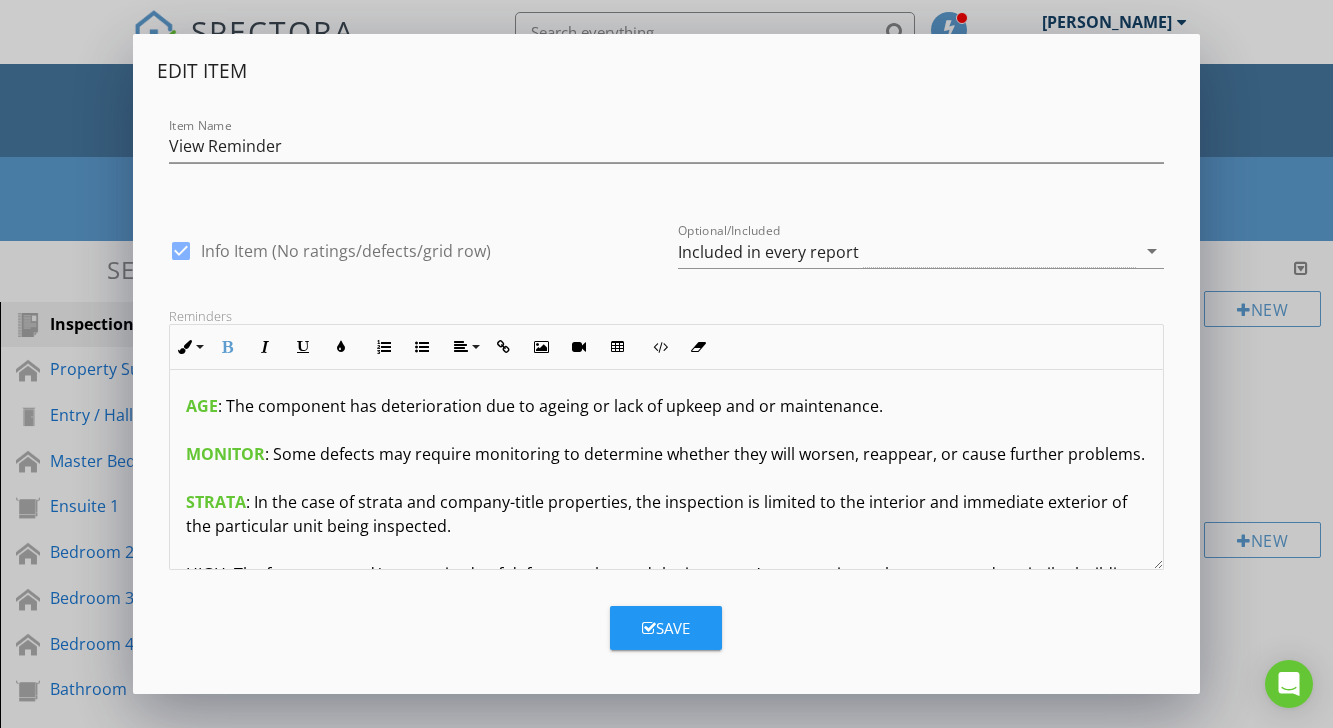 click on "check_box Info Item (No ratings/defects/grid row)   Optional/Included Included in every report arrow_drop_down" at bounding box center [666, 245] 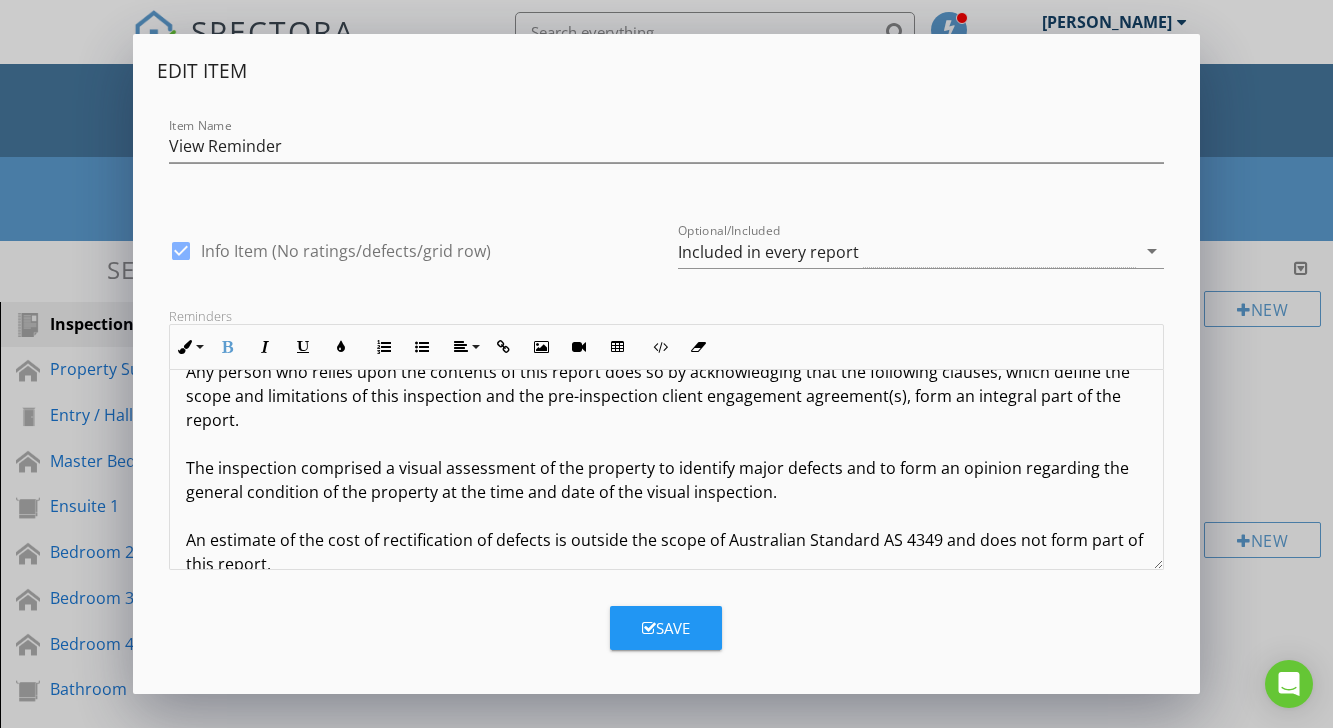 scroll, scrollTop: 1621, scrollLeft: 0, axis: vertical 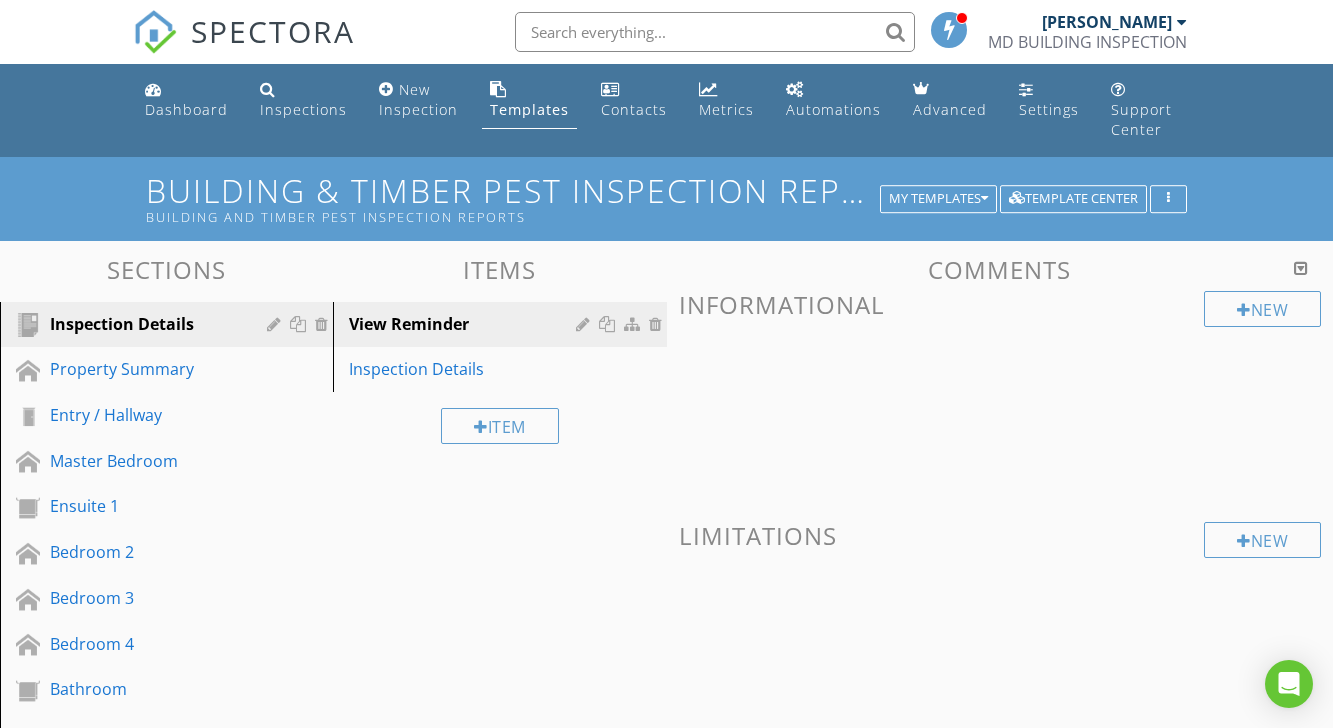 click at bounding box center (666, 364) 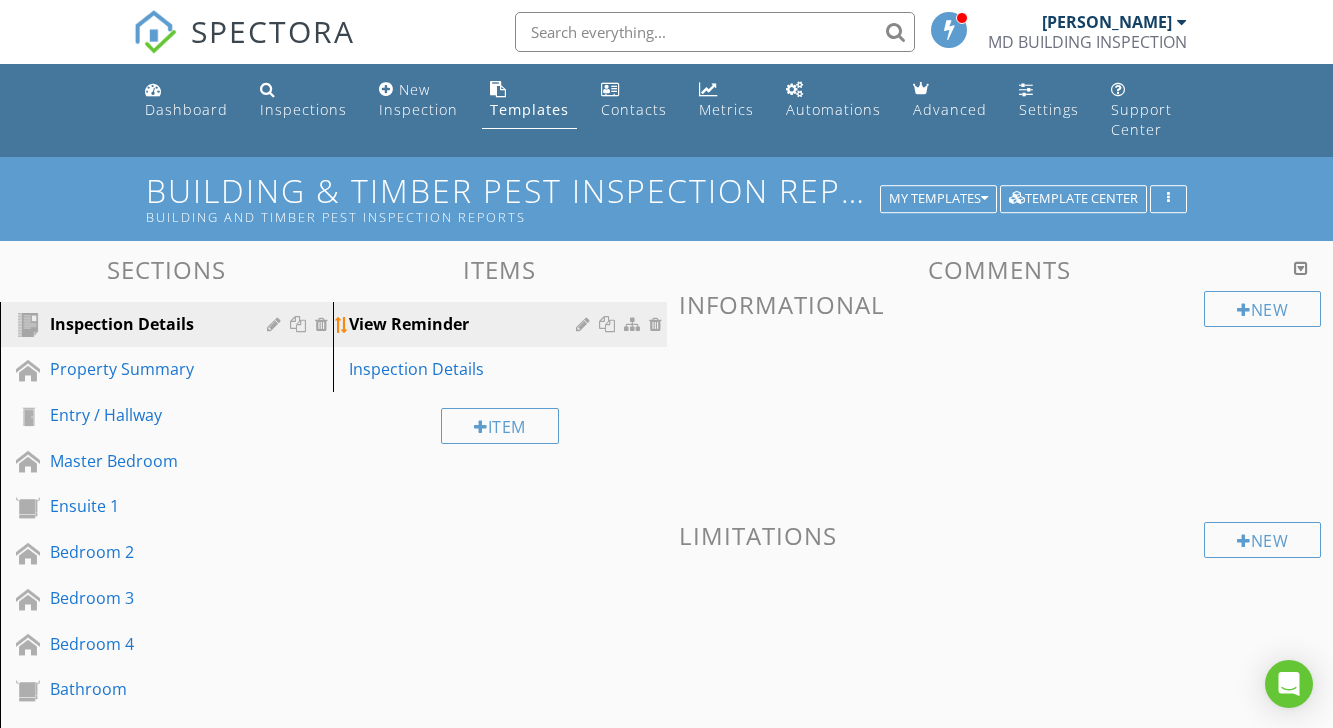 click on "View Reminder" at bounding box center (465, 324) 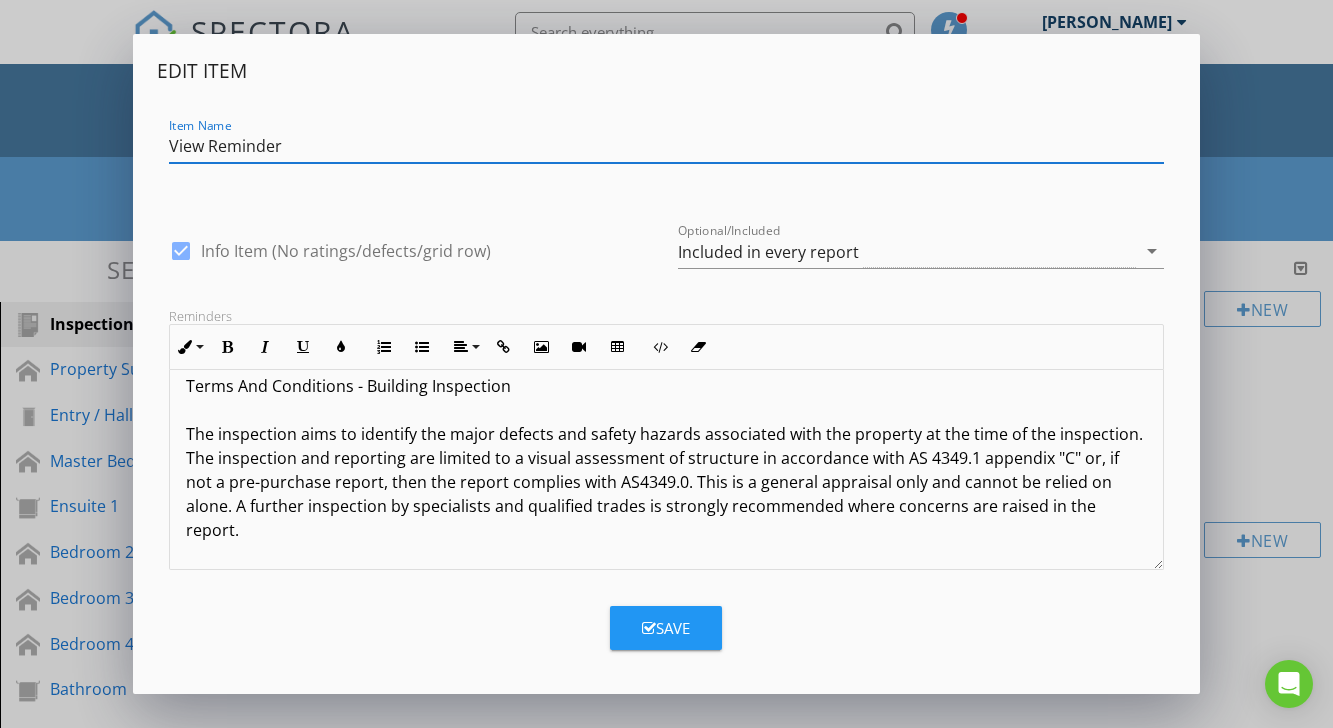 scroll, scrollTop: 0, scrollLeft: 0, axis: both 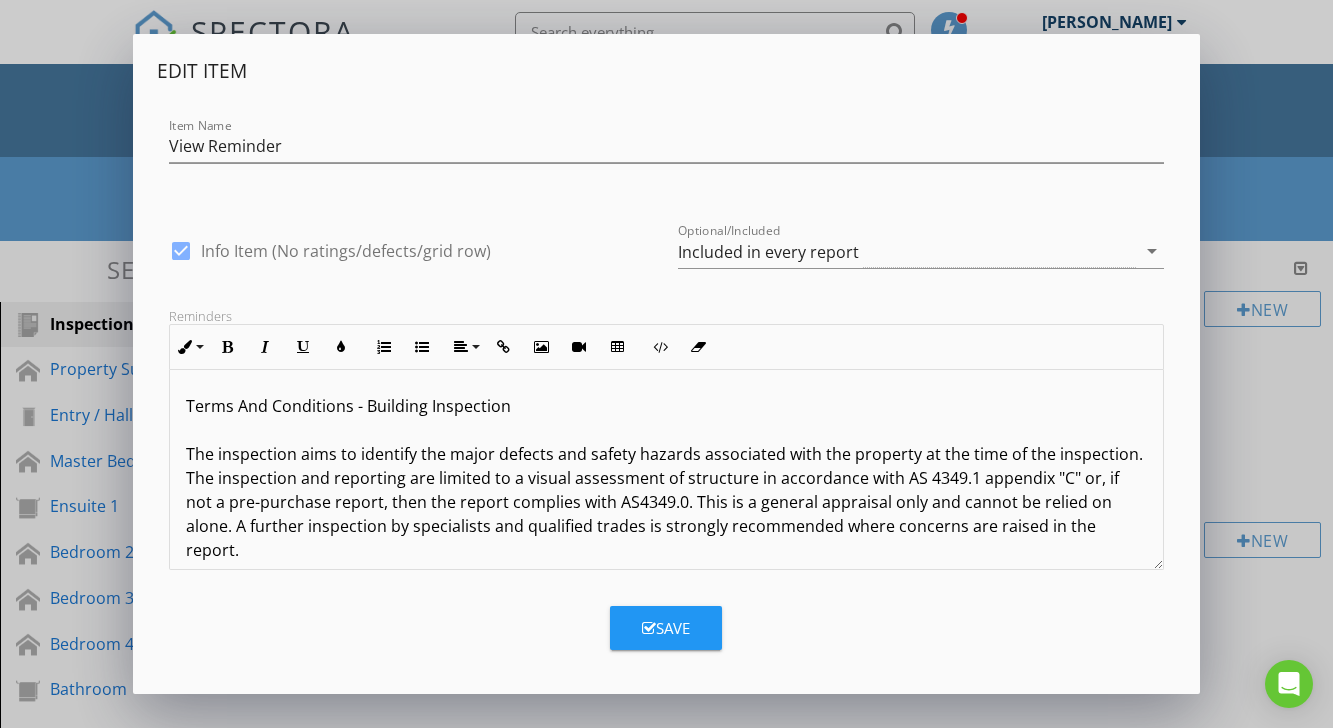 click on "Edit Item   Item Name View Reminder     check_box Info Item (No ratings/defects/grid row)   Optional/Included Included in every report arrow_drop_down     Reminders   Inline Style XLarge Large Normal Small Light Small/Light Bold Italic Underline Colors Ordered List Unordered List Align Align Left Align Center Align Right Align Justify Insert Link Insert Image Insert Video Insert Table Code View Clear Formatting Terms And Conditions - Building Inspection The inspection aims to identify the major defects and safety hazards associated with the property at the time of the inspection. The inspection and reporting are limited to a visual assessment of structure in accordance with AS 4349.1 appendix "C" or, if not a pre-purchase report, then the report complies with AS4349.0. This is a general appraisal only and cannot be relied on alone. A further inspection by specialists and qualified trades is strongly recommended where concerns are raised in the report. DEFINITIONS AND TERMINOLOGY IMPORTANT INFORMATION" at bounding box center [666, 364] 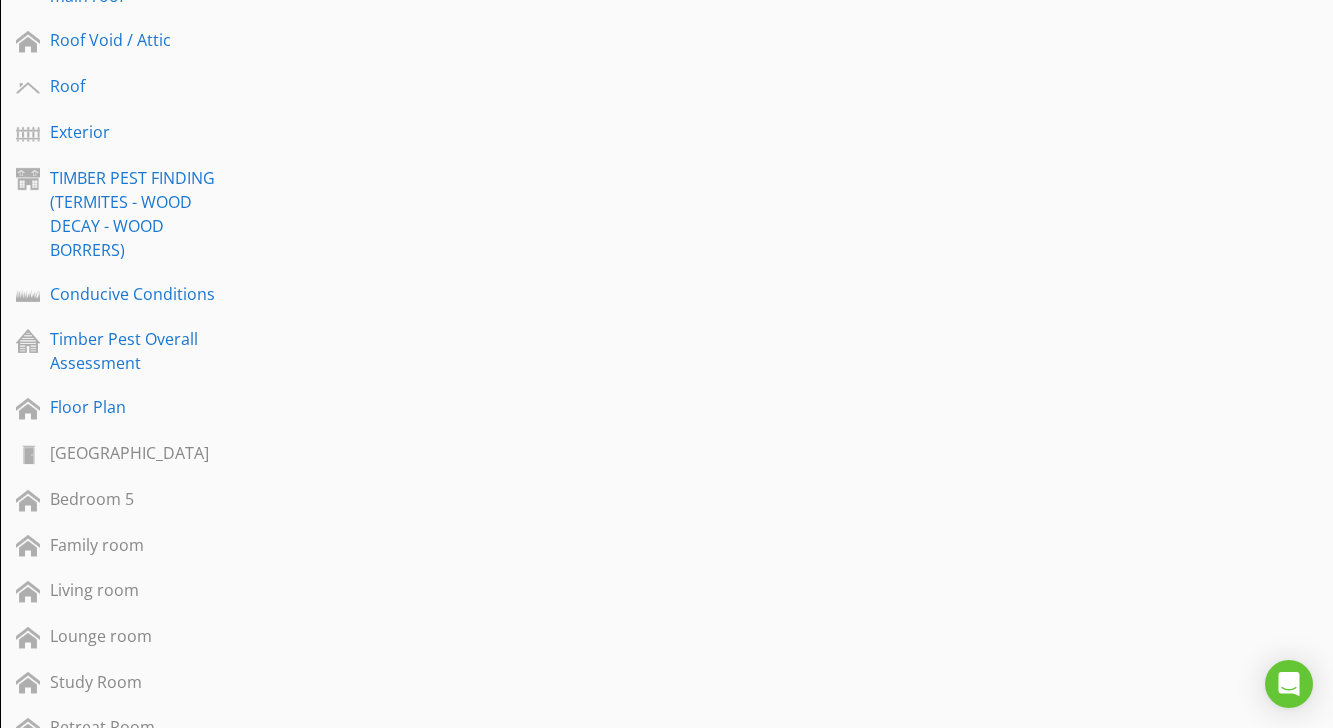scroll, scrollTop: 923, scrollLeft: 0, axis: vertical 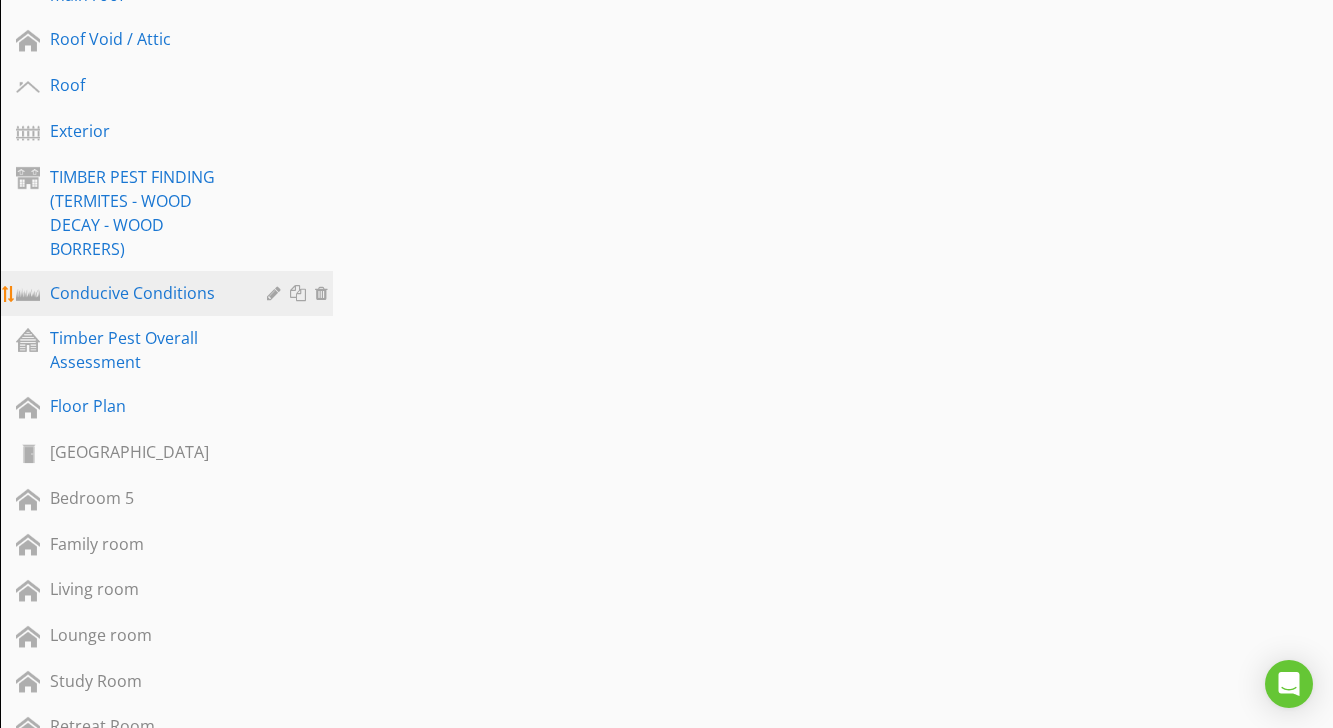 click on "Conducive Conditions" at bounding box center (144, 293) 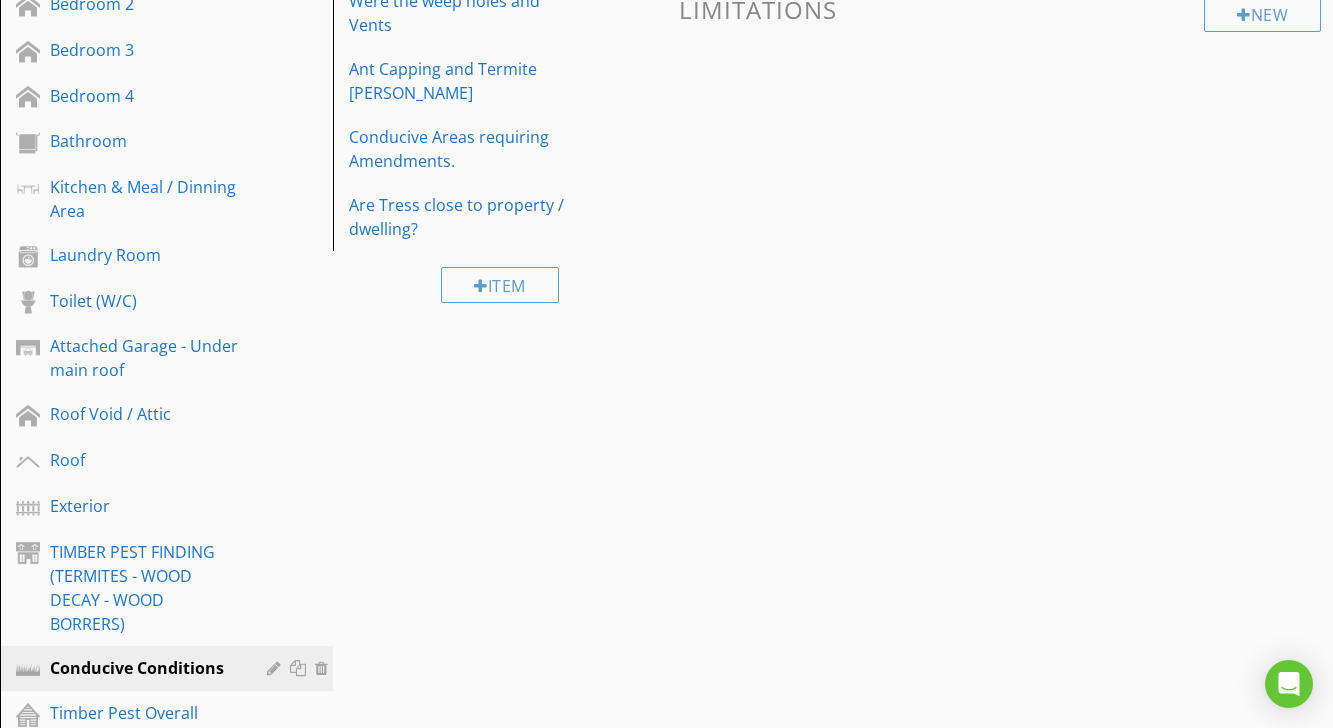 scroll, scrollTop: 554, scrollLeft: 0, axis: vertical 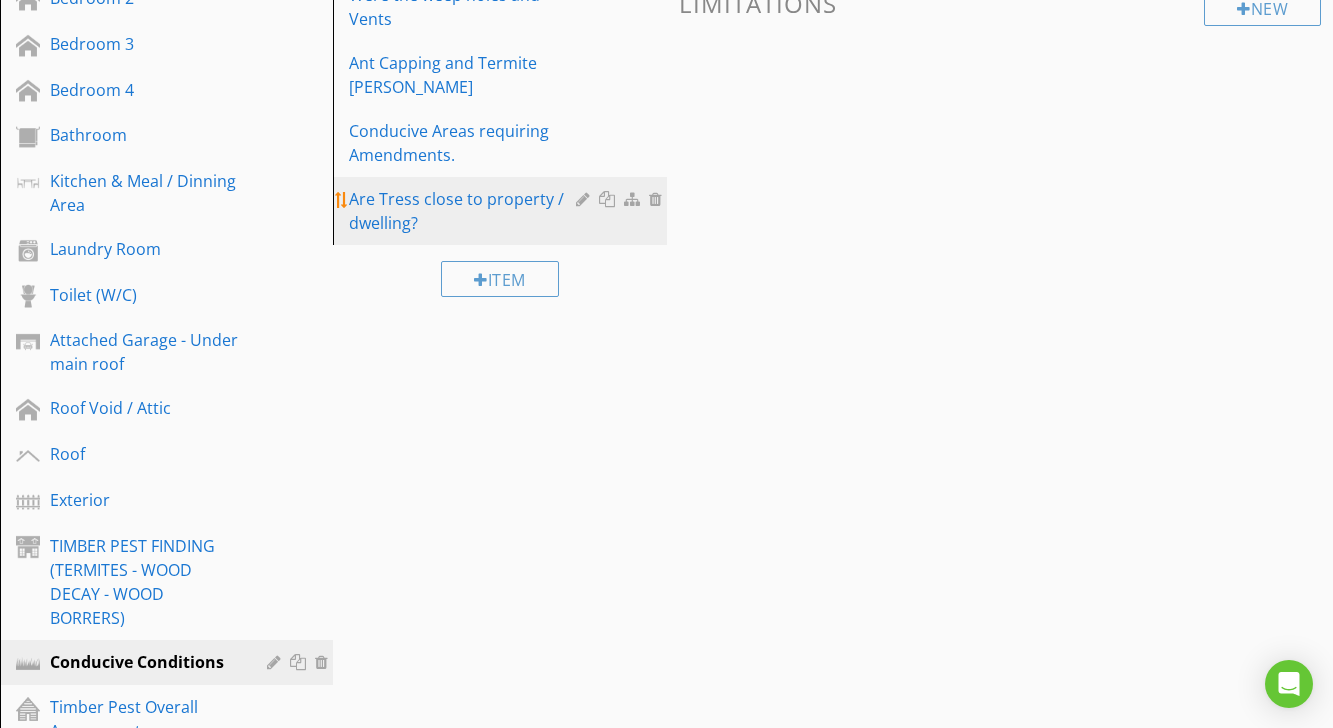 click on "Are Tress close to property / dwelling?" at bounding box center [465, 211] 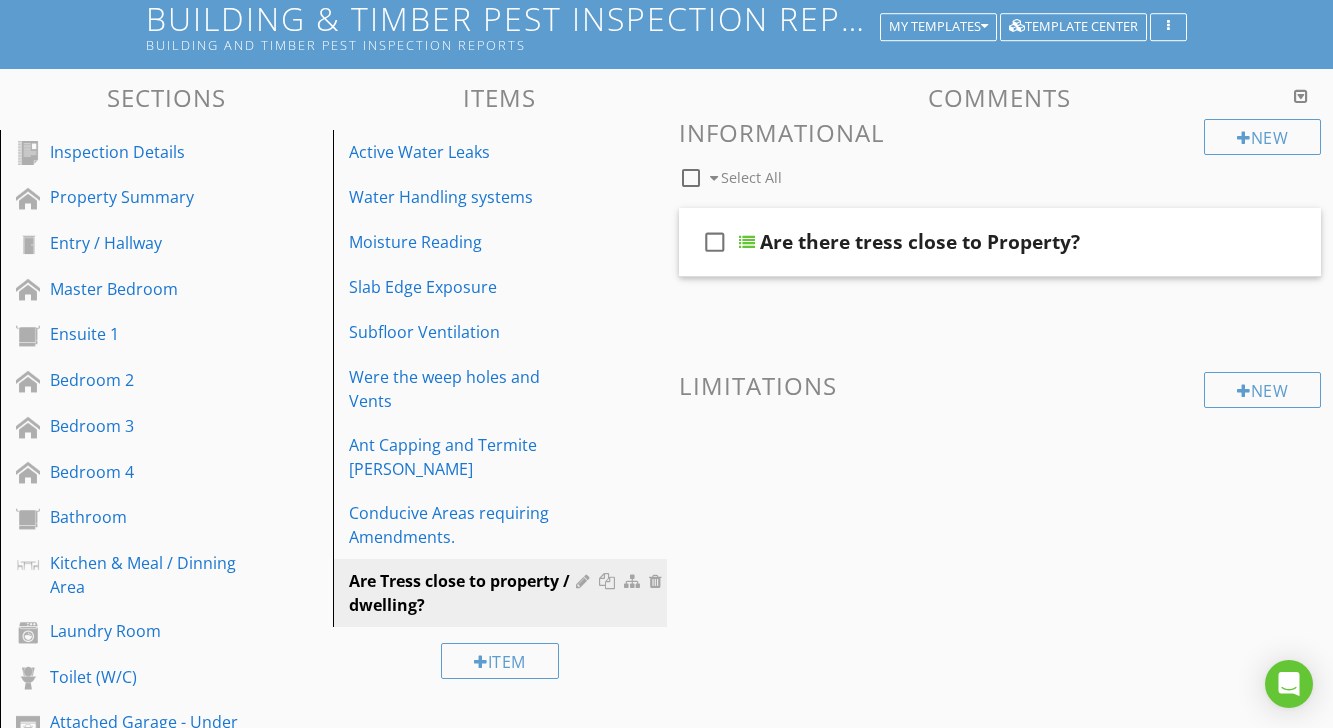 scroll, scrollTop: 137, scrollLeft: 0, axis: vertical 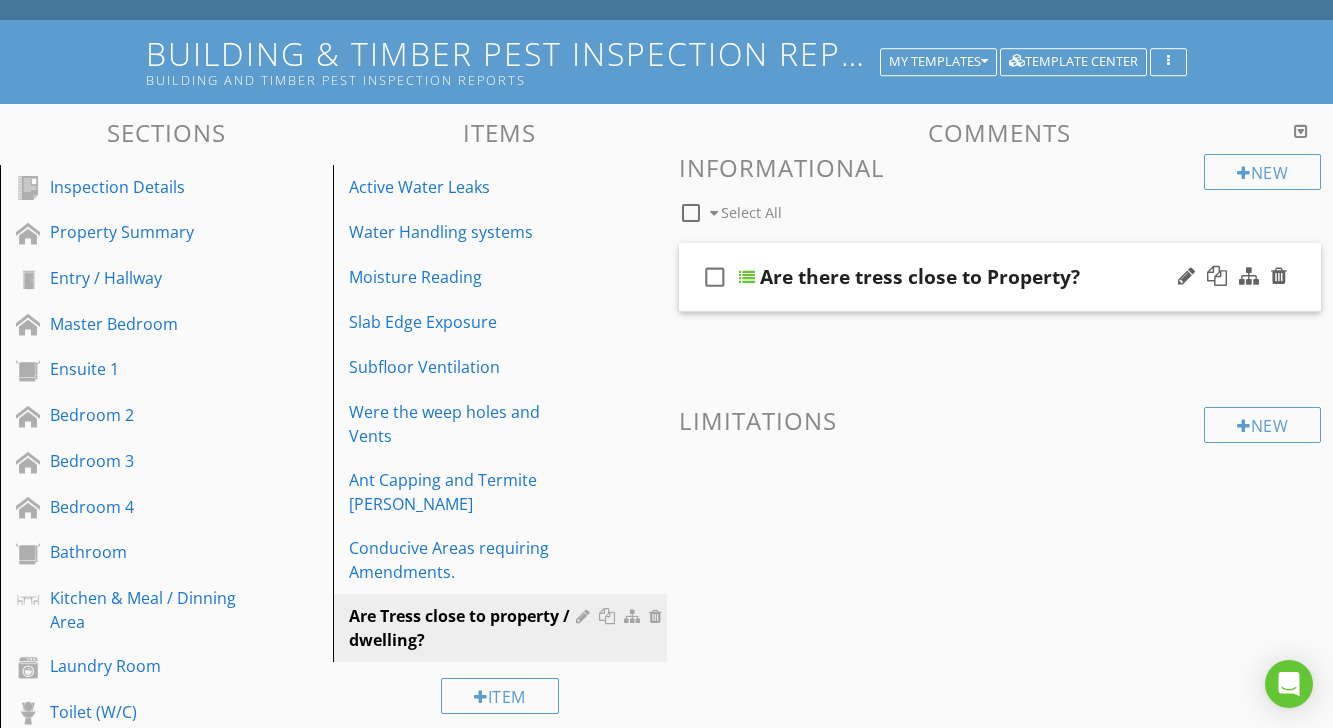 click at bounding box center (747, 277) 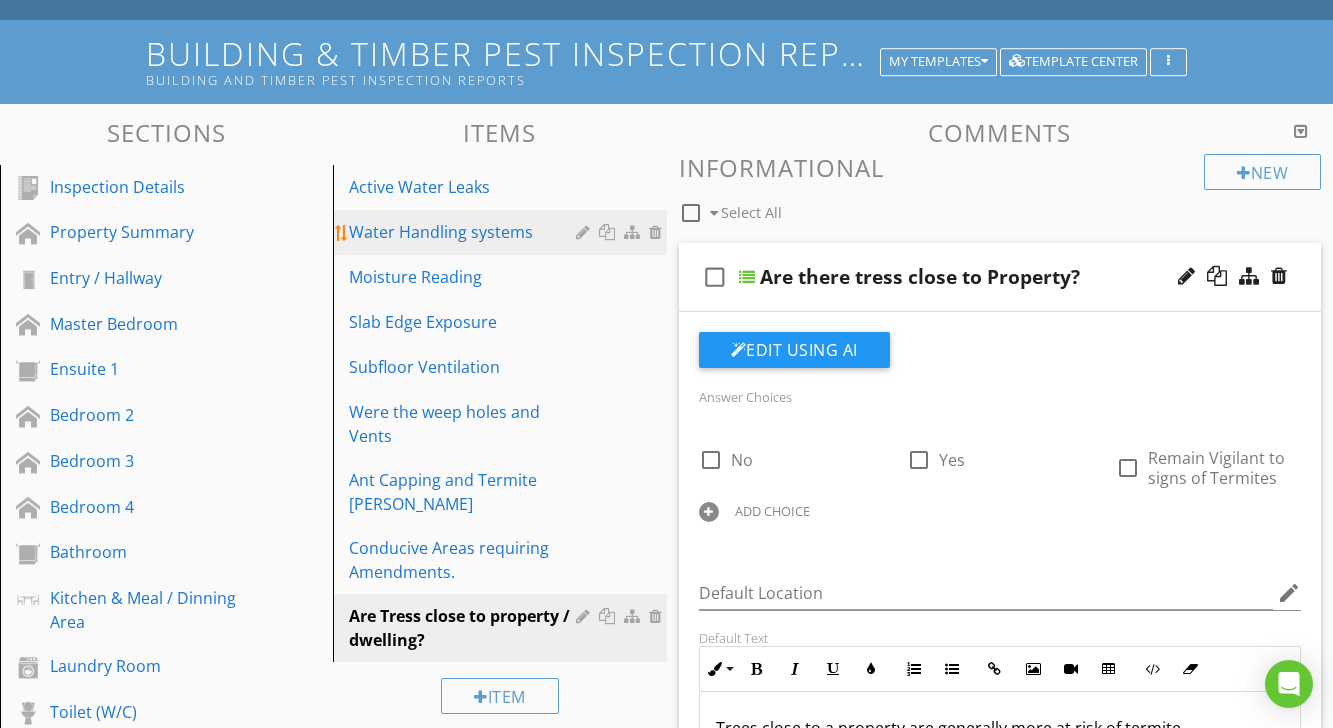 click on "Water Handling systems" at bounding box center (465, 232) 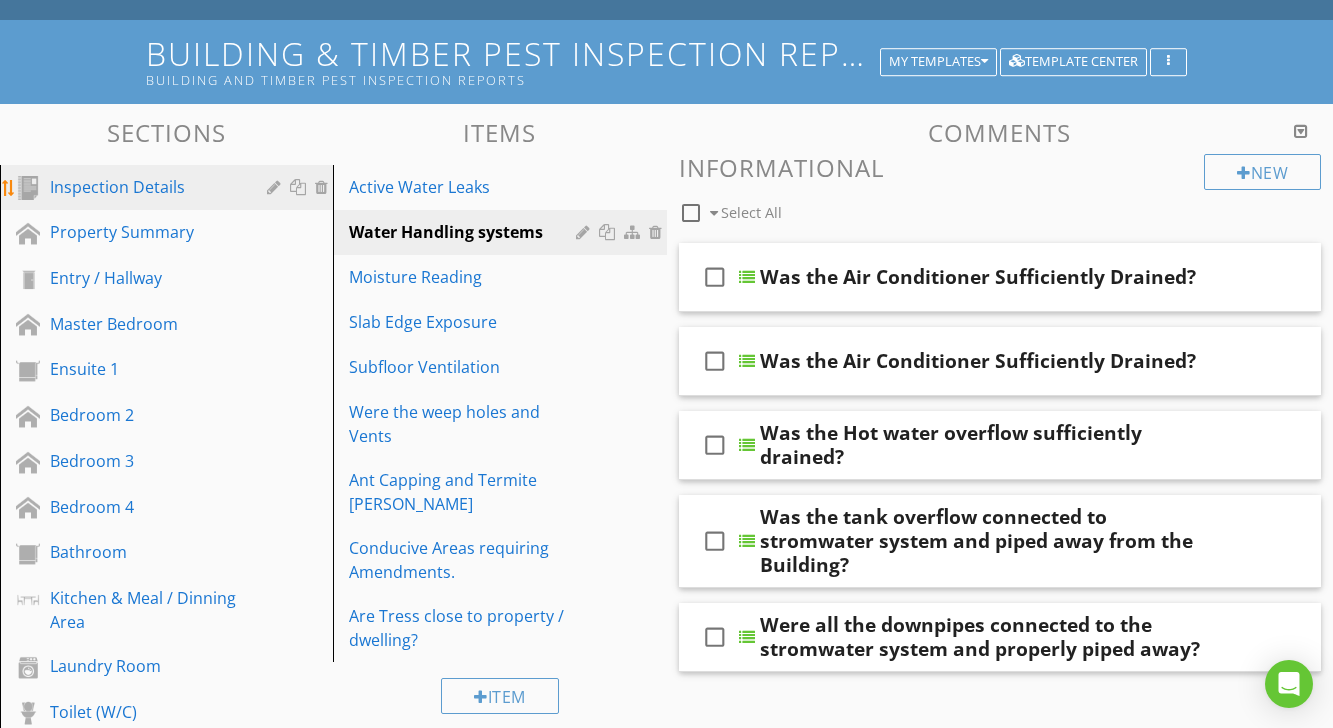 click on "Inspection Details" at bounding box center [144, 187] 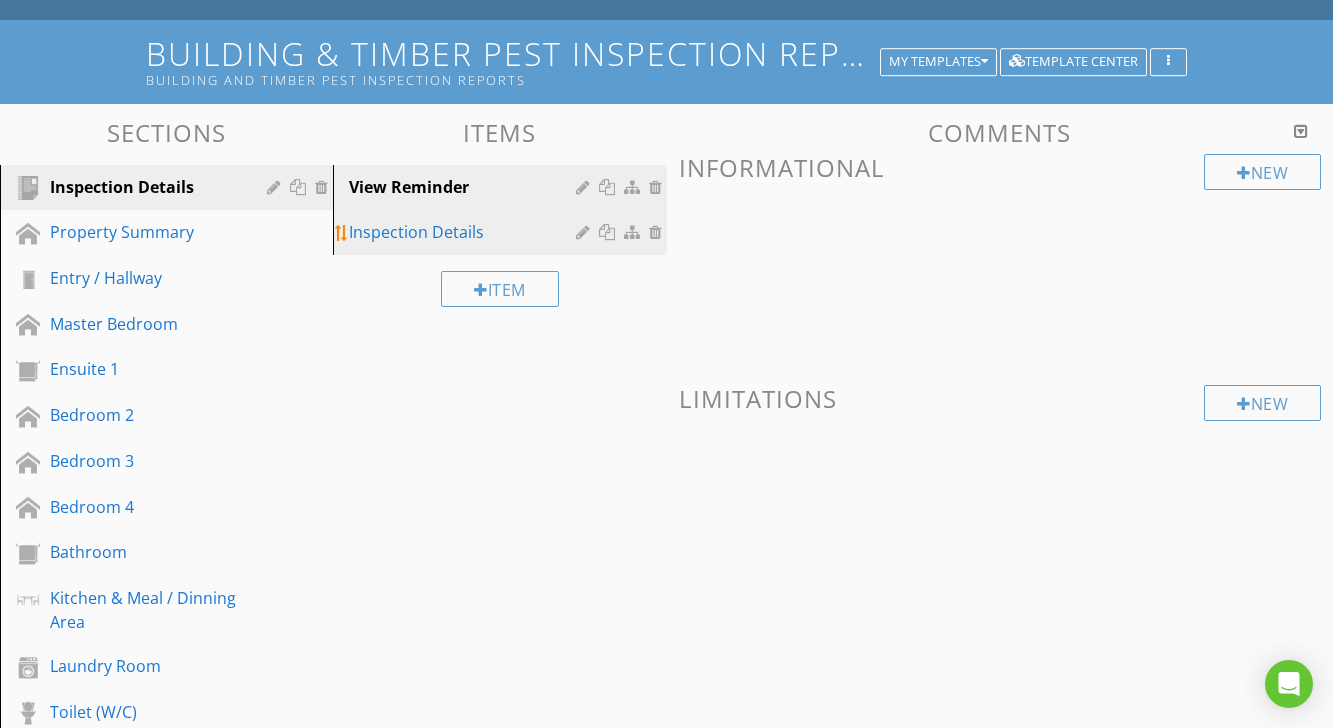 click on "Inspection Details" at bounding box center [502, 232] 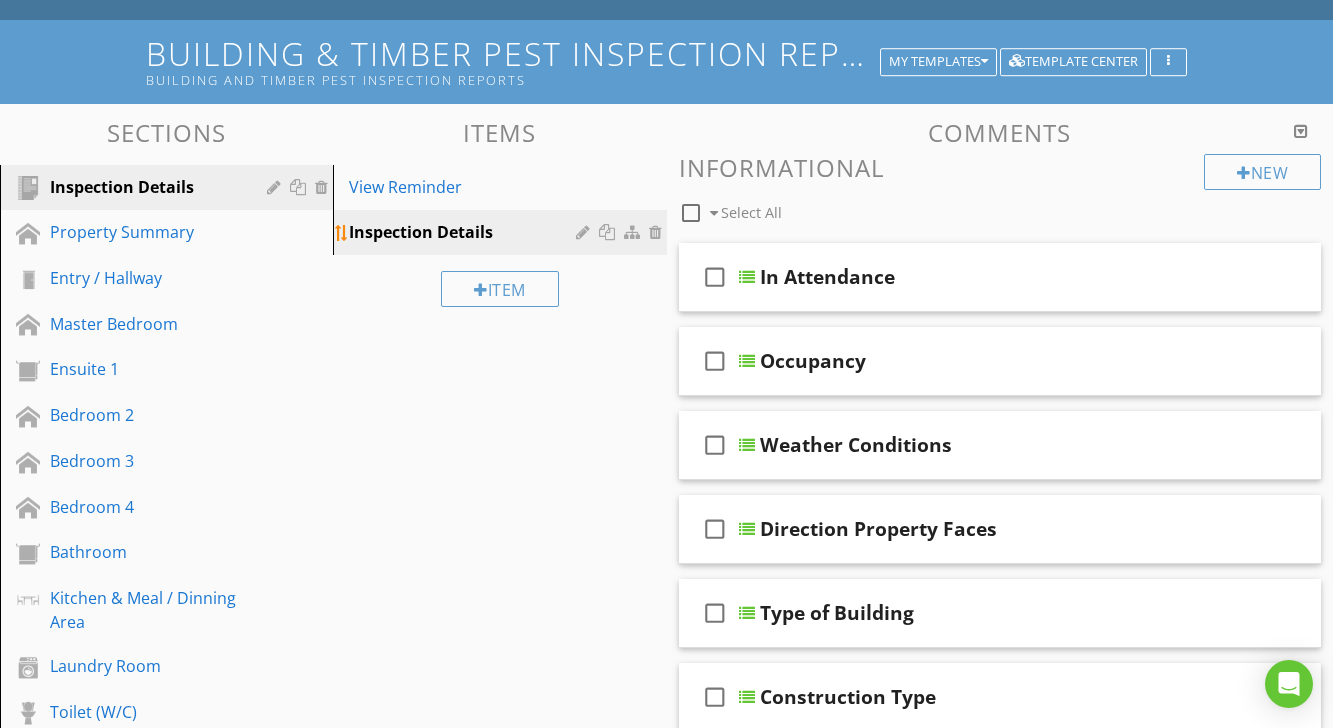 click at bounding box center (585, 232) 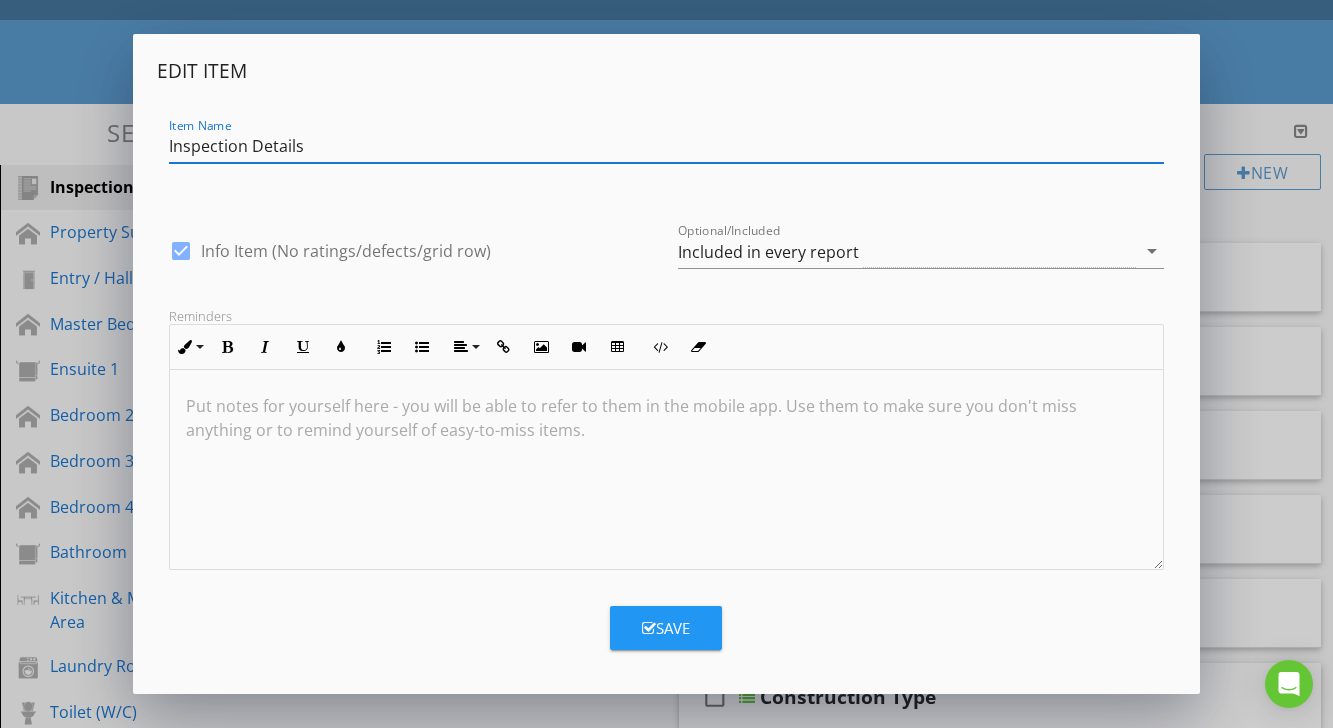 click on "Edit Item   Item Name Inspection Details     check_box Info Item (No ratings/defects/grid row)   Optional/Included Included in every report arrow_drop_down     Reminders   Inline Style XLarge Large Normal Small Light Small/Light Bold Italic Underline Colors Ordered List Unordered List Align Align Left Align Center Align Right Align Justify Insert Link Insert Image Insert Video Insert Table Code View Clear Formatting Put notes for yourself here - you will be able to refer to them in the mobile app. Use them to make sure you don't miss anything or to remind yourself of easy-to-miss items.
Save" at bounding box center (666, 364) 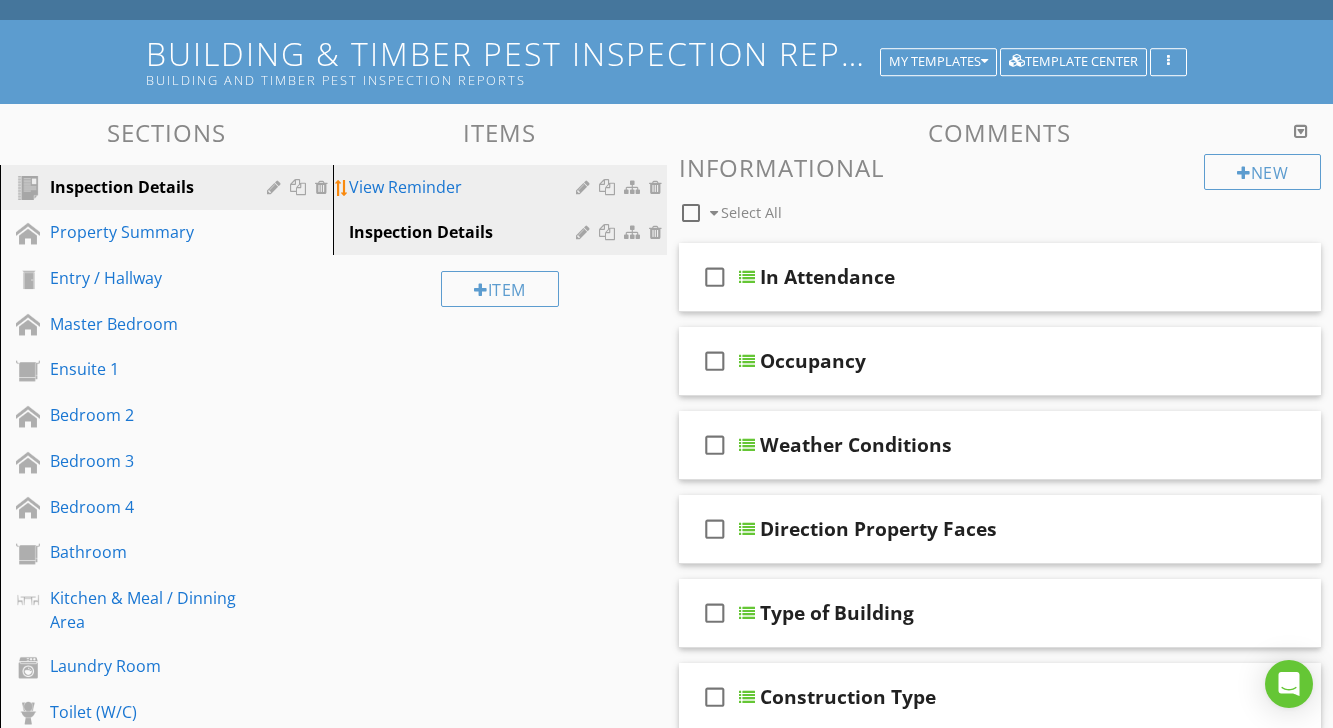 click on "View Reminder" at bounding box center (502, 187) 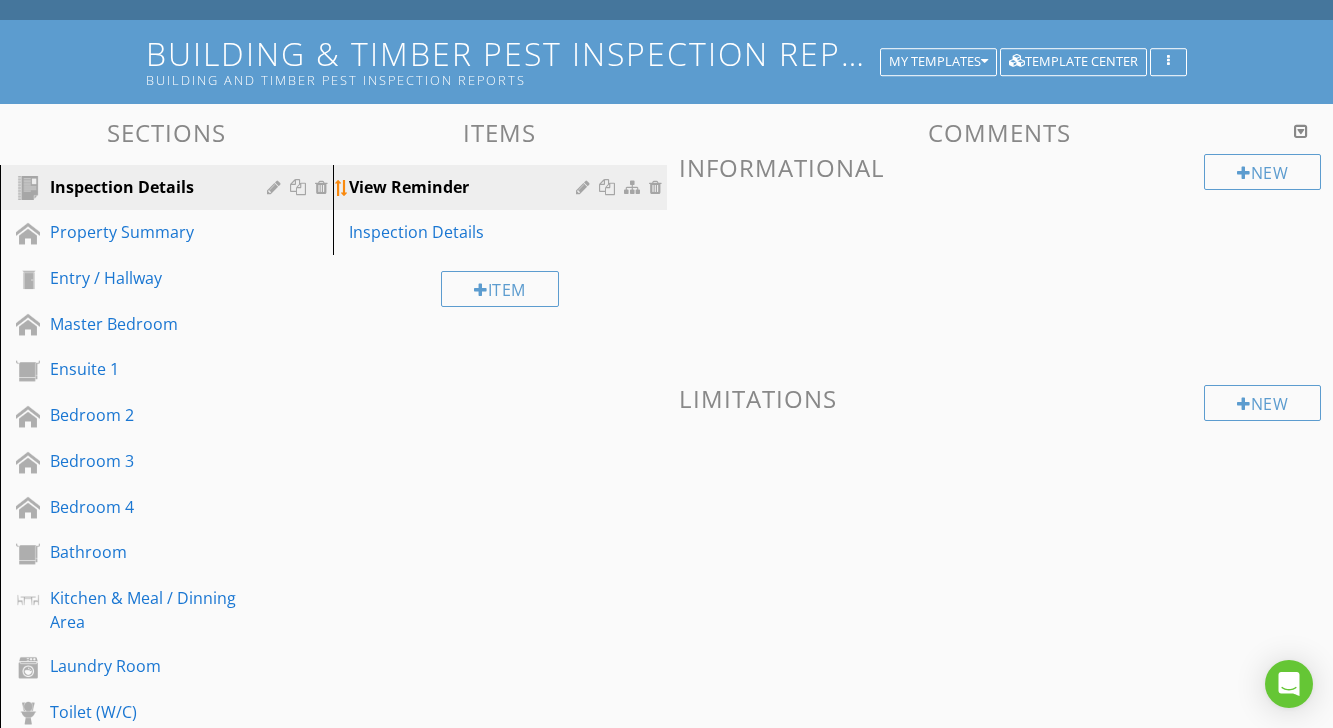 click at bounding box center (585, 187) 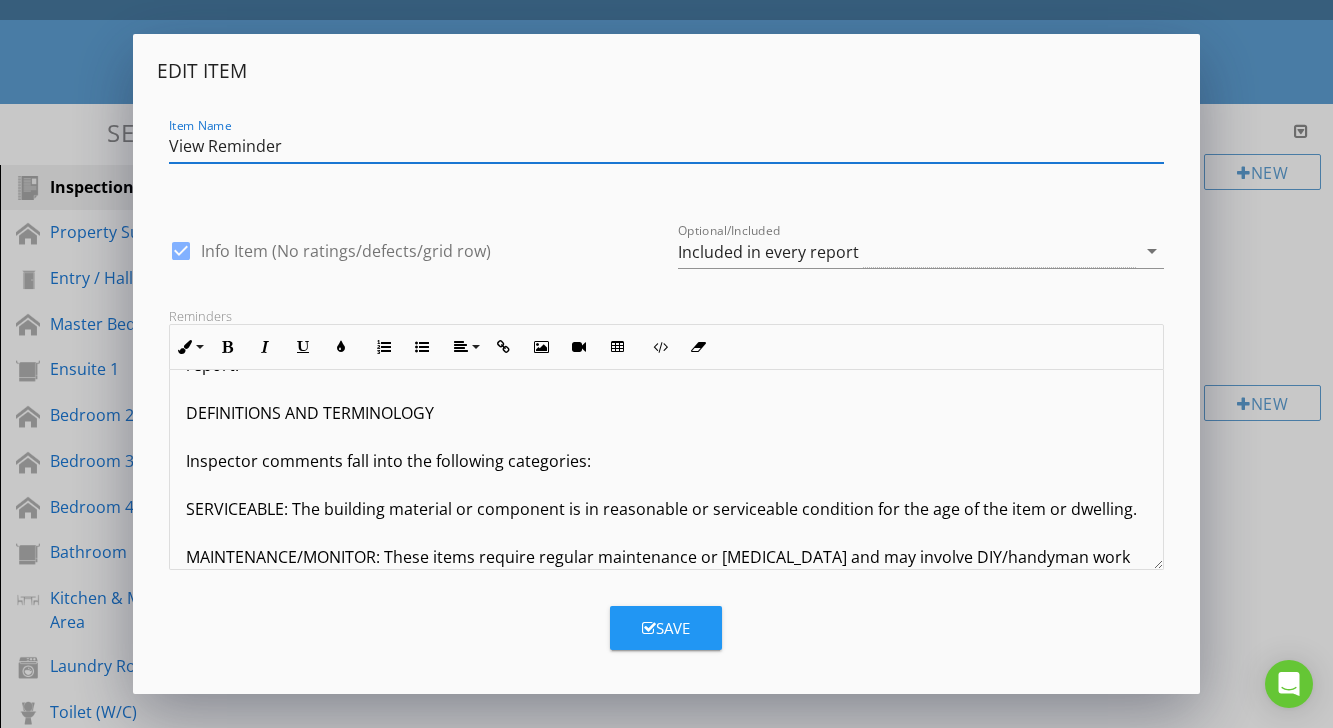scroll, scrollTop: 0, scrollLeft: 0, axis: both 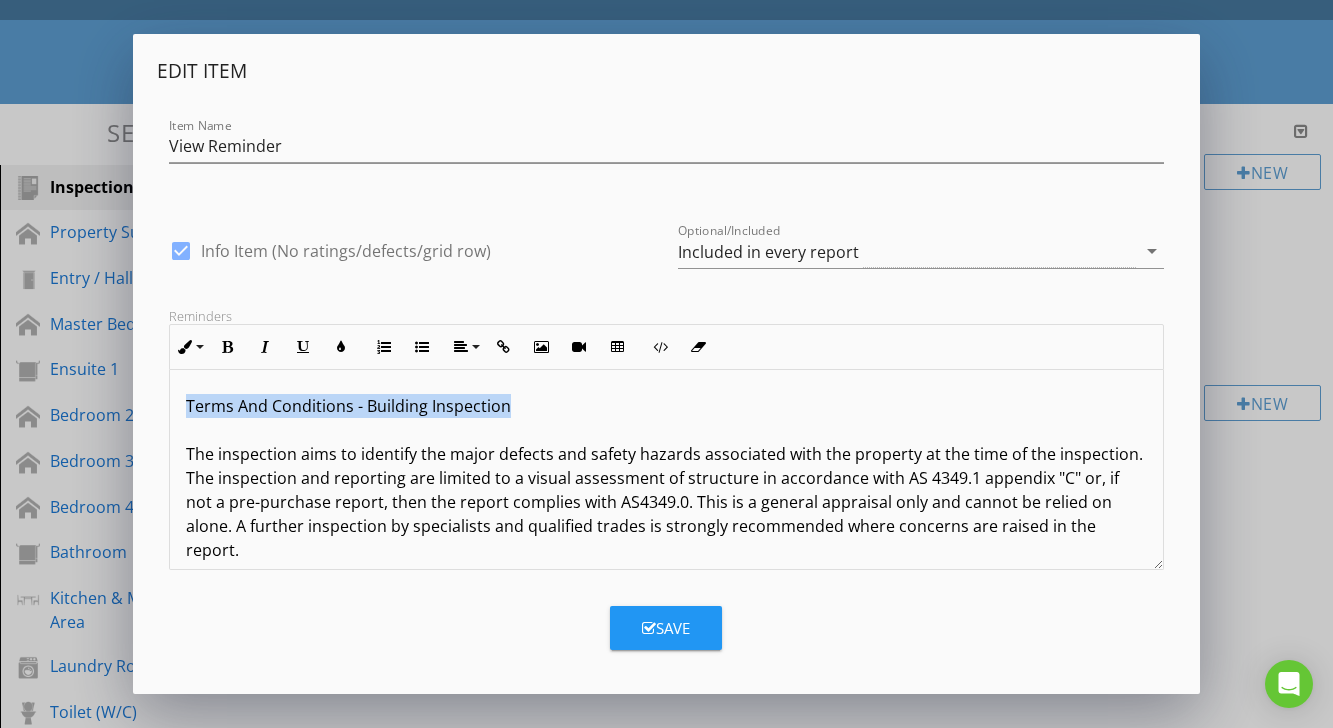 drag, startPoint x: 186, startPoint y: 402, endPoint x: 513, endPoint y: 414, distance: 327.22012 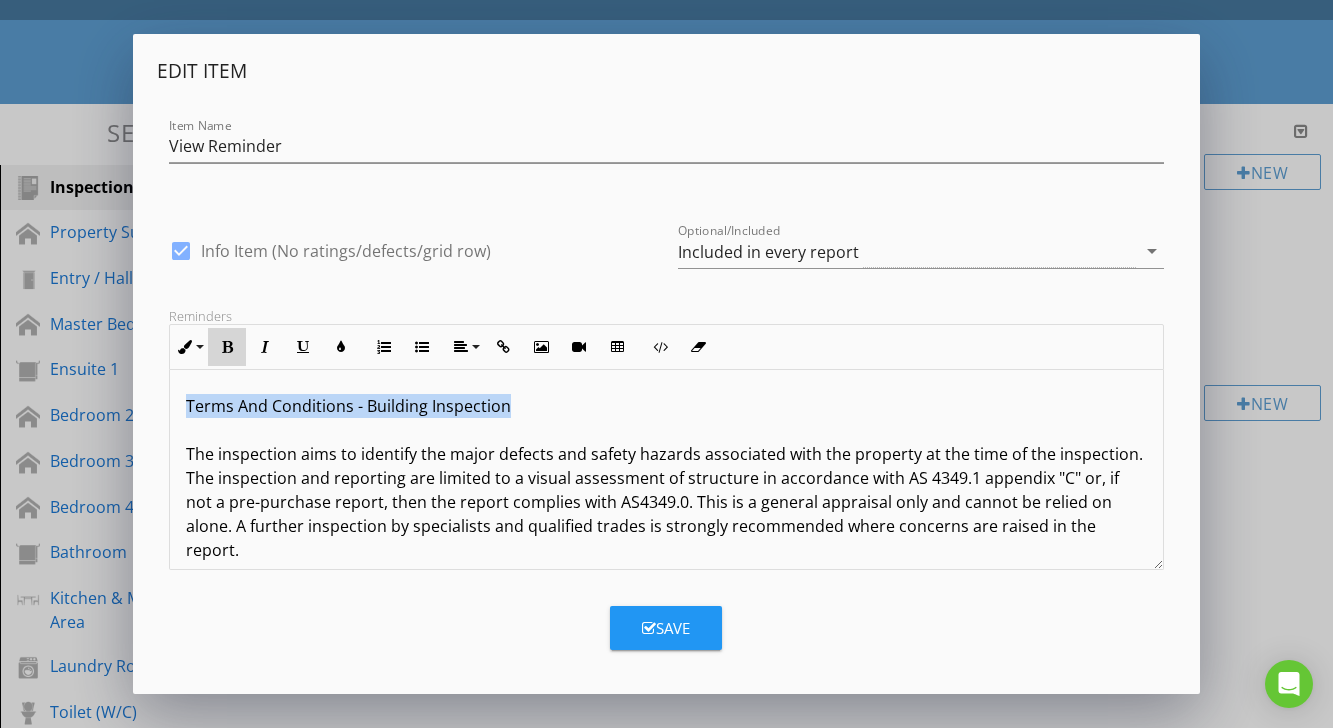 click at bounding box center (227, 347) 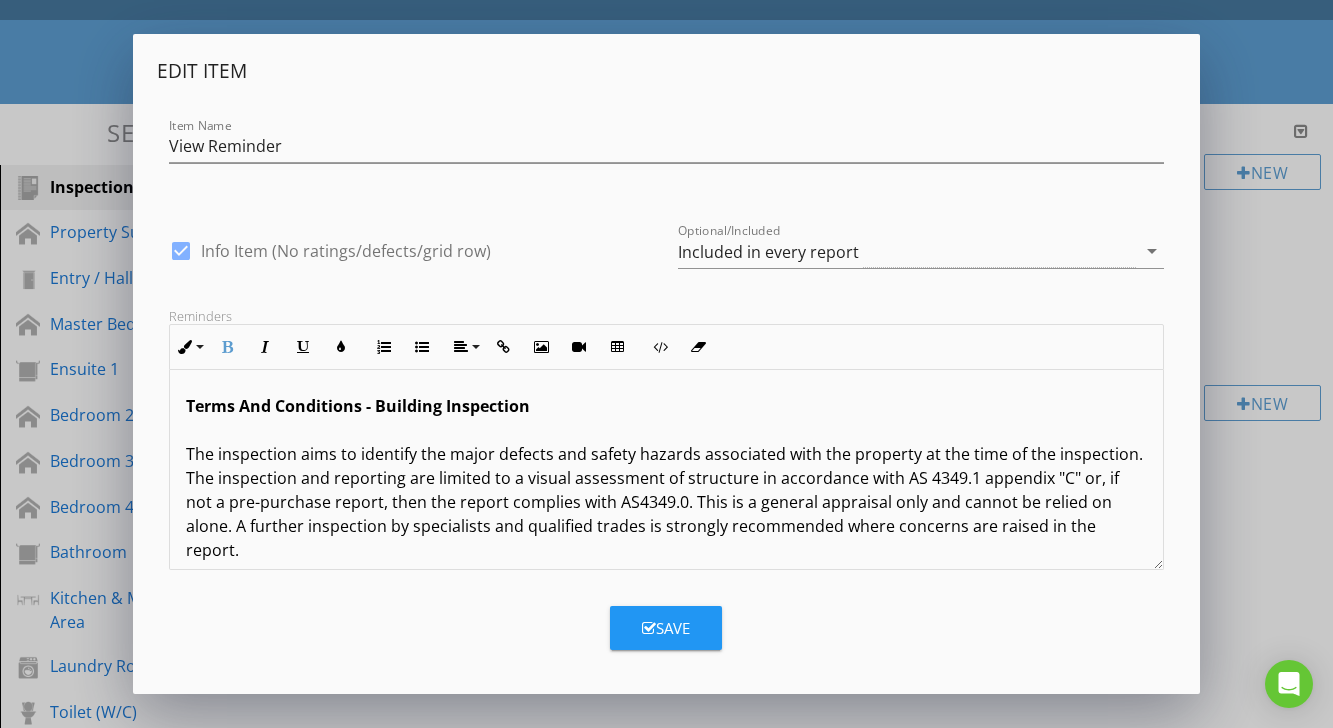 click on "Terms And Conditions - Building Inspection The inspection aims to identify the major defects and safety hazards associated with the property at the time of the inspection. The inspection and reporting are limited to a visual assessment of structure in accordance with AS 4349.1 appendix "C" or, if not a pre-purchase report, then the report complies with AS4349.0. This is a general appraisal only and cannot be relied on alone. A further inspection by specialists and qualified trades is strongly recommended where concerns are raised in the report. DEFINITIONS AND TERMINOLOGY Inspector comments fall into the following categories: SERVICEABLE: The building material or component is in reasonable or serviceable condition for the age of the item or dwelling. MAJOR DEFECT/SAFETY HAZARD: This refers to a particular issue that has substantial negative implications for the property's value or presents an unreasonable risk (Safety Issue). These concerns may be complex or costly. IMPORTANT INFORMATION Limitations:" at bounding box center [666, 5722] 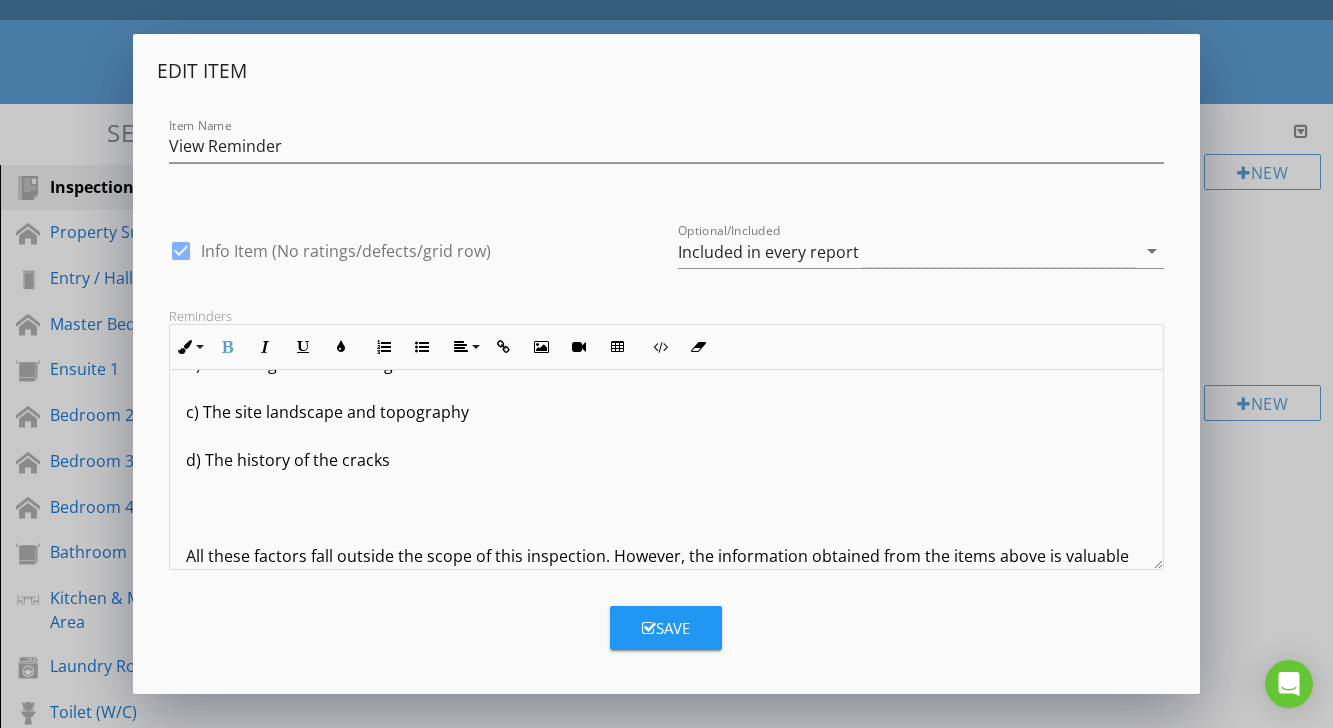 scroll, scrollTop: 5242, scrollLeft: 0, axis: vertical 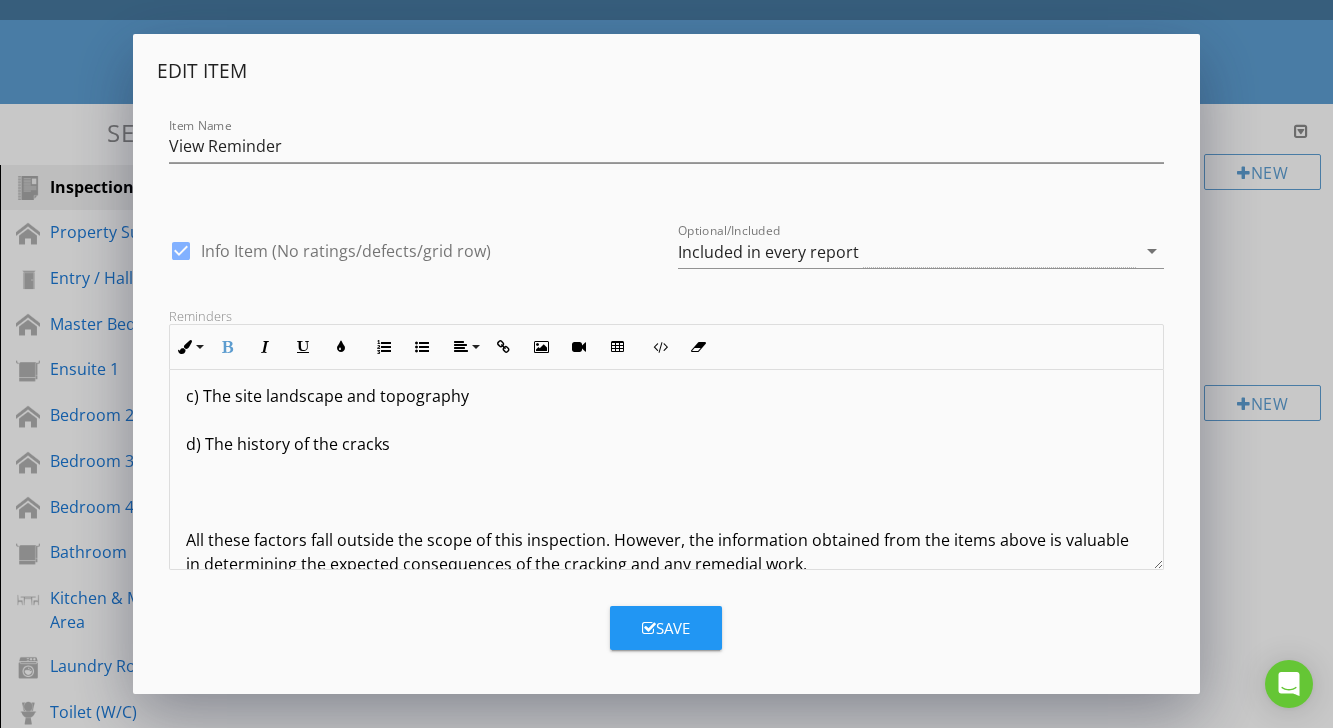 click on "Terms And Conditions - Building Inspection The inspection aims to identify the major defects and safety hazards associated with the property at the time of the inspection. The inspection and reporting are limited to a visual assessment of structure in accordance with AS 4349.1 appendix "C" or, if not a pre-purchase report, then the report complies with AS4349.0. This is a general appraisal only and cannot be relied on alone. A further inspection by specialists and qualified trades is strongly recommended where concerns are raised in the report. DEFINITIONS AND TERMINOLOGY Inspector comments fall into the following categories: SERVICEABLE: The building material or component is in reasonable or serviceable condition for the age of the item or dwelling. MAJOR DEFECT/SAFETY HAZARD: This refers to a particular issue that has substantial negative implications for the property's value or presents an unreasonable risk (Safety Issue). These concerns may be complex or costly. IMPORTANT INFORMATION Limitations:" at bounding box center (666, 480) 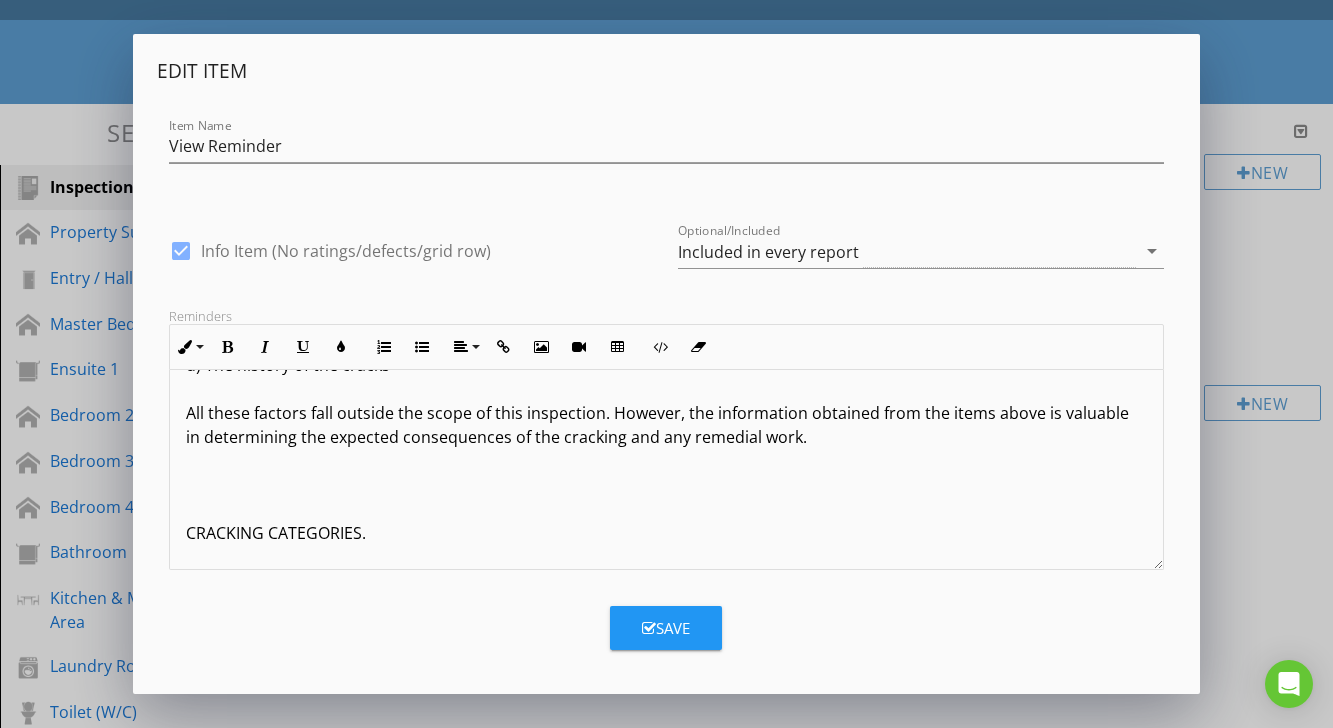 scroll, scrollTop: 5301, scrollLeft: 0, axis: vertical 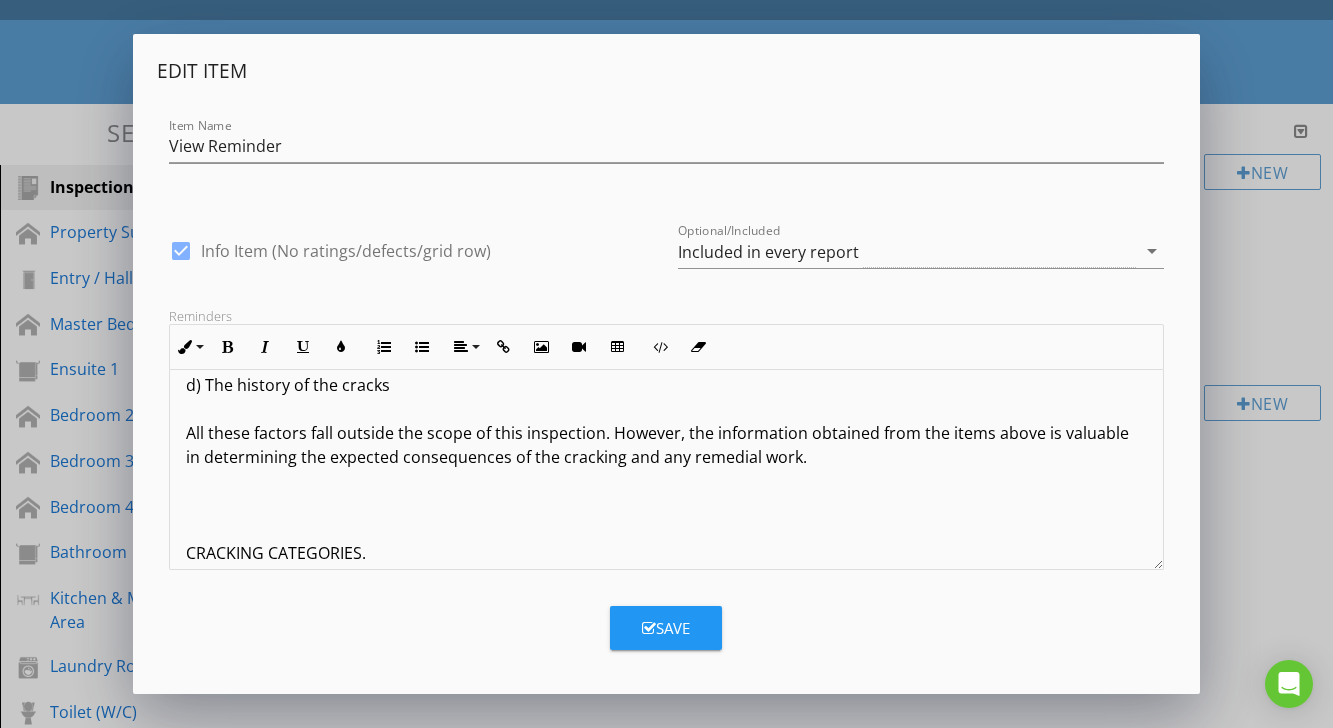 click on "Terms And Conditions - Building Inspection The inspection aims to identify the major defects and safety hazards associated with the property at the time of the inspection. The inspection and reporting are limited to a visual assessment of structure in accordance with AS 4349.1 appendix "C" or, if not a pre-purchase report, then the report complies with AS4349.0. This is a general appraisal only and cannot be relied on alone. A further inspection by specialists and qualified trades is strongly recommended where concerns are raised in the report. DEFINITIONS AND TERMINOLOGY Inspector comments fall into the following categories: SERVICEABLE: The building material or component is in reasonable or serviceable condition for the age of the item or dwelling. MAJOR DEFECT/SAFETY HAZARD: This refers to a particular issue that has substantial negative implications for the property's value or presents an unreasonable risk (Safety Issue). These concerns may be complex or costly. IMPORTANT INFORMATION Limitations:" at bounding box center (666, 397) 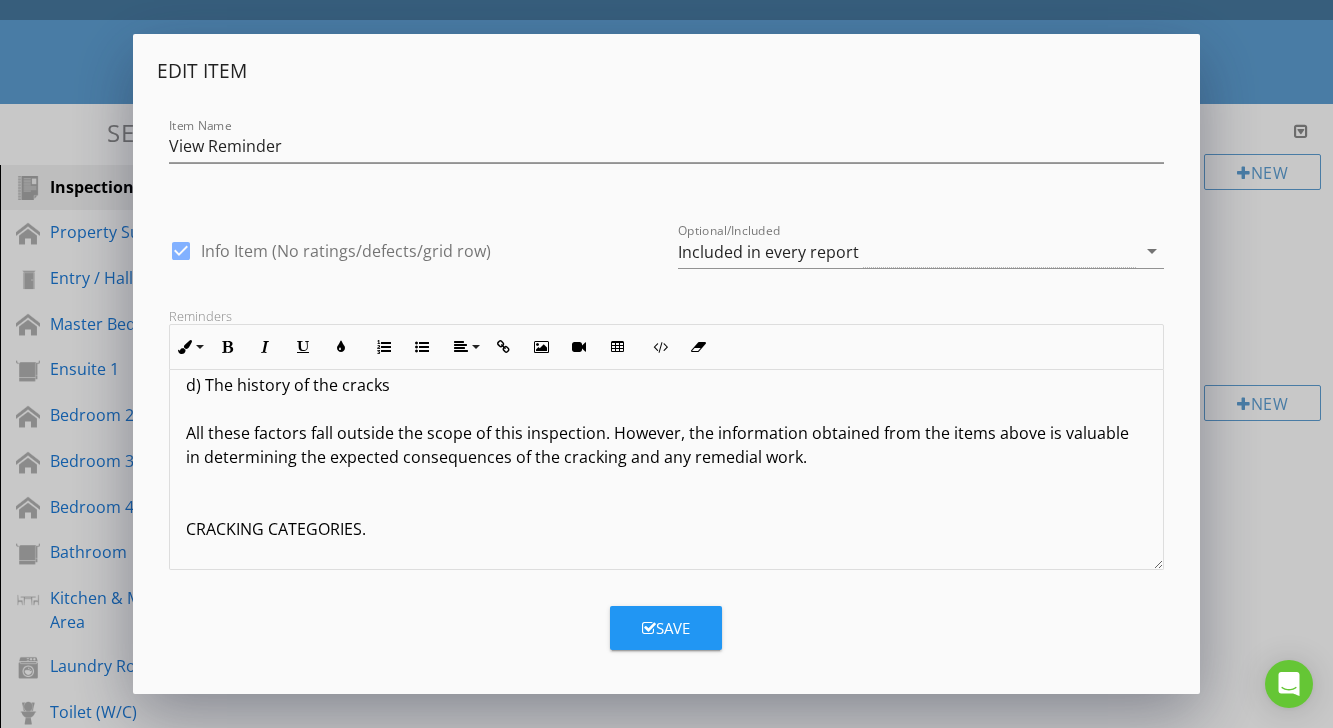 click on "Terms And Conditions - Building Inspection The inspection aims to identify the major defects and safety hazards associated with the property at the time of the inspection. The inspection and reporting are limited to a visual assessment of structure in accordance with AS 4349.1 appendix "C" or, if not a pre-purchase report, then the report complies with AS4349.0. This is a general appraisal only and cannot be relied on alone. A further inspection by specialists and qualified trades is strongly recommended where concerns are raised in the report. DEFINITIONS AND TERMINOLOGY Inspector comments fall into the following categories: SERVICEABLE: The building material or component is in reasonable or serviceable condition for the age of the item or dwelling. MAJOR DEFECT/SAFETY HAZARD: This refers to a particular issue that has substantial negative implications for the property's value or presents an unreasonable risk (Safety Issue). These concerns may be complex or costly. IMPORTANT INFORMATION Limitations:" at bounding box center [666, 385] 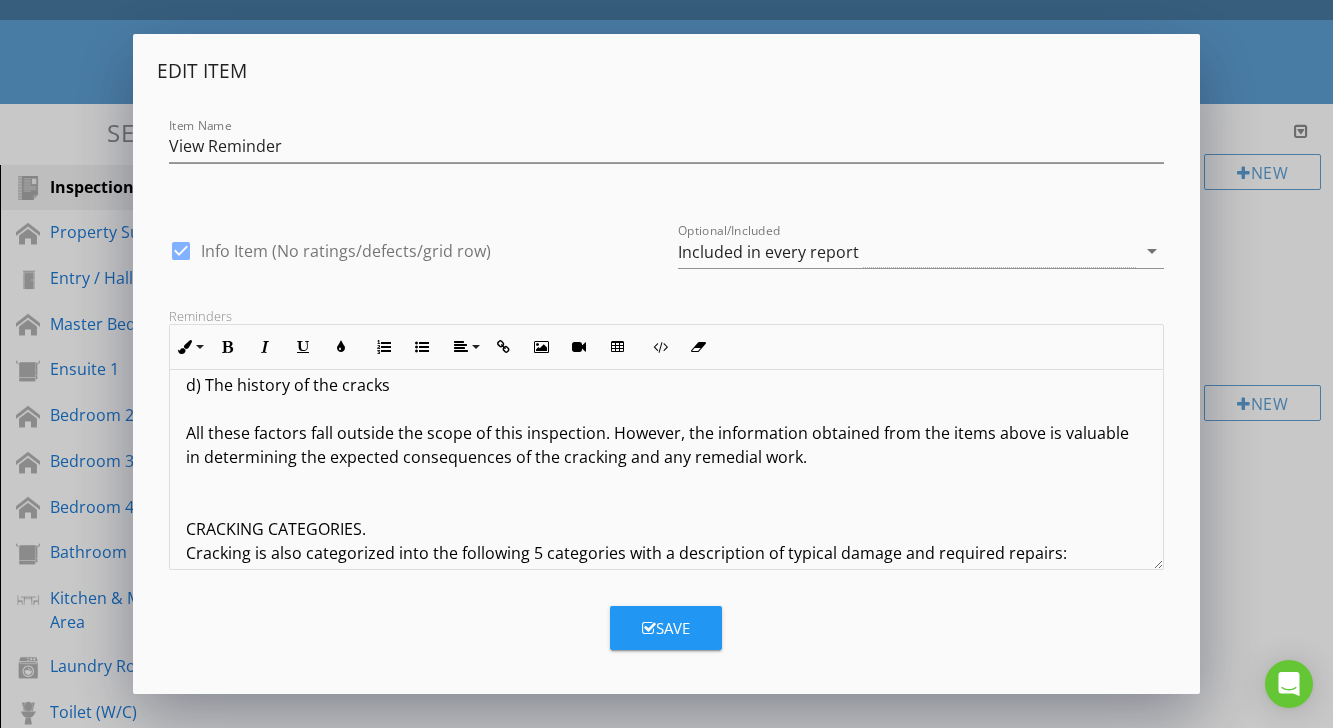 click on "Terms And Conditions - Building Inspection The inspection aims to identify the major defects and safety hazards associated with the property at the time of the inspection. The inspection and reporting are limited to a visual assessment of structure in accordance with AS 4349.1 appendix "C" or, if not a pre-purchase report, then the report complies with AS4349.0. This is a general appraisal only and cannot be relied on alone. A further inspection by specialists and qualified trades is strongly recommended where concerns are raised in the report. DEFINITIONS AND TERMINOLOGY Inspector comments fall into the following categories: SERVICEABLE: The building material or component is in reasonable or serviceable condition for the age of the item or dwelling. MAJOR DEFECT/SAFETY HAZARD: This refers to a particular issue that has substantial negative implications for the property's value or presents an unreasonable risk (Safety Issue). These concerns may be complex or costly. IMPORTANT INFORMATION Limitations:" at bounding box center [666, 373] 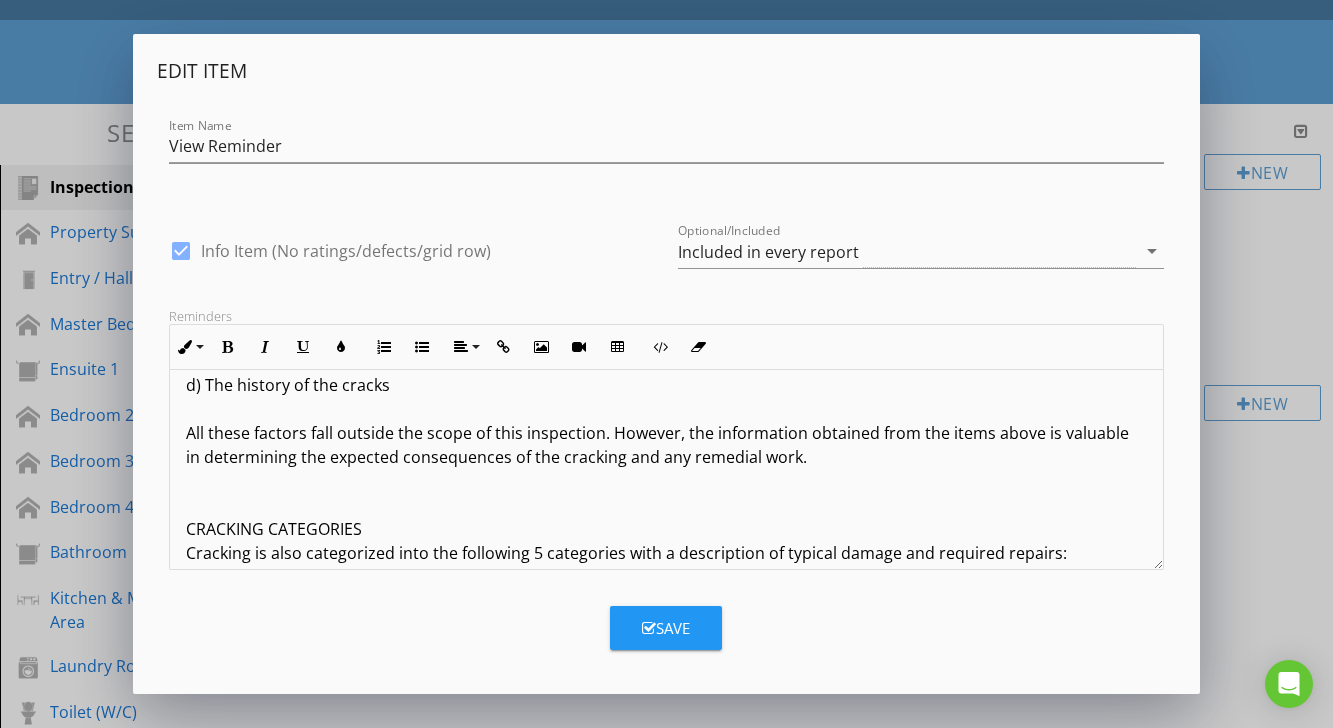 type 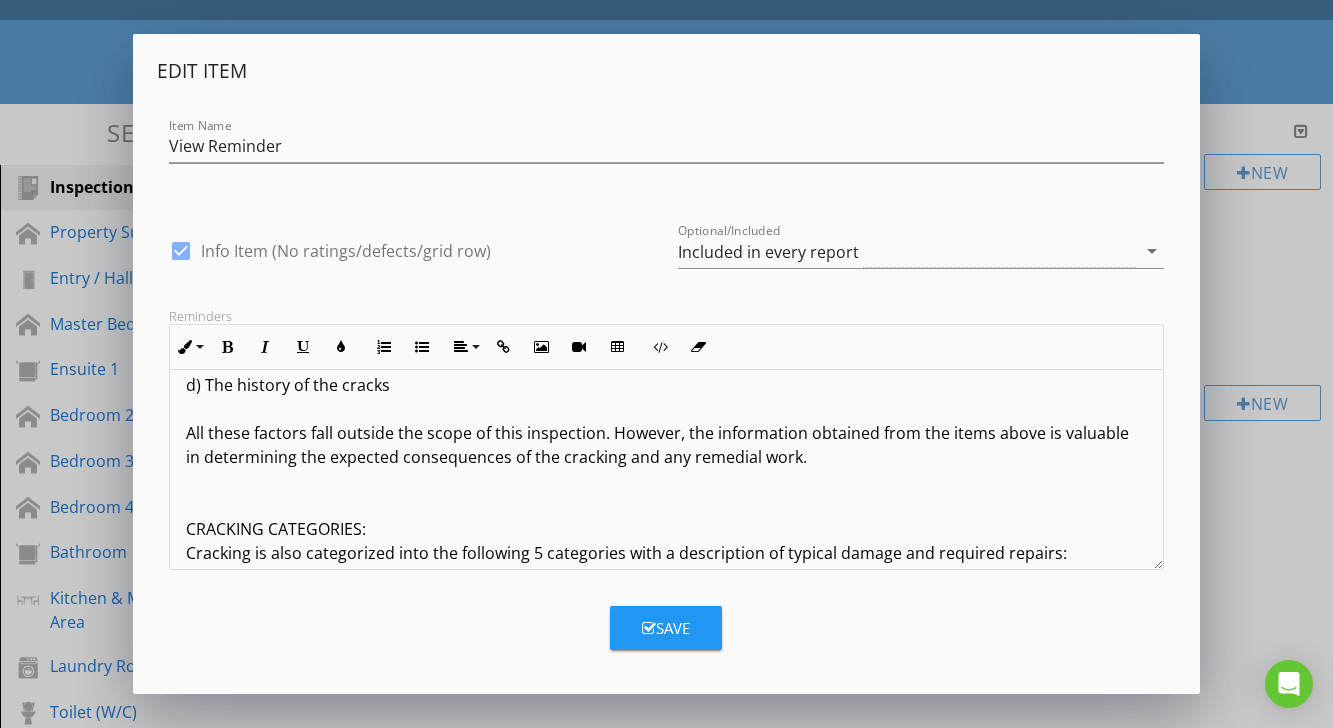 click on "Terms And Conditions - Building Inspection The inspection aims to identify the major defects and safety hazards associated with the property at the time of the inspection. The inspection and reporting are limited to a visual assessment of structure in accordance with AS 4349.1 appendix "C" or, if not a pre-purchase report, then the report complies with AS4349.0. This is a general appraisal only and cannot be relied on alone. A further inspection by specialists and qualified trades is strongly recommended where concerns are raised in the report. DEFINITIONS AND TERMINOLOGY Inspector comments fall into the following categories: SERVICEABLE: The building material or component is in reasonable or serviceable condition for the age of the item or dwelling. MAJOR DEFECT/SAFETY HAZARD: This refers to a particular issue that has substantial negative implications for the property's value or presents an unreasonable risk (Safety Issue). These concerns may be complex or costly. IMPORTANT INFORMATION Limitations:" at bounding box center (666, 373) 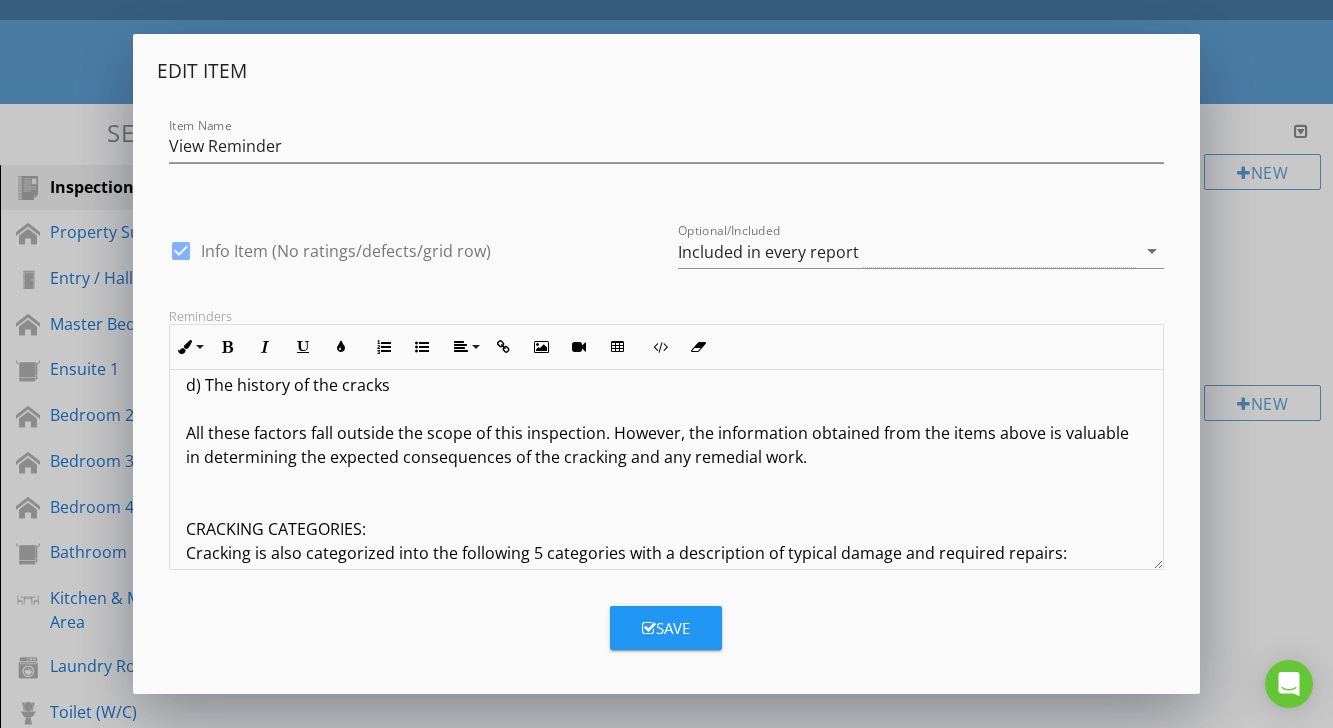 click on "Terms And Conditions - Building Inspection The inspection aims to identify the major defects and safety hazards associated with the property at the time of the inspection. The inspection and reporting are limited to a visual assessment of structure in accordance with AS 4349.1 appendix "C" or, if not a pre-purchase report, then the report complies with AS4349.0. This is a general appraisal only and cannot be relied on alone. A further inspection by specialists and qualified trades is strongly recommended where concerns are raised in the report. DEFINITIONS AND TERMINOLOGY Inspector comments fall into the following categories: SERVICEABLE: The building material or component is in reasonable or serviceable condition for the age of the item or dwelling. MAJOR DEFECT/SAFETY HAZARD: This refers to a particular issue that has substantial negative implications for the property's value or presents an unreasonable risk (Safety Issue). These concerns may be complex or costly. IMPORTANT INFORMATION Limitations:" at bounding box center [666, 373] 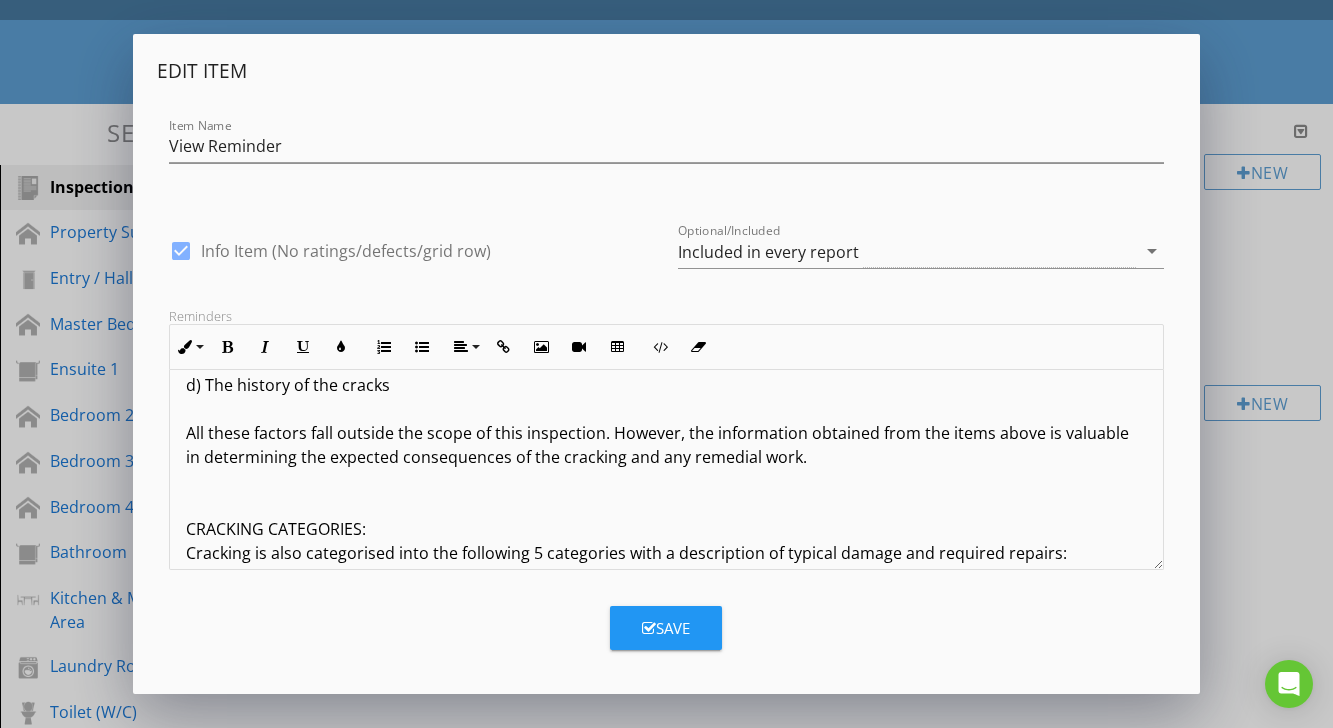 click on "Terms And Conditions - Building Inspection The inspection aims to identify the major defects and safety hazards associated with the property at the time of the inspection. The inspection and reporting are limited to a visual assessment of structure in accordance with AS 4349.1 appendix "C" or, if not a pre-purchase report, then the report complies with AS4349.0. This is a general appraisal only and cannot be relied on alone. A further inspection by specialists and qualified trades is strongly recommended where concerns are raised in the report. DEFINITIONS AND TERMINOLOGY Inspector comments fall into the following categories: SERVICEABLE: The building material or component is in reasonable or serviceable condition for the age of the item or dwelling. MAJOR DEFECT/SAFETY HAZARD: This refers to a particular issue that has substantial negative implications for the property's value or presents an unreasonable risk (Safety Issue). These concerns may be complex or costly. IMPORTANT INFORMATION Limitations:" at bounding box center [666, 373] 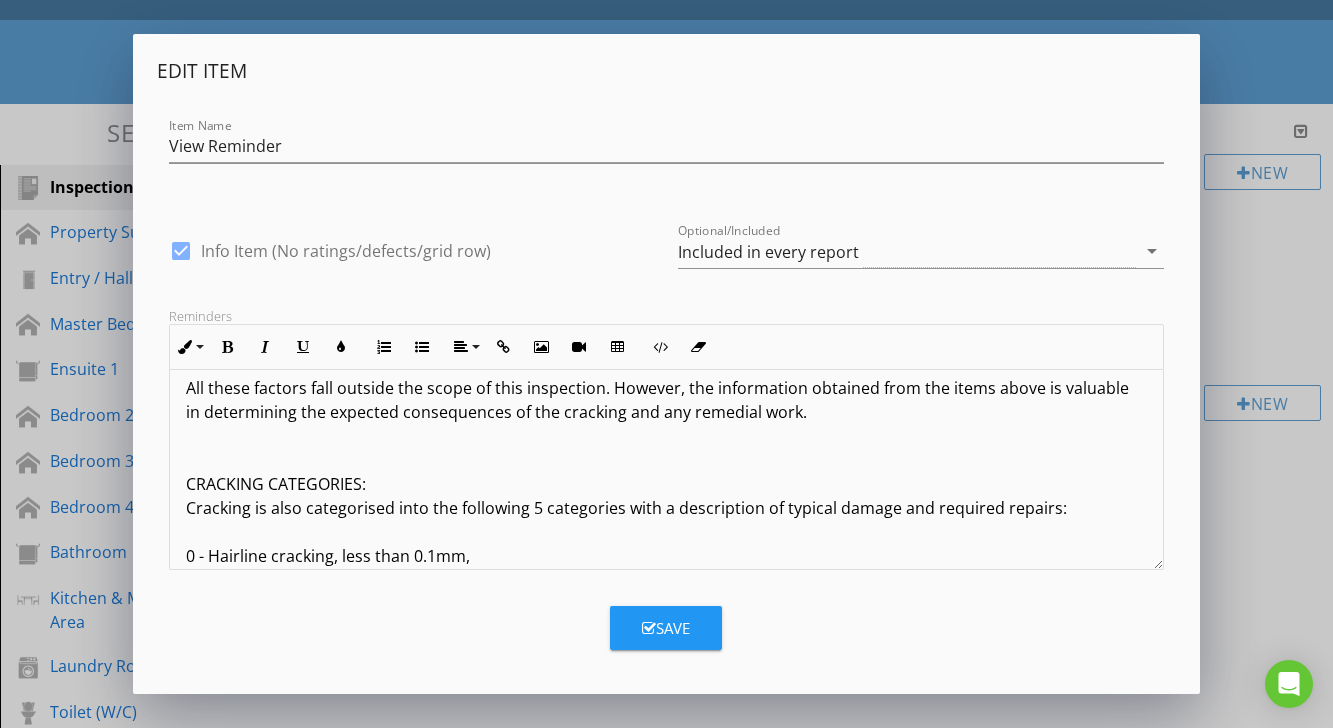 scroll, scrollTop: 5347, scrollLeft: 0, axis: vertical 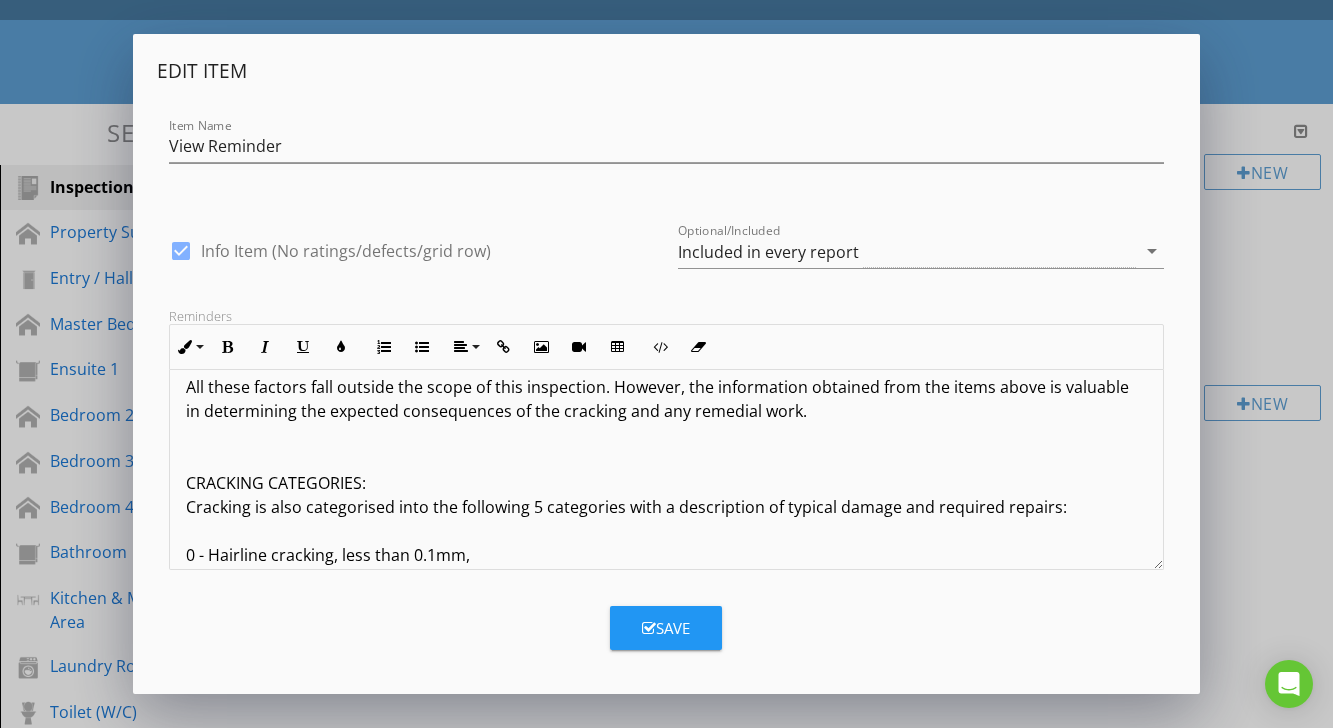 click on "Terms And Conditions - Building Inspection The inspection aims to identify the major defects and safety hazards associated with the property at the time of the inspection. The inspection and reporting are limited to a visual assessment of structure in accordance with AS 4349.1 appendix "C" or, if not a pre-purchase report, then the report complies with AS4349.0. This is a general appraisal only and cannot be relied on alone. A further inspection by specialists and qualified trades is strongly recommended where concerns are raised in the report. DEFINITIONS AND TERMINOLOGY Inspector comments fall into the following categories: SERVICEABLE: The building material or component is in reasonable or serviceable condition for the age of the item or dwelling. MAJOR DEFECT/SAFETY HAZARD: This refers to a particular issue that has substantial negative implications for the property's value or presents an unreasonable risk (Safety Issue). These concerns may be complex or costly. IMPORTANT INFORMATION Limitations:" at bounding box center (666, 327) 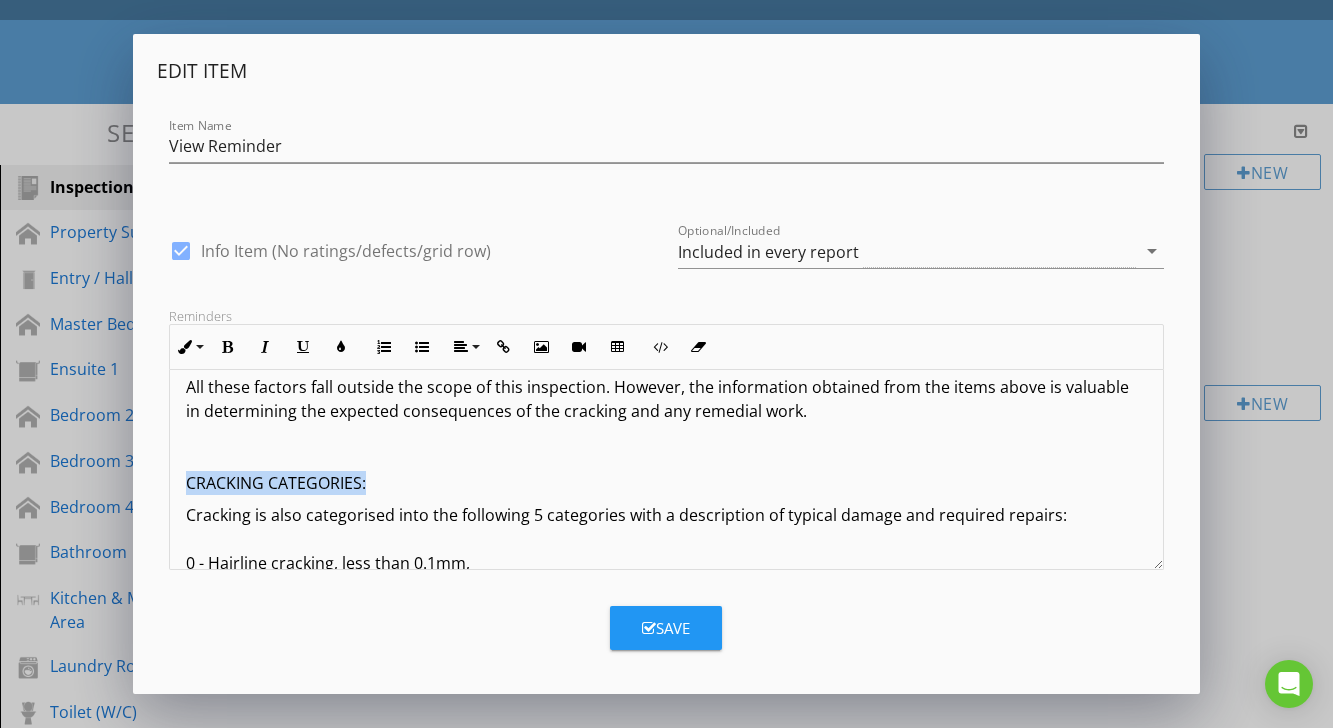 drag, startPoint x: 187, startPoint y: 434, endPoint x: 396, endPoint y: 441, distance: 209.11719 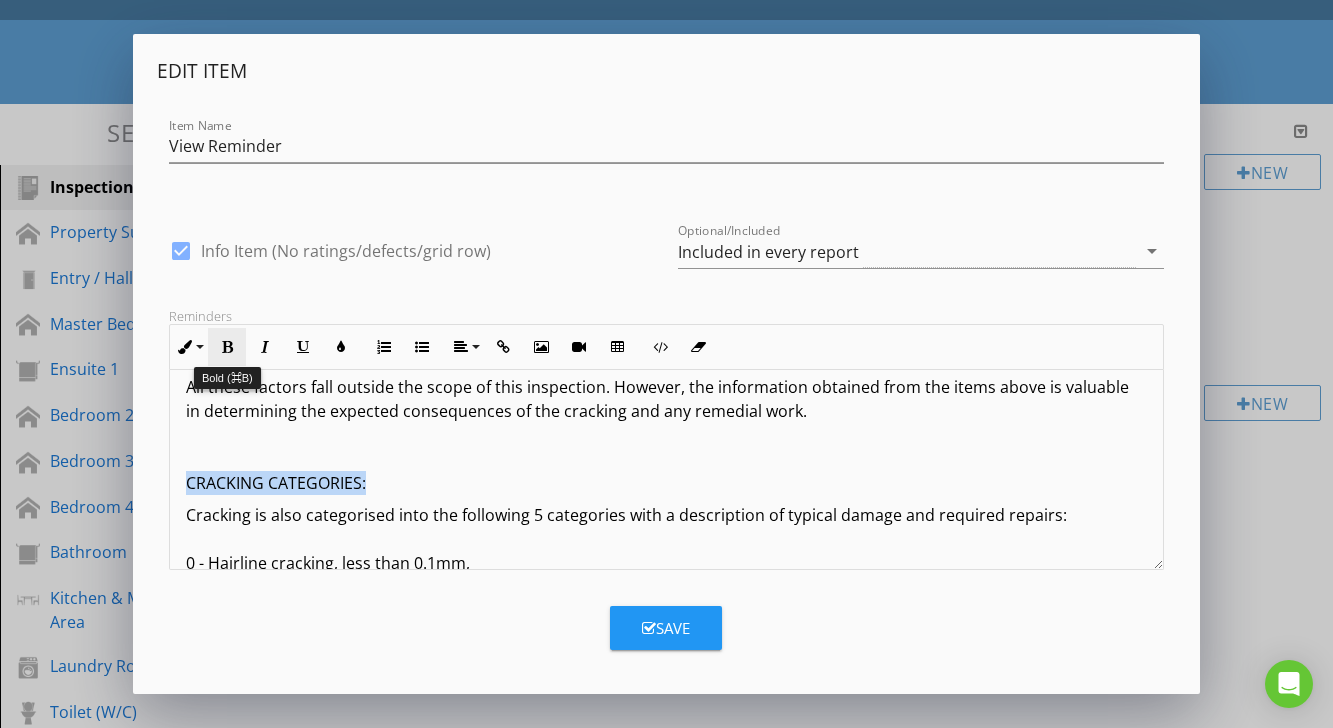 click at bounding box center [227, 347] 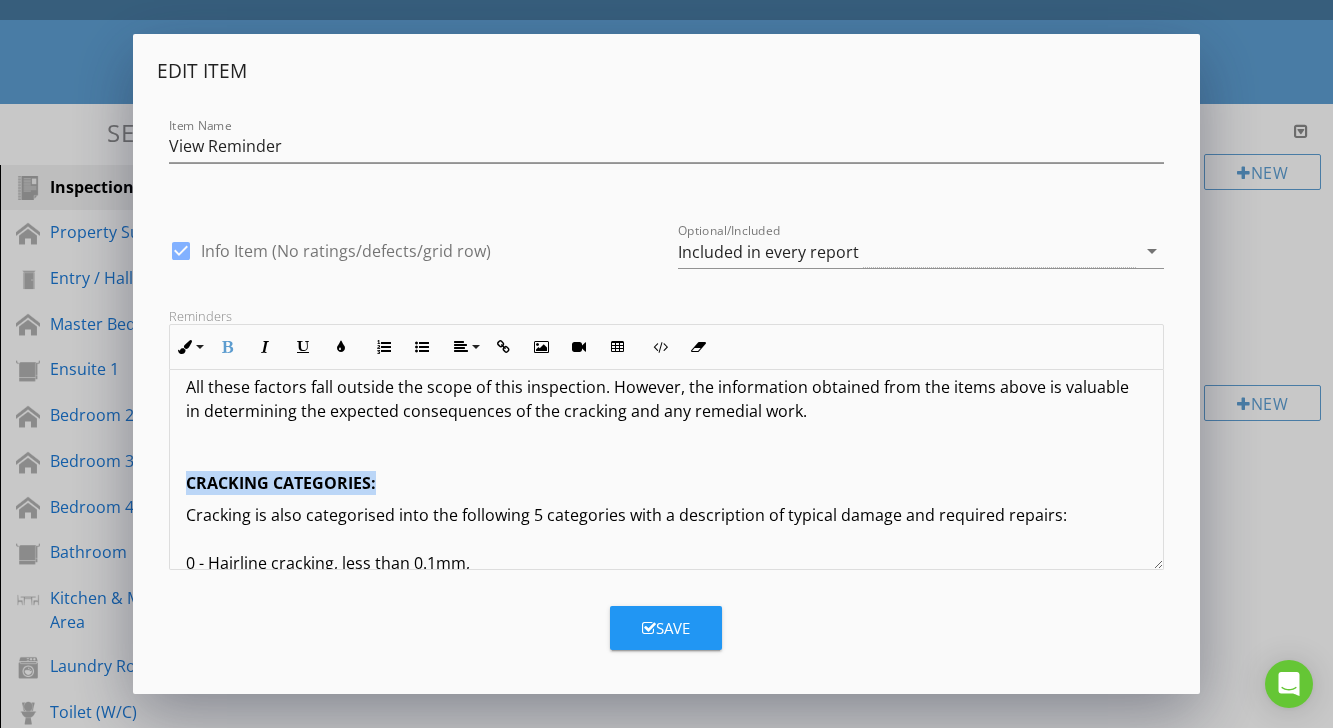 click on "Terms And Conditions - Building Inspection The inspection aims to identify the major defects and safety hazards associated with the property at the time of the inspection. The inspection and reporting are limited to a visual assessment of structure in accordance with AS 4349.1 appendix "C" or, if not a pre-purchase report, then the report complies with AS4349.0. This is a general appraisal only and cannot be relied on alone. A further inspection by specialists and qualified trades is strongly recommended where concerns are raised in the report. DEFINITIONS AND TERMINOLOGY Inspector comments fall into the following categories: SERVICEABLE: The building material or component is in reasonable or serviceable condition for the age of the item or dwelling. MAJOR DEFECT/SAFETY HAZARD: This refers to a particular issue that has substantial negative implications for the property's value or presents an unreasonable risk (Safety Issue). These concerns may be complex or costly. IMPORTANT INFORMATION Limitations:" at bounding box center (666, -2229) 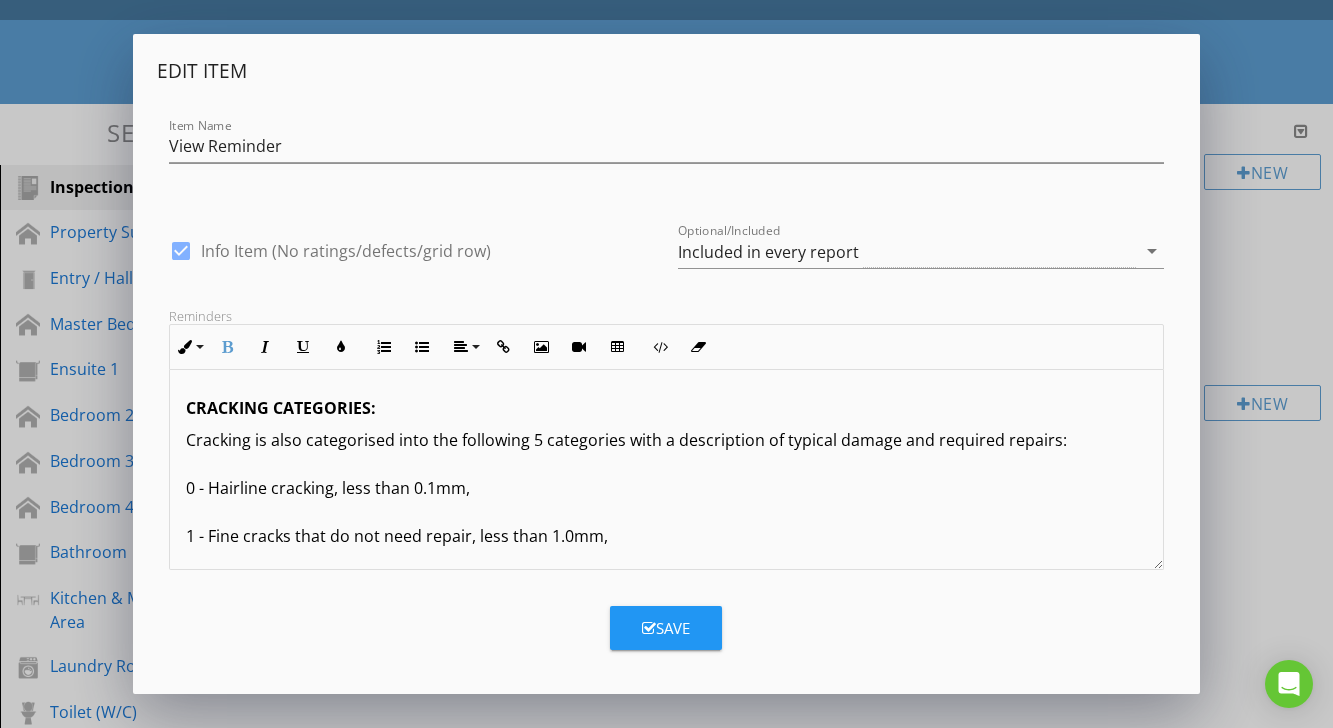 scroll, scrollTop: 5421, scrollLeft: 0, axis: vertical 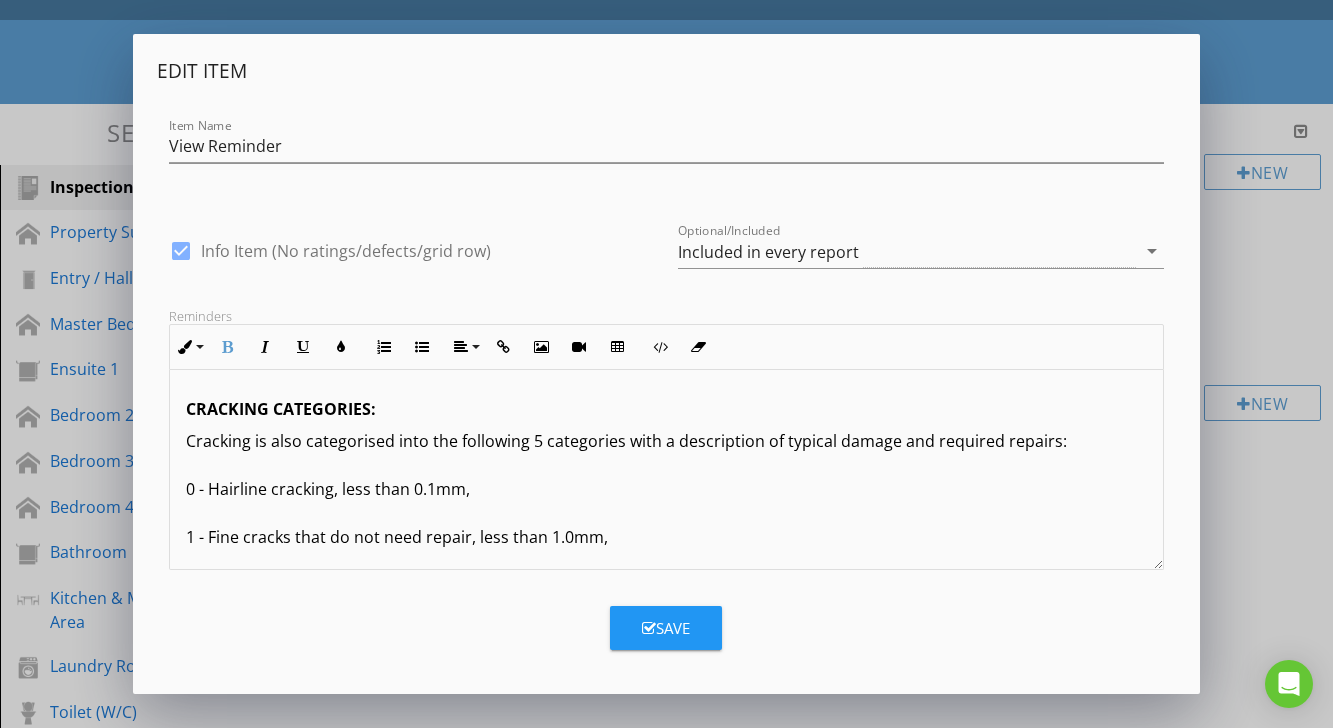 click on "Cracking is also categorised into the following 5 categories with a description of typical damage and required repairs: 0 - Hairline cracking, less than 0.1mm, 1 - Fine cracks that do not need repair, less than 1.0mm, 2 - Noticeable cracks, yet easily filled 1mm - 5.0mm, 3 - Cracks that can be repaired, and possibly some of the wall sections will need to be replaced. Weather tightness can be impaired, 5.0mm -15.0mm, 4 - Extensive repair works required involving breaking out and replacing these sections. Walls can become out of plumb and fall and cause reduced bearing capacity, 15.0mm - 25.0mm. IMPORTANT: Regardless of location or size, if cracks have been identified, a structural engineer is required to determine their significance prior to a decision to purchase. 3) CONCEALED DEFECTS: This report does not and cannot comment upon: Defects that may have been concealed The assessment or detection of defects (including rising damp and leaks), which may be subject to prevailing weather conditions Gas fittings" at bounding box center (666, 2985) 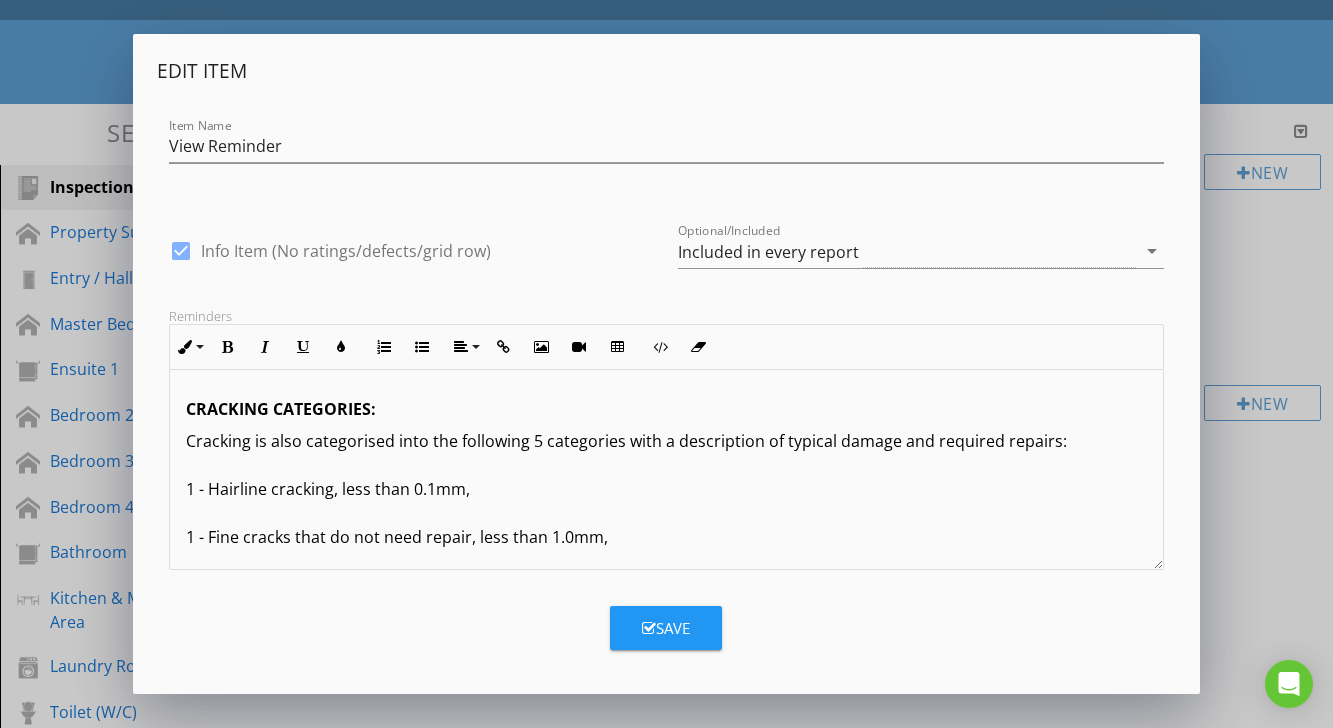 click on "Cracking is also categorised into the following 5 categories with a description of typical damage and required repairs: 1 - Hairline cracking, less than 0.1mm, 1 - Fine cracks that do not need repair, less than 1.0mm, 2 - Noticeable cracks, yet easily filled 1mm - 5.0mm, 3 - Cracks that can be repaired, and possibly some of the wall sections will need to be replaced. Weather tightness can be impaired, 5.0mm -15.0mm, 4 - Extensive repair works required involving breaking out and replacing these sections. Walls can become out of plumb and fall and cause reduced bearing capacity, 15.0mm - 25.0mm. IMPORTANT: Regardless of location or size, if cracks have been identified, a structural engineer is required to determine their significance prior to a decision to purchase. 3) CONCEALED DEFECTS: This report does not and cannot comment upon: Defects that may have been concealed The assessment or detection of defects (including rising damp and leaks), which may be subject to prevailing weather conditions Gas fittings" at bounding box center (666, 2985) 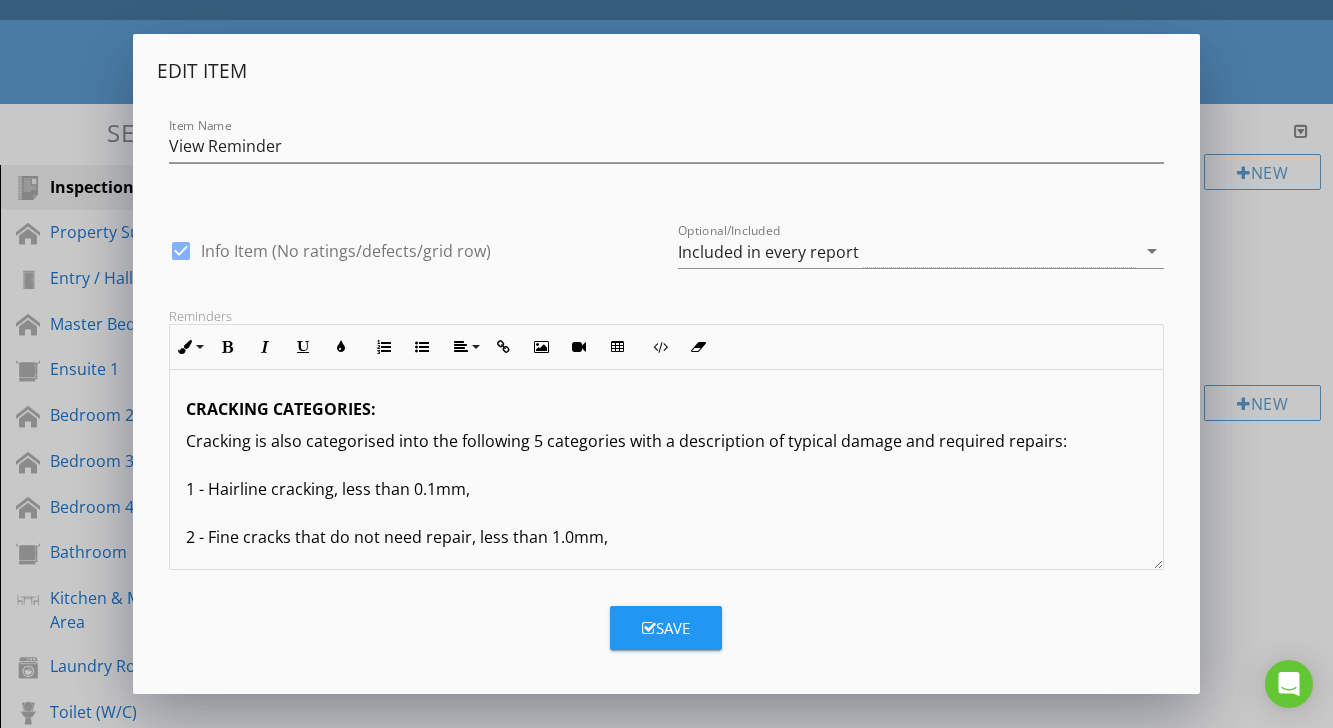 click on "Cracking is also categorised into the following 5 categories with a description of typical damage and required repairs: 1 - Hairline cracking, less than 0.1mm, 2 - Fine cracks that do not need repair, less than 1.0mm, 2 - Noticeable cracks, yet easily filled 1mm - 5.0mm, 3 - Cracks that can be repaired, and possibly some of the wall sections will need to be replaced. Weather tightness can be impaired, 5.0mm -15.0mm, 4 - Extensive repair works required involving breaking out and replacing these sections. Walls can become out of plumb and fall and cause reduced bearing capacity, 15.0mm - 25.0mm. IMPORTANT: Regardless of location or size, if cracks have been identified, a structural engineer is required to determine their significance prior to a decision to purchase. 3) CONCEALED DEFECTS: This report does not and cannot comment upon: Defects that may have been concealed The assessment or detection of defects (including rising damp and leaks), which may be subject to prevailing weather conditions Gas fittings" at bounding box center [666, 2985] 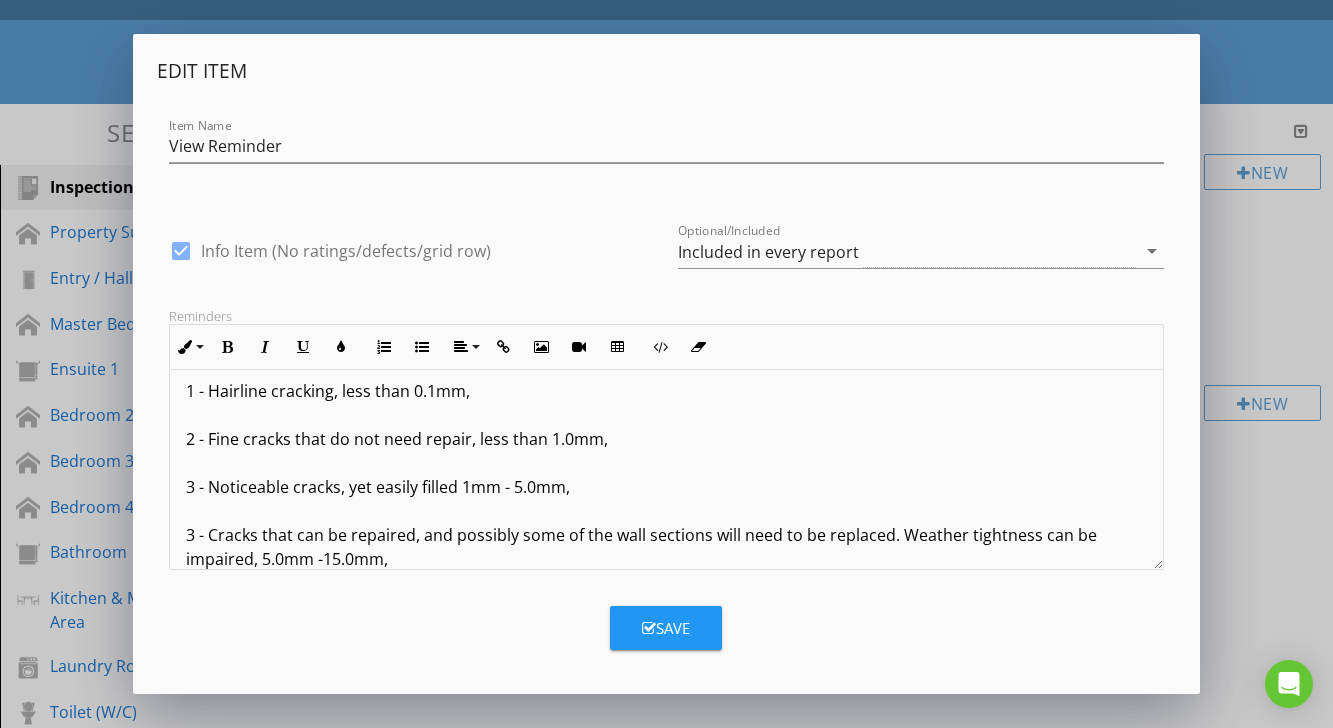 click on "Cracking is also categorised into the following 5 categories with a description of typical damage and required repairs: 1 - Hairline cracking, less than 0.1mm, 2 - Fine cracks that do not need repair, less than 1.0mm, 3 - Noticeable cracks, yet easily filled 1mm - 5.0mm, 3 - Cracks that can be repaired, and possibly some of the wall sections will need to be replaced. Weather tightness can be impaired, 5.0mm -15.0mm, 4 - Extensive repair works required involving breaking out and replacing these sections. Walls can become out of plumb and fall and cause reduced bearing capacity, 15.0mm - 25.0mm. IMPORTANT: Regardless of location or size, if cracks have been identified, a structural engineer is required to determine their significance prior to a decision to purchase. 3) CONCEALED DEFECTS: This report does not and cannot comment upon: Defects that may have been concealed The assessment or detection of defects (including rising damp and leaks), which may be subject to prevailing weather conditions Gas fittings" at bounding box center (666, 2887) 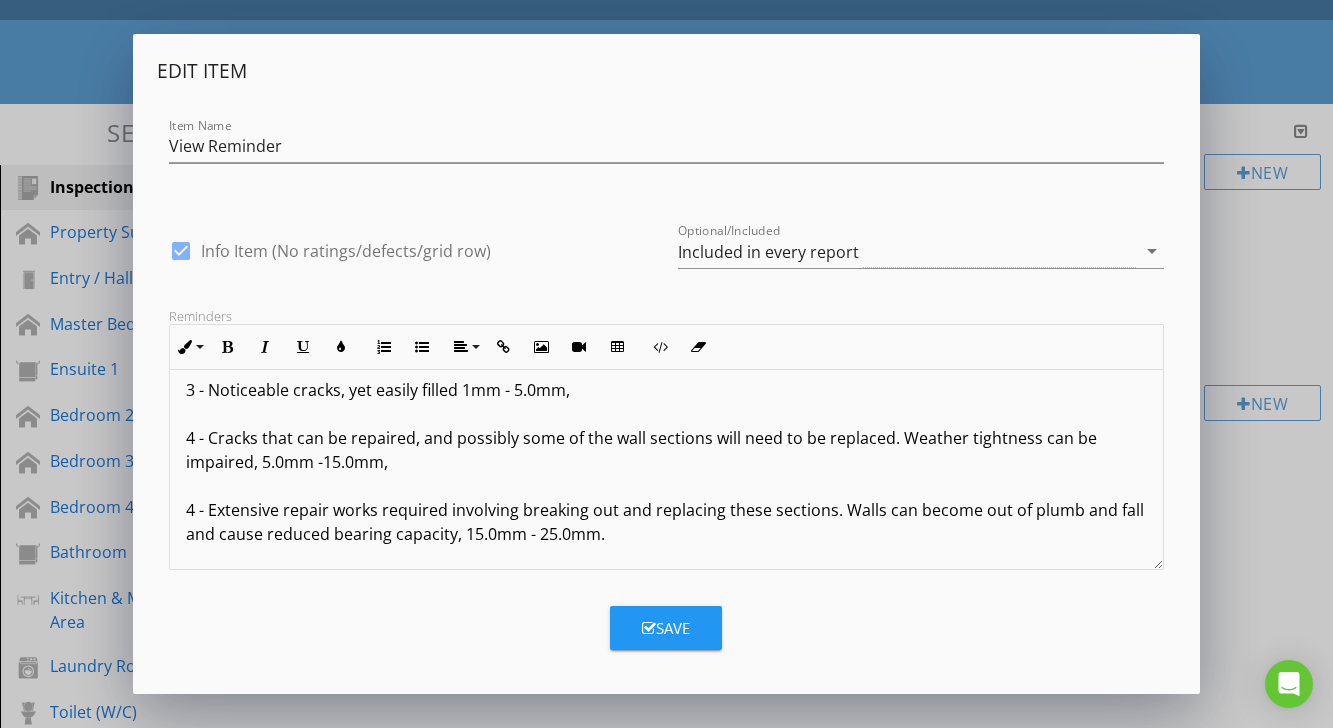 scroll, scrollTop: 5617, scrollLeft: 0, axis: vertical 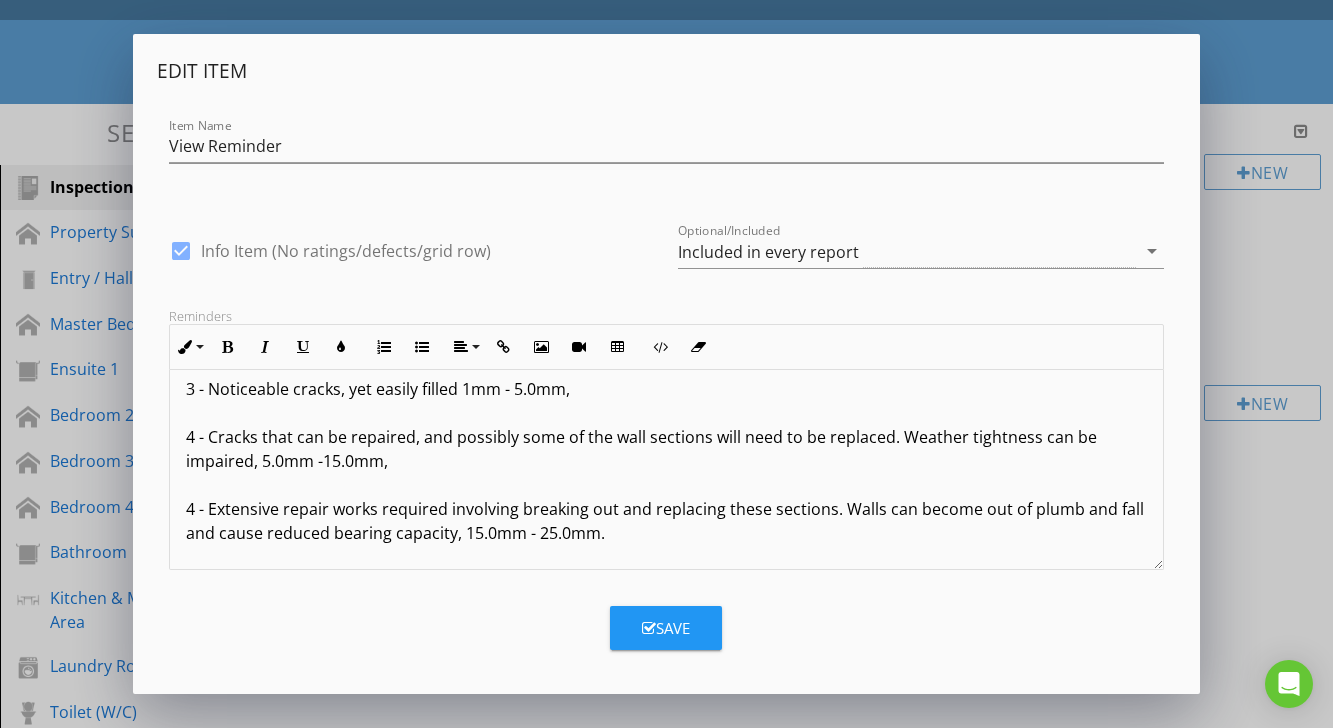 click on "Cracking is also categorised into the following 5 categories with a description of typical damage and required repairs: 1 - Hairline cracking, less than 0.1mm, 2 - Fine cracks that do not need repair, less than 1.0mm, 3 - Noticeable cracks, yet easily filled 1mm - 5.0mm, 4 - Cracks that can be repaired, and possibly some of the wall sections will need to be replaced. Weather tightness can be impaired, 5.0mm -15.0mm, 4 - Extensive repair works required involving breaking out and replacing these sections. Walls can become out of plumb and fall and cause reduced bearing capacity, 15.0mm - 25.0mm. IMPORTANT: Regardless of location or size, if cracks have been identified, a structural engineer is required to determine their significance prior to a decision to purchase. 3) CONCEALED DEFECTS: This report does not and cannot comment upon: Defects that may have been concealed The assessment or detection of defects (including rising damp and leaks), which may be subject to prevailing weather conditions Gas fittings" at bounding box center [666, 2789] 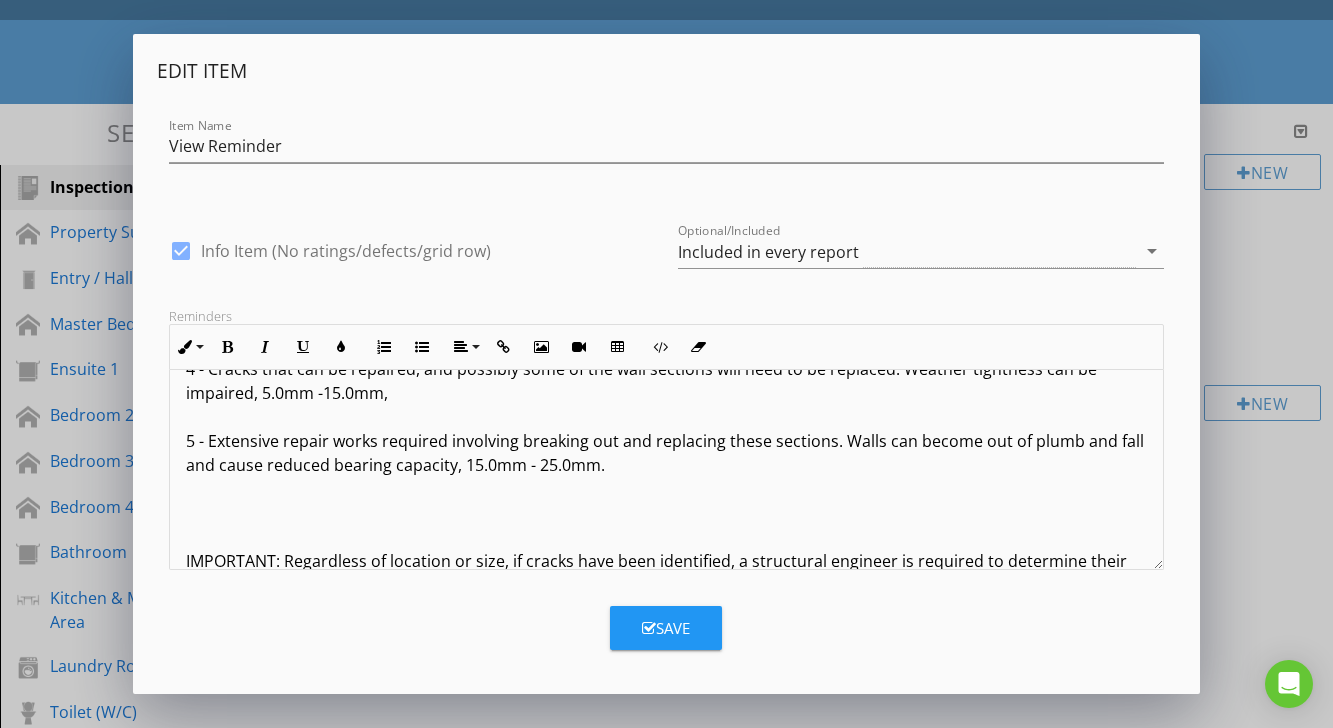 scroll, scrollTop: 5676, scrollLeft: 0, axis: vertical 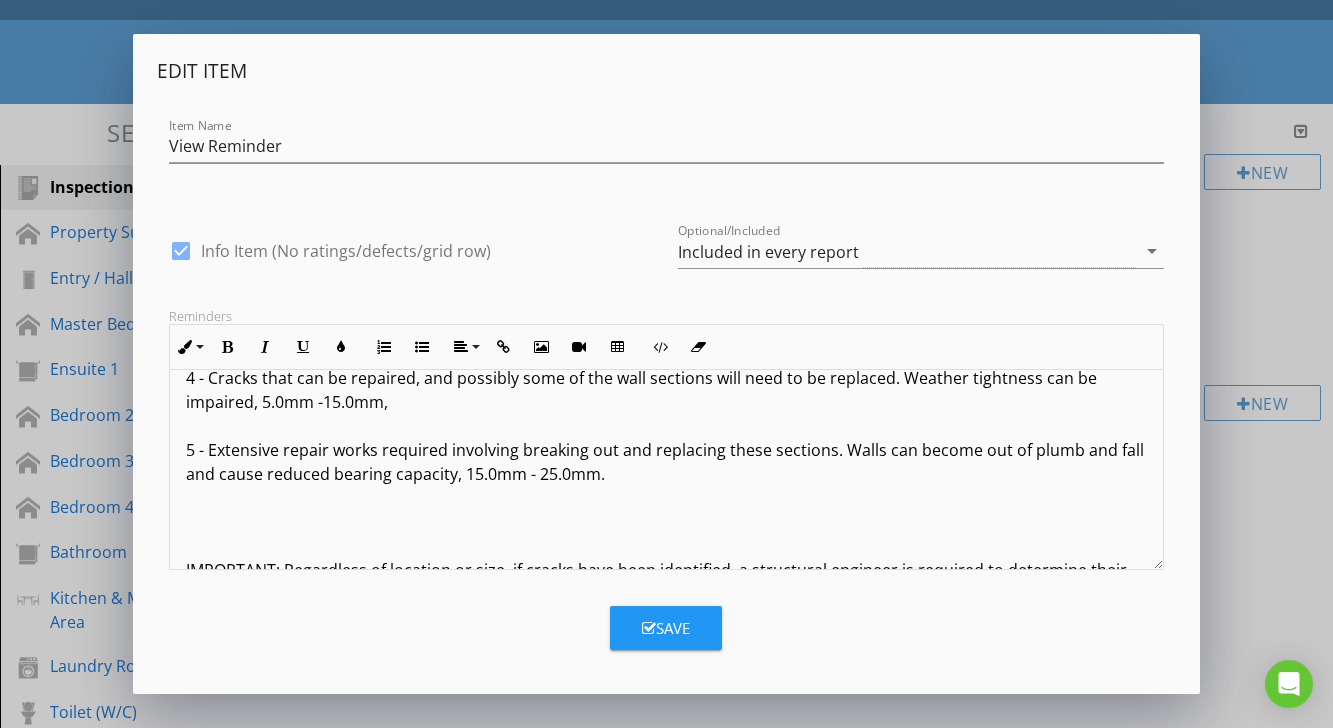 click on "Terms And Conditions - Building Inspection The inspection aims to identify the major defects and safety hazards associated with the property at the time of the inspection. The inspection and reporting are limited to a visual assessment of structure in accordance with AS 4349.1 appendix "C" or, if not a pre-purchase report, then the report complies with AS4349.0. This is a general appraisal only and cannot be relied on alone. A further inspection by specialists and qualified trades is strongly recommended where concerns are raised in the report. DEFINITIONS AND TERMINOLOGY Inspector comments fall into the following categories: SERVICEABLE: The building material or component is in reasonable or serviceable condition for the age of the item or dwelling. MAJOR DEFECT/SAFETY HAZARD: This refers to a particular issue that has substantial negative implications for the property's value or presents an unreasonable risk (Safety Issue). These concerns may be complex or costly. IMPORTANT INFORMATION Limitations:" at bounding box center [666, 2] 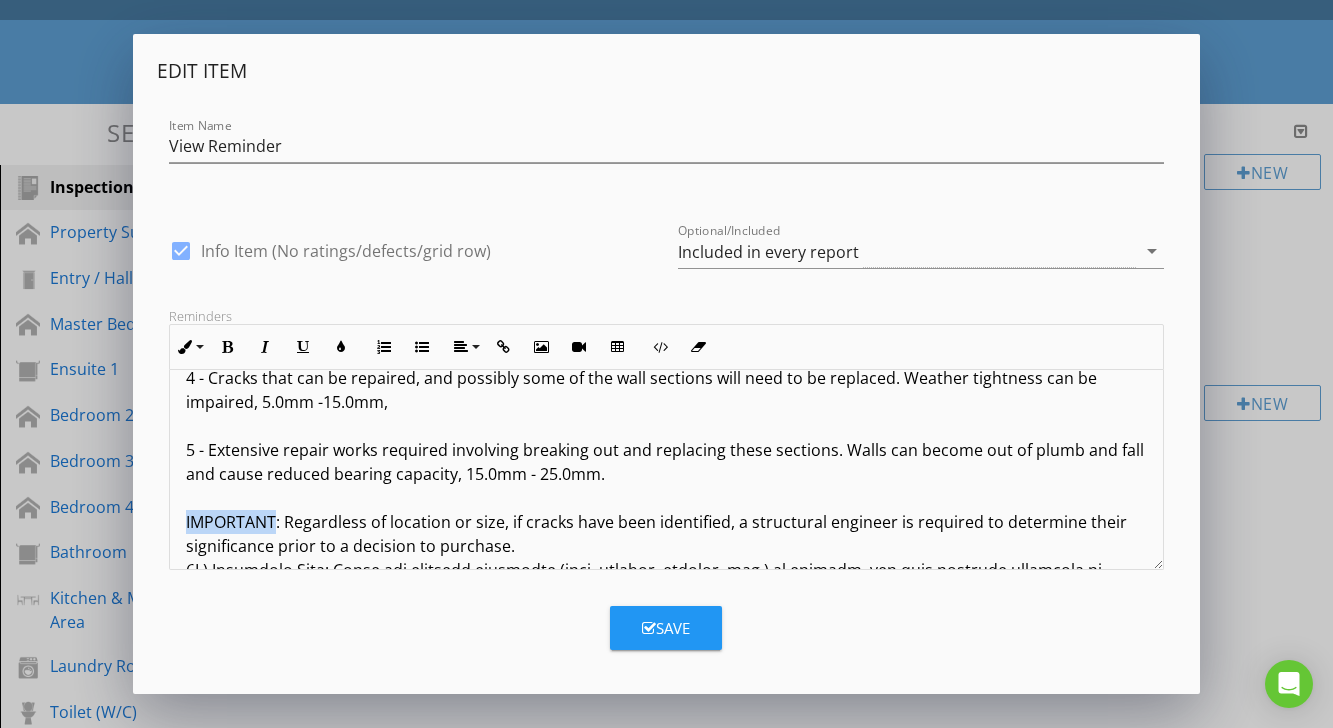drag, startPoint x: 183, startPoint y: 471, endPoint x: 276, endPoint y: 475, distance: 93.08598 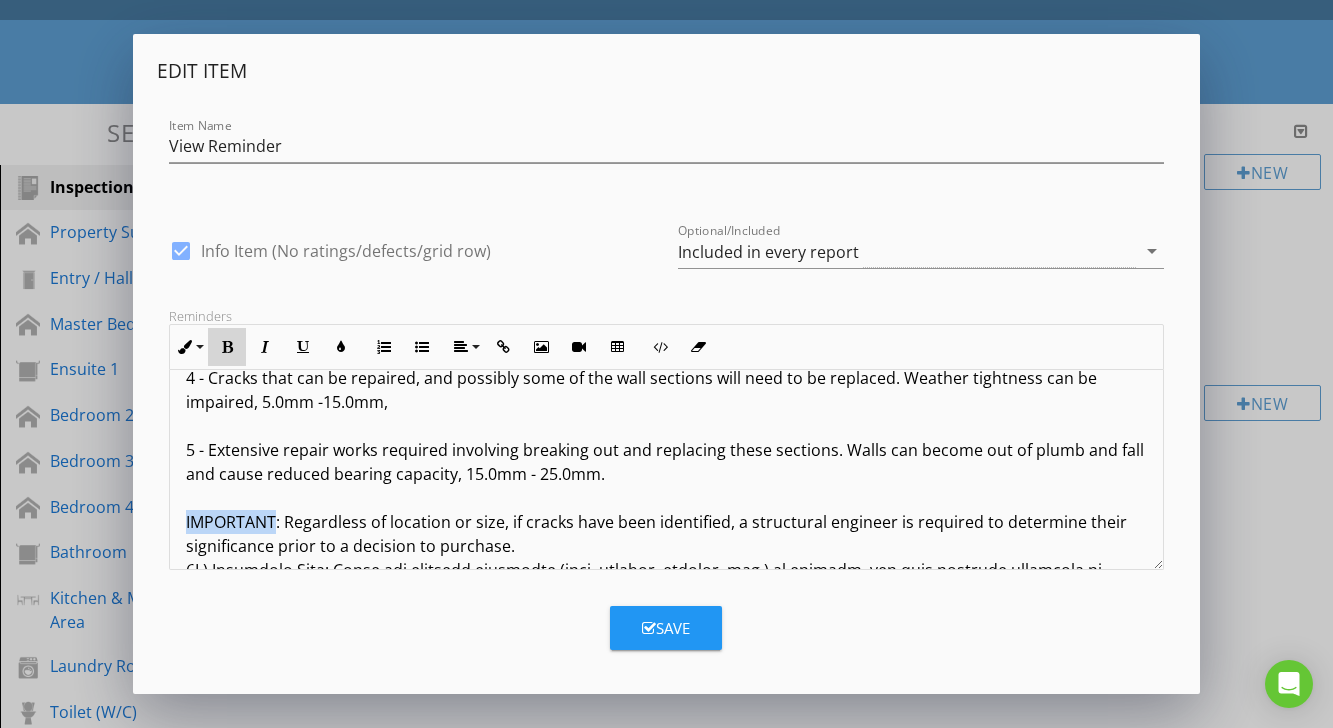 click on "Bold" at bounding box center (227, 347) 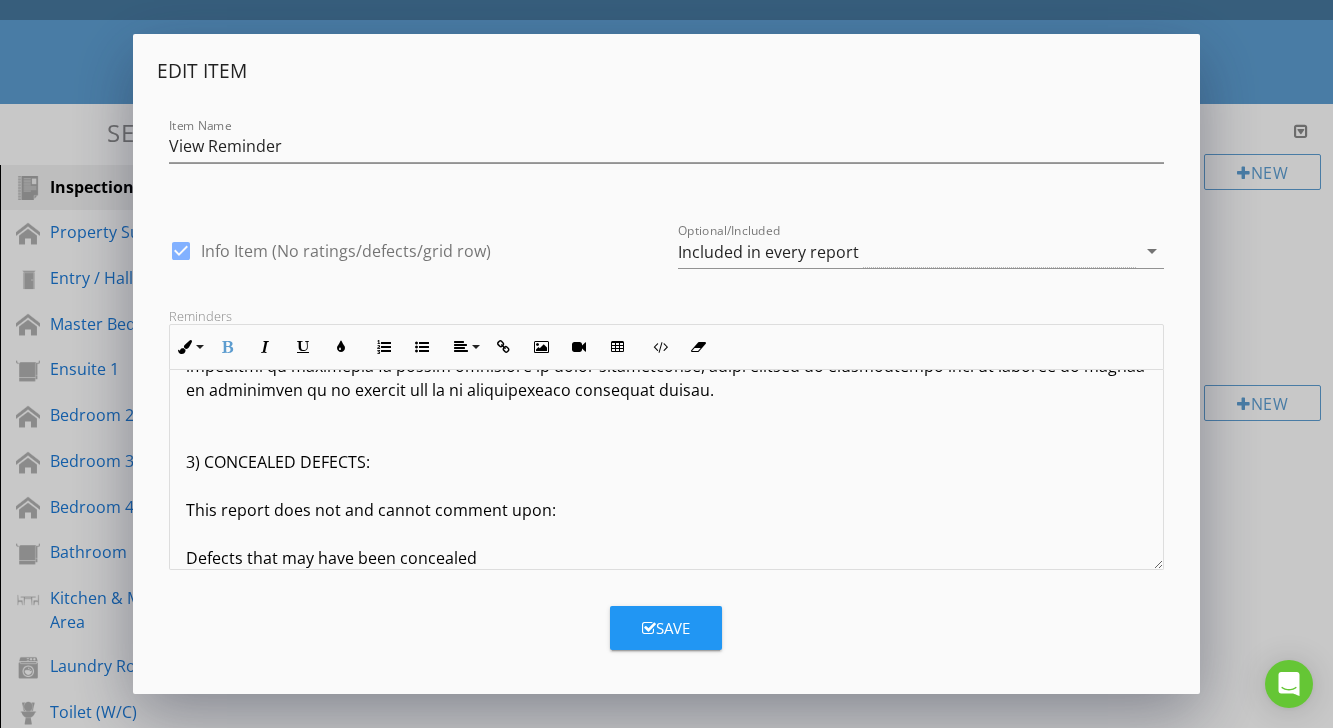 scroll, scrollTop: 6056, scrollLeft: 0, axis: vertical 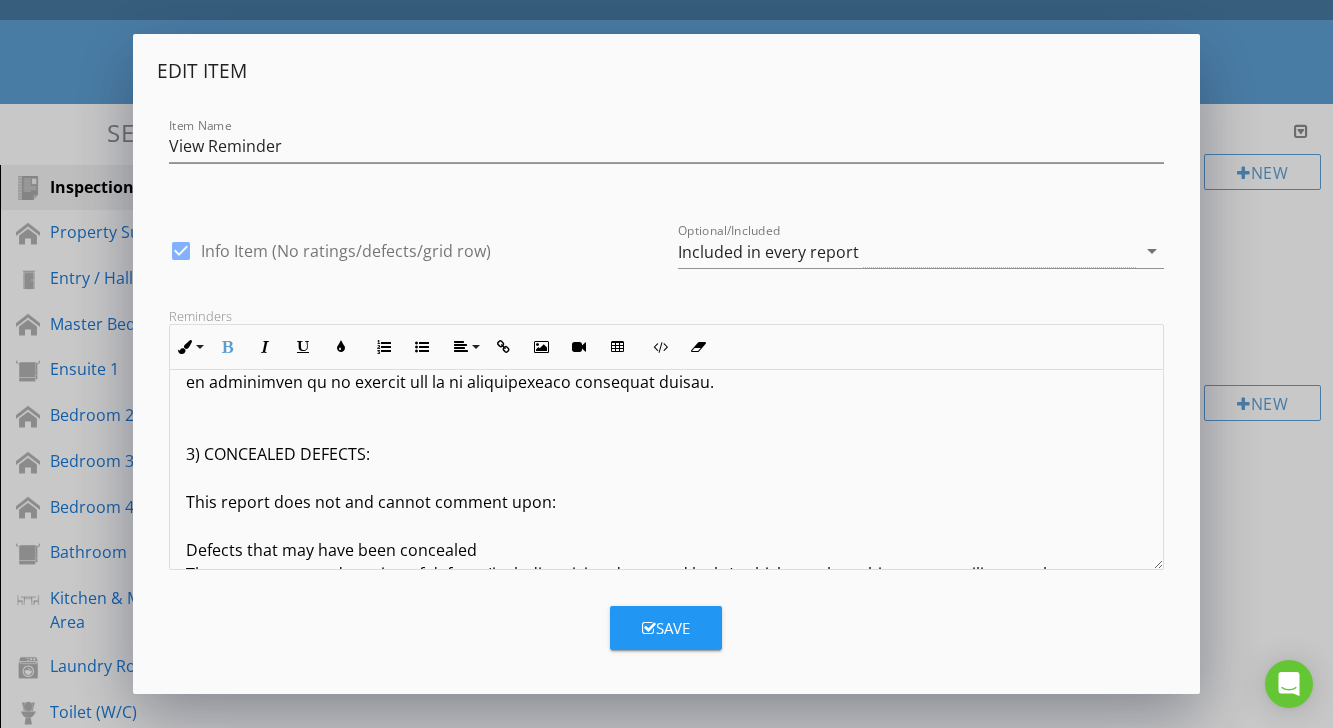 click on "Terms And Conditions - Building Inspection The inspection aims to identify the major defects and safety hazards associated with the property at the time of the inspection. The inspection and reporting are limited to a visual assessment of structure in accordance with AS 4349.1 appendix "C" or, if not a pre-purchase report, then the report complies with AS4349.0. This is a general appraisal only and cannot be relied on alone. A further inspection by specialists and qualified trades is strongly recommended where concerns are raised in the report. DEFINITIONS AND TERMINOLOGY Inspector comments fall into the following categories: SERVICEABLE: The building material or component is in reasonable or serviceable condition for the age of the item or dwelling. MAJOR DEFECT/SAFETY HAZARD: This refers to a particular issue that has substantial negative implications for the property's value or presents an unreasonable risk (Safety Issue). These concerns may be complex or costly. IMPORTANT INFORMATION Limitations:" at bounding box center [666, -402] 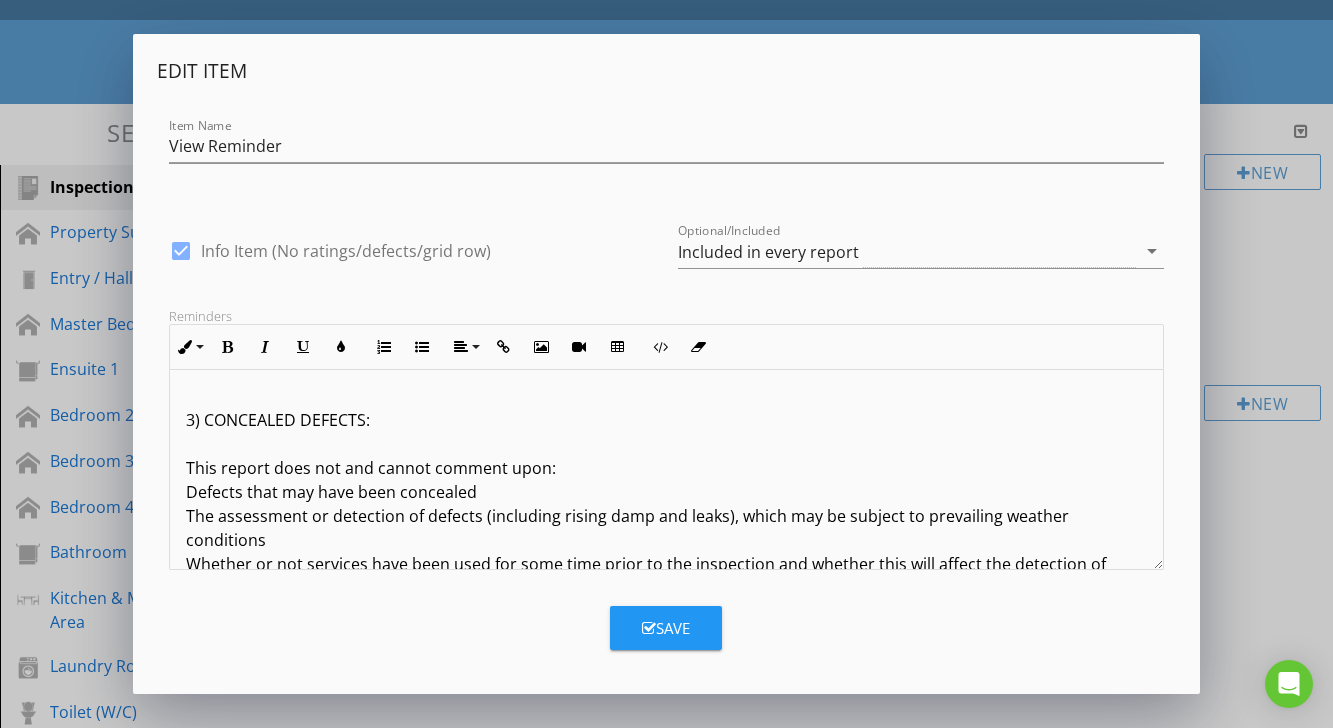 scroll, scrollTop: 6092, scrollLeft: 0, axis: vertical 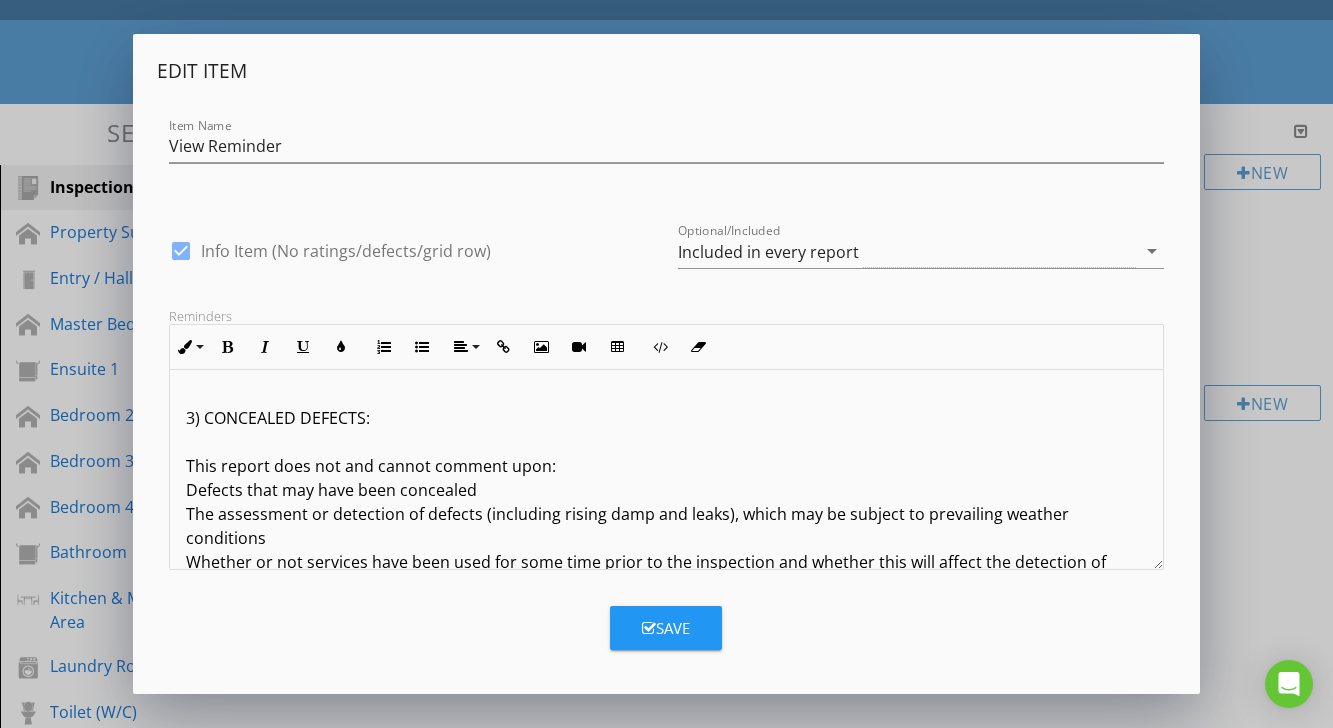 click on "Cracking is also categorised into the following 5 categories with a description of typical damage and required repairs: 1 - Hairline cracking, less than 0.1mm, 2 - Fine cracks that do not need repair, less than 1.0mm, 3 - Noticeable cracks, yet easily filled 1mm - 5.0mm, 4 - Cracks that can be repaired, and possibly some of the wall sections will need to be replaced. Weather tightness can be impaired, 5.0mm -15.0mm, 5 - Extensive repair works required involving breaking out and replacing these sections. Walls can become out of plumb and fall and cause reduced bearing capacity, 15.0mm - 25.0mm. IMPORTANT : Regardless of location or size, if cracks have been identified, a structural engineer is required to determine their significance prior to a decision to purchase. 3) CONCEALED DEFECTS: This report does not and cannot comment upon: Defects that may have been concealed The assessment or detection of defects (including rising damp and leaks), which may be subject to prevailing weather conditions Gas fittings" at bounding box center [666, 2278] 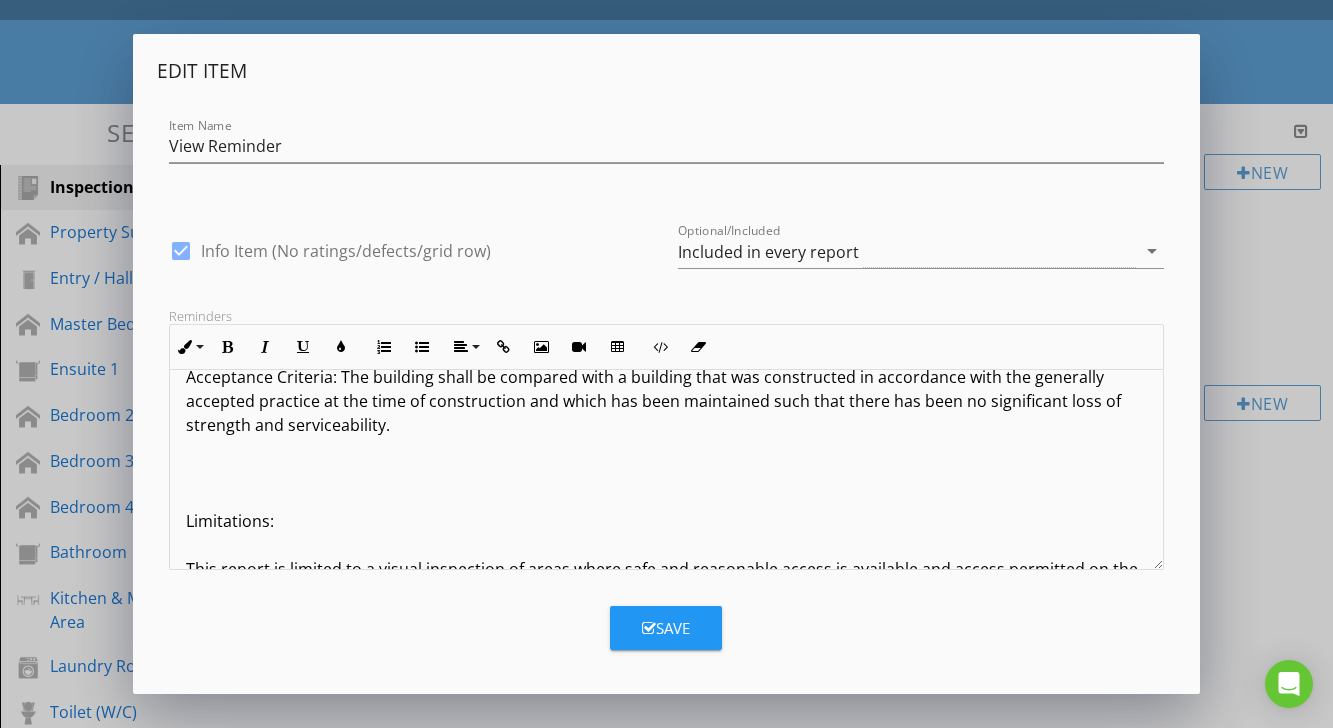 scroll, scrollTop: 2392, scrollLeft: 0, axis: vertical 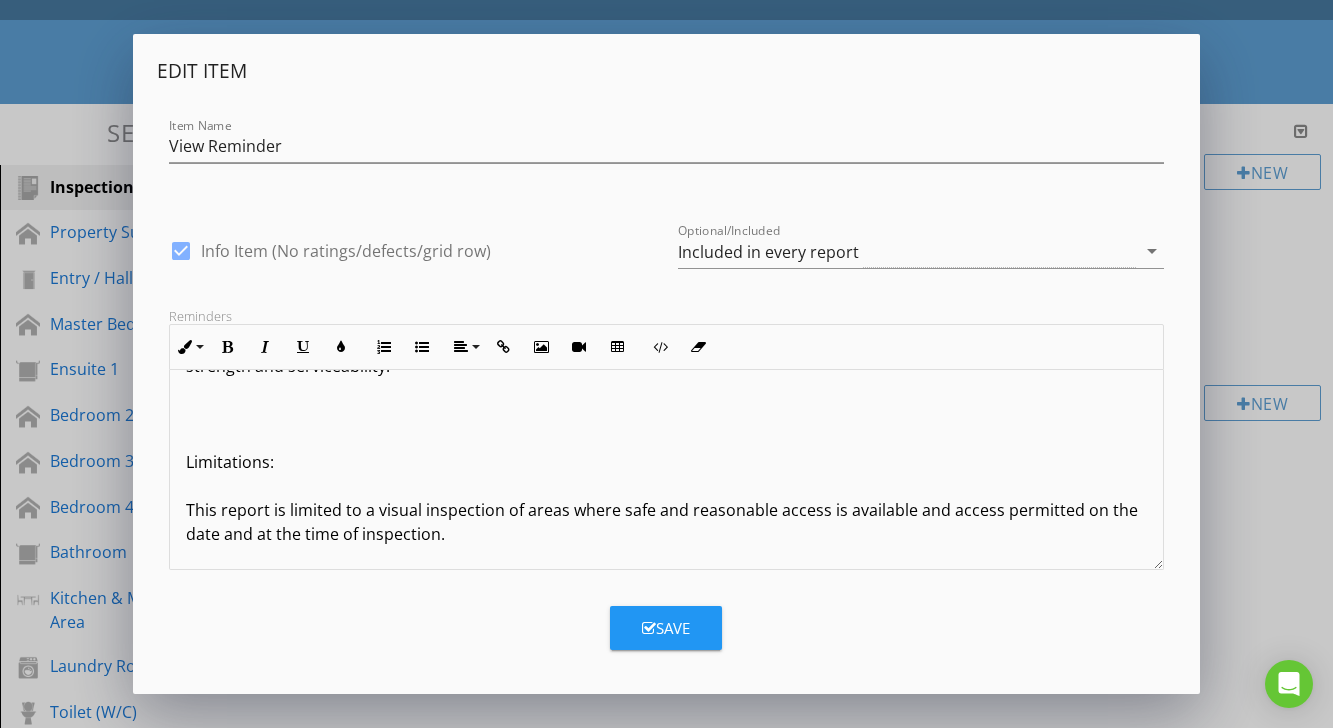 click on "Terms And Conditions - Building Inspection The inspection aims to identify the major defects and safety hazards associated with the property at the time of the inspection. The inspection and reporting are limited to a visual assessment of structure in accordance with AS 4349.1 appendix "C" or, if not a pre-purchase report, then the report complies with AS4349.0. This is a general appraisal only and cannot be relied on alone. A further inspection by specialists and qualified trades is strongly recommended where concerns are raised in the report. DEFINITIONS AND TERMINOLOGY Inspector comments fall into the following categories: SERVICEABLE: The building material or component is in reasonable or serviceable condition for the age of the item or dwelling. MAJOR DEFECT/SAFETY HAZARD: This refers to a particular issue that has substantial negative implications for the property's value or presents an unreasonable risk (Safety Issue). These concerns may be complex or costly. IMPORTANT INFORMATION Limitations:" at bounding box center (666, 726) 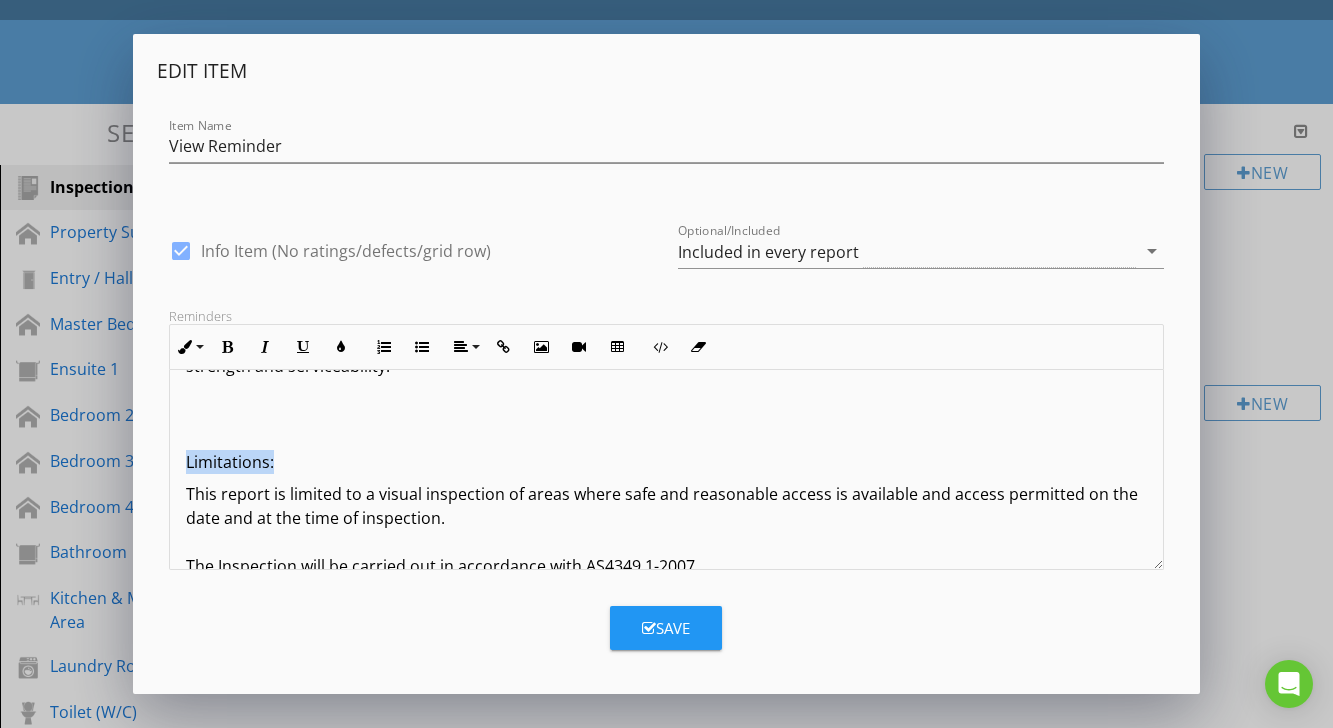 drag, startPoint x: 181, startPoint y: 436, endPoint x: 298, endPoint y: 436, distance: 117 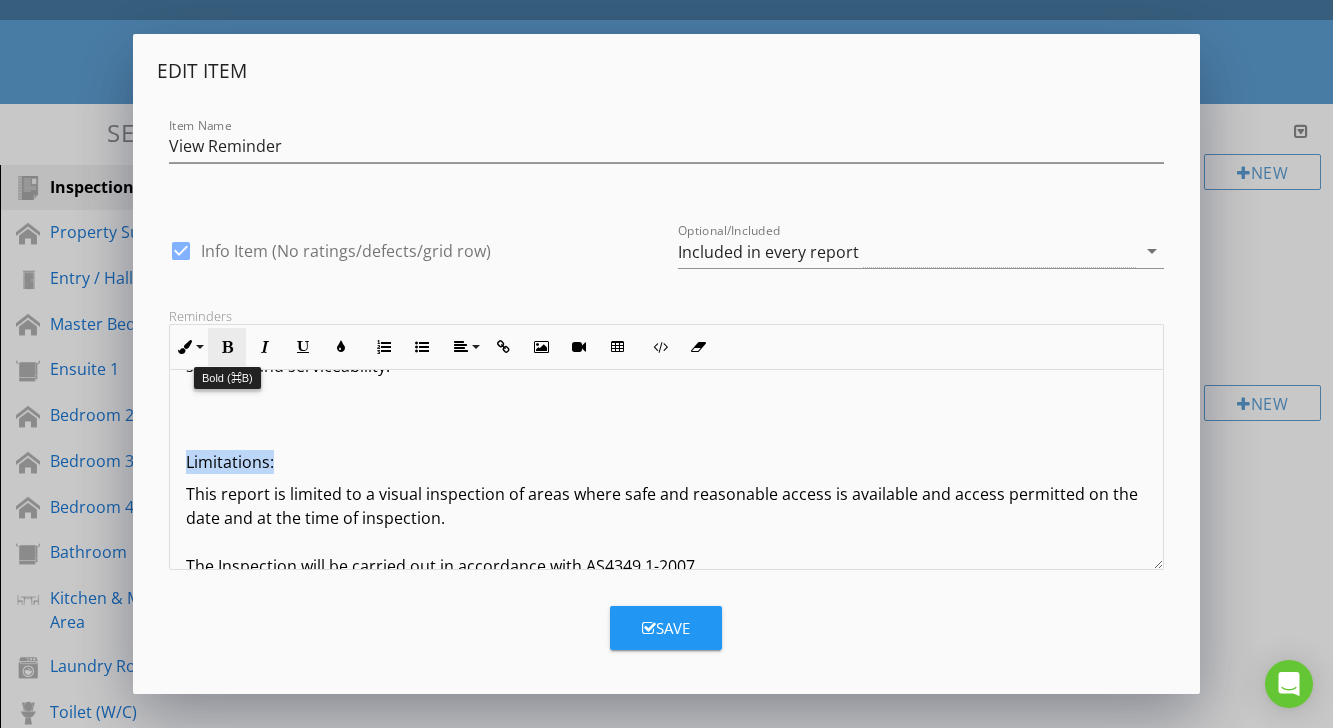 click at bounding box center [227, 347] 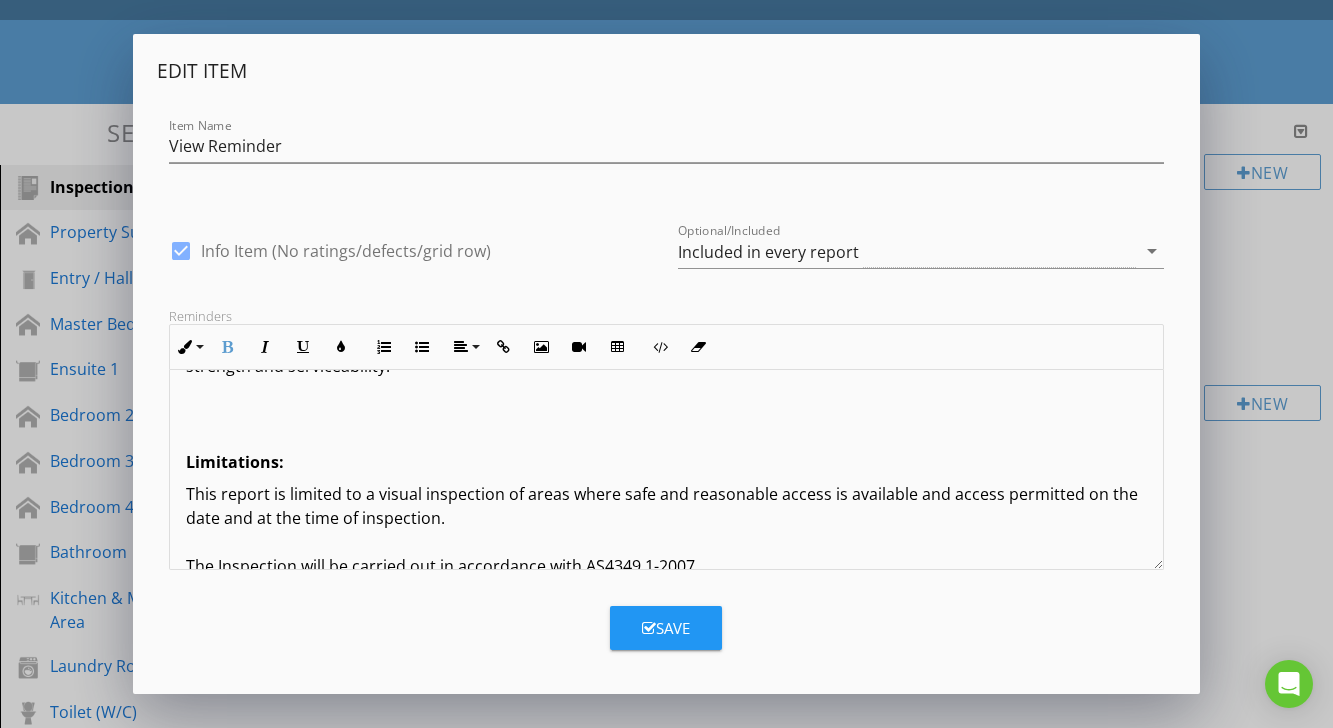 click on "Terms And Conditions - Building Inspection The inspection aims to identify the major defects and safety hazards associated with the property at the time of the inspection. The inspection and reporting are limited to a visual assessment of structure in accordance with AS 4349.1 appendix "C" or, if not a pre-purchase report, then the report complies with AS4349.0. This is a general appraisal only and cannot be relied on alone. A further inspection by specialists and qualified trades is strongly recommended where concerns are raised in the report. DEFINITIONS AND TERMINOLOGY Inspector comments fall into the following categories: SERVICEABLE: The building material or component is in reasonable or serviceable condition for the age of the item or dwelling. MAJOR DEFECT/SAFETY HAZARD: This refers to a particular issue that has substantial negative implications for the property's value or presents an unreasonable risk (Safety Issue). These concerns may be complex or costly. IMPORTANT INFORMATION Limitations:" at bounding box center (666, -762) 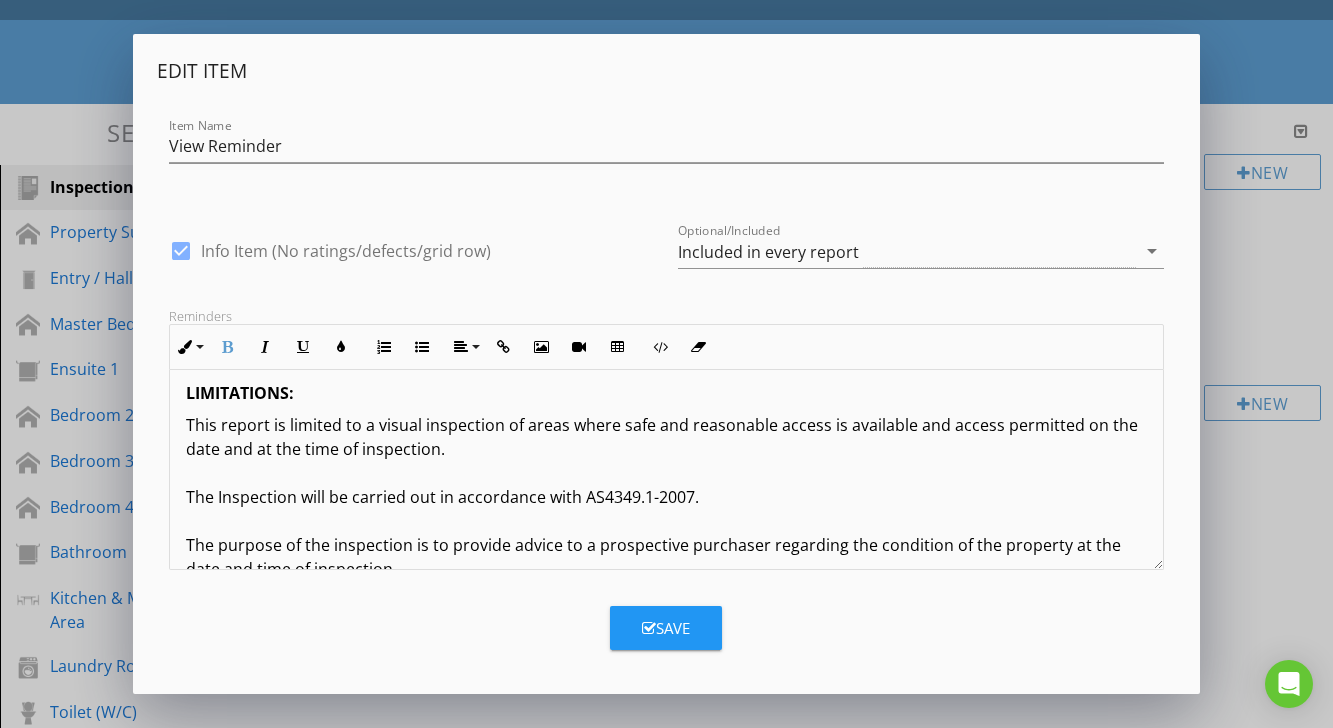 scroll, scrollTop: 2460, scrollLeft: 0, axis: vertical 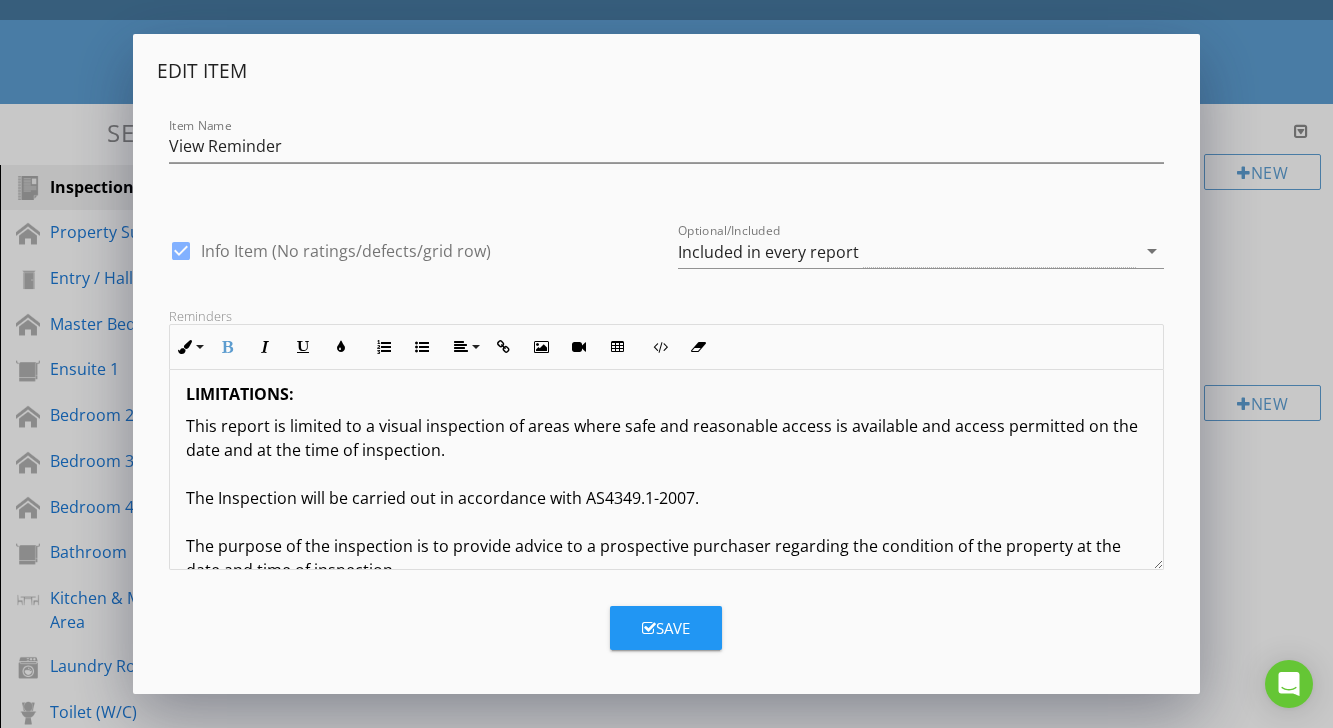 click on "This report is limited to a visual inspection of areas where safe and reasonable access is available and access permitted on the date and at the time of inspection. The Inspection will be carried out in accordance with AS4349.1-2007. The purpose of the inspection is to provide advice to a prospective purchaser regarding the condition of the property at the date and time of inspection. Areas for Inspection shall cover all safe and accessible areas. It does not purport to be geological as to foundation integrity or soil conditions, engineering as to structural, nor does it cover the condition of electrical, plumbing, gas or motorised appliances. An appropriately qualified contractor is strongly recommended to check these services before purchase. As a matter of course, and in the interests of safety, all prospective purchasers should have an electrical report carried out by a suitably qualified contractor. Safe and Reasonable Access: Only areas available for safe and reasonable access were inspected." at bounding box center (666, 1890) 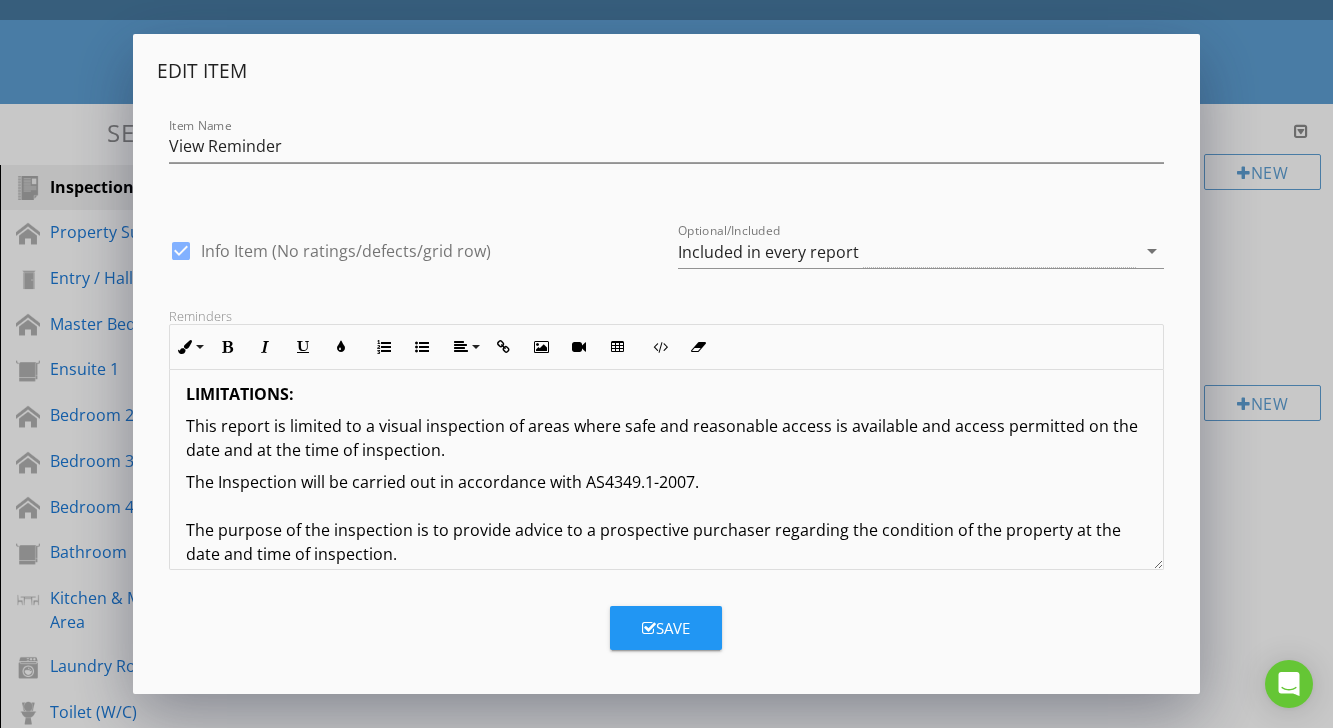 click on "Terms And Conditions - Building Inspection The inspection aims to identify the major defects and safety hazards associated with the property at the time of the inspection. The inspection and reporting are limited to a visual assessment of structure in accordance with AS 4349.1 appendix "C" or, if not a pre-purchase report, then the report complies with AS4349.0. This is a general appraisal only and cannot be relied on alone. A further inspection by specialists and qualified trades is strongly recommended where concerns are raised in the report. DEFINITIONS AND TERMINOLOGY Inspector comments fall into the following categories: SERVICEABLE: The building material or component is in reasonable or serviceable condition for the age of the item or dwelling. MAJOR DEFECT/SAFETY HAZARD: This refers to a particular issue that has substantial negative implications for the property's value or presents an unreasonable risk (Safety Issue). These concerns may be complex or costly. IMPORTANT INFORMATION LIMITATIONS:" at bounding box center [666, 3166] 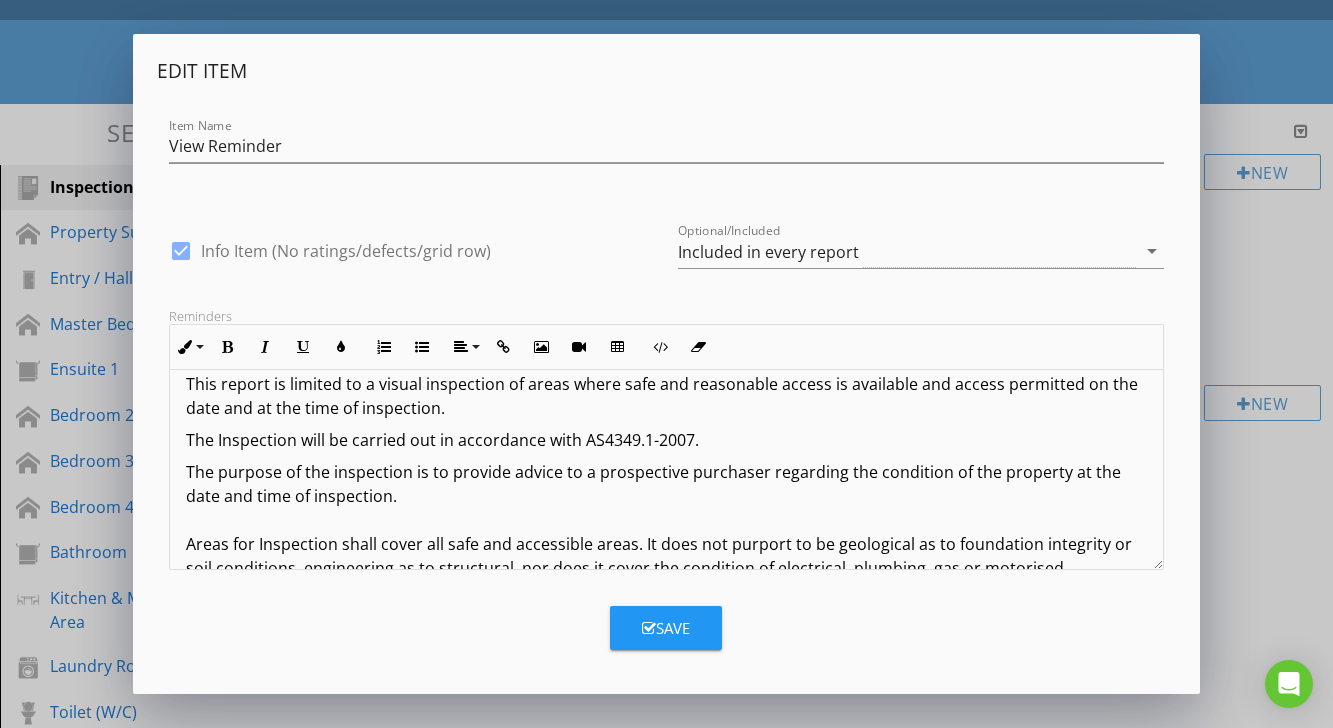 scroll, scrollTop: 2509, scrollLeft: 0, axis: vertical 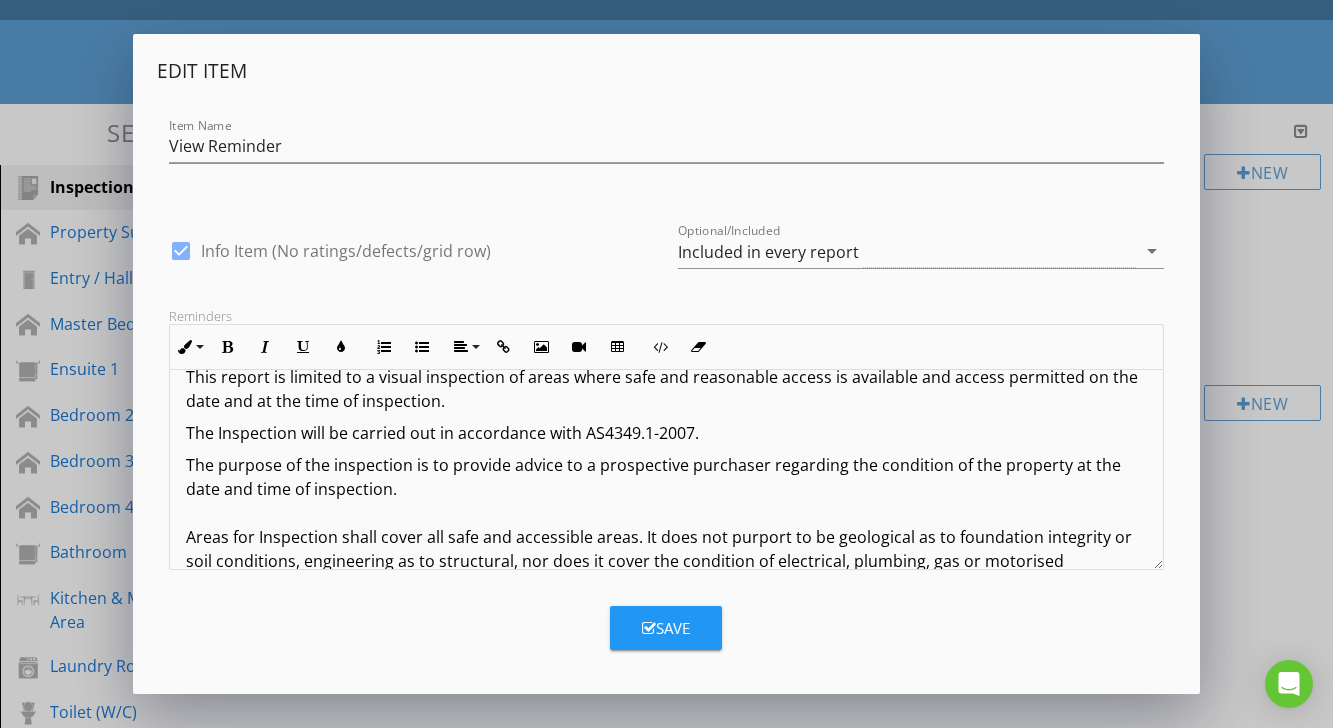 click on "The purpose of the inspection is to provide advice to a prospective purchaser regarding the condition of the property at the date and time of inspection. Areas for Inspection shall cover all safe and accessible areas. It does not purport to be geological as to foundation integrity or soil conditions, engineering as to structural, nor does it cover the condition of electrical, plumbing, gas or motorised appliances. An appropriately qualified contractor is strongly recommended to check these services before purchase. As a matter of course, and in the interests of safety, all prospective purchasers should have an electrical report carried out by a suitably qualified contractor. This report is limited to (unless otherwise noted) the main structure on the site and any other building, structure or outbuilding within 30m of the main structure and within the site boundaries, including fences. Safe and Reasonable Access: Only areas available for safe and reasonable access were inspected. 2) VISUAL INSPECTION:" at bounding box center [666, 1869] 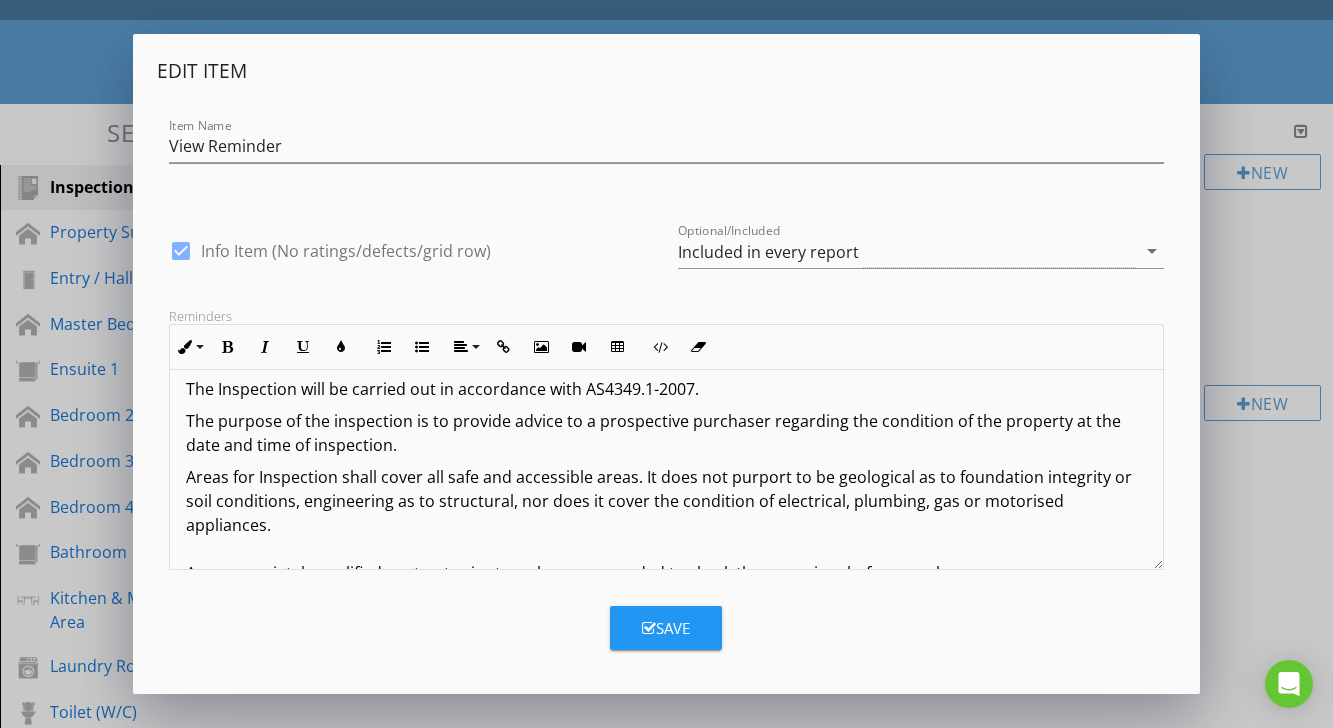 scroll, scrollTop: 2571, scrollLeft: 0, axis: vertical 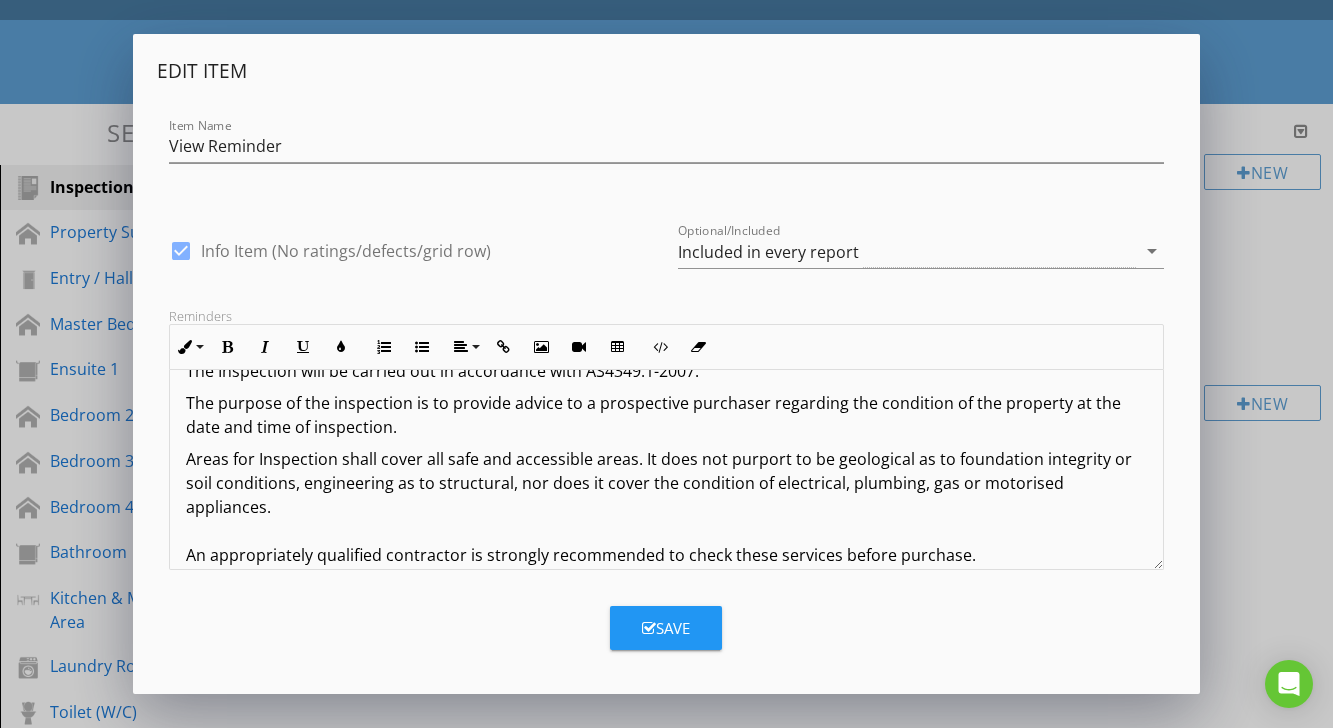 click on "Terms And Conditions - Building Inspection The inspection aims to identify the major defects and safety hazards associated with the property at the time of the inspection. The inspection and reporting are limited to a visual assessment of structure in accordance with AS 4349.1 appendix "C" or, if not a pre-purchase report, then the report complies with AS4349.0. This is a general appraisal only and cannot be relied on alone. A further inspection by specialists and qualified trades is strongly recommended where concerns are raised in the report. DEFINITIONS AND TERMINOLOGY Inspector comments fall into the following categories: SERVICEABLE: The building material or component is in reasonable or serviceable condition for the age of the item or dwelling. MAJOR DEFECT/SAFETY HAZARD: This refers to a particular issue that has substantial negative implications for the property's value or presents an unreasonable risk (Safety Issue). These concerns may be complex or costly. IMPORTANT INFORMATION LIMITATIONS:" at bounding box center (666, 3039) 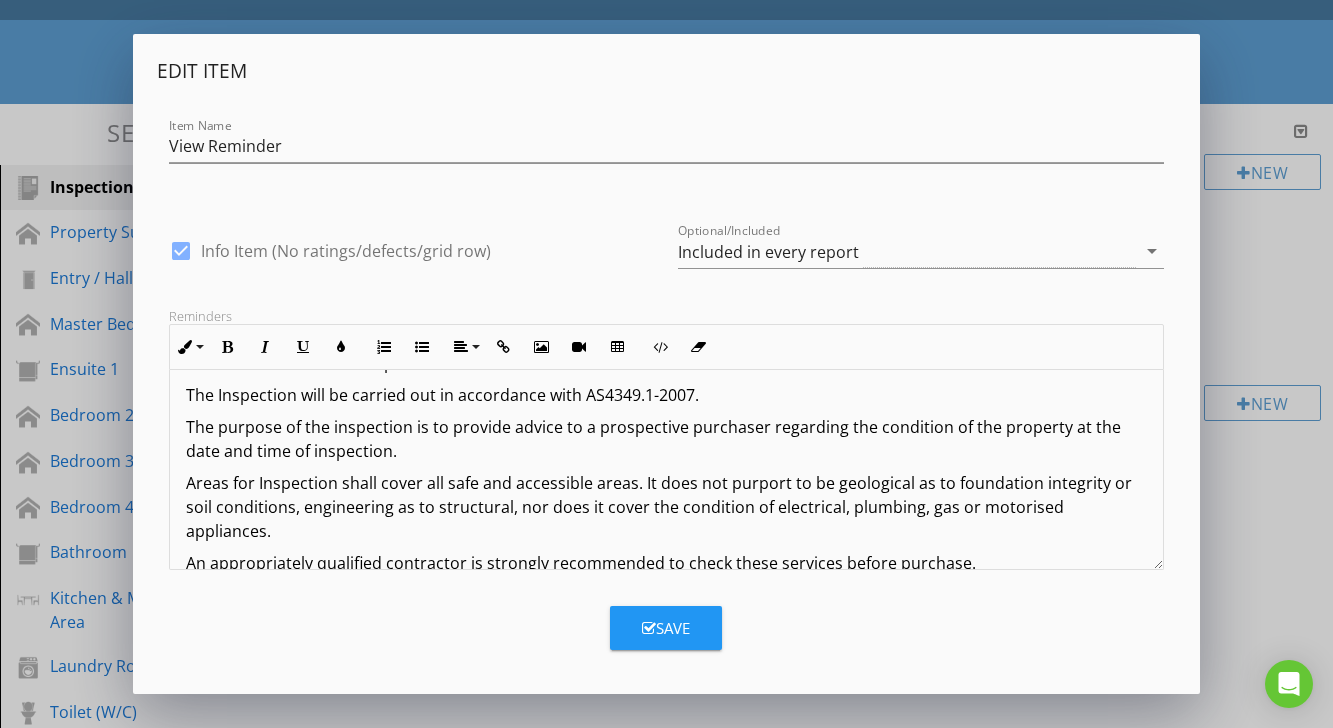 scroll, scrollTop: 2548, scrollLeft: 0, axis: vertical 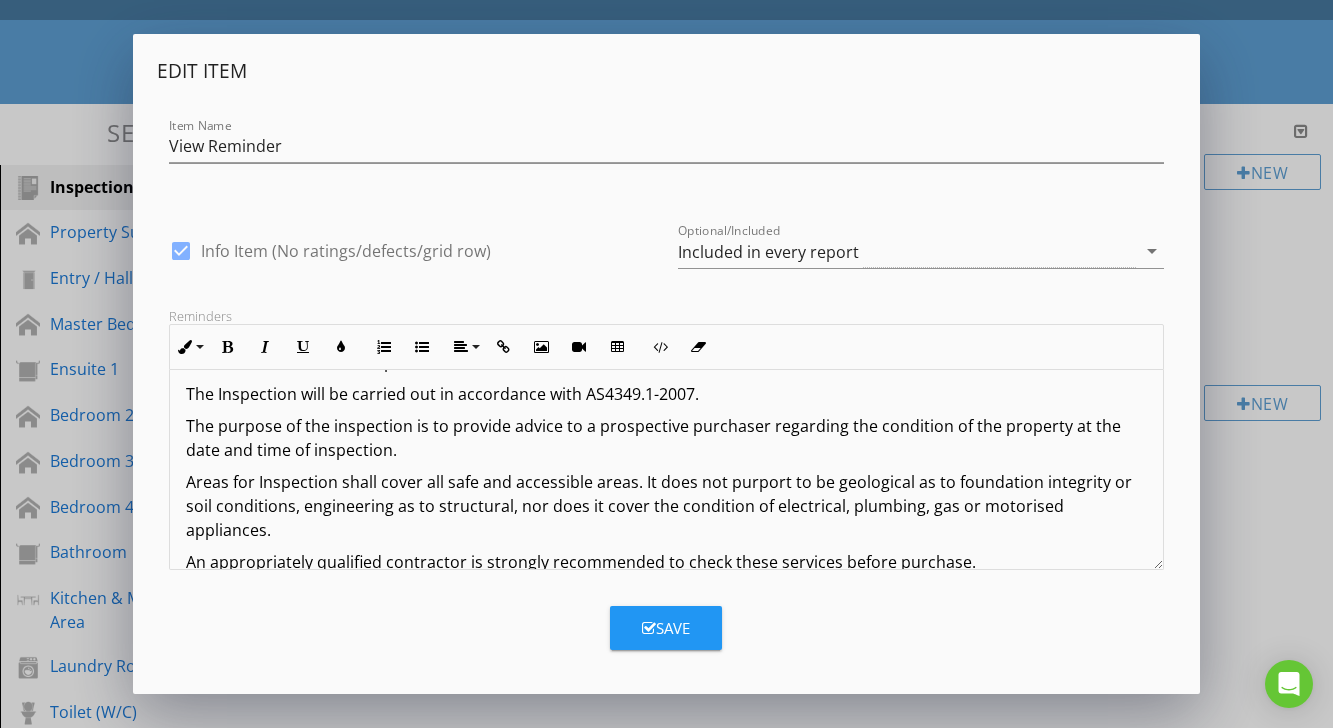 click on "An appropriately qualified contractor is strongly recommended to check these services before purchase. As a matter of course, and in the interests of safety, all prospective purchasers should have an electrical report carried out by a suitably qualified contractor. This report is limited to (unless otherwise noted) the main structure on the site and any other building, structure or outbuilding within 30m of the main structure and within the site boundaries, including fences. Safe and Reasonable Access: Only areas available for safe and reasonable access were inspected. The Australian Standard AS4349.1 or AS4349.0 defines reasonable access as "areas where safe, unobstructed access " is provided and the minimum clearances specified below are available, or where these clearances are not available, areas within the inspector’s unobstructed line of sight and within arm’s length. Reasonable access does not include removing screws and bolts to access covers. 1) NOT A CERTIFICATE OF COMPLIANCE:" at bounding box center (666, 1882) 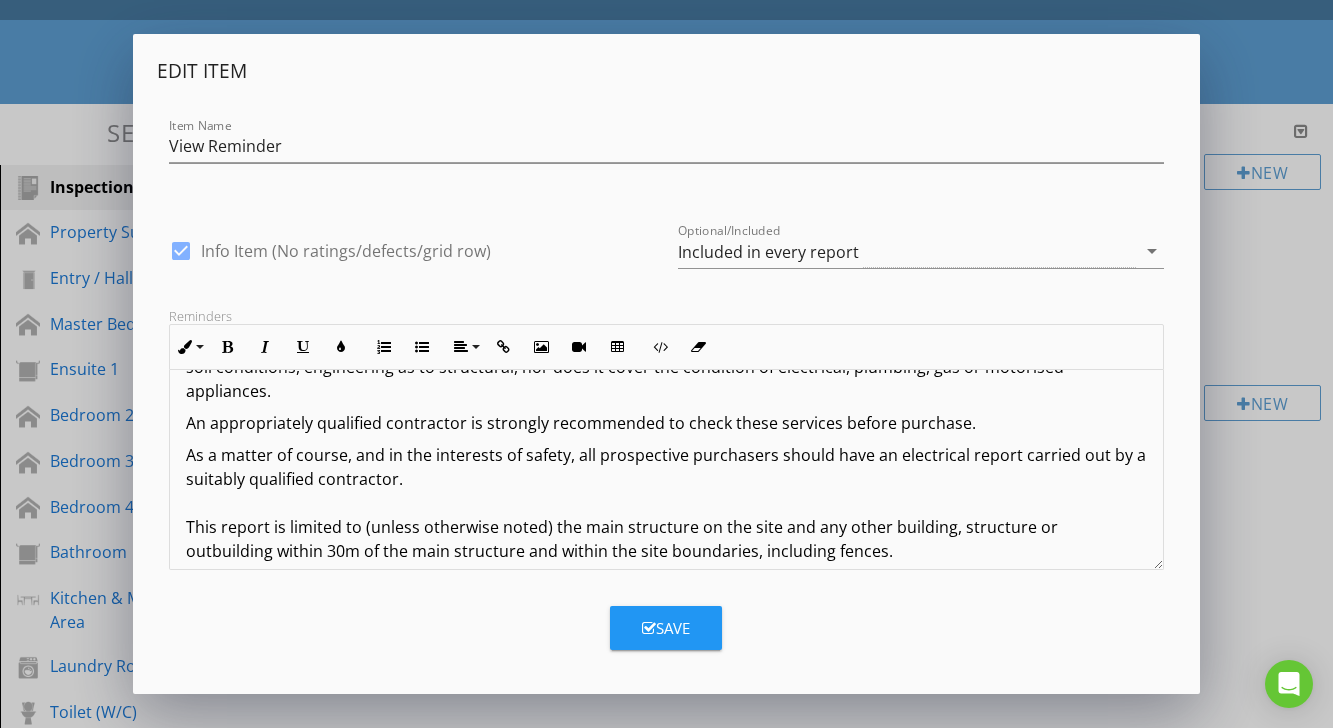 scroll, scrollTop: 2696, scrollLeft: 0, axis: vertical 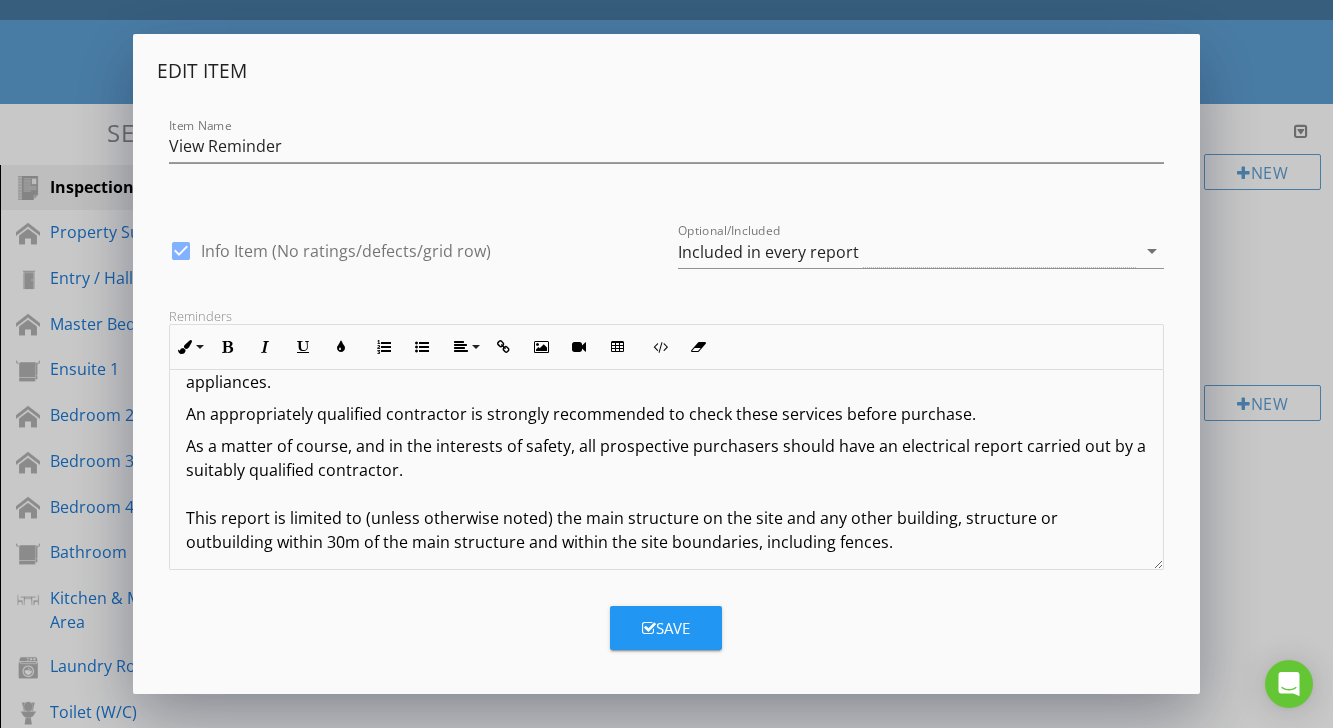 click on "As a matter of course, and in the interests of safety, all prospective purchasers should have an electrical report carried out by a suitably qualified contractor. This report is limited to (unless otherwise noted) the main structure on the site and any other building, structure or outbuilding within 30m of the main structure and within the site boundaries, including fences. Safe and Reasonable Access: Only areas available for safe and reasonable access were inspected. The Australian Standard AS4349.1 or AS4349.0 defines reasonable access as "areas where safe, unobstructed access " is provided and the minimum clearances specified below are available, or where these clearances are not available, areas within the inspector’s unobstructed line of sight and within arm’s length. Reasonable access does not include removing screws and bolts to access covers. Roof Interior- Access opening 400 x 500 mm - Crawl Space 600 x 600mm - Height accessible from a 3.6m ladder. 1) NOT A CERTIFICATE OF COMPLIANCE:" at bounding box center (666, 1742) 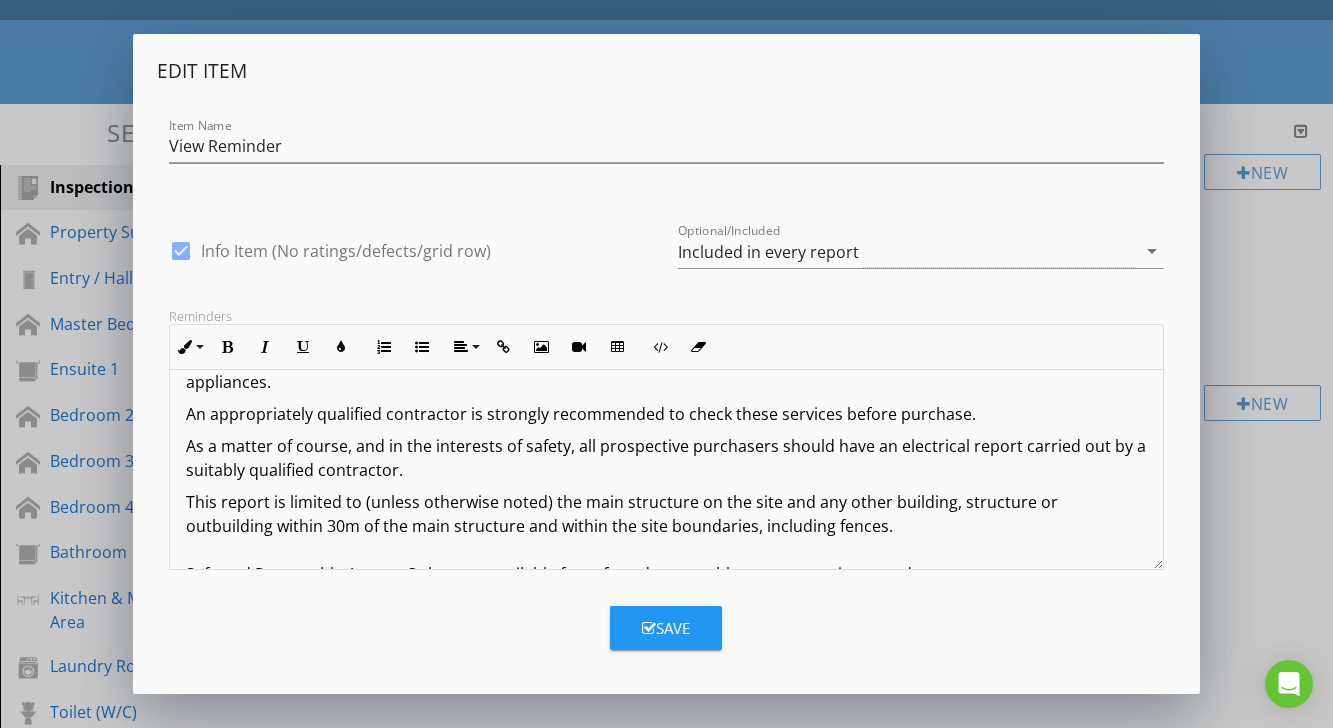 click on "Terms And Conditions - Building Inspection The inspection aims to identify the major defects and safety hazards associated with the property at the time of the inspection. The inspection and reporting are limited to a visual assessment of structure in accordance with AS 4349.1 appendix "C" or, if not a pre-purchase report, then the report complies with AS4349.0. This is a general appraisal only and cannot be relied on alone. A further inspection by specialists and qualified trades is strongly recommended where concerns are raised in the report. DEFINITIONS AND TERMINOLOGY Inspector comments fall into the following categories: SERVICEABLE: The building material or component is in reasonable or serviceable condition for the age of the item or dwelling. MAJOR DEFECT/SAFETY HAZARD: This refers to a particular issue that has substantial negative implications for the property's value or presents an unreasonable risk (Safety Issue). These concerns may be complex or costly. IMPORTANT INFORMATION LIMITATIONS:" at bounding box center [666, 2890] 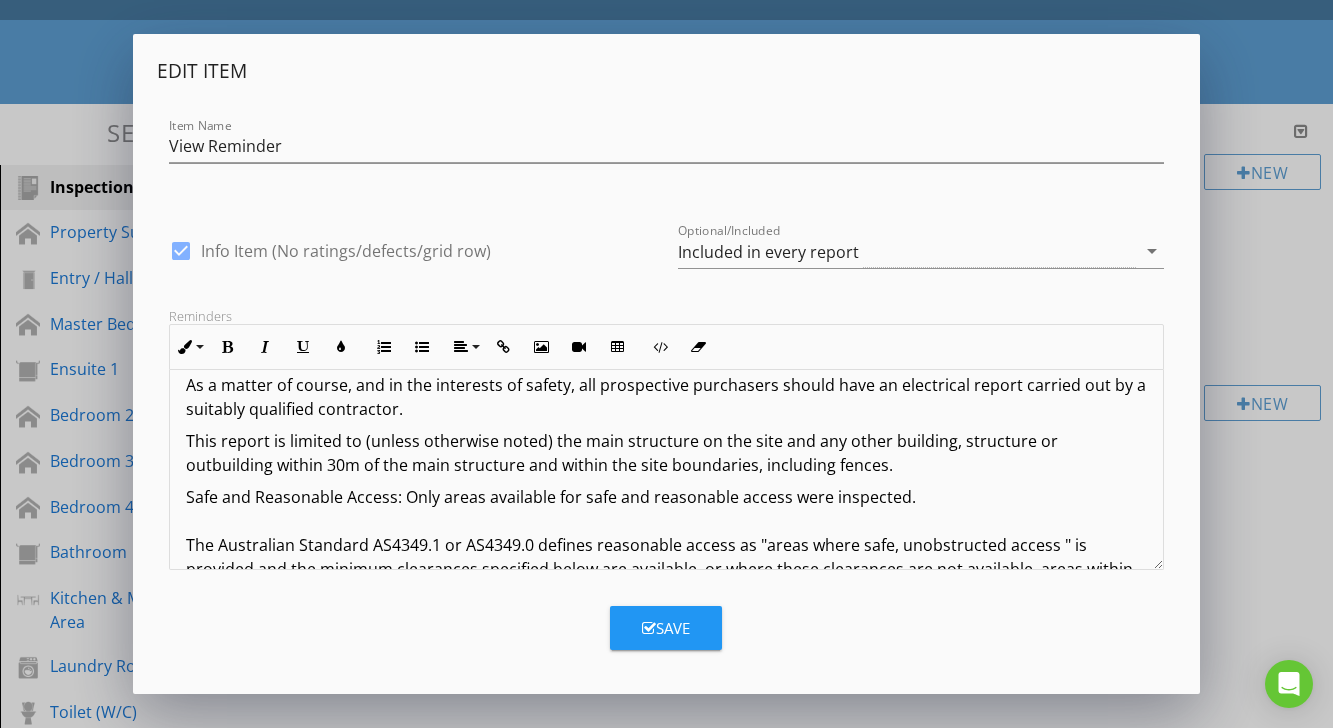 scroll, scrollTop: 2762, scrollLeft: 0, axis: vertical 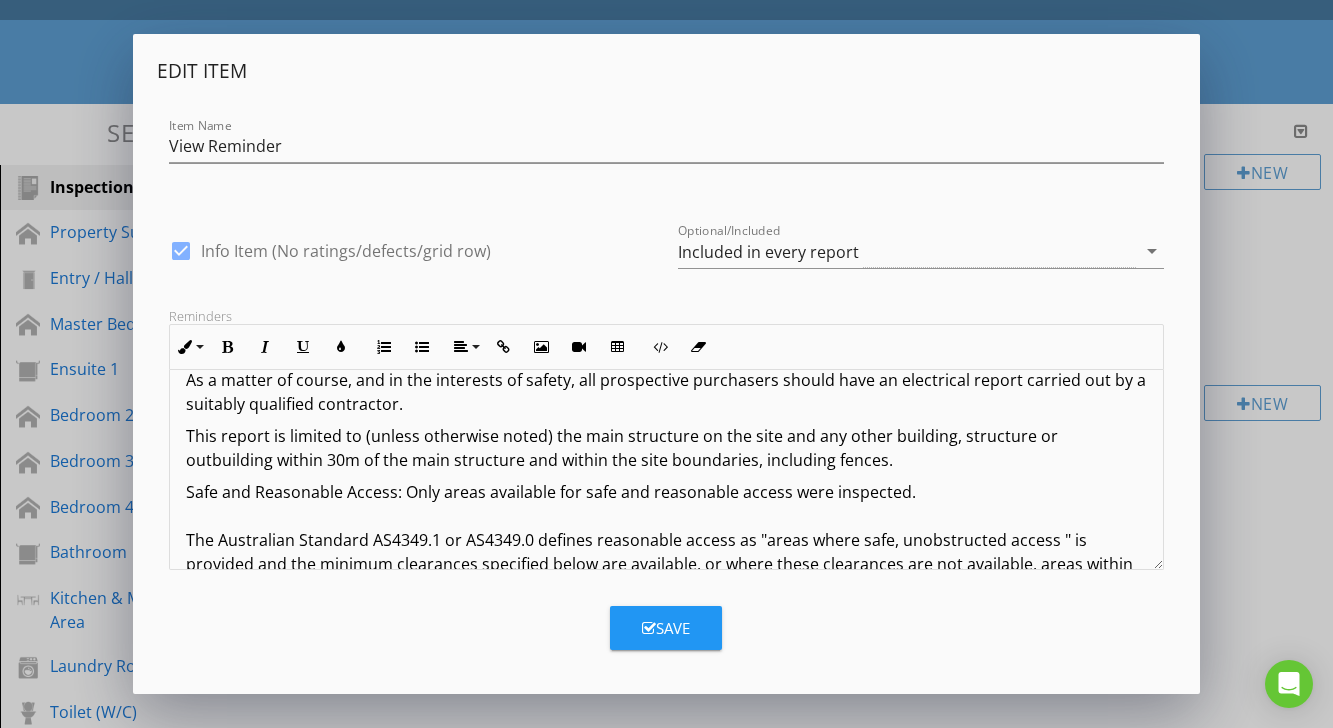 click on "Safe and Reasonable Access: Only areas available for safe and reasonable access were inspected. The Australian Standard AS4349.1 or AS4349.0 defines reasonable access as "areas where safe, unobstructed access " is provided and the minimum clearances specified below are available, or where these clearances are not available, areas within the inspector’s unobstructed line of sight and within arm’s length. Reasonable access does not include removing screws and bolts to access covers. Reasonable access does not include the use of destructive or invasive inspection methods. It does not include cutting or making access traps or moving heavy furniture, floor coverings, or stored goods. Roof Interior- Access opening 400 x 500 mm - Crawl Space 600 x 600mm - Height accessible from a 3.6m ladder. Roof Exterior- Must be accessible from a 3.6m ladder placed on the ground. 1) NOT A CERTIFICATE OF COMPLIANCE: 2) VISUAL INSPECTION: Information required to determine the consequences of a crack: CRACKING CATEGORIES:" at bounding box center [666, 1716] 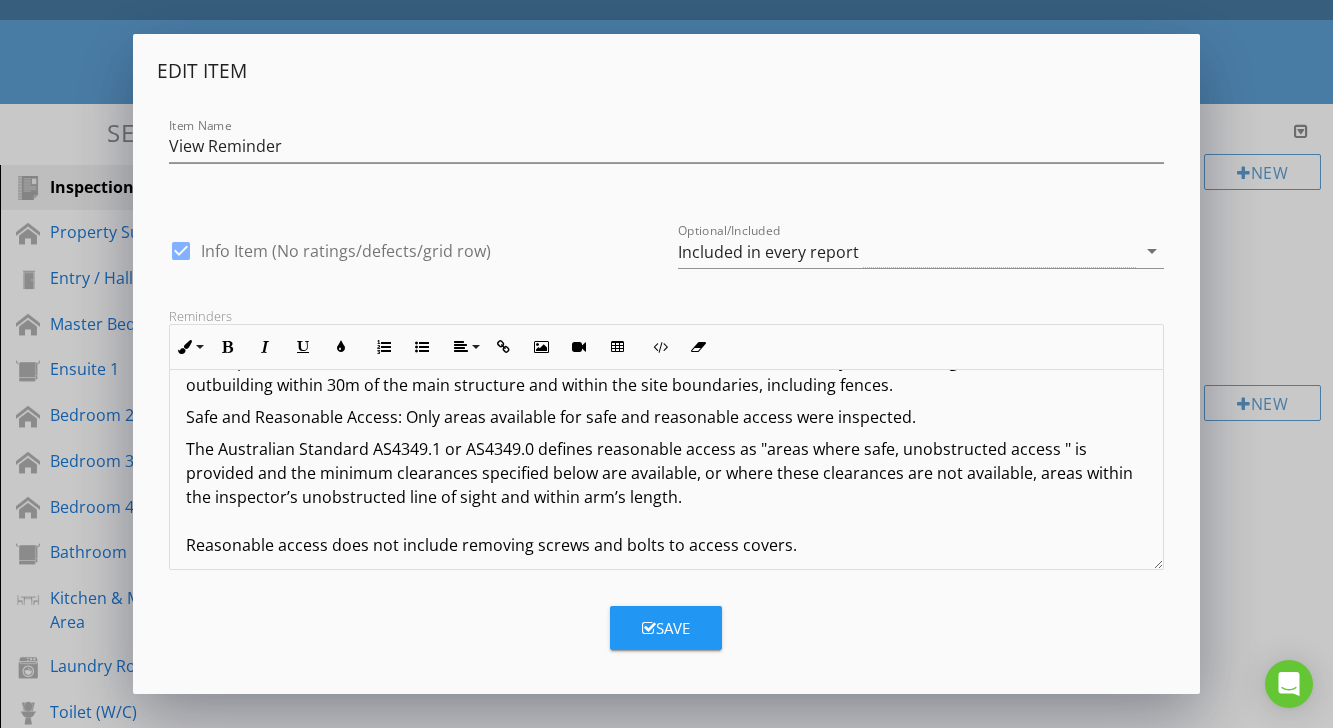 scroll, scrollTop: 2826, scrollLeft: 0, axis: vertical 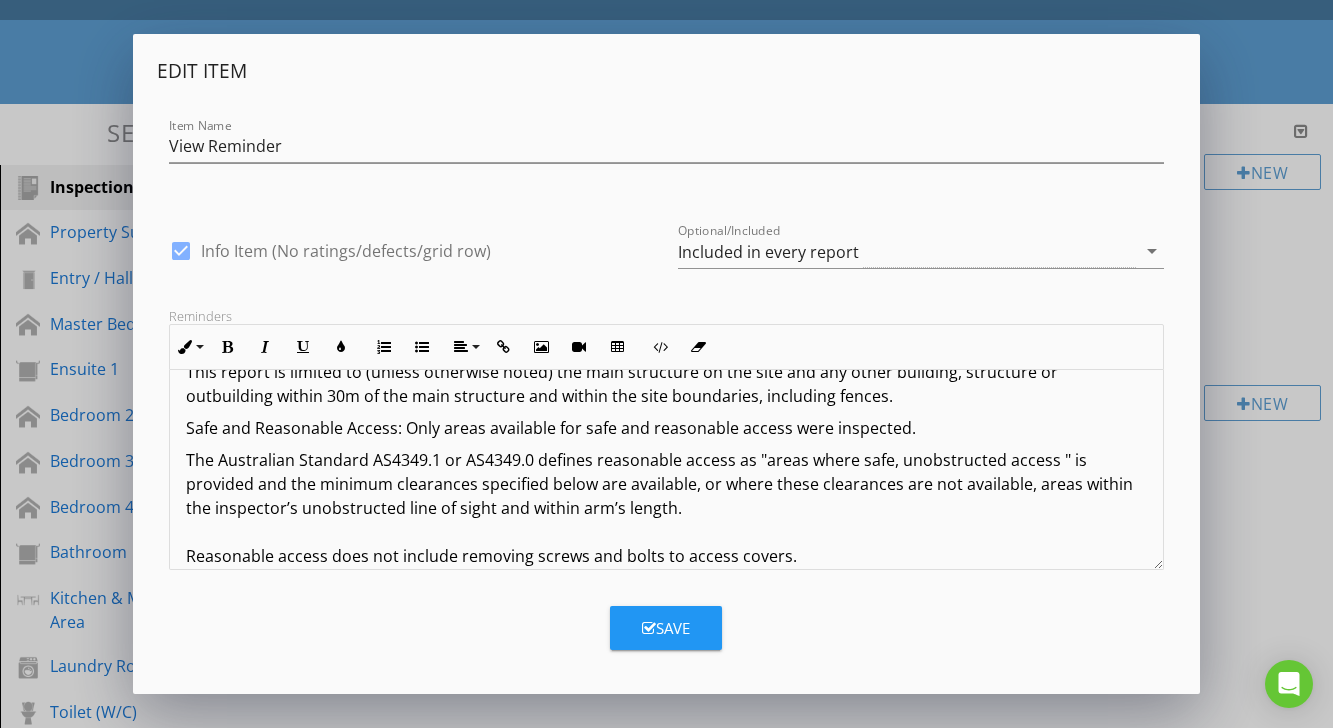 click on "Terms And Conditions - Building Inspection The inspection aims to identify the major defects and safety hazards associated with the property at the time of the inspection. The inspection and reporting are limited to a visual assessment of structure in accordance with AS 4349.1 appendix "C" or, if not a pre-purchase report, then the report complies with AS4349.0. This is a general appraisal only and cannot be relied on alone. A further inspection by specialists and qualified trades is strongly recommended where concerns are raised in the report. DEFINITIONS AND TERMINOLOGY Inspector comments fall into the following categories: SERVICEABLE: The building material or component is in reasonable or serviceable condition for the age of the item or dwelling. MAJOR DEFECT/SAFETY HAZARD: This refers to a particular issue that has substantial negative implications for the property's value or presents an unreasonable risk (Safety Issue). These concerns may be complex or costly. IMPORTANT INFORMATION LIMITATIONS:" at bounding box center [666, 2744] 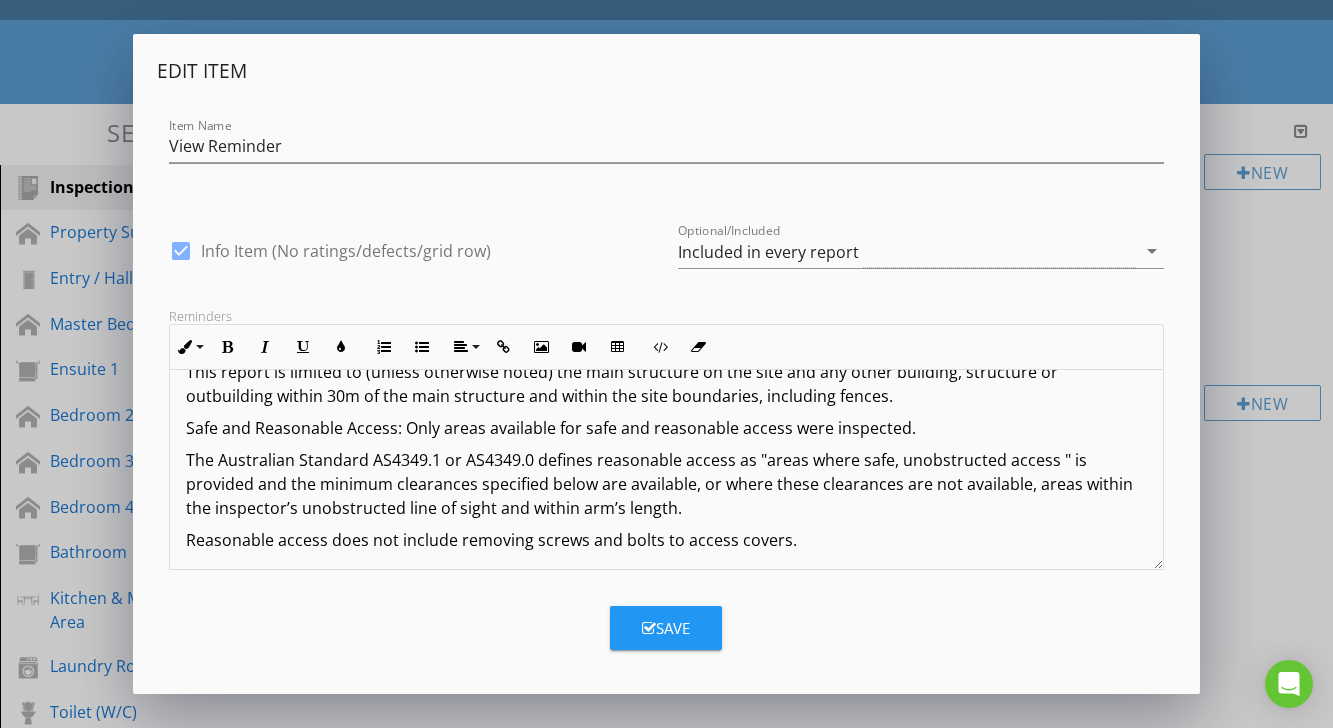 click on "Terms And Conditions - Building Inspection The inspection aims to identify the major defects and safety hazards associated with the property at the time of the inspection. The inspection and reporting are limited to a visual assessment of structure in accordance with AS 4349.1 appendix "C" or, if not a pre-purchase report, then the report complies with AS4349.0. This is a general appraisal only and cannot be relied on alone. A further inspection by specialists and qualified trades is strongly recommended where concerns are raised in the report. DEFINITIONS AND TERMINOLOGY Inspector comments fall into the following categories: SERVICEABLE: The building material or component is in reasonable or serviceable condition for the age of the item or dwelling. MAJOR DEFECT/SAFETY HAZARD: This refers to a particular issue that has substantial negative implications for the property's value or presents an unreasonable risk (Safety Issue). These concerns may be complex or costly. IMPORTANT INFORMATION LIMITATIONS:" at bounding box center [666, 2736] 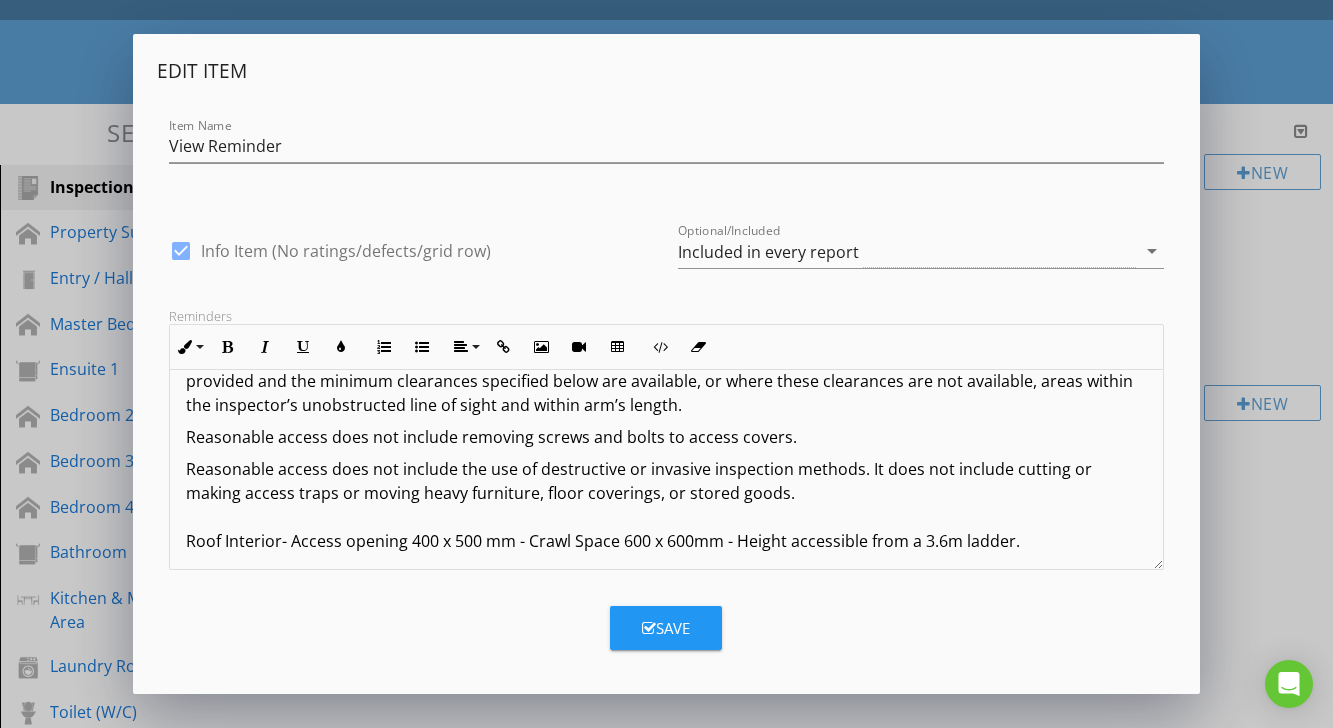 scroll, scrollTop: 2941, scrollLeft: 0, axis: vertical 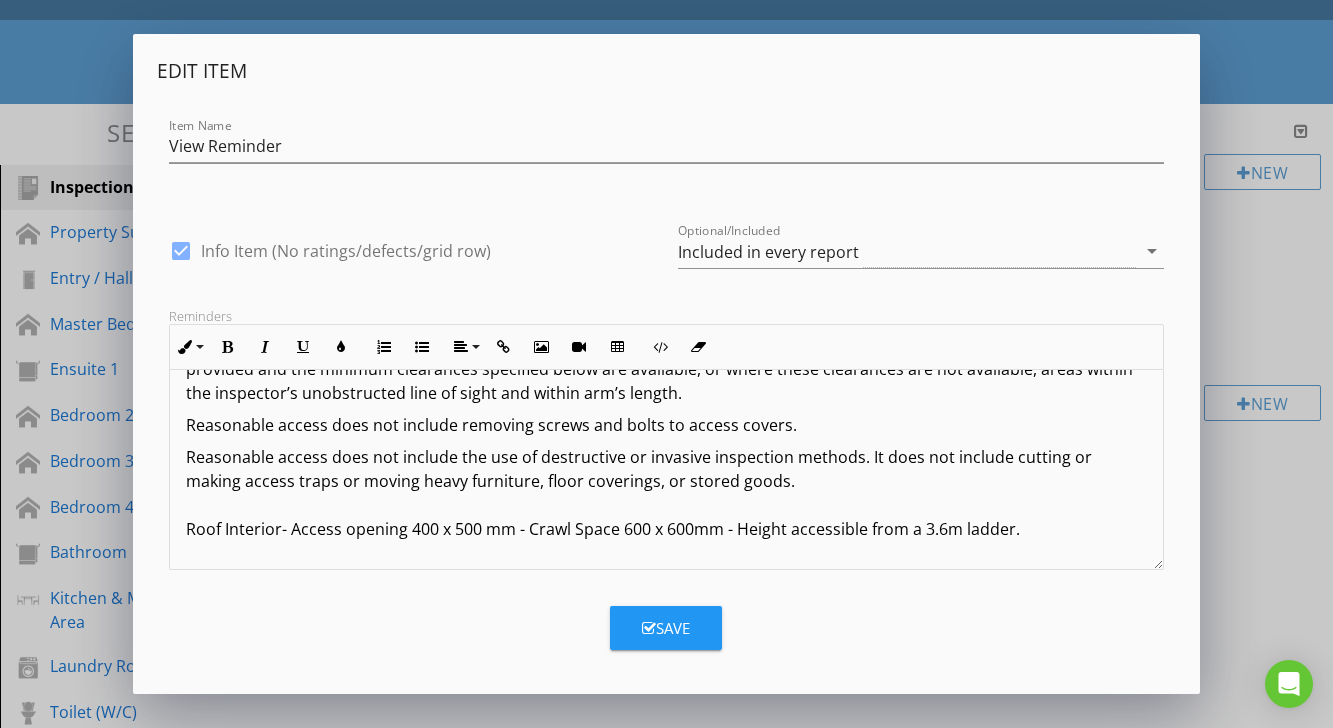 click on "Reasonable access does not include the use of destructive or invasive inspection methods. It does not include cutting or making access traps or moving heavy furniture, floor coverings, or stored goods. Roof Interior- Access opening 400 x 500 mm - Crawl Space 600 x 600mm - Height accessible from a 3.6m ladder. Roof Exterior- Must be accessible from a 3.6m ladder placed on the ground. 1) NOT A CERTIFICATE OF COMPLIANCE: This report does not cover every aspect of the building. It aims to identify any obvious or significant defects present at the time of inspection. The significance of a defect often depends on the building's age and type. This report is not a certificate of compliance with any act, regulation, ordinance, or by-law, nor is it a structural report. For structural advice, please consult a structural engineer. 2) VISUAL INSPECTION: Information required to determine the consequences of a crack: a) Nature of the foundation material on which the building rests. b) The design of the footings" at bounding box center (666, 1585) 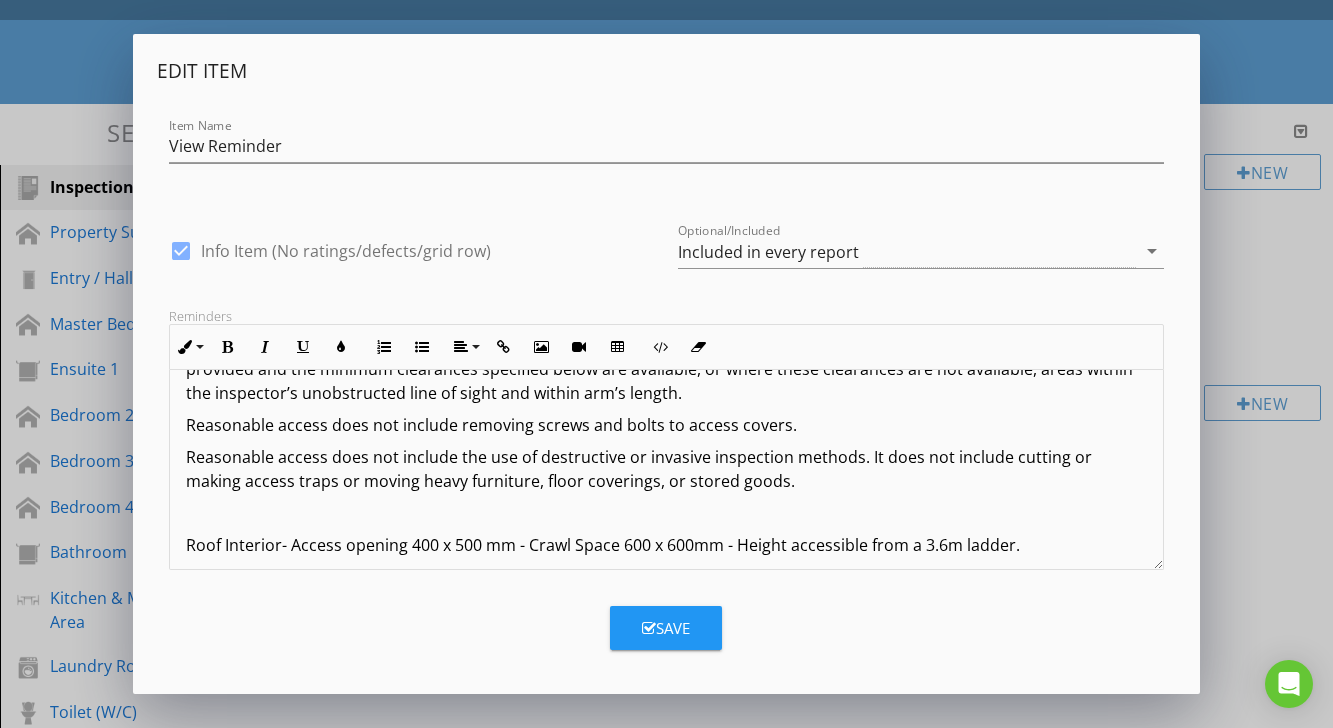 click on "Terms And Conditions - Building Inspection The inspection aims to identify the major defects and safety hazards associated with the property at the time of the inspection. The inspection and reporting are limited to a visual assessment of structure in accordance with AS 4349.1 appendix "C" or, if not a pre-purchase report, then the report complies with AS4349.0. This is a general appraisal only and cannot be relied on alone. A further inspection by specialists and qualified trades is strongly recommended where concerns are raised in the report. DEFINITIONS AND TERMINOLOGY Inspector comments fall into the following categories: SERVICEABLE: The building material or component is in reasonable or serviceable condition for the age of the item or dwelling. MAJOR DEFECT/SAFETY HAZARD: This refers to a particular issue that has substantial negative implications for the property's value or presents an unreasonable risk (Safety Issue). These concerns may be complex or costly. IMPORTANT INFORMATION LIMITATIONS:" at bounding box center [666, 2621] 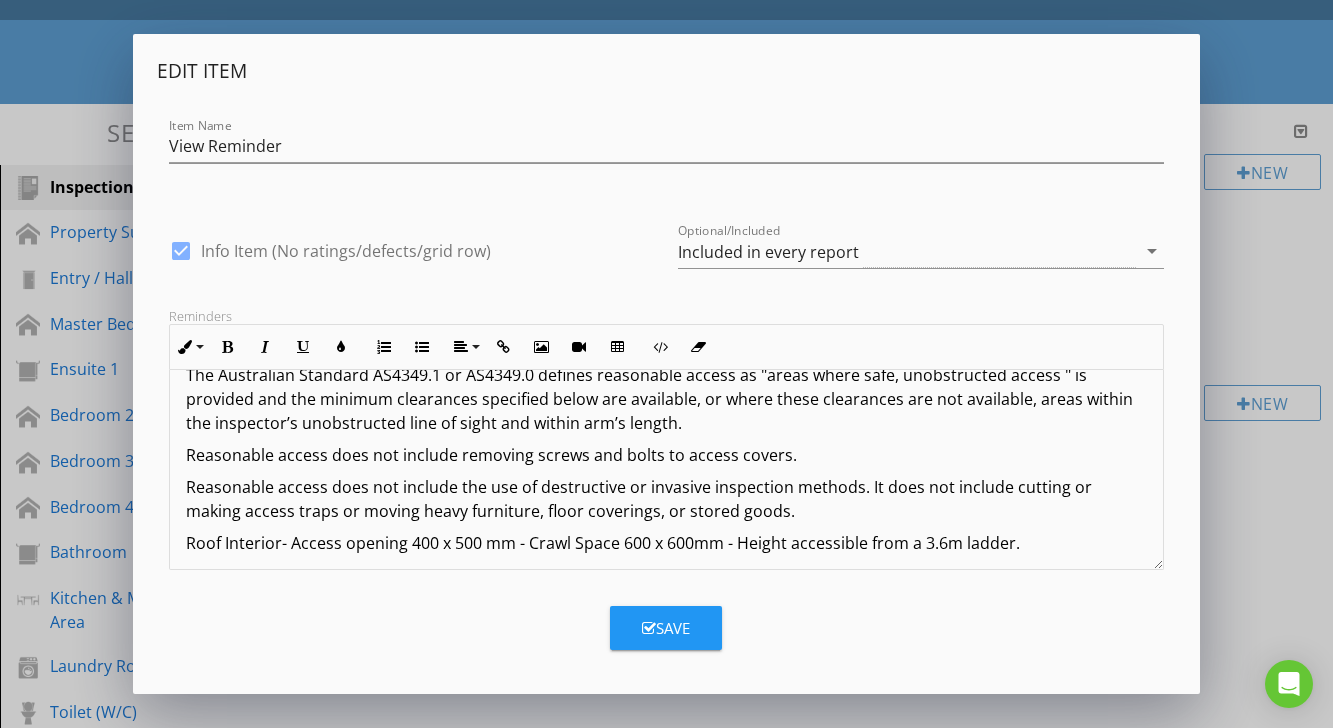 scroll, scrollTop: 2913, scrollLeft: 0, axis: vertical 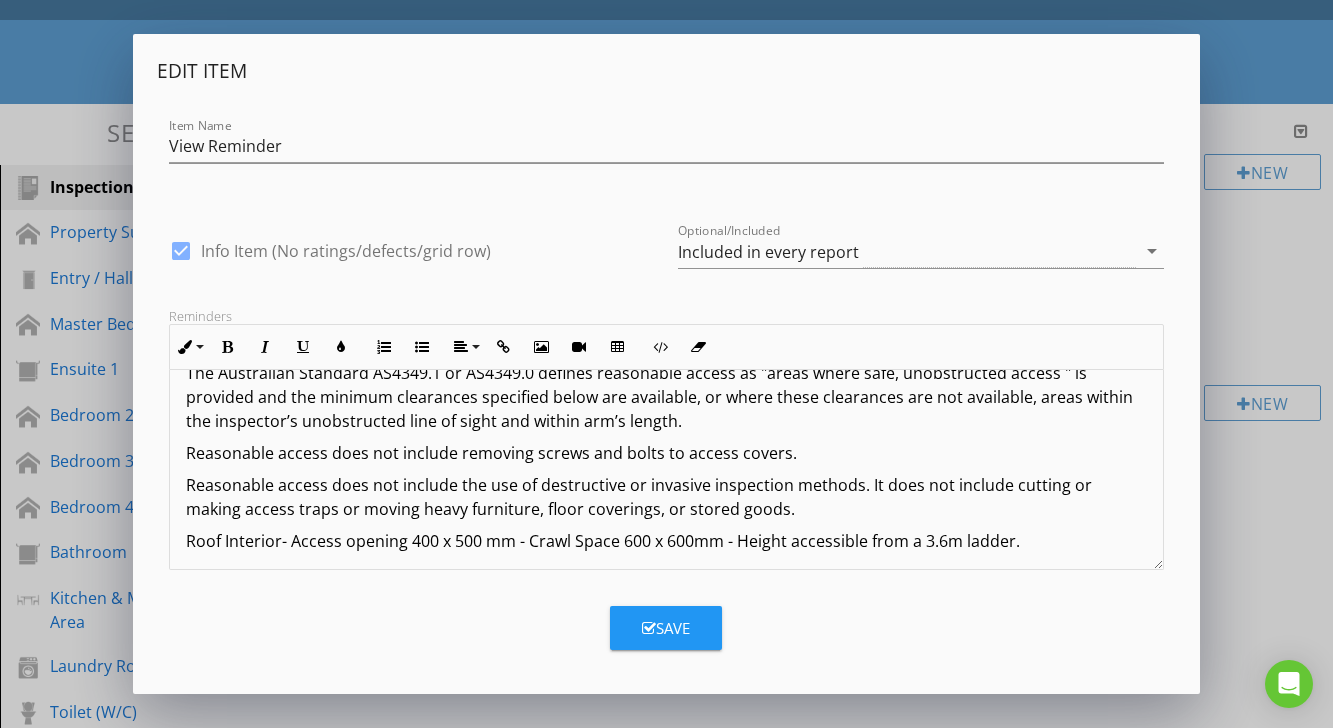 click on "Terms And Conditions - Building Inspection The inspection aims to identify the major defects and safety hazards associated with the property at the time of the inspection. The inspection and reporting are limited to a visual assessment of structure in accordance with AS 4349.1 appendix "C" or, if not a pre-purchase report, then the report complies with AS4349.0. This is a general appraisal only and cannot be relied on alone. A further inspection by specialists and qualified trades is strongly recommended where concerns are raised in the report. DEFINITIONS AND TERMINOLOGY Inspector comments fall into the following categories: SERVICEABLE: The building material or component is in reasonable or serviceable condition for the age of the item or dwelling. MAJOR DEFECT/SAFETY HAZARD: This refers to a particular issue that has substantial negative implications for the property's value or presents an unreasonable risk (Safety Issue). These concerns may be complex or costly. IMPORTANT INFORMATION LIMITATIONS:" at bounding box center (666, 2633) 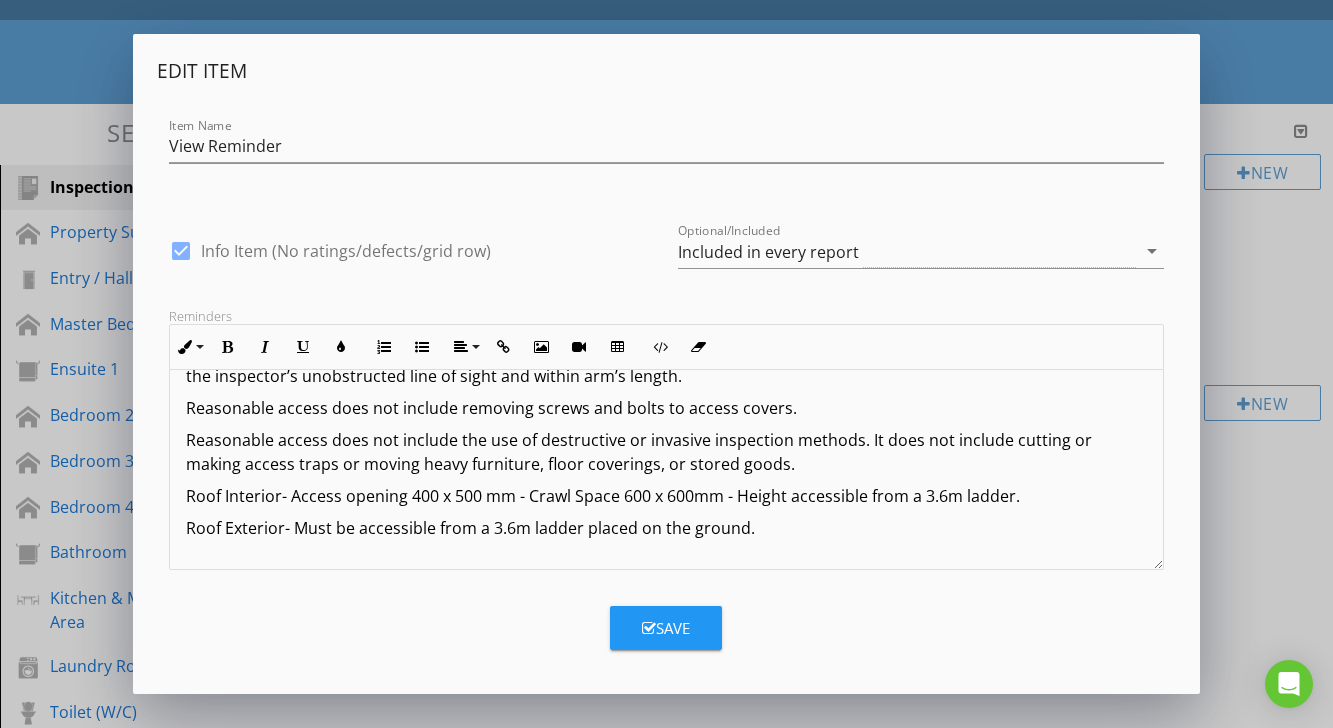 scroll, scrollTop: 2970, scrollLeft: 0, axis: vertical 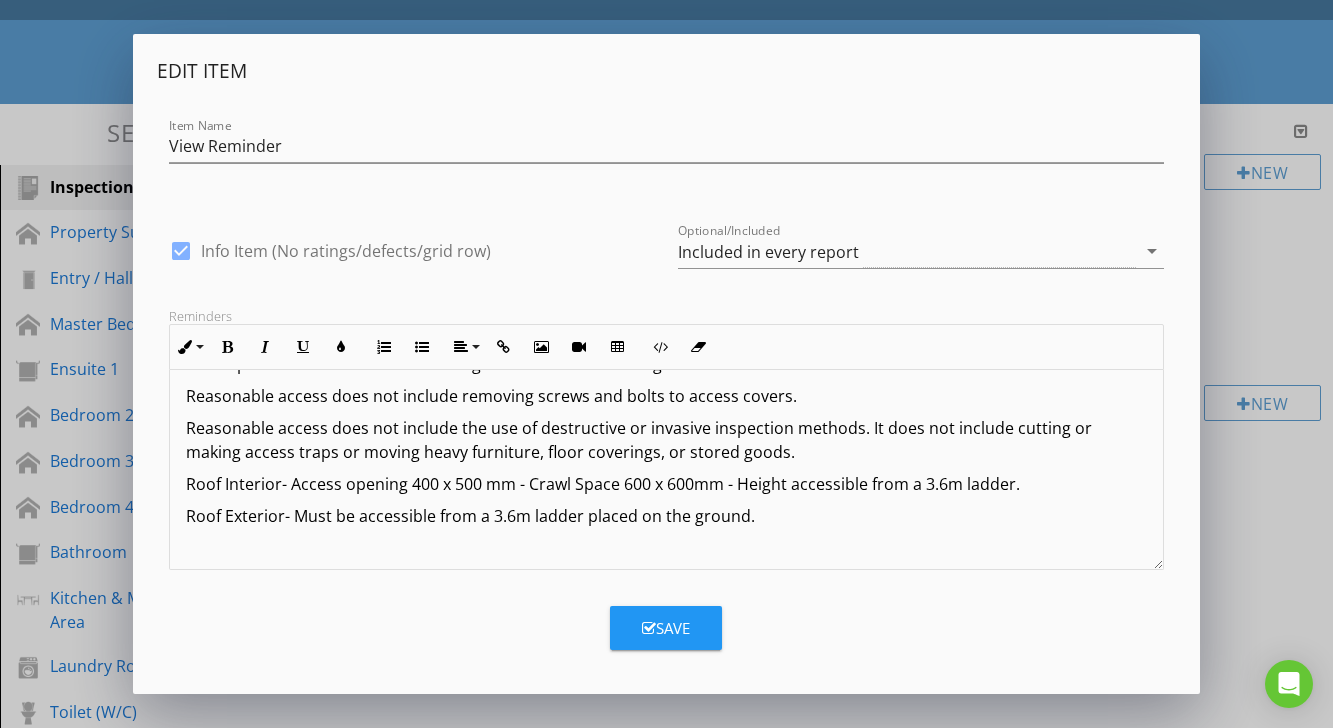 click on "Roof Interior- Access opening 400 x 500 mm - Crawl Space 600 x 600mm - Height accessible from a 3.6m ladder." at bounding box center [666, 484] 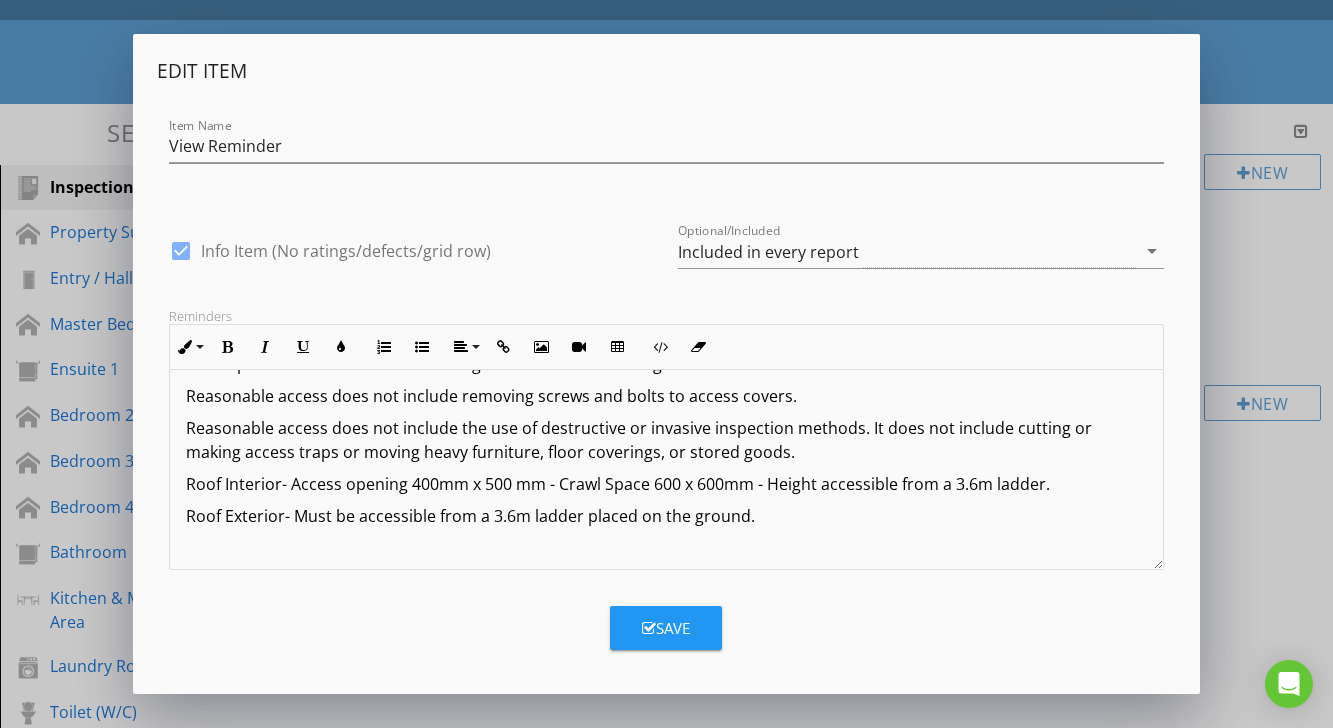 click on "Roof Interior- Access opening 400mm x 500 mm - Crawl Space 600 x 600mm - Height accessible from a 3.6m ladder." at bounding box center [666, 484] 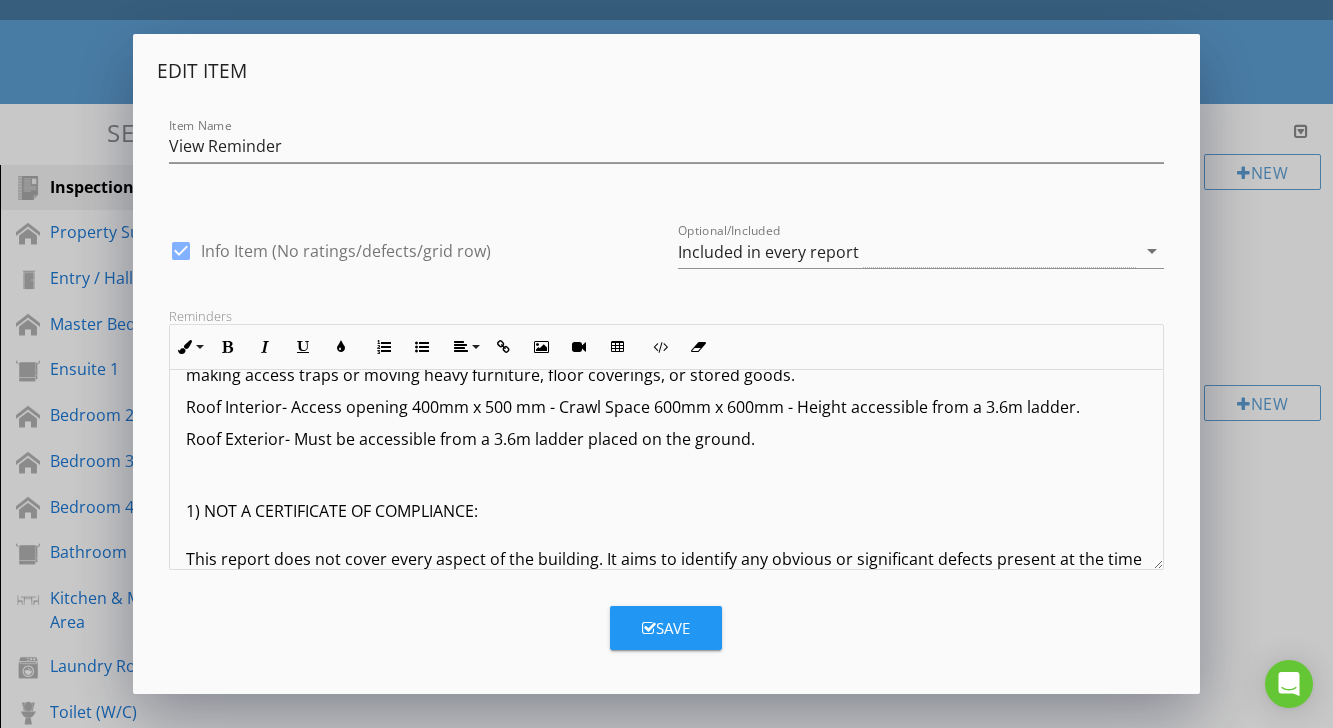 scroll, scrollTop: 3046, scrollLeft: 0, axis: vertical 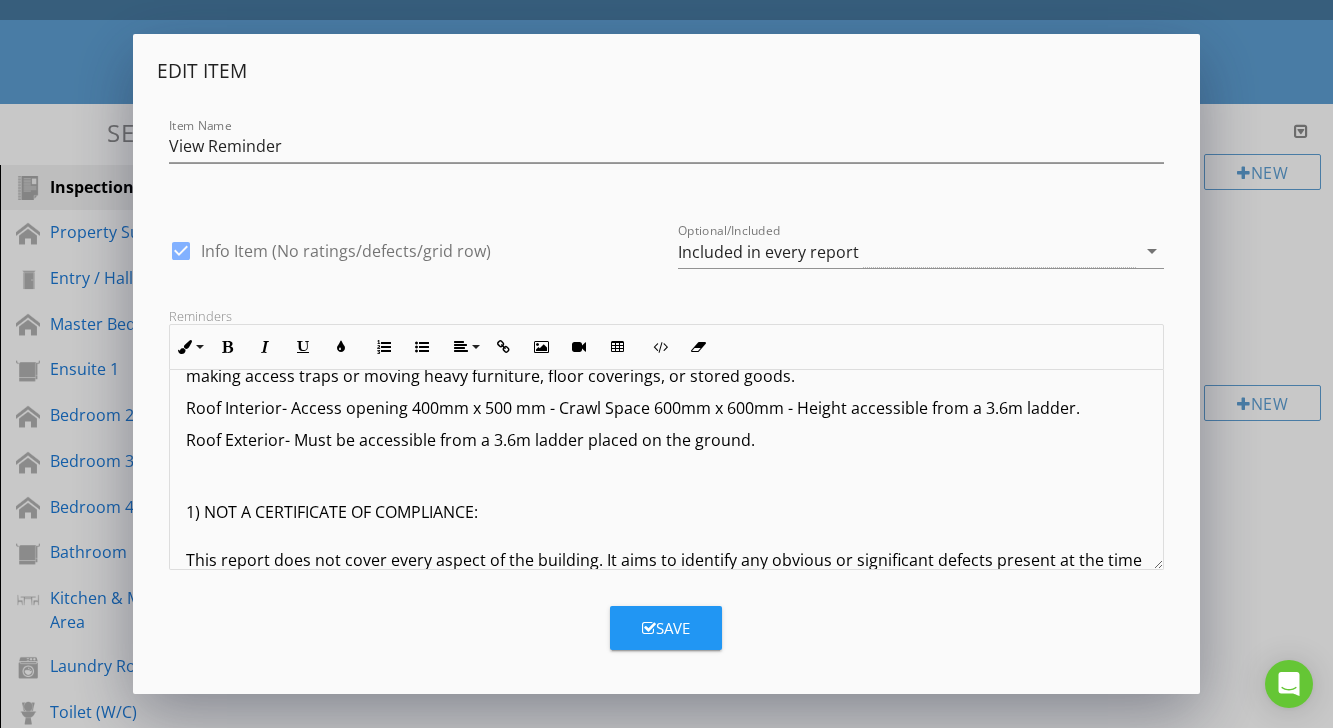 click on "Roof Exterior- Must be accessible from a 3.6m ladder placed on the ground. 1) NOT A CERTIFICATE OF COMPLIANCE: This report does not cover every aspect of the building. It aims to identify any obvious or significant defects present at the time of inspection. The significance of a defect often depends on the building's age and type. This report is not a certificate of compliance with any act, regulation, ordinance, or by-law, nor is it a structural report. For structural advice, please consult a structural engineer. 2) VISUAL INSPECTION: This is a visual inspection only limited to those areas and sections of the property that are fully accessible, safe to access, and visible to the inspector on the date of inspection. Information required to determine the consequences of a crack: a) Nature of the foundation material on which the building rests. b) The design of the footings c) The site landscape and topography d) The history of the cracks CRACKING CATEGORIES:" at bounding box center [666, 1508] 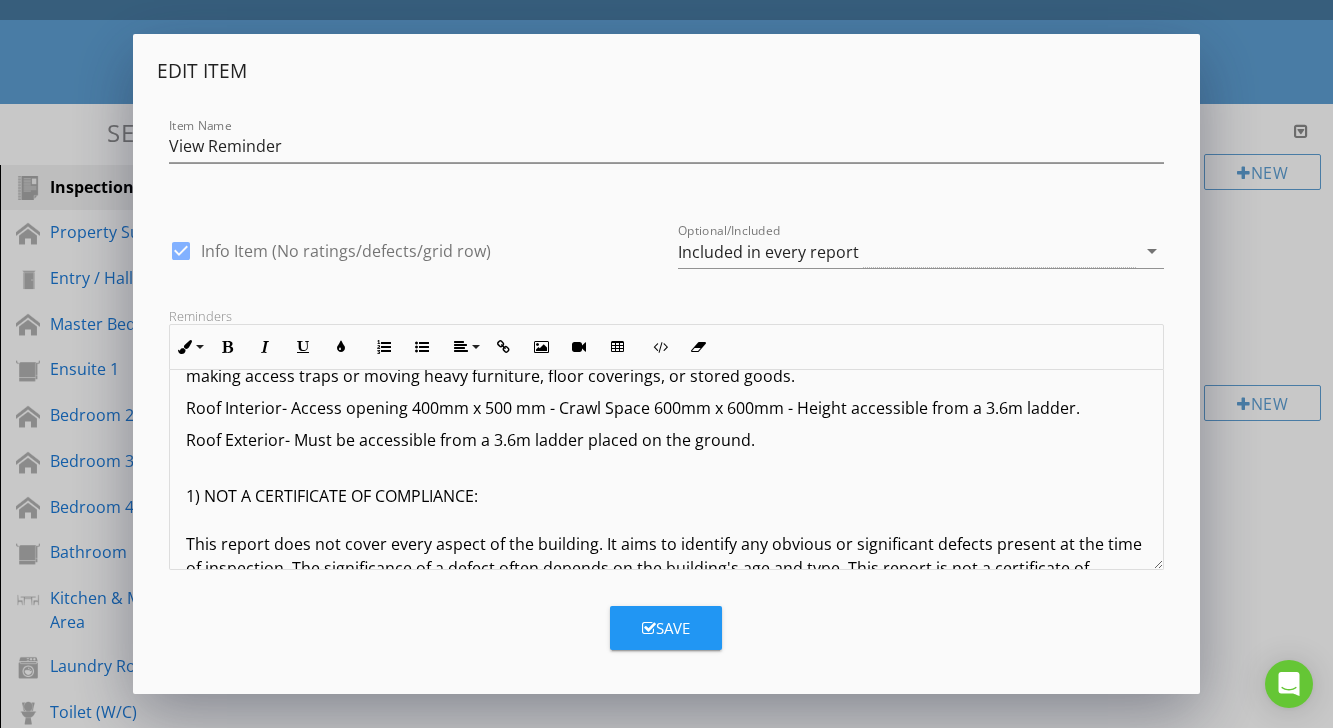 click on "1) NOT A CERTIFICATE OF COMPLIANCE: This report does not cover every aspect of the building. It aims to identify any obvious or significant defects present at the time of inspection. The significance of a defect often depends on the building's age and type. This report is not a certificate of compliance with any act, regulation, ordinance, or by-law, nor is it a structural report. For structural advice, please consult a structural engineer. 2) VISUAL INSPECTION: This is a visual inspection only limited to those areas and sections of the property that are fully accessible, safe to access, and visible to the inspector on the date of inspection. Please note. If any wall cracking/cracks/openings are found at this dwelling, we cannot offer any guarantee that any visible wall cracks will not widen or lengthen over time or in the future, as this is impossible to predict. We strongly recommend you contact a practising structural engineer for further advice. b) The design of the footings d) The history of the cracks" at bounding box center [666, 1528] 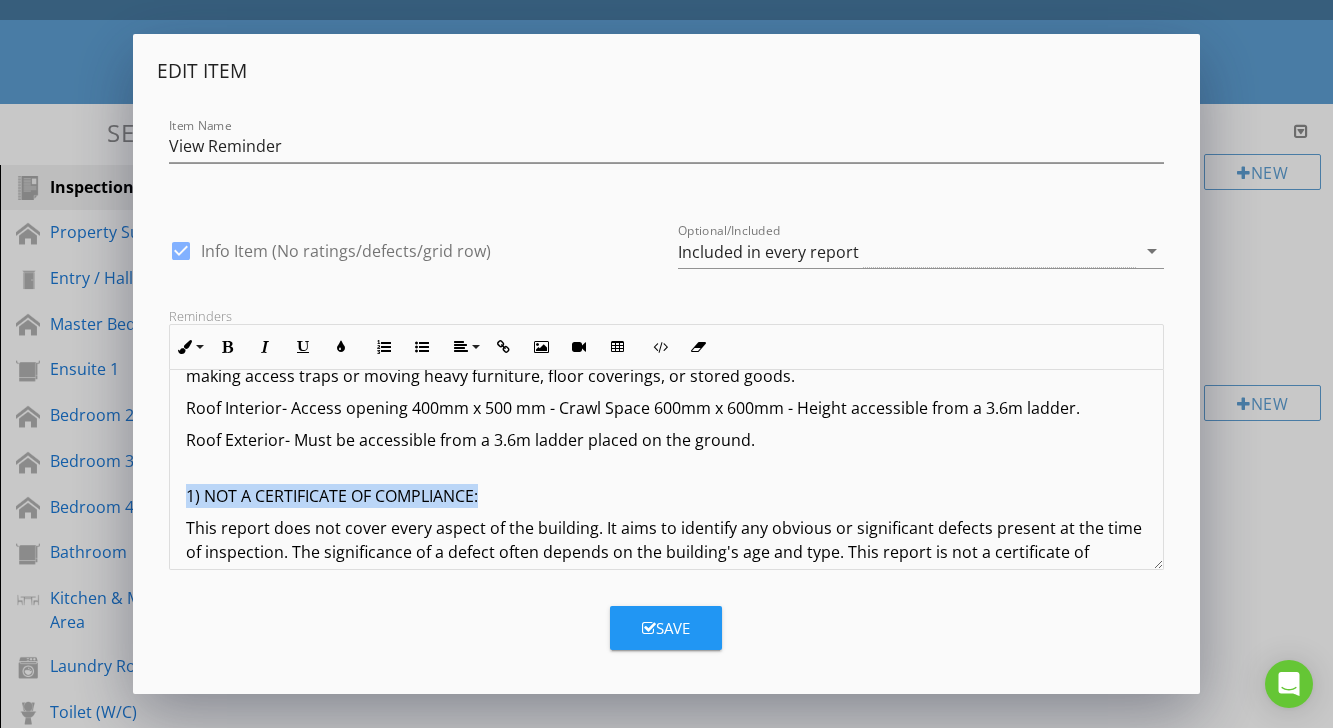 drag, startPoint x: 187, startPoint y: 445, endPoint x: 489, endPoint y: 451, distance: 302.0596 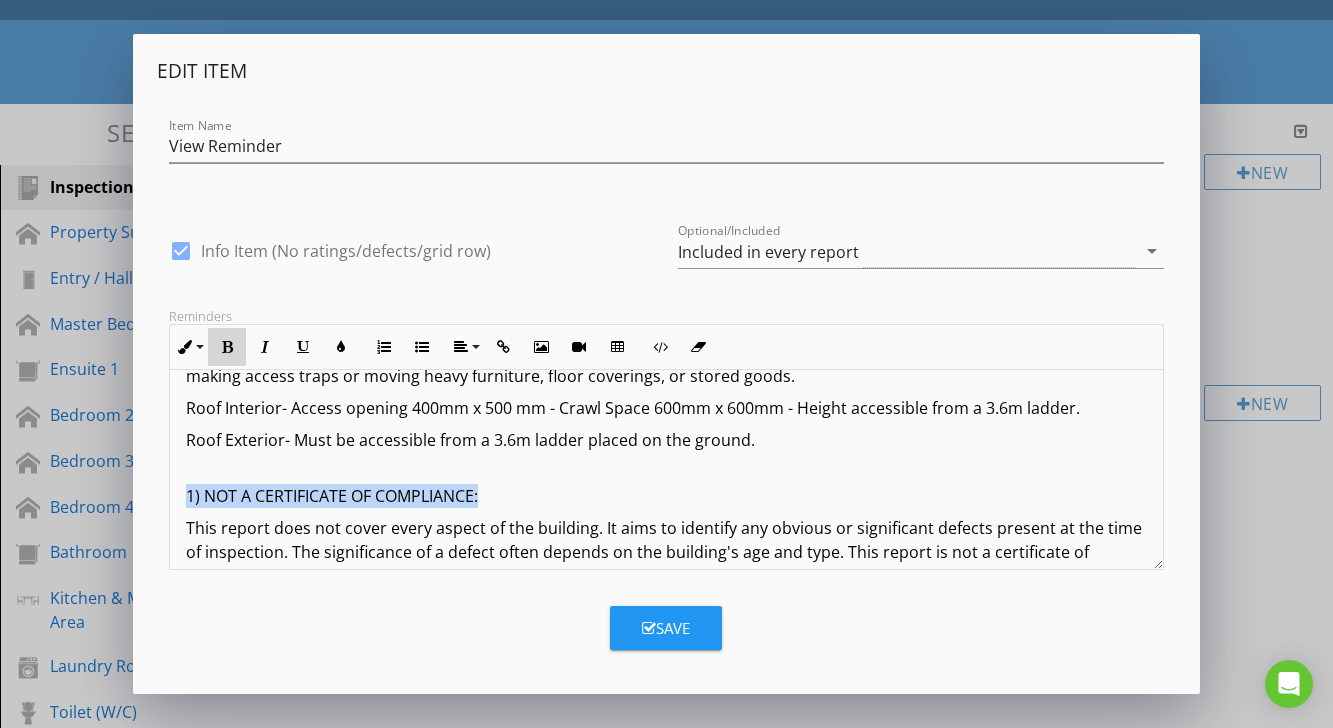 click at bounding box center (227, 347) 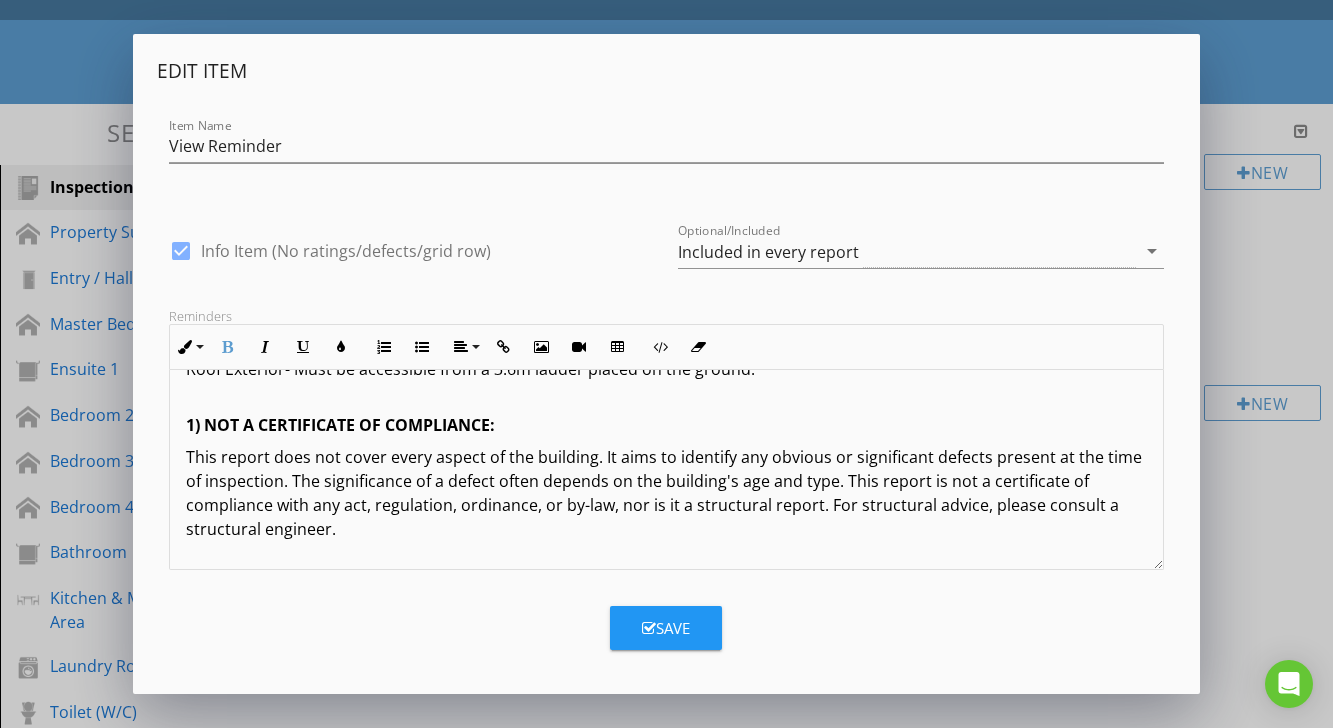 scroll, scrollTop: 3138, scrollLeft: 0, axis: vertical 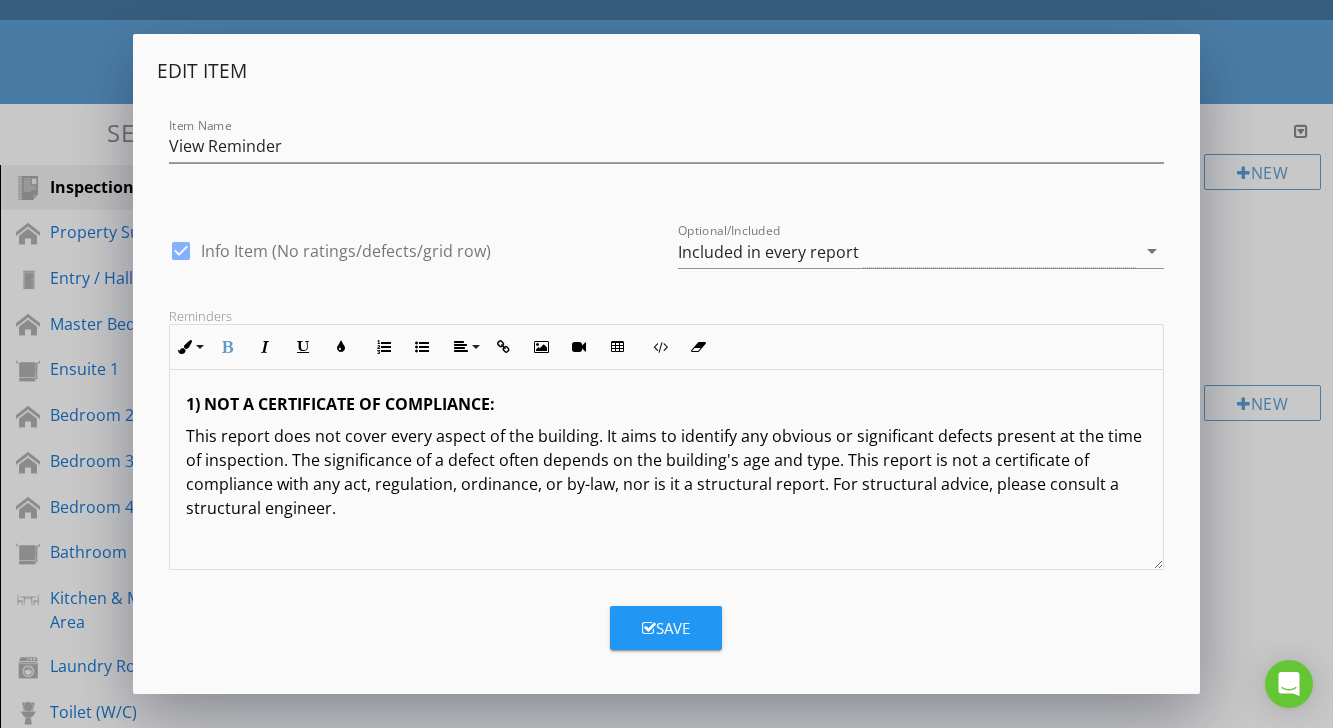 click on "Terms And Conditions - Building Inspection The inspection aims to identify the major defects and safety hazards associated with the property at the time of the inspection. The inspection and reporting are limited to a visual assessment of structure in accordance with AS 4349.1 appendix "C" or, if not a pre-purchase report, then the report complies with AS4349.0. This is a general appraisal only and cannot be relied on alone. A further inspection by specialists and qualified trades is strongly recommended where concerns are raised in the report. DEFINITIONS AND TERMINOLOGY Inspector comments fall into the following categories: SERVICEABLE: The building material or component is in reasonable or serviceable condition for the age of the item or dwelling. MAJOR DEFECT/SAFETY HAZARD: This refers to a particular issue that has substantial negative implications for the property's value or presents an unreasonable risk (Safety Issue). These concerns may be complex or costly. IMPORTANT INFORMATION LIMITATIONS:" at bounding box center [666, 2384] 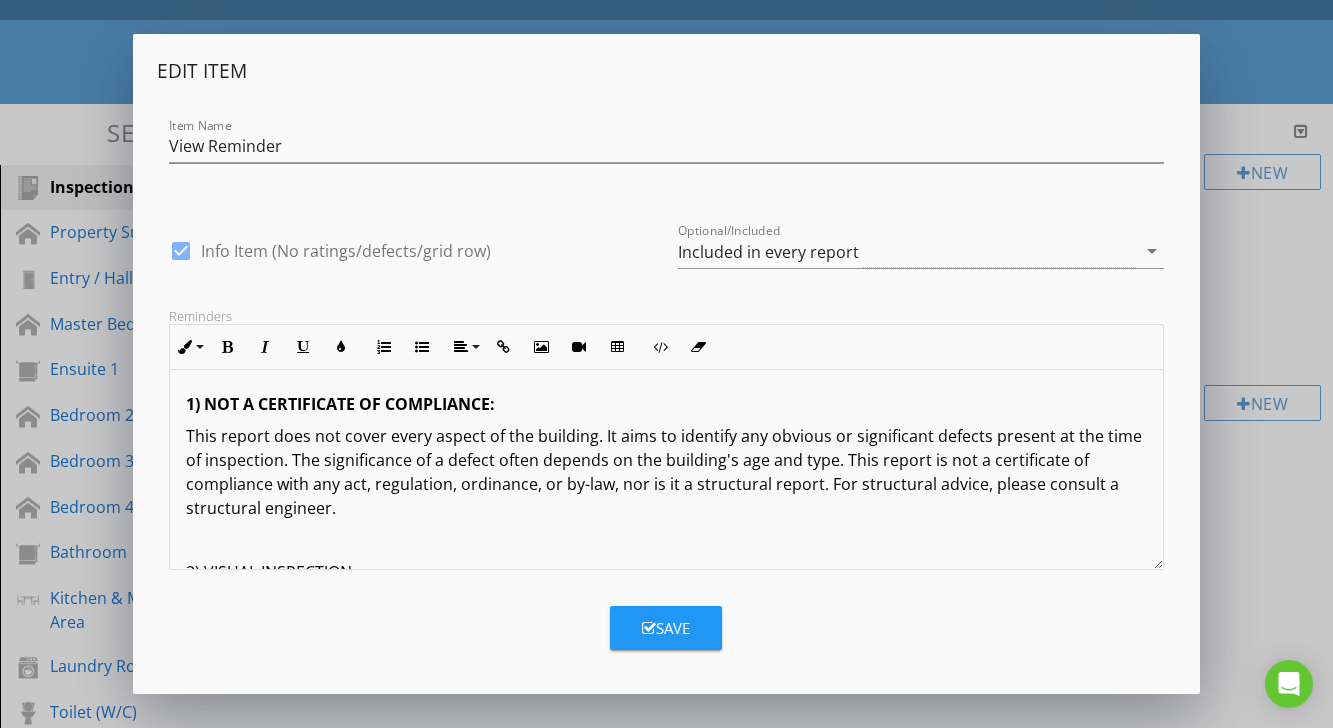 scroll, scrollTop: 3214, scrollLeft: 0, axis: vertical 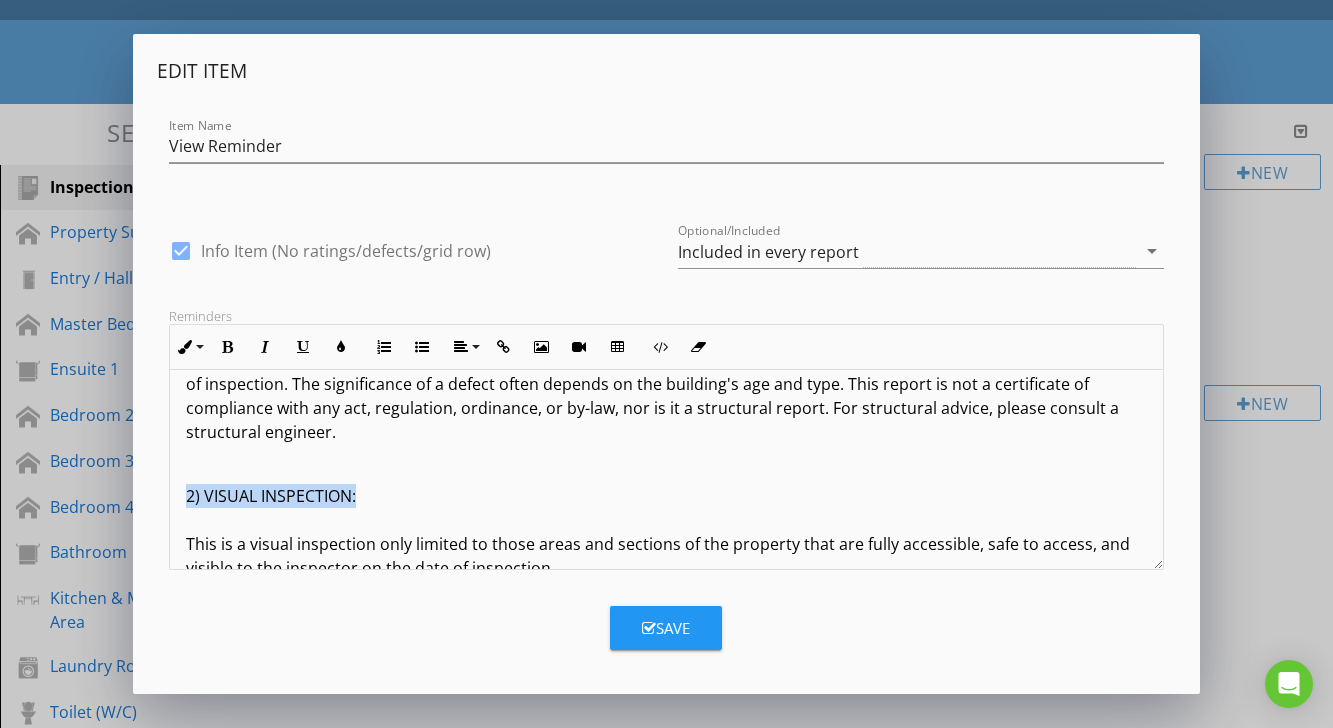 drag, startPoint x: 182, startPoint y: 444, endPoint x: 388, endPoint y: 442, distance: 206.0097 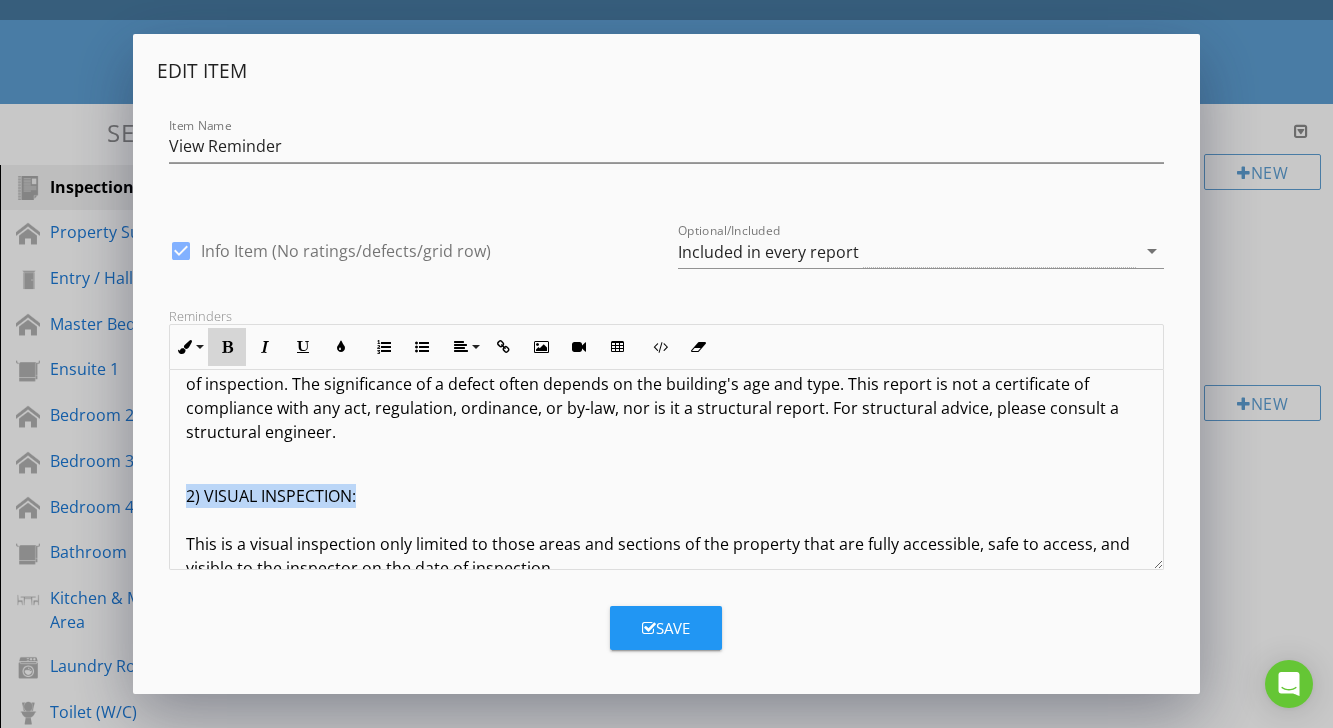 click at bounding box center (227, 347) 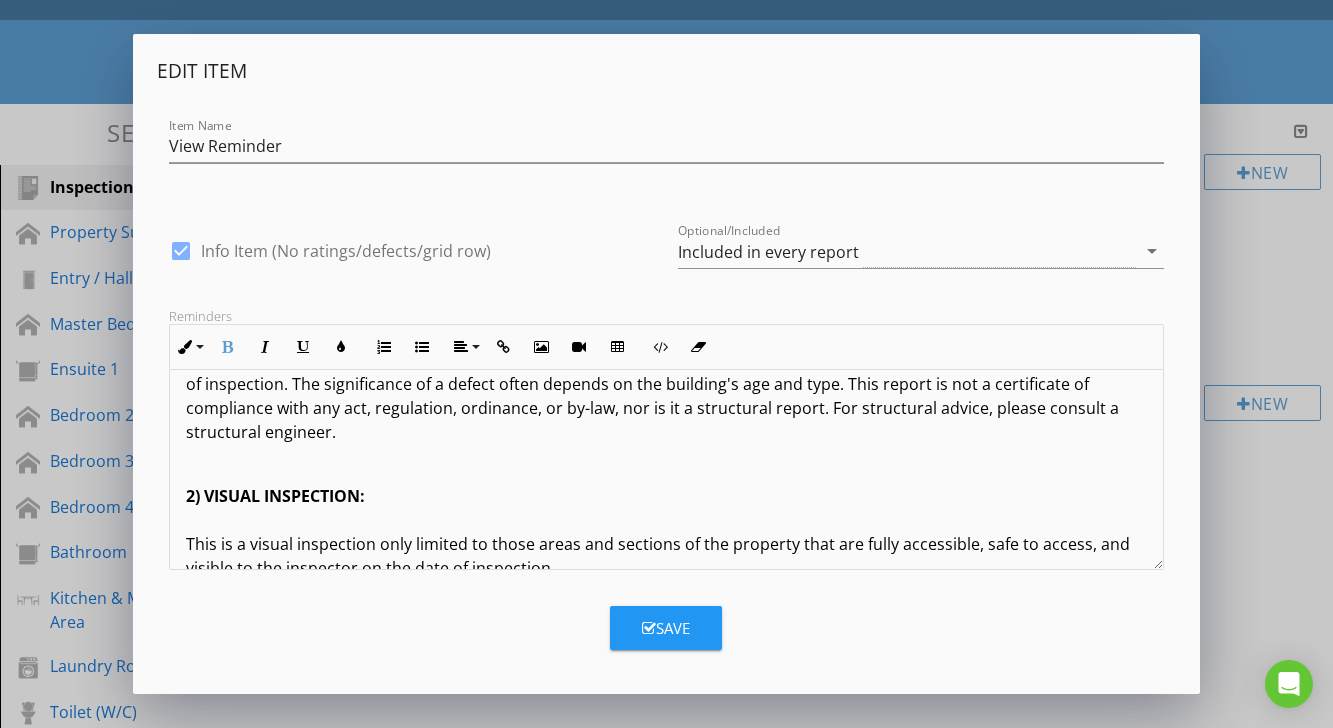 click at bounding box center (666, 464) 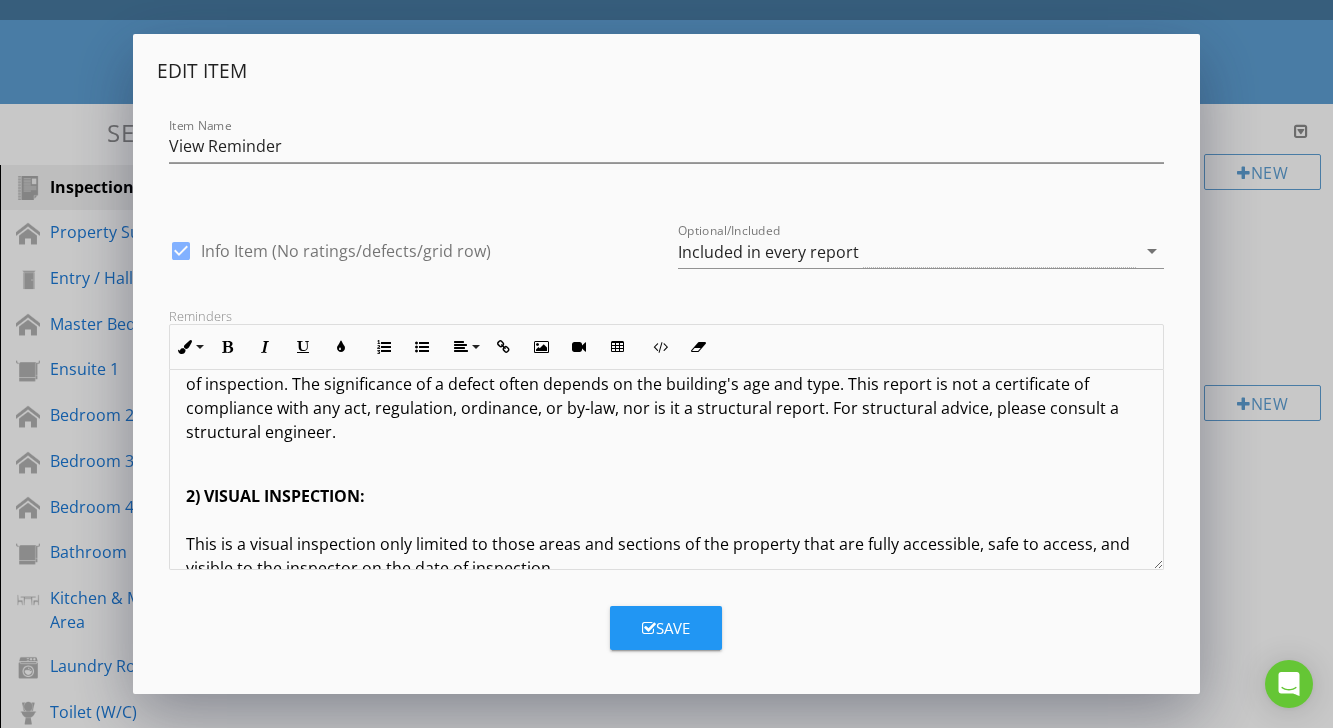 click on "2) VISUAL INSPECTION: This is a visual inspection only limited to those areas and sections of the property that are fully accessible, safe to access, and visible to the inspector on the date of inspection. We DO NOT GUARANTEE in any way the presence or absence of defects, termite damage, or live termites in any areas not visibly accessible or not inspected. To fully understand the report findings, it is essential to read the entire inspection report, including the information sections. If you have any queries, I encourage you to call the inspector who carried out the inspection service before purchasing the inspected dwelling. Please note. If any wall cracking/cracks/openings are found at this dwelling, we cannot offer any guarantee that any visible wall cracks will not widen or lengthen over time or in the future, as this is impossible to predict. We strongly recommend you contact a practising structural engineer for further advice. Information required to determine the consequences of a crack:" at bounding box center (666, 1432) 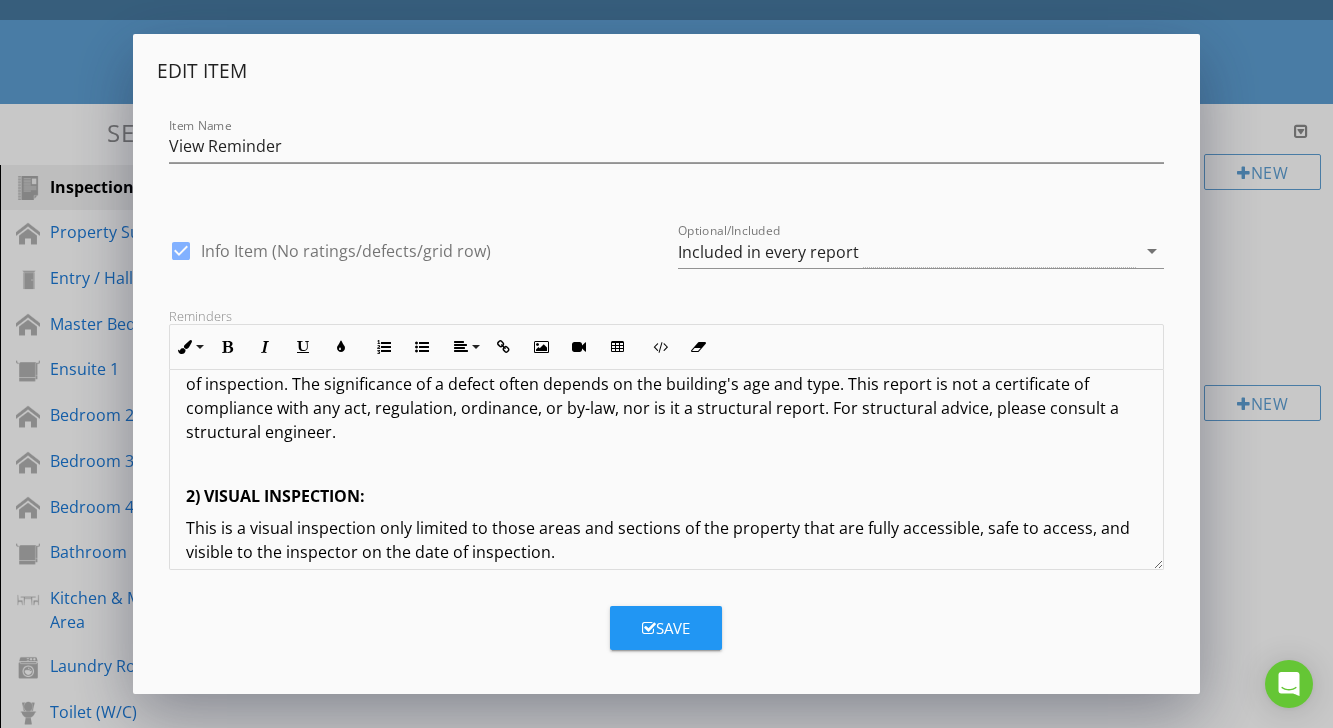 click on "Terms And Conditions - Building Inspection The inspection aims to identify the major defects and safety hazards associated with the property at the time of the inspection. The inspection and reporting are limited to a visual assessment of structure in accordance with AS 4349.1 appendix "C" or, if not a pre-purchase report, then the report complies with AS4349.0. This is a general appraisal only and cannot be relied on alone. A further inspection by specialists and qualified trades is strongly recommended where concerns are raised in the report. DEFINITIONS AND TERMINOLOGY Inspector comments fall into the following categories: SERVICEABLE: The building material or component is in reasonable or serviceable condition for the age of the item or dwelling. MAJOR DEFECT/SAFETY HAZARD: This refers to a particular issue that has substantial negative implications for the property's value or presents an unreasonable risk (Safety Issue). These concerns may be complex or costly. IMPORTANT INFORMATION LIMITATIONS:" at bounding box center (666, 2296) 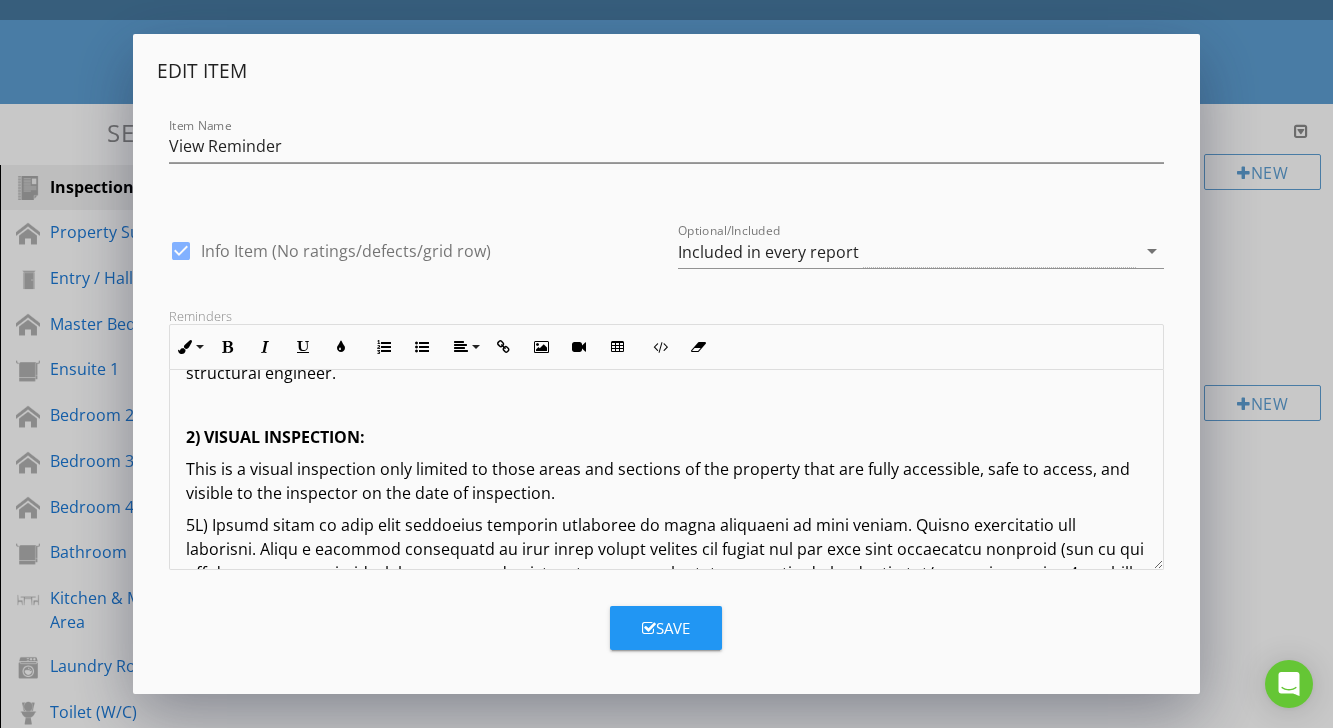 scroll, scrollTop: 3285, scrollLeft: 0, axis: vertical 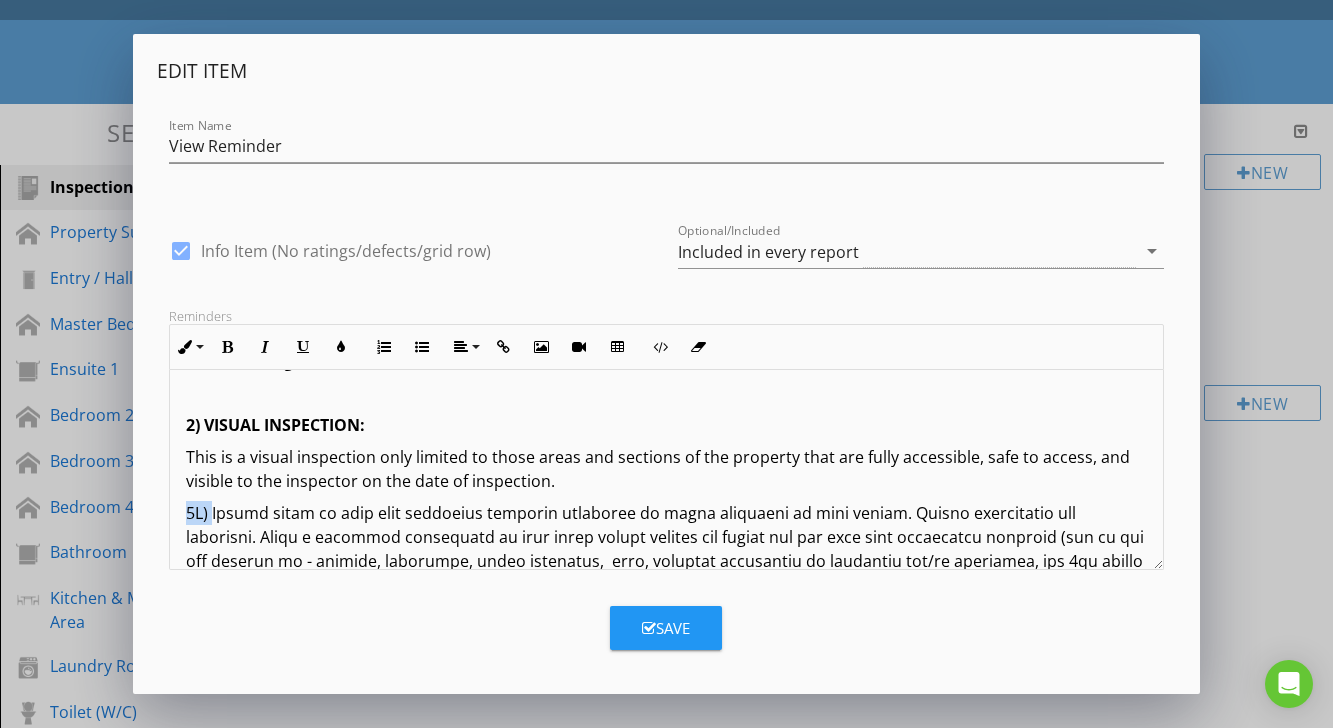 drag, startPoint x: 214, startPoint y: 465, endPoint x: 188, endPoint y: 465, distance: 26 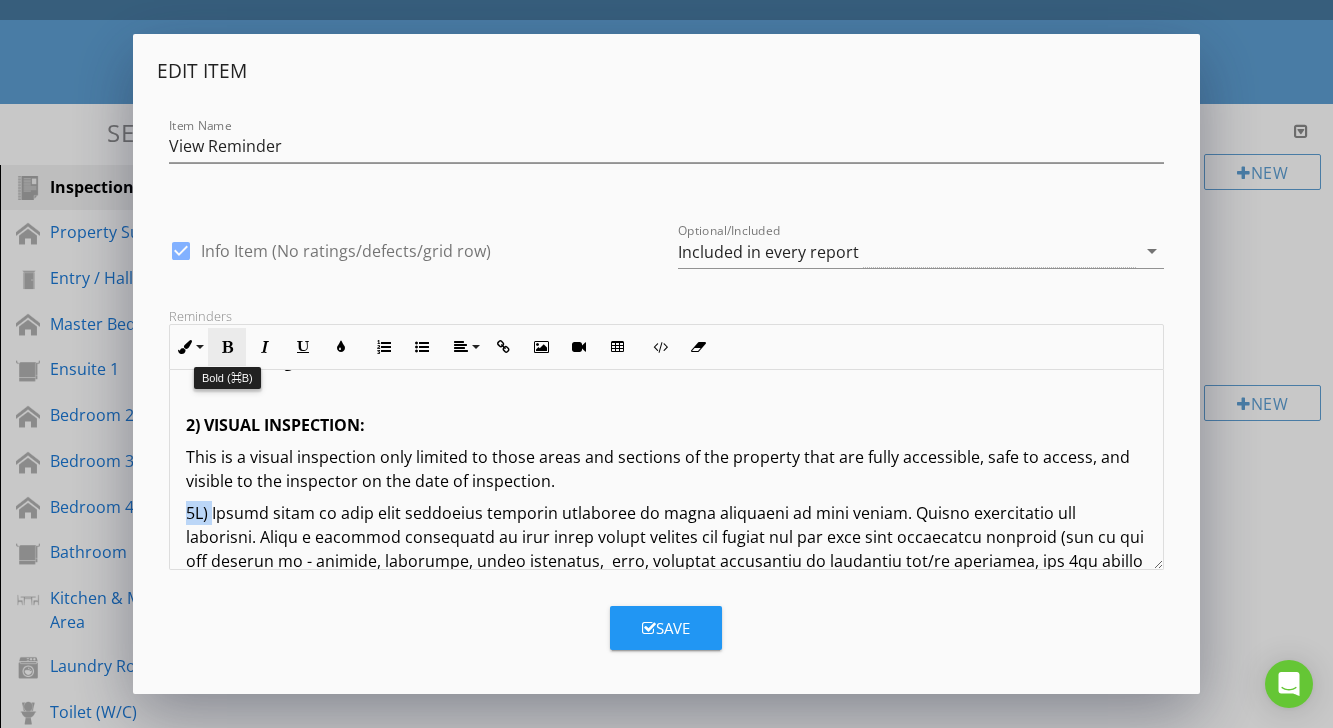 click at bounding box center [227, 347] 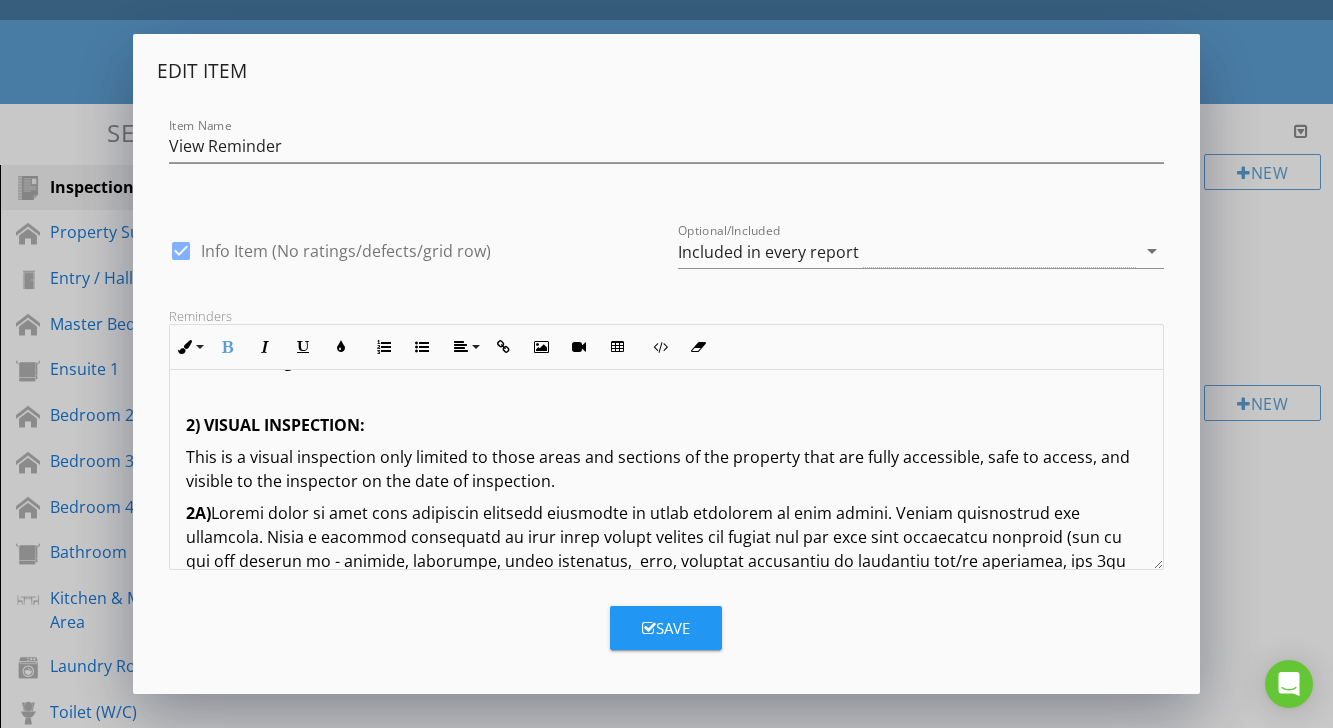 click on "This is a visual inspection only limited to those areas and sections of the property that are fully accessible, safe to access, and visible to the inspector on the date of inspection." at bounding box center [666, 469] 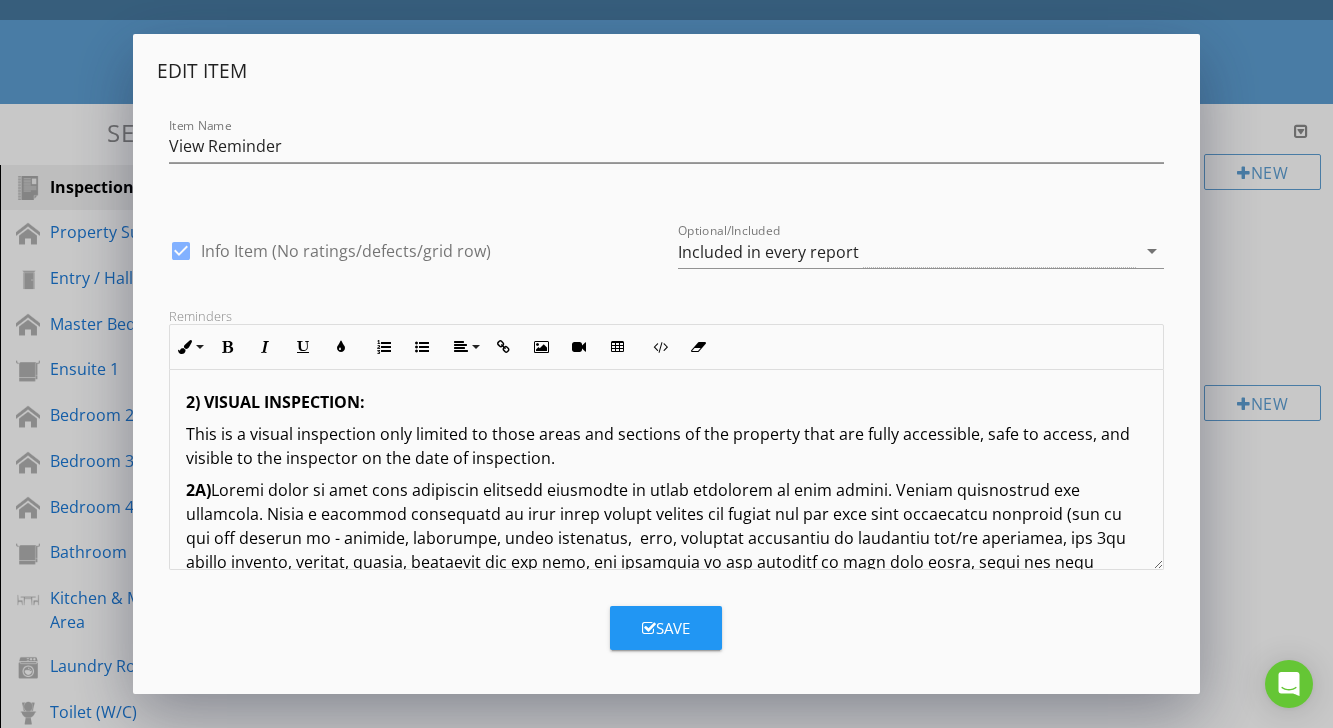 scroll, scrollTop: 3307, scrollLeft: 0, axis: vertical 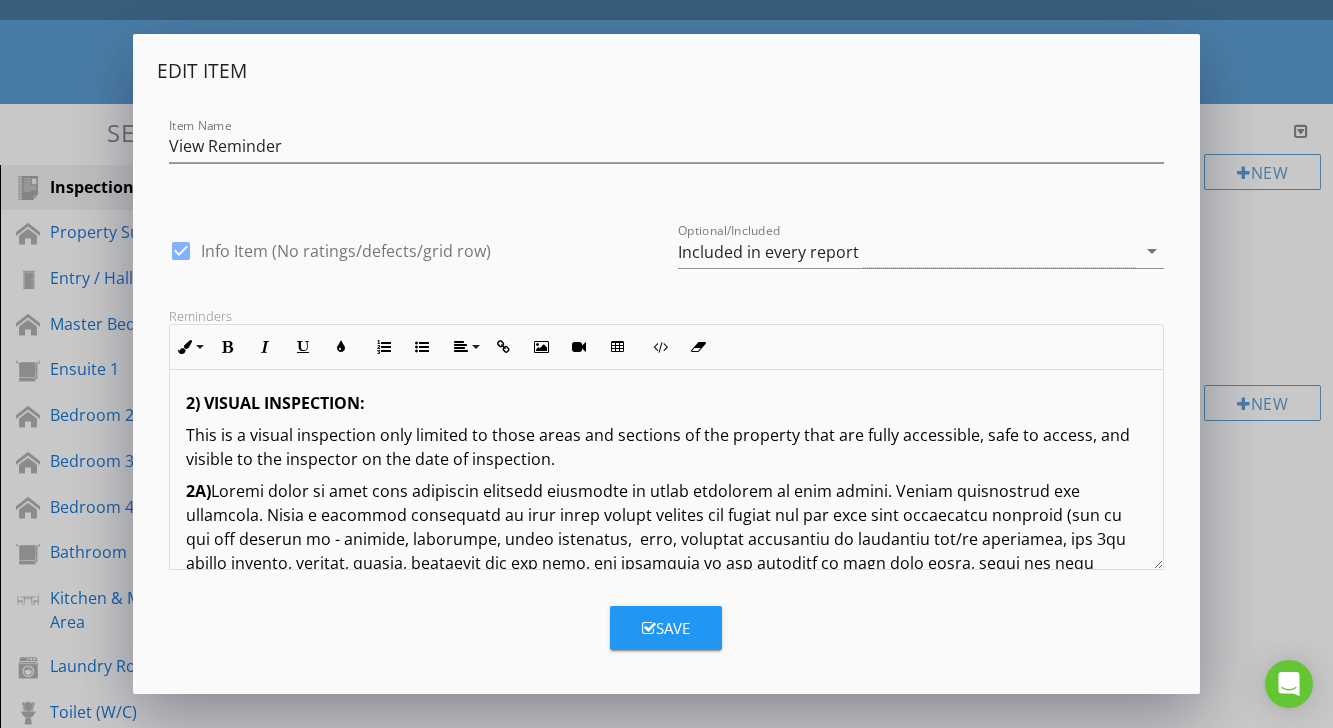 click on "2A)" at bounding box center [198, 491] 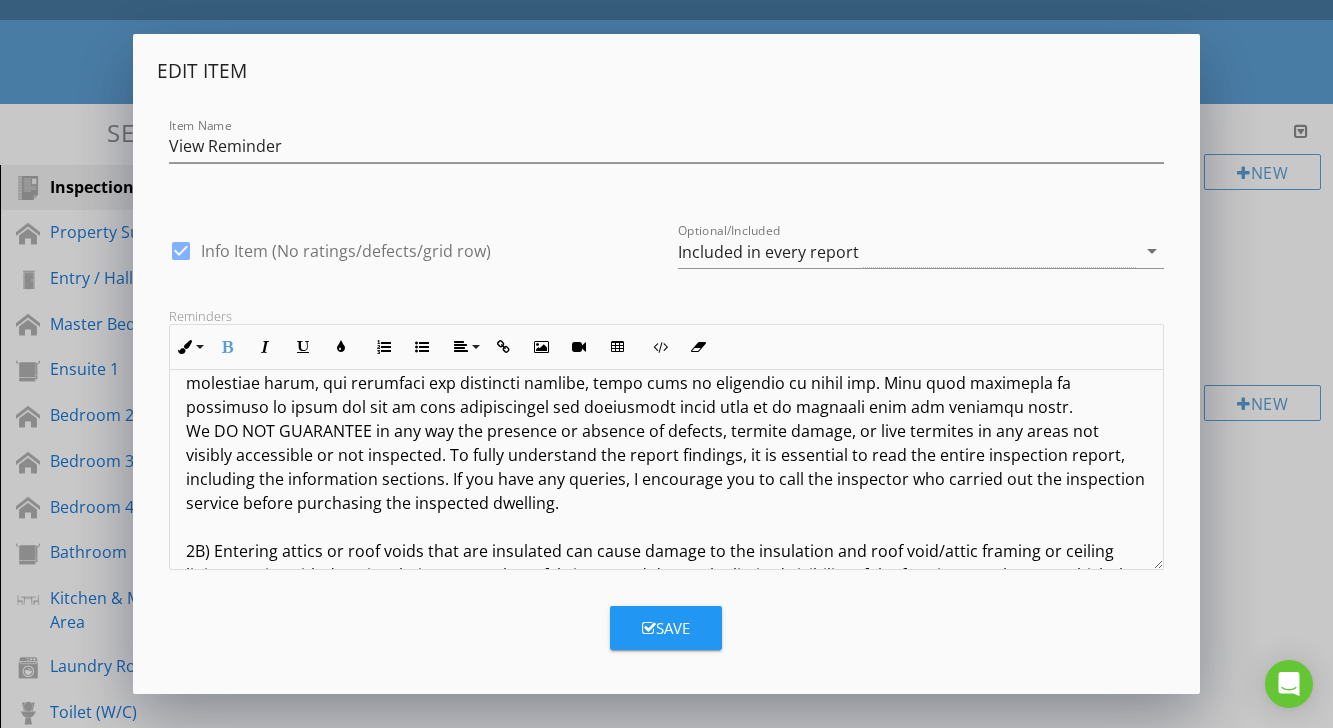 scroll, scrollTop: 3625, scrollLeft: 0, axis: vertical 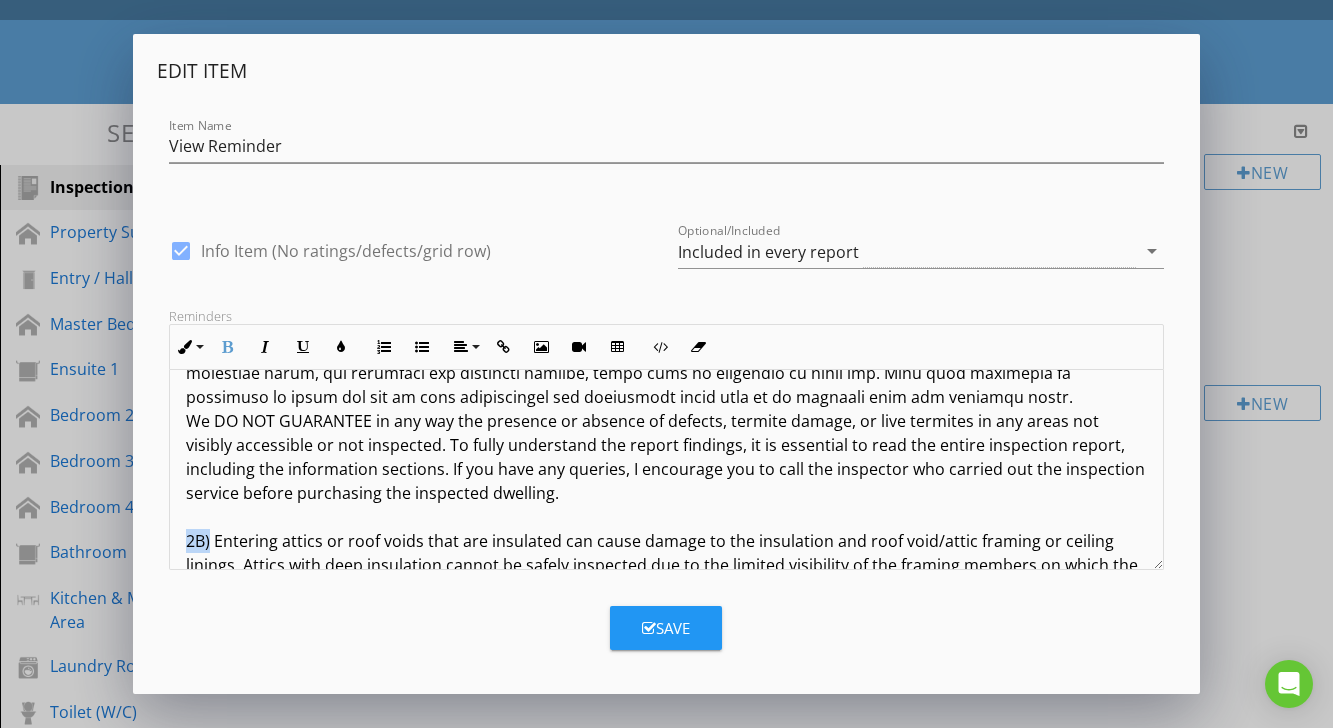 drag, startPoint x: 210, startPoint y: 498, endPoint x: 177, endPoint y: 498, distance: 33 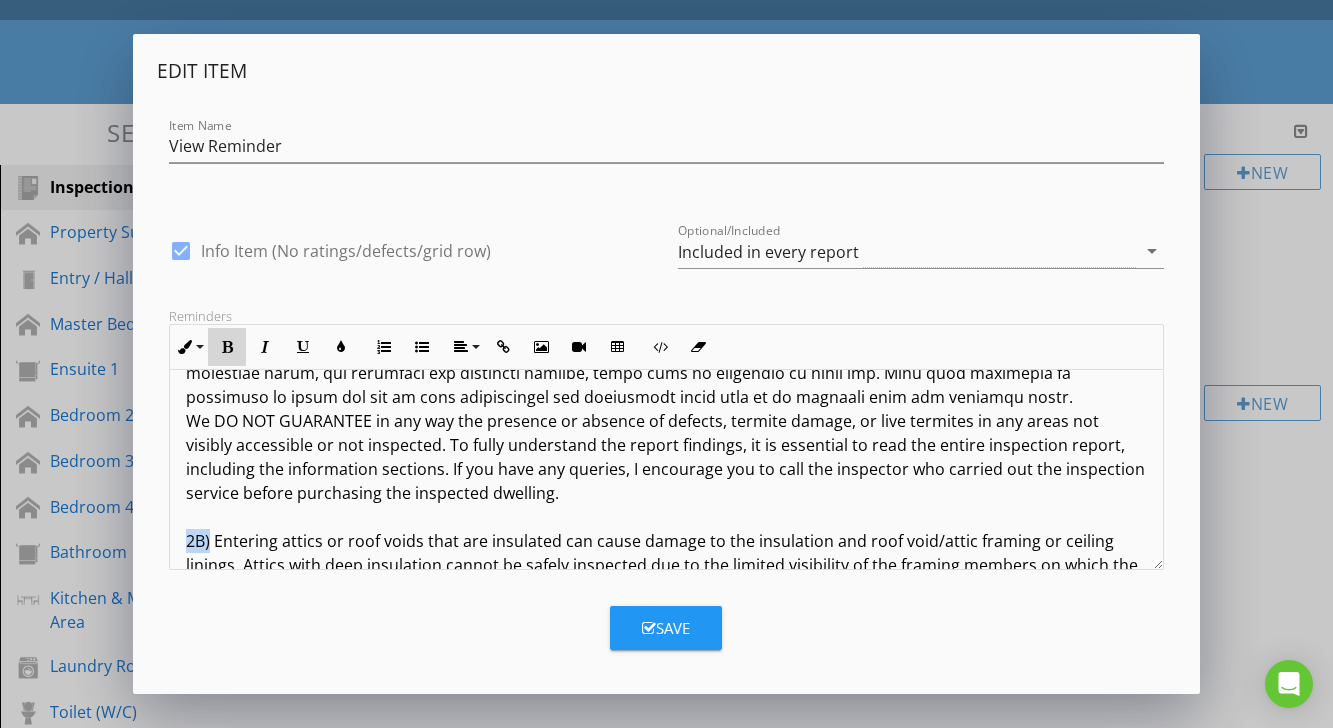 click at bounding box center (227, 347) 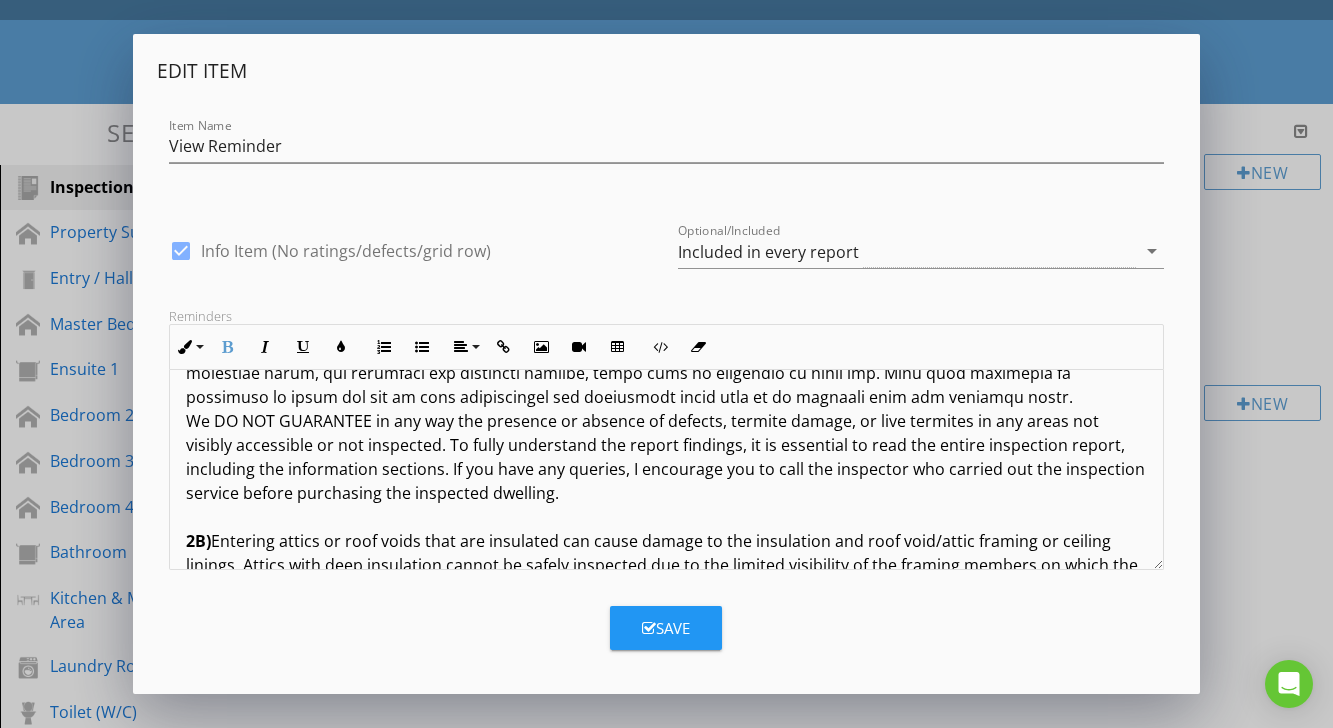 click on "2A)  We DO NOT GUARANTEE in any way the presence or absence of defects, termite damage, or live termites in any areas not visibly accessible or not inspected. To fully understand the report findings, it is essential to read the entire inspection report, including the information sections. If you have any queries, I encourage you to call the inspector who carried out the inspection service before purchasing the inspected dwelling. 2B) Please note. If any wall cracking/cracks/openings are found at this dwelling, we cannot offer any guarantee that any visible wall cracks will not widen or lengthen over time or in the future, as this is impossible to predict. We strongly recommend you contact a practising structural engineer for further advice. Information required to determine the consequences of a crack: a) Nature of the foundation material on which the building rests. b) The design of the footings c) The site landscape and topography d) The history of the cracks CRACKING CATEGORIES:" at bounding box center [666, 1081] 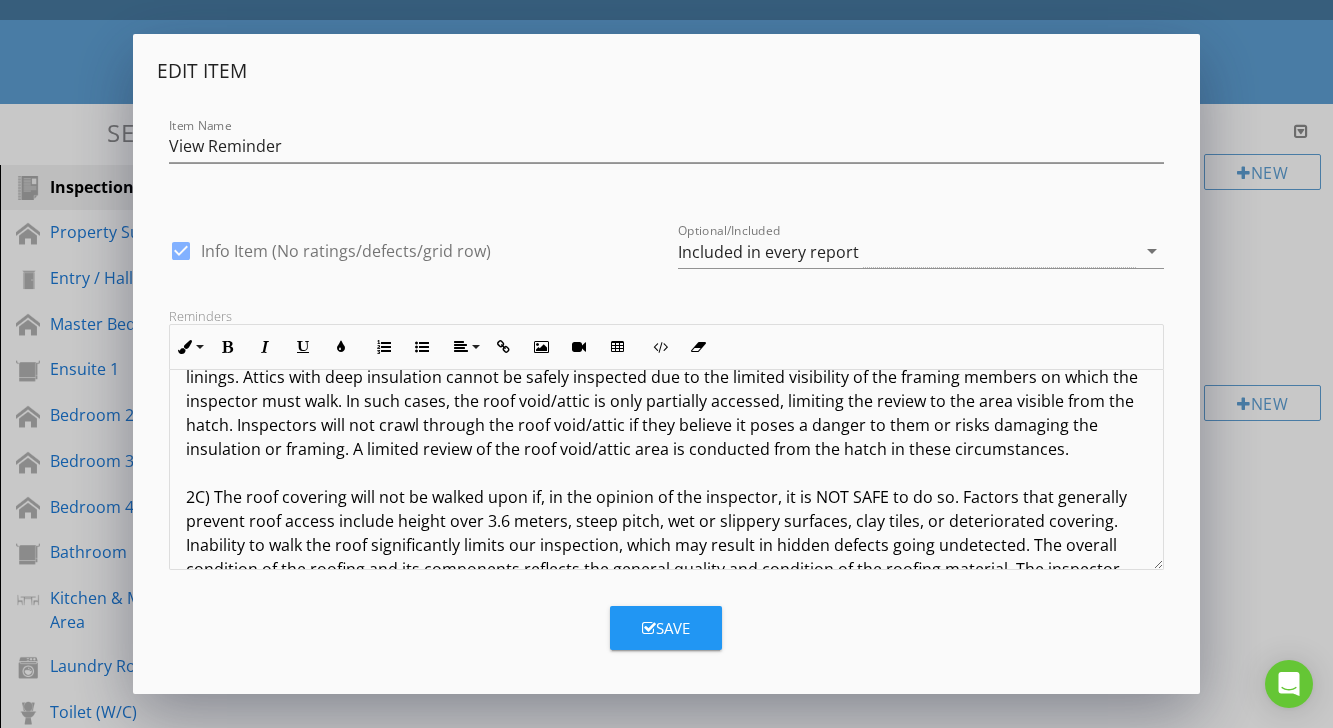 scroll, scrollTop: 3816, scrollLeft: 0, axis: vertical 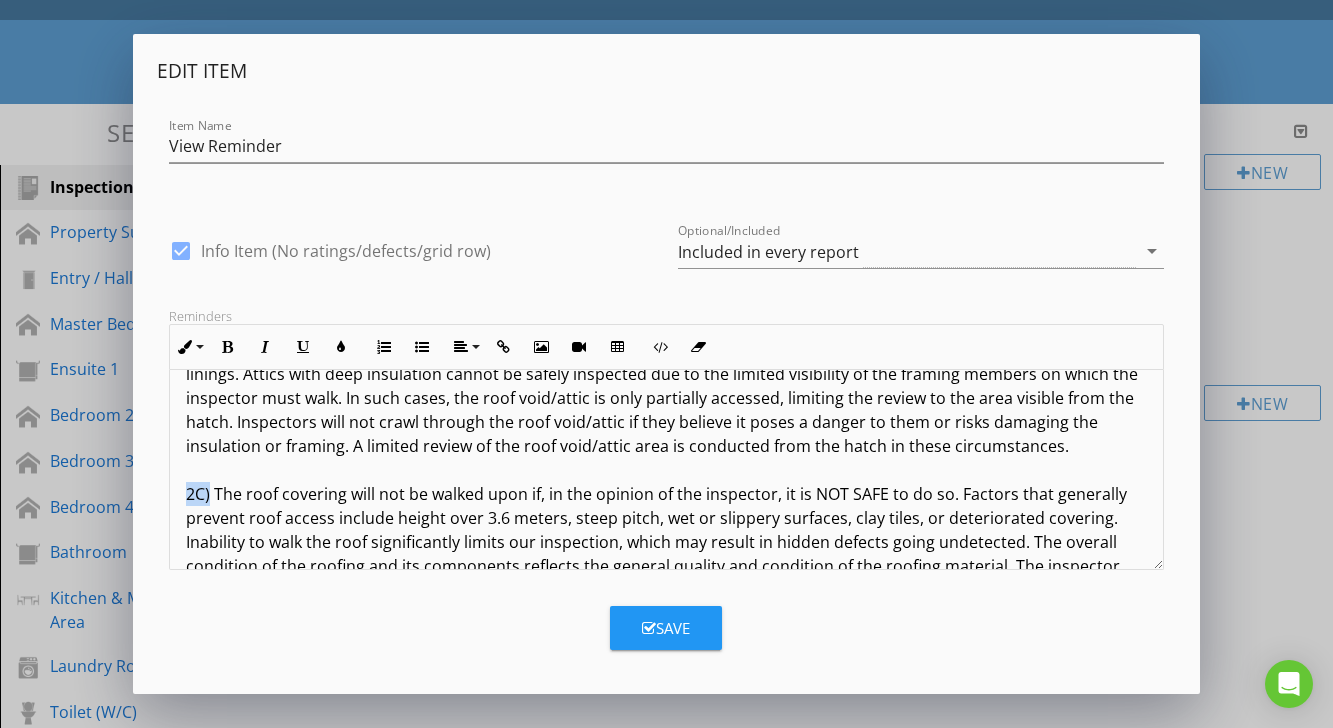 drag, startPoint x: 208, startPoint y: 441, endPoint x: 181, endPoint y: 440, distance: 27.018513 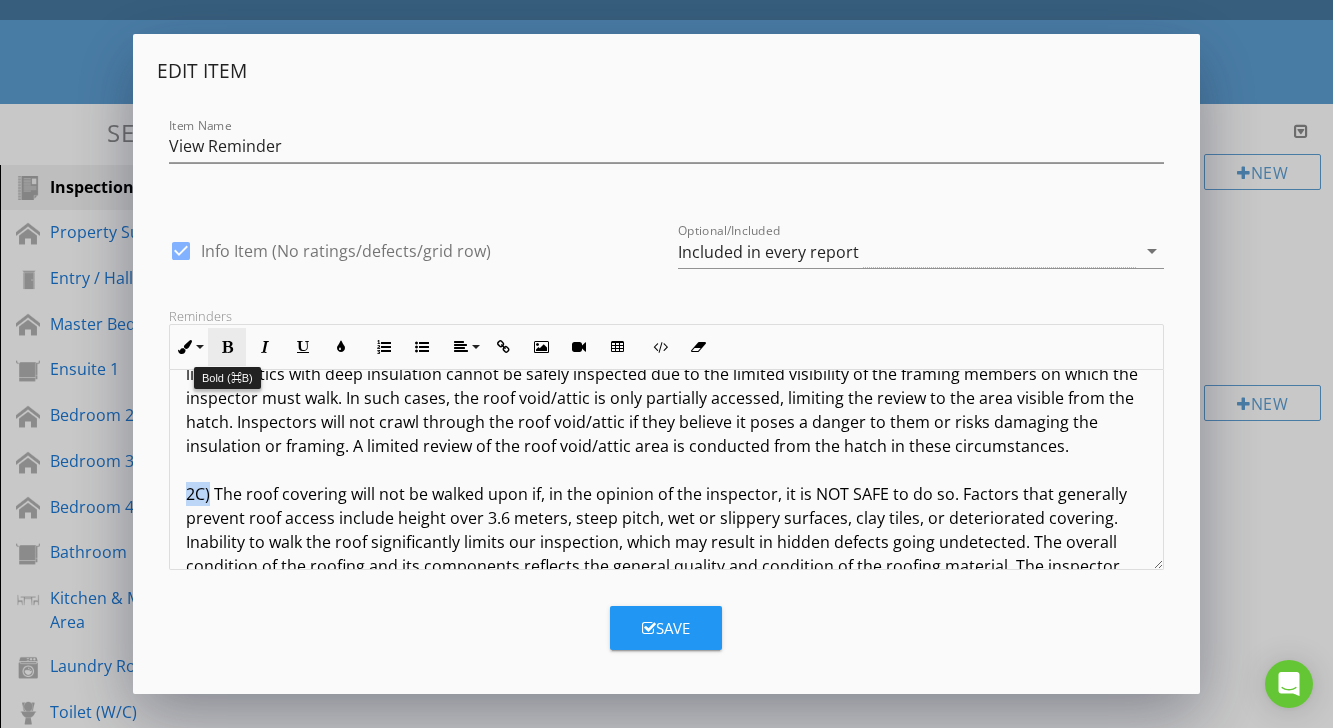 click at bounding box center [227, 347] 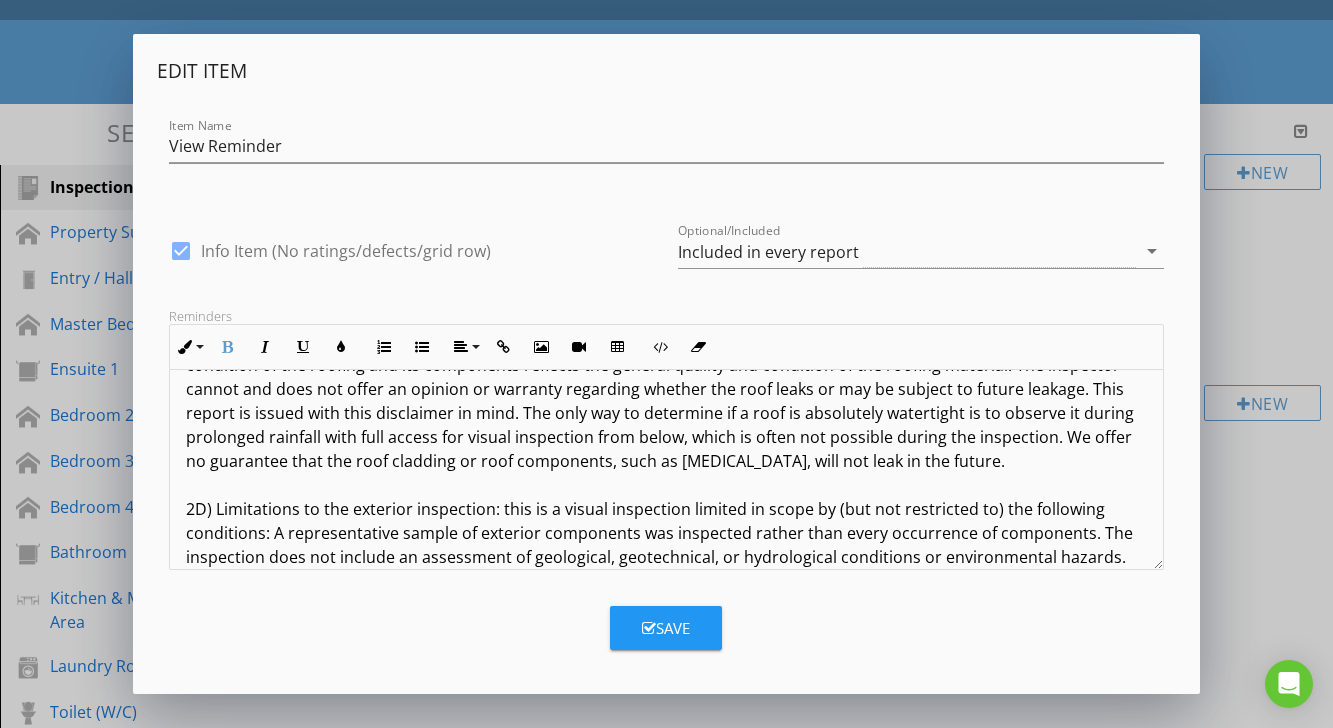 scroll, scrollTop: 4036, scrollLeft: 0, axis: vertical 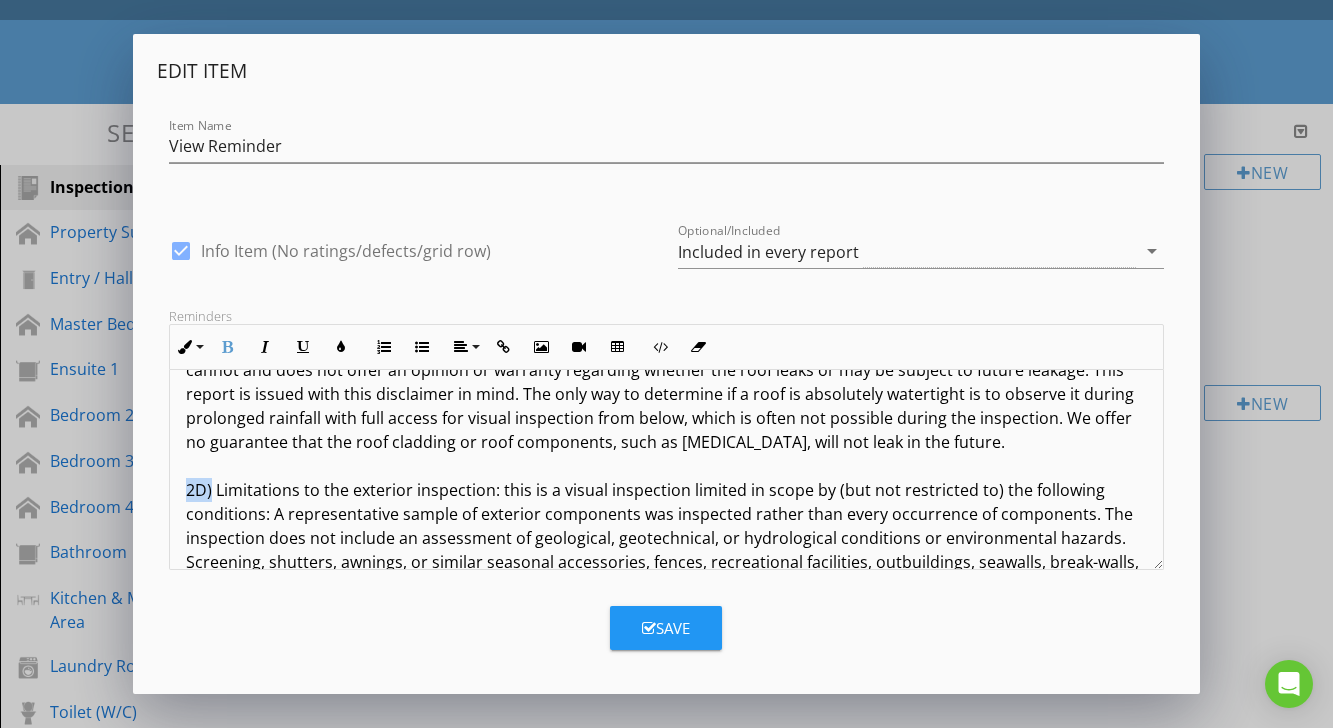 drag, startPoint x: 213, startPoint y: 441, endPoint x: 181, endPoint y: 441, distance: 32 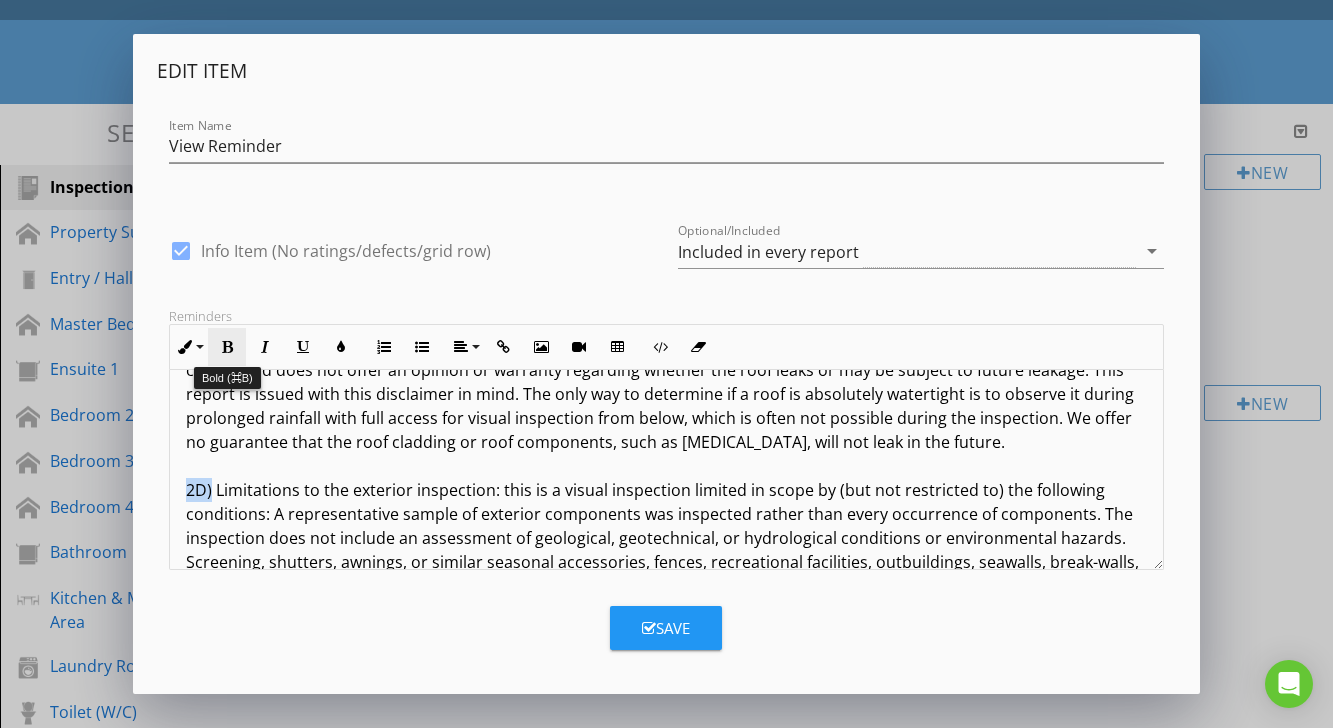 click at bounding box center [227, 347] 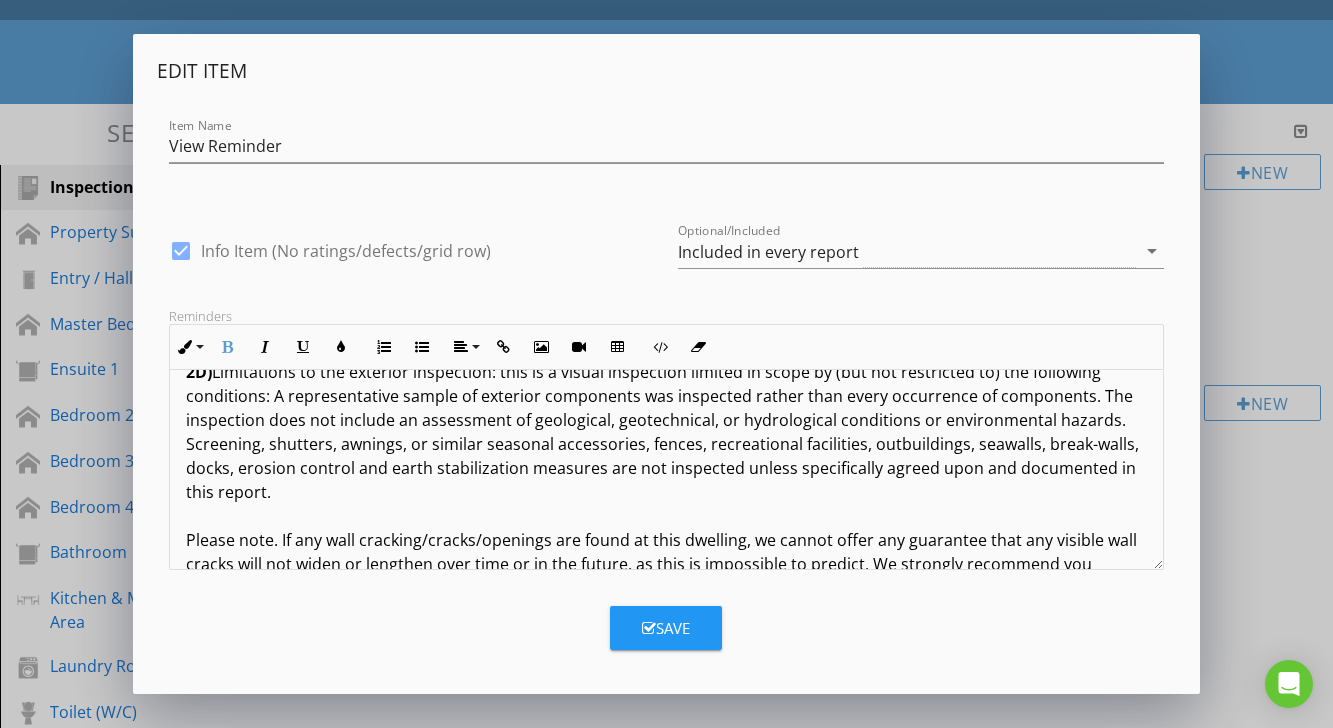 scroll, scrollTop: 4157, scrollLeft: 0, axis: vertical 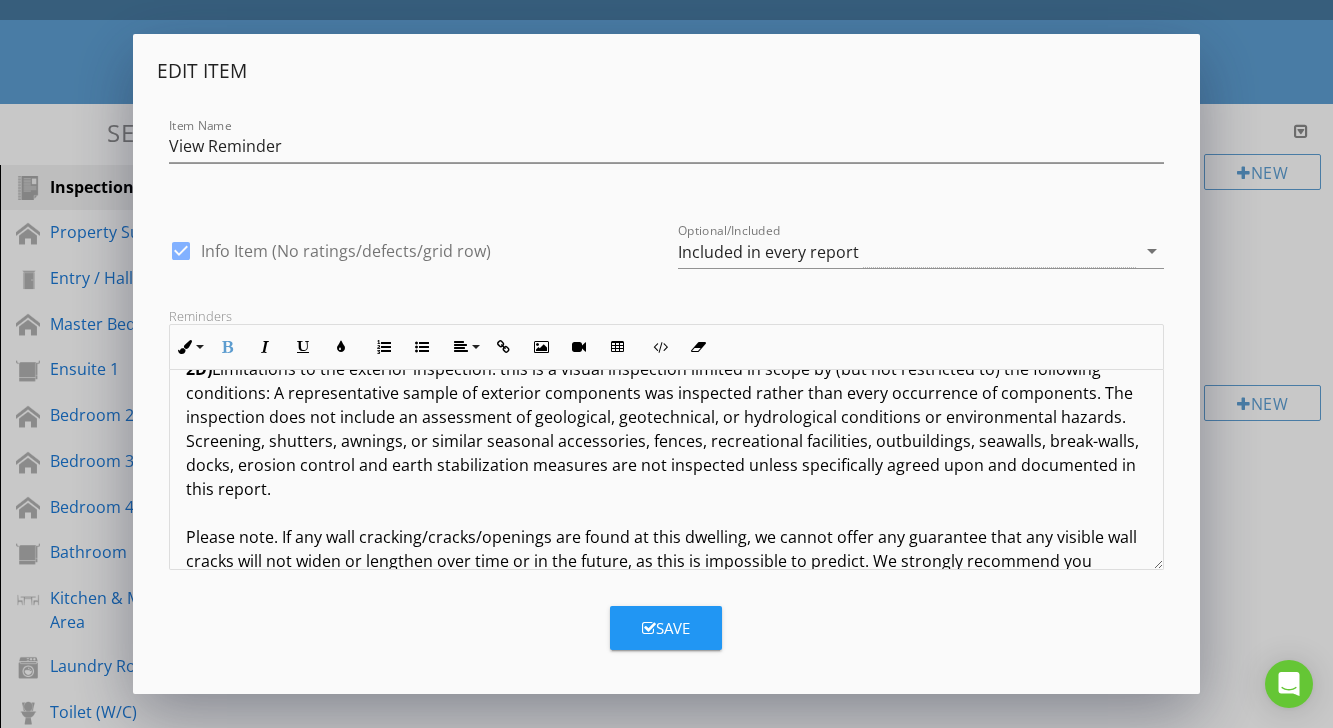 click on "Terms And Conditions - Building Inspection The inspection aims to identify the major defects and safety hazards associated with the property at the time of the inspection. The inspection and reporting are limited to a visual assessment of structure in accordance with AS 4349.1 appendix "C" or, if not a pre-purchase report, then the report complies with AS4349.0. This is a general appraisal only and cannot be relied on alone. A further inspection by specialists and qualified trades is strongly recommended where concerns are raised in the report. DEFINITIONS AND TERMINOLOGY Inspector comments fall into the following categories: SERVICEABLE: The building material or component is in reasonable or serviceable condition for the age of the item or dwelling. MAJOR DEFECT/SAFETY HAZARD: This refers to a particular issue that has substantial negative implications for the property's value or presents an unreasonable risk (Safety Issue). These concerns may be complex or costly. IMPORTANT INFORMATION LIMITATIONS: 2A)" at bounding box center [666, 1361] 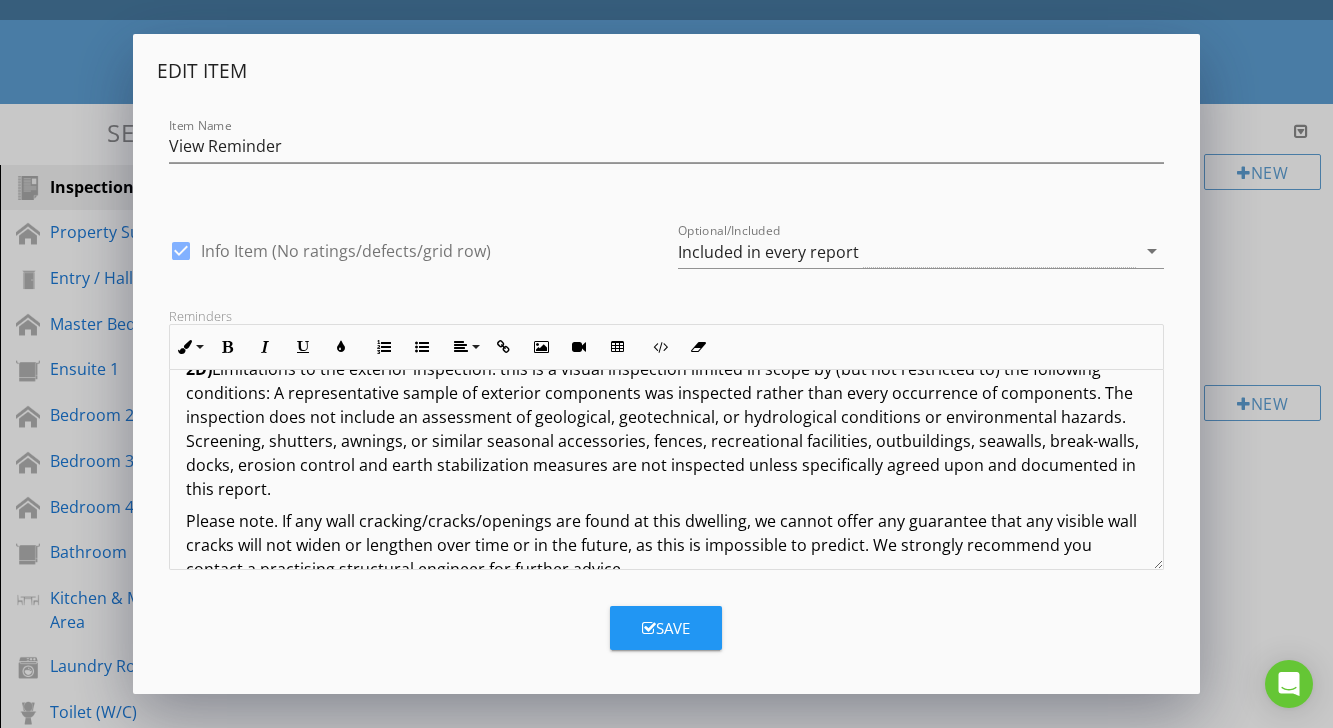 scroll, scrollTop: 4253, scrollLeft: 0, axis: vertical 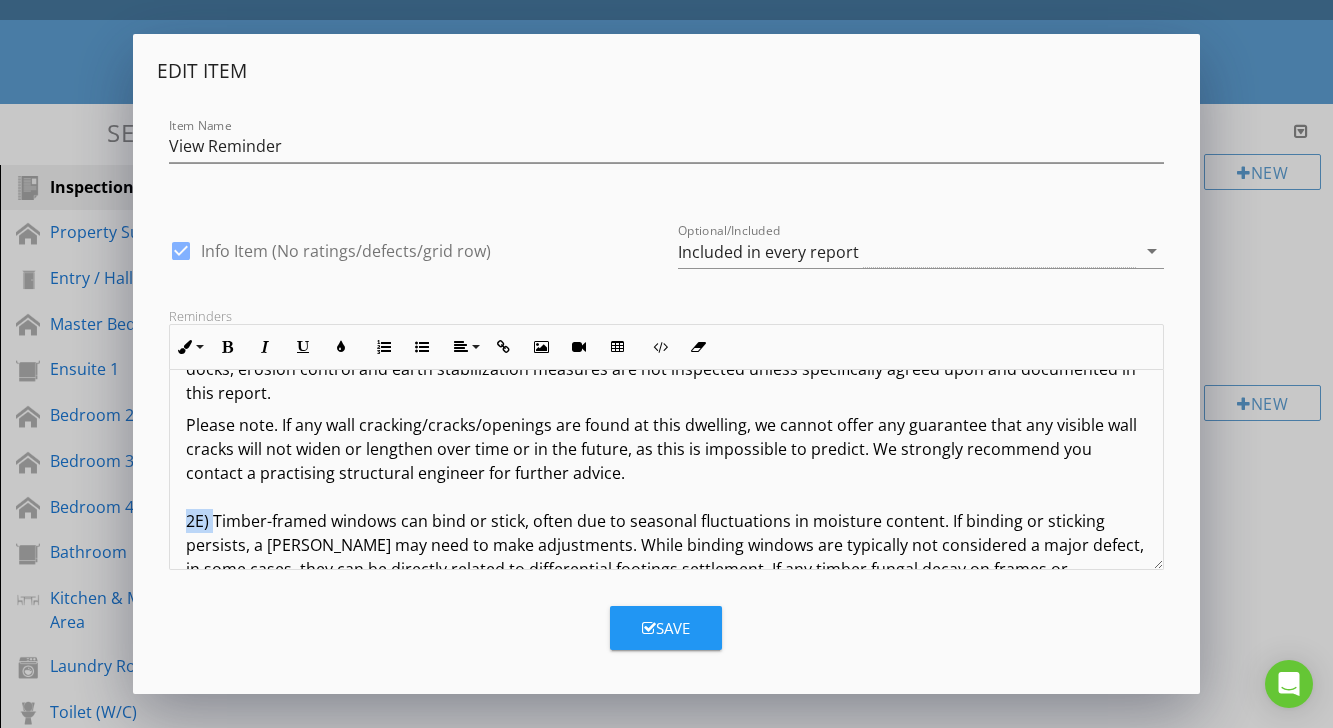 drag, startPoint x: 213, startPoint y: 471, endPoint x: 188, endPoint y: 471, distance: 25 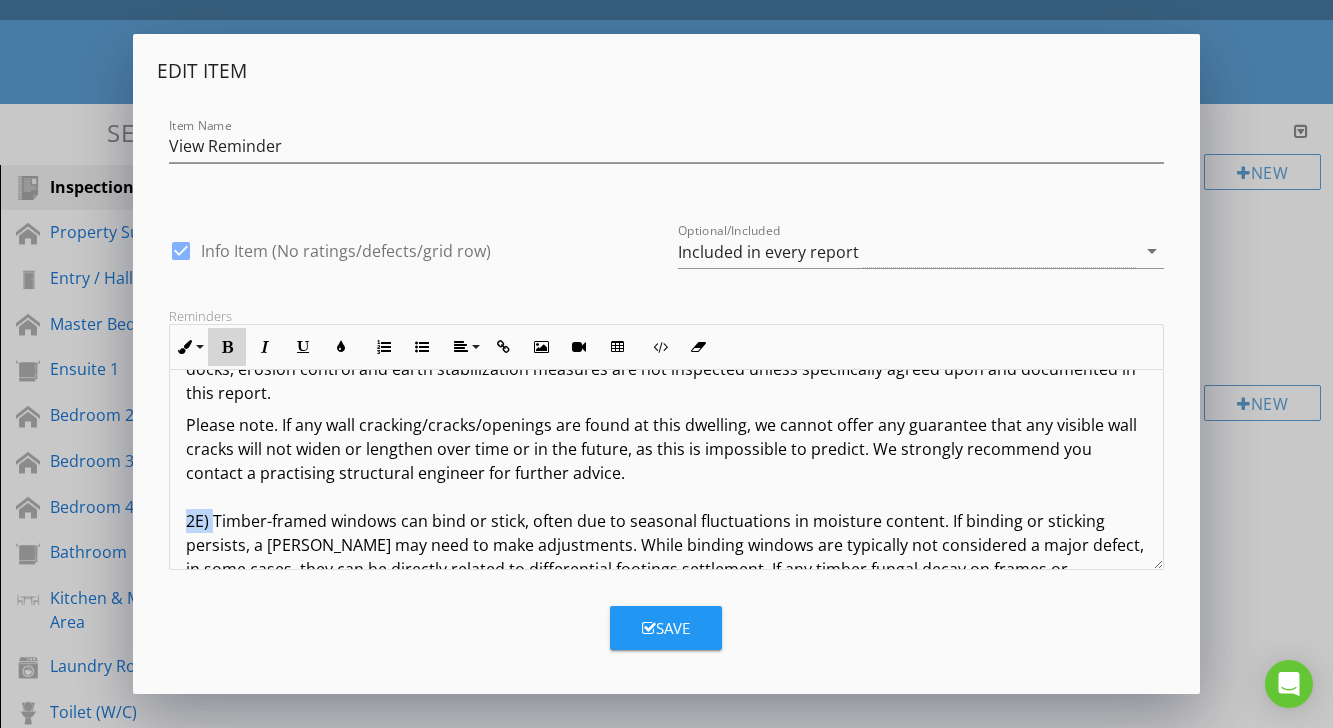 click at bounding box center [227, 347] 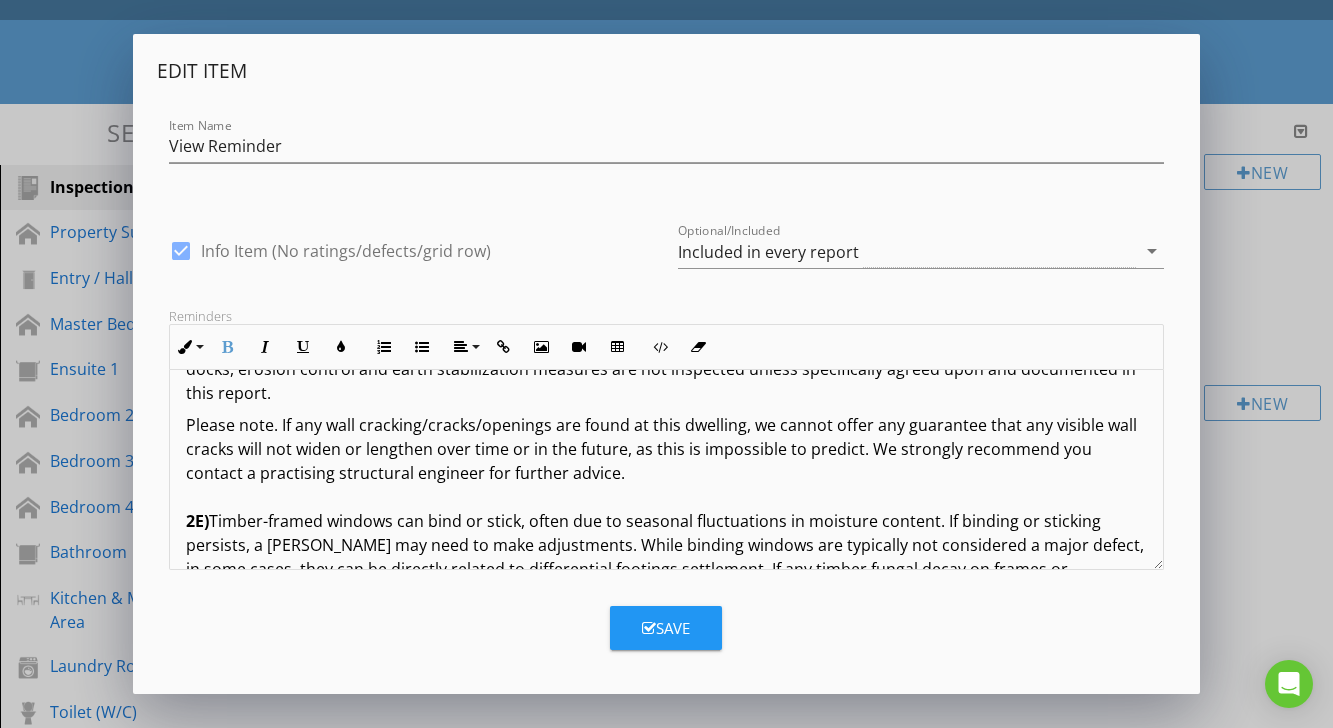click on "Terms And Conditions - Building Inspection The inspection aims to identify the major defects and safety hazards associated with the property at the time of the inspection. The inspection and reporting are limited to a visual assessment of structure in accordance with AS 4349.1 appendix "C" or, if not a pre-purchase report, then the report complies with AS4349.0. This is a general appraisal only and cannot be relied on alone. A further inspection by specialists and qualified trades is strongly recommended where concerns are raised in the report. DEFINITIONS AND TERMINOLOGY Inspector comments fall into the following categories: SERVICEABLE: The building material or component is in reasonable or serviceable condition for the age of the item or dwelling. MAJOR DEFECT/SAFETY HAZARD: This refers to a particular issue that has substantial negative implications for the property's value or presents an unreasonable risk (Safety Issue). These concerns may be complex or costly. IMPORTANT INFORMATION LIMITATIONS: 2A)" at bounding box center (666, 1257) 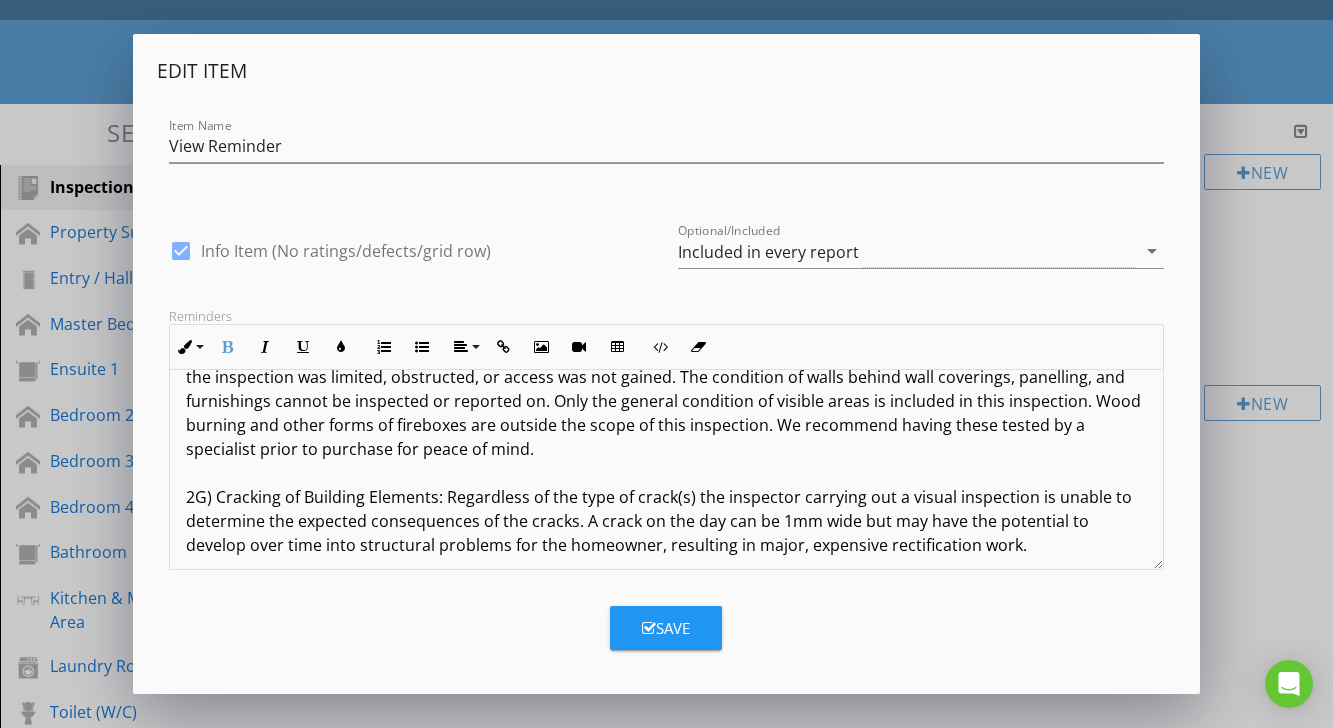 scroll, scrollTop: 4506, scrollLeft: 0, axis: vertical 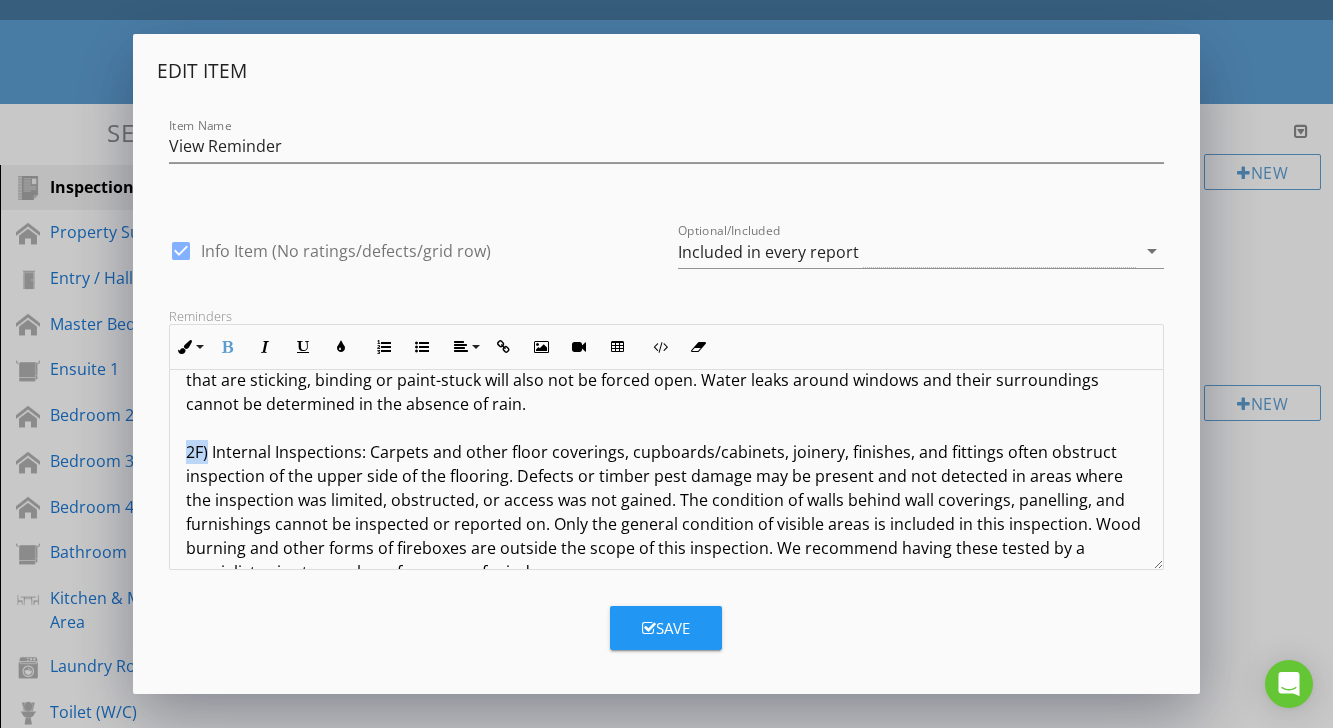 drag, startPoint x: 208, startPoint y: 401, endPoint x: 182, endPoint y: 401, distance: 26 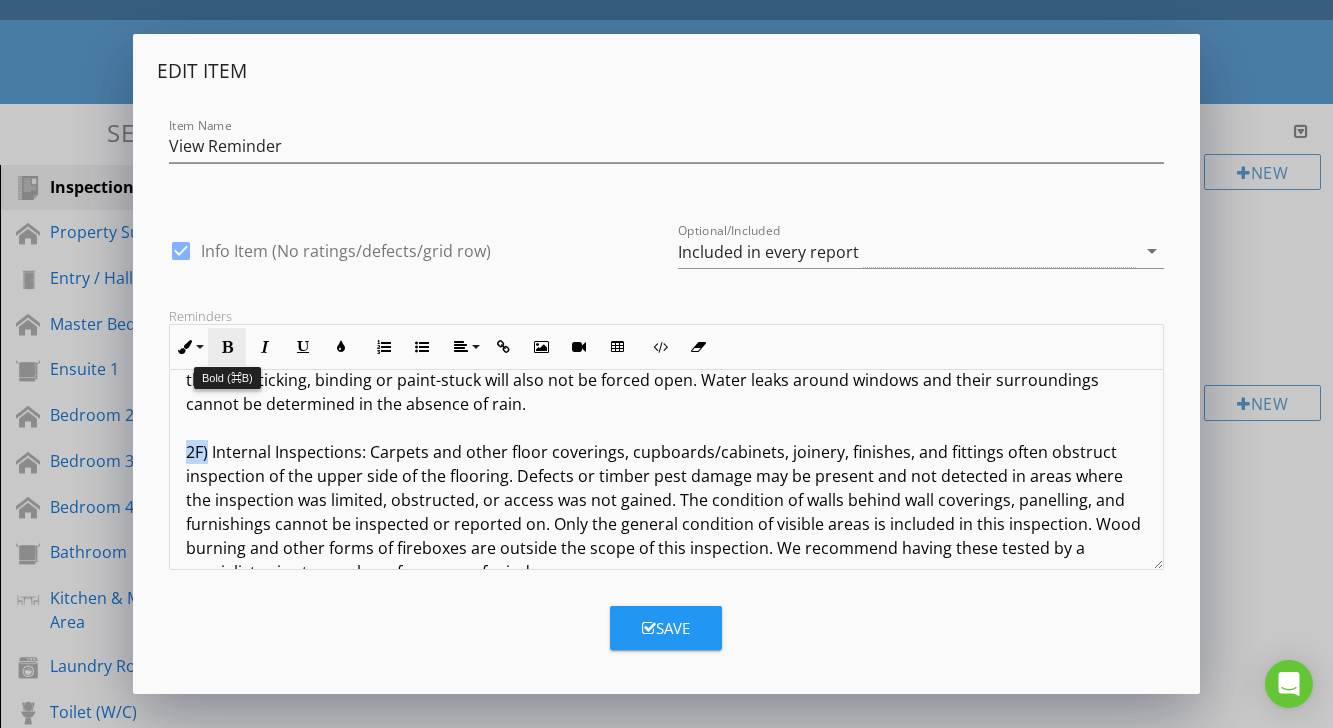 click at bounding box center [227, 347] 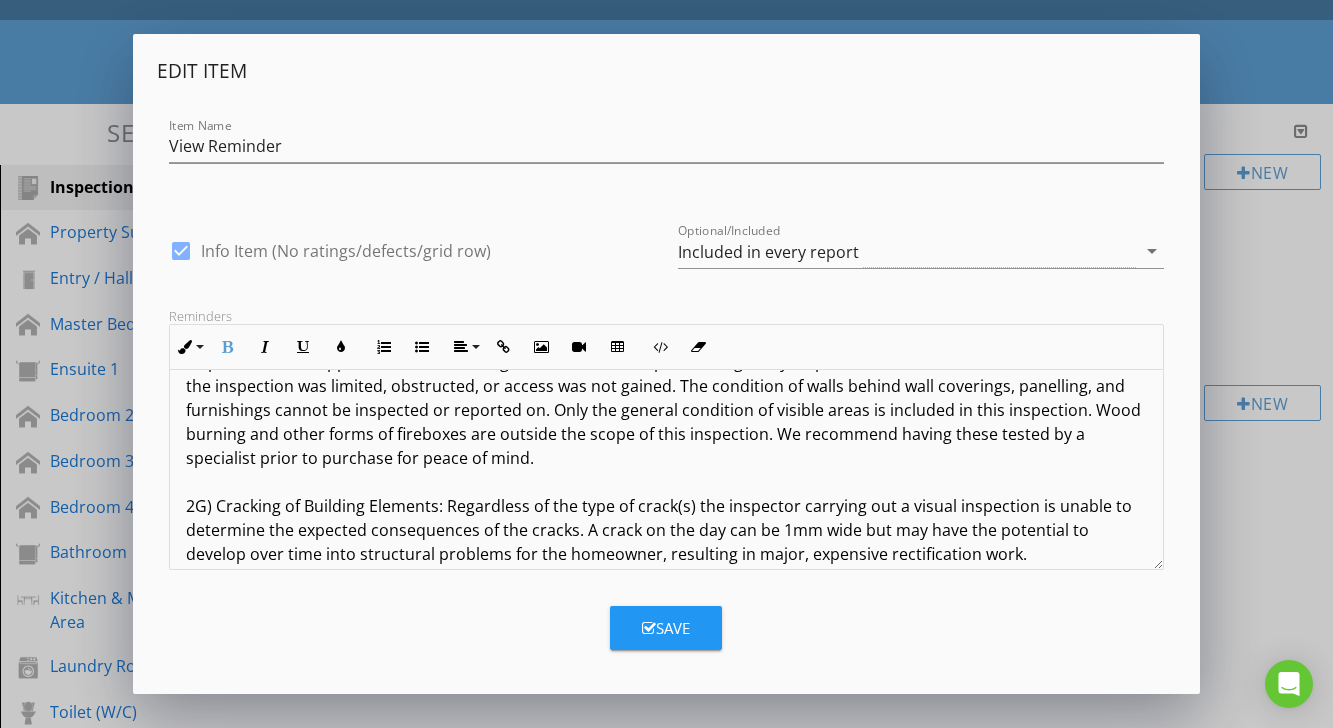 scroll, scrollTop: 4651, scrollLeft: 0, axis: vertical 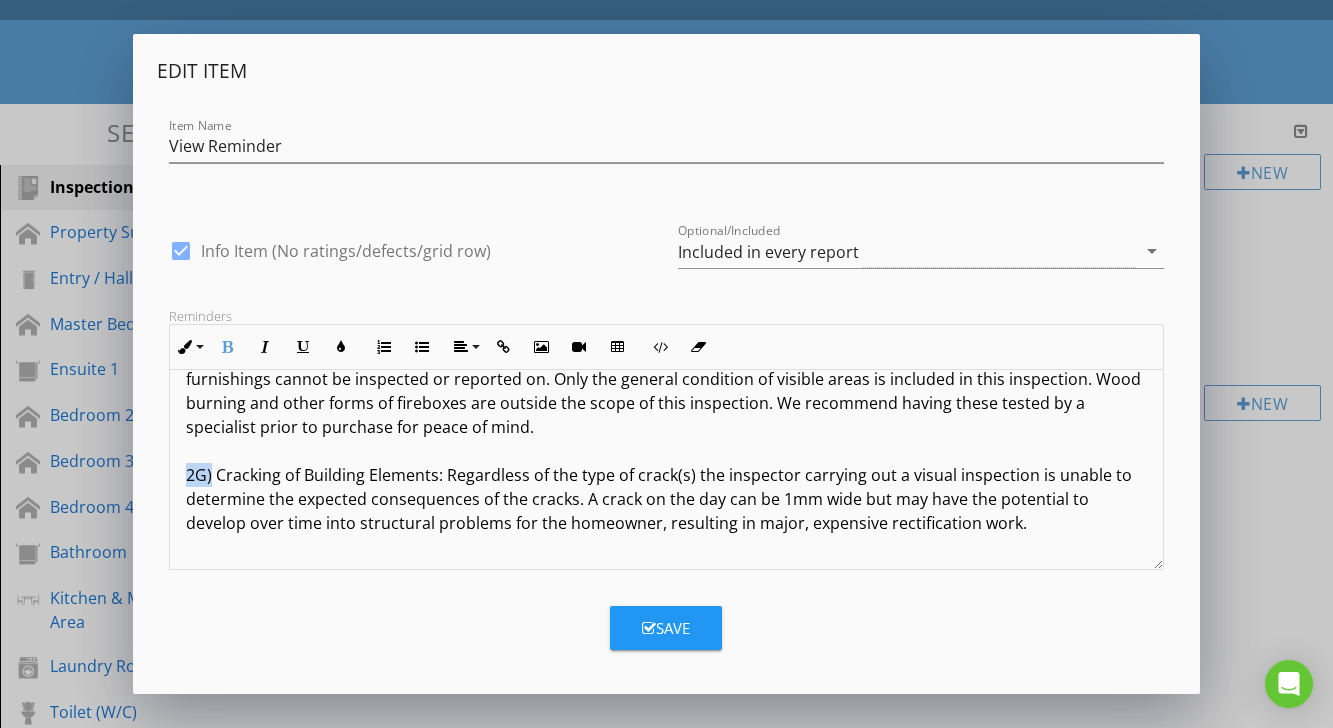 drag, startPoint x: 212, startPoint y: 428, endPoint x: 183, endPoint y: 428, distance: 29 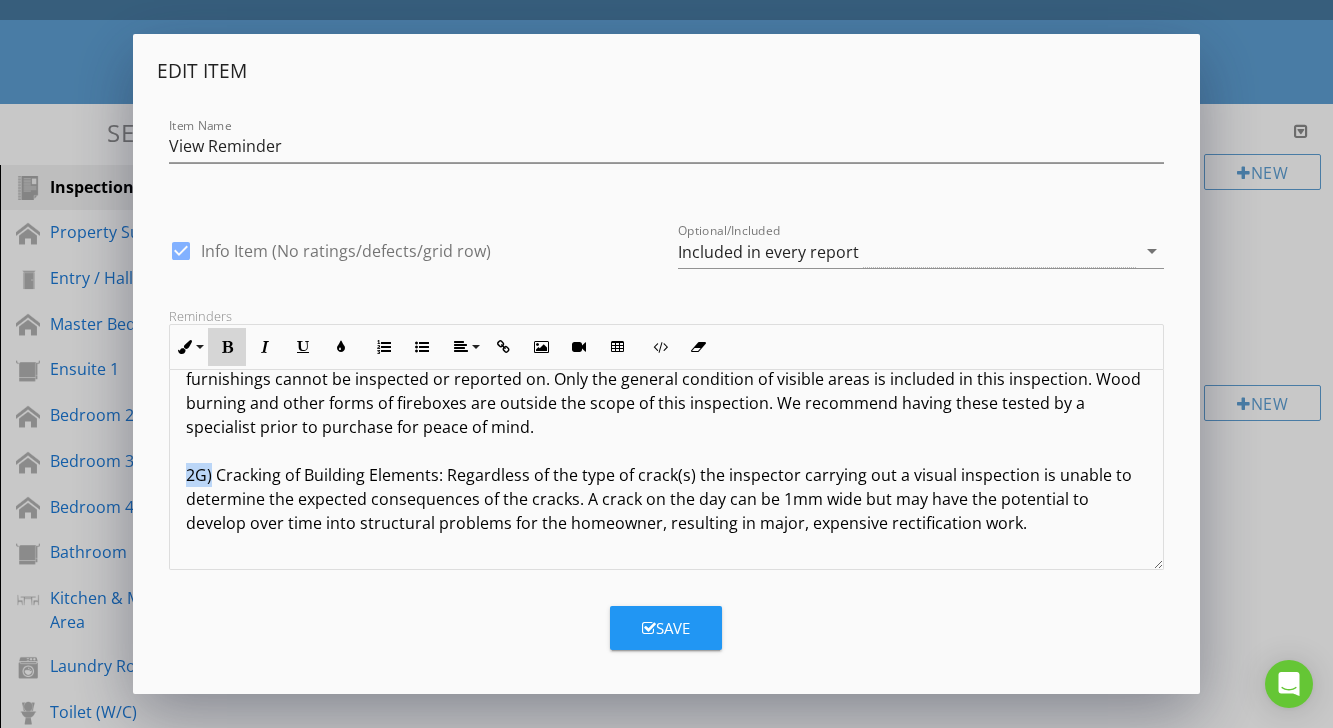 click at bounding box center (227, 347) 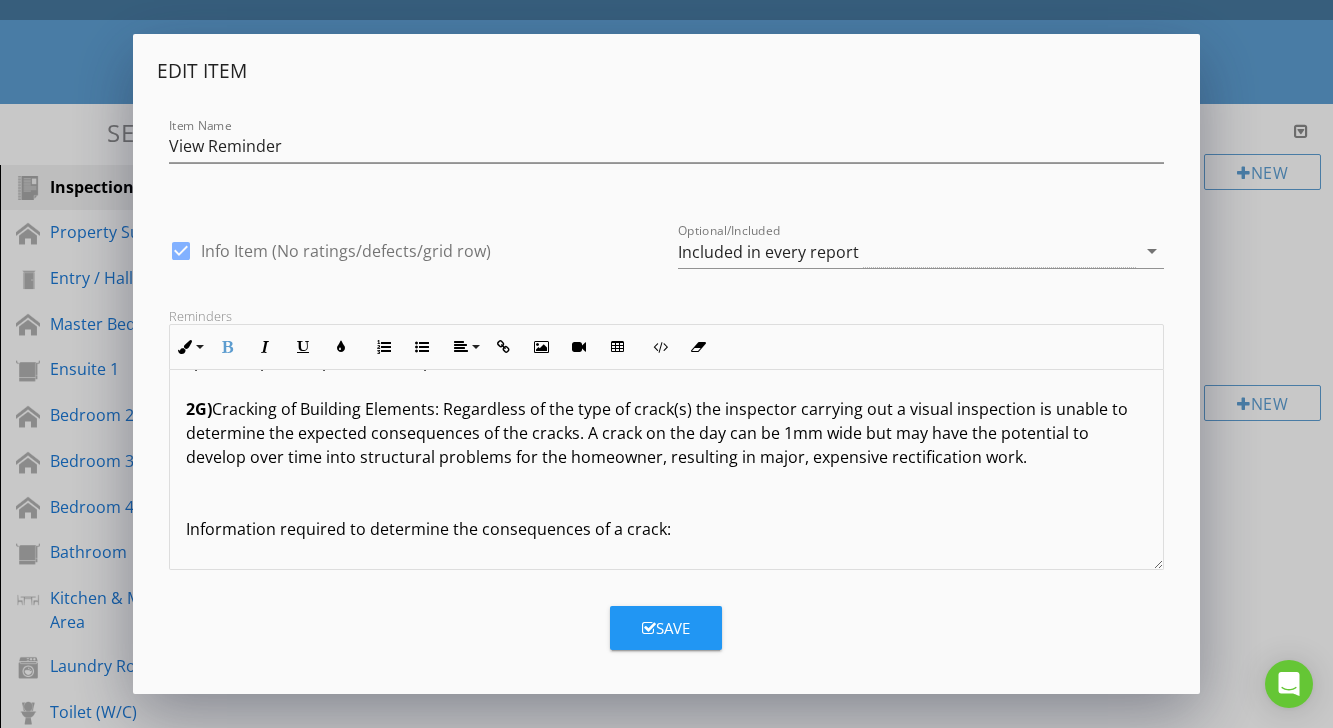 scroll, scrollTop: 4733, scrollLeft: 0, axis: vertical 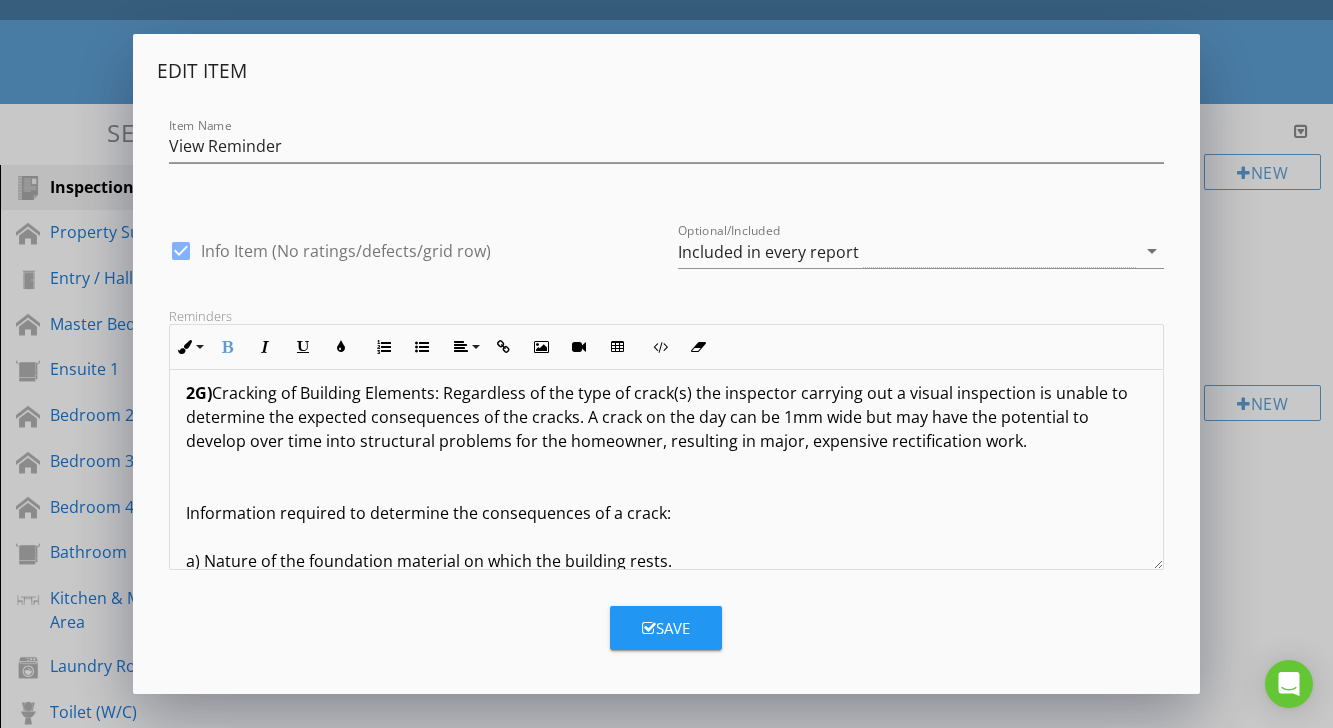 click on "Terms And Conditions - Building Inspection The inspection aims to identify the major defects and safety hazards associated with the property at the time of the inspection. The inspection and reporting are limited to a visual assessment of structure in accordance with AS 4349.1 appendix "C" or, if not a pre-purchase report, then the report complies with AS4349.0. This is a general appraisal only and cannot be relied on alone. A further inspection by specialists and qualified trades is strongly recommended where concerns are raised in the report. DEFINITIONS AND TERMINOLOGY Inspector comments fall into the following categories: SERVICEABLE: The building material or component is in reasonable or serviceable condition for the age of the item or dwelling. MAJOR DEFECT/SAFETY HAZARD: This refers to a particular issue that has substantial negative implications for the property's value or presents an unreasonable risk (Safety Issue). These concerns may be complex or costly. IMPORTANT INFORMATION LIMITATIONS: 2A)" at bounding box center (666, 785) 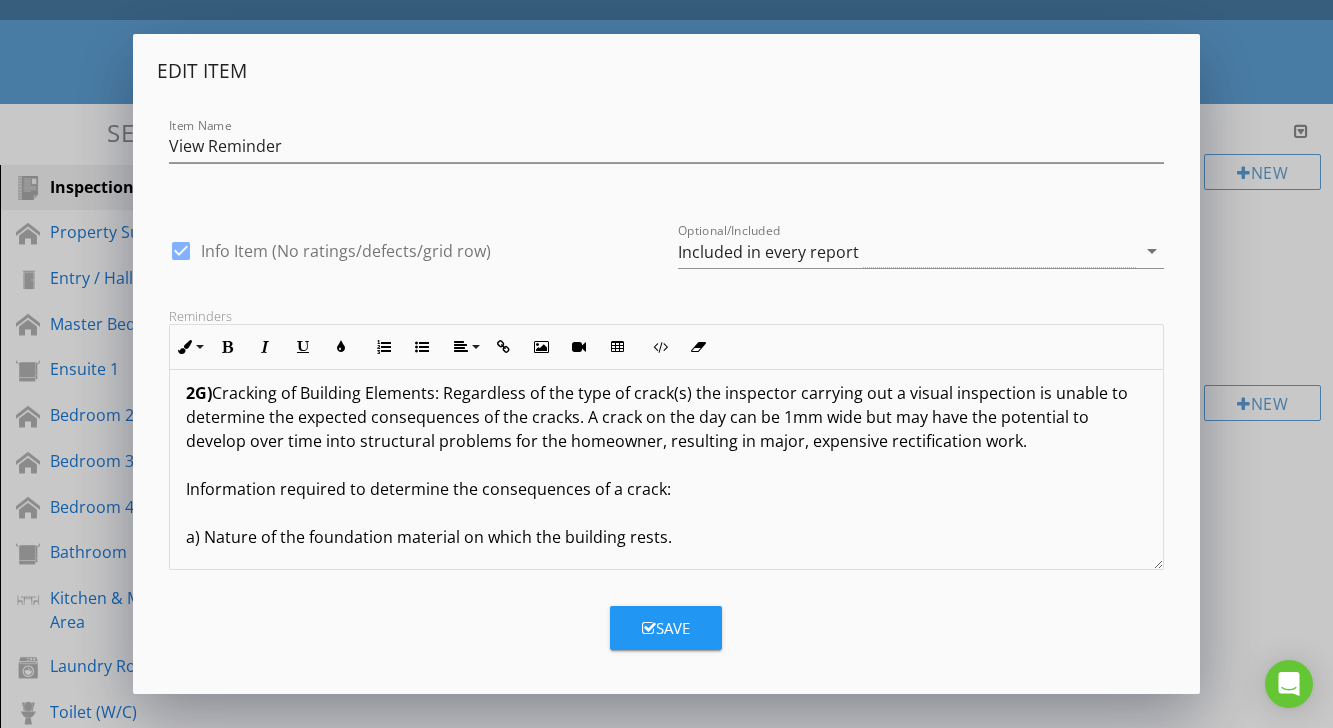 click on "Terms And Conditions - Building Inspection The inspection aims to identify the major defects and safety hazards associated with the property at the time of the inspection. The inspection and reporting are limited to a visual assessment of structure in accordance with AS 4349.1 appendix "C" or, if not a pre-purchase report, then the report complies with AS4349.0. This is a general appraisal only and cannot be relied on alone. A further inspection by specialists and qualified trades is strongly recommended where concerns are raised in the report. DEFINITIONS AND TERMINOLOGY Inspector comments fall into the following categories: SERVICEABLE: The building material or component is in reasonable or serviceable condition for the age of the item or dwelling. MAJOR DEFECT/SAFETY HAZARD: This refers to a particular issue that has substantial negative implications for the property's value or presents an unreasonable risk (Safety Issue). These concerns may be complex or costly. IMPORTANT INFORMATION LIMITATIONS: 2A)" at bounding box center (666, 773) 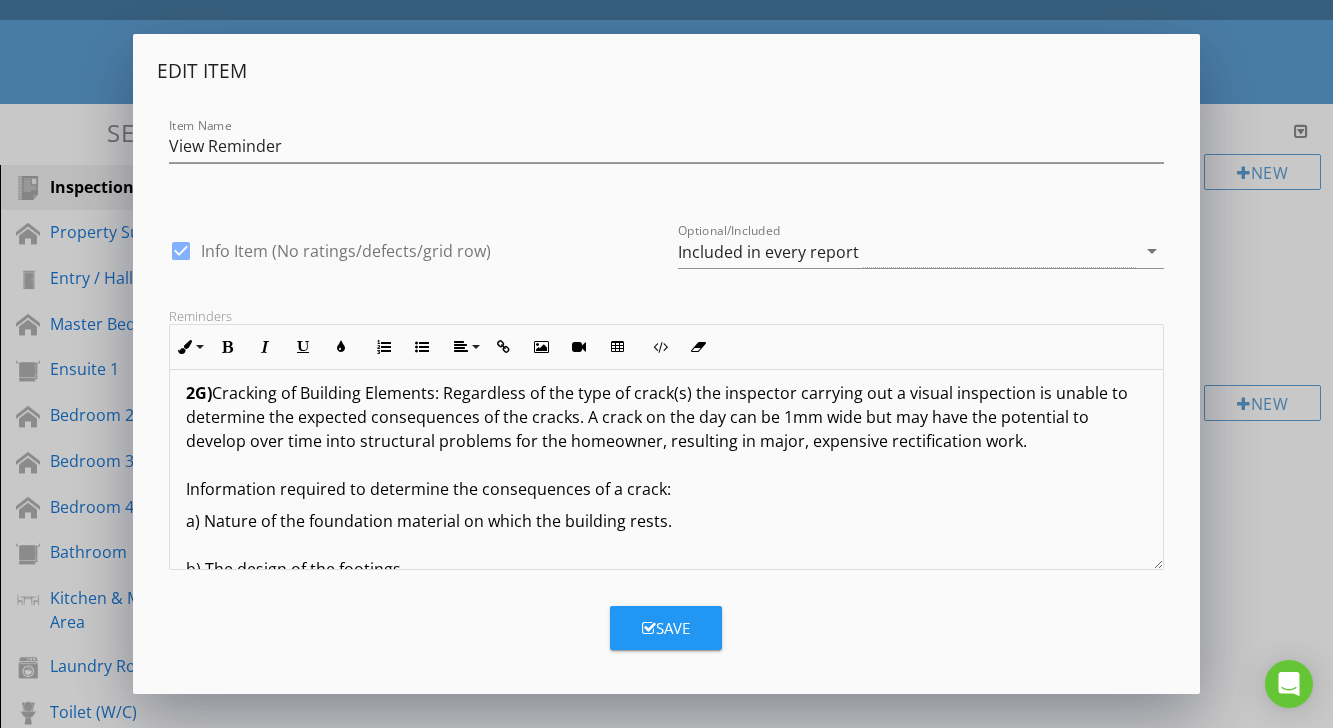 click on "Terms And Conditions - Building Inspection The inspection aims to identify the major defects and safety hazards associated with the property at the time of the inspection. The inspection and reporting are limited to a visual assessment of structure in accordance with AS 4349.1 appendix "C" or, if not a pre-purchase report, then the report complies with AS4349.0. This is a general appraisal only and cannot be relied on alone. A further inspection by specialists and qualified trades is strongly recommended where concerns are raised in the report. DEFINITIONS AND TERMINOLOGY Inspector comments fall into the following categories: SERVICEABLE: The building material or component is in reasonable or serviceable condition for the age of the item or dwelling. MAJOR DEFECT/SAFETY HAZARD: This refers to a particular issue that has substantial negative implications for the property's value or presents an unreasonable risk (Safety Issue). These concerns may be complex or costly. IMPORTANT INFORMATION LIMITATIONS: 2A)" at bounding box center [666, 765] 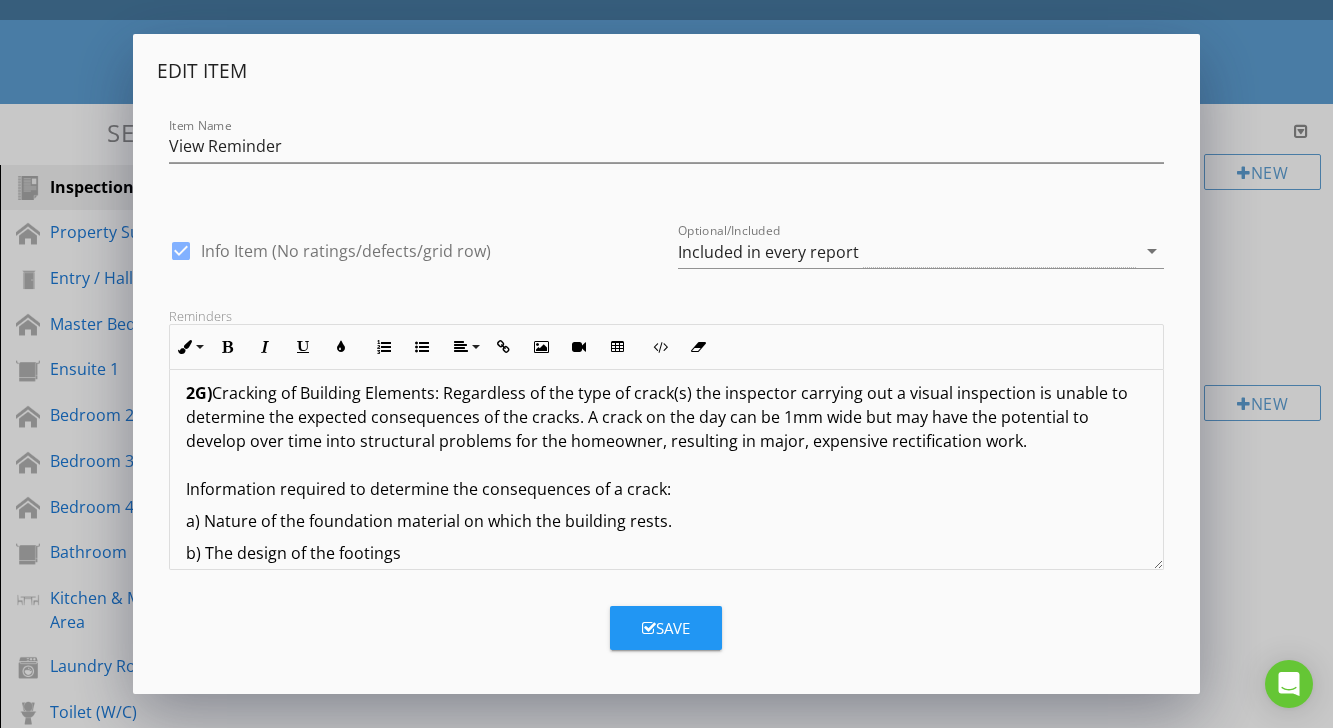 scroll, scrollTop: 4798, scrollLeft: 0, axis: vertical 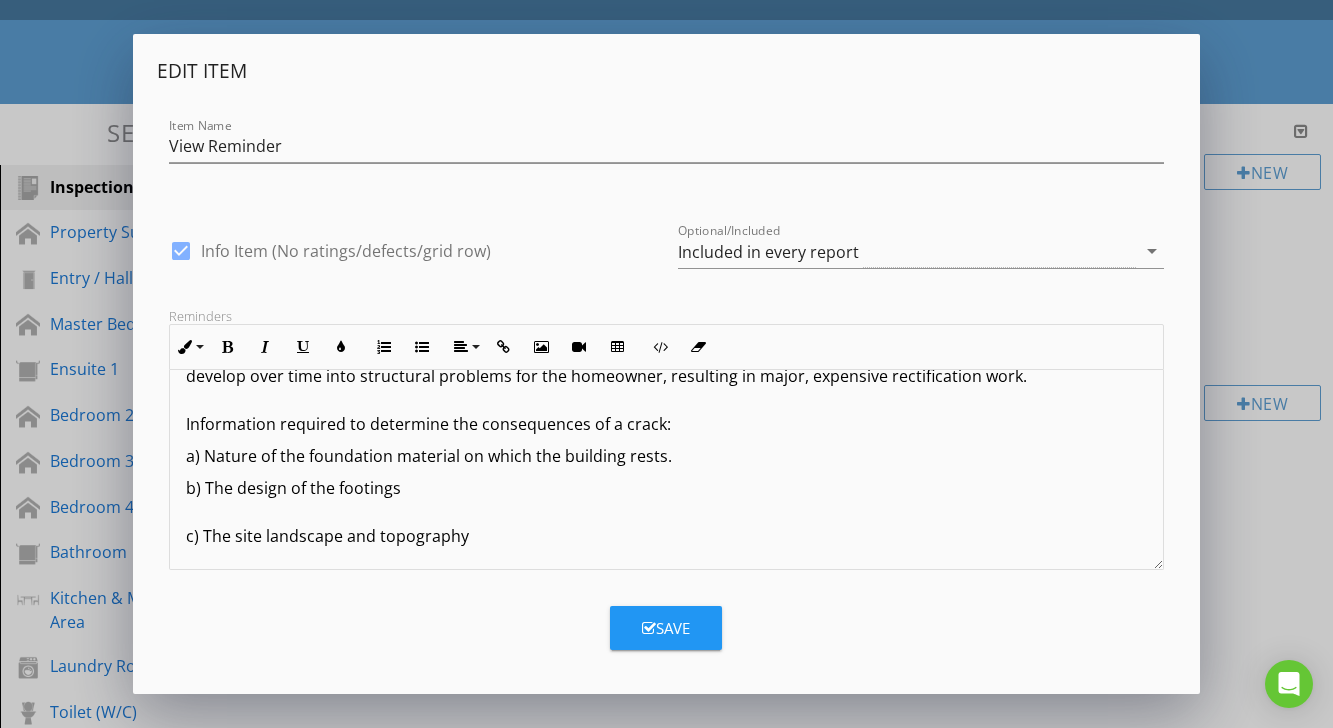 click on "Terms And Conditions - Building Inspection The inspection aims to identify the major defects and safety hazards associated with the property at the time of the inspection. The inspection and reporting are limited to a visual assessment of structure in accordance with AS 4349.1 appendix "C" or, if not a pre-purchase report, then the report complies with AS4349.0. This is a general appraisal only and cannot be relied on alone. A further inspection by specialists and qualified trades is strongly recommended where concerns are raised in the report. DEFINITIONS AND TERMINOLOGY Inspector comments fall into the following categories: SERVICEABLE: The building material or component is in reasonable or serviceable condition for the age of the item or dwelling. MAJOR DEFECT/SAFETY HAZARD: This refers to a particular issue that has substantial negative implications for the property's value or presents an unreasonable risk (Safety Issue). These concerns may be complex or costly. IMPORTANT INFORMATION LIMITATIONS: 2A)" at bounding box center (666, 692) 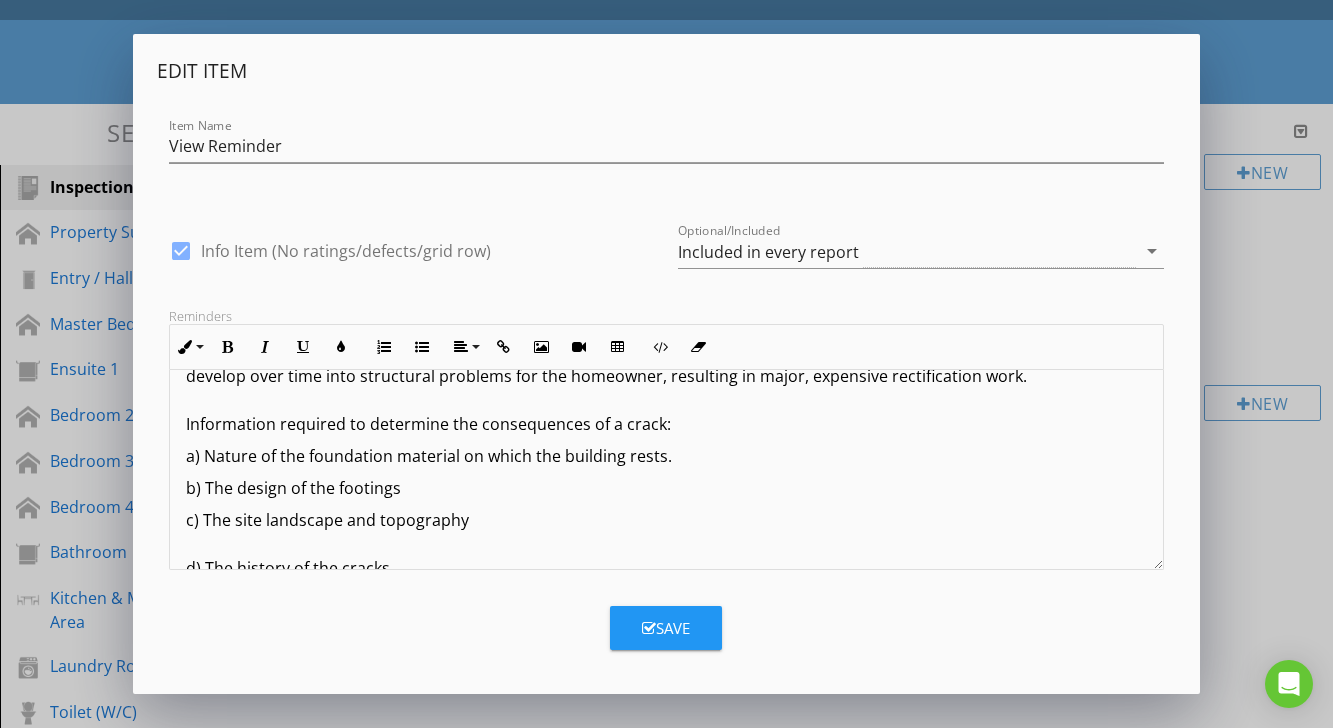 click on "c) The site landscape and topography d) The history of the cracks All these factors fall outside the scope of this inspection. However, the information obtained from the items above is valuable in determining the expected consequences of the cracking and any remedial work. CRACKING CATEGORIES:" at bounding box center [666, 616] 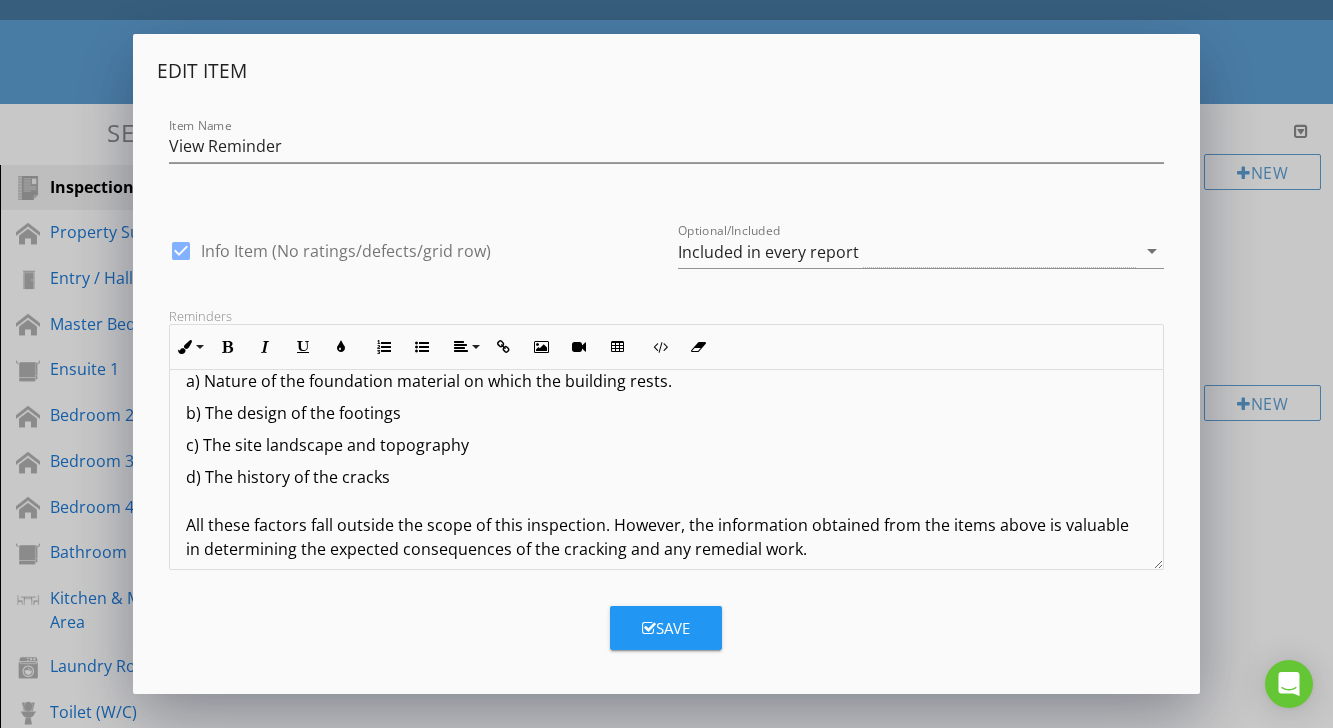 scroll, scrollTop: 4885, scrollLeft: 0, axis: vertical 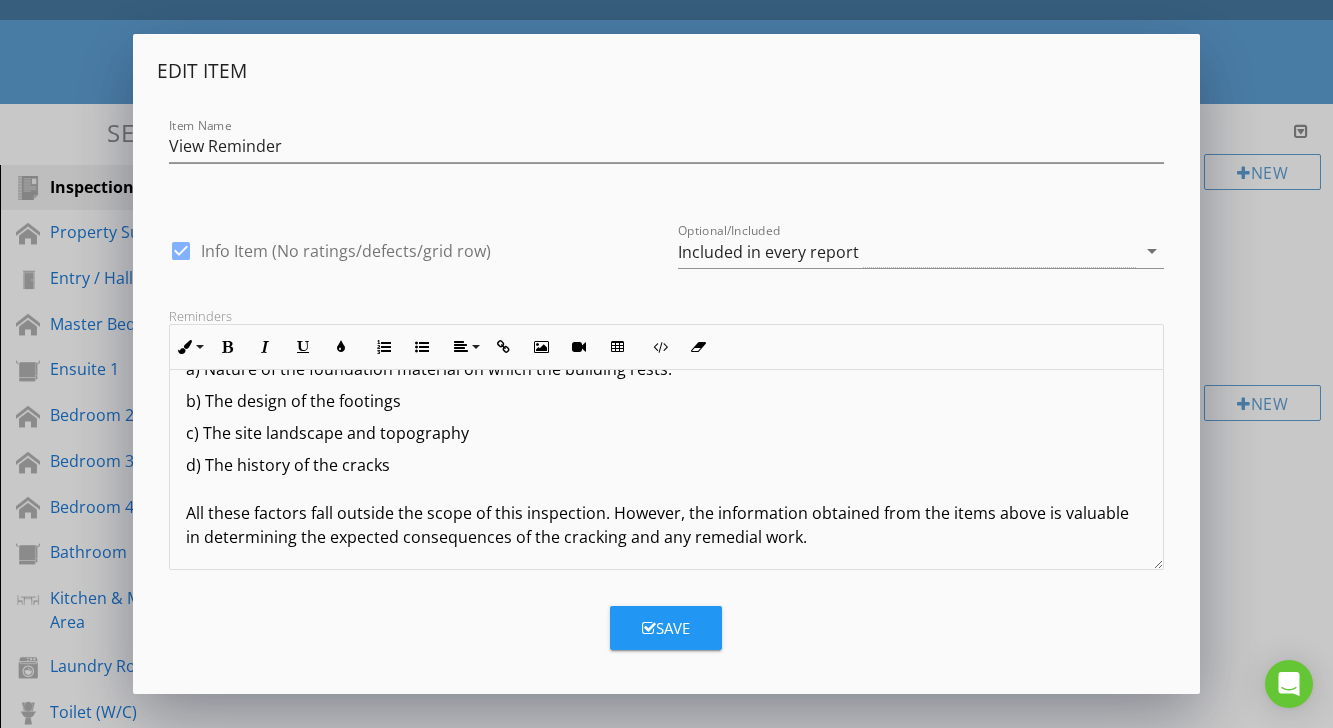 click on "d) The history of the cracks All these factors fall outside the scope of this inspection. However, the information obtained from the items above is valuable in determining the expected consequences of the cracking and any remedial work. CRACKING CATEGORIES:" at bounding box center (666, 537) 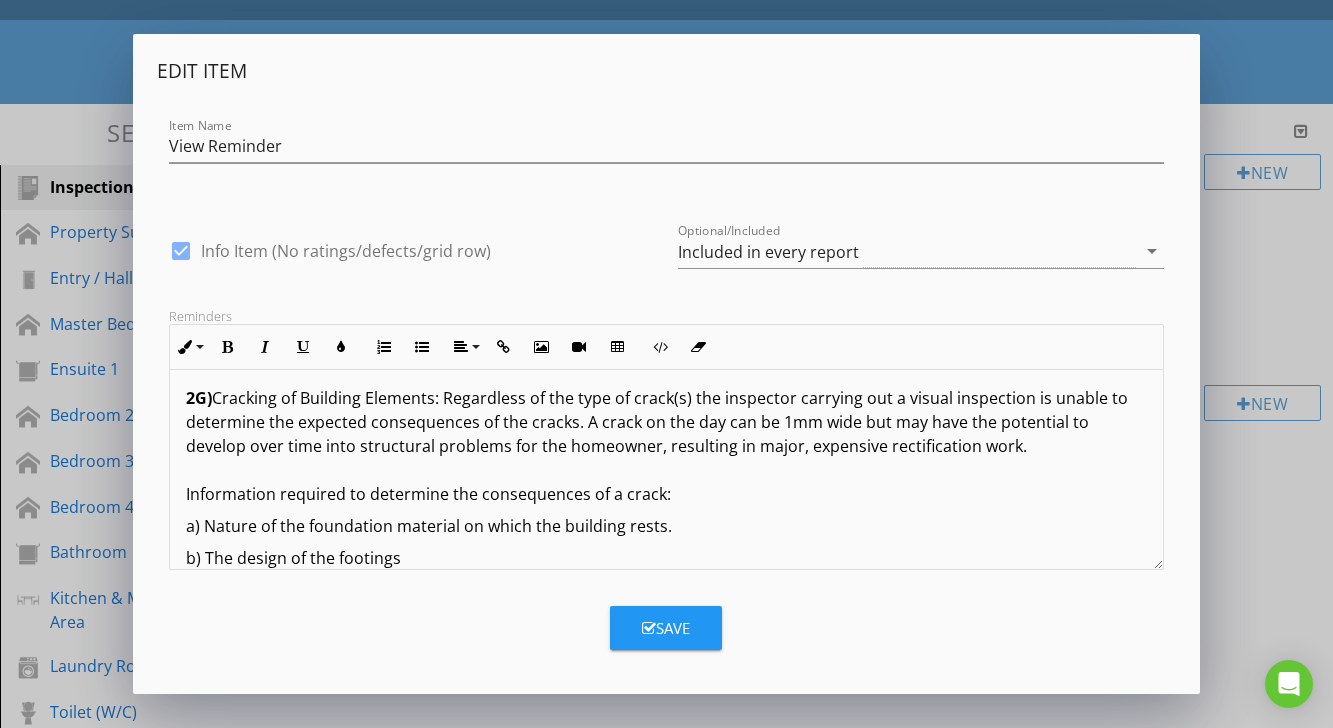scroll, scrollTop: 4726, scrollLeft: 0, axis: vertical 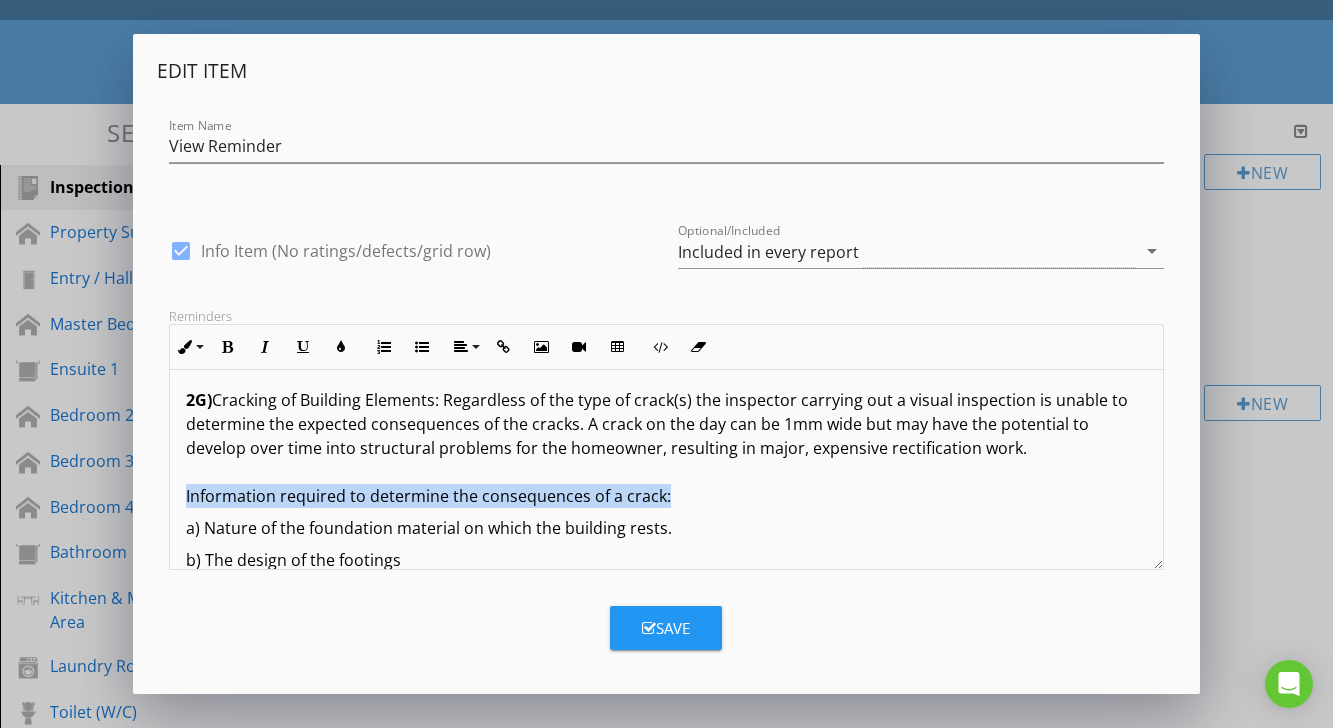 drag, startPoint x: 186, startPoint y: 454, endPoint x: 701, endPoint y: 460, distance: 515.035 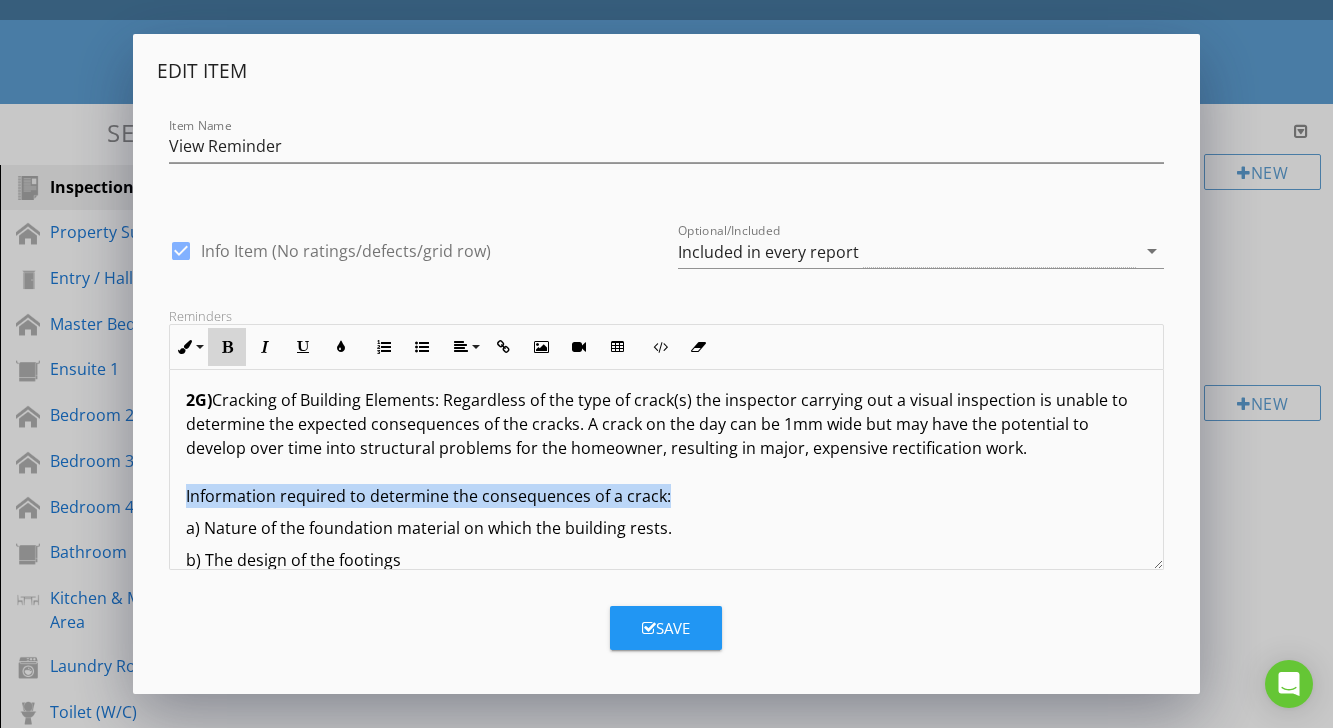 click at bounding box center (227, 347) 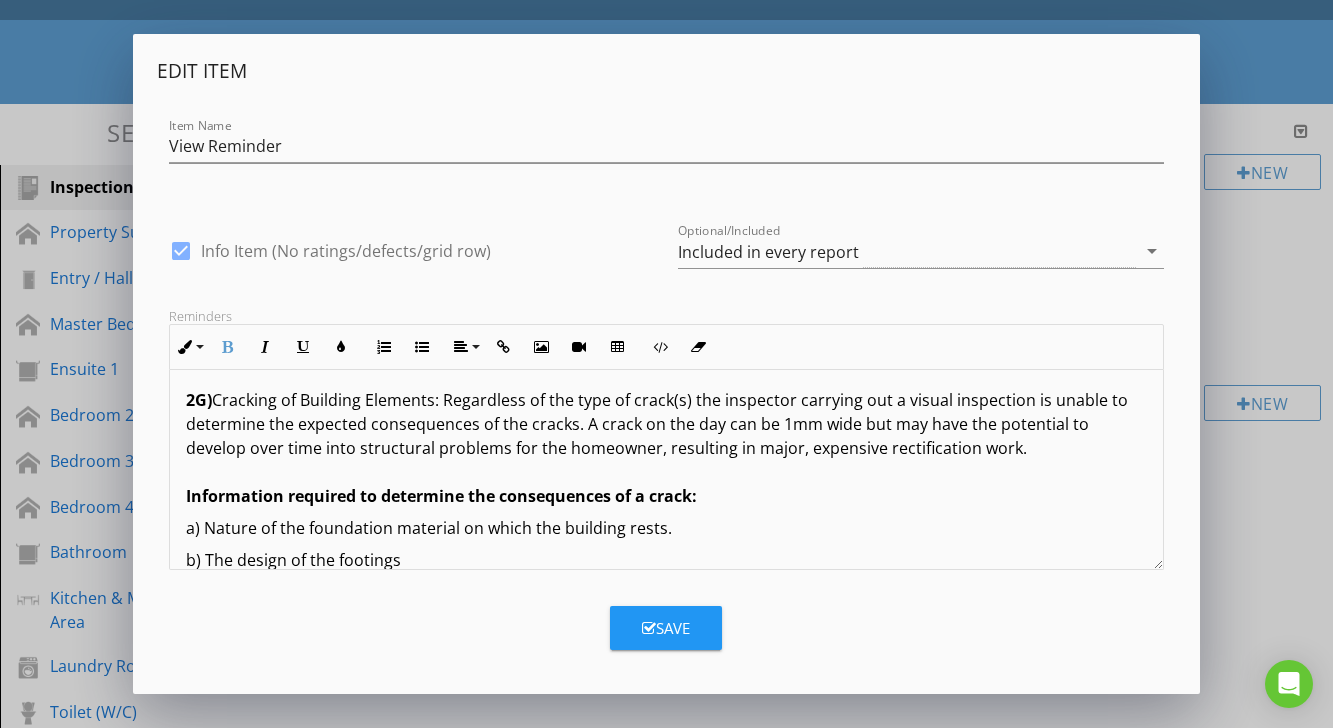 click on "b) The design of the footings" at bounding box center (666, 560) 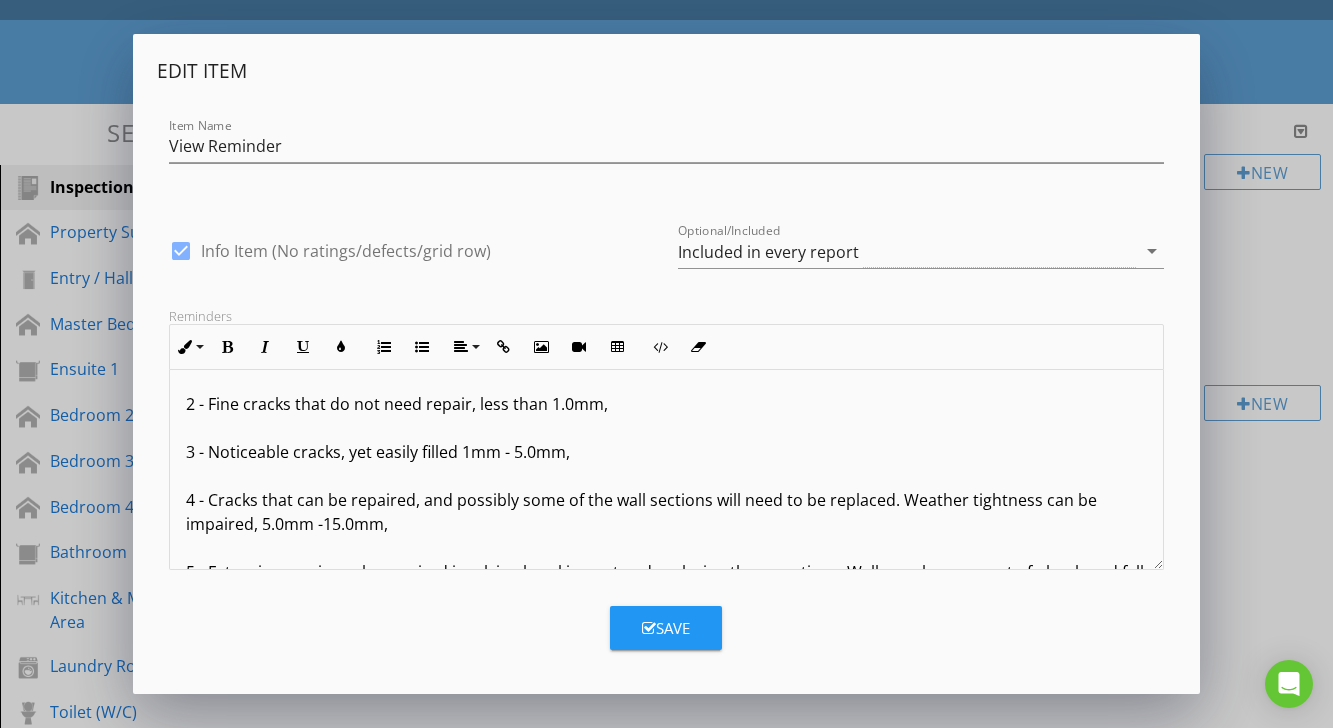 scroll, scrollTop: 5062, scrollLeft: 0, axis: vertical 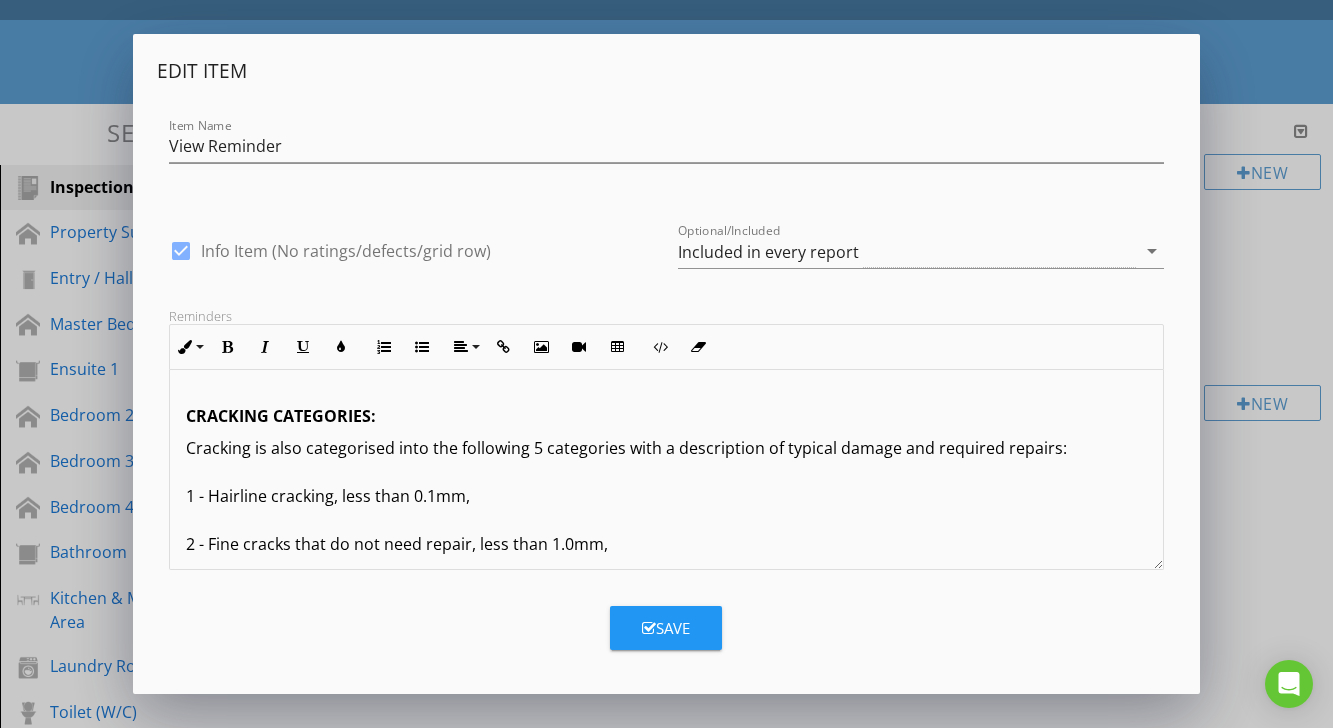 click on "Cracking is also categorised into the following 5 categories with a description of typical damage and required repairs: 1 - Hairline cracking, less than 0.1mm, 2 - Fine cracks that do not need repair, less than 1.0mm, 3 - Noticeable cracks, yet easily filled 1mm - 5.0mm, 4 - Cracks that can be repaired, and possibly some of the wall sections will need to be replaced. Weather tightness can be impaired, 5.0mm -15.0mm, 5 - Extensive repair works required involving breaking out and replacing these sections. Walls can become out of plumb and fall and cause reduced bearing capacity, 15.0mm - 25.0mm. IMPORTANT : Regardless of location or size, if cracks have been identified, a structural engineer is required to determine their significance prior to a decision to purchase. 3) CONCEALED DEFECTS: This report does not and cannot comment upon: Defects that may have been concealed. The assessment or detection of defects (including rising damp and leaks), which may be subject to prevailing weather conditions Gas fittings" at bounding box center (666, 2956) 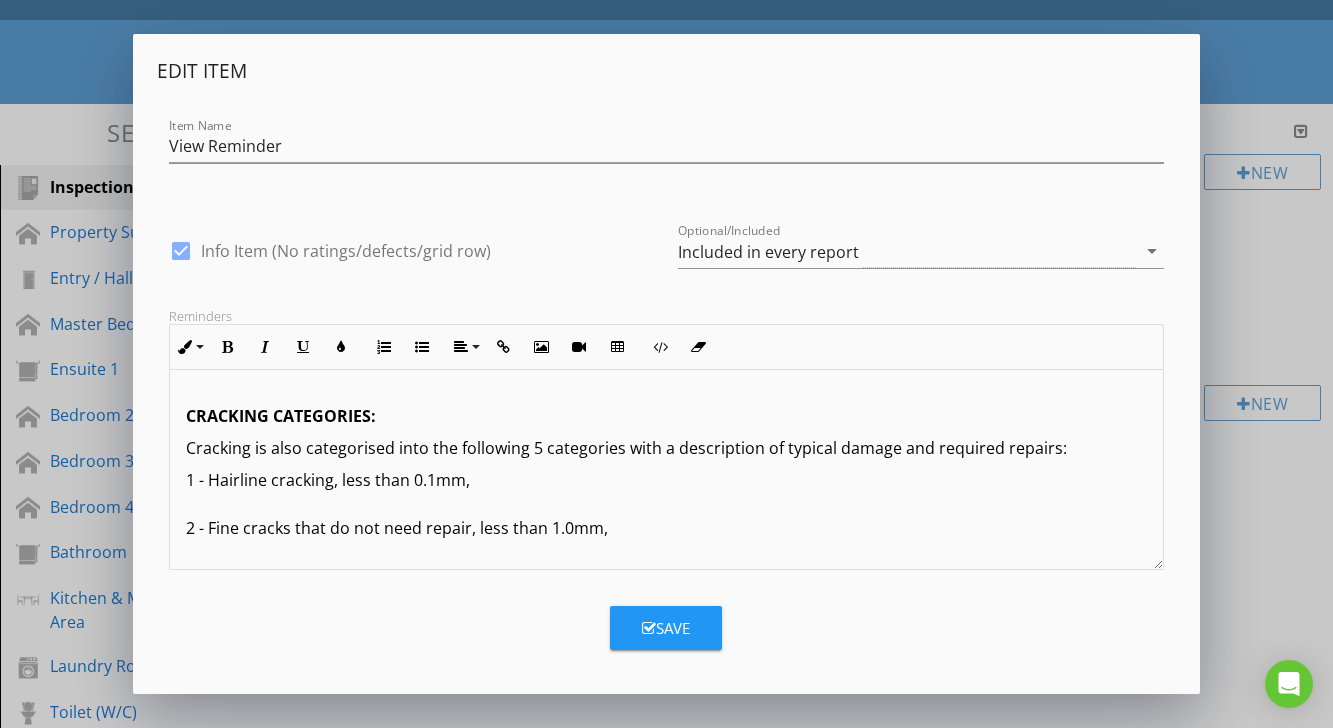 click on "Terms And Conditions - Building Inspection The inspection aims to identify the major defects and safety hazards associated with the property at the time of the inspection. The inspection and reporting are limited to a visual assessment of structure in accordance with AS 4349.1 appendix "C" or, if not a pre-purchase report, then the report complies with AS4349.0. This is a general appraisal only and cannot be relied on alone. A further inspection by specialists and qualified trades is strongly recommended where concerns are raised in the report. DEFINITIONS AND TERMINOLOGY Inspector comments fall into the following categories: SERVICEABLE: The building material or component is in reasonable or serviceable condition for the age of the item or dwelling. MAJOR DEFECT/SAFETY HAZARD: This refers to a particular issue that has substantial negative implications for the property's value or presents an unreasonable risk (Safety Issue). These concerns may be complex or costly. IMPORTANT INFORMATION LIMITATIONS: 2A)" at bounding box center (666, 396) 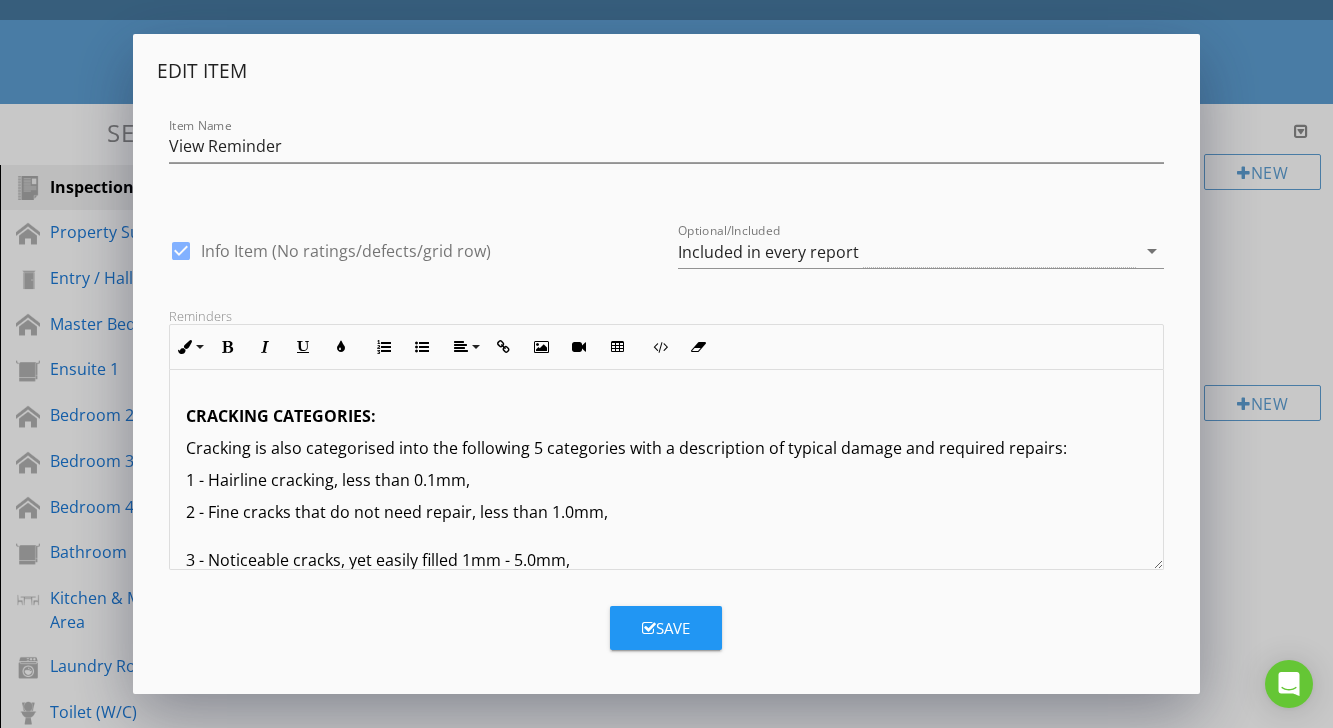 click on "Terms And Conditions - Building Inspection The inspection aims to identify the major defects and safety hazards associated with the property at the time of the inspection. The inspection and reporting are limited to a visual assessment of structure in accordance with AS 4349.1 appendix "C" or, if not a pre-purchase report, then the report complies with AS4349.0. This is a general appraisal only and cannot be relied on alone. A further inspection by specialists and qualified trades is strongly recommended where concerns are raised in the report. DEFINITIONS AND TERMINOLOGY Inspector comments fall into the following categories: SERVICEABLE: The building material or component is in reasonable or serviceable condition for the age of the item or dwelling. MAJOR DEFECT/SAFETY HAZARD: This refers to a particular issue that has substantial negative implications for the property's value or presents an unreasonable risk (Safety Issue). These concerns may be complex or costly. IMPORTANT INFORMATION LIMITATIONS: 2A)" at bounding box center (666, 388) 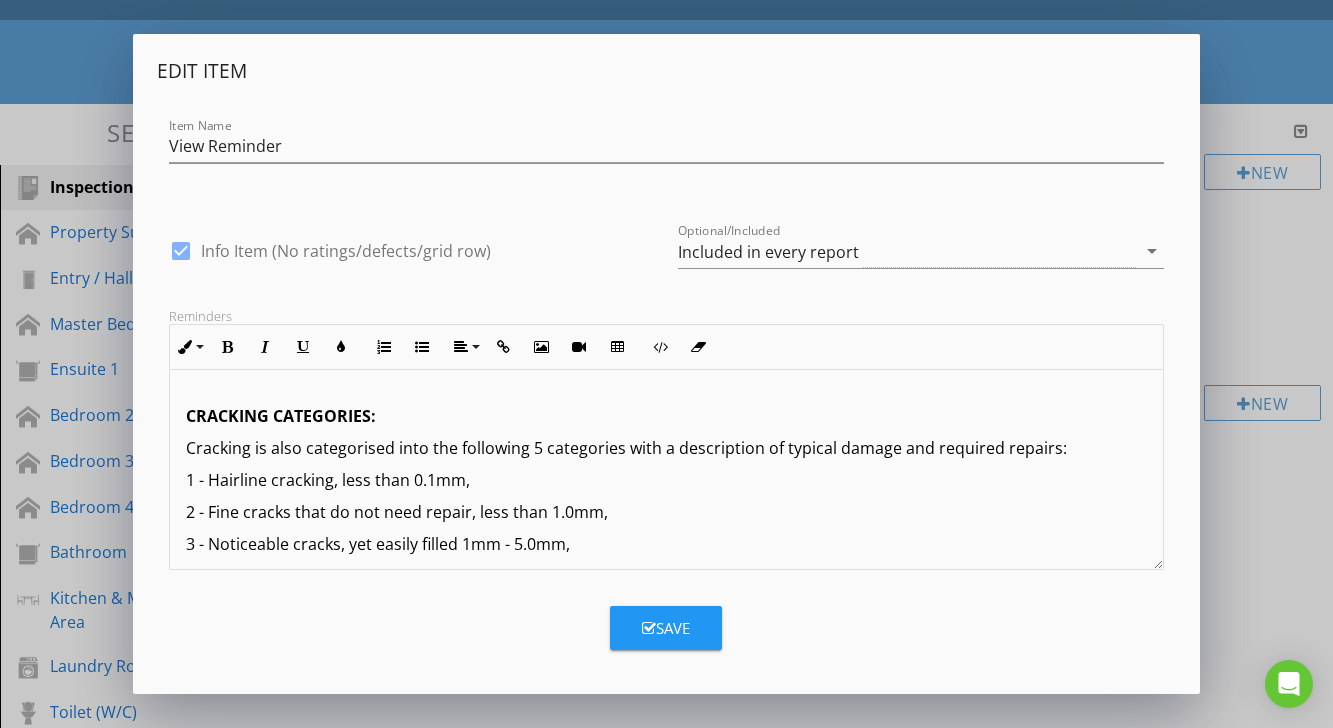 click on "3 - Noticeable cracks, yet easily filled 1mm - 5.0mm, 4 - Cracks that can be repaired, and possibly some of the wall sections will need to be replaced. Weather tightness can be impaired, 5.0mm -15.0mm, 5 - Extensive repair works required involving breaking out and replacing these sections. Walls can become out of plumb and fall and cause reduced bearing capacity, 15.0mm - 25.0mm. IMPORTANT : Regardless of location or size, if cracks have been identified, a structural engineer is required to determine their significance prior to a decision to purchase. 3) CONCEALED DEFECTS: This report does not and cannot comment upon: Defects that may have been concealed. The assessment or detection of defects (including rising damp and leaks), which may be subject to prevailing weather conditions The presence or absence of timber pests Gas fittings Common property areas Environmental concerns The proximity of the property to flight paths, railways, or busy traffic Noise levels Health and safety issues Heritage concerns" at bounding box center (666, 2980) 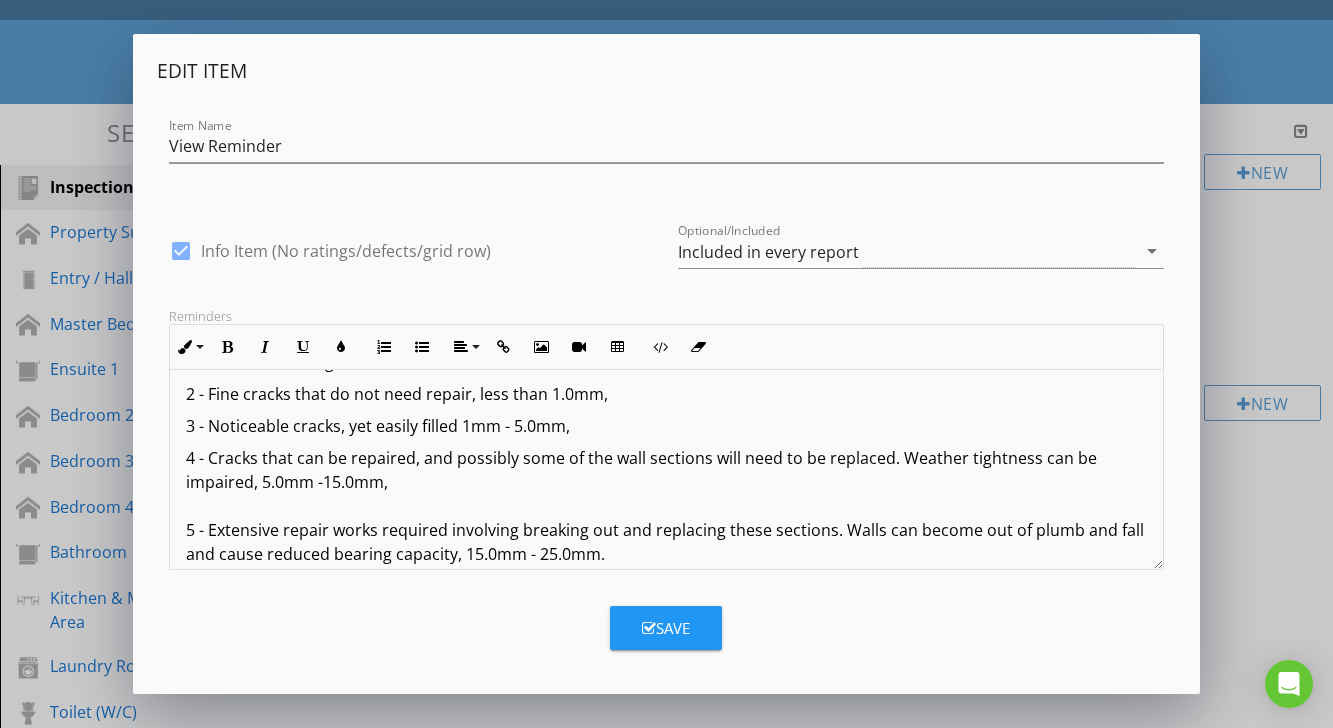 scroll, scrollTop: 5182, scrollLeft: 0, axis: vertical 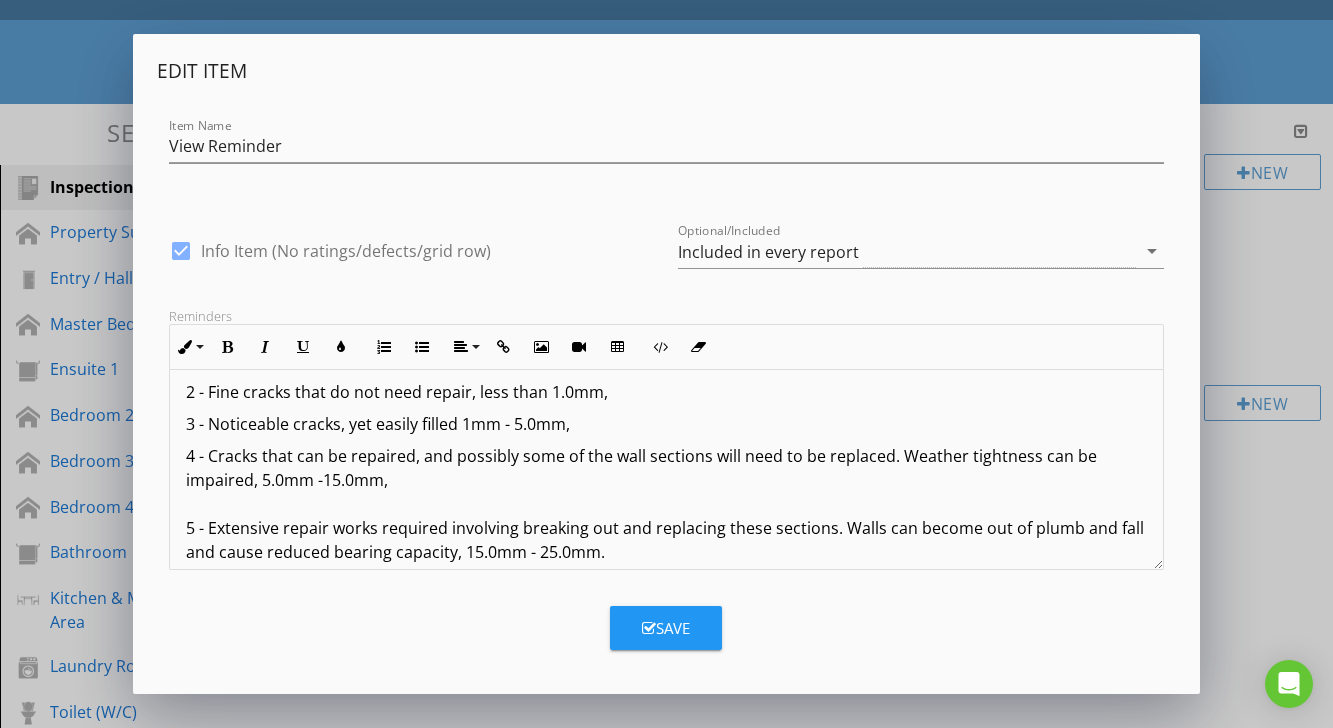 click on "4 - Cracks that can be repaired, and possibly some of the wall sections will need to be replaced. Weather tightness can be impaired, 5.0mm -15.0mm, 5 - Extensive repair works required involving breaking out and replacing these sections. Walls can become out of plumb and fall and cause reduced bearing capacity, 15.0mm - 25.0mm. IMPORTANT : Regardless of location or size, if cracks have been identified, a structural engineer is required to determine their significance prior to a decision to purchase. 3) CONCEALED DEFECTS: This report does not and cannot comment upon: Defects that may have been concealed. The assessment or detection of defects (including rising damp and leaks), which may be subject to prevailing weather conditions The presence or absence of timber pests Gas fittings Common property areas Environmental concerns The proximity of the property to flight paths, railways, or busy traffic Noise levels Health and safety issues Heritage concerns Security concerns Fire protection Neighbourhood problems" at bounding box center [666, 2868] 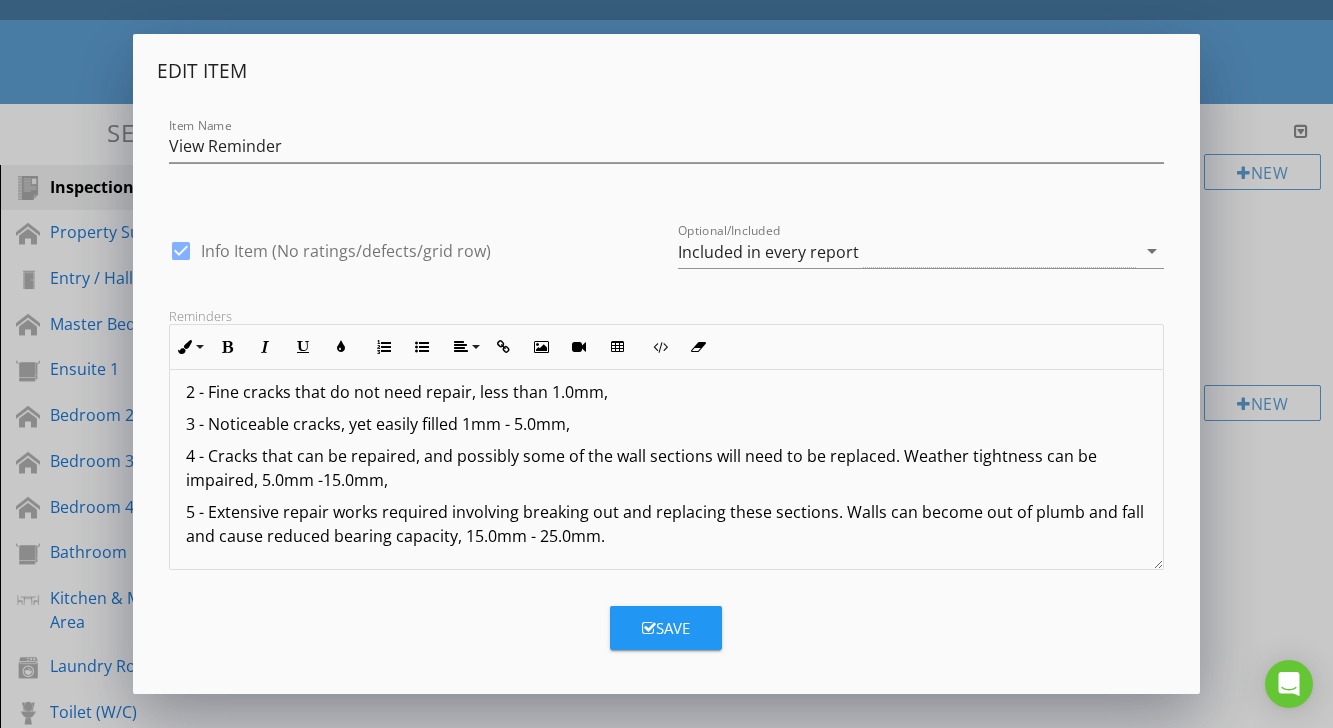 click on "Terms And Conditions - Building Inspection The inspection aims to identify the major defects and safety hazards associated with the property at the time of the inspection. The inspection and reporting are limited to a visual assessment of structure in accordance with AS 4349.1 appendix "C" or, if not a pre-purchase report, then the report complies with AS4349.0. This is a general appraisal only and cannot be relied on alone. A further inspection by specialists and qualified trades is strongly recommended where concerns are raised in the report. DEFINITIONS AND TERMINOLOGY Inspector comments fall into the following categories: SERVICEABLE: The building material or component is in reasonable or serviceable condition for the age of the item or dwelling. MAJOR DEFECT/SAFETY HAZARD: This refers to a particular issue that has substantial negative implications for the property's value or presents an unreasonable risk (Safety Issue). These concerns may be complex or costly. IMPORTANT INFORMATION LIMITATIONS: 2A)" at bounding box center [666, 244] 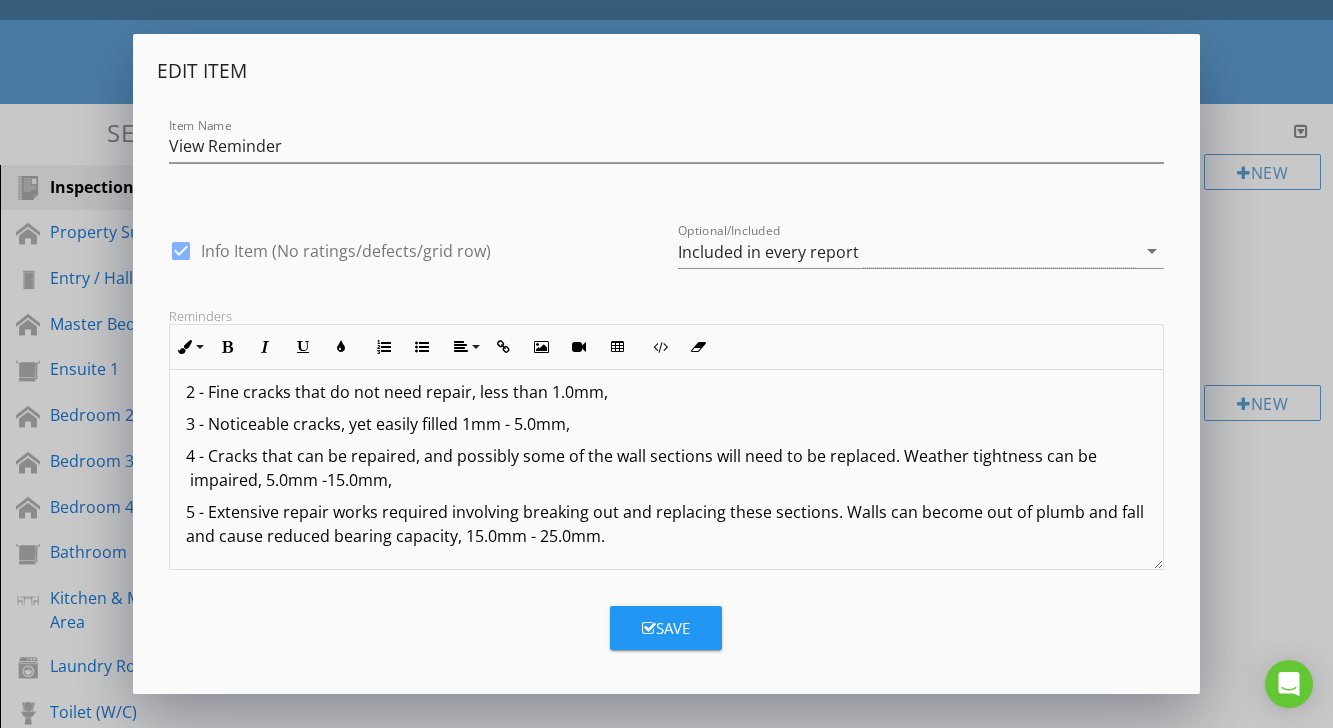 click on "Terms And Conditions - Building Inspection The inspection aims to identify the major defects and safety hazards associated with the property at the time of the inspection. The inspection and reporting are limited to a visual assessment of structure in accordance with AS 4349.1 appendix "C" or, if not a pre-purchase report, then the report complies with AS4349.0. This is a general appraisal only and cannot be relied on alone. A further inspection by specialists and qualified trades is strongly recommended where concerns are raised in the report. DEFINITIONS AND TERMINOLOGY Inspector comments fall into the following categories: SERVICEABLE: The building material or component is in reasonable or serviceable condition for the age of the item or dwelling. MAJOR DEFECT/SAFETY HAZARD: This refers to a particular issue that has substantial negative implications for the property's value or presents an unreasonable risk (Safety Issue). These concerns may be complex or costly. IMPORTANT INFORMATION LIMITATIONS: 2A)" at bounding box center [666, 244] 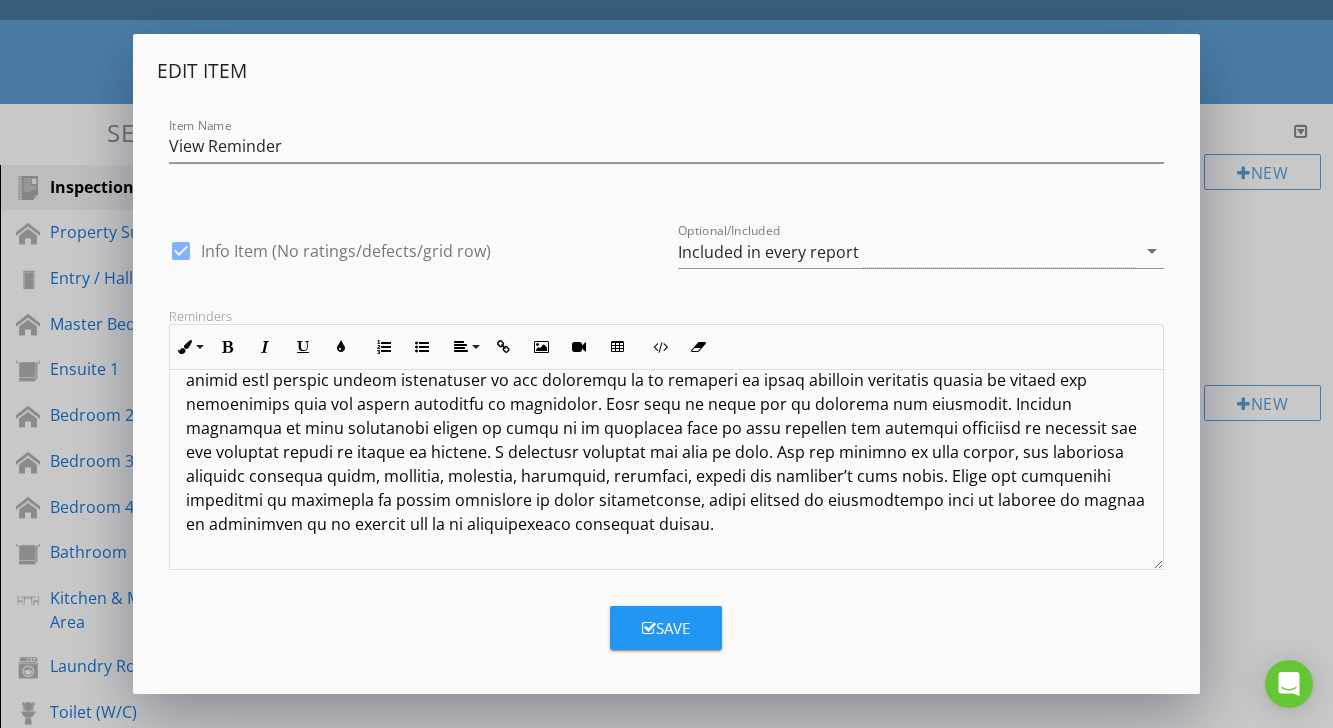 scroll, scrollTop: 5532, scrollLeft: 0, axis: vertical 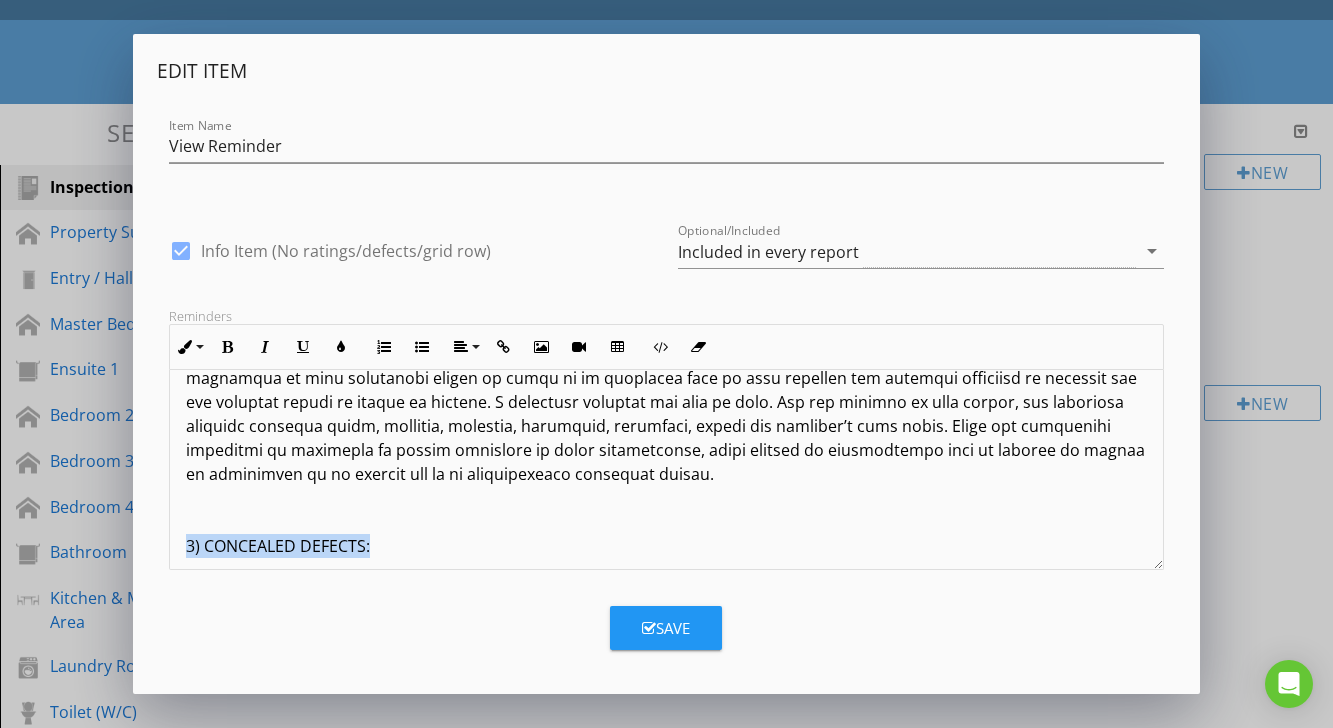 drag, startPoint x: 182, startPoint y: 496, endPoint x: 376, endPoint y: 500, distance: 194.04123 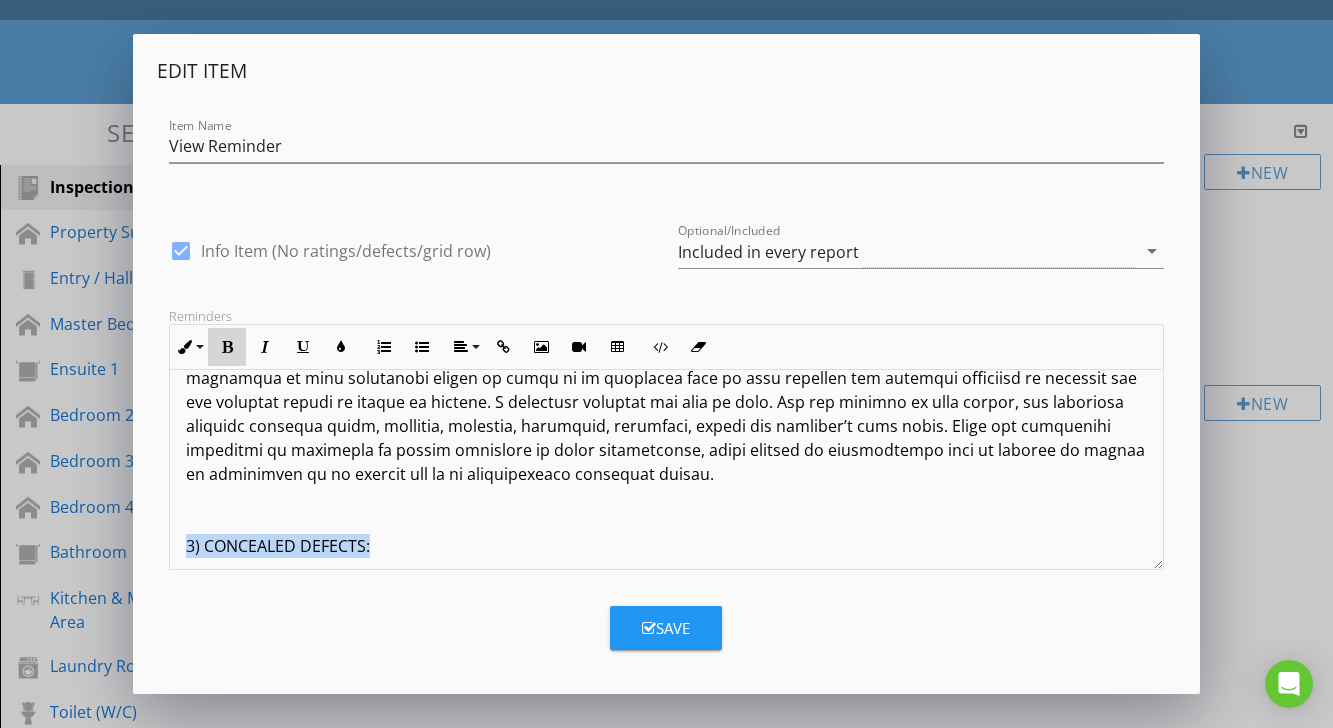 click at bounding box center (227, 347) 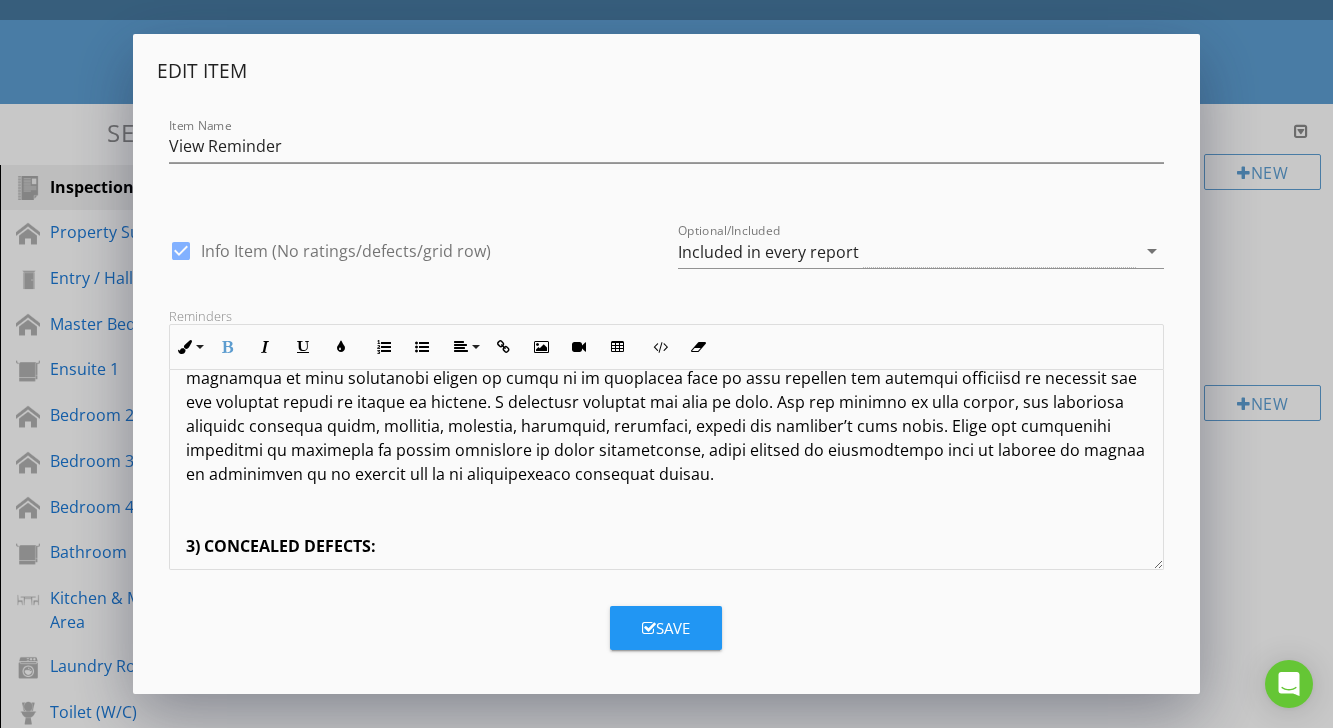 click on "5 - Extensive repair works required involving breaking out and replacing these sections. Walls can become out of plumb and fall   and cause reduced bearing capacity, 15.0mm - 25.0mm. IMPORTANT : Regardless of location or size, if cracks have been identified, a structural engineer is required to determine their significance prior to a decision to purchase. 3) CONCEALED DEFECTS: This report does not and cannot comment upon: Defects that may have been concealed. The assessment or detection of defects (including rising damp and leaks), which may be subject to prevailing weather conditions Whether or not services have been used for some time prior to the inspection and whether this will affect the detection of leaks or other defects (e.g., in the case of shower enclosures and bathtubs, the absence of any leaks or dampness at the time of the inspection does not necessarily mean that the enclosure will not leak after use) The presence or absence of timber pests Gas fittings Common property areas Noise levels" at bounding box center (666, 2538) 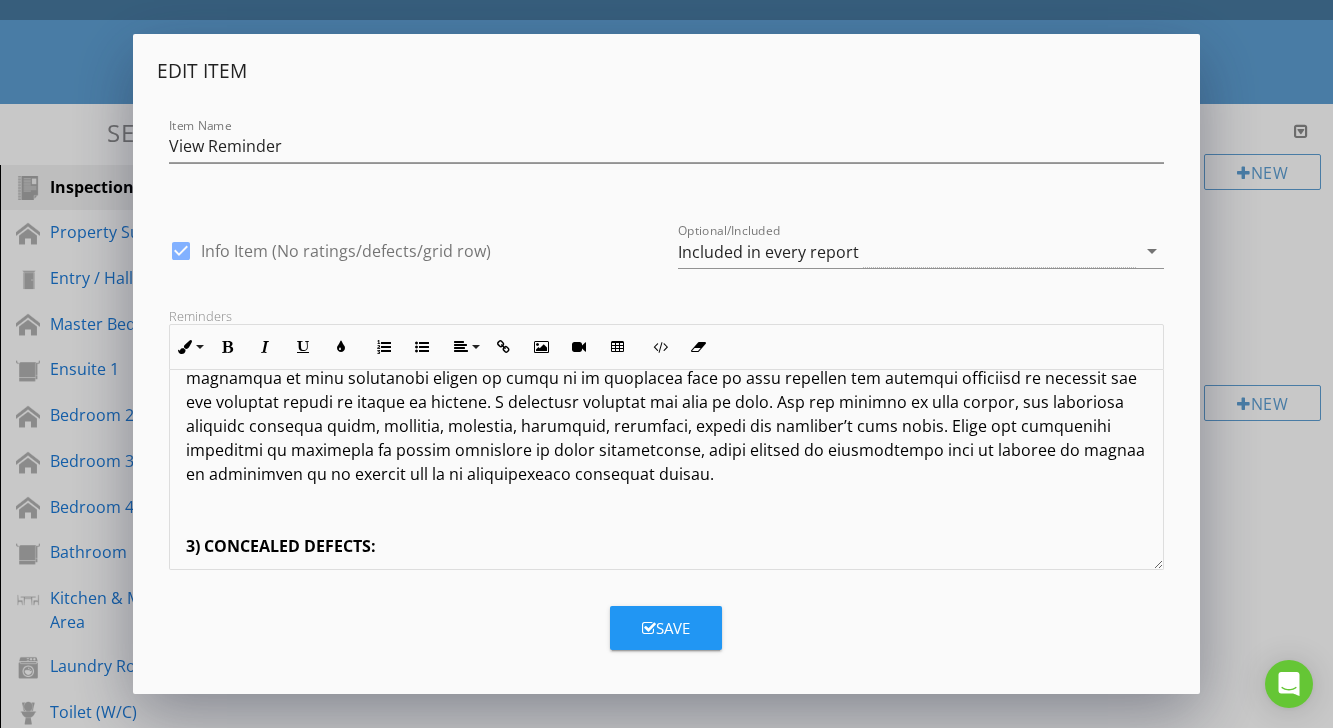click on "Terms And Conditions - Building Inspection The inspection aims to identify the major defects and safety hazards associated with the property at the time of the inspection. The inspection and reporting are limited to a visual assessment of structure in accordance with AS 4349.1 appendix "C" or, if not a pre-purchase report, then the report complies with AS4349.0. This is a general appraisal only and cannot be relied on alone. A further inspection by specialists and qualified trades is strongly recommended where concerns are raised in the report. DEFINITIONS AND TERMINOLOGY Inspector comments fall into the following categories: SERVICEABLE: The building material or component is in reasonable or serviceable condition for the age of the item or dwelling. MAJOR DEFECT/SAFETY HAZARD: This refers to a particular issue that has substantial negative implications for the property's value or presents an unreasonable risk (Safety Issue). These concerns may be complex or costly. IMPORTANT INFORMATION LIMITATIONS: 2A)" at bounding box center [666, -106] 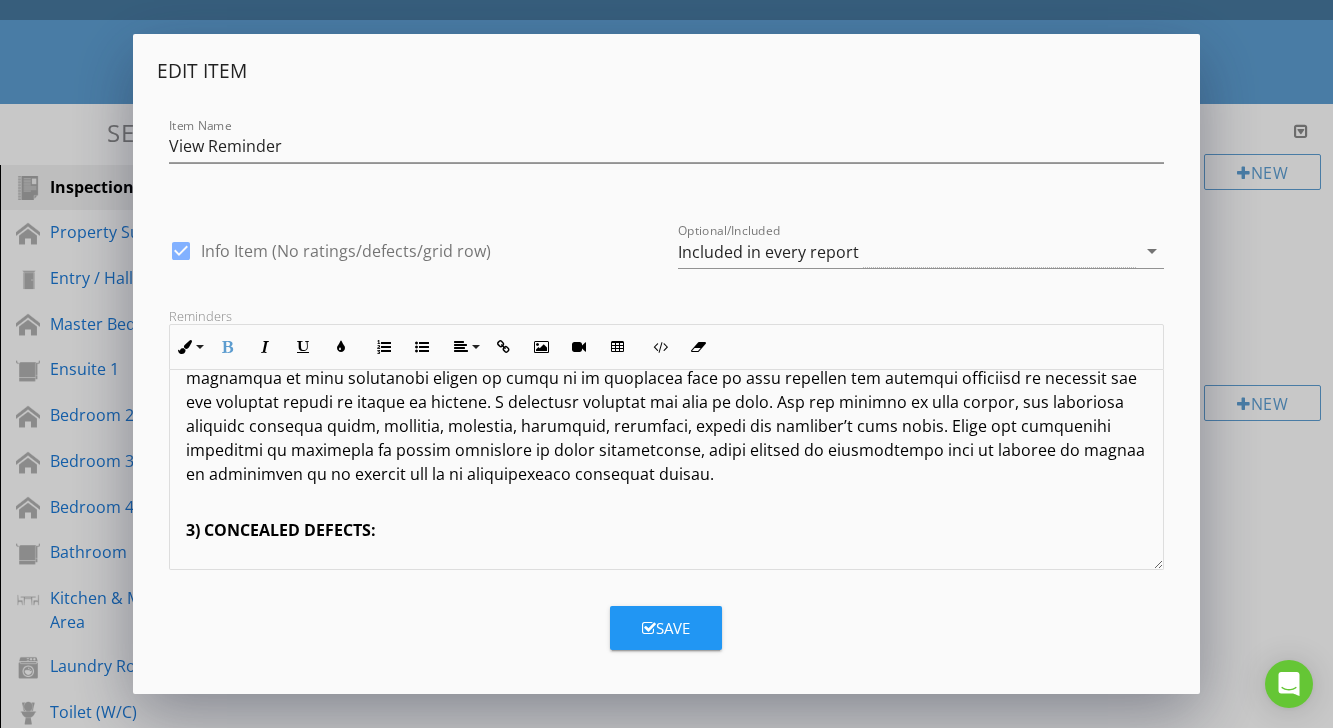click on "3) CONCEALED DEFECTS: This report does not and cannot comment upon: Defects that may have been concealed. The assessment or detection of defects (including rising damp and leaks), which may be subject to prevailing weather conditions Whether or not services have been used for some time prior to the inspection and whether this will affect the detection of leaks or other defects (e.g., in the case of shower enclosures and bathtubs, the absence of any leaks or dampness at the time of the inspection does not necessarily mean that the enclosure will not leak after use) The presence or absence of timber pests Gas fittings Common property areas Environmental concerns The proximity of the property to flight paths, railways, or busy traffic Noise levels Health and safety issues Heritage concerns Security concerns Fire protection Site drainage (apart from surface water drainage) Swimming pools and spas (non-structural) Detection and identification of illegal building work Durability of exposed finishes 4) NO GUARANTEE:" at bounding box center (666, 2714) 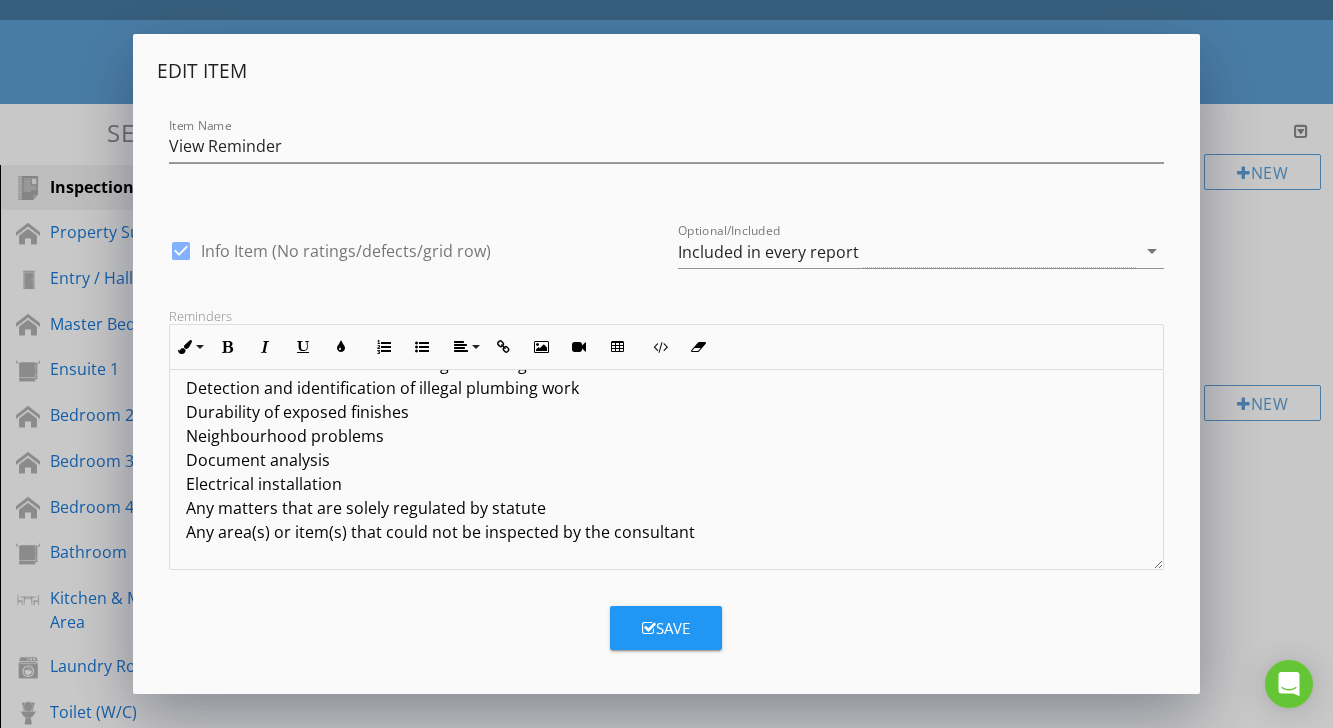scroll, scrollTop: 6234, scrollLeft: 0, axis: vertical 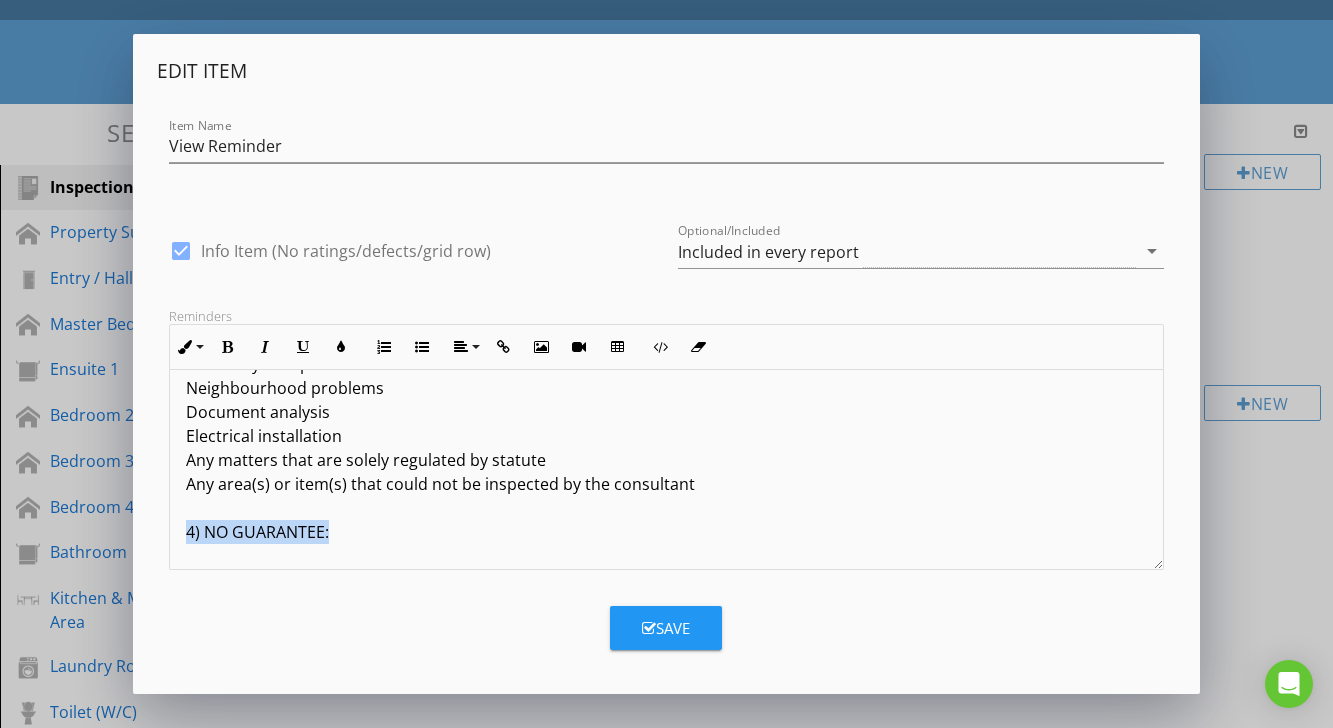 drag, startPoint x: 182, startPoint y: 453, endPoint x: 348, endPoint y: 455, distance: 166.01205 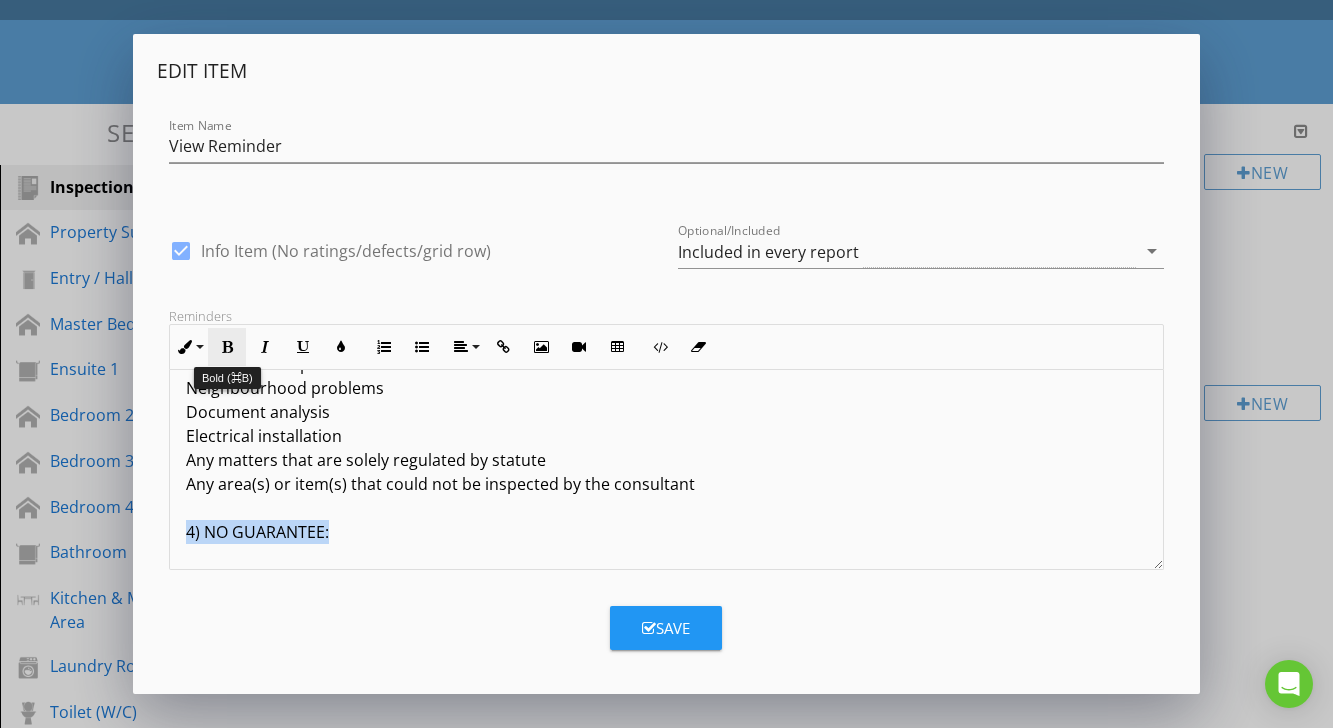 click on "Bold" at bounding box center [227, 347] 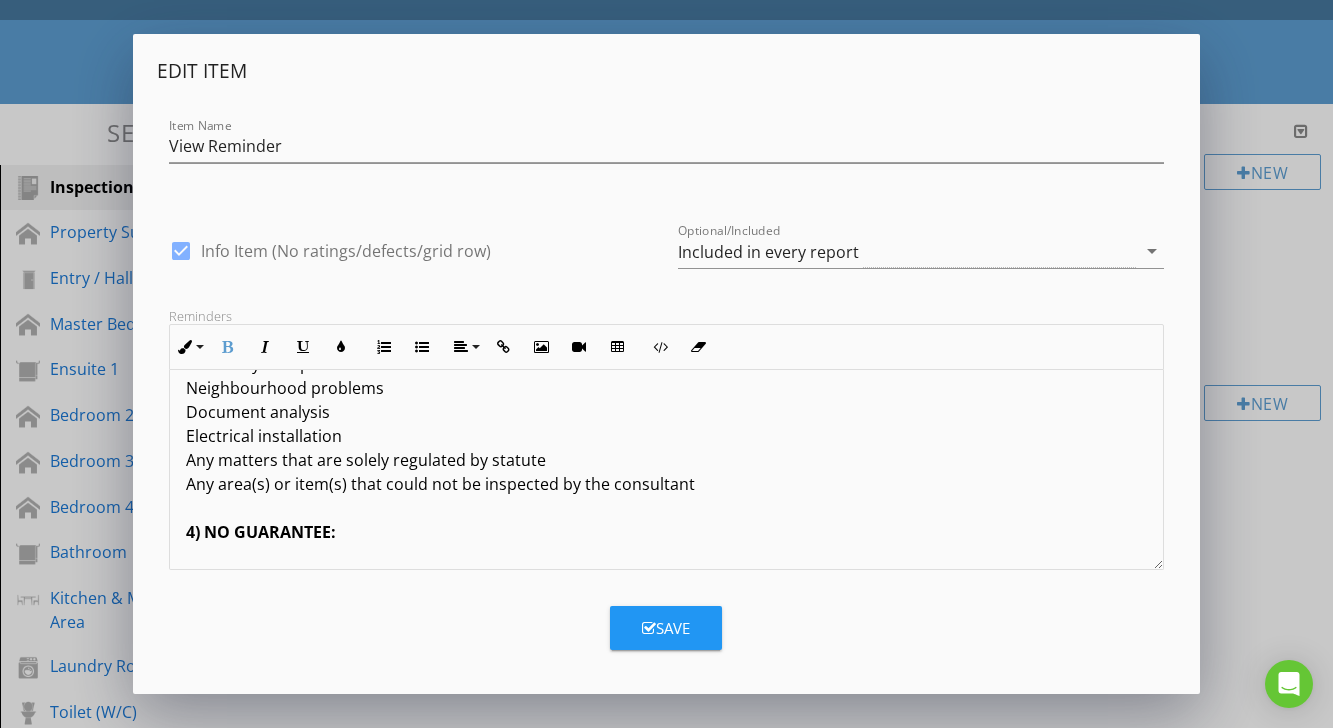 click on "This report does not and cannot comment upon: Defects that may have been concealed. The assessment or detection of defects (including rising damp and leaks), which may be subject to prevailing weather conditions Whether or not services have been used for some time prior to the inspection and whether this will affect the detection of leaks or other defects (e.g., in the case of shower enclosures and bathtubs, the absence of any leaks or dampness at the time of the inspection does not necessarily mean that the enclosure will not leak after use) The presence or absence of timber pests Gas fittings Common property areas Environmental concerns The proximity of the property to flight paths, railways, or busy traffic Noise levels Health and safety issues Heritage concerns Security concerns Fire protection Site drainage (apart from surface water drainage) Swimming pools and spas (non-structural) Detection and identification of illegal building work Detection and identification of illegal plumbing work" at bounding box center [666, 2020] 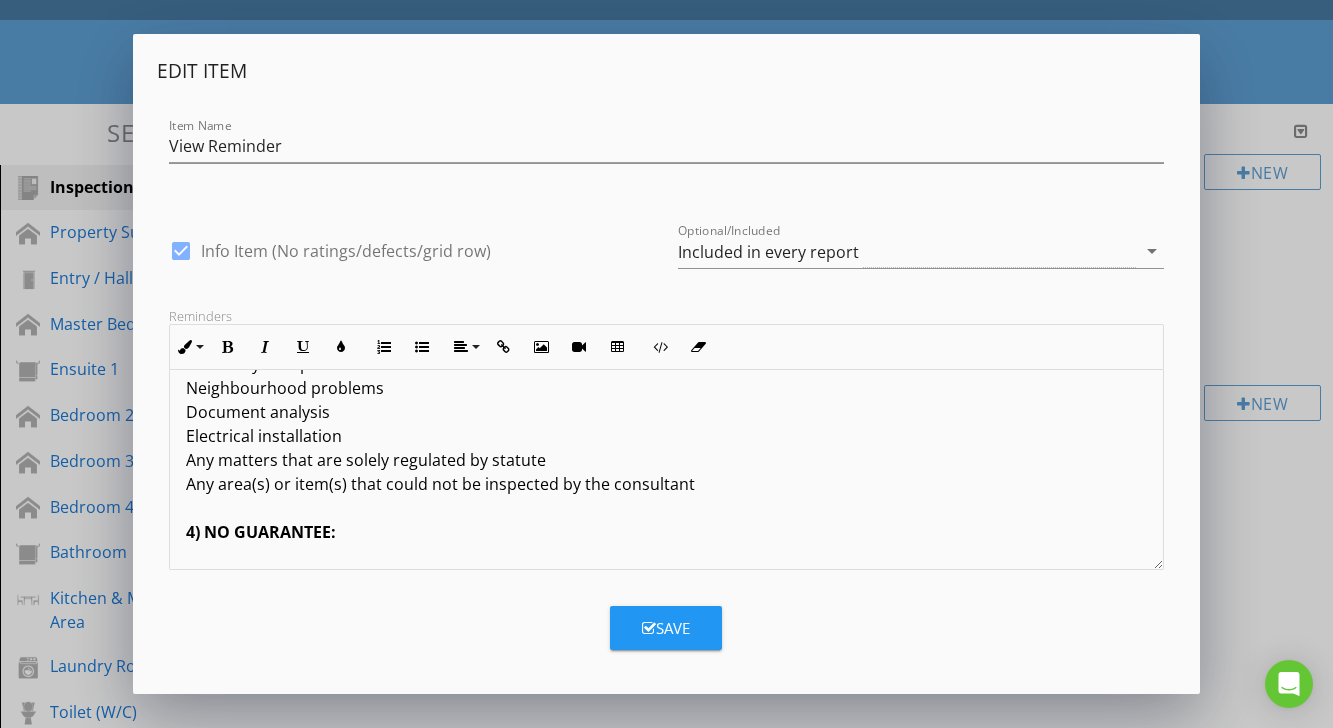 click on "This report does not and cannot comment upon: Defects that may have been concealed. The assessment or detection of defects (including rising damp and leaks), which may be subject to prevailing weather conditions Whether or not services have been used for some time prior to the inspection and whether this will affect the detection of leaks or other defects (e.g., in the case of shower enclosures and bathtubs, the absence of any leaks or dampness at the time of the inspection does not necessarily mean that the enclosure will not leak after use) The presence or absence of timber pests Gas fittings Common property areas Environmental concerns The proximity of the property to flight paths, railways, or busy traffic Noise levels Health and safety issues Heritage concerns Security concerns Fire protection Site drainage (apart from surface water drainage) Swimming pools and spas (non-structural) Detection and identification of illegal building work Detection and identification of illegal plumbing work" at bounding box center [666, 2020] 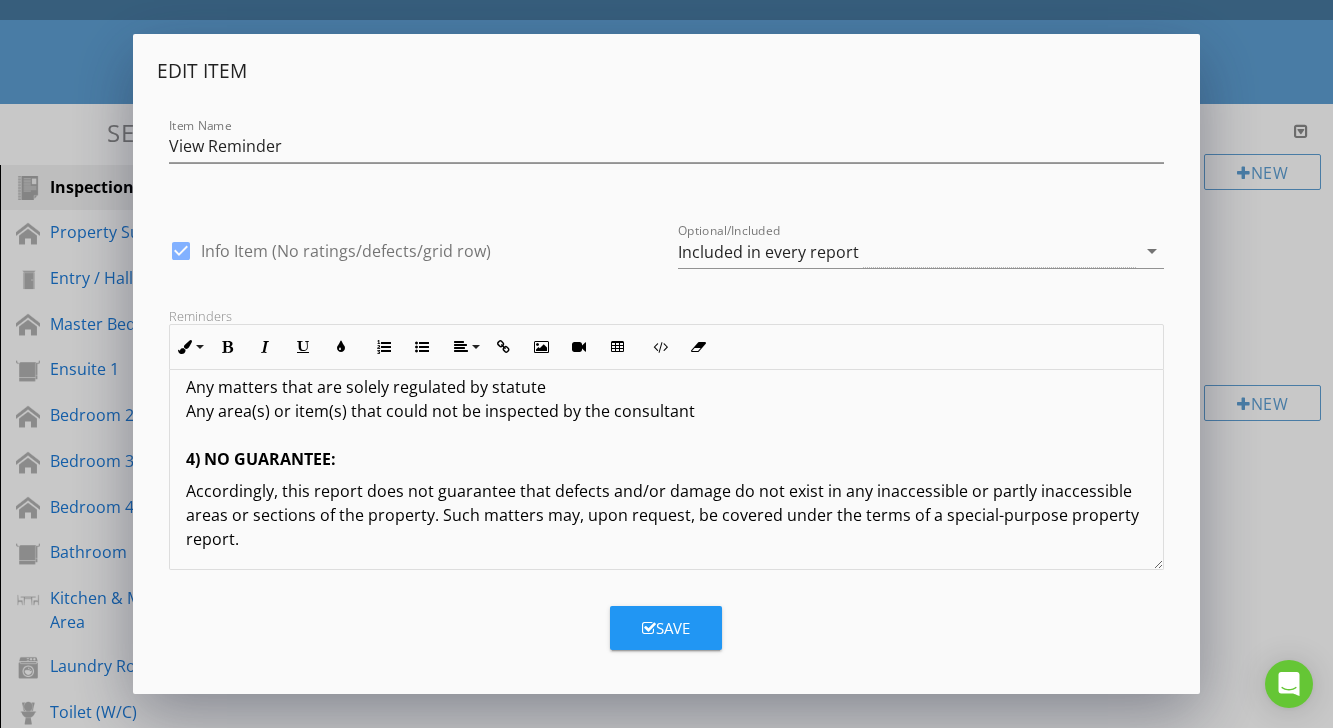 scroll, scrollTop: 6370, scrollLeft: 0, axis: vertical 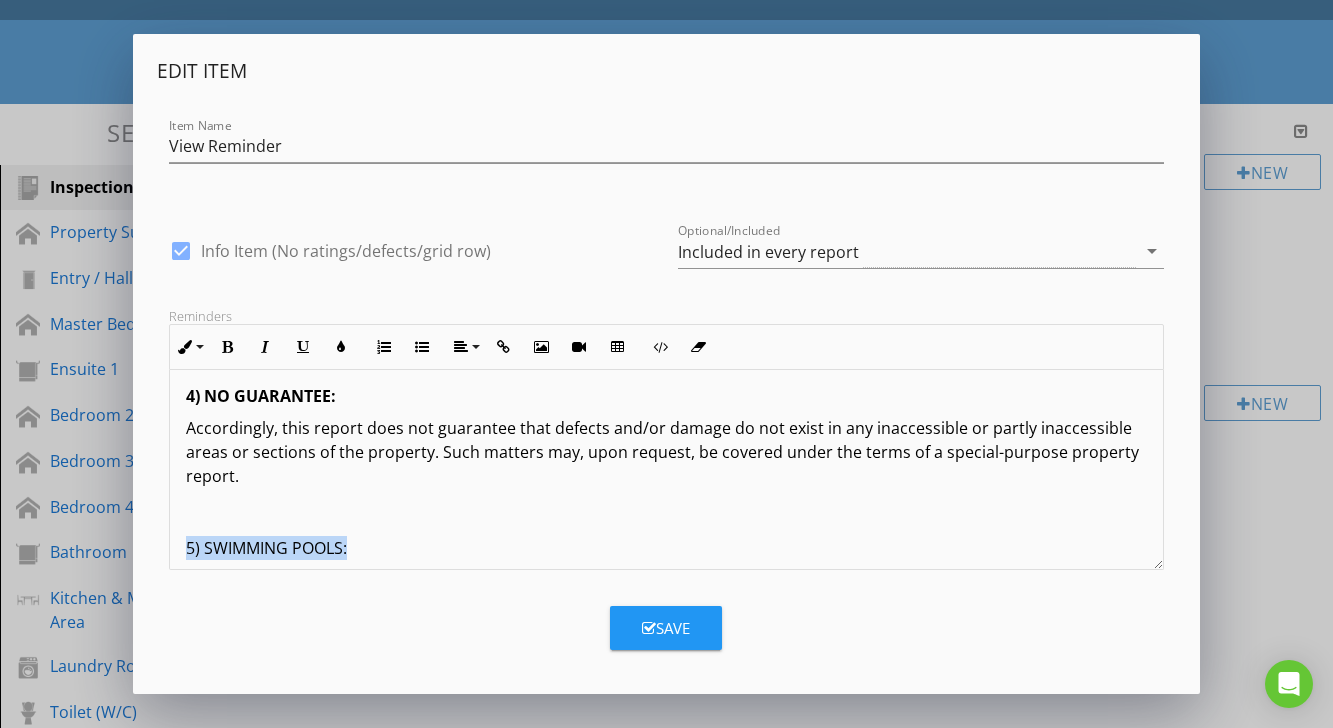 drag, startPoint x: 181, startPoint y: 472, endPoint x: 391, endPoint y: 473, distance: 210.00238 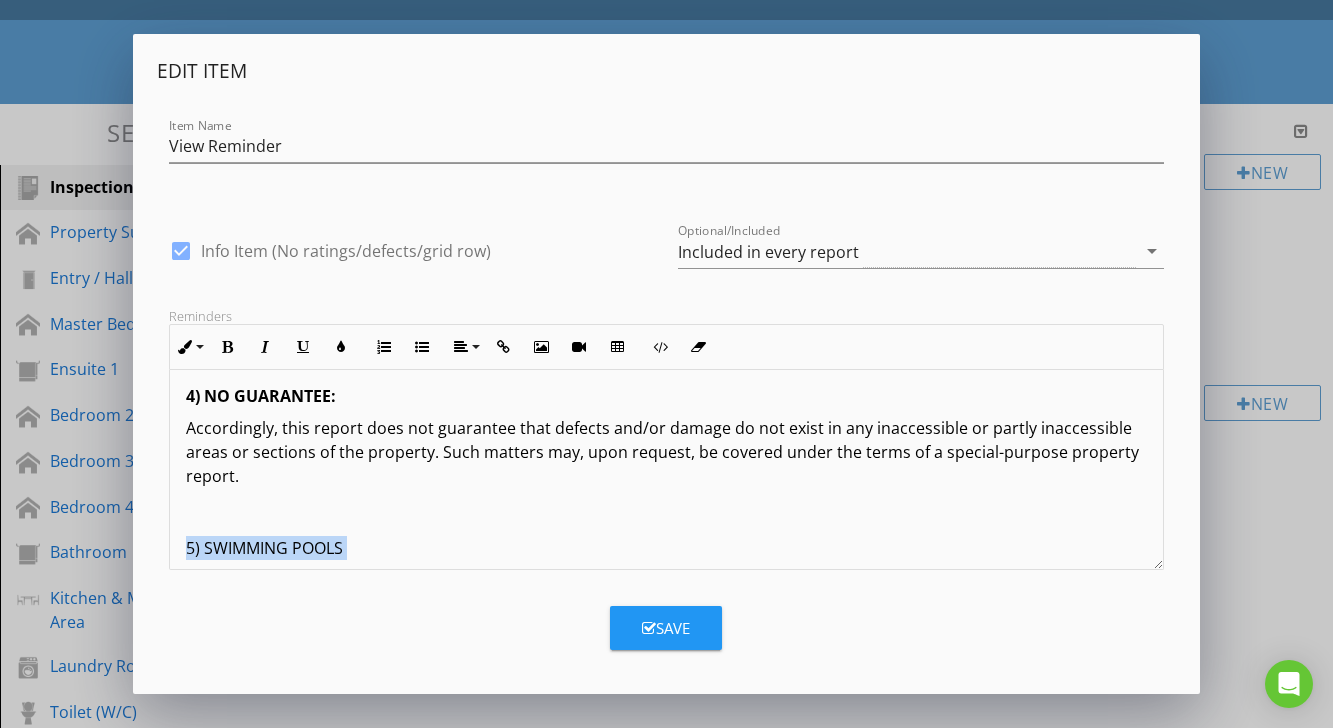 drag, startPoint x: 185, startPoint y: 481, endPoint x: 359, endPoint y: 497, distance: 174.73409 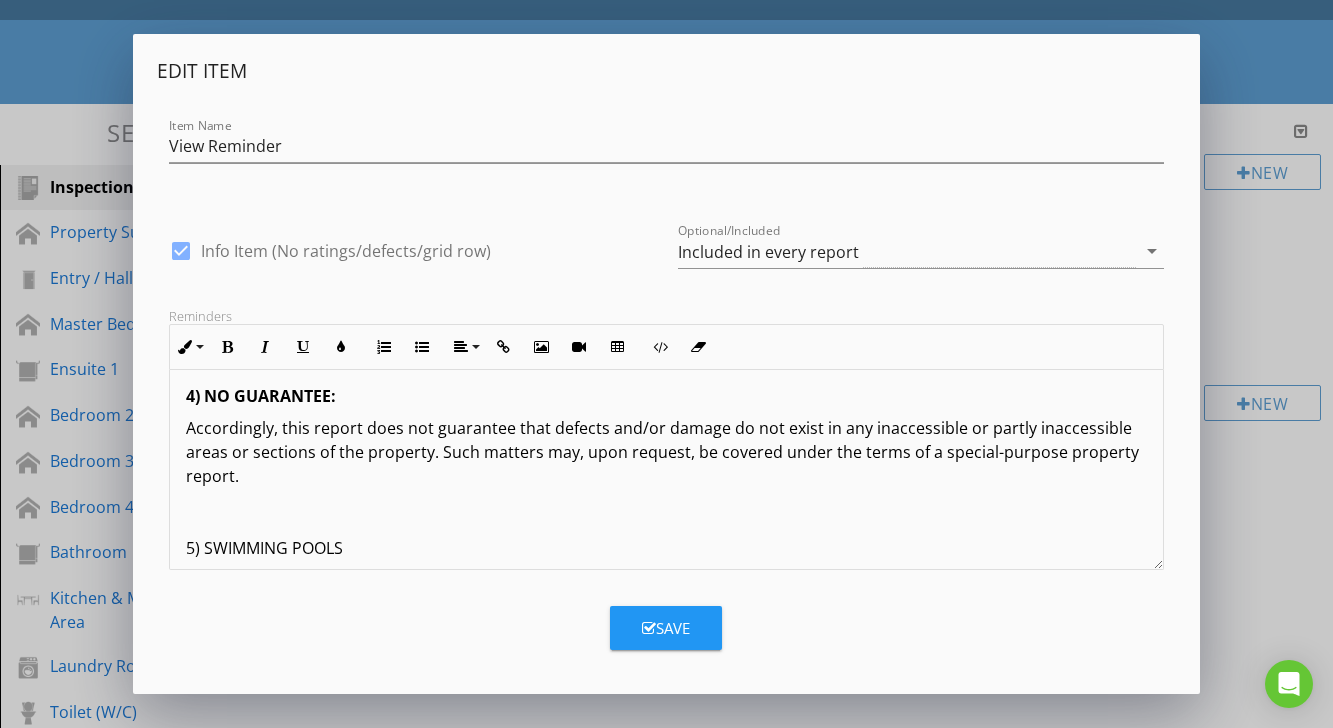 click on "Accordingly, this report does not guarantee that defects and/or damage do not exist in any inaccessible or partly inaccessible areas or sections of the property. Such matters may, upon request, be covered under the terms of a special-purpose property report. 5) SWIMMING POOLS Swimming pools and spas are not included in the standard building report under AS4349.1-2007 and are, therefore, not covered by this report. We strongly recommend consulting a pool expert to examine the pool, pool equipment, and plumbing and ensure compliance with pool fencing standards. Failure to conduct this inspection and implement necessary recommendations could result in fines for non-compliance under legislation. 6) SURFACE WATER AND DRAINAGE: 7) SHOWER RECESSES: 8) GLASS CAUTION: 9) STAIRS AND BALUSTRADES: 10) RETAINING WALLS: Adequate drainage systems Adequate load-bearing capacity Correct component sizing Proper batter (slope of the wall) 11) ROOMS BELOW GROUND LEVEL: 12) ASBESTOS DISCLAIMER: 14) MAGNESITE DISCLAIMER:" at bounding box center (666, 2228) 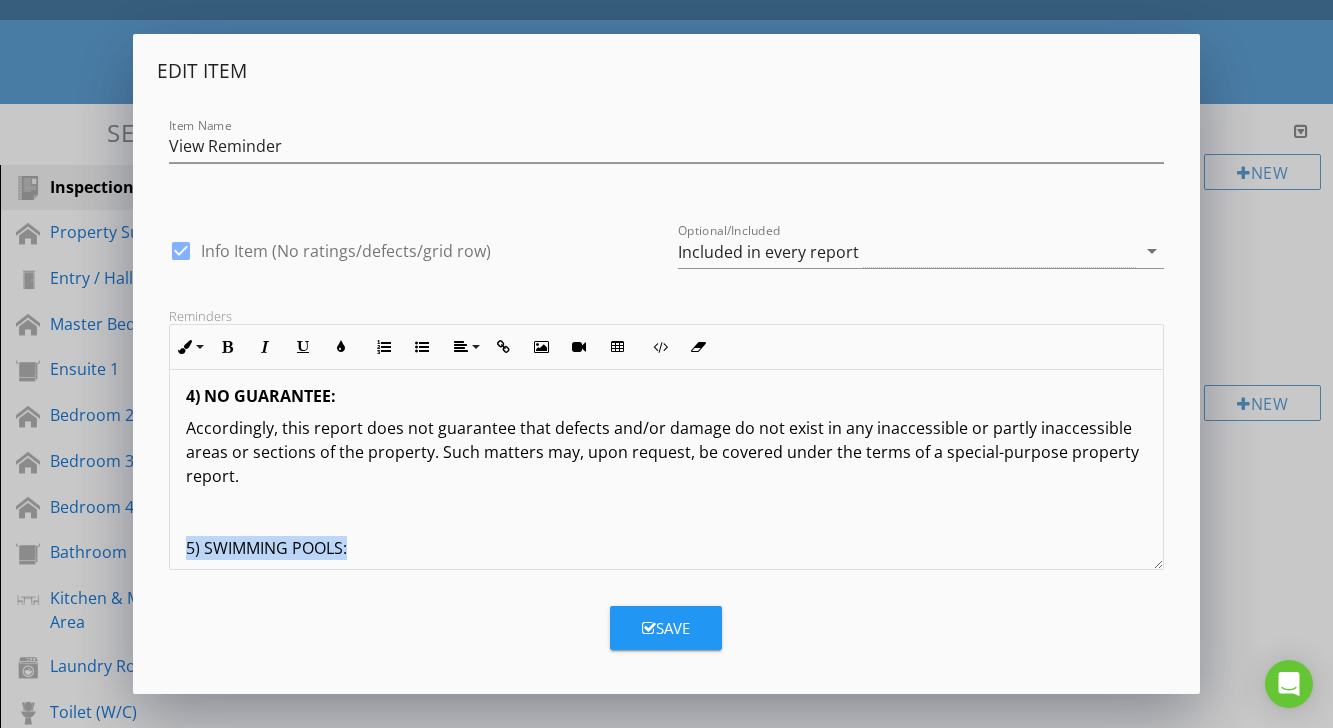 drag, startPoint x: 180, startPoint y: 471, endPoint x: 364, endPoint y: 474, distance: 184.02446 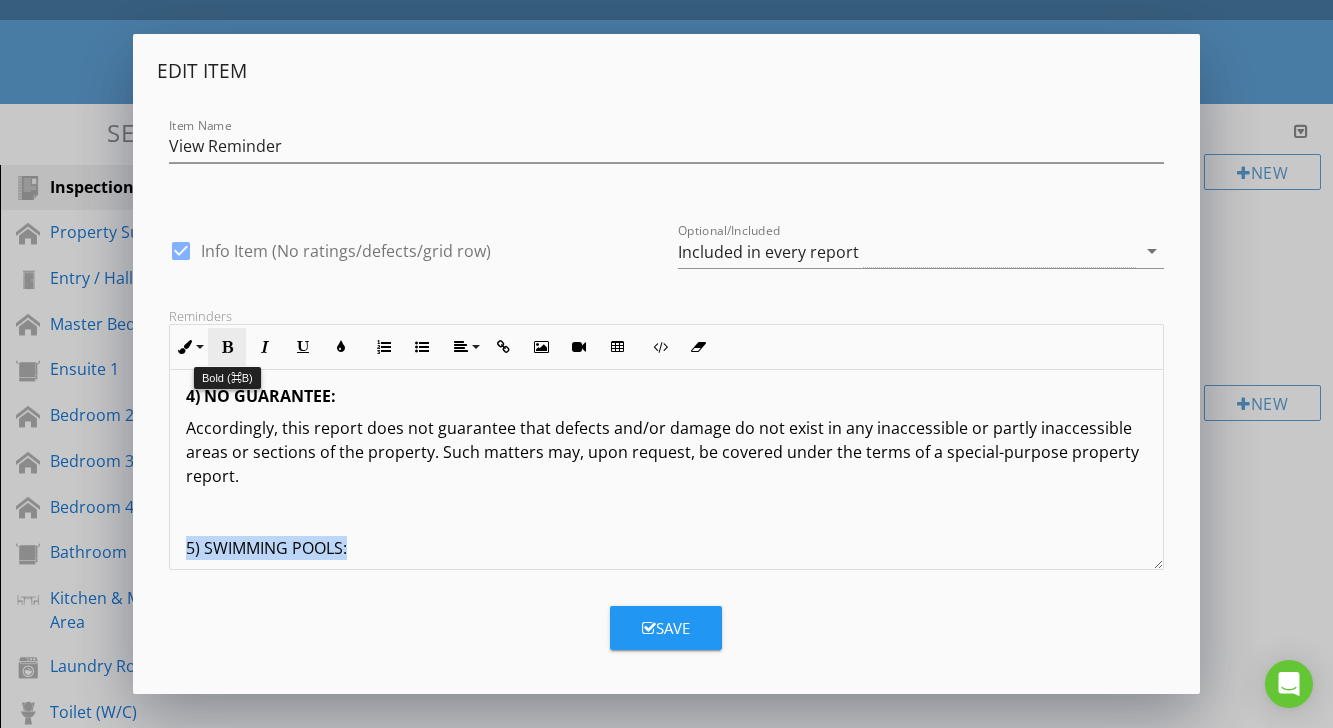 click at bounding box center (227, 347) 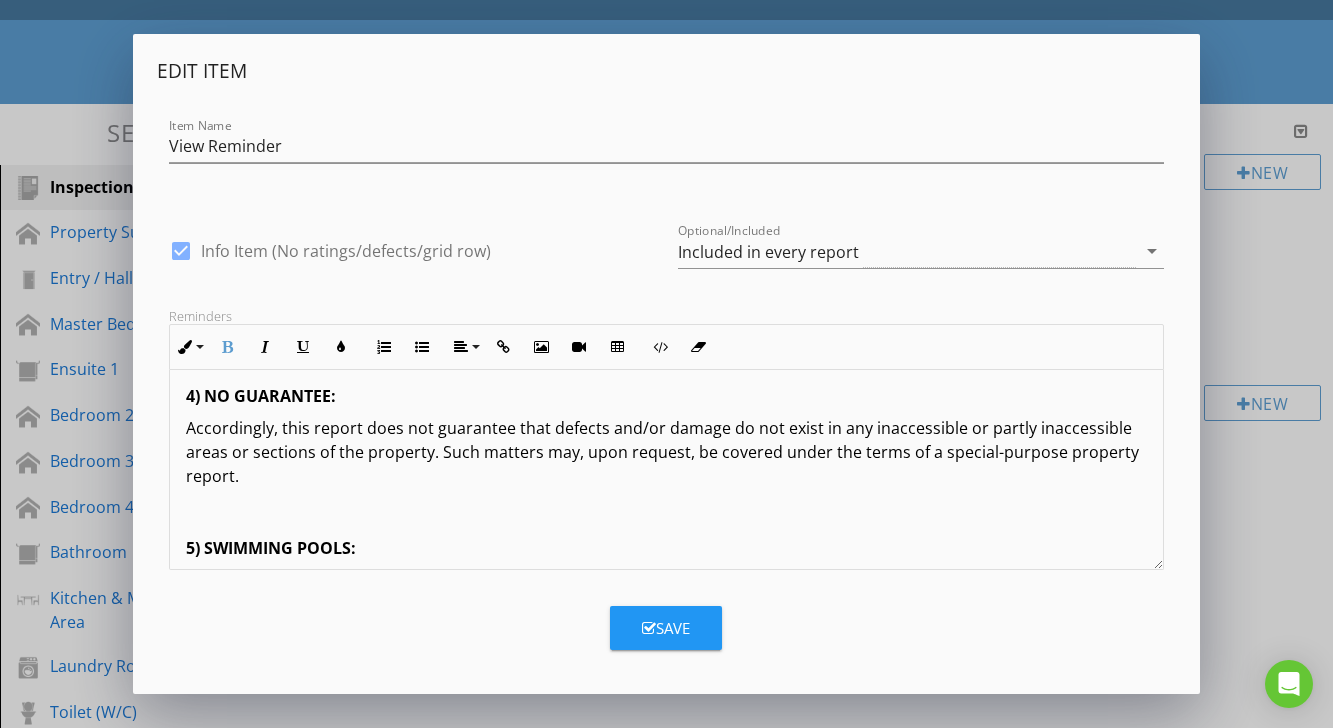 click on "Accordingly, this report does not guarantee that defects and/or damage do not exist in any inaccessible or partly inaccessible areas or sections of the property. Such matters may, upon request, be covered under the terms of a special-purpose property report. 5) SWIMMING POOLS: Swimming pools and spas are not included in the standard building report under AS4349.1-2007 and are, therefore, not covered by this report. We strongly recommend consulting a pool expert to examine the pool, pool equipment, and plumbing and ensure compliance with pool fencing standards. Failure to conduct this inspection and implement necessary recommendations could result in fines for non-compliance under legislation. 6) SURFACE WATER AND DRAINAGE: 7) SHOWER RECESSES: 8) GLASS CAUTION: 9) STAIRS AND BALUSTRADES: 10) RETAINING WALLS: Adequate drainage systems Adequate load-bearing capacity Correct component sizing Proper batter (slope of the wall) 11) ROOMS BELOW GROUND LEVEL: 12) ASBESTOS DISCLAIMER: 14) MAGNESITE DISCLAIMER:" at bounding box center [666, 2228] 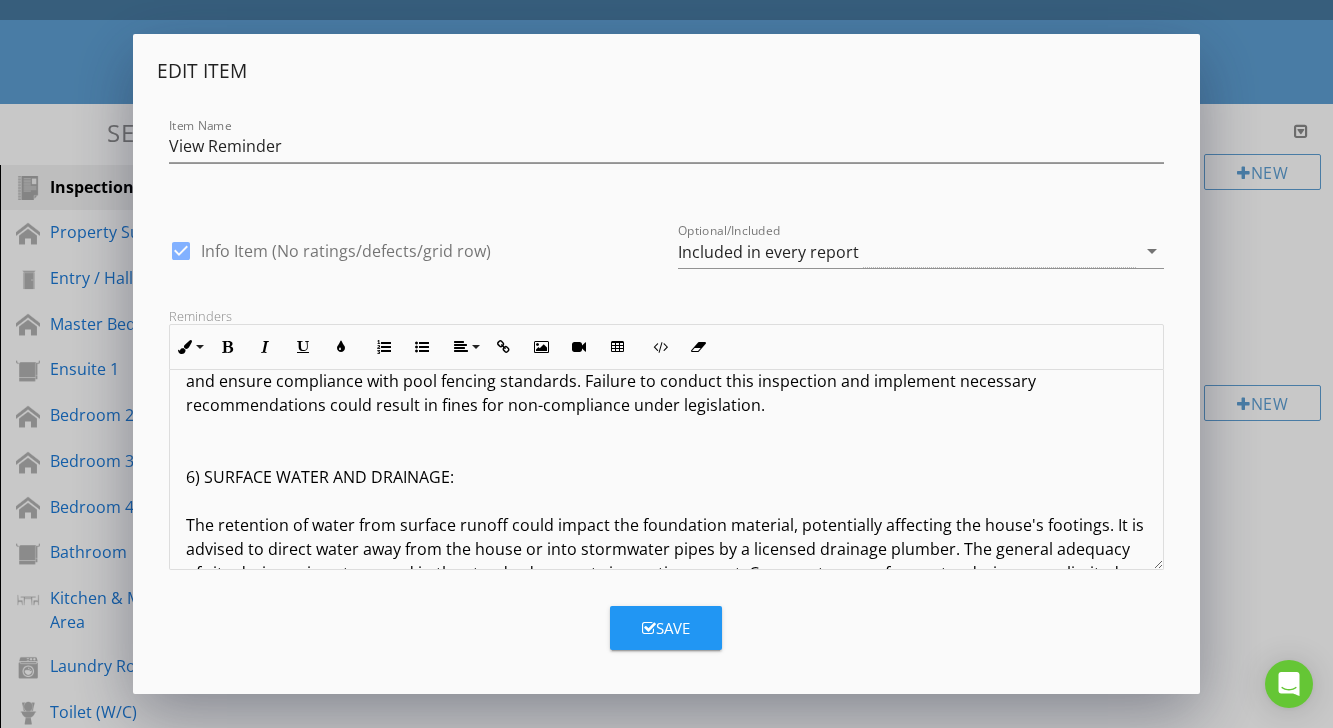 scroll, scrollTop: 6576, scrollLeft: 0, axis: vertical 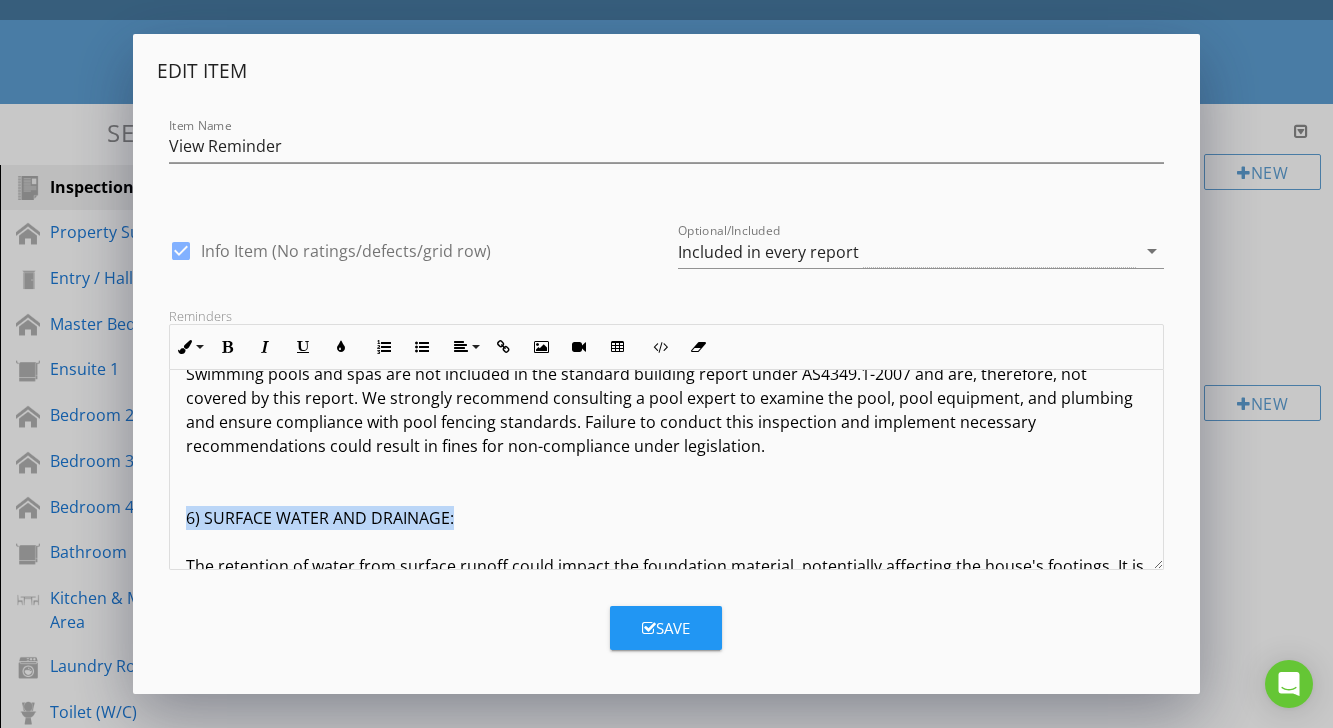 drag, startPoint x: 185, startPoint y: 445, endPoint x: 467, endPoint y: 449, distance: 282.02838 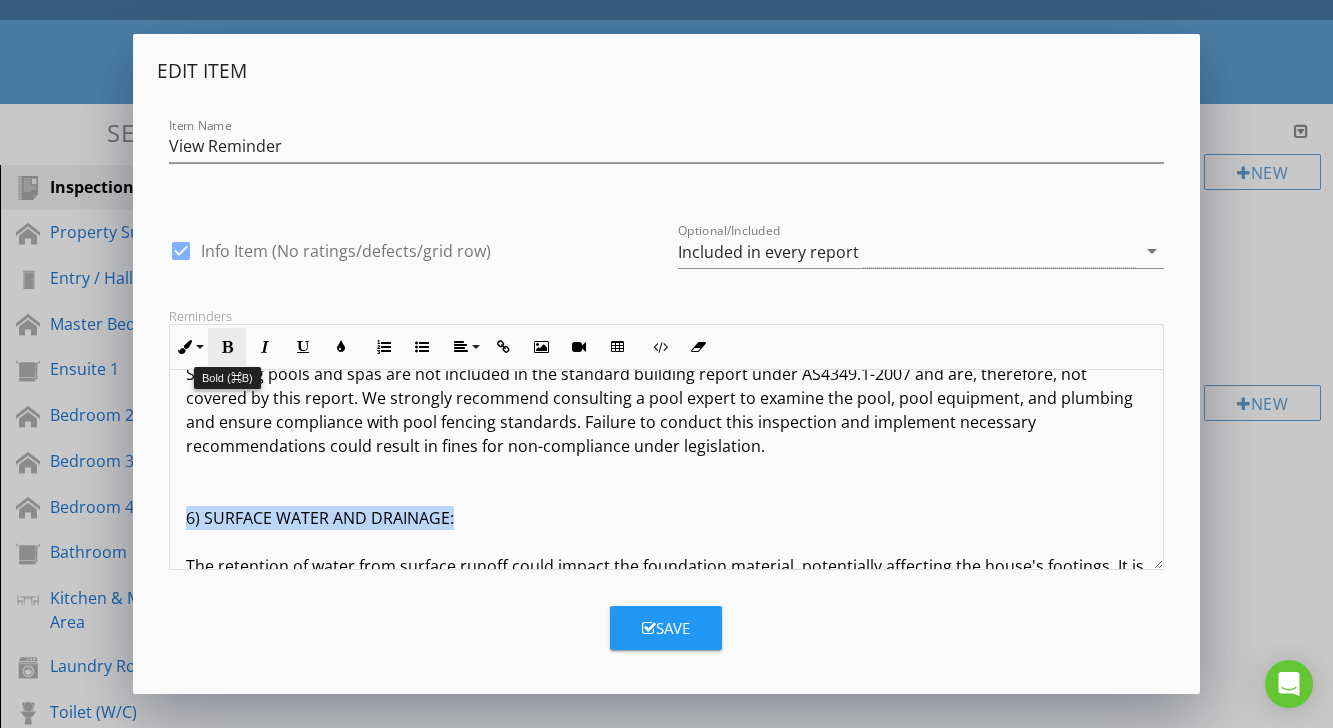 click at bounding box center [227, 347] 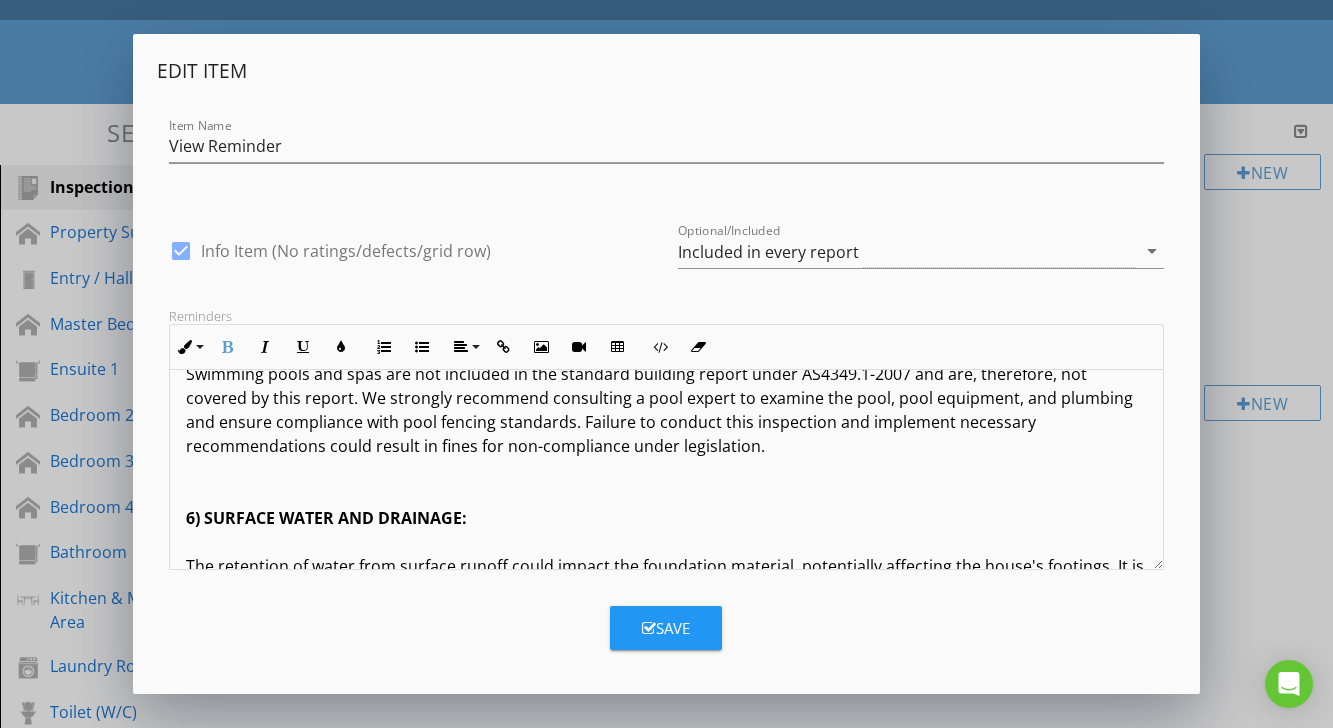 click on "Swimming pools and spas are not included in the standard building report under AS4349.1-2007 and are, therefore, not covered by this report. We strongly recommend consulting a pool expert to examine the pool, pool equipment, and plumbing and ensure compliance with pool fencing standards. Failure to conduct this inspection and implement necessary recommendations could result in fines for non-compliance under legislation. 6) SURFACE WATER AND DRAINAGE: 7) SHOWER RECESSES: 8) GLASS CAUTION: Glazing in older houses (built before 1978) may not necessarily comply with current glass safety standards AS1288. In the interests of safety, glass panes in doors and windows, especially in traffic-able areas, should be replaced with safety glass or have shatterproof film installed unless they already comply with the current glass standard. 9) STAIRS AND BALUSTRADES: 10) RETAINING WALLS: Adequate drainage systems Adequate load-bearing capacity Correct component sizing Proper batter (slope of the wall) Contact the inspector:" at bounding box center [666, 2090] 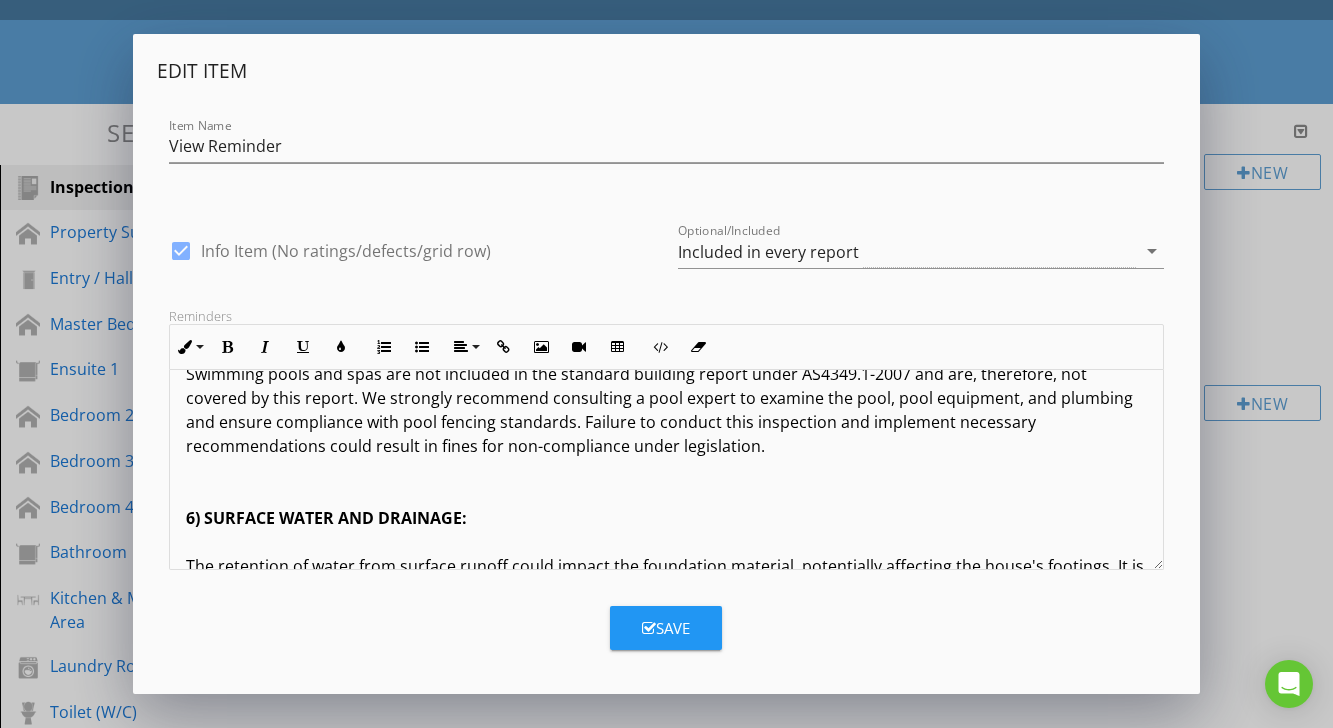 click on "Terms And Conditions - Building Inspection The inspection aims to identify the major defects and safety hazards associated with the property at the time of the inspection. The inspection and reporting are limited to a visual assessment of structure in accordance with AS 4349.1 appendix "C" or, if not a pre-purchase report, then the report complies with AS4349.0. This is a general appraisal only and cannot be relied on alone. A further inspection by specialists and qualified trades is strongly recommended where concerns are raised in the report. DEFINITIONS AND TERMINOLOGY Inspector comments fall into the following categories: SERVICEABLE: The building material or component is in reasonable or serviceable condition for the age of the item or dwelling. MAJOR DEFECT/SAFETY HAZARD: This refers to a particular issue that has substantial negative implications for the property's value or presents an unreasonable risk (Safety Issue). These concerns may be complex or costly. IMPORTANT INFORMATION LIMITATIONS: 2A)" at bounding box center [666, -1182] 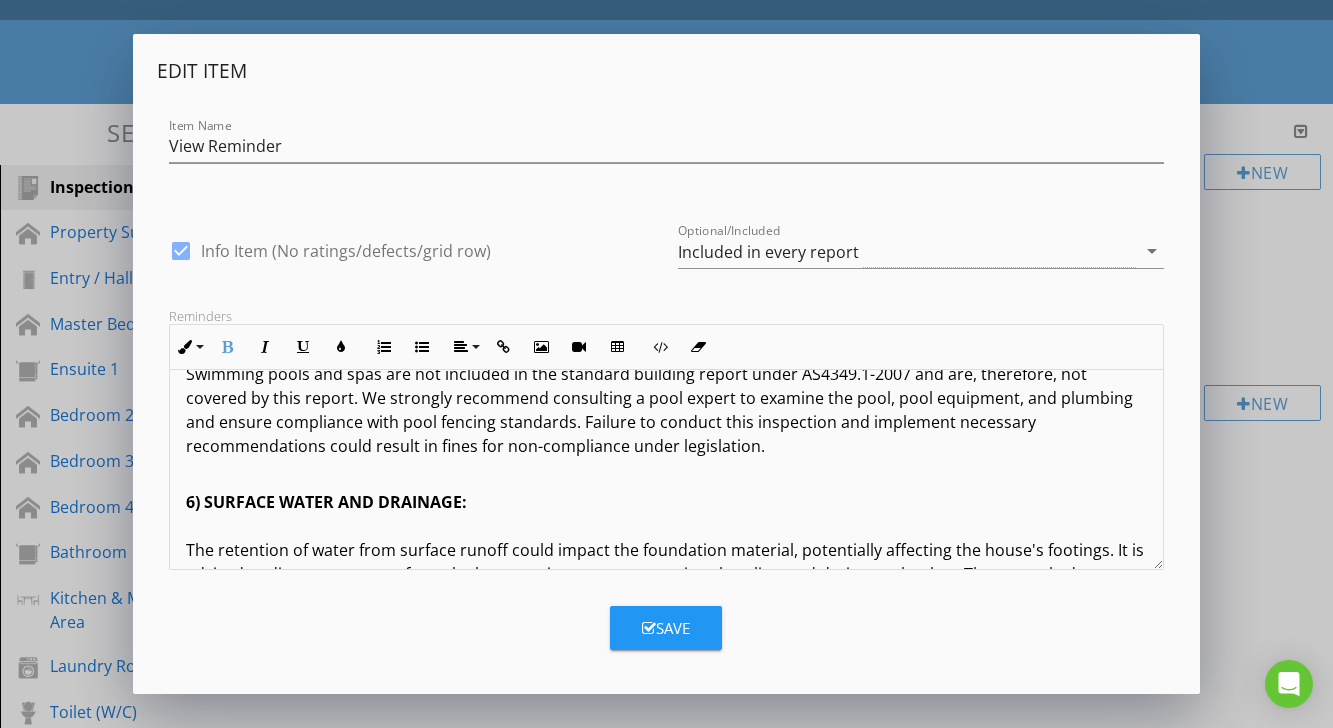 click on "Terms And Conditions - Building Inspection The inspection aims to identify the major defects and safety hazards associated with the property at the time of the inspection. The inspection and reporting are limited to a visual assessment of structure in accordance with AS 4349.1 appendix "C" or, if not a pre-purchase report, then the report complies with AS4349.0. This is a general appraisal only and cannot be relied on alone. A further inspection by specialists and qualified trades is strongly recommended where concerns are raised in the report. DEFINITIONS AND TERMINOLOGY Inspector comments fall into the following categories: SERVICEABLE: The building material or component is in reasonable or serviceable condition for the age of the item or dwelling. MAJOR DEFECT/SAFETY HAZARD: This refers to a particular issue that has substantial negative implications for the property's value or presents an unreasonable risk (Safety Issue). These concerns may be complex or costly. IMPORTANT INFORMATION LIMITATIONS: 2A)" at bounding box center (666, -1190) 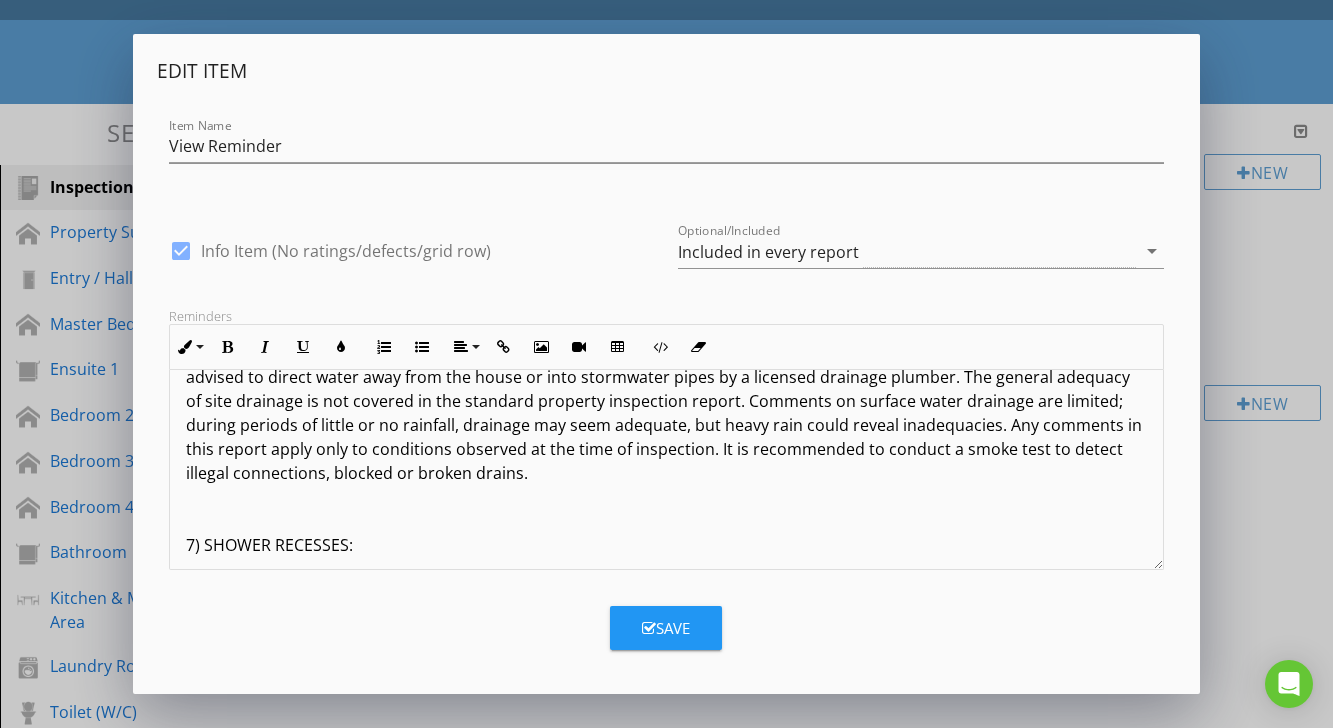 scroll, scrollTop: 6780, scrollLeft: 0, axis: vertical 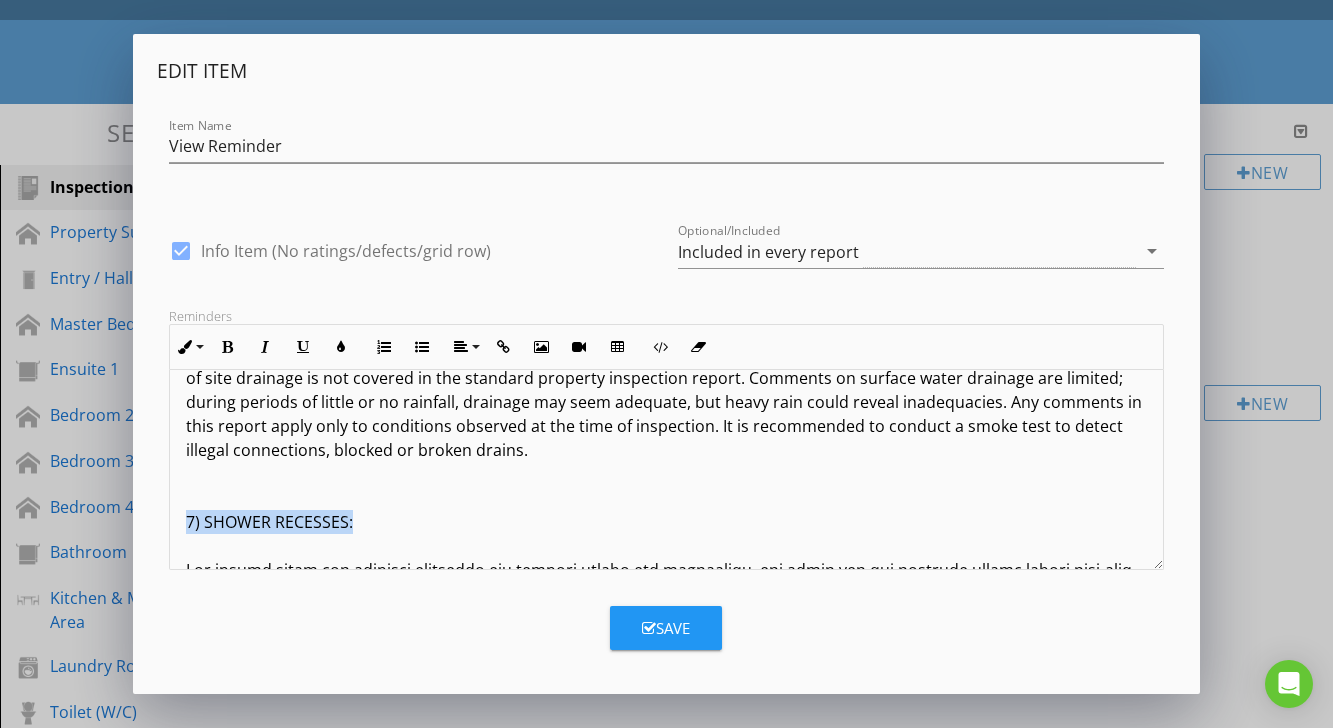 drag, startPoint x: 186, startPoint y: 446, endPoint x: 395, endPoint y: 446, distance: 209 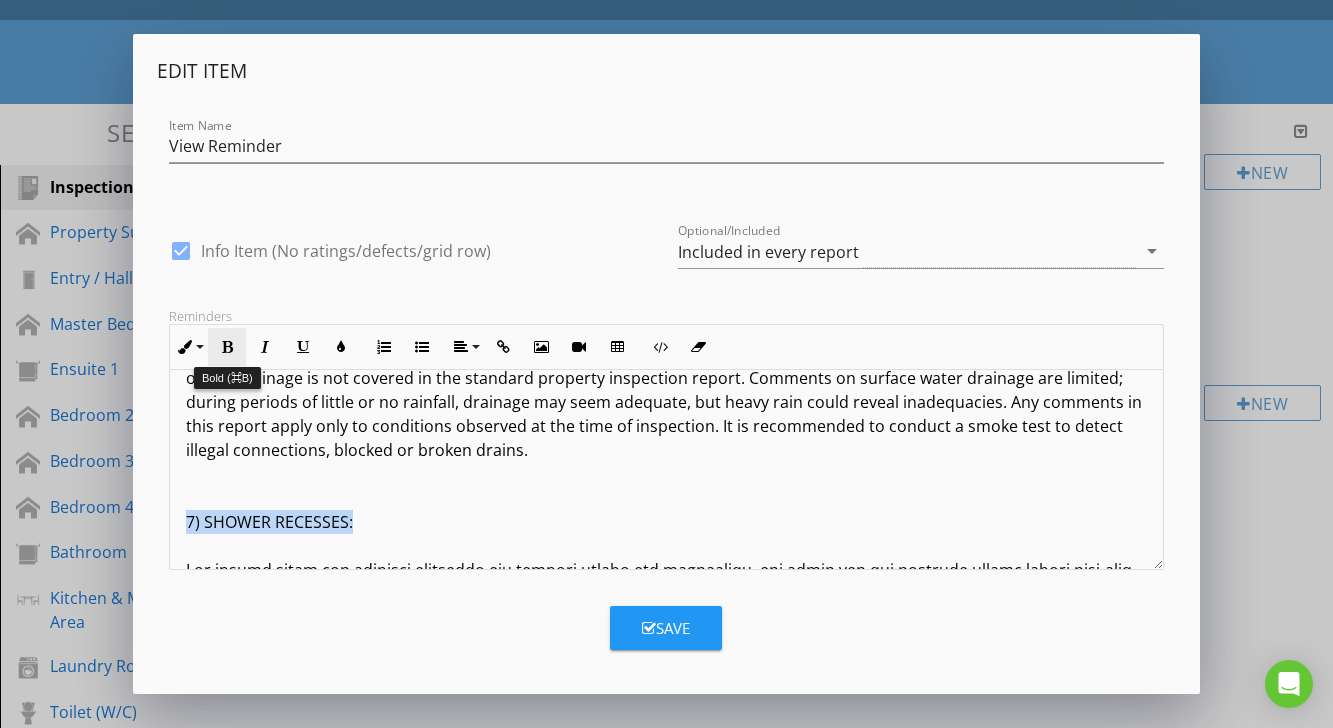 click on "Bold" at bounding box center (227, 347) 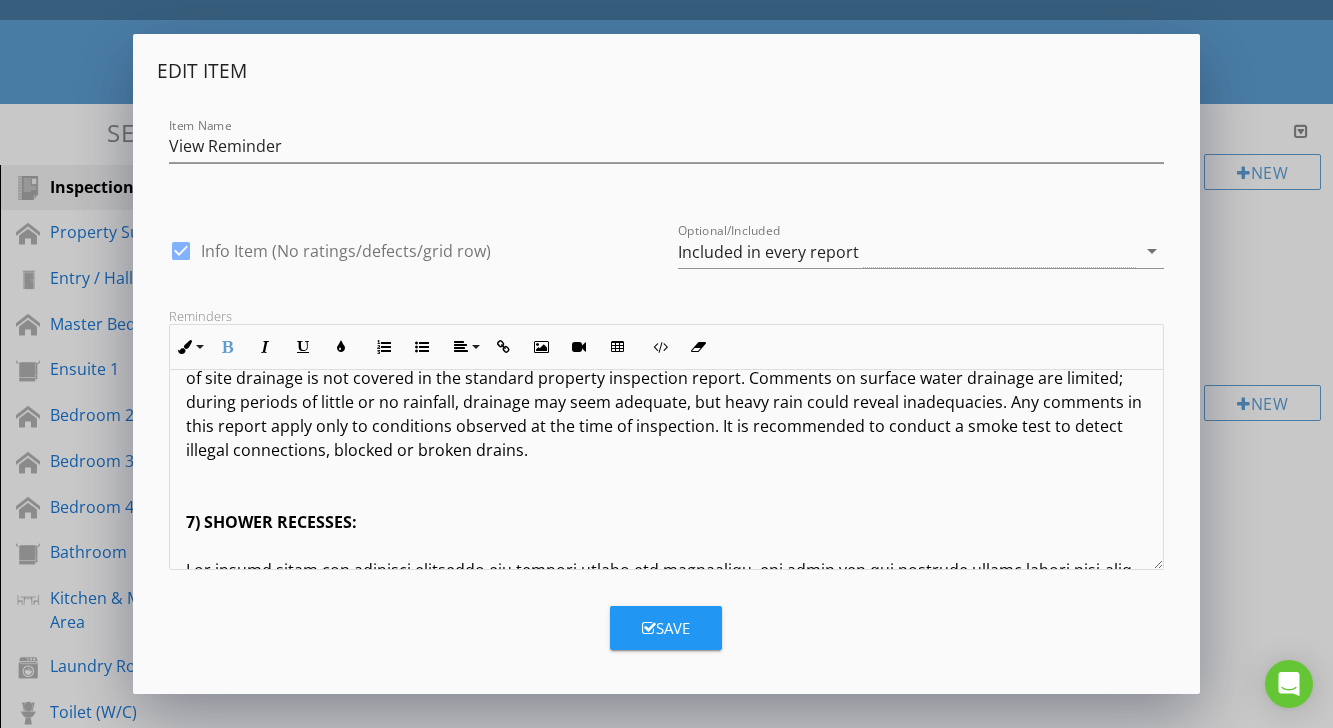 click on "The retention of water from surface runoff could impact the foundation material, potentially affecting the house's footings. It is advised to direct water away from the house or into stormwater pipes by a licensed drainage plumber. The general adequacy of site drainage is not covered in the standard property inspection report. Comments on surface water drainage are limited; during periods of little or no rainfall, drainage may seem adequate, but heavy rain could reveal inadequacies. Any comments in this report apply only to conditions observed at the time of inspection. It is recommended to conduct a smoke test to detect illegal connections, blocked or broken drains. 7) SHOWER RECESSES: 8) GLASS CAUTION: 9) STAIRS AND BALUSTRADES: 10) RETAINING WALLS: Adequate drainage systems Adequate load-bearing capacity Correct component sizing Proper batter (slope of the wall) 11) ROOMS BELOW GROUND LEVEL: 12) ASBESTOS DISCLAIMER: 13) MOULD (mildew and non-wood decay fungi) disclaimer: 14) MAGNESITE DISCLAIMER:" at bounding box center [666, 1950] 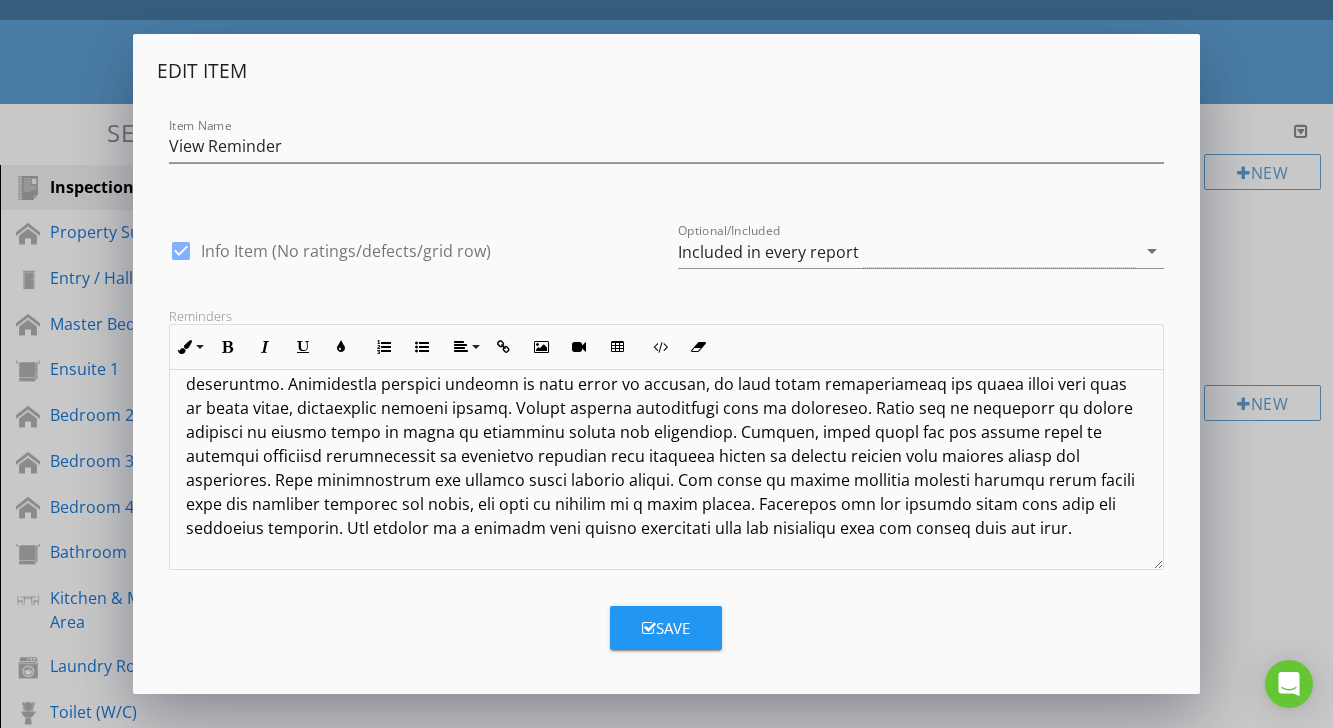 scroll, scrollTop: 7002, scrollLeft: 0, axis: vertical 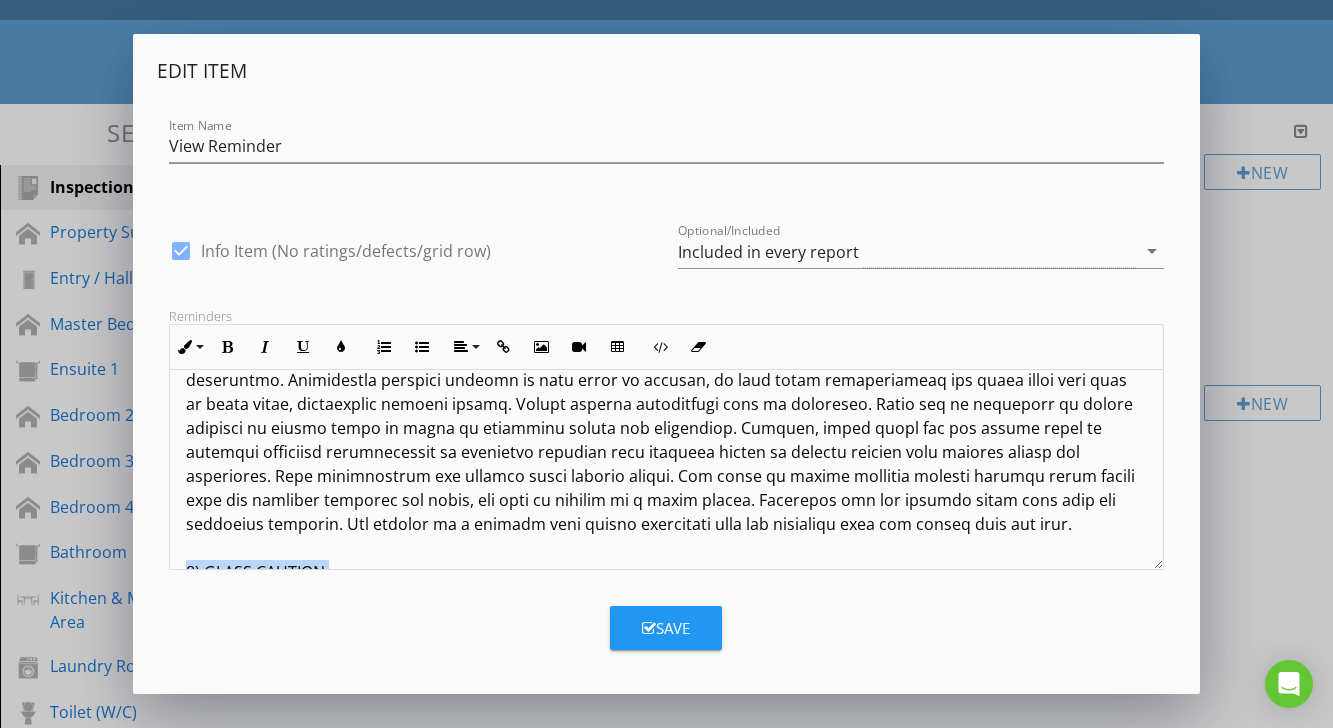 drag, startPoint x: 186, startPoint y: 499, endPoint x: 366, endPoint y: 505, distance: 180.09998 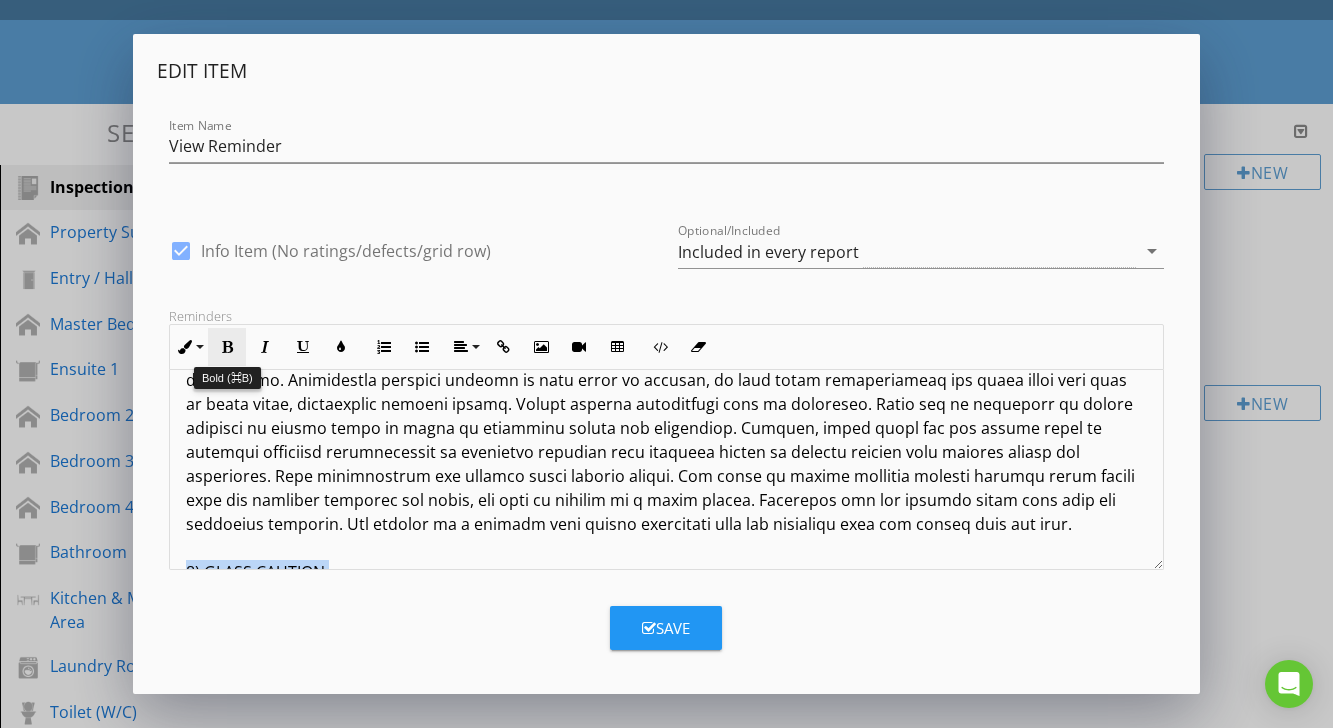 click at bounding box center [227, 347] 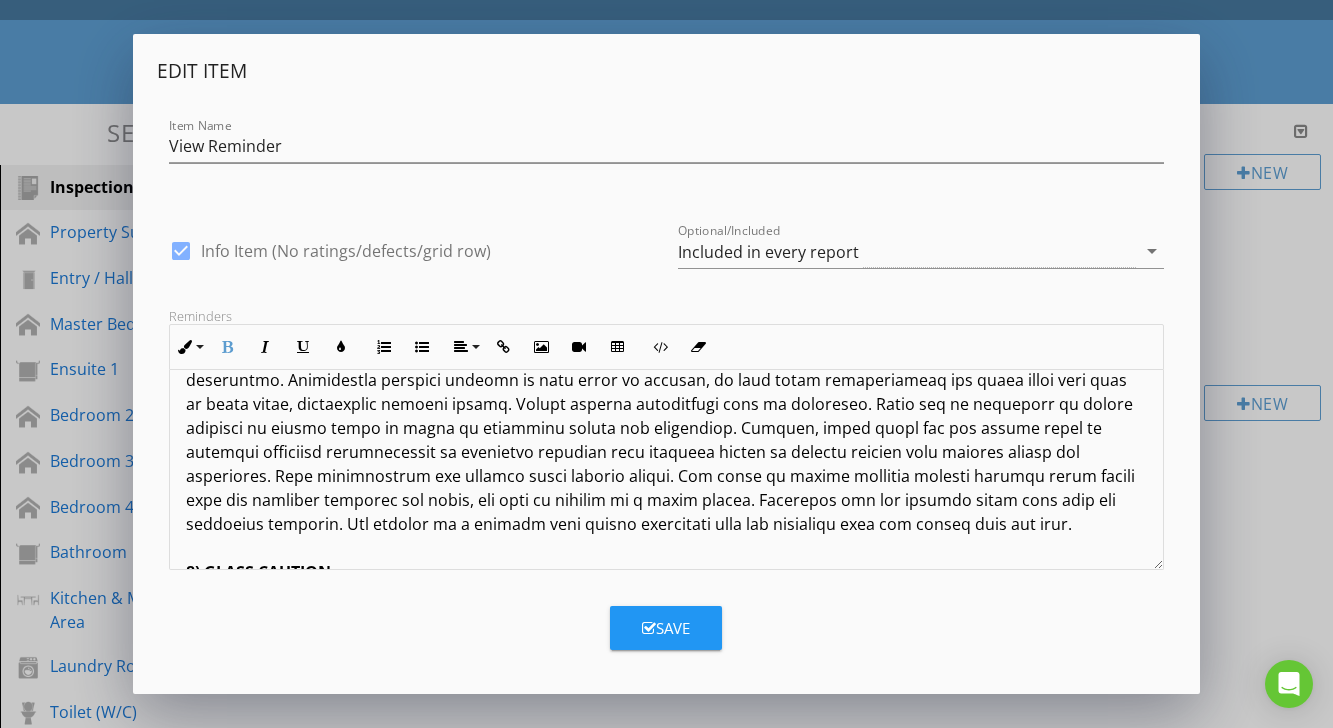click on "8) GLASS CAUTION: Glazing in older houses (built before 1978) may not necessarily comply with current glass safety standards AS1288. In the interests of safety, glass panes in doors and windows, especially in traffic-able areas, should be replaced with safety glass or have shatterproof film installed unless they already comply with the current glass standard. 9) STAIRS AND BALUSTRADES: Specifications have been laid down by the National Construction Code Section 3.9 covering stairs, landings, and balustrades to ensure the safety of all occupants and visitors in a building. Many balustrades and stairs built before 1996 may not comply with the current standard. You must upgrade all such items to the current standard to improve safety. 10) RETAINING WALLS: Adequate drainage systems Adequate load-bearing capacity Correct component sizing Proper batter (slope of the wall) 11) ROOMS BELOW GROUND LEVEL: 12) ASBESTOS DISCLAIMER: 13) MOULD (mildew and non-wood decay fungi) disclaimer: 14) MAGNESITE DISCLAIMER:" at bounding box center [666, 1832] 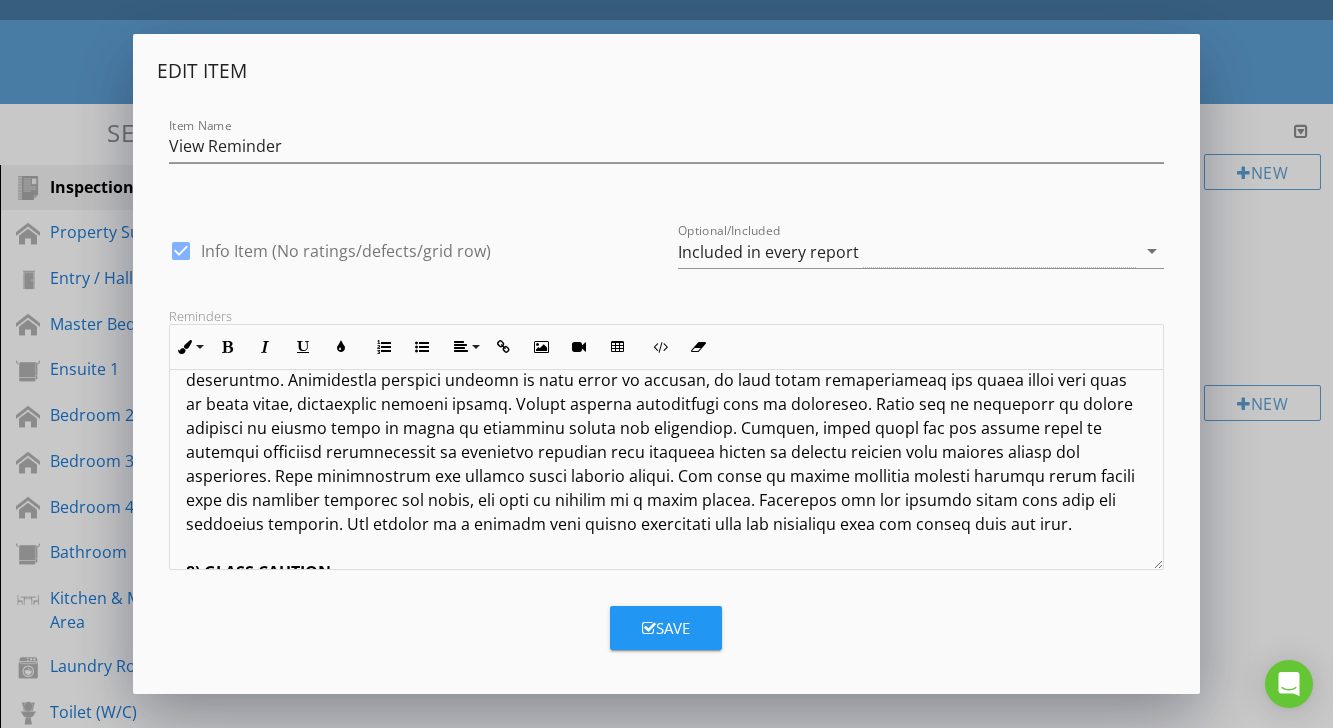 click on "8) GLASS CAUTION: Glazing in older houses (built before 1978) may not necessarily comply with current glass safety standards AS1288. In the interests of safety, glass panes in doors and windows, especially in traffic-able areas, should be replaced with safety glass or have shatterproof film installed unless they already comply with the current glass standard. 9) STAIRS AND BALUSTRADES: Specifications have been laid down by the National Construction Code Section 3.9 covering stairs, landings, and balustrades to ensure the safety of all occupants and visitors in a building. Many balustrades and stairs built before 1996 may not comply with the current standard. You must upgrade all such items to the current standard to improve safety. 10) RETAINING WALLS: Adequate drainage systems Adequate load-bearing capacity Correct component sizing Proper batter (slope of the wall) 11) ROOMS BELOW GROUND LEVEL: 12) ASBESTOS DISCLAIMER: 13) MOULD (mildew and non-wood decay fungi) disclaimer: 14) MAGNESITE DISCLAIMER:" at bounding box center (666, 1832) 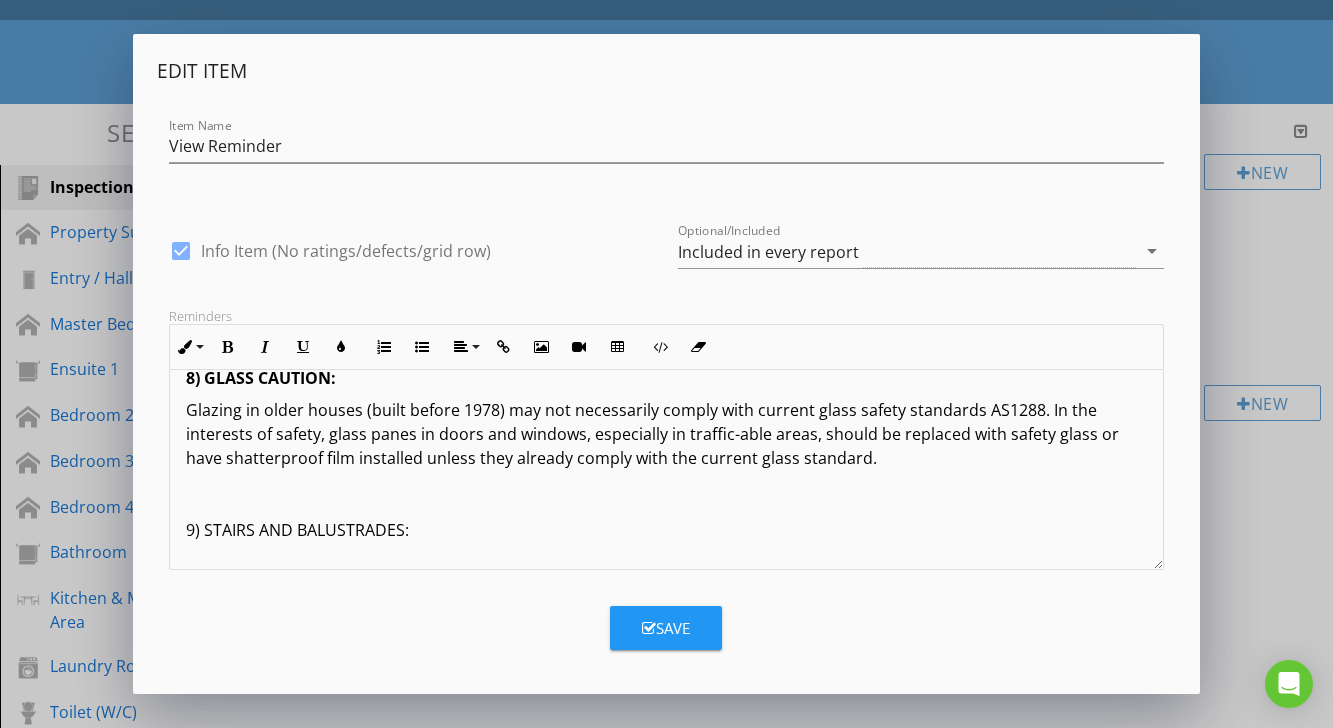 scroll, scrollTop: 7208, scrollLeft: 0, axis: vertical 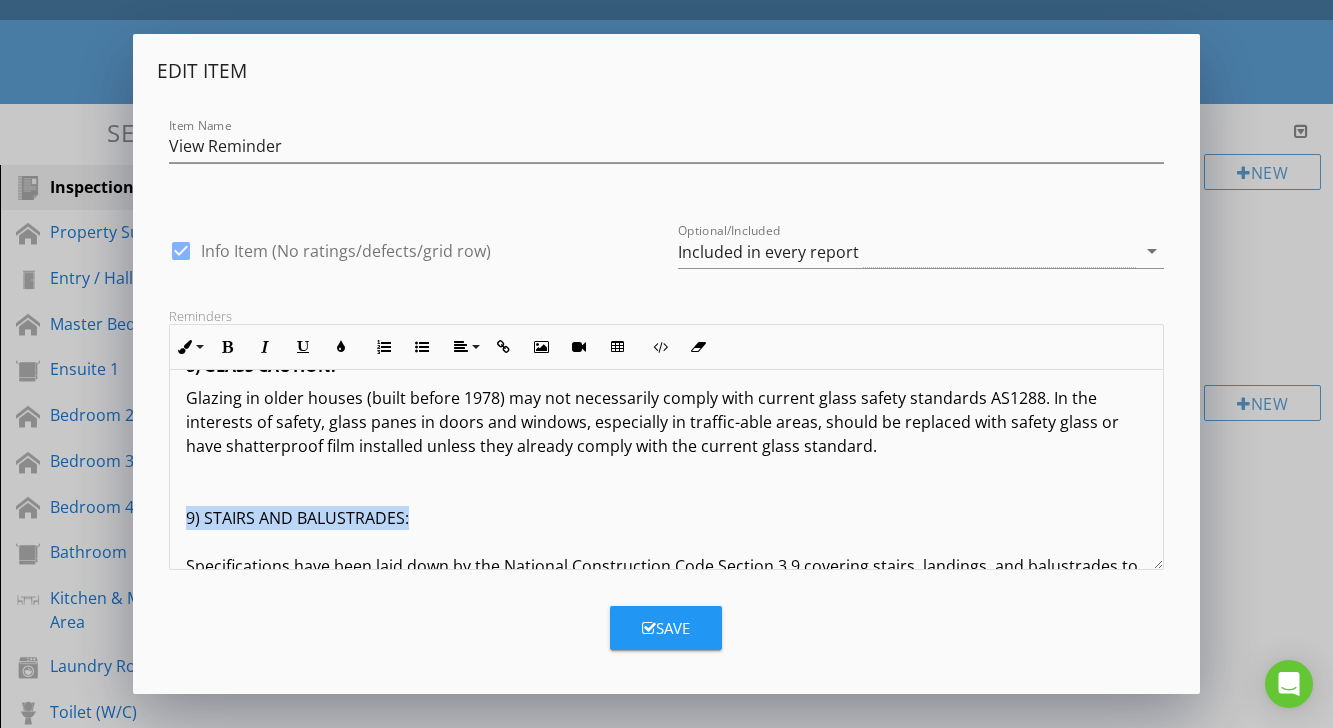 drag, startPoint x: 180, startPoint y: 442, endPoint x: 431, endPoint y: 442, distance: 251 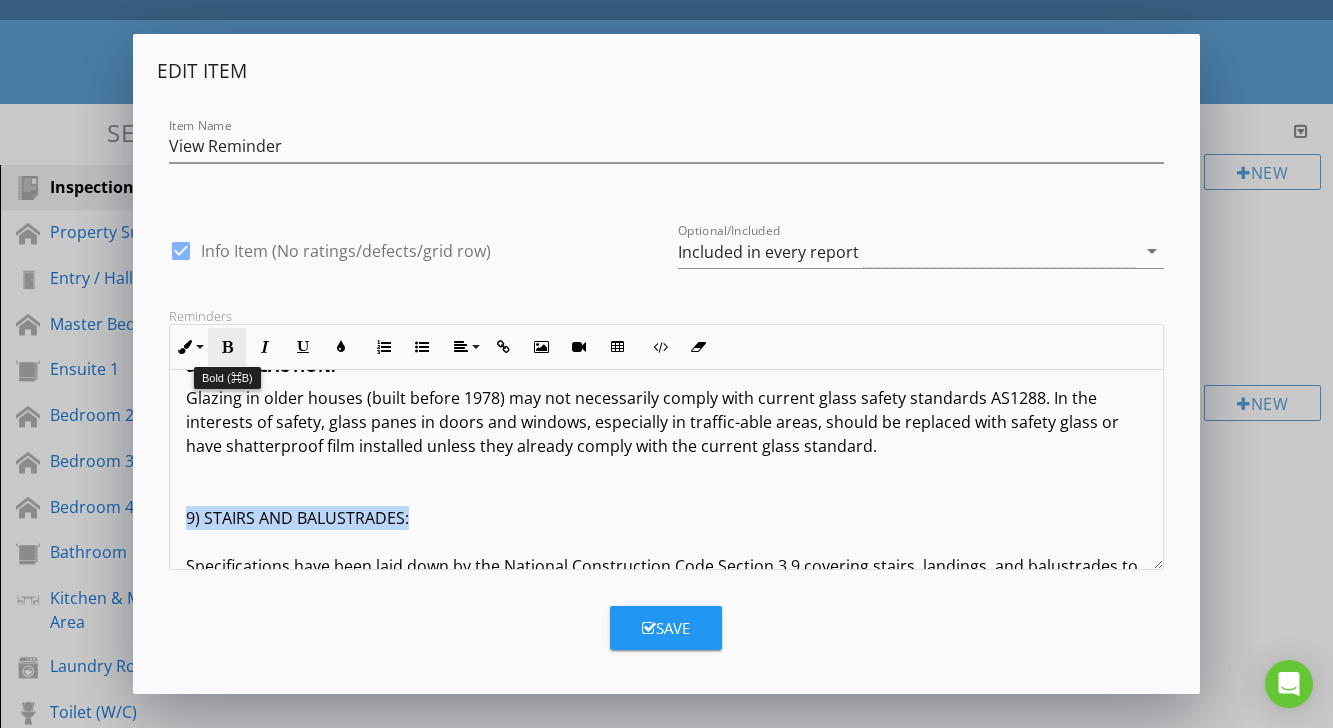 click on "Bold" at bounding box center [227, 347] 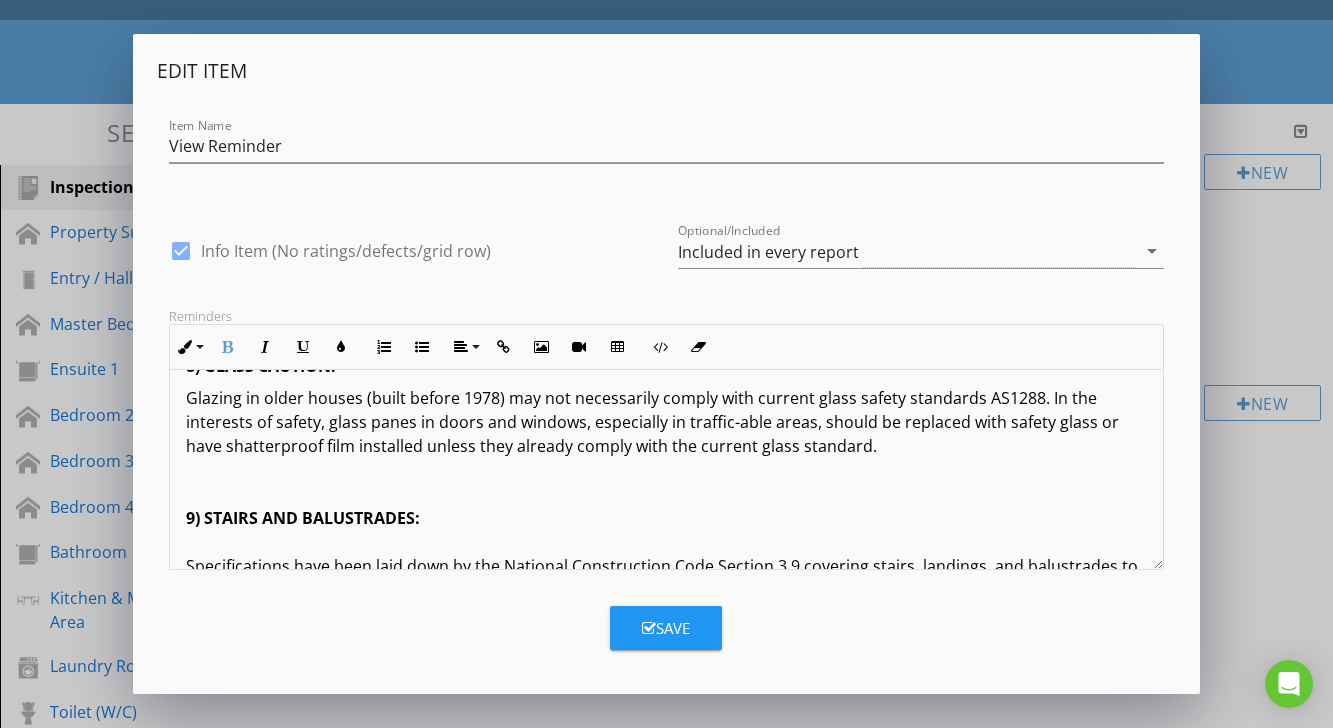 click on "Glazing in older houses (built before 1978) may not necessarily comply with current glass safety standards AS1288. In the interests of safety, glass panes in doors and windows, especially in traffic-able areas, should be replaced with safety glass or have shatterproof film installed unless they already comply with the current glass standard. 9) STAIRS AND BALUSTRADES: Specifications have been laid down by the National Construction Code Section 3.9 covering stairs, landings, and balustrades to ensure the safety of all occupants and visitors in a building. Many balustrades and stairs built before 1996 may not comply with the current standard. You must upgrade all such items to the current standard to improve safety. 10) RETAINING WALLS: Adequate drainage systems Adequate load-bearing capacity Correct component sizing Proper batter (slope of the wall) 11) ROOMS BELOW GROUND LEVEL: 12) ASBESTOS DISCLAIMER: 13) MOULD (mildew and non-wood decay fungi) disclaimer: 14) MAGNESITE DISCLAIMER: 15) ESTIMATING DISCLAIMER:" at bounding box center (666, 1754) 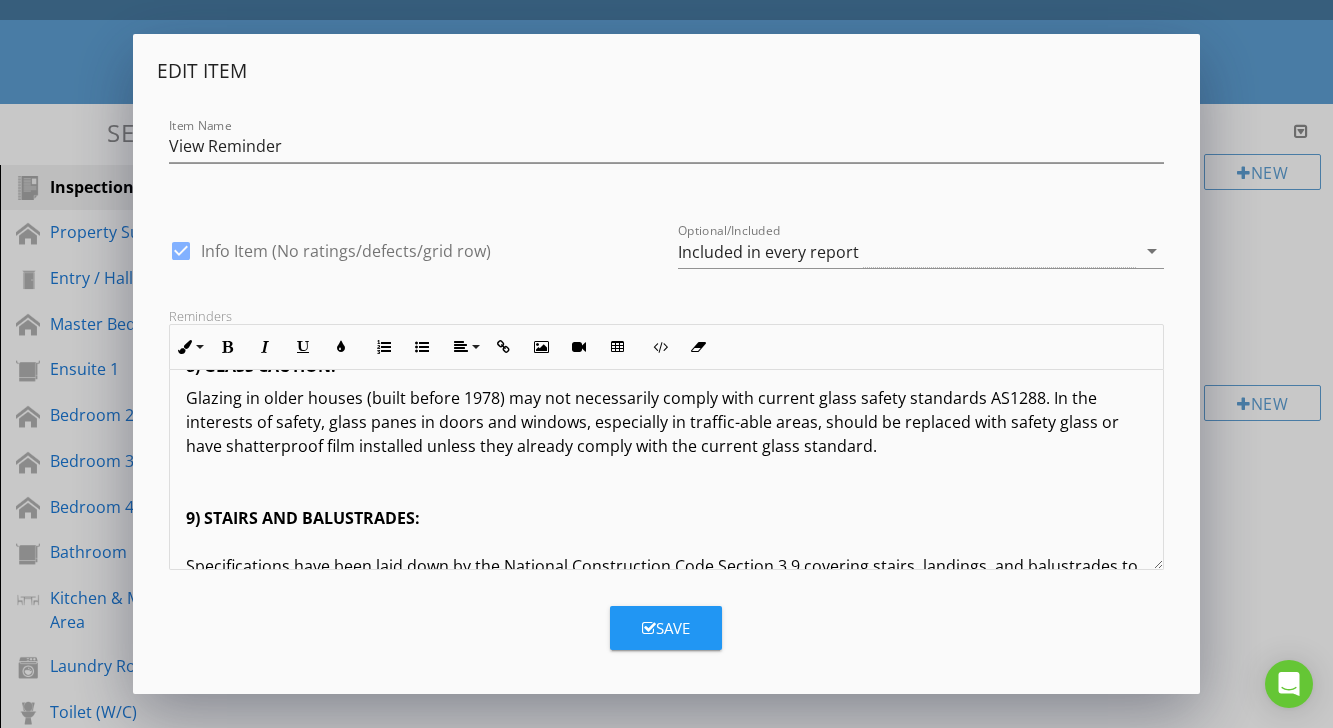 click on "Glazing in older houses (built before 1978) may not necessarily comply with current glass safety standards AS1288. In the interests of safety, glass panes in doors and windows, especially in traffic-able areas, should be replaced with safety glass or have shatterproof film installed unless they already comply with the current glass standard. 9) STAIRS AND BALUSTRADES: Specifications have been laid down by the National Construction Code Section 3.9 covering stairs, landings, and balustrades to ensure the safety of all occupants and visitors in a building. Many balustrades and stairs built before 1996 may not comply with the current standard. You must upgrade all such items to the current standard to improve safety. 10) RETAINING WALLS: Adequate drainage systems Adequate load-bearing capacity Correct component sizing Proper batter (slope of the wall) 11) ROOMS BELOW GROUND LEVEL: 12) ASBESTOS DISCLAIMER: 13) MOULD (mildew and non-wood decay fungi) disclaimer: 14) MAGNESITE DISCLAIMER: 15) ESTIMATING DISCLAIMER:" at bounding box center [666, 1754] 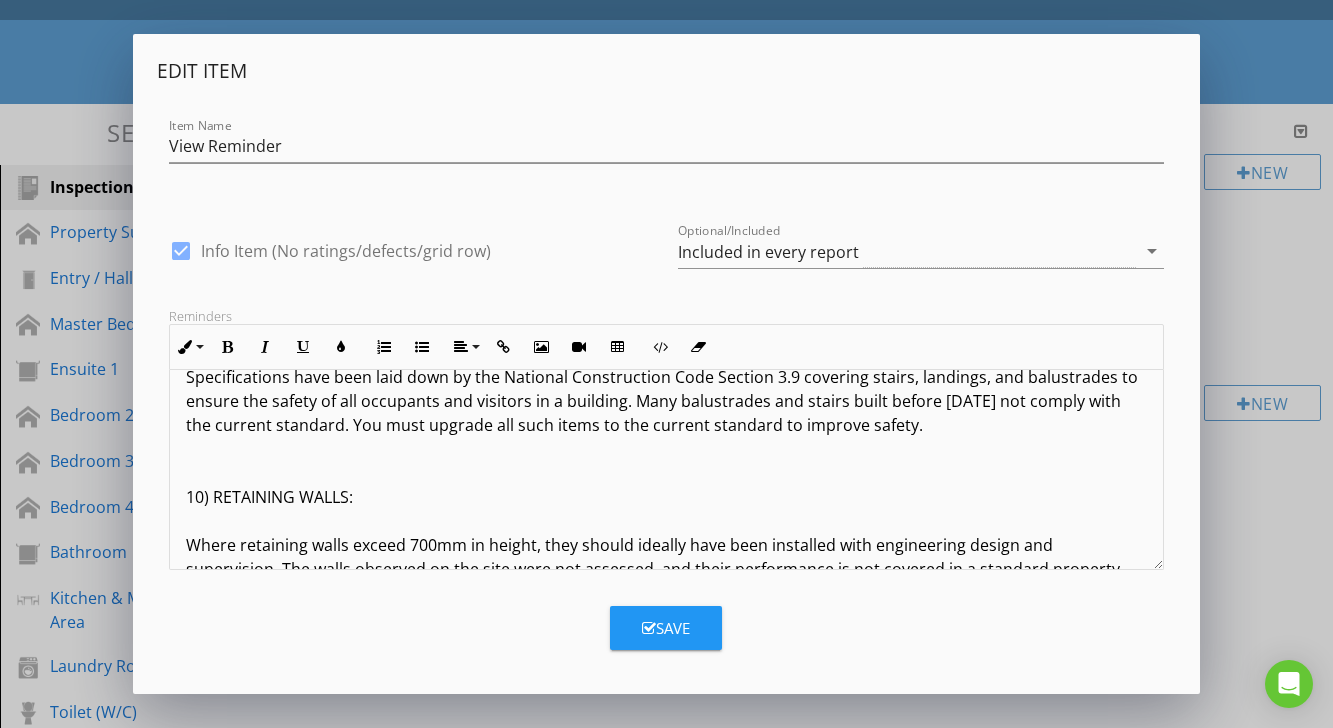 scroll, scrollTop: 7391, scrollLeft: 0, axis: vertical 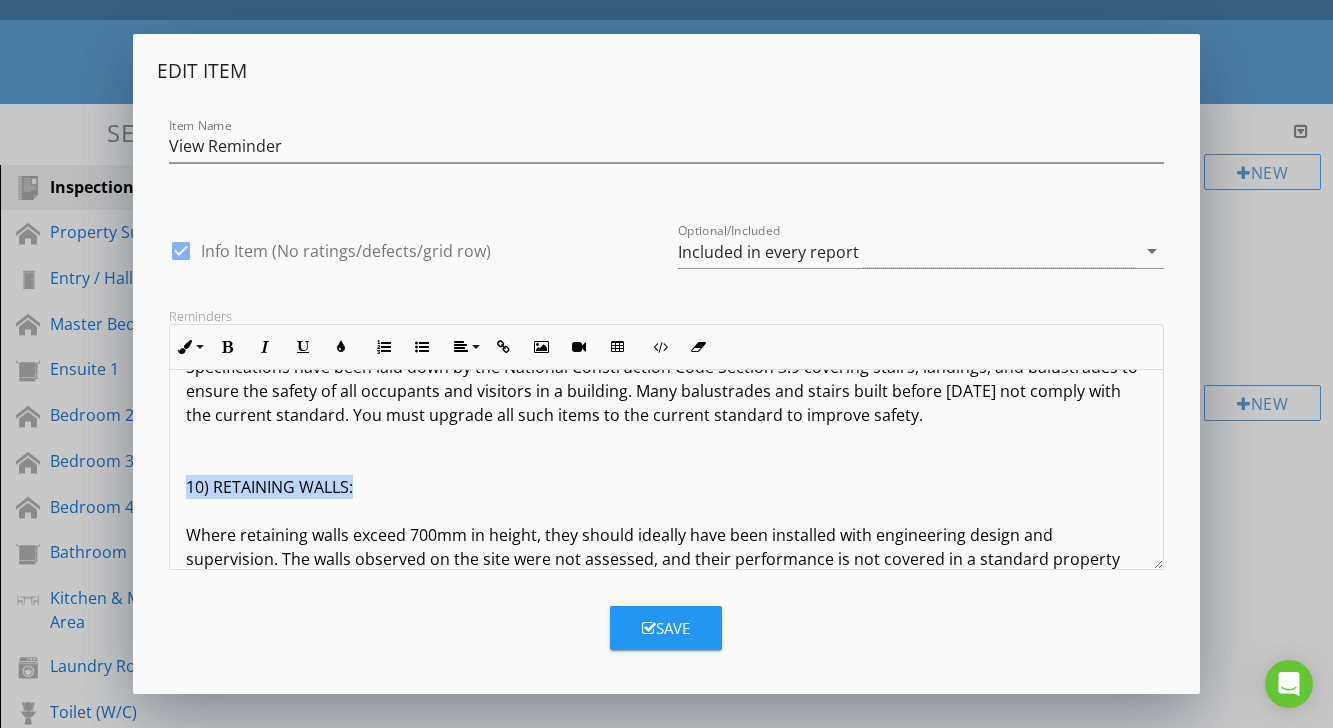 drag, startPoint x: 181, startPoint y: 415, endPoint x: 381, endPoint y: 412, distance: 200.02249 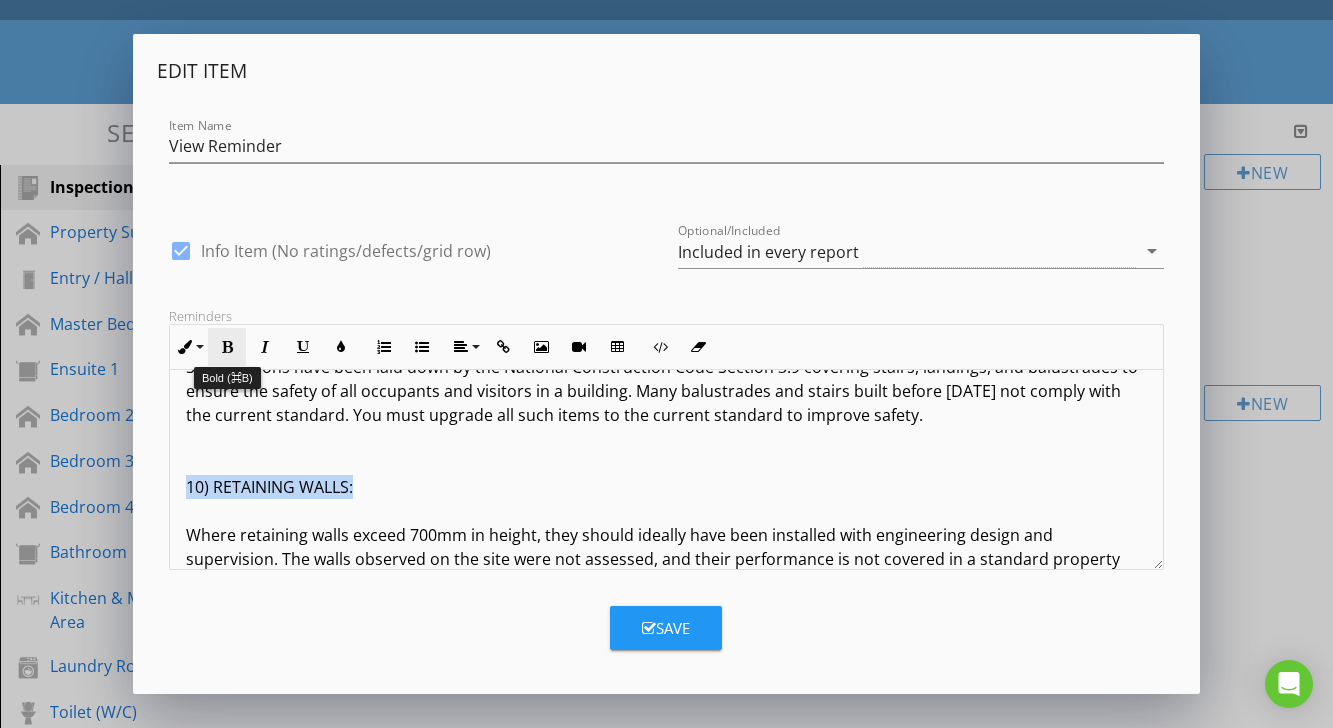 click at bounding box center (227, 347) 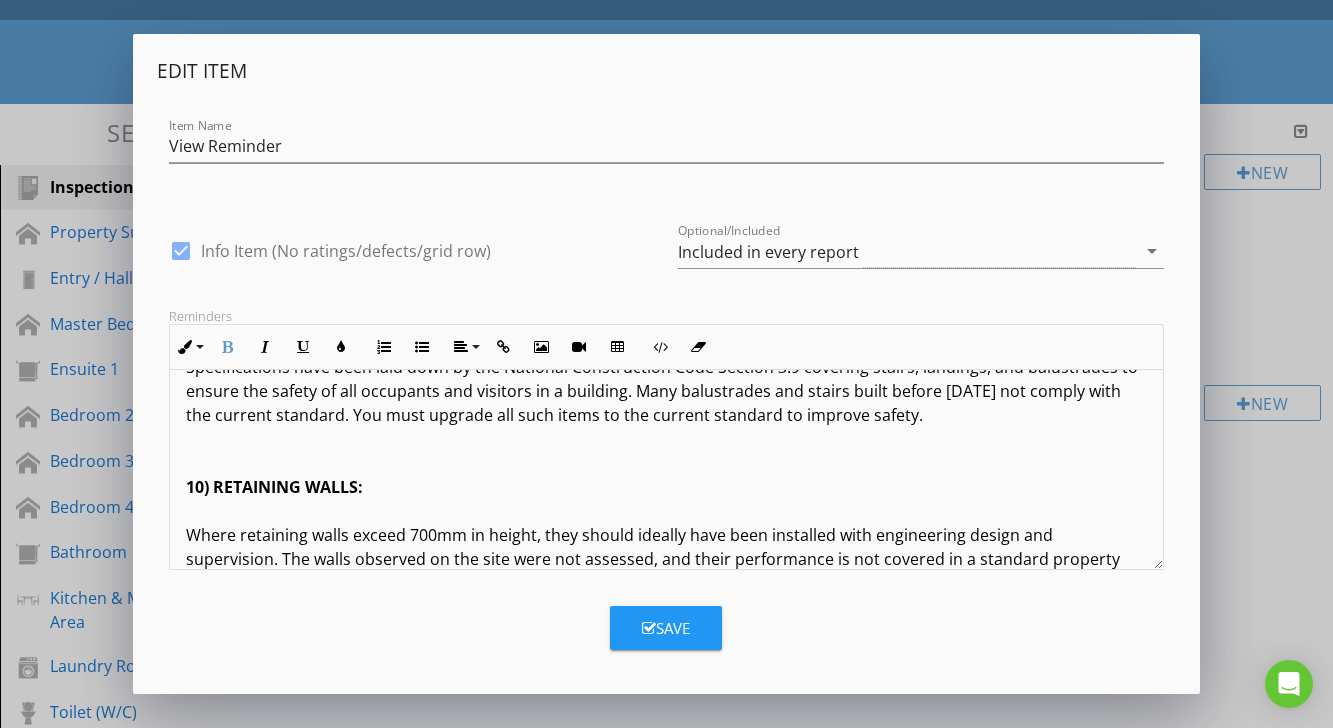 click on "Specifications have been laid down by the National Construction Code Section 3.9 covering stairs, landings, and balustrades to ensure the safety of all occupants and visitors in a building. Many balustrades and stairs built before 1996 may not comply with the current standard. You must upgrade all such items to the current standard to improve safety. 10) RETAINING WALLS: Where retaining walls exceed 700mm in height, they should ideally have been installed with engineering design and supervision. The walls observed on the site were not assessed, and their performance is not covered in a standard property report. It is recommended to conduct further investigation regarding the following aspects: Adequate drainage systems Adequate load-bearing capacity Correct component sizing Proper batter (slope of the wall) 11) ROOMS BELOW GROUND LEVEL: 12) ASBESTOS DISCLAIMER: 13) MOULD (mildew and non-wood decay fungi) disclaimer: 14) MAGNESITE DISCLAIMER: 15) ESTIMATING DISCLAIMER: 16) DISCLAIMER OF LIABILITY:" at bounding box center (666, 1639) 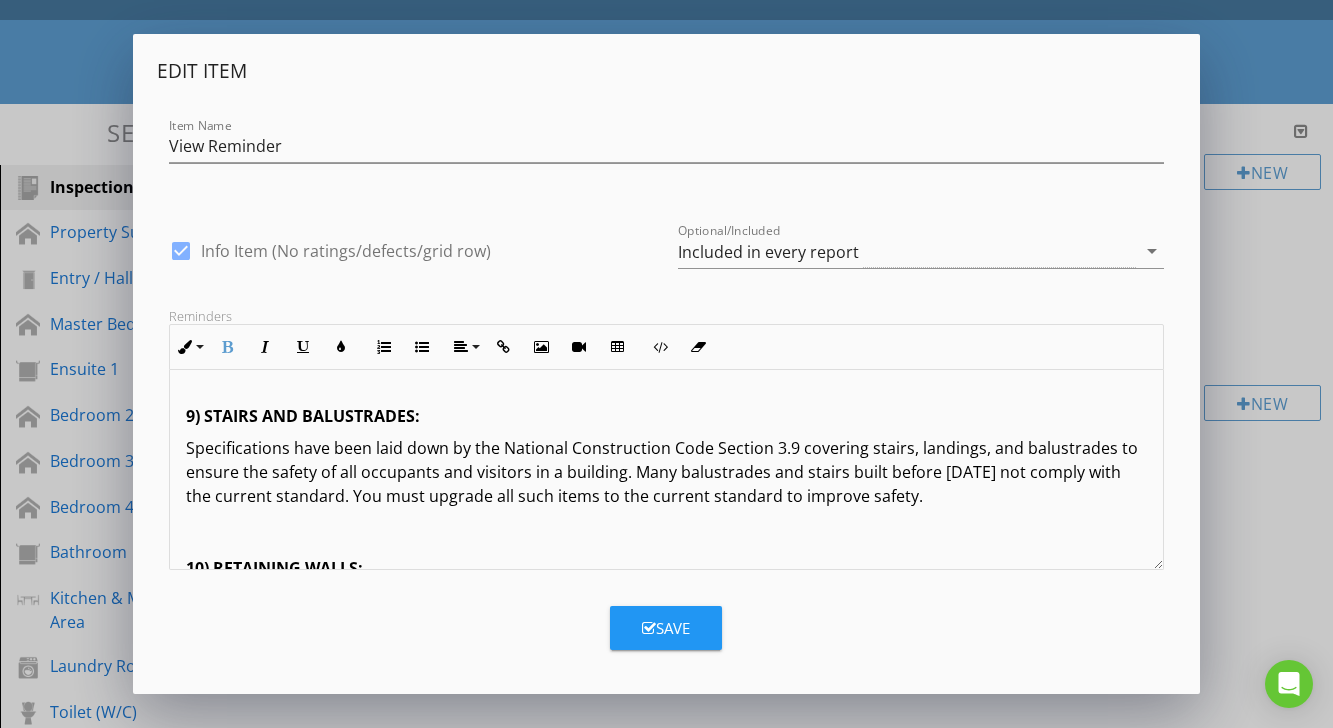 scroll, scrollTop: 7306, scrollLeft: 0, axis: vertical 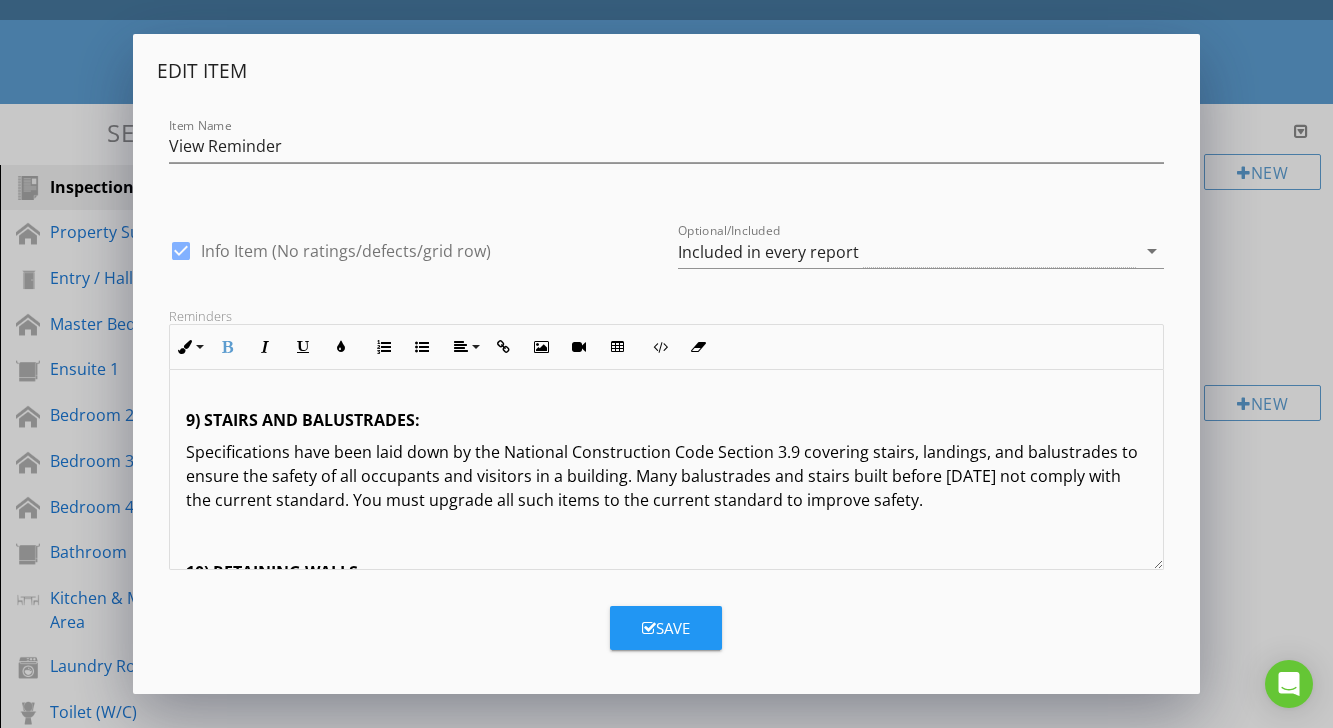 click on "Terms And Conditions - Building Inspection The inspection aims to identify the major defects and safety hazards associated with the property at the time of the inspection. The inspection and reporting are limited to a visual assessment of structure in accordance with AS 4349.1 appendix "C" or, if not a pre-purchase report, then the report complies with AS4349.0. This is a general appraisal only and cannot be relied on alone. A further inspection by specialists and qualified trades is strongly recommended where concerns are raised in the report. DEFINITIONS AND TERMINOLOGY Inspector comments fall into the following categories: SERVICEABLE: The building material or component is in reasonable or serviceable condition for the age of the item or dwelling. MAJOR DEFECT/SAFETY HAZARD: This refers to a particular issue that has substantial negative implications for the property's value or presents an unreasonable risk (Safety Issue). These concerns may be complex or costly. IMPORTANT INFORMATION LIMITATIONS: 2A)" at bounding box center (666, -1952) 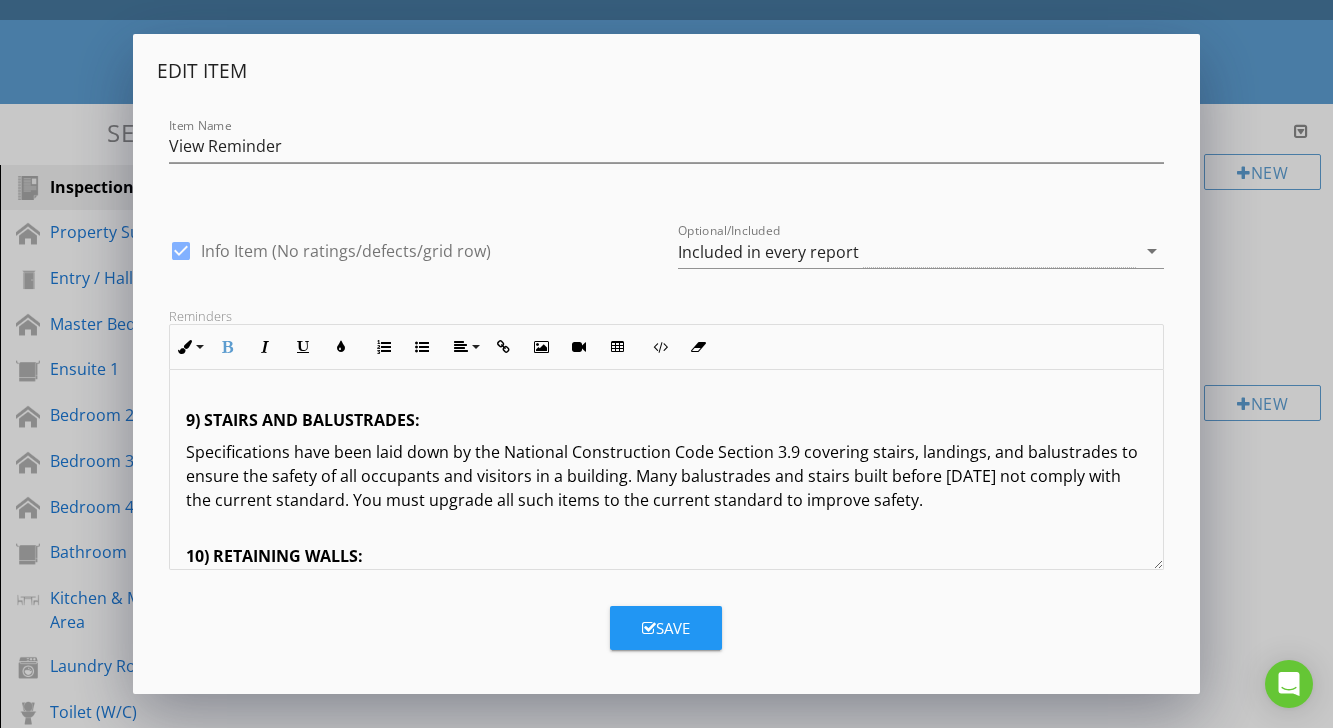 click on "Terms And Conditions - Building Inspection The inspection aims to identify the major defects and safety hazards associated with the property at the time of the inspection. The inspection and reporting are limited to a visual assessment of structure in accordance with AS 4349.1 appendix "C" or, if not a pre-purchase report, then the report complies with AS4349.0. This is a general appraisal only and cannot be relied on alone. A further inspection by specialists and qualified trades is strongly recommended where concerns are raised in the report. DEFINITIONS AND TERMINOLOGY Inspector comments fall into the following categories: SERVICEABLE: The building material or component is in reasonable or serviceable condition for the age of the item or dwelling. MAJOR DEFECT/SAFETY HAZARD: This refers to a particular issue that has substantial negative implications for the property's value or presents an unreasonable risk (Safety Issue). These concerns may be complex or costly. IMPORTANT INFORMATION LIMITATIONS: 2A)" at bounding box center [666, -1960] 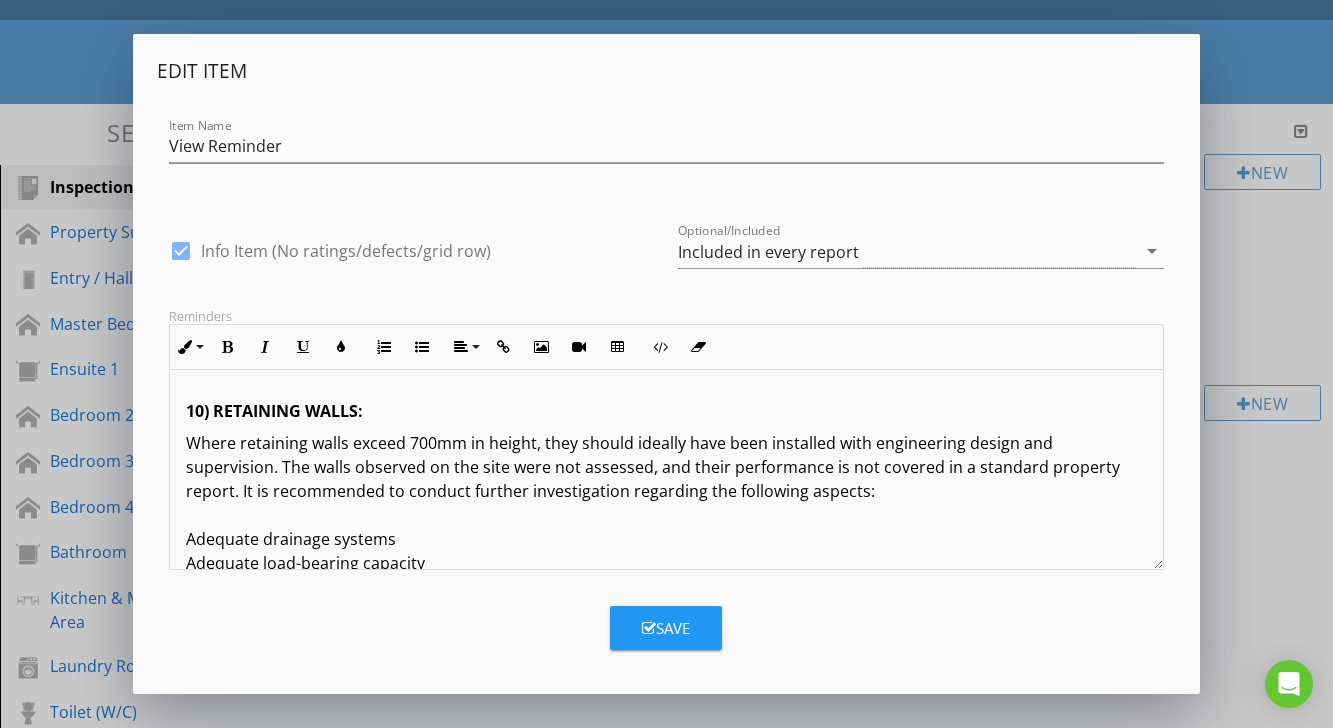scroll, scrollTop: 7438, scrollLeft: 0, axis: vertical 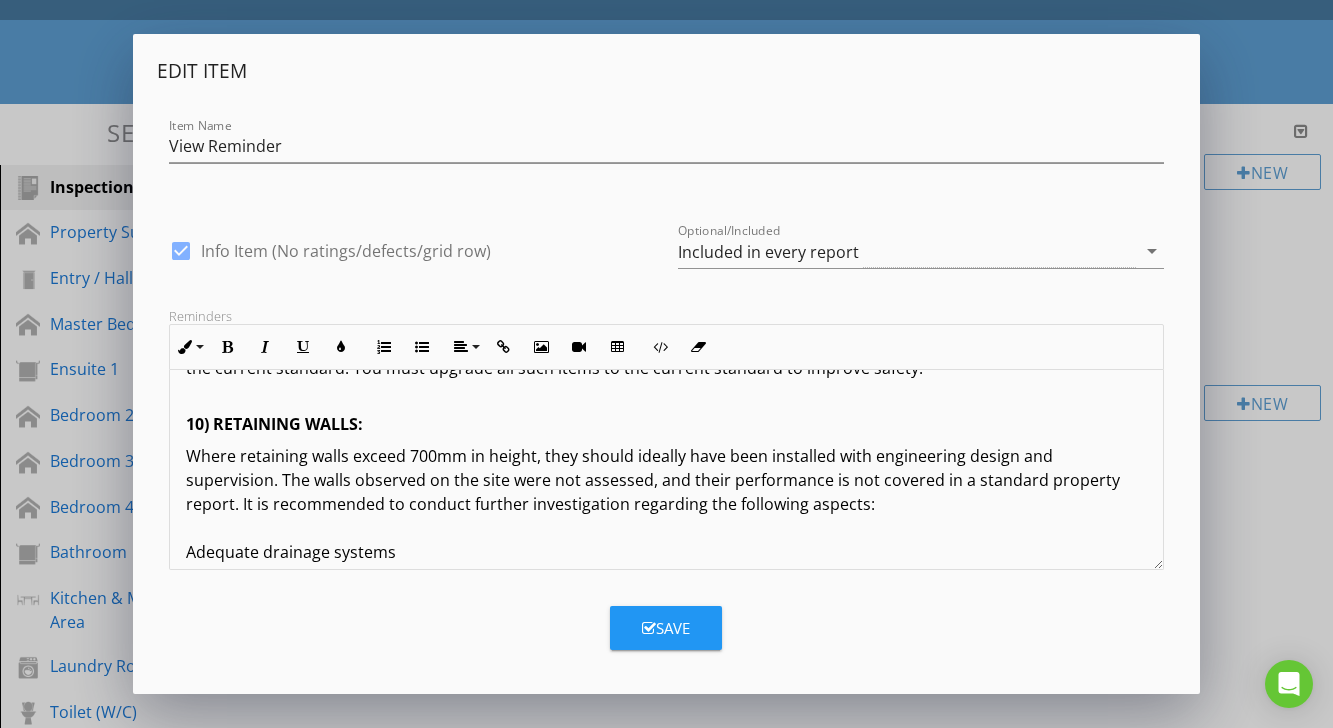 click on "Terms And Conditions - Building Inspection The inspection aims to identify the major defects and safety hazards associated with the property at the time of the inspection. The inspection and reporting are limited to a visual assessment of structure in accordance with AS 4349.1 appendix "C" or, if not a pre-purchase report, then the report complies with AS4349.0. This is a general appraisal only and cannot be relied on alone. A further inspection by specialists and qualified trades is strongly recommended where concerns are raised in the report. DEFINITIONS AND TERMINOLOGY Inspector comments fall into the following categories: SERVICEABLE: The building material or component is in reasonable or serviceable condition for the age of the item or dwelling. MAJOR DEFECT/SAFETY HAZARD: This refers to a particular issue that has substantial negative implications for the property's value or presents an unreasonable risk (Safety Issue). These concerns may be complex or costly. IMPORTANT INFORMATION LIMITATIONS: 2A)" at bounding box center [666, -2100] 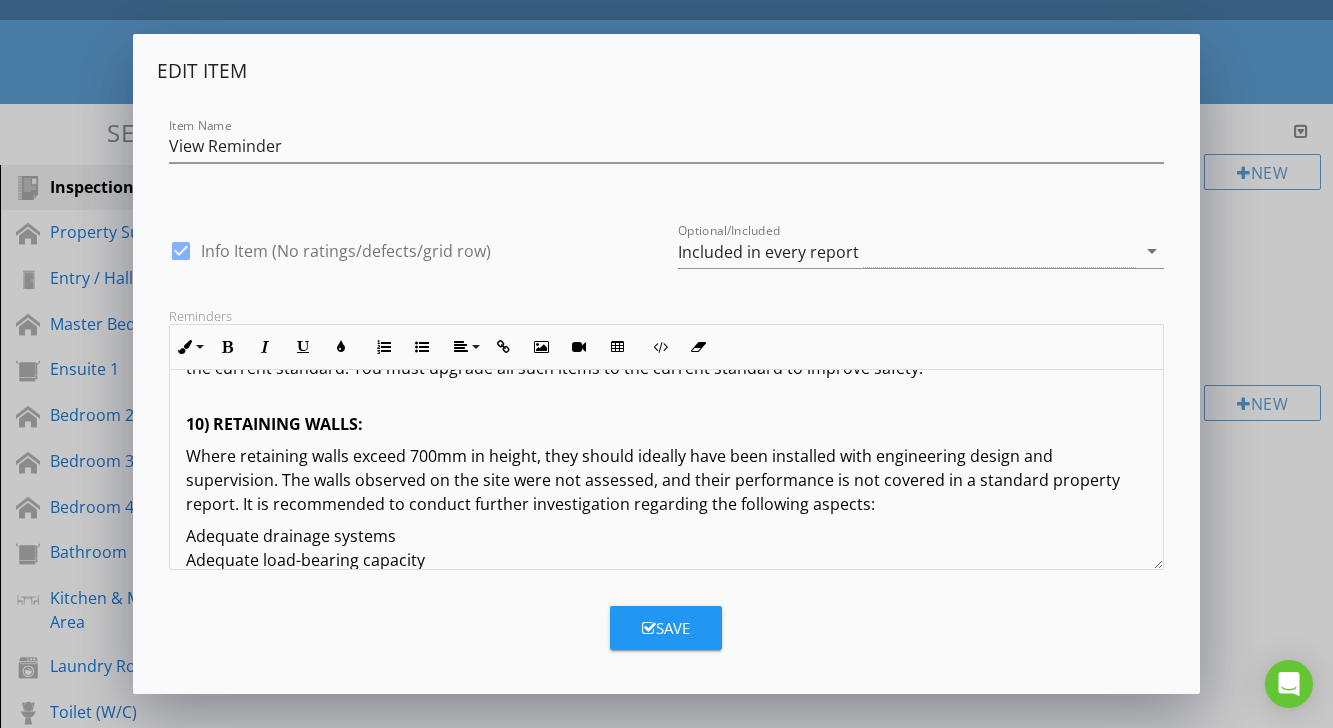 click on "Where retaining walls exceed 700mm in height, they should ideally have been installed with engineering design and supervision. The walls observed on the site were not assessed, and their performance is not covered in a standard property report. It is recommended to conduct further investigation regarding the following aspects:" at bounding box center (666, 480) 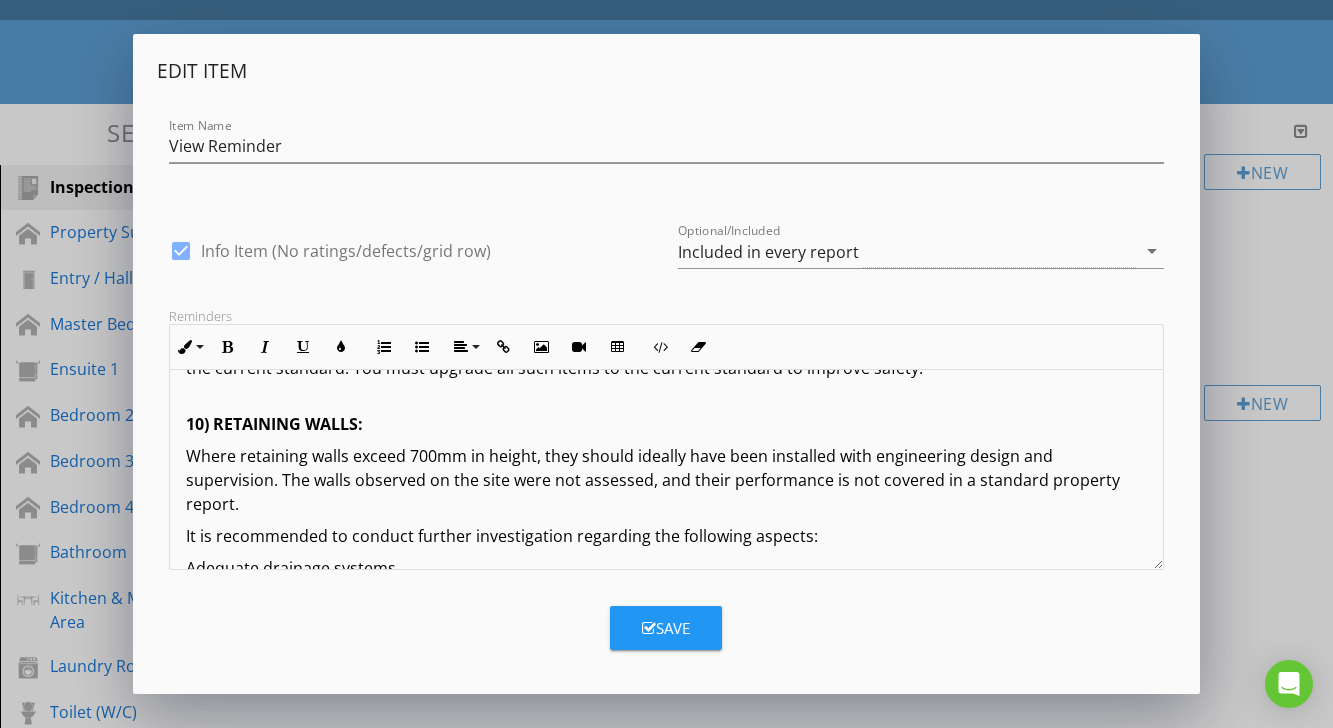 click on "Terms And Conditions - Building Inspection The inspection aims to identify the major defects and safety hazards associated with the property at the time of the inspection. The inspection and reporting are limited to a visual assessment of structure in accordance with AS 4349.1 appendix "C" or, if not a pre-purchase report, then the report complies with AS4349.0. This is a general appraisal only and cannot be relied on alone. A further inspection by specialists and qualified trades is strongly recommended where concerns are raised in the report. DEFINITIONS AND TERMINOLOGY Inspector comments fall into the following categories: SERVICEABLE: The building material or component is in reasonable or serviceable condition for the age of the item or dwelling. MAJOR DEFECT/SAFETY HAZARD: This refers to a particular issue that has substantial negative implications for the property's value or presents an unreasonable risk (Safety Issue). These concerns may be complex or costly. IMPORTANT INFORMATION LIMITATIONS: 2A)" at bounding box center (666, -2092) 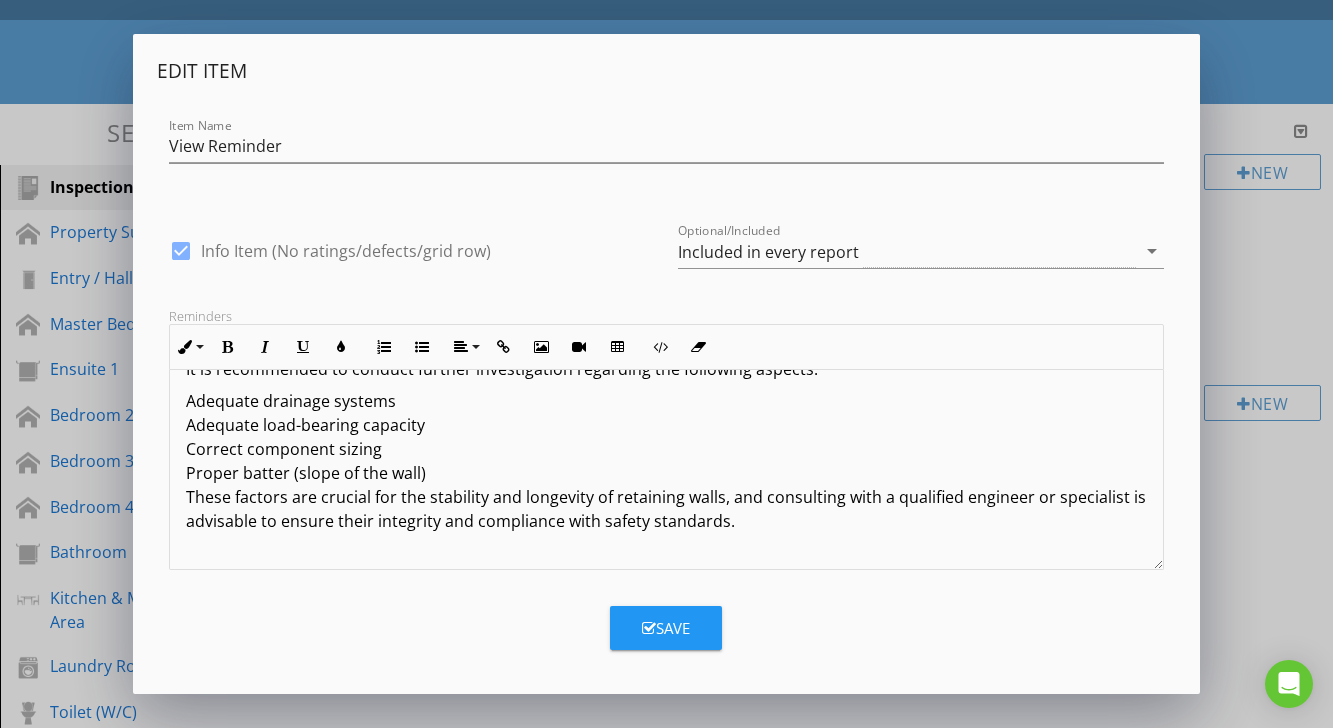 scroll, scrollTop: 7615, scrollLeft: 0, axis: vertical 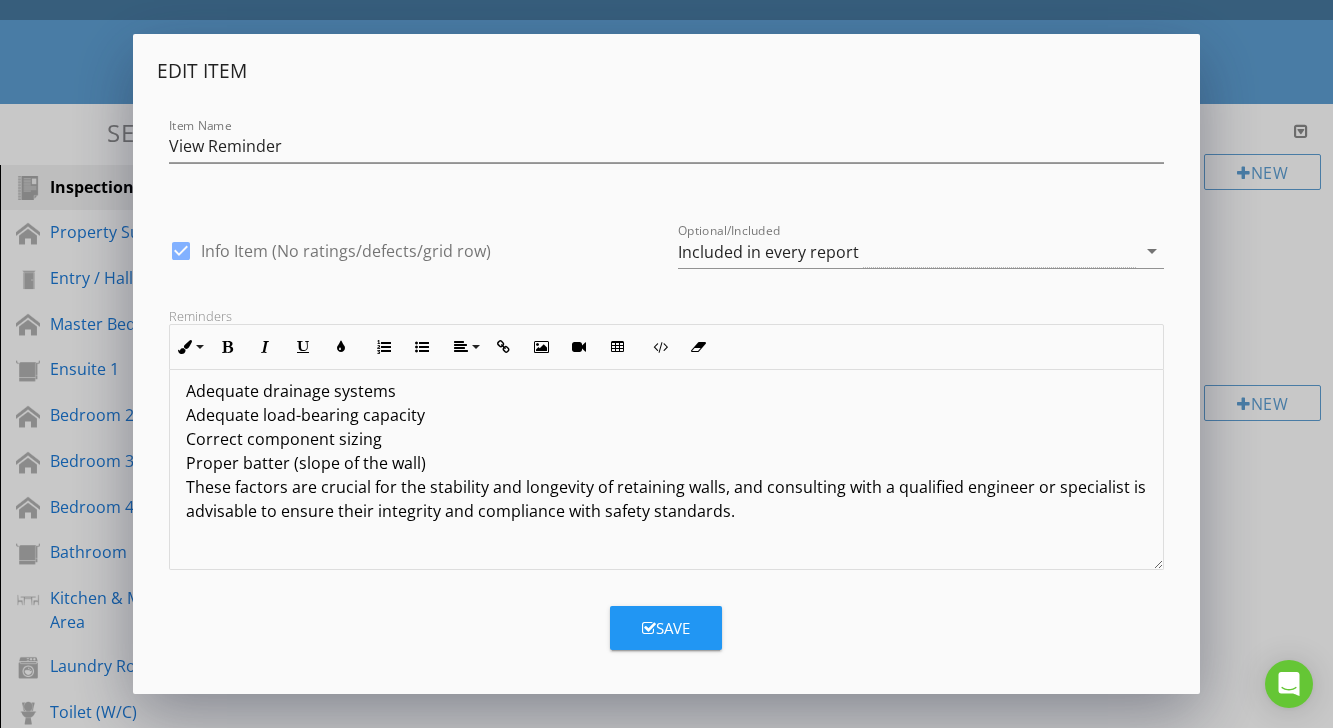 drag, startPoint x: 185, startPoint y: 487, endPoint x: 497, endPoint y: 494, distance: 312.07852 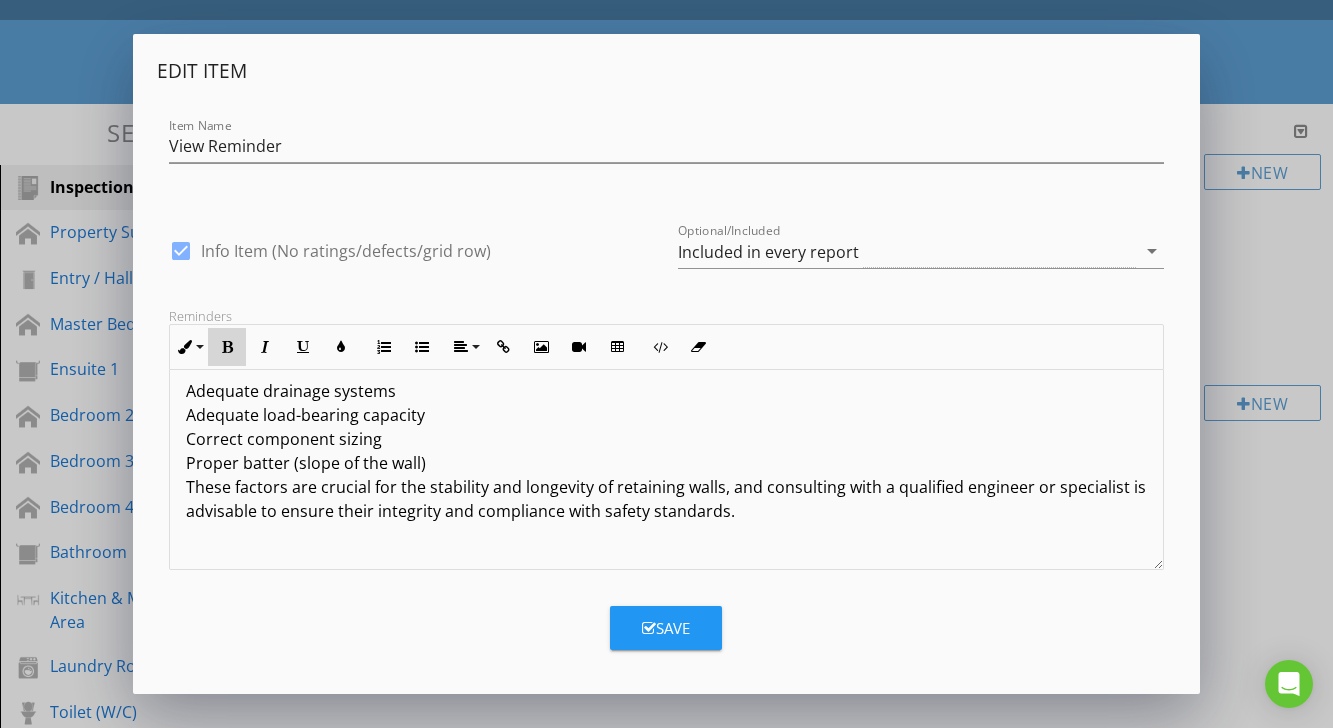 click at bounding box center [227, 347] 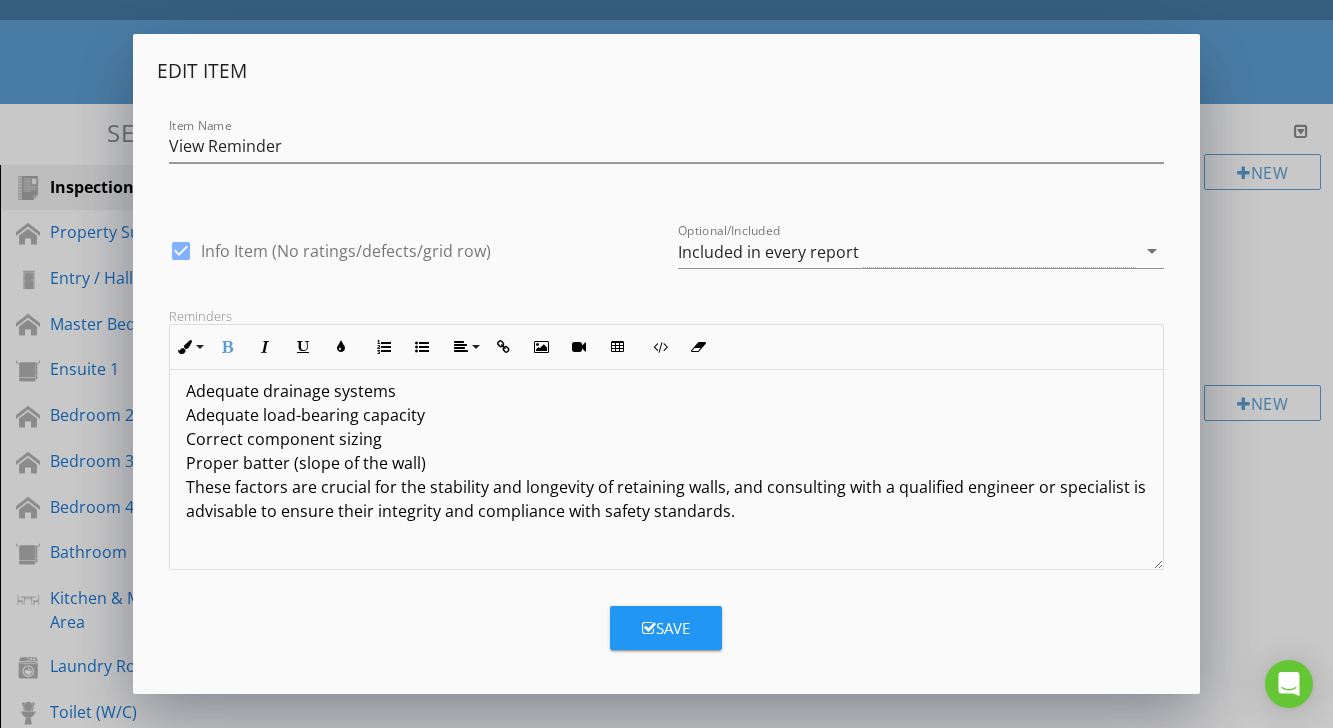 click on "Terms And Conditions - Building Inspection The inspection aims to identify the major defects and safety hazards associated with the property at the time of the inspection. The inspection and reporting are limited to a visual assessment of structure in accordance with AS 4349.1 appendix "C" or, if not a pre-purchase report, then the report complies with AS4349.0. This is a general appraisal only and cannot be relied on alone. A further inspection by specialists and qualified trades is strongly recommended where concerns are raised in the report. DEFINITIONS AND TERMINOLOGY Inspector comments fall into the following categories: SERVICEABLE: The building material or component is in reasonable or serviceable condition for the age of the item or dwelling. MAJOR DEFECT/SAFETY HAZARD: This refers to a particular issue that has substantial negative implications for the property's value or presents an unreasonable risk (Safety Issue). These concerns may be complex or costly. IMPORTANT INFORMATION LIMITATIONS: 2A)" at bounding box center [666, -2269] 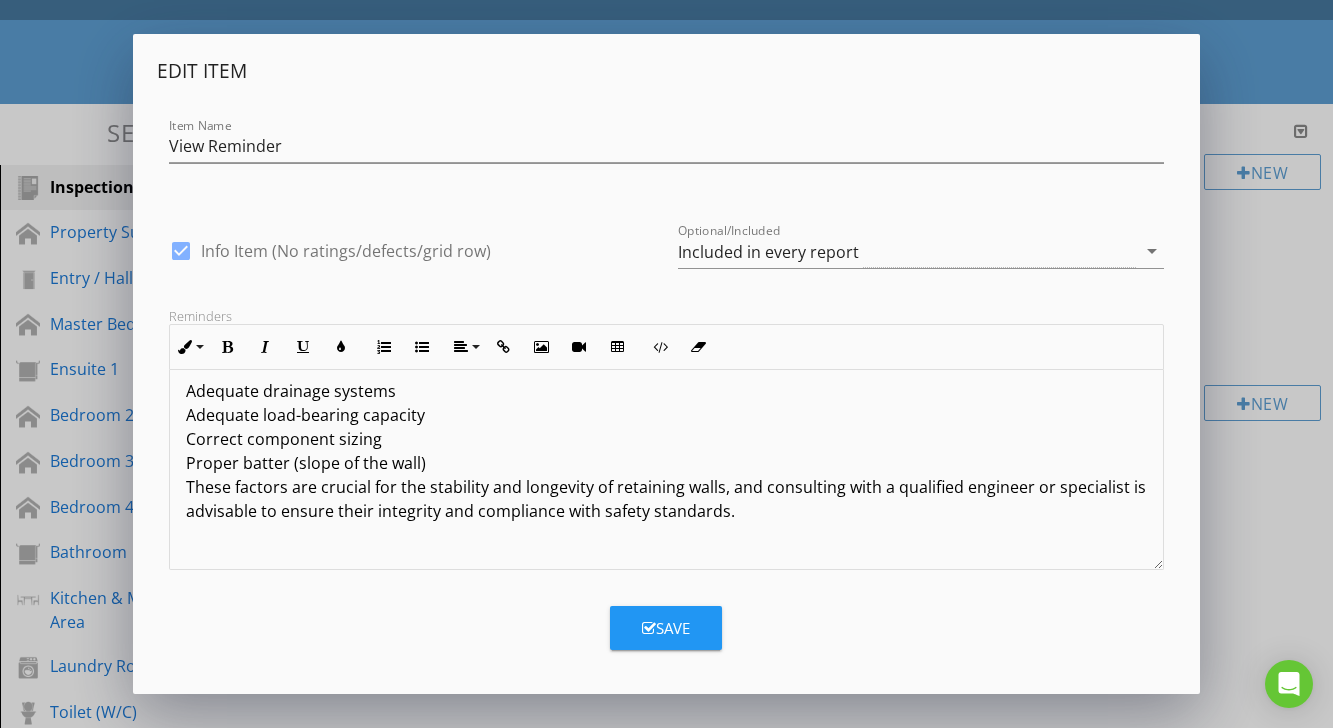 click on "11) ROOMS BELOW GROUND LEVEL:" at bounding box center (326, 583) 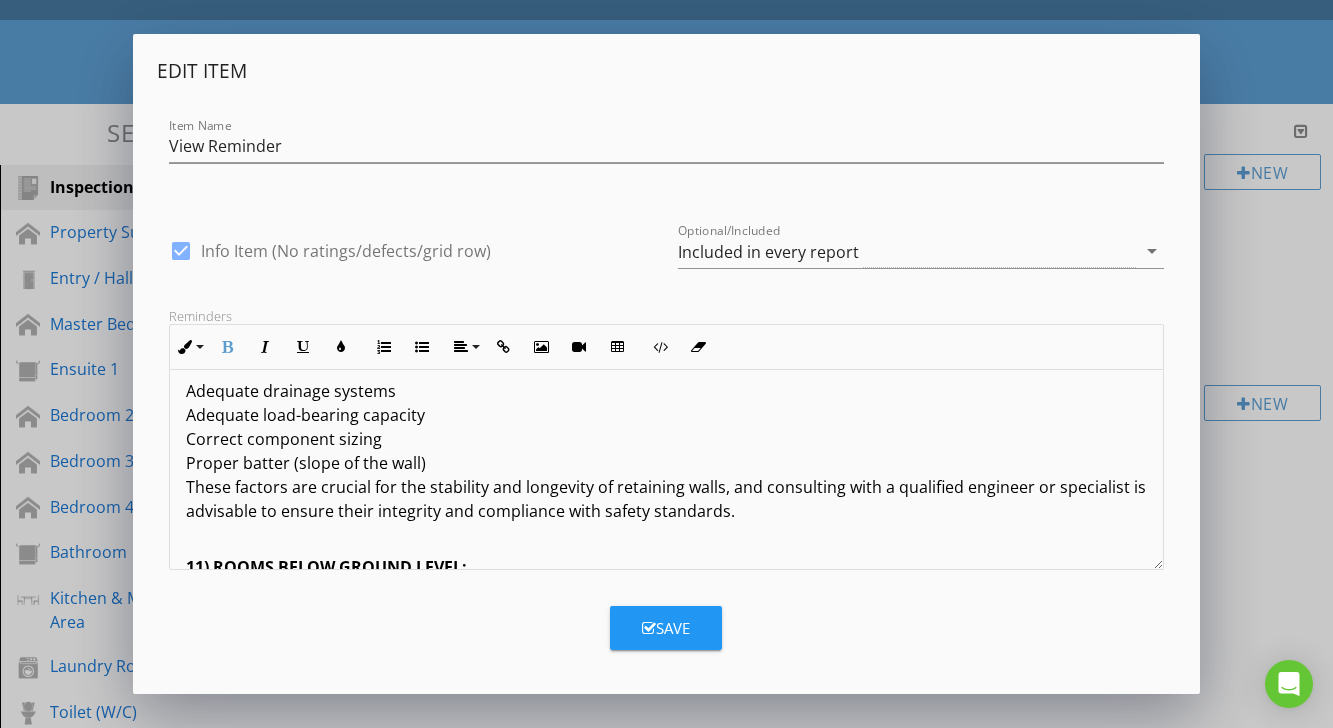 click on "Terms And Conditions - Building Inspection The inspection aims to identify the major defects and safety hazards associated with the property at the time of the inspection. The inspection and reporting are limited to a visual assessment of structure in accordance with AS 4349.1 appendix "C" or, if not a pre-purchase report, then the report complies with AS4349.0. This is a general appraisal only and cannot be relied on alone. A further inspection by specialists and qualified trades is strongly recommended where concerns are raised in the report. DEFINITIONS AND TERMINOLOGY Inspector comments fall into the following categories: SERVICEABLE: The building material or component is in reasonable or serviceable condition for the age of the item or dwelling. MAJOR DEFECT/SAFETY HAZARD: This refers to a particular issue that has substantial negative implications for the property's value or presents an unreasonable risk (Safety Issue). These concerns may be complex or costly. IMPORTANT INFORMATION LIMITATIONS: 2A)" at bounding box center [666, -2277] 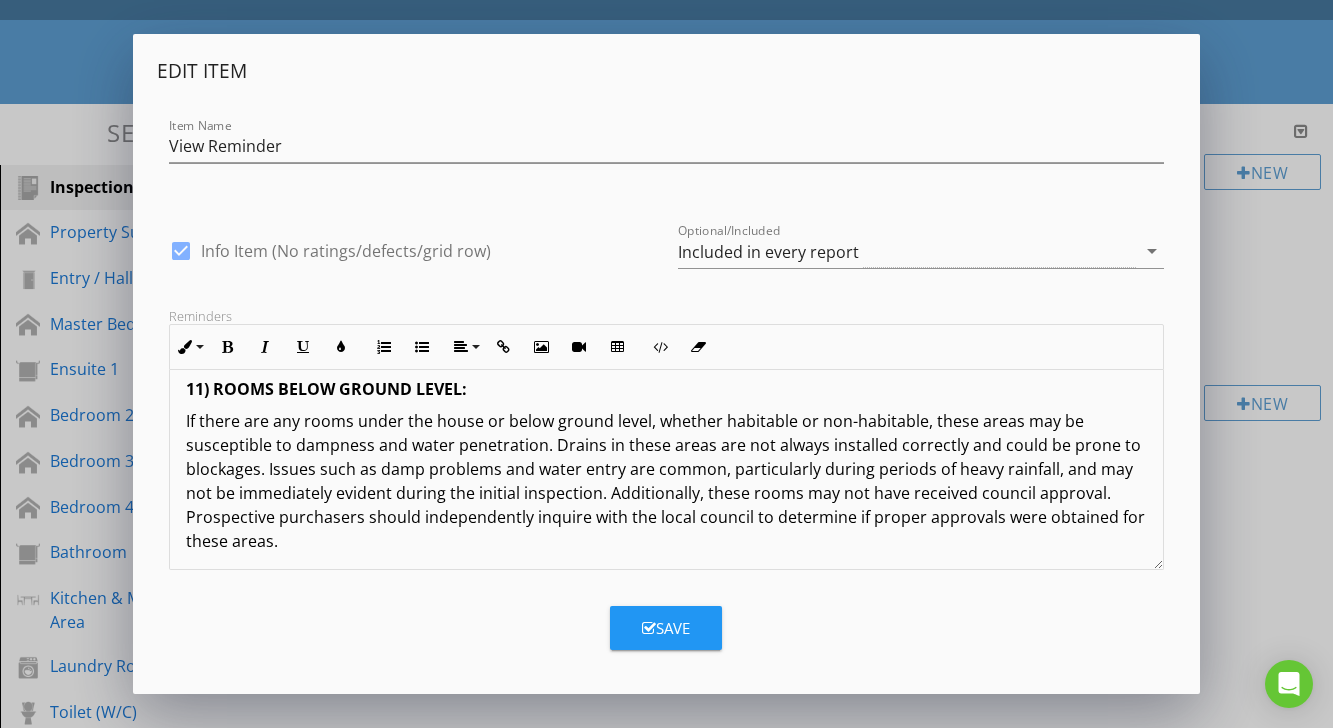 scroll, scrollTop: 7812, scrollLeft: 0, axis: vertical 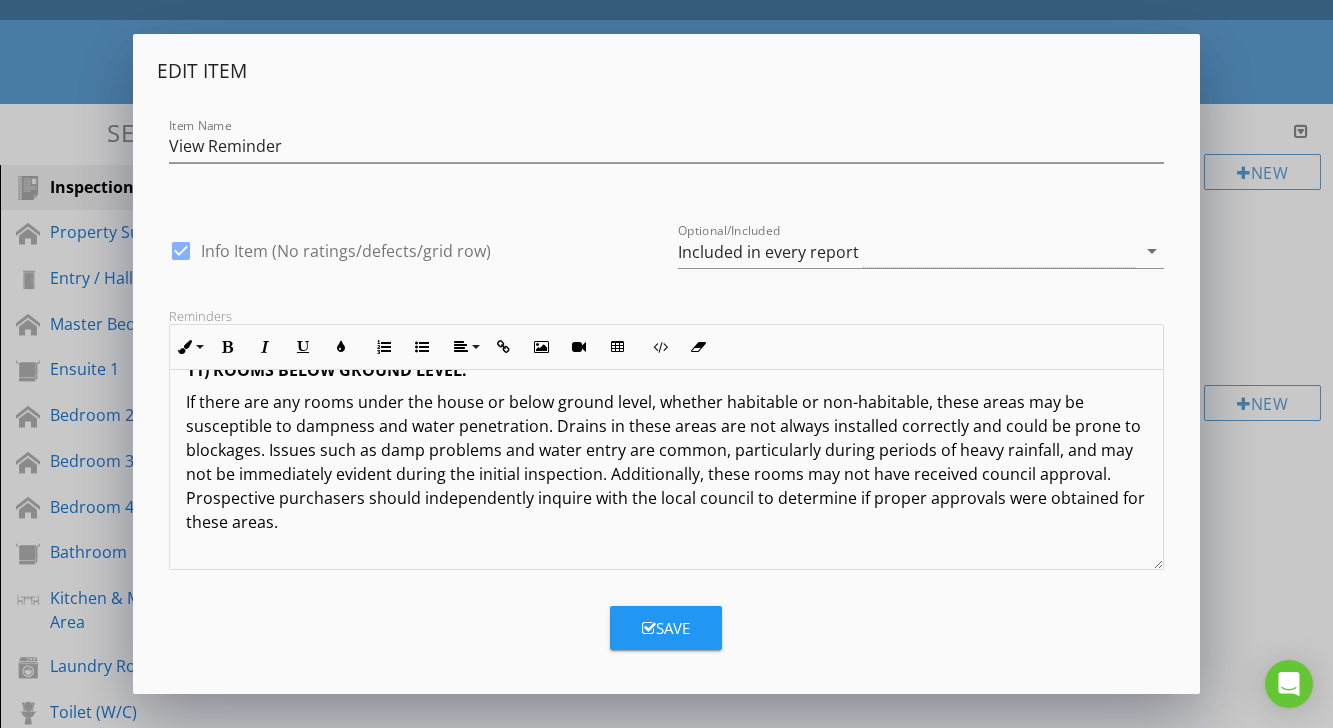 drag, startPoint x: 187, startPoint y: 499, endPoint x: 401, endPoint y: 507, distance: 214.14948 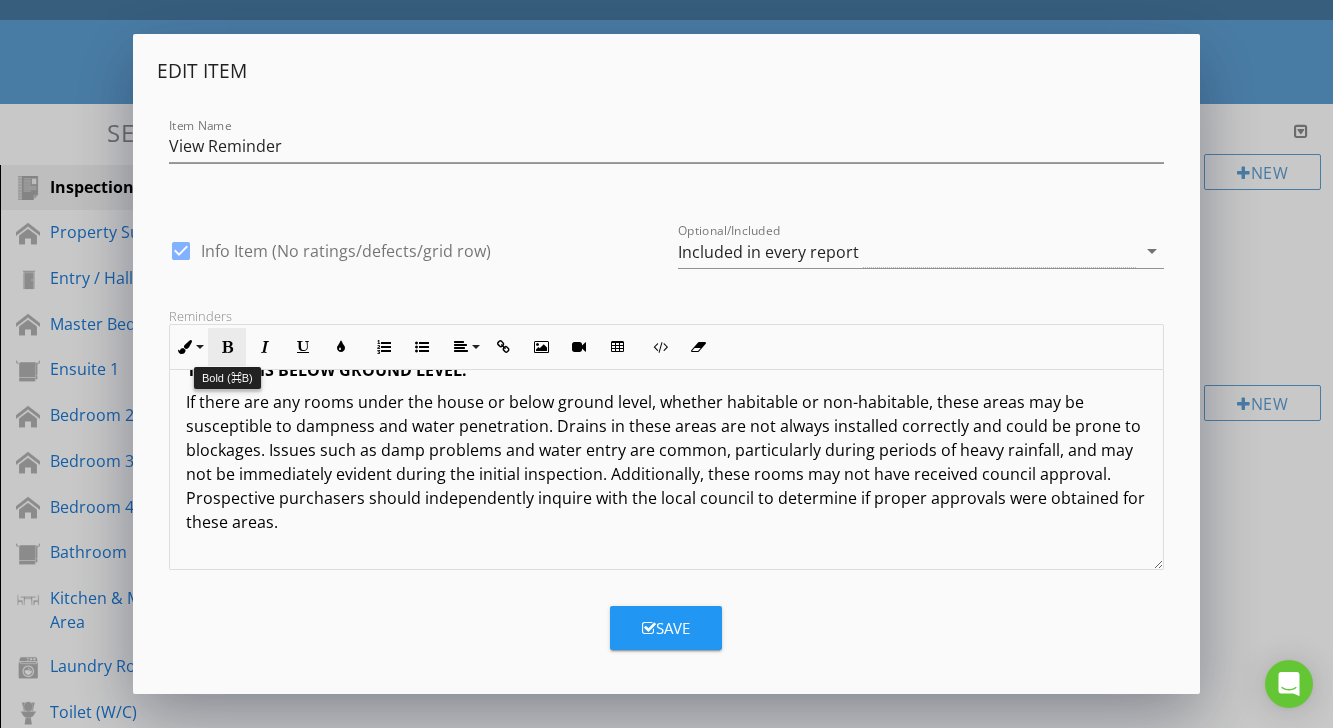 click on "Bold" at bounding box center (227, 347) 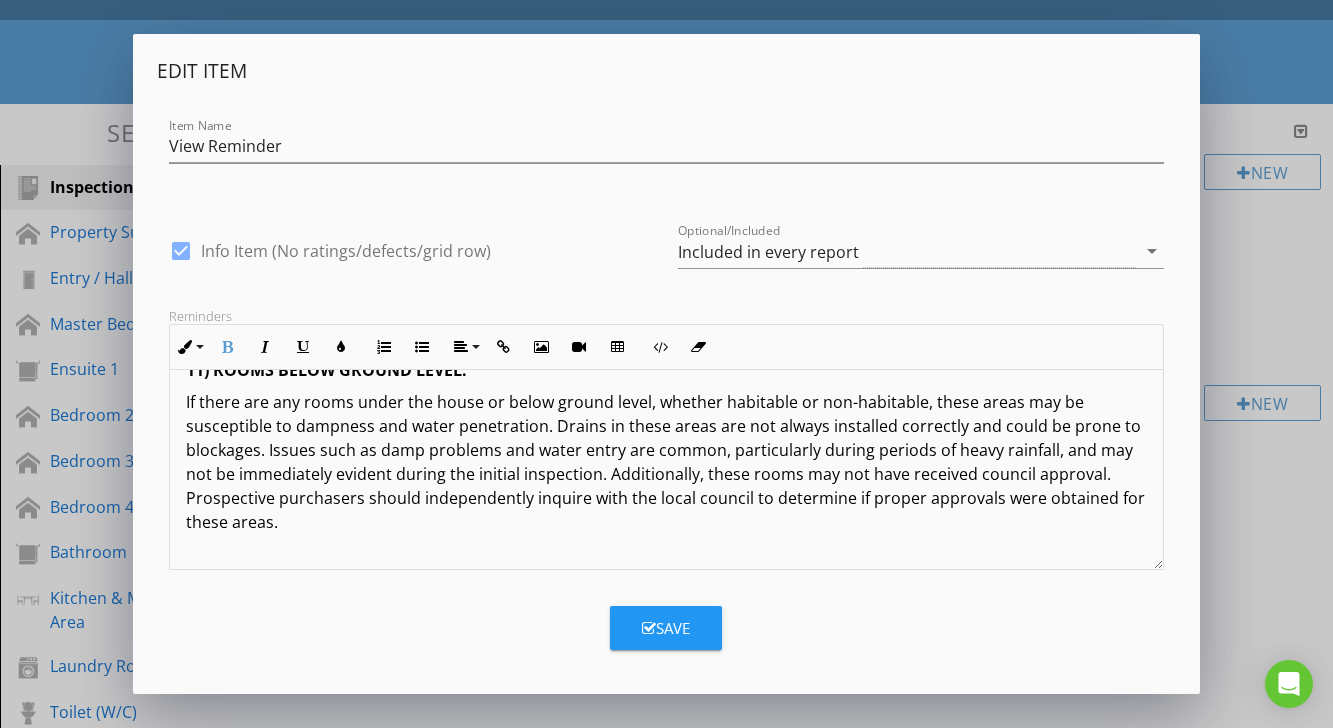click on "If there are any rooms under the house or below ground level, whether habitable or non-habitable, these areas may be susceptible to dampness and water penetration. Drains in these areas are not always installed correctly and could be prone to blockages. Issues such as damp problems and water entry are common, particularly during periods of heavy rainfall, and may not be immediately evident during the initial inspection. Additionally, these rooms may not have received council approval. Prospective purchasers should independently inquire with the local council to determine if proper approvals were obtained for these areas. 12) ASBESTOS DISCLAIMER: No inspection for asbestos was conducted at the property, and this report does not provide any information regarding the presence or absence of asbestos. 13) MOULD (mildew and non-wood decay fungi) disclaimer: 14) MAGNESITE DISCLAIMER: 15) ESTIMATING DISCLAIMER: 16) DISCLAIMER OF LIABILITY: 17) DISCLAIMER OF LIABILITY TO THIRD PARTIES: 18) COMPLAINTS PROCEDURE:" at bounding box center [666, 1422] 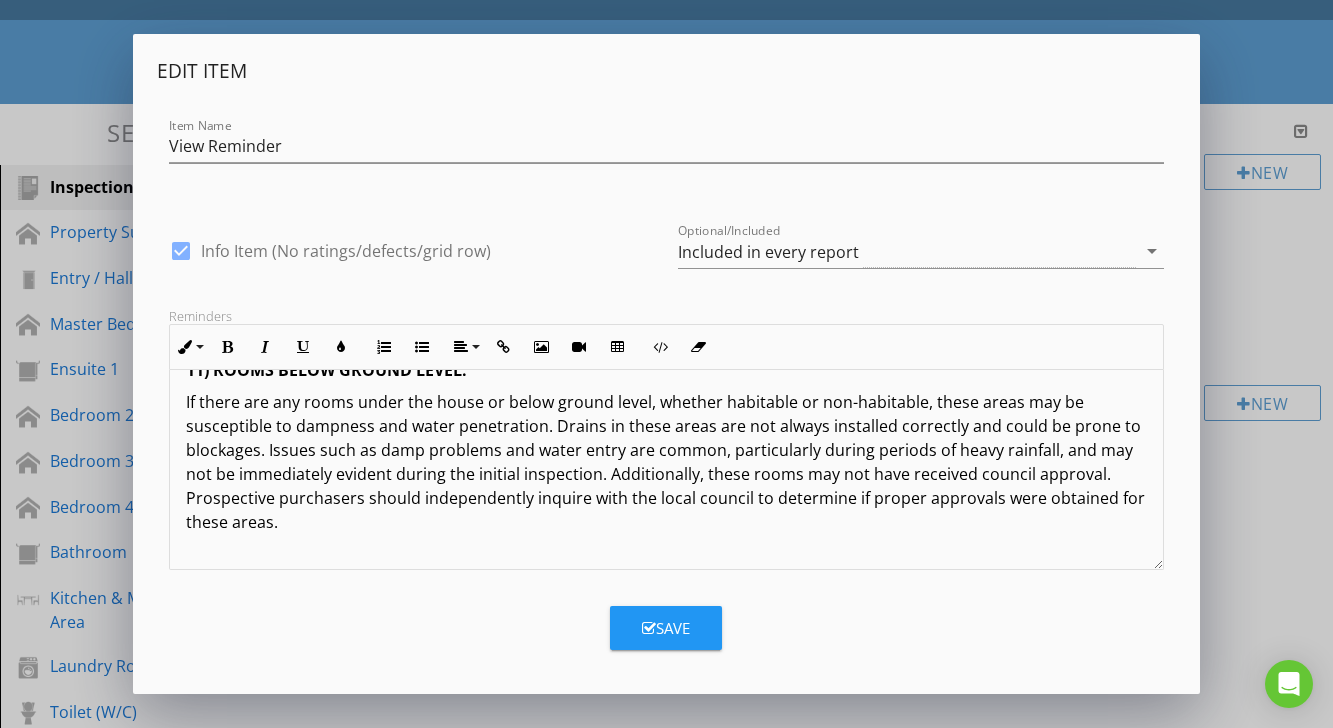 click on "12) ASBESTOS DISCLAIMER:" at bounding box center (292, 594) 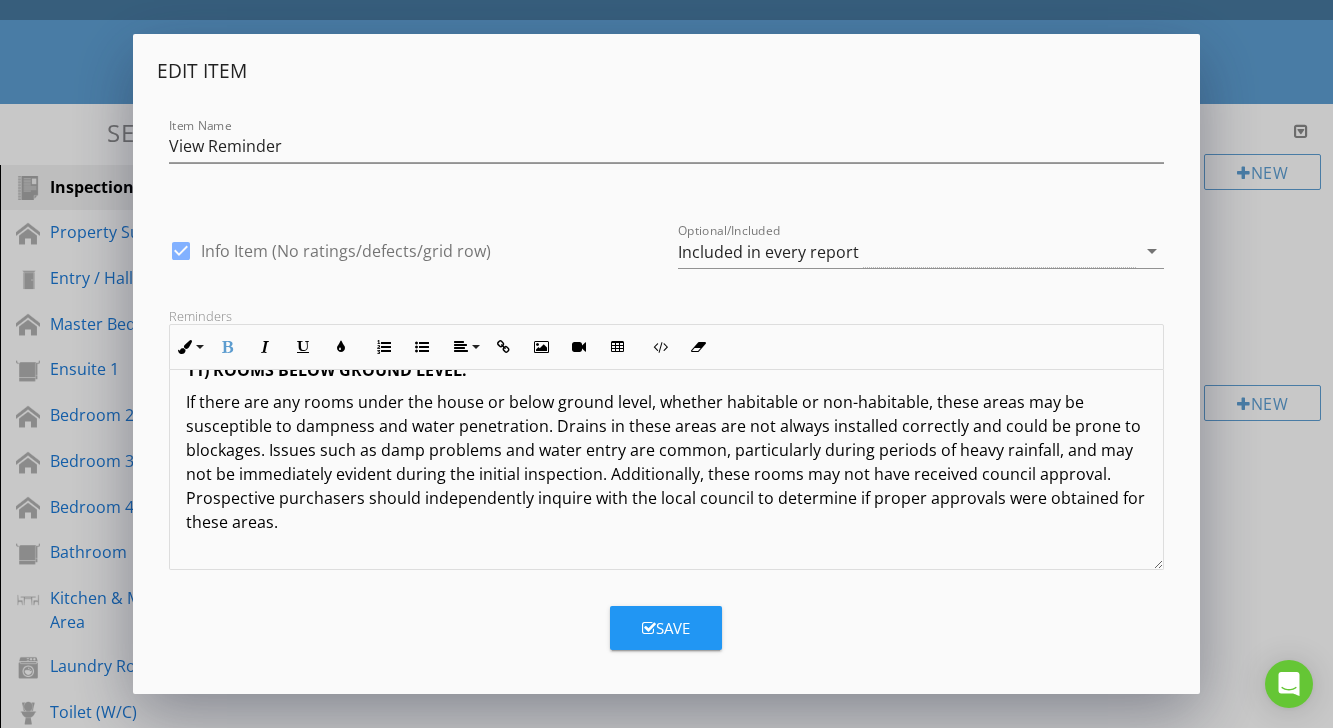 click on "12) ASBESTOS DISCLAIMER: No inspection for asbestos was conducted at the property, and this report does not provide any information regarding the presence or absence of asbestos. 13) MOULD (mildew and non-wood decay fungi) disclaimer: Mildew and non-wood decay fungi are commonly referred to as mould. However, mould and their spores can potentially cause health issues or allergic reactions such as asthma and dermatitis in certain individuals. No inspection for mould was conducted at the property, and this report does not provide any information regarding the presence or absence of mould. 14) MAGNESITE DISCLAIMER: No inspection for Magnesite flooring was carried out at the property and no report on the presence or absence of Magnesite Flooring is provided. You should ask the owner whether Magnesite flooring is present and/or seek advice from a structural engineer. 15) ESTIMATING DISCLAIMER: 16) DISCLAIMER OF LIABILITY: 17) DISCLAIMER OF LIABILITY TO THIRD PARTIES: 18) COMPLAINTS PROCEDURE:" at bounding box center (666, 1502) 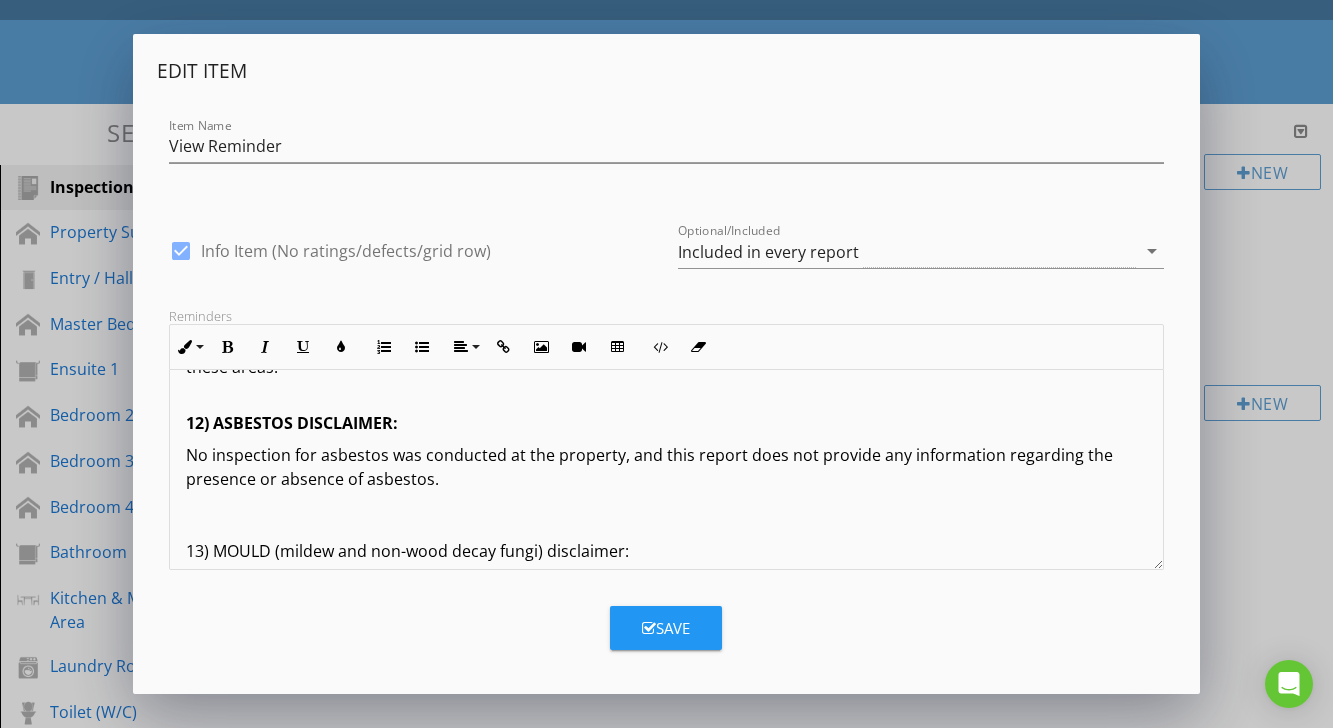 scroll, scrollTop: 7967, scrollLeft: 0, axis: vertical 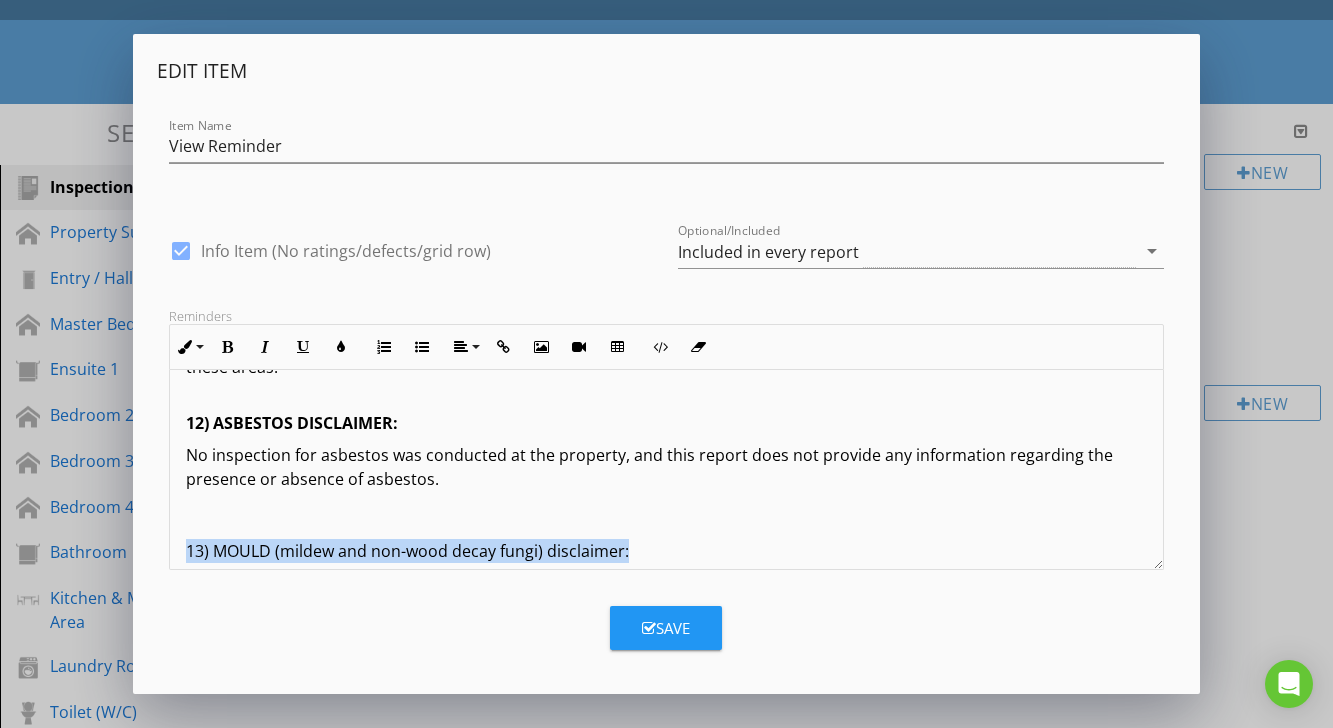 drag, startPoint x: 184, startPoint y: 452, endPoint x: 644, endPoint y: 462, distance: 460.10867 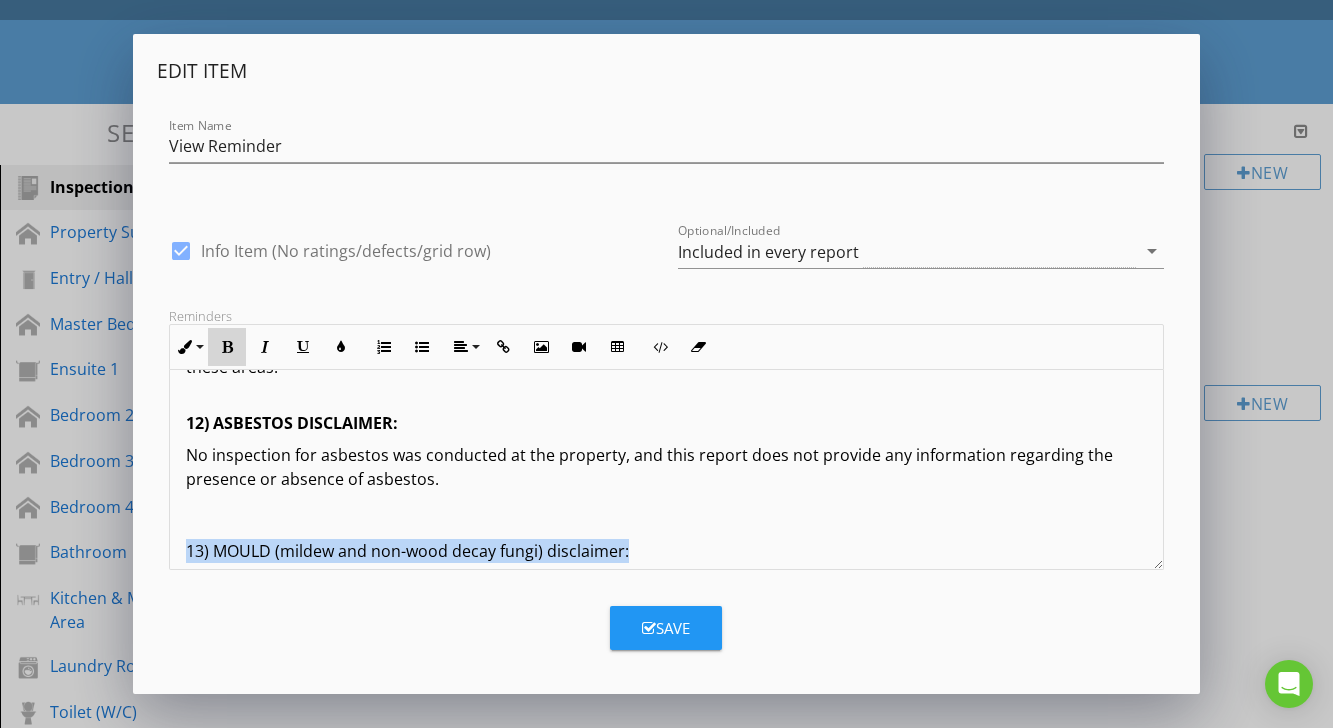 click at bounding box center [227, 347] 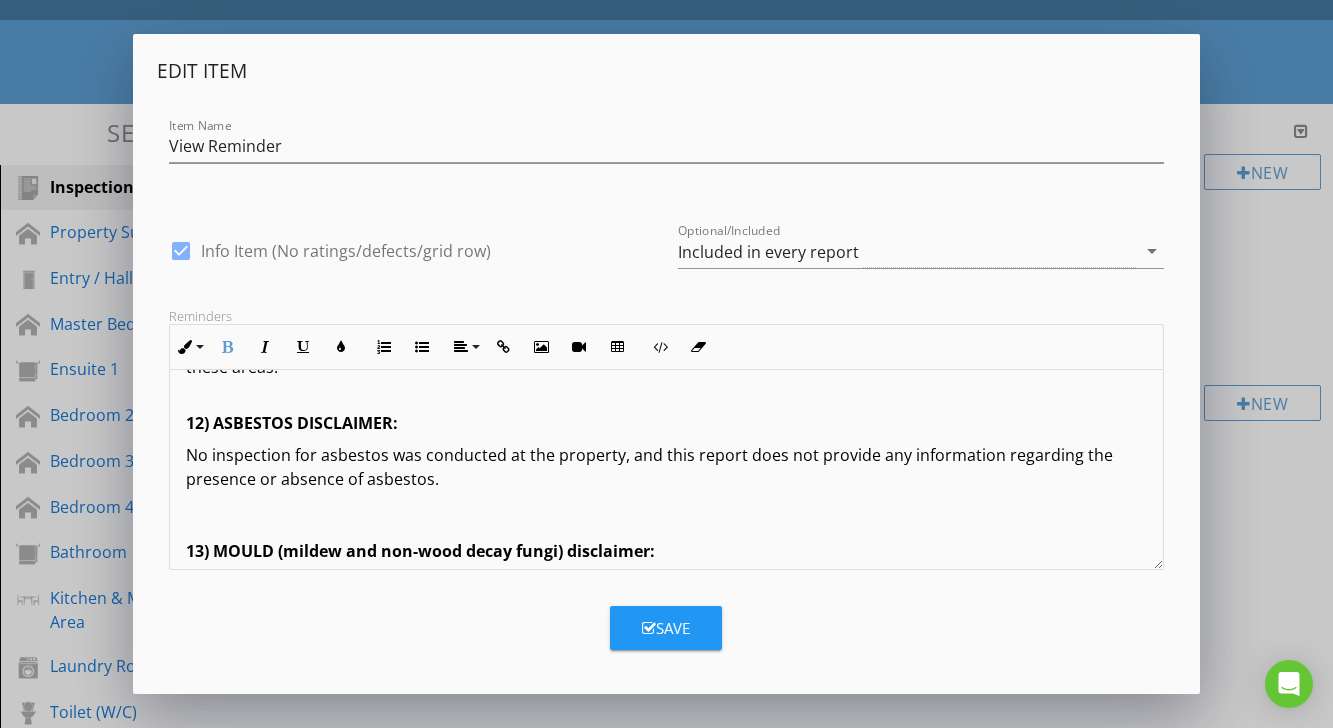 click on "No inspection for asbestos was conducted at the property, and this report does not provide any information regarding the presence or absence of asbestos. 13) MOULD (mildew and non-wood decay fungi) disclaimer: Mildew and non-wood decay fungi are commonly referred to as mould. However, mould and their spores can potentially cause health issues or allergic reactions such as asthma and dermatitis in certain individuals. No inspection for mould was conducted at the property, and this report does not provide any information regarding the presence or absence of mould. 14) MAGNESITE DISCLAIMER: No inspection for Magnesite flooring was carried out at the property and no report on the presence or absence of Magnesite Flooring is provided. You should ask the owner whether Magnesite flooring is present and/or seek advice from a structural engineer. 15) ESTIMATING DISCLAIMER: 16) DISCLAIMER OF LIABILITY: 17) DISCLAIMER OF LIABILITY TO THIRD PARTIES: 18) COMPLAINTS PROCEDURE: Other Recommended Inspections:" at bounding box center [666, 1355] 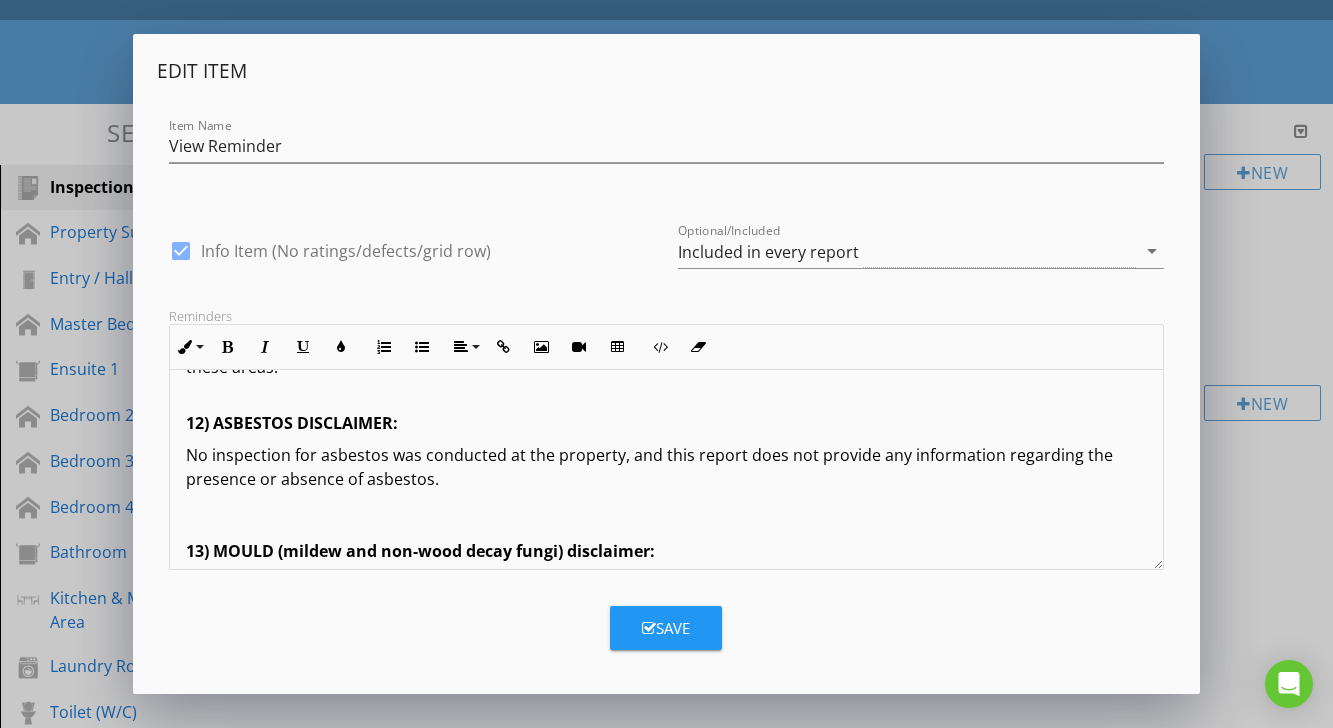 click on "Terms And Conditions - Building Inspection The inspection aims to identify the major defects and safety hazards associated with the property at the time of the inspection. The inspection and reporting are limited to a visual assessment of structure in accordance with AS 4349.1 appendix "C" or, if not a pre-purchase report, then the report complies with AS4349.0. This is a general appraisal only and cannot be relied on alone. A further inspection by specialists and qualified trades is strongly recommended where concerns are raised in the report. DEFINITIONS AND TERMINOLOGY Inspector comments fall into the following categories: SERVICEABLE: The building material or component is in reasonable or serviceable condition for the age of the item or dwelling. MAJOR DEFECT/SAFETY HAZARD: This refers to a particular issue that has substantial negative implications for the property's value or presents an unreasonable risk (Safety Issue). These concerns may be complex or costly. IMPORTANT INFORMATION LIMITATIONS: 2A)" at bounding box center [666, -2653] 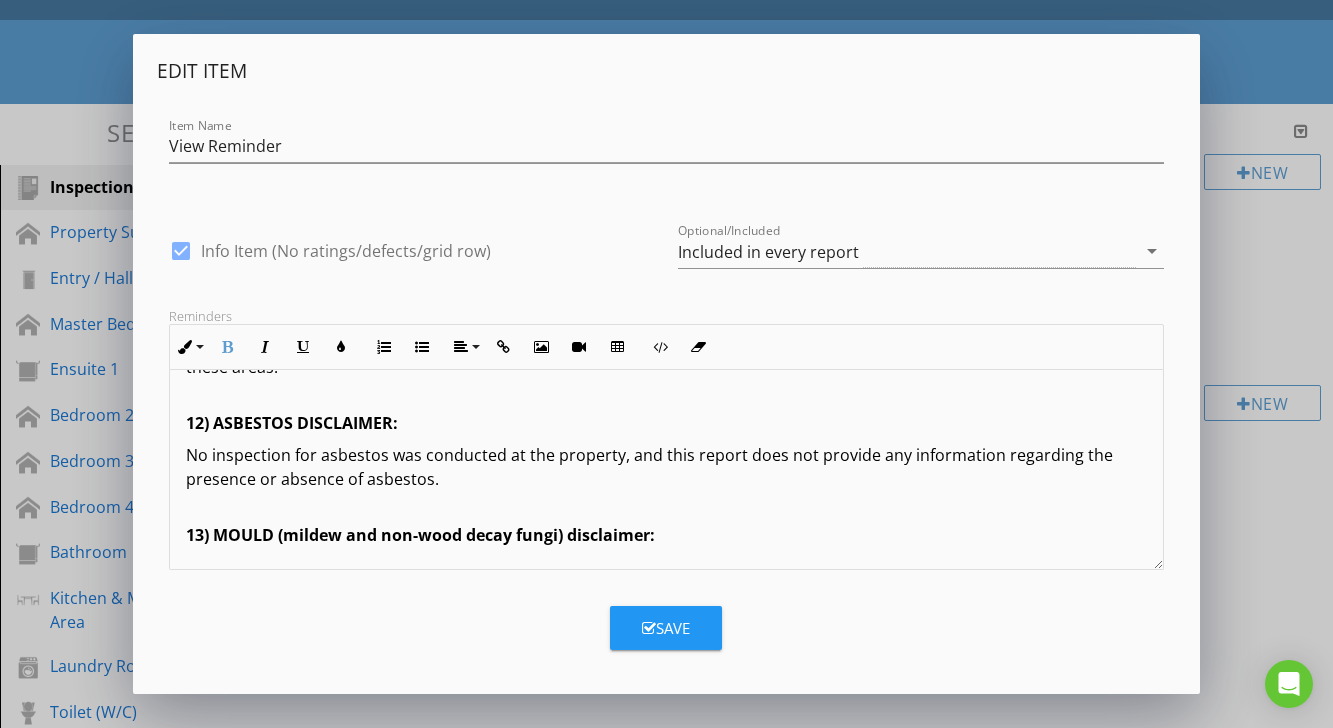 click on "Terms And Conditions - Building Inspection The inspection aims to identify the major defects and safety hazards associated with the property at the time of the inspection. The inspection and reporting are limited to a visual assessment of structure in accordance with AS 4349.1 appendix "C" or, if not a pre-purchase report, then the report complies with AS4349.0. This is a general appraisal only and cannot be relied on alone. A further inspection by specialists and qualified trades is strongly recommended where concerns are raised in the report. DEFINITIONS AND TERMINOLOGY Inspector comments fall into the following categories: SERVICEABLE: The building material or component is in reasonable or serviceable condition for the age of the item or dwelling. MAJOR DEFECT/SAFETY HAZARD: This refers to a particular issue that has substantial negative implications for the property's value or presents an unreasonable risk (Safety Issue). These concerns may be complex or costly. IMPORTANT INFORMATION LIMITATIONS: 2A)" at bounding box center (666, -2661) 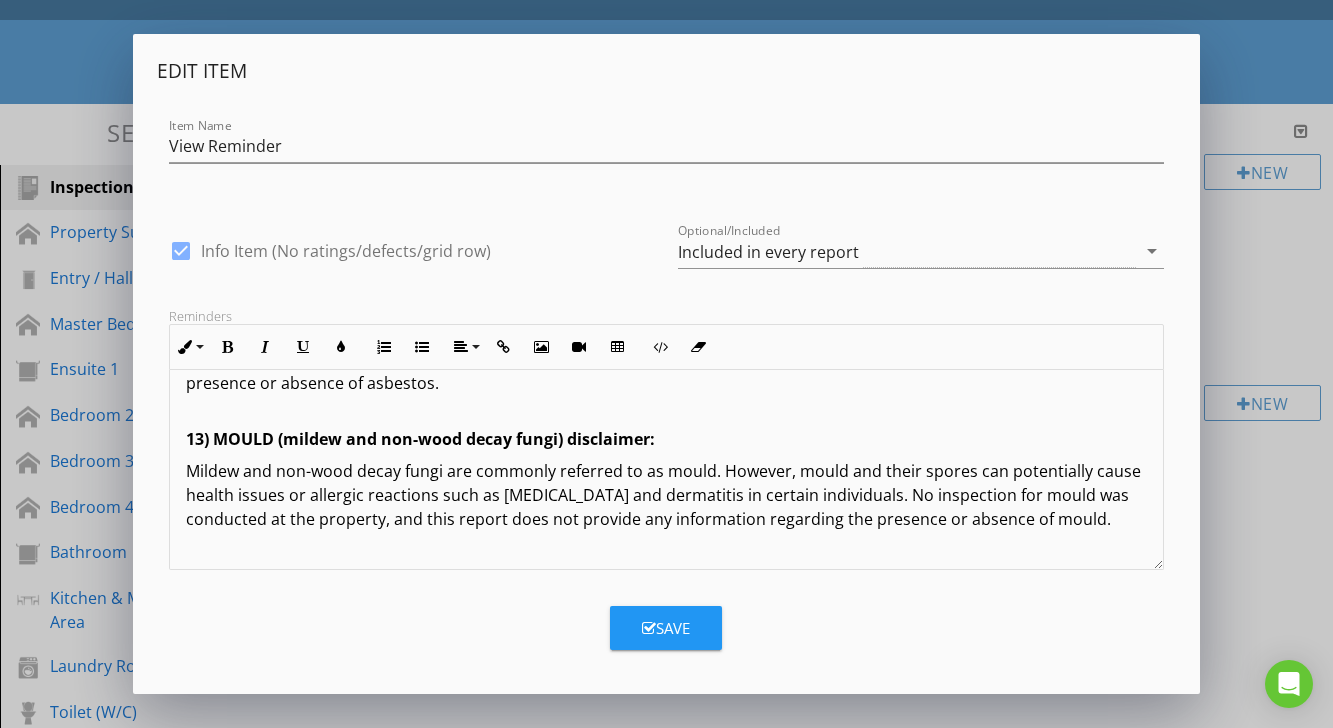 scroll, scrollTop: 8122, scrollLeft: 0, axis: vertical 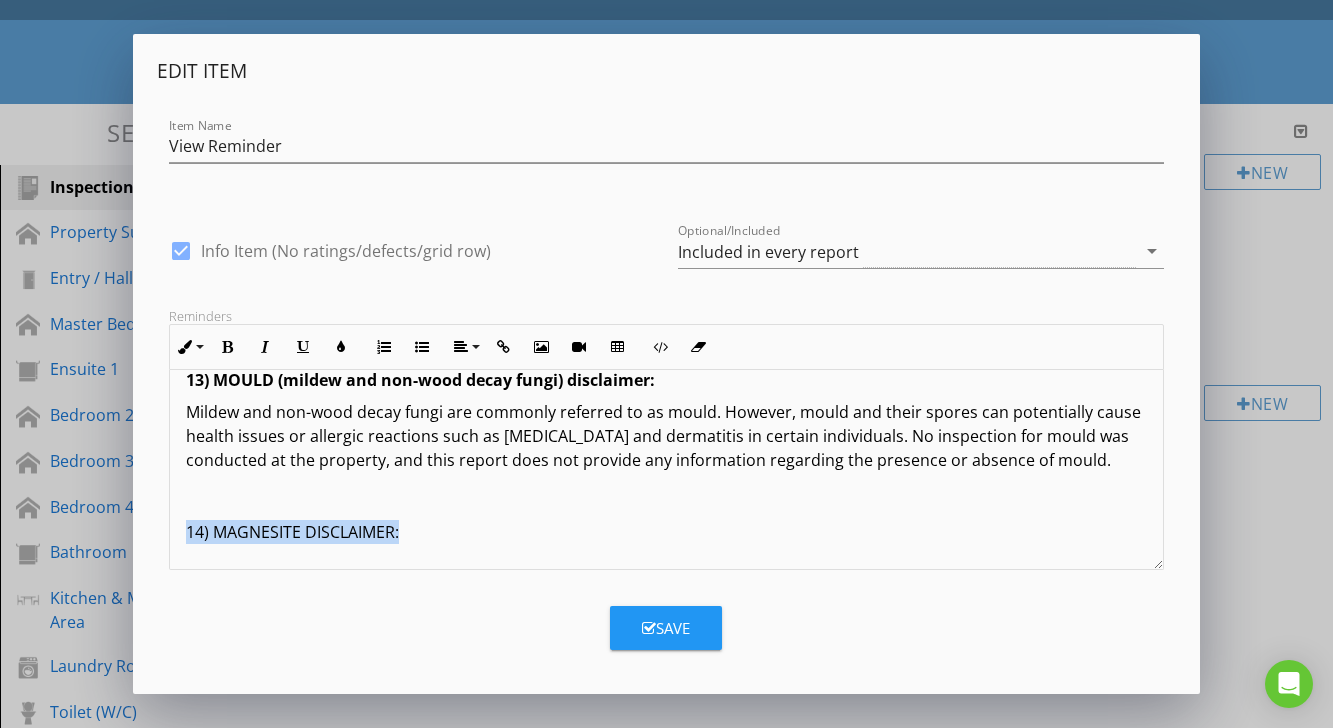 drag, startPoint x: 186, startPoint y: 433, endPoint x: 440, endPoint y: 444, distance: 254.23808 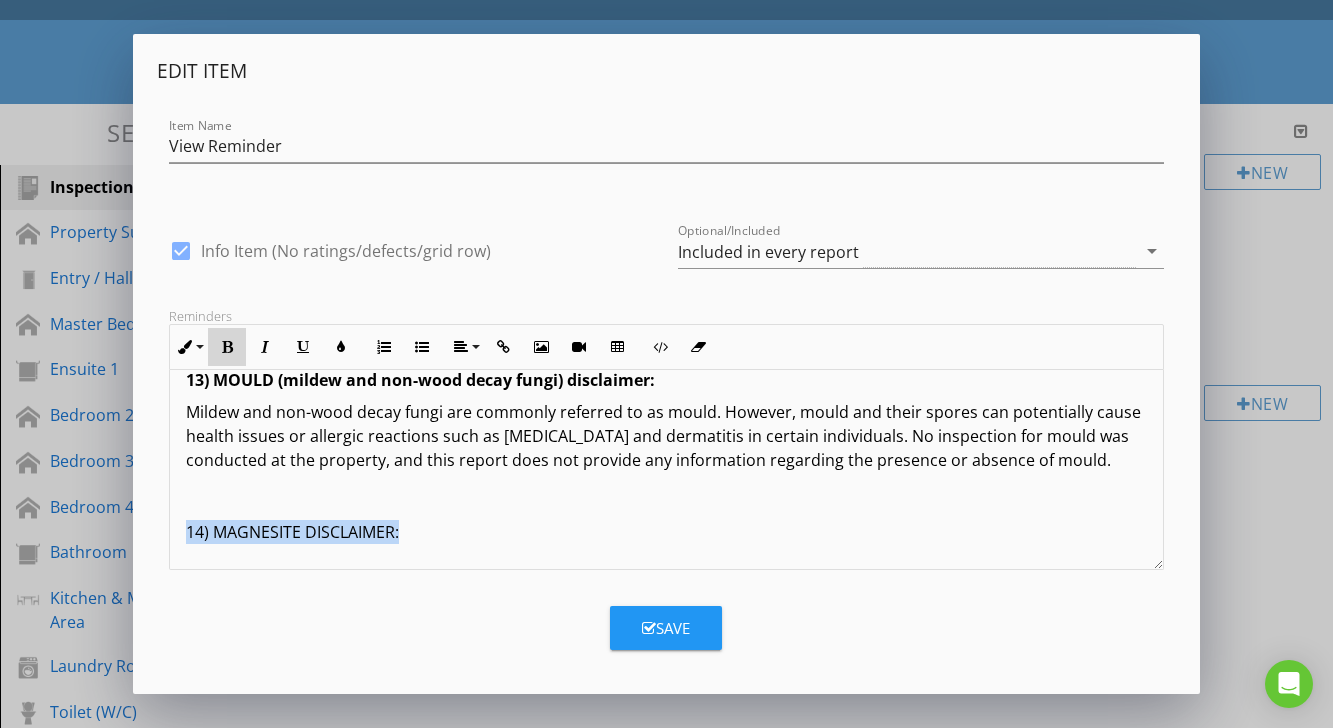click on "Bold" at bounding box center [227, 347] 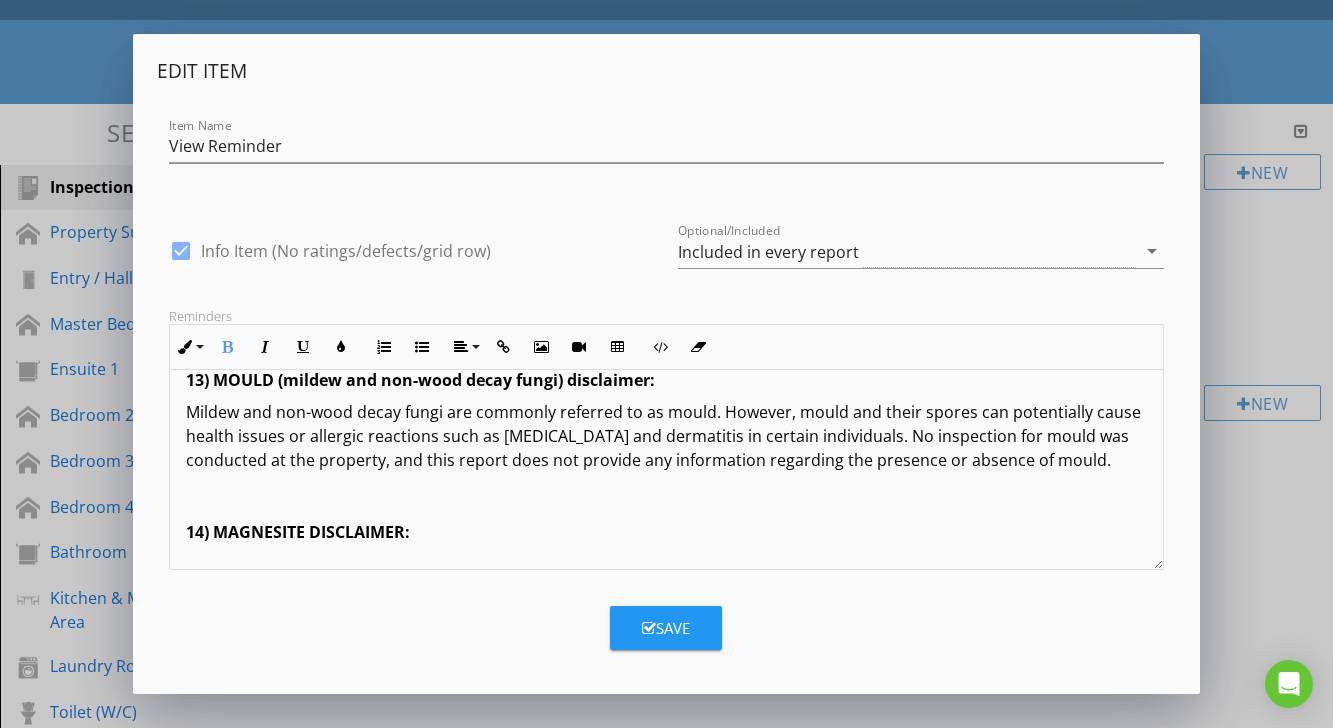 click on "Mildew and non-wood decay fungi are commonly referred to as mould. However, mould and their spores can potentially cause health issues or allergic reactions such as asthma and dermatitis in certain individuals. No inspection for mould was conducted at the property, and this report does not provide any information regarding the presence or absence of mould. 14) MAGNESITE DISCLAIMER: No inspection for Magnesite flooring was carried out at the property and no report on the presence or absence of Magnesite Flooring is provided. You should ask the owner whether Magnesite flooring is present and/or seek advice from a structural engineer. 15) ESTIMATING DISCLAIMER: This report does not include an estimate for repairs. Before deciding to purchase, it is strongly advised to obtain quotes from licensed tradesmen for any necessary repairs. 16) DISCLAIMER OF LIABILITY: 17) DISCLAIMER OF LIABILITY TO THIRD PARTIES: 18) COMPLAINTS PROCEDURE: Other Recommended Inspections: Contact the inspector:" at bounding box center (666, 1240) 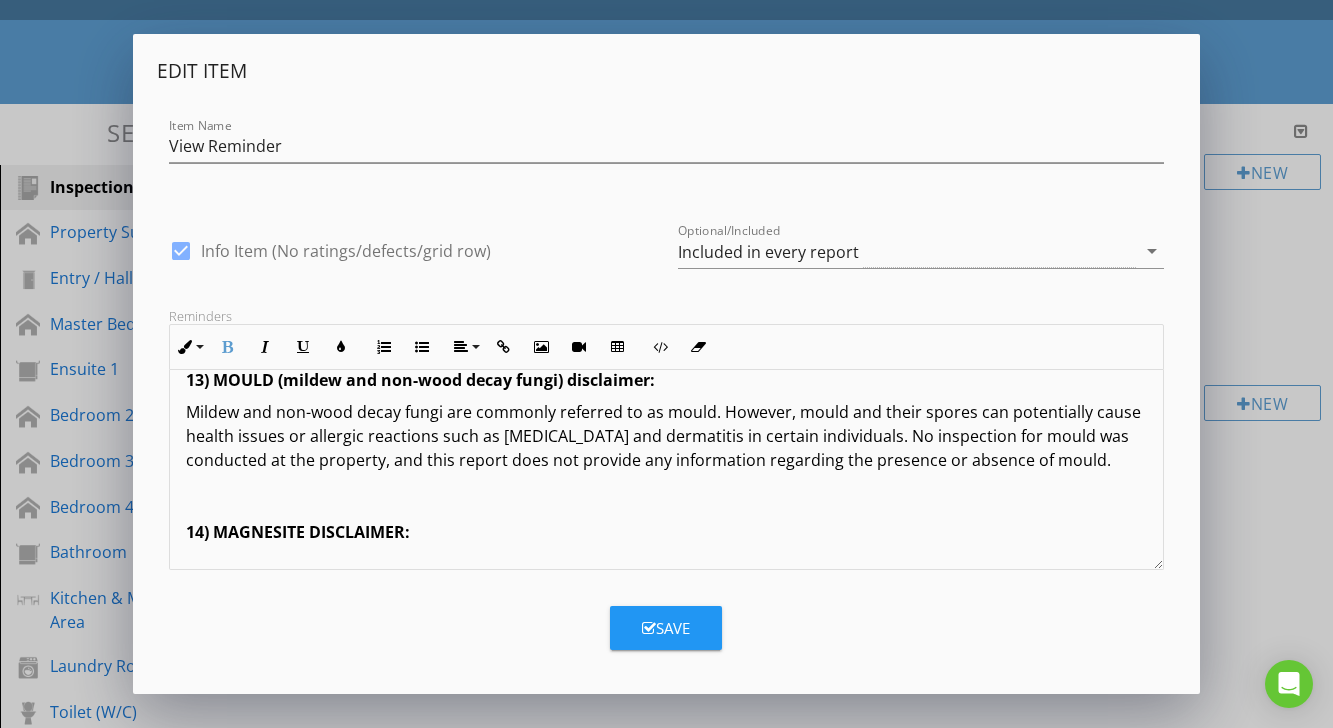 click on "14) MAGNESITE DISCLAIMER:" at bounding box center [298, 532] 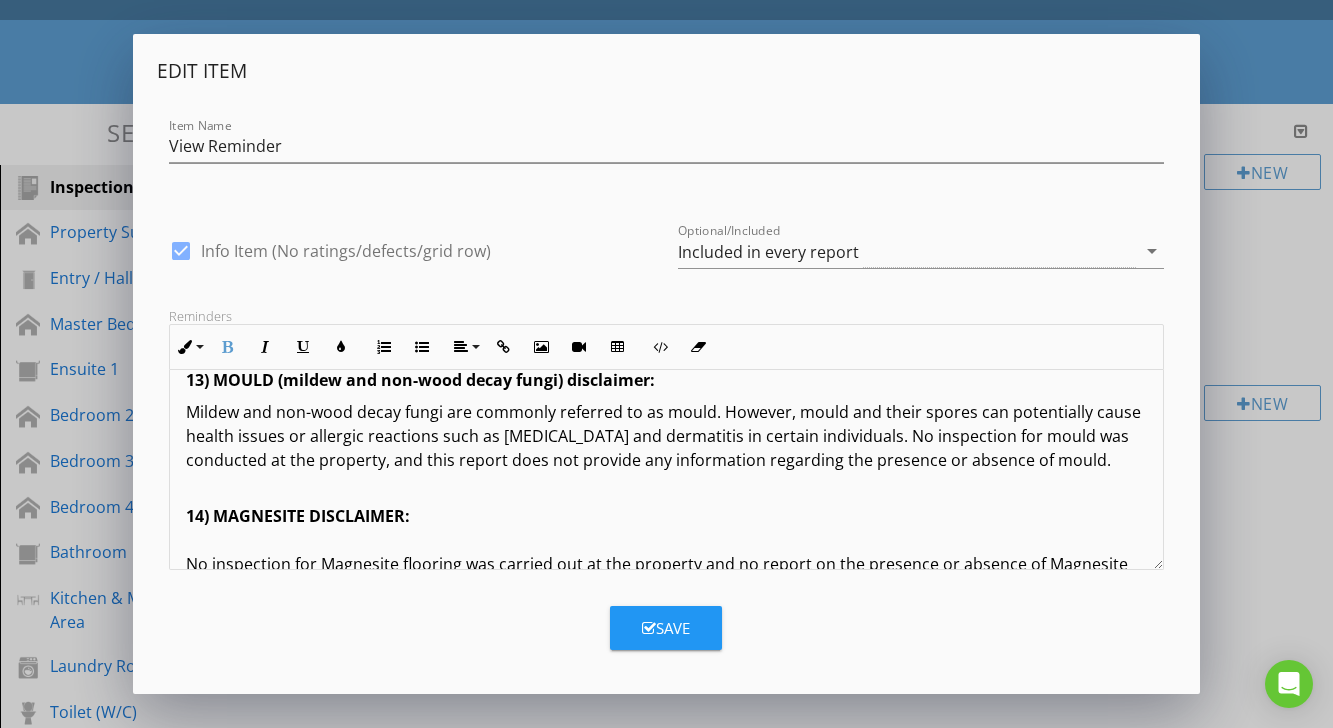 click on "Terms And Conditions - Building Inspection The inspection aims to identify the major defects and safety hazards associated with the property at the time of the inspection. The inspection and reporting are limited to a visual assessment of structure in accordance with AS 4349.1 appendix "C" or, if not a pre-purchase report, then the report complies with AS4349.0. This is a general appraisal only and cannot be relied on alone. A further inspection by specialists and qualified trades is strongly recommended where concerns are raised in the report. DEFINITIONS AND TERMINOLOGY Inspector comments fall into the following categories: SERVICEABLE: The building material or component is in reasonable or serviceable condition for the age of the item or dwelling. MAJOR DEFECT/SAFETY HAZARD: This refers to a particular issue that has substantial negative implications for the property's value or presents an unreasonable risk (Safety Issue). These concerns may be complex or costly. IMPORTANT INFORMATION LIMITATIONS: 2A)" at bounding box center (666, -2832) 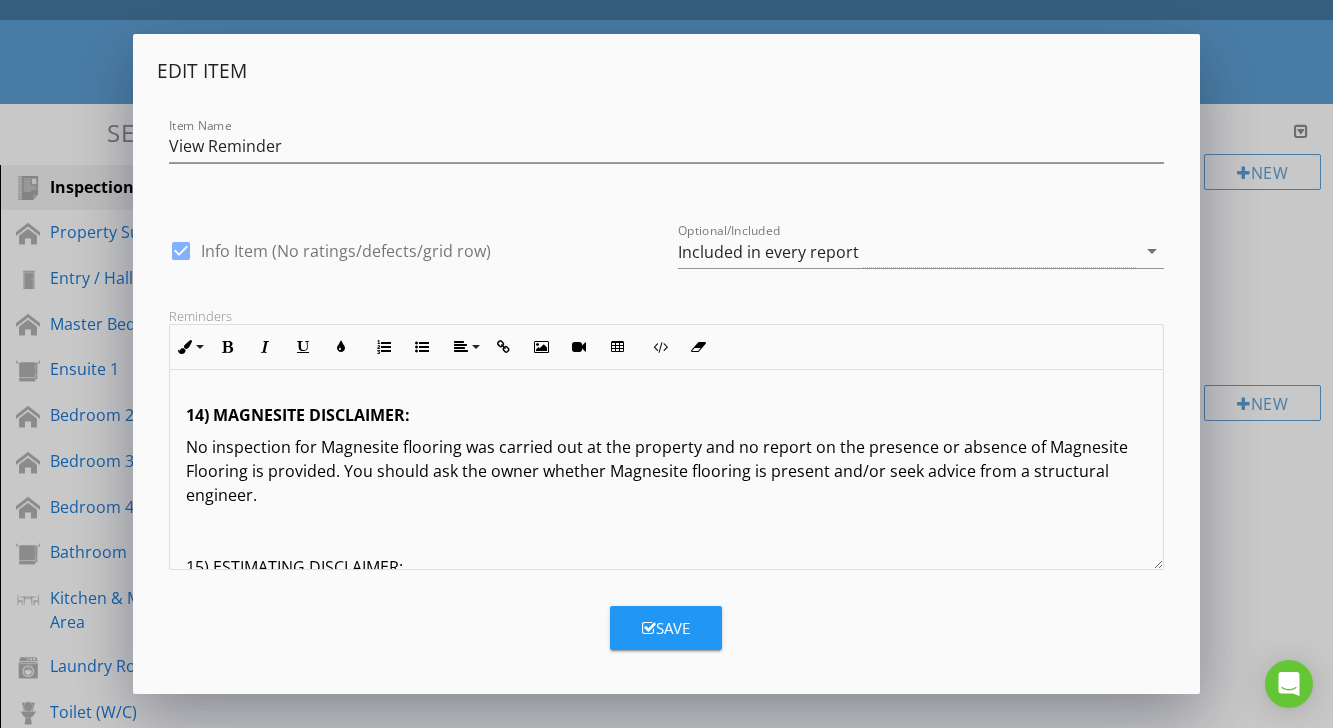 scroll, scrollTop: 8223, scrollLeft: 0, axis: vertical 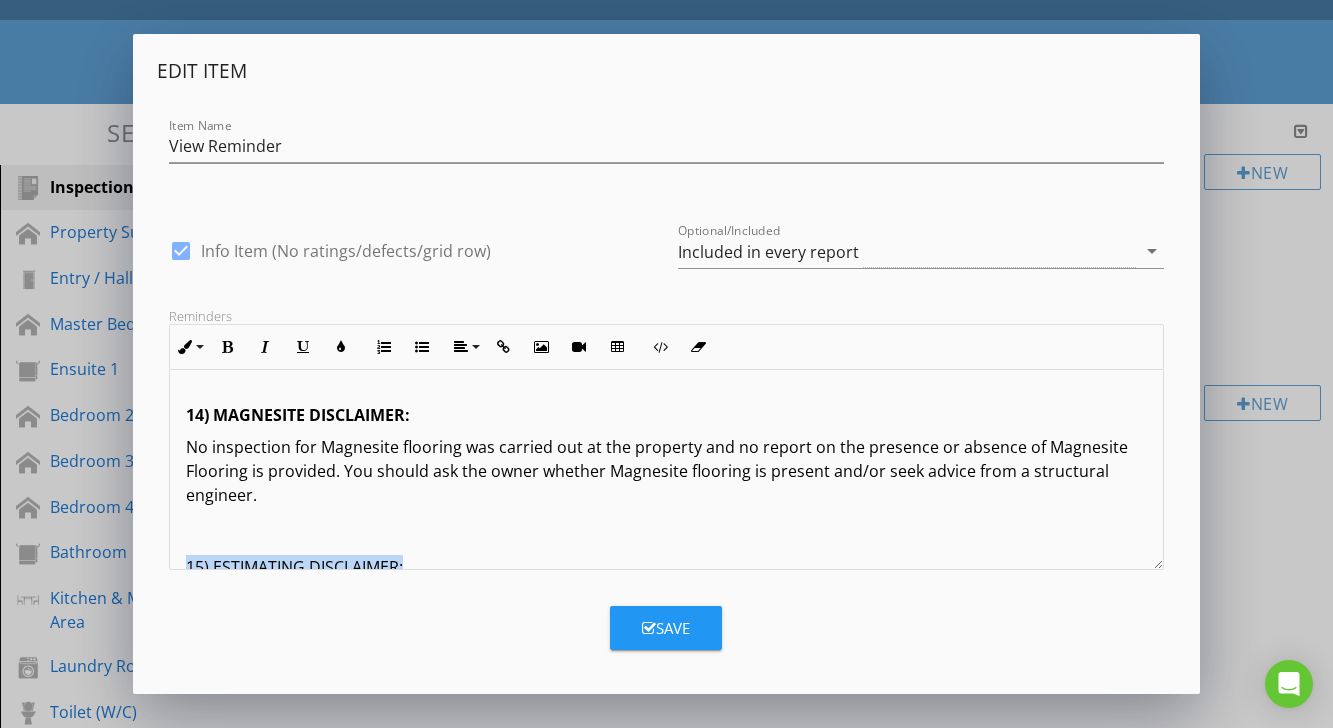 drag, startPoint x: 185, startPoint y: 470, endPoint x: 451, endPoint y: 473, distance: 266.0169 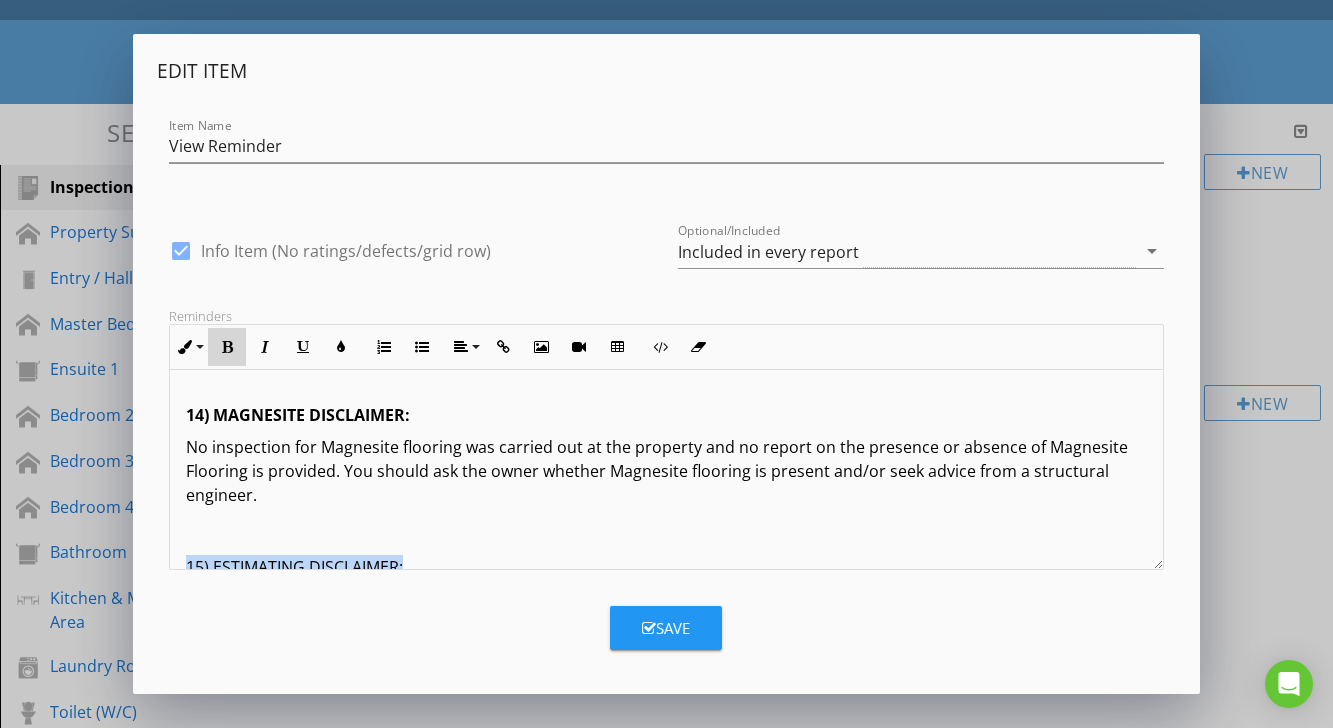 click at bounding box center (227, 347) 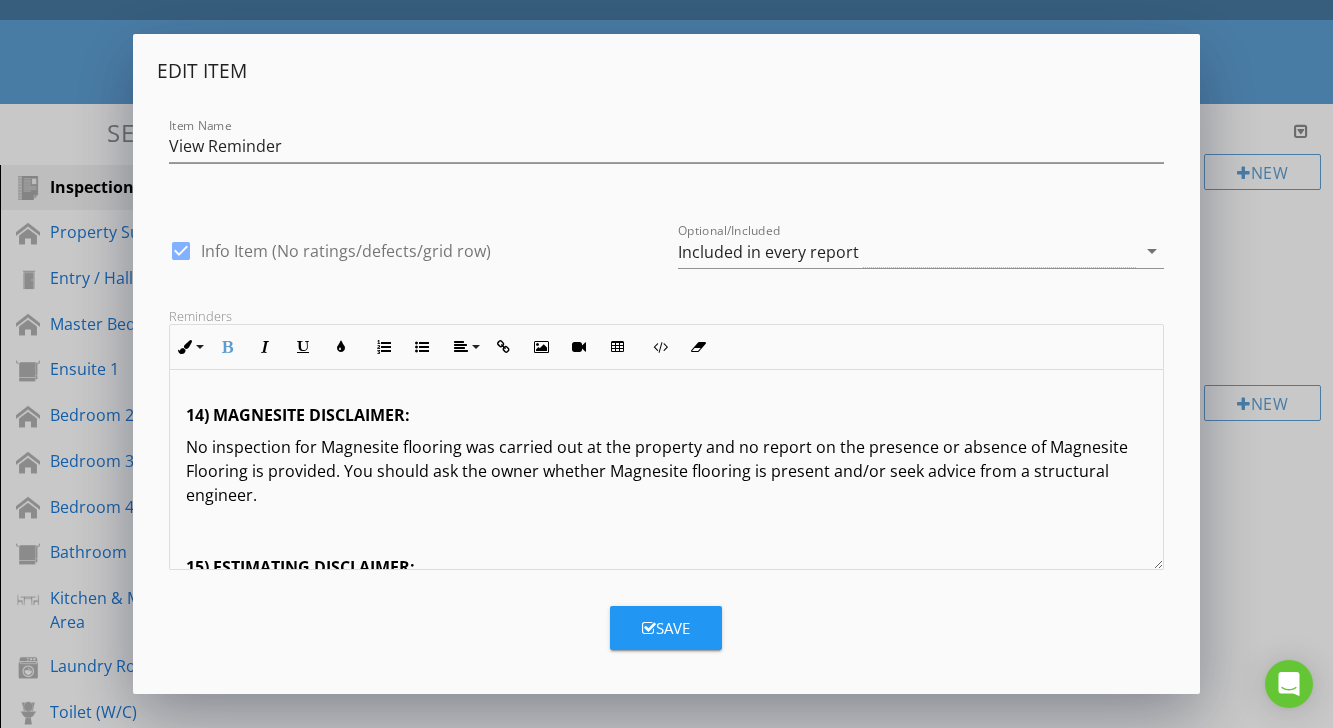 click on "Terms And Conditions - Building Inspection The inspection aims to identify the major defects and safety hazards associated with the property at the time of the inspection. The inspection and reporting are limited to a visual assessment of structure in accordance with AS 4349.1 appendix "C" or, if not a pre-purchase report, then the report complies with AS4349.0. This is a general appraisal only and cannot be relied on alone. A further inspection by specialists and qualified trades is strongly recommended where concerns are raised in the report. DEFINITIONS AND TERMINOLOGY Inspector comments fall into the following categories: SERVICEABLE: The building material or component is in reasonable or serviceable condition for the age of the item or dwelling. MAJOR DEFECT/SAFETY HAZARD: This refers to a particular issue that has substantial negative implications for the property's value or presents an unreasonable risk (Safety Issue). These concerns may be complex or costly. IMPORTANT INFORMATION LIMITATIONS: 2A)" at bounding box center [666, -2941] 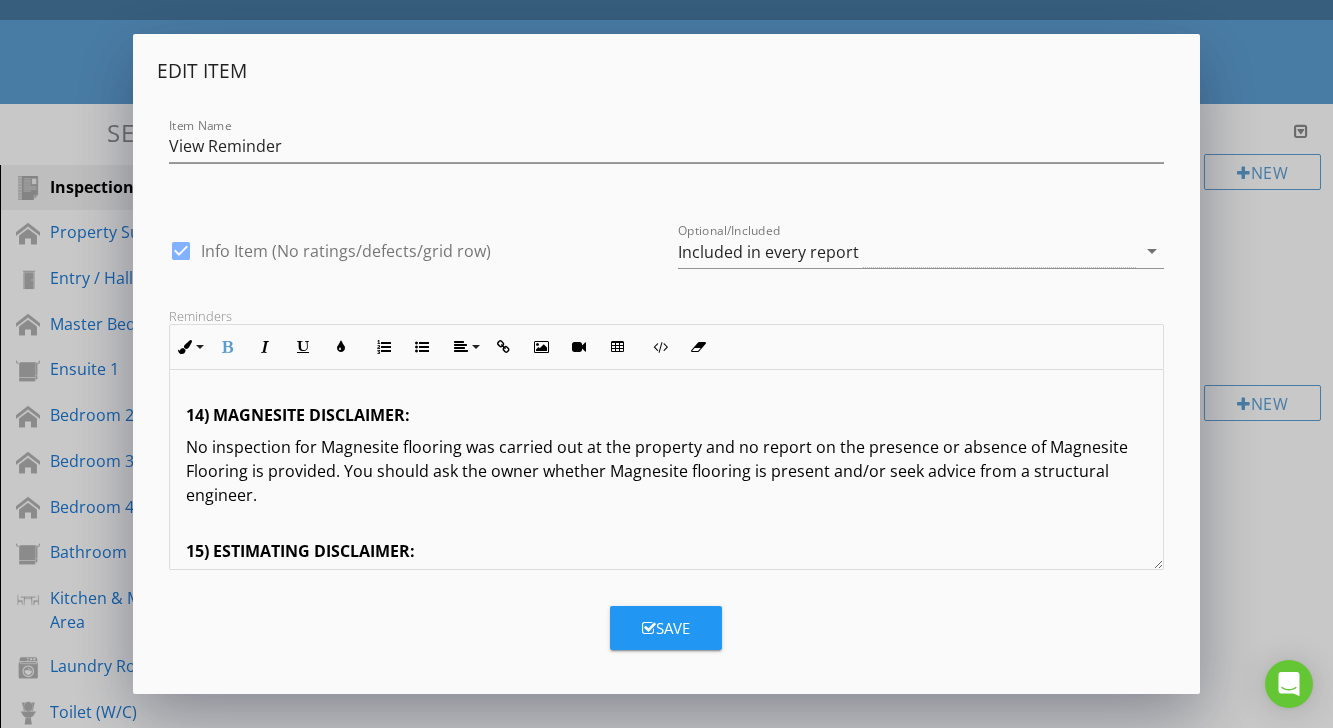 click on "15) ESTIMATING DISCLAIMER: This report does not include an estimate for repairs. Before deciding to purchase, it is strongly advised to obtain quotes from licensed tradesmen for any necessary repairs. 16) DISCLAIMER OF LIABILITY: No liability shall be accepted for any issues not identified in areas or sections of the subject property that were physically inaccessible for inspection or where access was concealed or denied to the inspector. This includes any areas specified as such in the report. Compensation will only be considered for losses arising from contract or tort sustained by the client named on the front of this report. Any compensation is limited to the price of the report originally paid by the client identified as the "CLIENT" in the report. 17) DISCLAIMER OF LIABILITY TO THIRD PARTIES: 18) COMPLAINTS PROCEDURE: Other Recommended Inspections: Plumbing: A plumber should inspect and report on all plumbing, including septic tanks. Contact the inspector:" at bounding box center (666, 1235) 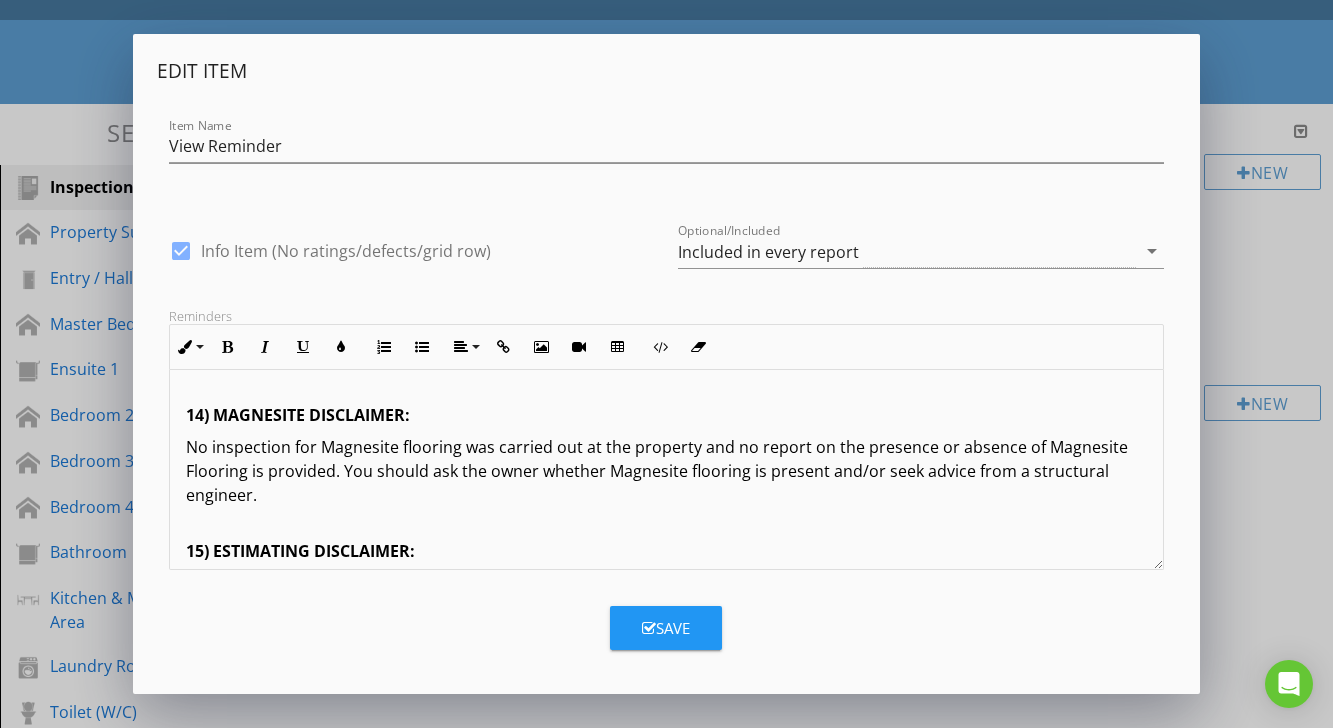click on "15) ESTIMATING DISCLAIMER: This report does not include an estimate for repairs. Before deciding to purchase, it is strongly advised to obtain quotes from licensed tradesmen for any necessary repairs. 16) DISCLAIMER OF LIABILITY: No liability shall be accepted for any issues not identified in areas or sections of the subject property that were physically inaccessible for inspection or where access was concealed or denied to the inspector. This includes any areas specified as such in the report. Compensation will only be considered for losses arising from contract or tort sustained by the client named on the front of this report. Any compensation is limited to the price of the report originally paid by the client identified as the "CLIENT" in the report. 17) DISCLAIMER OF LIABILITY TO THIRD PARTIES: 18) COMPLAINTS PROCEDURE: Other Recommended Inspections: Plumbing: A plumber should inspect and report on all plumbing, including septic tanks. Contact the inspector:" at bounding box center [666, 1235] 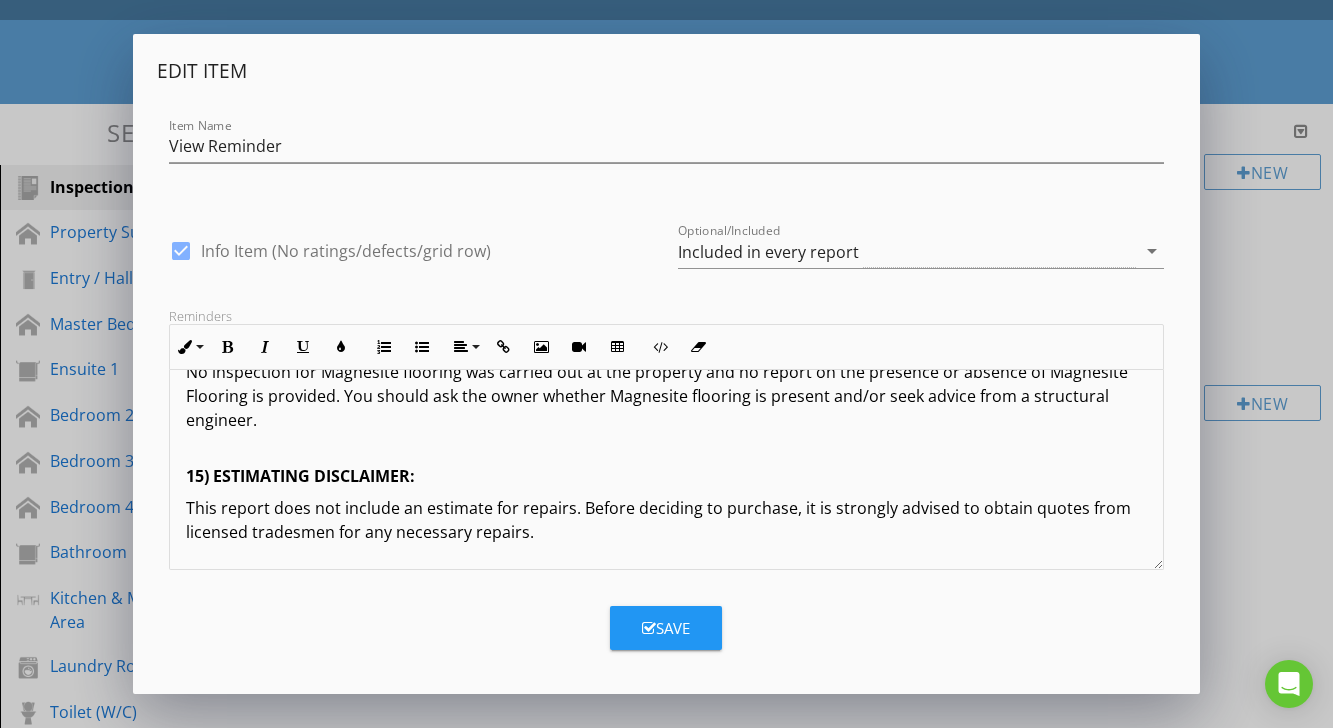 scroll, scrollTop: 8318, scrollLeft: 0, axis: vertical 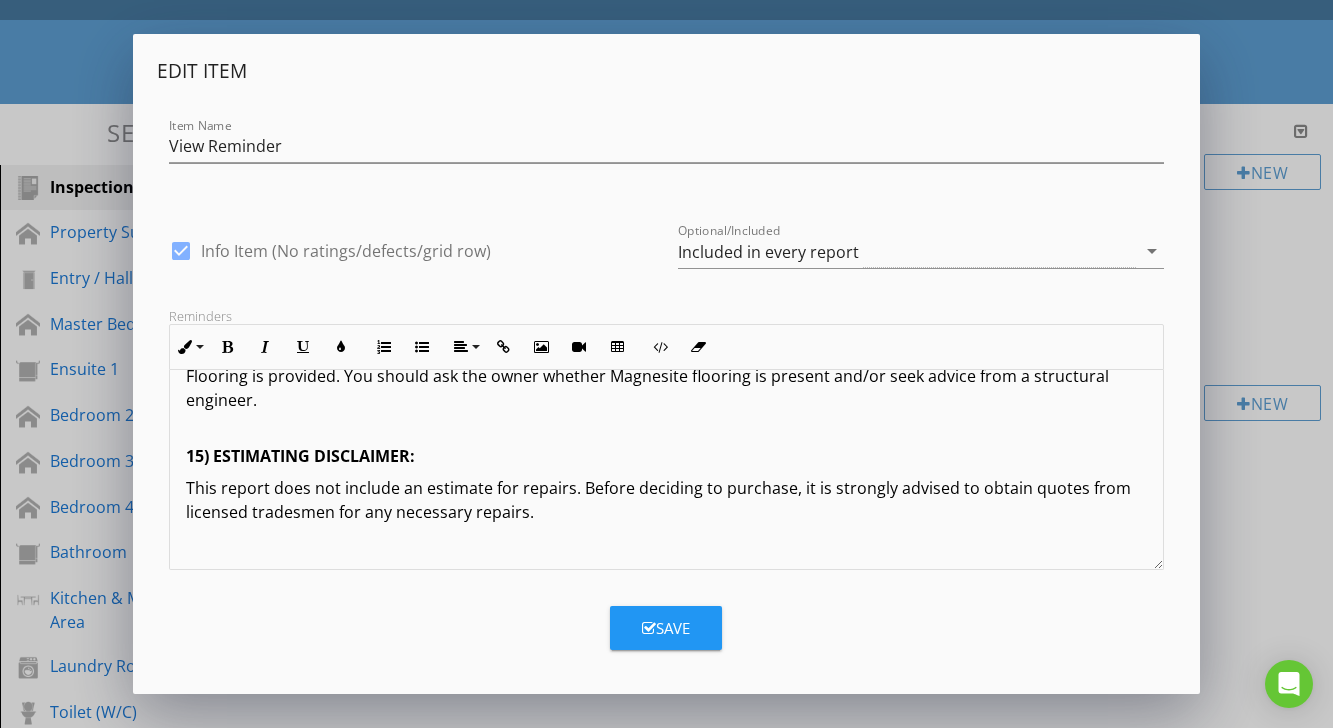 drag, startPoint x: 189, startPoint y: 484, endPoint x: 427, endPoint y: 492, distance: 238.13441 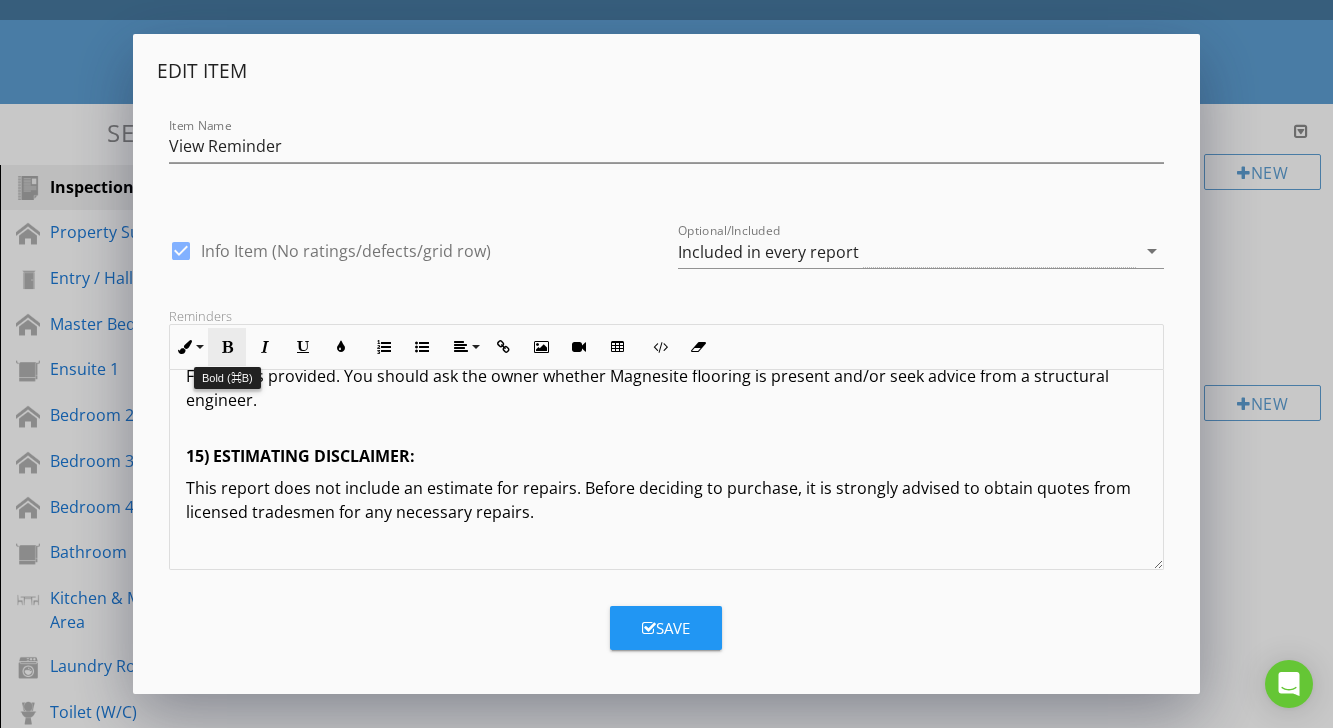 click at bounding box center (227, 347) 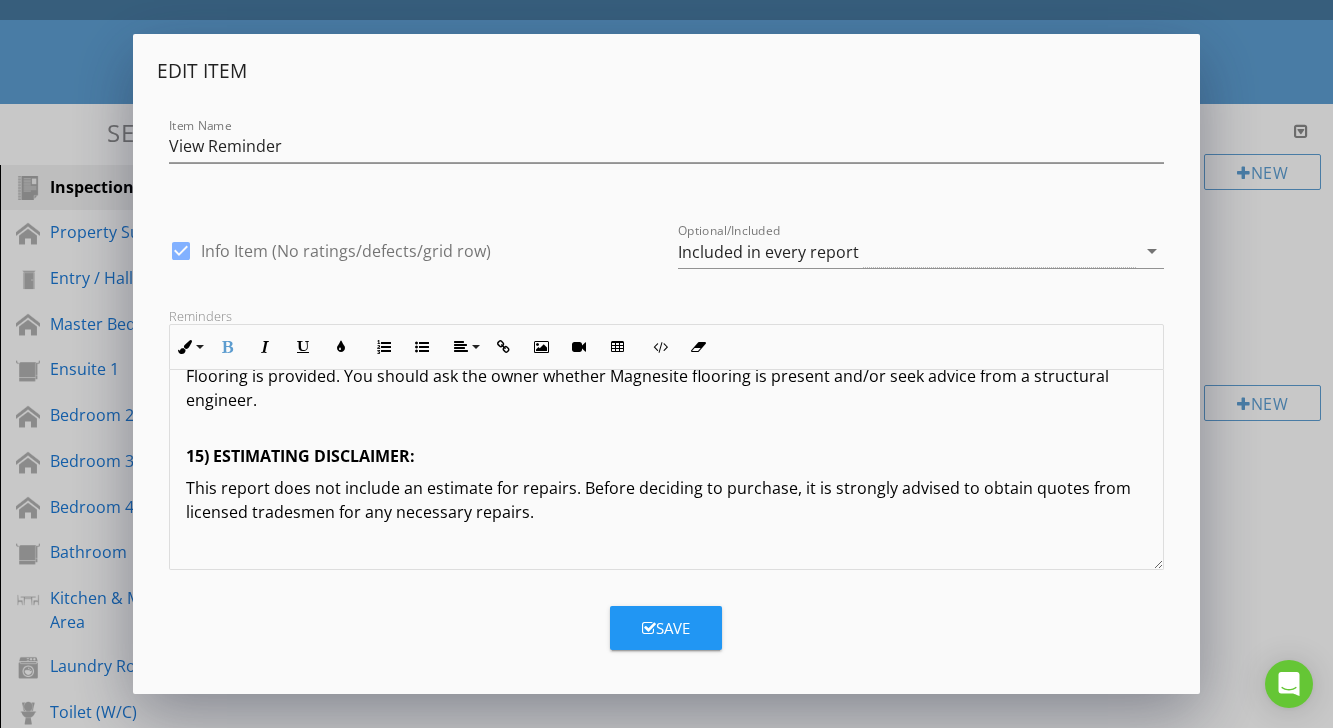 click on "16) DISCLAIMER OF LIABILITY:" at bounding box center (302, 584) 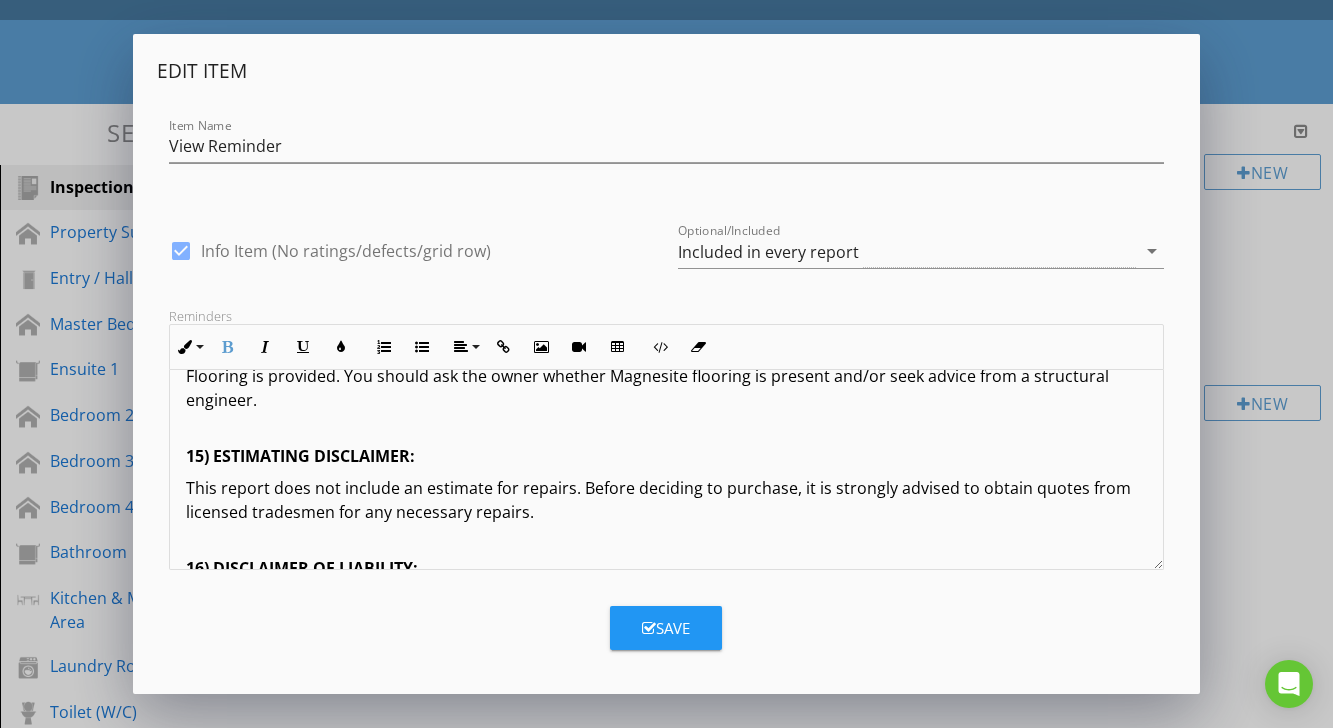 click on "Terms And Conditions - Building Inspection The inspection aims to identify the major defects and safety hazards associated with the property at the time of the inspection. The inspection and reporting are limited to a visual assessment of structure in accordance with AS 4349.1 appendix "C" or, if not a pre-purchase report, then the report complies with AS4349.0. This is a general appraisal only and cannot be relied on alone. A further inspection by specialists and qualified trades is strongly recommended where concerns are raised in the report. DEFINITIONS AND TERMINOLOGY Inspector comments fall into the following categories: SERVICEABLE: The building material or component is in reasonable or serviceable condition for the age of the item or dwelling. MAJOR DEFECT/SAFETY HAZARD: This refers to a particular issue that has substantial negative implications for the property's value or presents an unreasonable risk (Safety Issue). These concerns may be complex or costly. IMPORTANT INFORMATION LIMITATIONS: 2A)" at bounding box center (666, -3060) 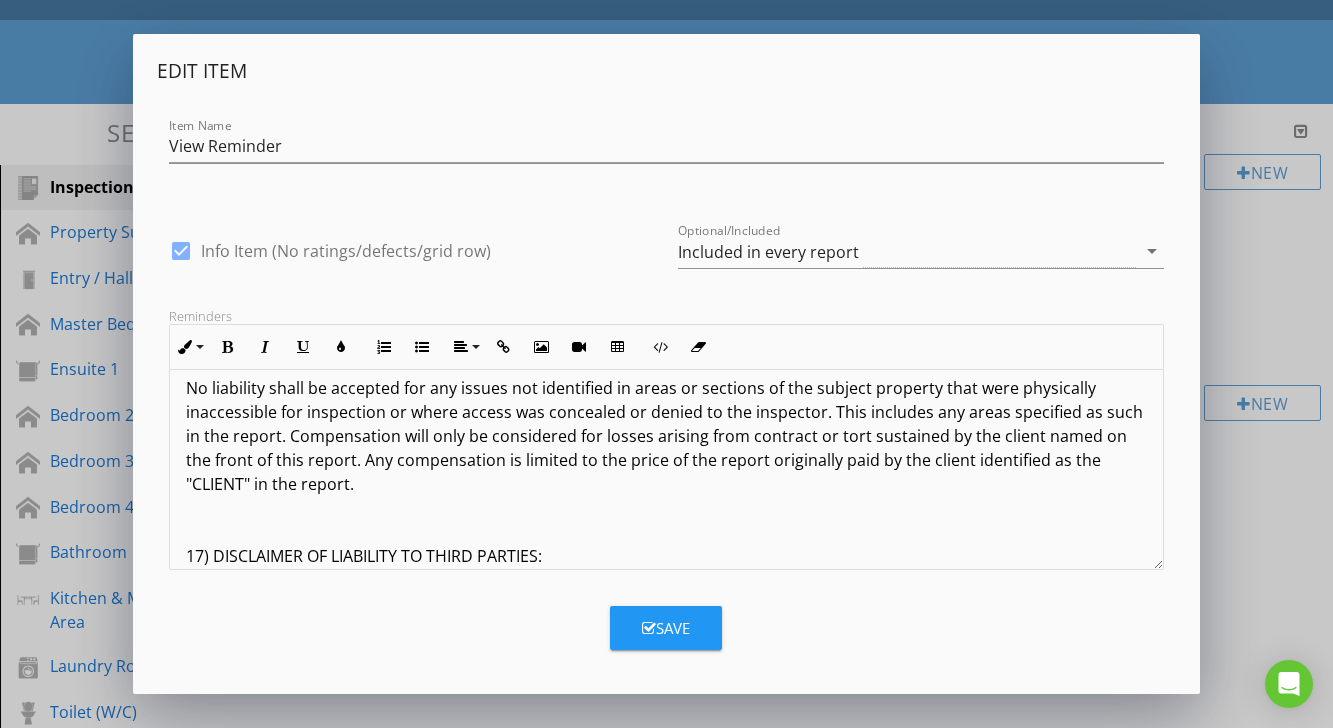 scroll, scrollTop: 8531, scrollLeft: 0, axis: vertical 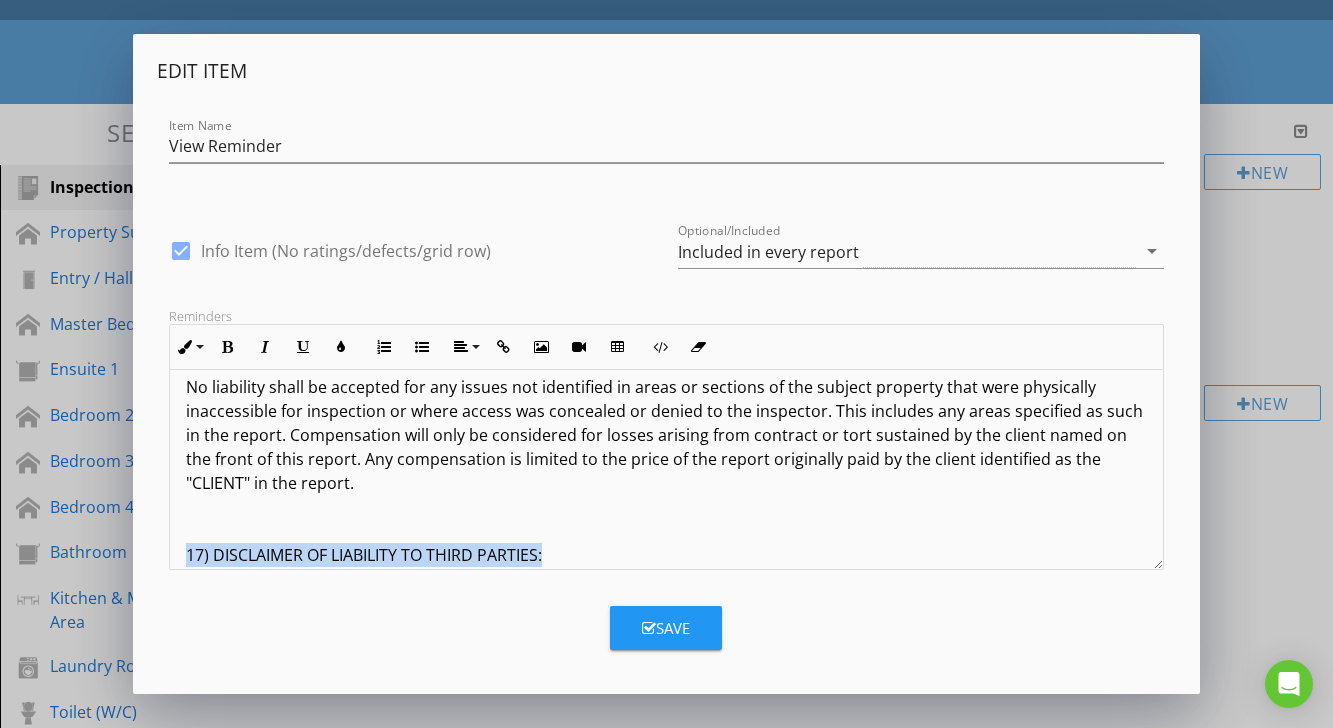 drag, startPoint x: 185, startPoint y: 458, endPoint x: 567, endPoint y: 459, distance: 382.0013 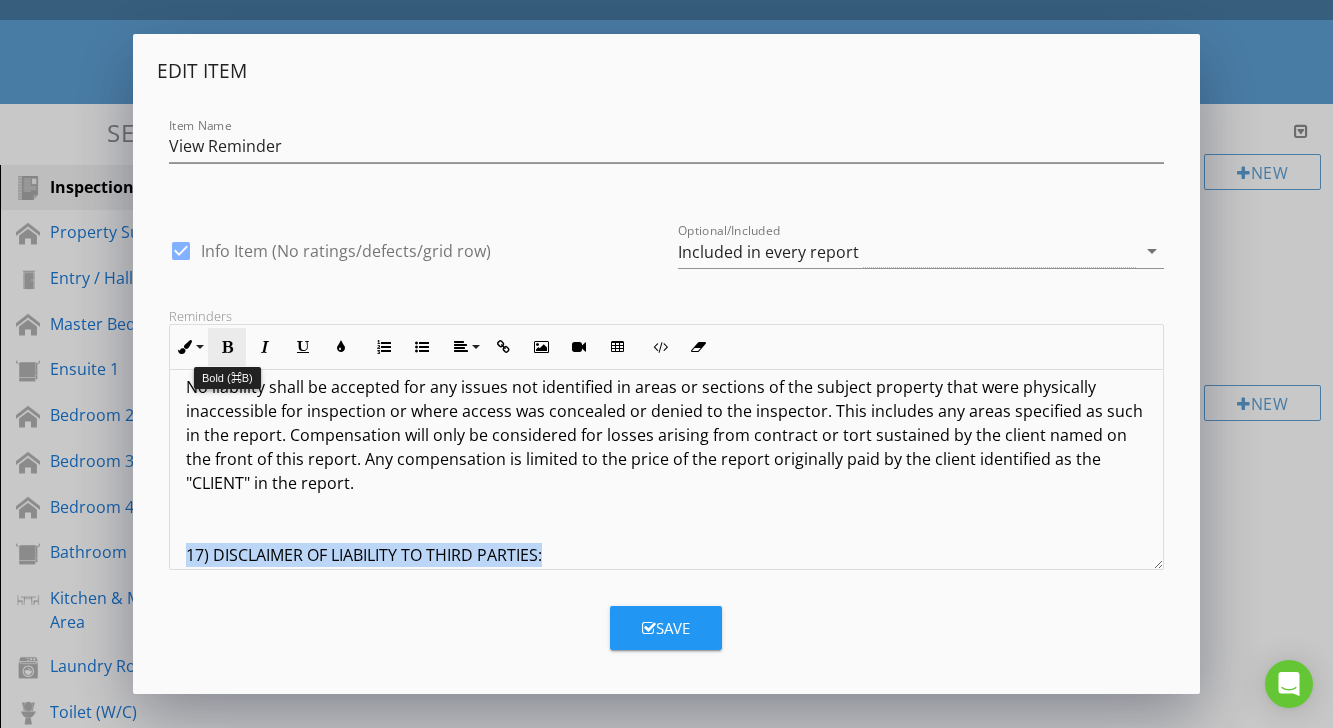 click on "Bold" at bounding box center [227, 347] 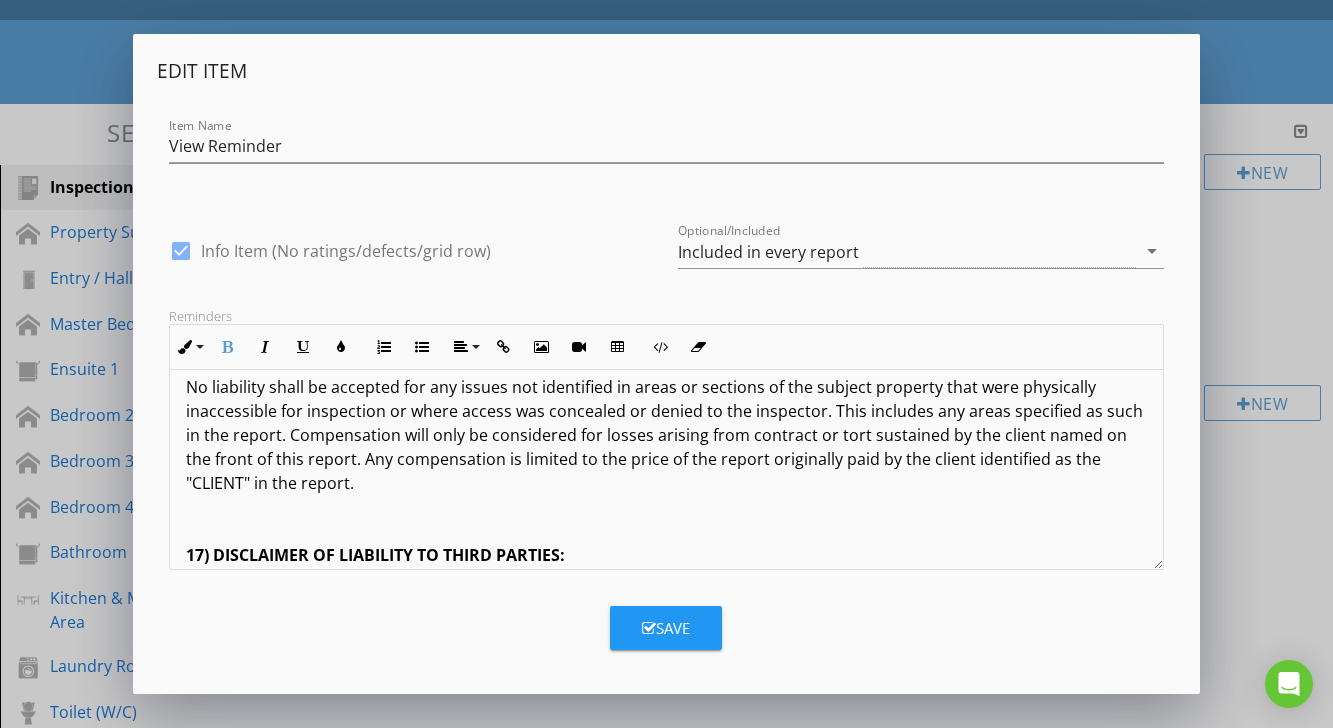 click on "No liability shall be accepted for any issues not identified in areas or sections of the subject property that were physically inaccessible for inspection or where access was concealed or denied to the inspector. This includes any areas specified as such in the report. Compensation will only be considered for losses arising from contract or tort sustained by the client named on the front of this report. Any compensation is limited to the price of the report originally paid by the client identified as the "CLIENT" in the report. 17) DISCLAIMER OF LIABILITY TO THIRD PARTIES: Compensation will only be payable for losses arising in contract or tort sustained by the Client named on the front of this report. Any third party who uses or relies on this Report, whether in whole or in part, does so entirely at their own risk. 18) COMPLAINTS PROCEDURE: Other Recommended Inspections: Plumbing: A plumber should inspect and report on all plumbing, including septic tanks. Contact the inspector:" at bounding box center (666, 975) 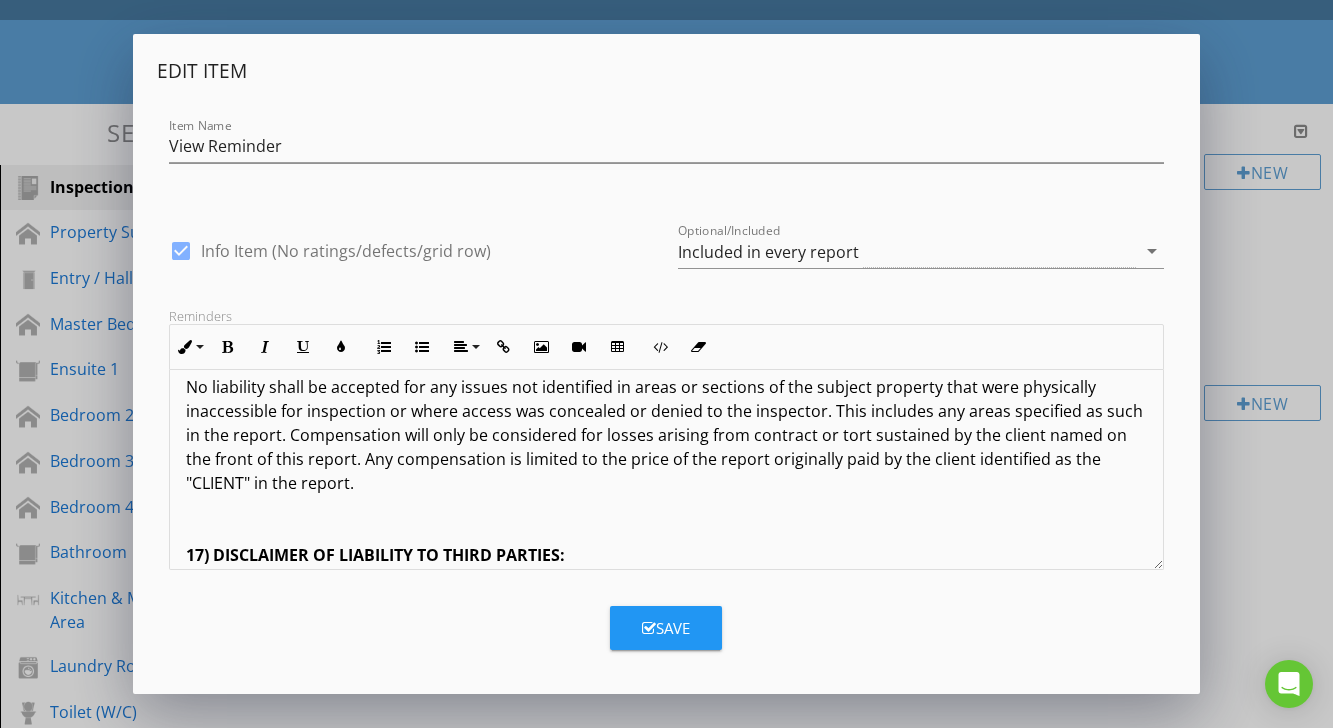 click on "17) DISCLAIMER OF LIABILITY TO THIRD PARTIES:" at bounding box center [375, 555] 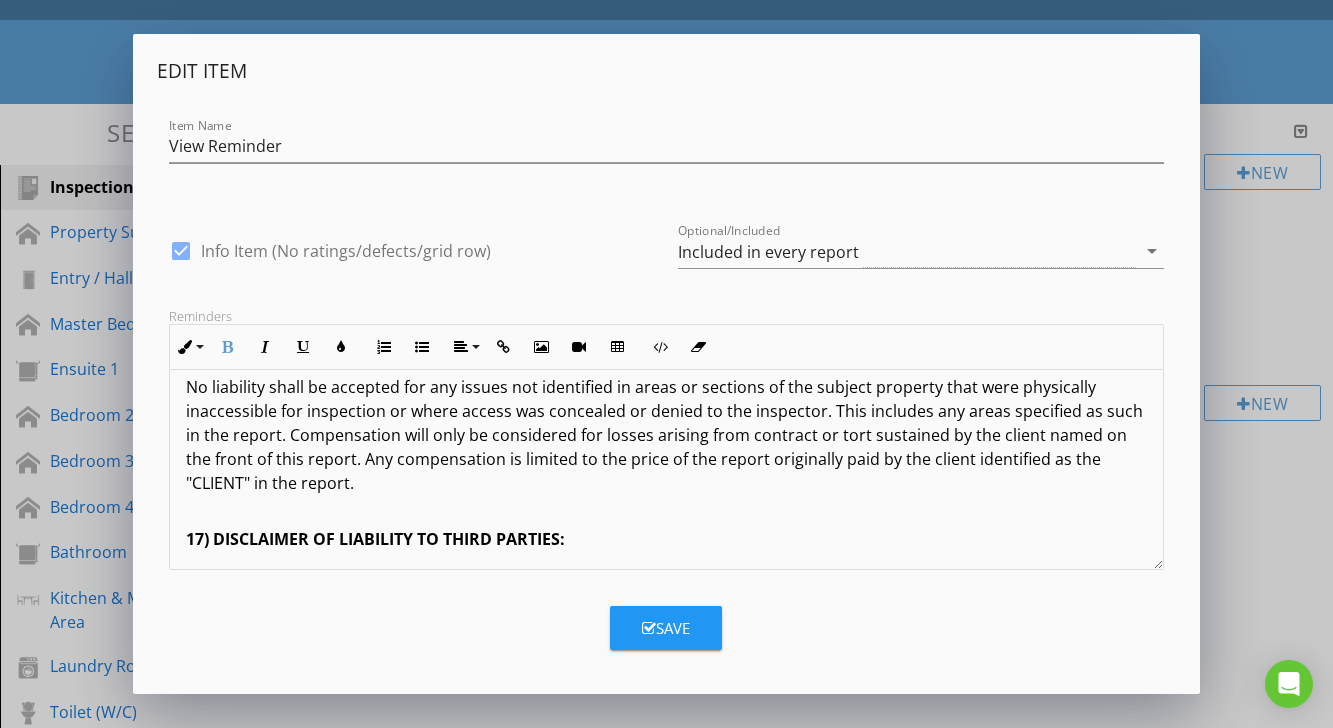 click on "Terms And Conditions - Building Inspection The inspection aims to identify the major defects and safety hazards associated with the property at the time of the inspection. The inspection and reporting are limited to a visual assessment of structure in accordance with AS 4349.1 appendix "C" or, if not a pre-purchase report, then the report complies with AS4349.0. This is a general appraisal only and cannot be relied on alone. A further inspection by specialists and qualified trades is strongly recommended where concerns are raised in the report. DEFINITIONS AND TERMINOLOGY Inspector comments fall into the following categories: SERVICEABLE: The building material or component is in reasonable or serviceable condition for the age of the item or dwelling. MAJOR DEFECT/SAFETY HAZARD: This refers to a particular issue that has substantial negative implications for the property's value or presents an unreasonable risk (Safety Issue). These concerns may be complex or costly. IMPORTANT INFORMATION LIMITATIONS: 2A)" at bounding box center [666, -3289] 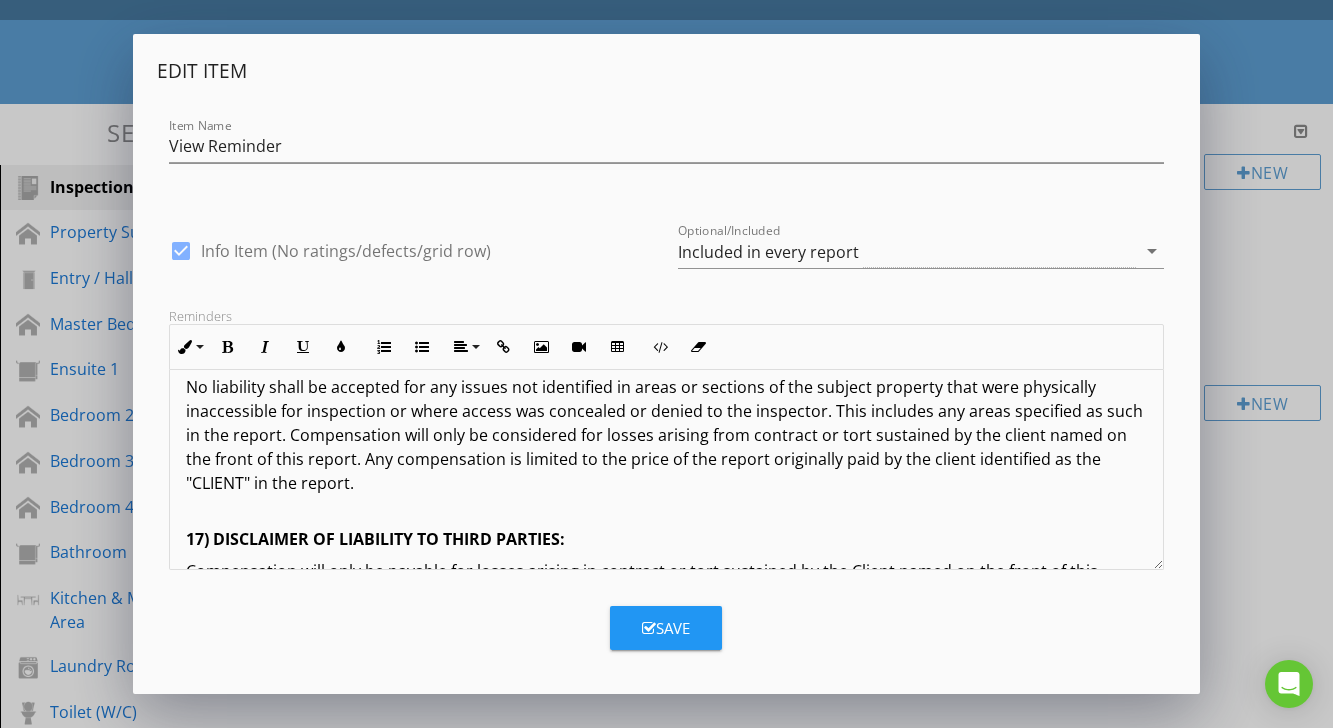 drag, startPoint x: 184, startPoint y: 547, endPoint x: 420, endPoint y: 552, distance: 236.05296 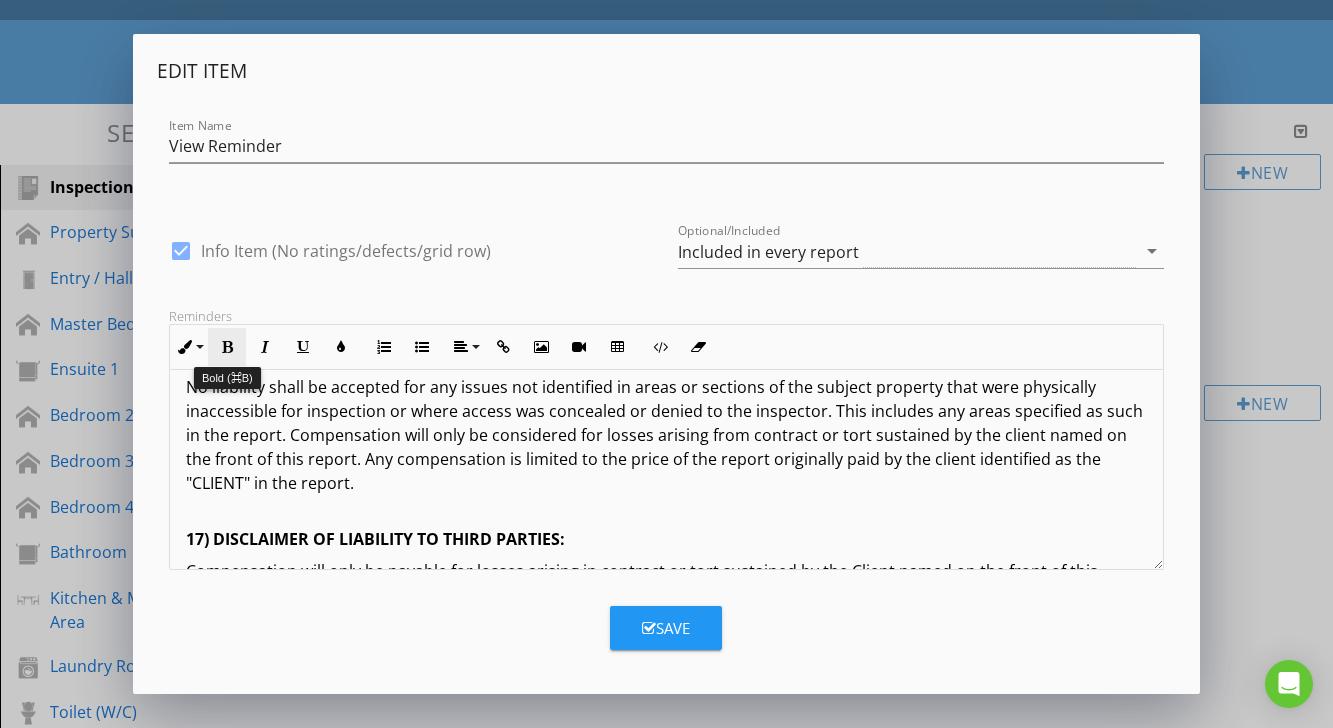 click at bounding box center [227, 347] 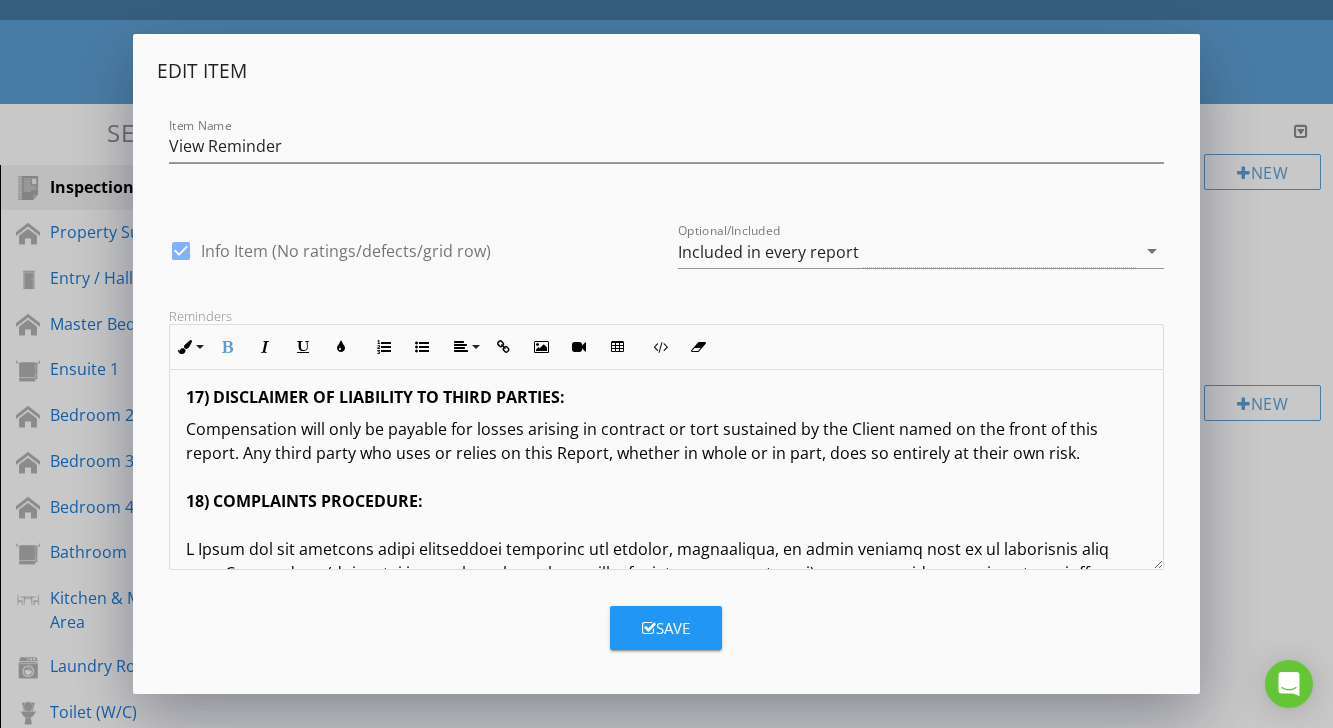 scroll, scrollTop: 8694, scrollLeft: 0, axis: vertical 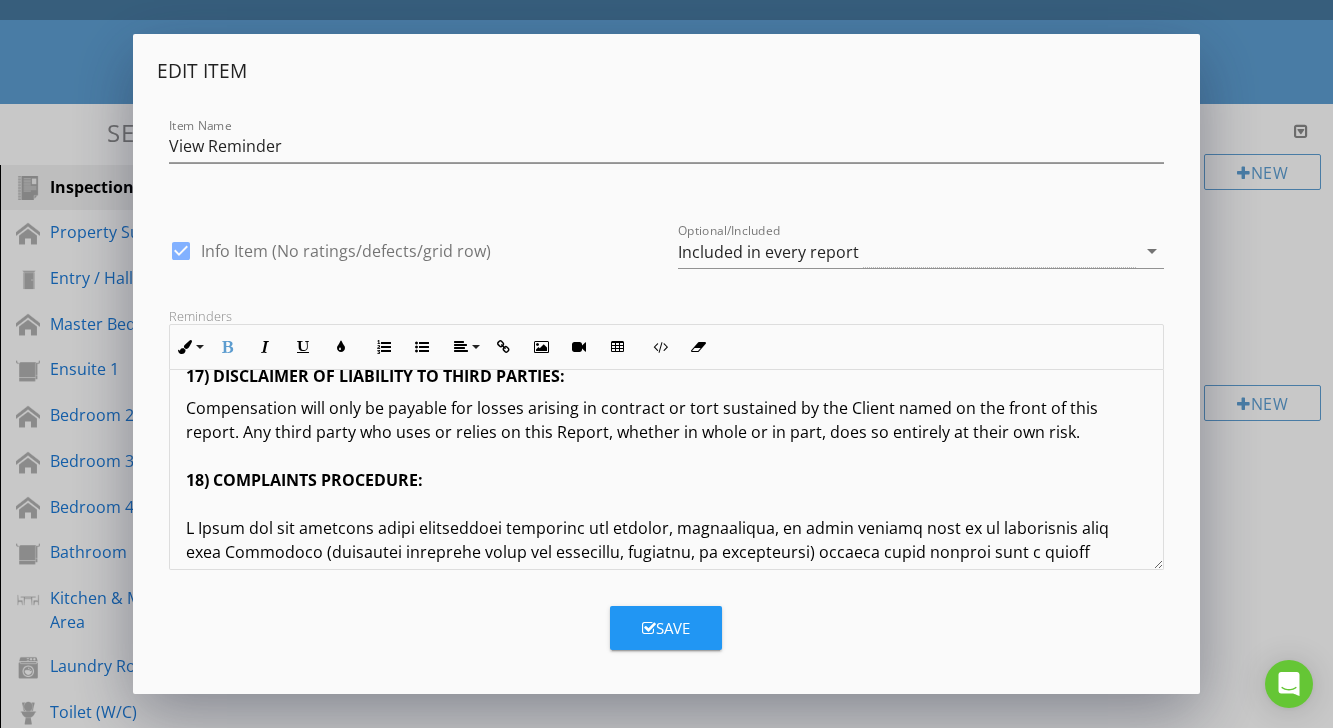 click on "Compensation will only be payable for losses arising in contract or tort sustained by the Client named on the front of this report. Any third party who uses or relies on this Report, whether in whole or in part, does so entirely at their own risk. 18) COMPLAINTS PROCEDURE: Other Recommended Inspections: Electrical Installation: A qualified electrician should inspect all electrical wiring, meter boxes, and appliances. The inspection of electrical items is beyond the scope of this report. Plumbing: A plumber should inspect and report on all plumbing, including septic tanks. Hot Water Service: A plumber and/or electrician should check hot water services. Gas: All gas services should be inspected and reported on by a gas plumber. Phone: A telecommunications technician should inspect and report on all phones, phone lines, and outlets. Trees: Trees situated too close to the house can impact the footing's performance as moisture levels fluctuate in the ground. Contact the inspector:" at bounding box center (666, 888) 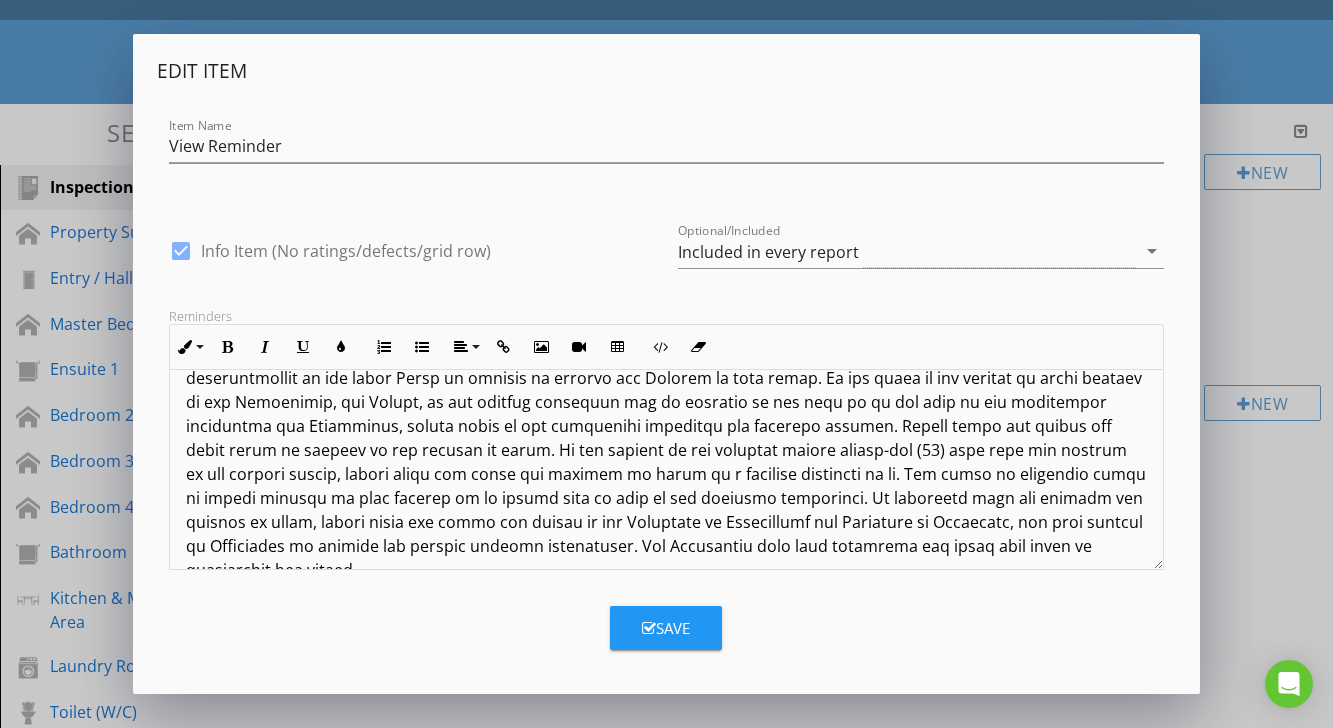 scroll, scrollTop: 8881, scrollLeft: 0, axis: vertical 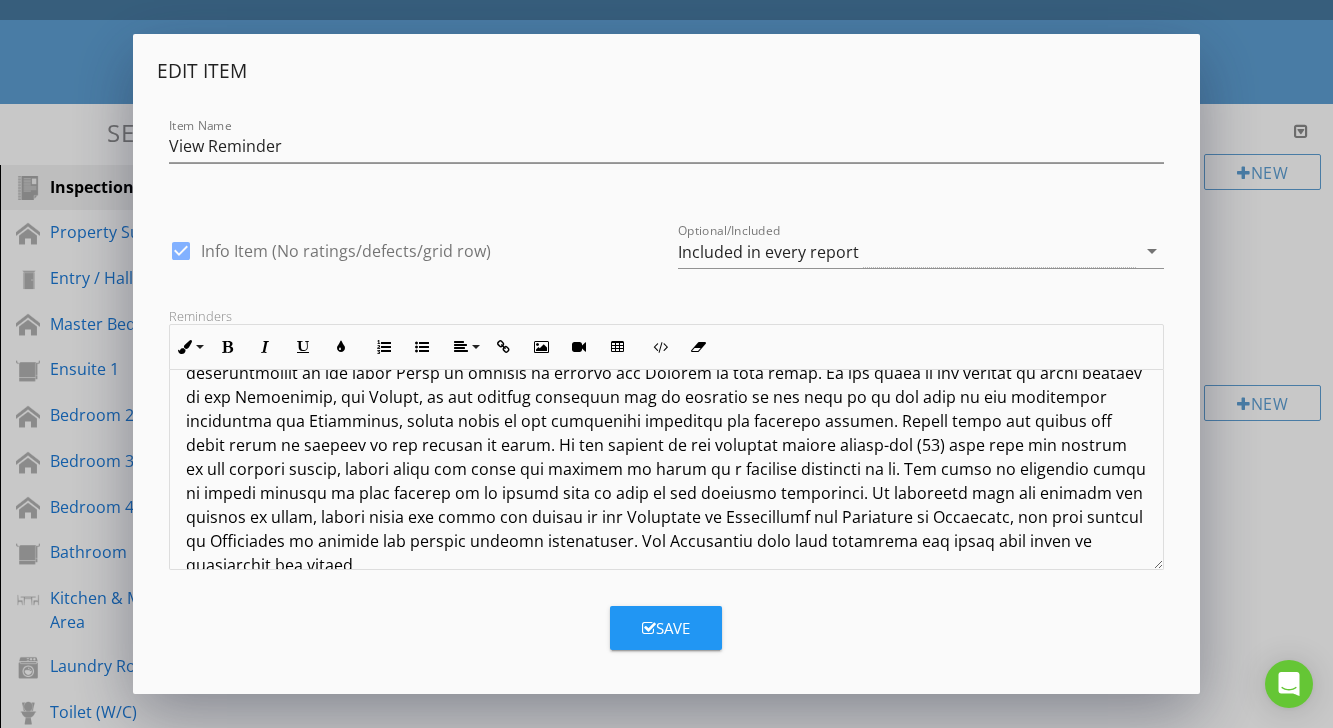 click on "Terms And Conditions - Building Inspection The inspection aims to identify the major defects and safety hazards associated with the property at the time of the inspection. The inspection and reporting are limited to a visual assessment of structure in accordance with AS 4349.1 appendix "C" or, if not a pre-purchase report, then the report complies with AS4349.0. This is a general appraisal only and cannot be relied on alone. A further inspection by specialists and qualified trades is strongly recommended where concerns are raised in the report. DEFINITIONS AND TERMINOLOGY Inspector comments fall into the following categories: SERVICEABLE: The building material or component is in reasonable or serviceable condition for the age of the item or dwelling. MAJOR DEFECT/SAFETY HAZARD: This refers to a particular issue that has substantial negative implications for the property's value or presents an unreasonable risk (Safety Issue). These concerns may be complex or costly. IMPORTANT INFORMATION LIMITATIONS: 2A)" at bounding box center [666, -3655] 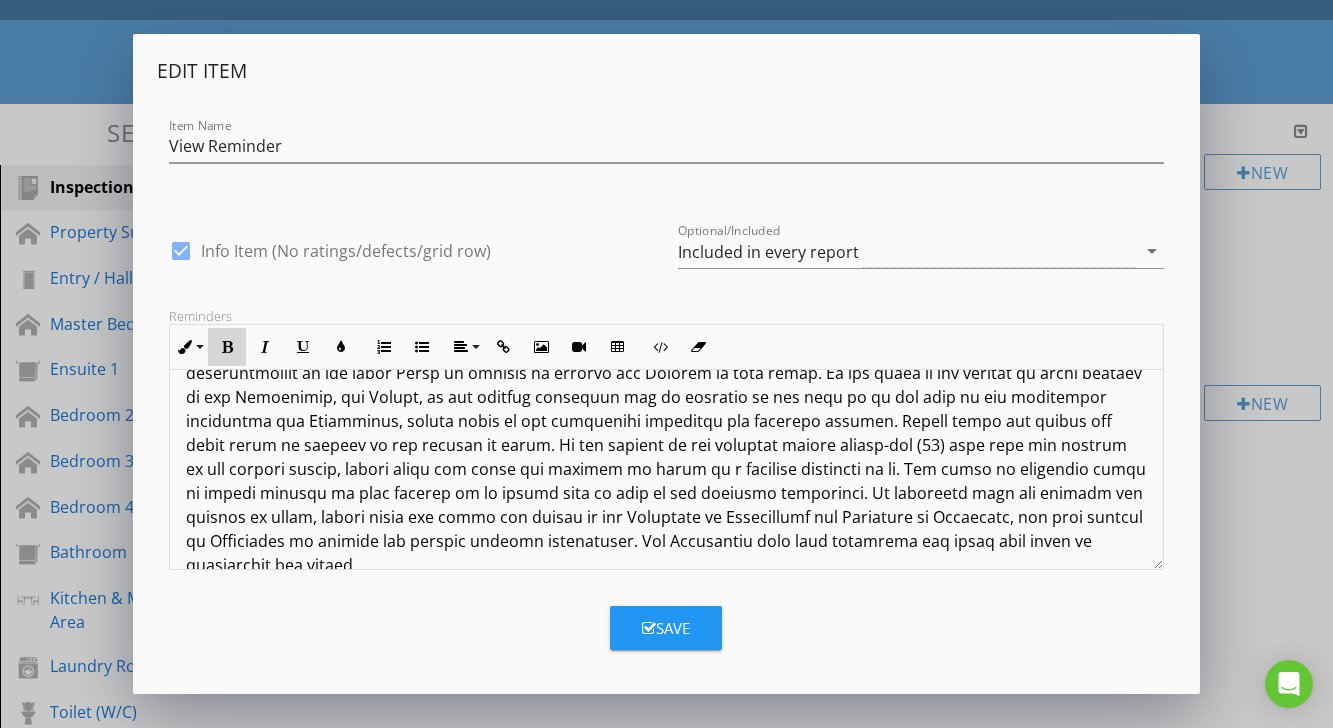 click at bounding box center [227, 347] 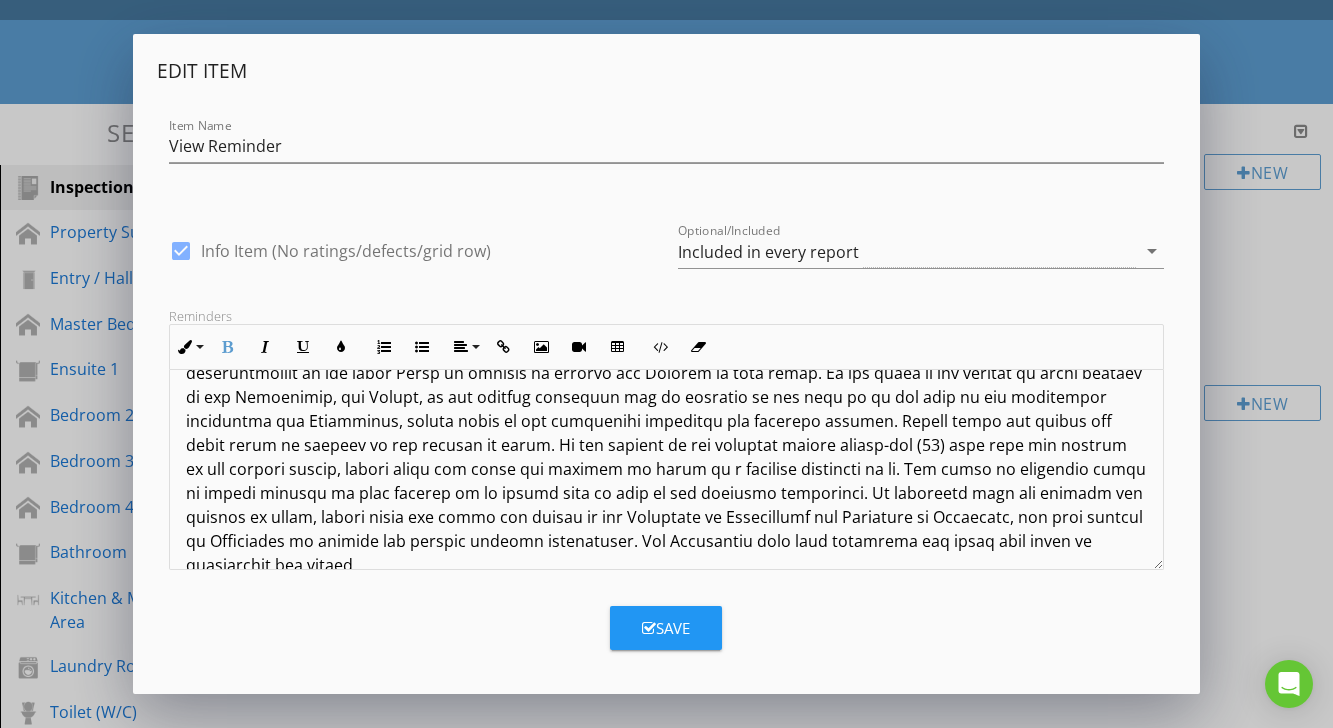 click on "Other Recommended Inspections: Electrical Installation: A qualified electrician should inspect all electrical wiring, meter boxes, and appliances. The inspection of electrical items is beyond the scope of this report. Plumbing: A plumber should inspect and report on all plumbing, including septic tanks. Hot Water Service: A plumber and/or electrician should check hot water services. Gas: All gas services should be inspected and reported on by a gas plumber. Phone: A telecommunications technician should inspect and report on all phones, phone lines, and outlets. Smoke Alarms: According to Australian standard AS3786, smoke alarms are required in all buildings where people sleep. It is recommended to consult an electrician for advice on existing installations or for new installations. Trees: Trees situated too close to the house can impact the footing's performance as moisture levels fluctuate in the ground. Contact the inspector: Please feel free to contact the inspector who conducted this inspection." at bounding box center [666, 709] 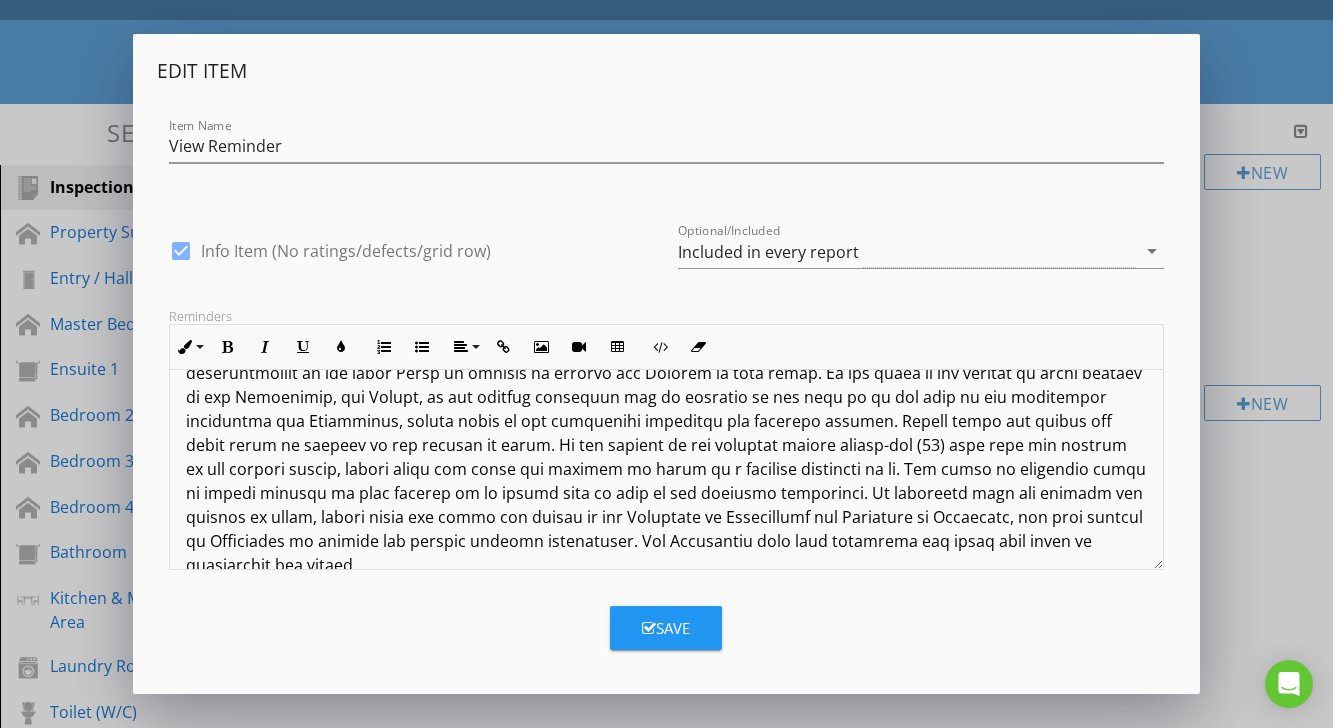 click on "Other Recommended Inspections:" at bounding box center [321, 613] 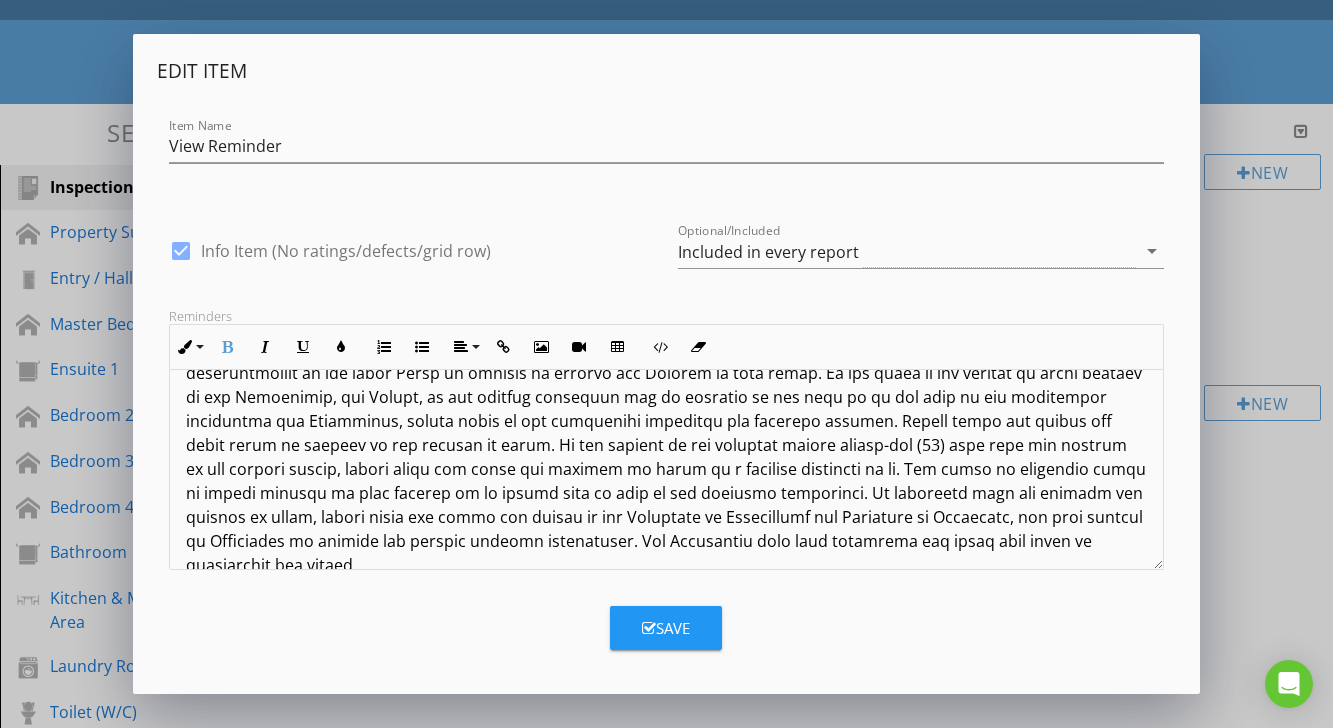 click on "OTHER Recommended Inspections:" at bounding box center [325, 613] 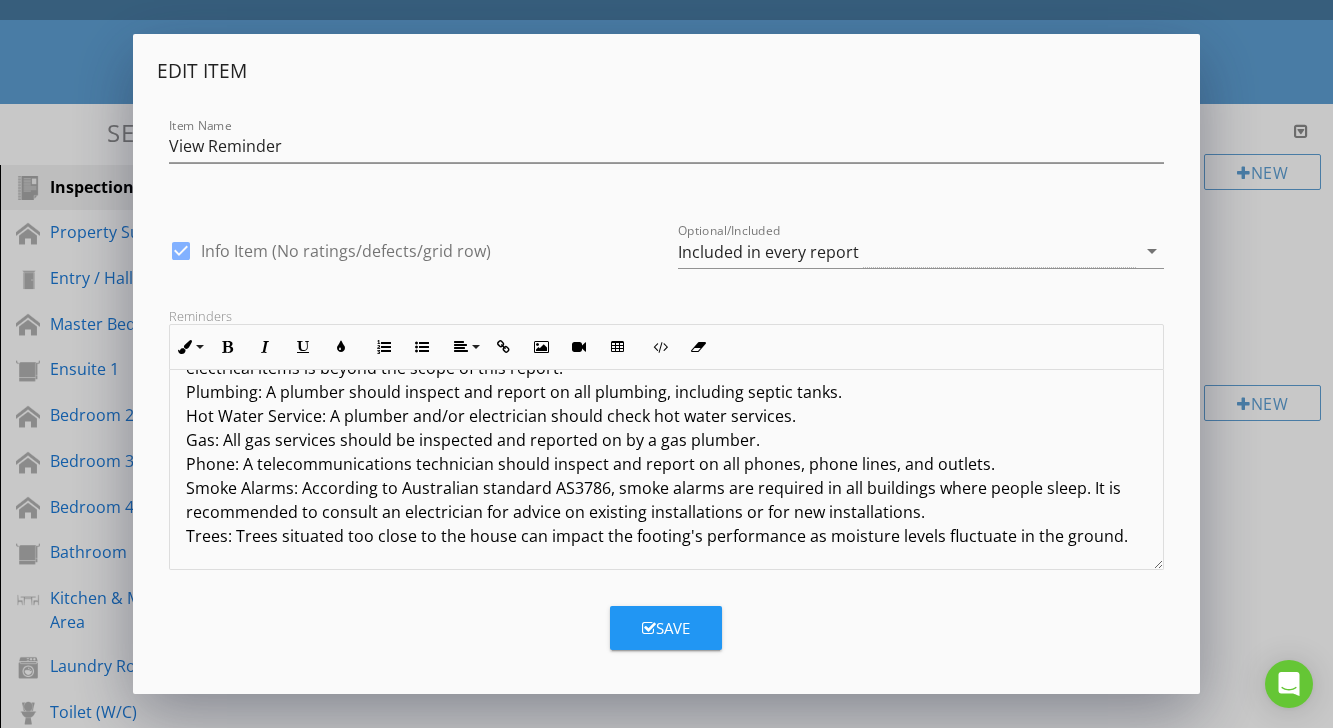 scroll, scrollTop: 9187, scrollLeft: 0, axis: vertical 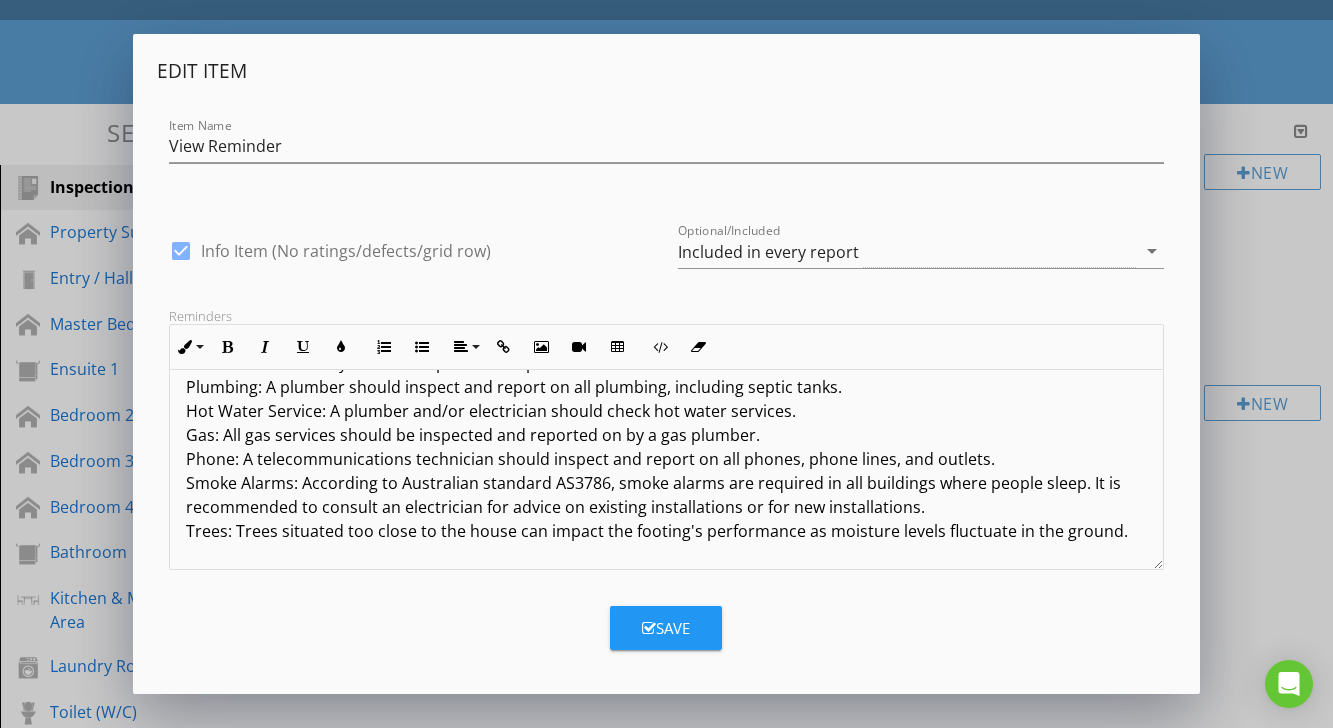drag, startPoint x: 186, startPoint y: 484, endPoint x: 379, endPoint y: 502, distance: 193.83755 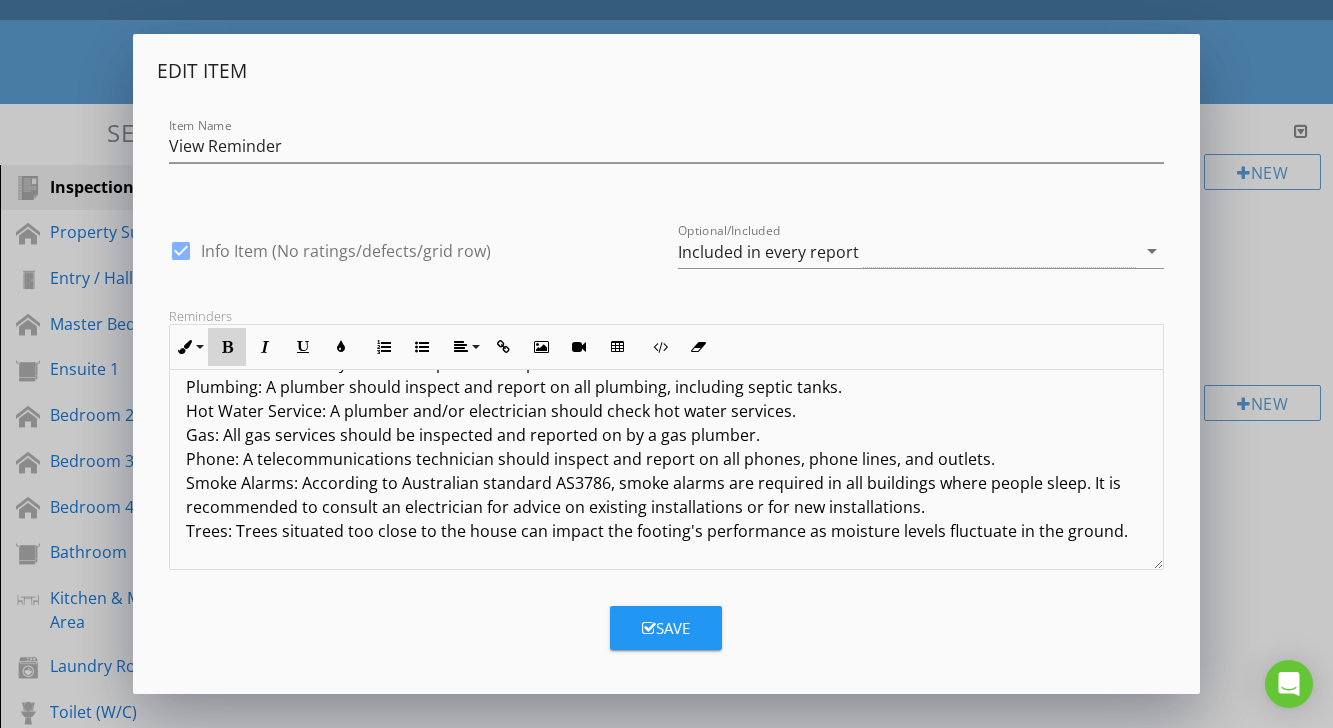 click at bounding box center (227, 347) 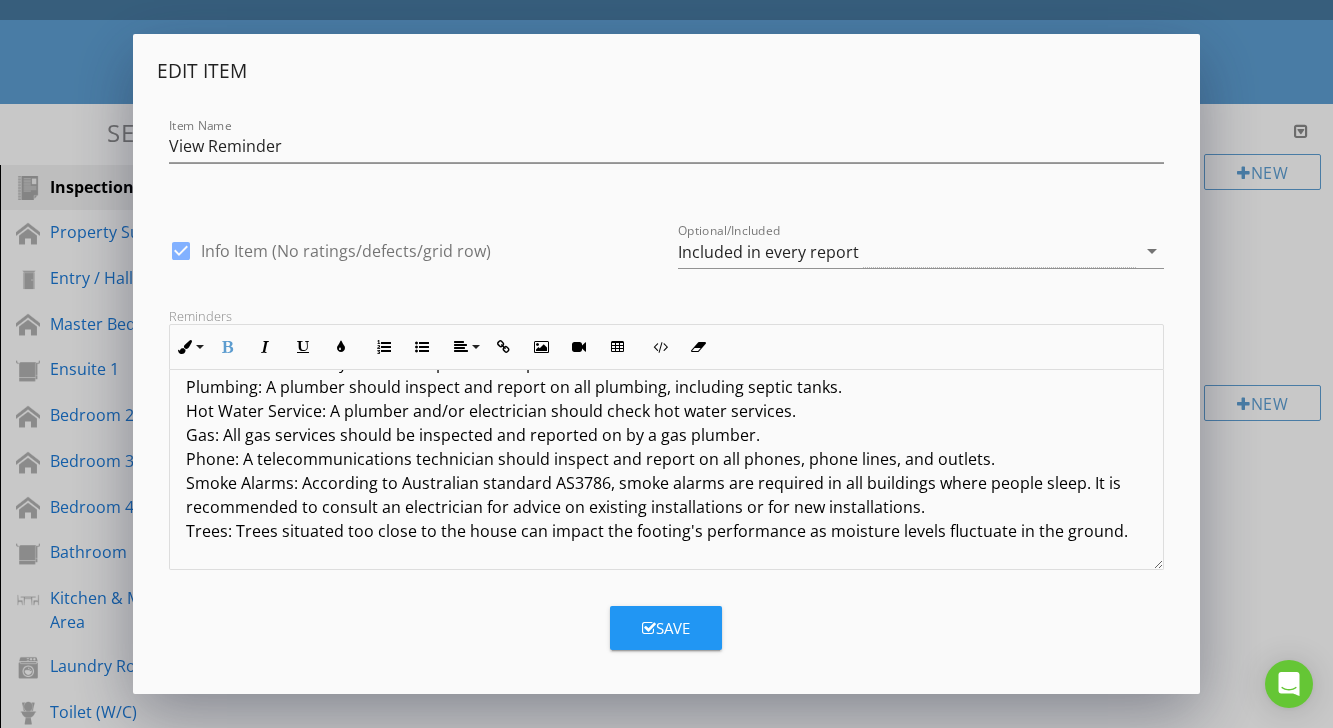 click on "Terms And Conditions - Building Inspection The inspection aims to identify the major defects and safety hazards associated with the property at the time of the inspection. The inspection and reporting are limited to a visual assessment of structure in accordance with AS 4349.1 appendix "C" or, if not a pre-purchase report, then the report complies with AS4349.0. This is a general appraisal only and cannot be relied on alone. A further inspection by specialists and qualified trades is strongly recommended where concerns are raised in the report. DEFINITIONS AND TERMINOLOGY Inspector comments fall into the following categories: SERVICEABLE: The building material or component is in reasonable or serviceable condition for the age of the item or dwelling. MAJOR DEFECT/SAFETY HAZARD: This refers to a particular issue that has substantial negative implications for the property's value or presents an unreasonable risk (Safety Issue). These concerns may be complex or costly. IMPORTANT INFORMATION LIMITATIONS: 2A)" at bounding box center (666, -3993) 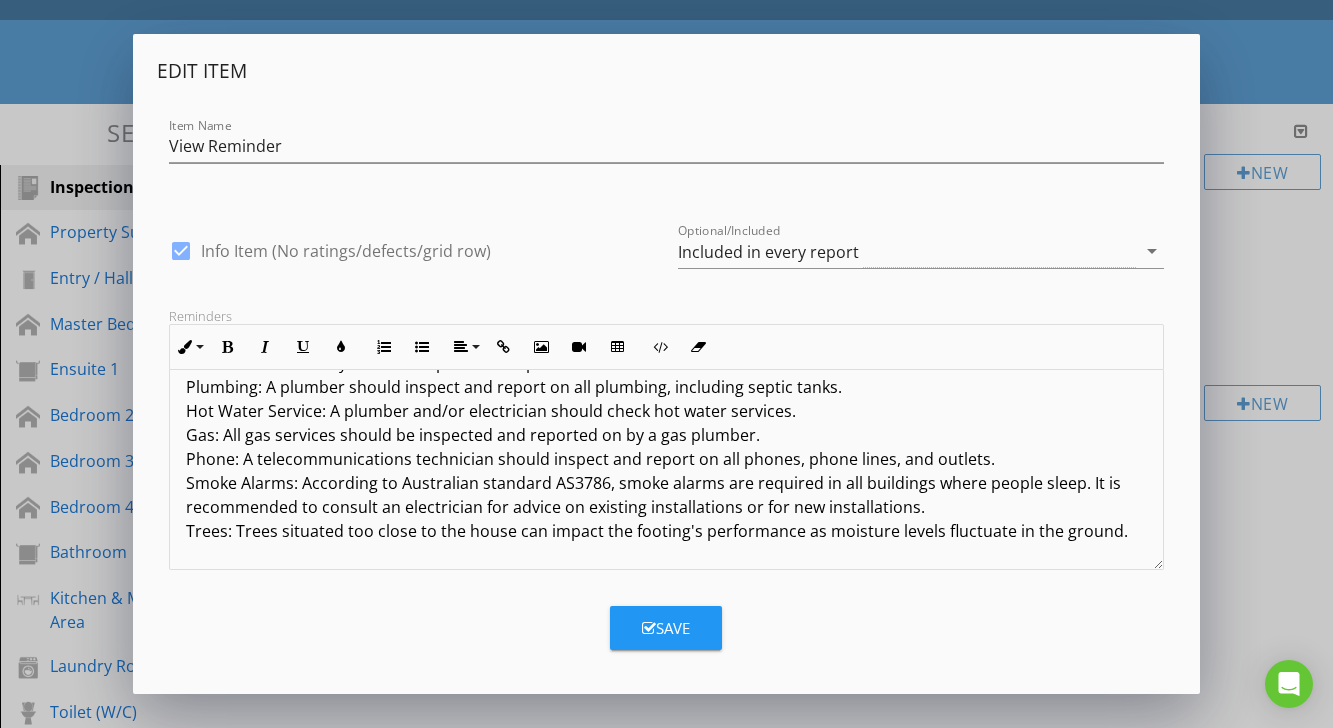 click on "Terms And Conditions - Building Inspection The inspection aims to identify the major defects and safety hazards associated with the property at the time of the inspection. The inspection and reporting are limited to a visual assessment of structure in accordance with AS 4349.1 appendix "C" or, if not a pre-purchase report, then the report complies with AS4349.0. This is a general appraisal only and cannot be relied on alone. A further inspection by specialists and qualified trades is strongly recommended where concerns are raised in the report. DEFINITIONS AND TERMINOLOGY Inspector comments fall into the following categories: SERVICEABLE: The building material or component is in reasonable or serviceable condition for the age of the item or dwelling. MAJOR DEFECT/SAFETY HAZARD: This refers to a particular issue that has substantial negative implications for the property's value or presents an unreasonable risk (Safety Issue). These concerns may be complex or costly. IMPORTANT INFORMATION LIMITATIONS: 2A)" at bounding box center (666, -4001) 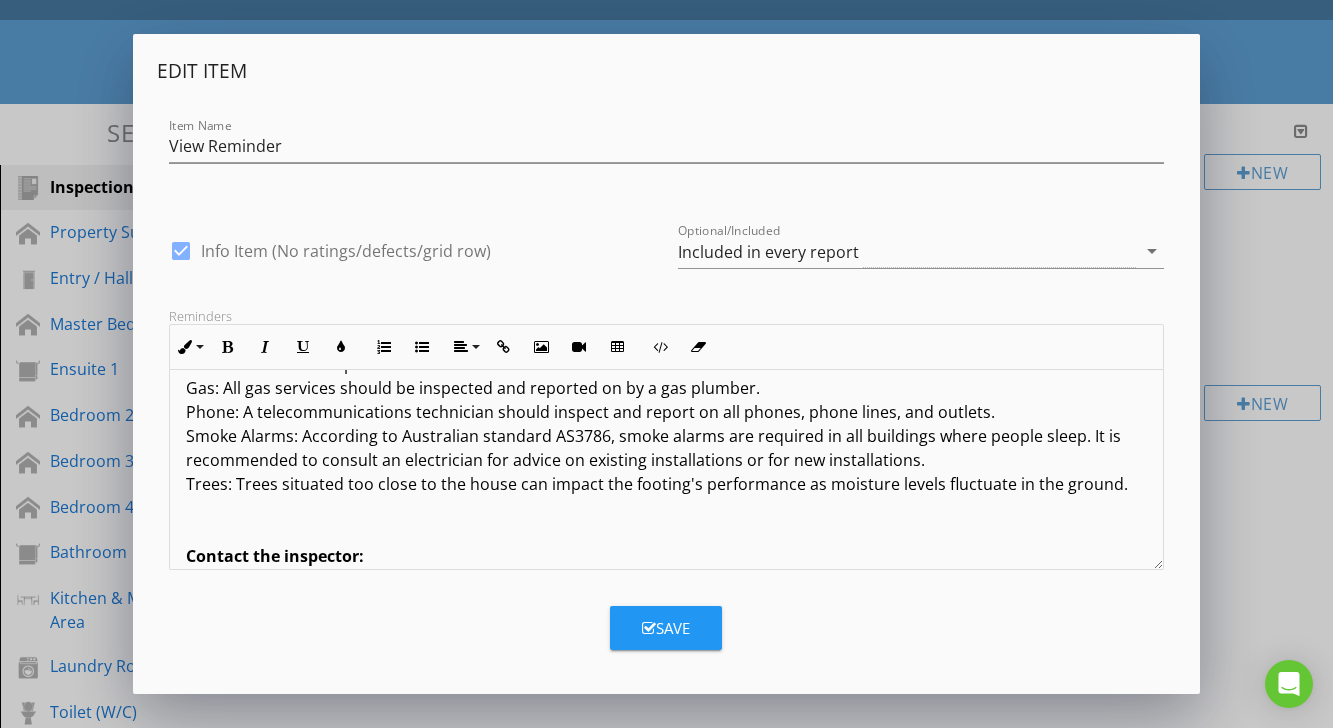 scroll, scrollTop: 9251, scrollLeft: 0, axis: vertical 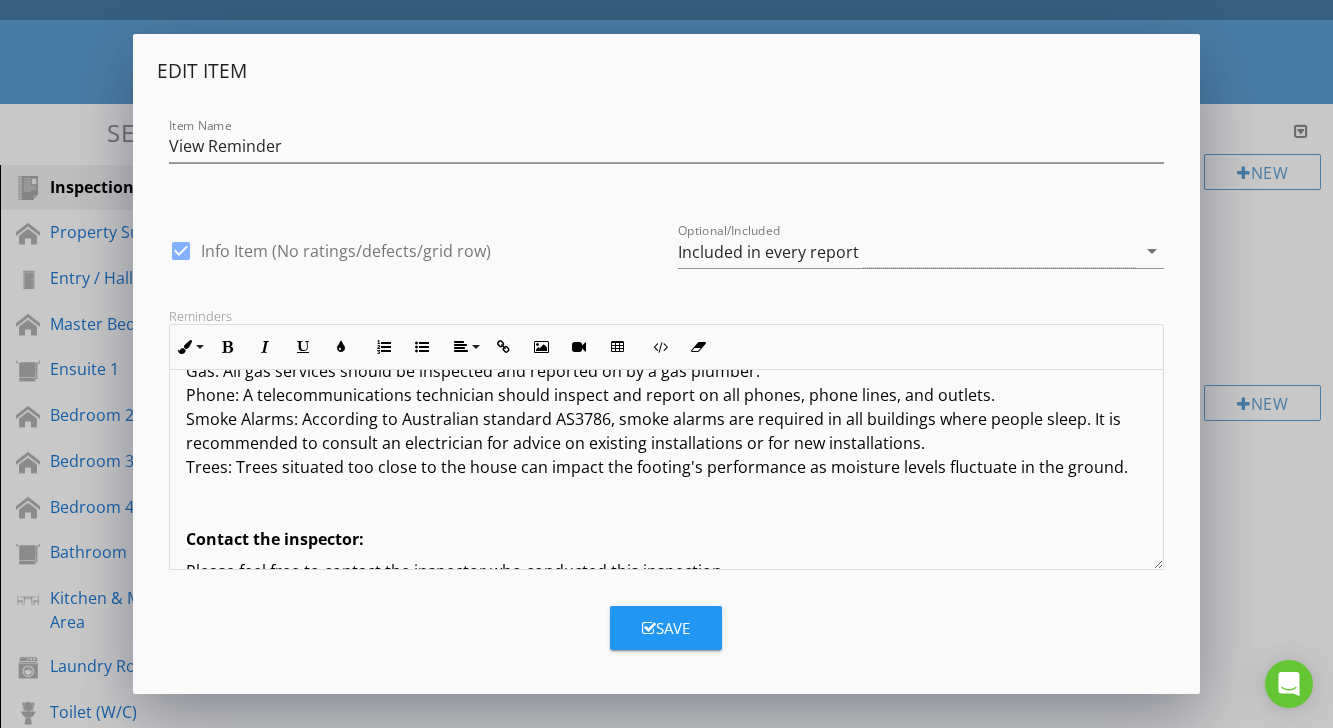 click on "Terms And Conditions - Building Inspection The inspection aims to identify the major defects and safety hazards associated with the property at the time of the inspection. The inspection and reporting are limited to a visual assessment of structure in accordance with AS 4349.1 appendix "C" or, if not a pre-purchase report, then the report complies with AS4349.0. This is a general appraisal only and cannot be relied on alone. A further inspection by specialists and qualified trades is strongly recommended where concerns are raised in the report. DEFINITIONS AND TERMINOLOGY Inspector comments fall into the following categories: SERVICEABLE: The building material or component is in reasonable or serviceable condition for the age of the item or dwelling. MAJOR DEFECT/SAFETY HAZARD: This refers to a particular issue that has substantial negative implications for the property's value or presents an unreasonable risk (Safety Issue). These concerns may be complex or costly. IMPORTANT INFORMATION LIMITATIONS: 2A)" at bounding box center (666, -4073) 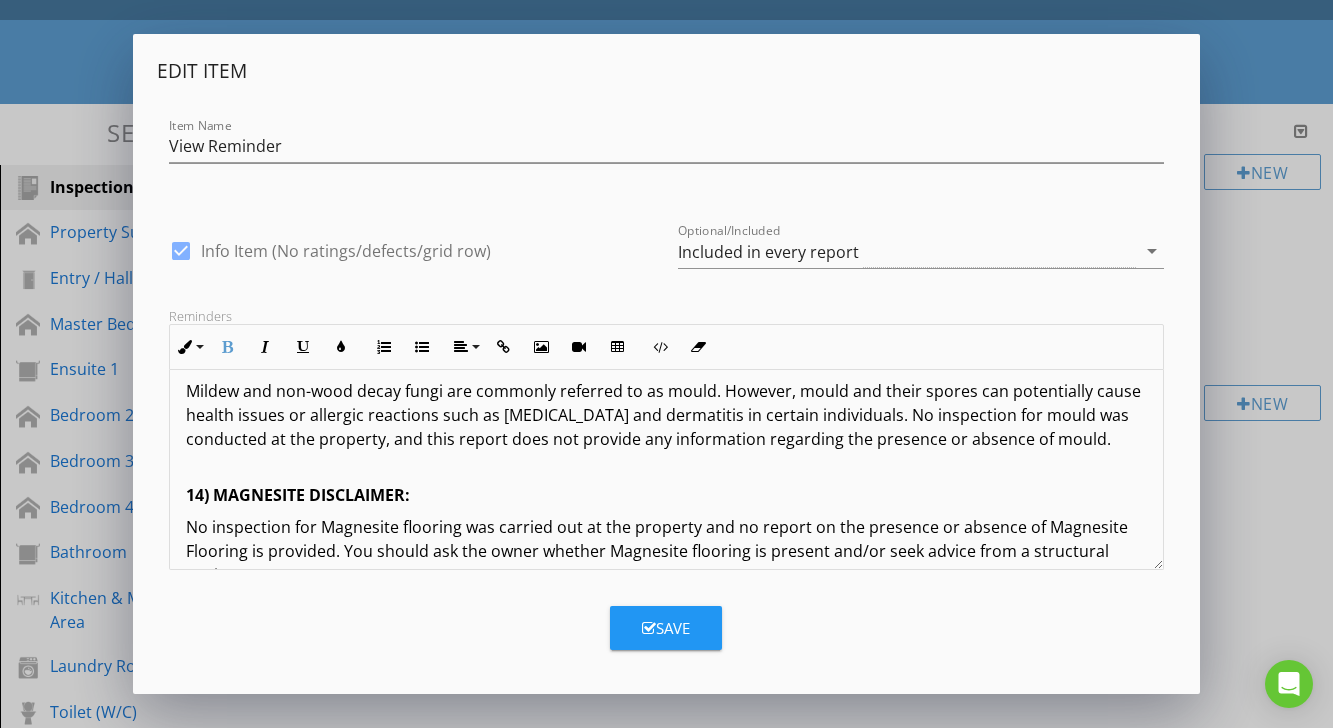 scroll, scrollTop: 8036, scrollLeft: 0, axis: vertical 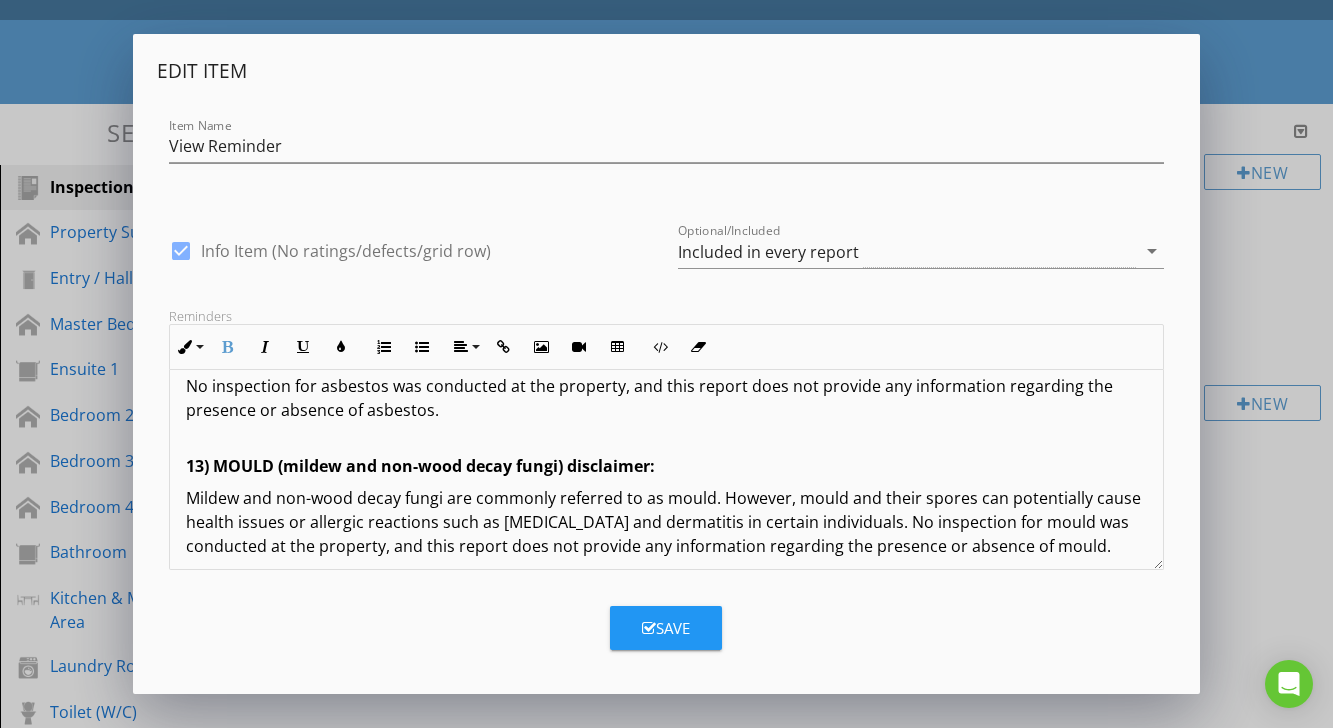 click on "Save" at bounding box center (666, 628) 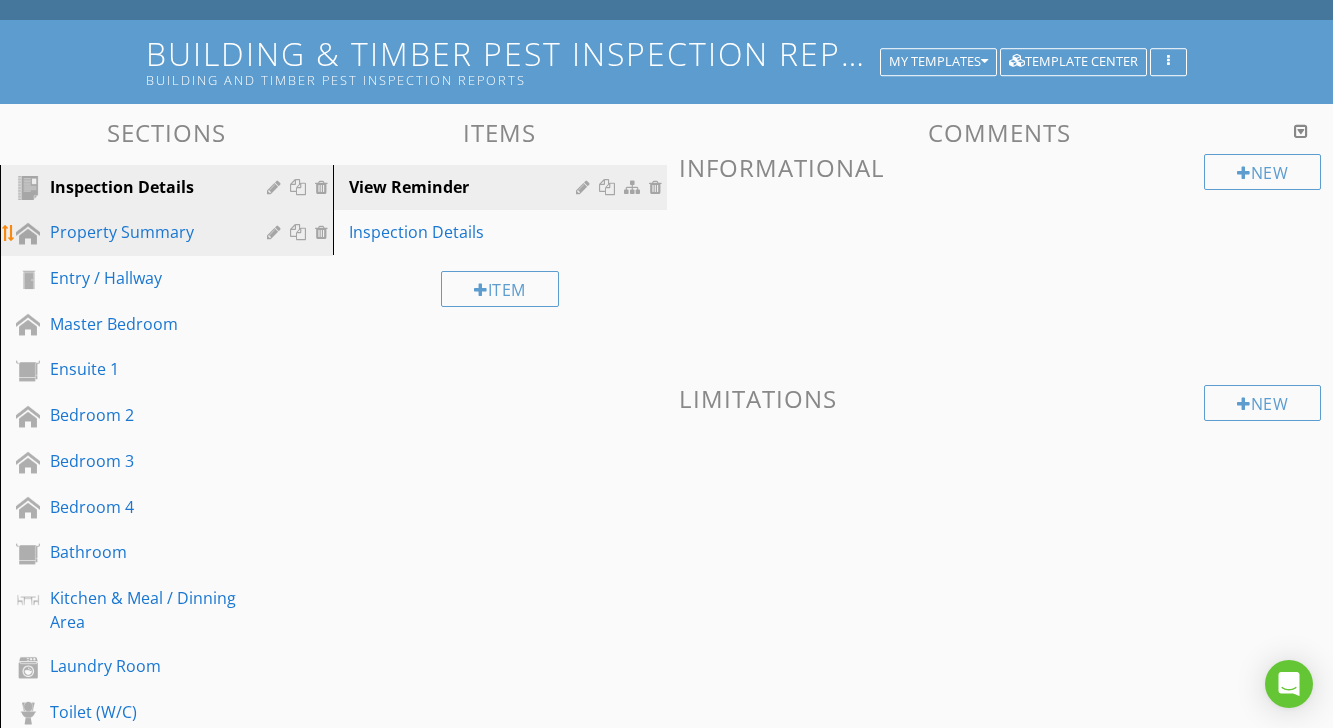 click on "Property Summary" at bounding box center (144, 232) 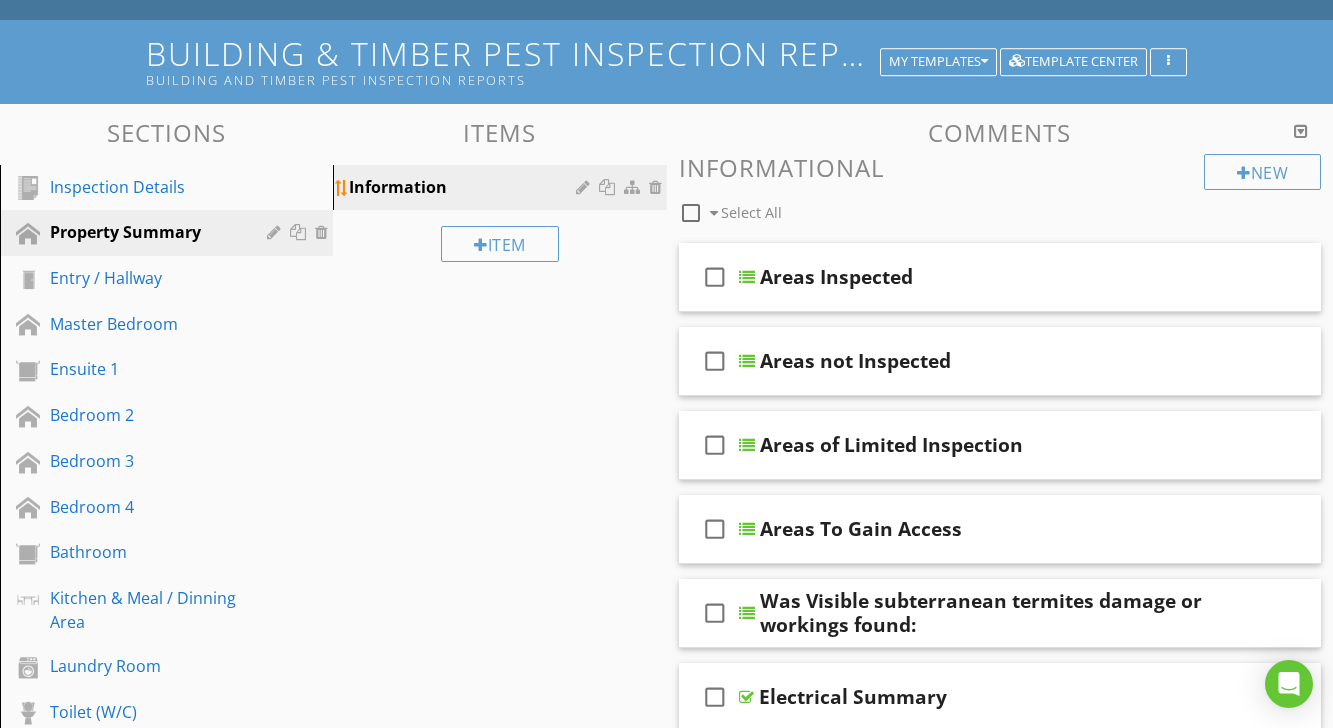 click at bounding box center [585, 187] 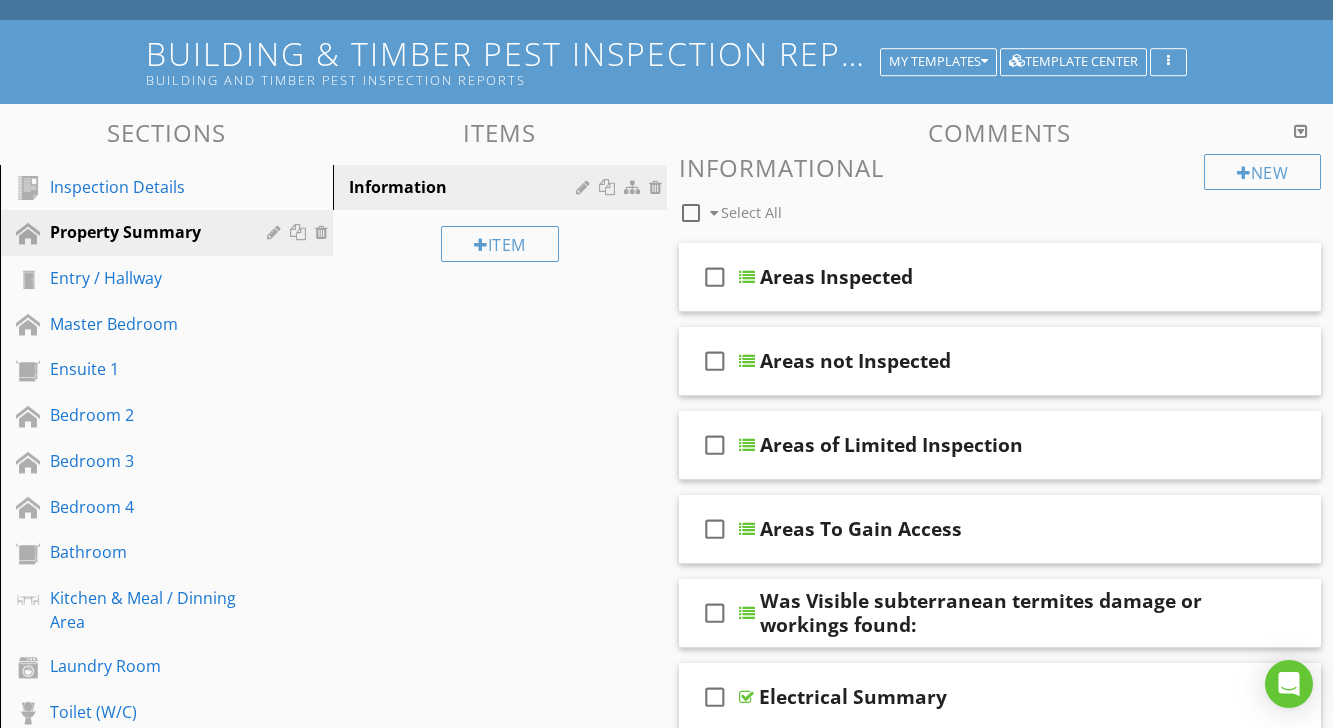 click at bounding box center [666, 364] 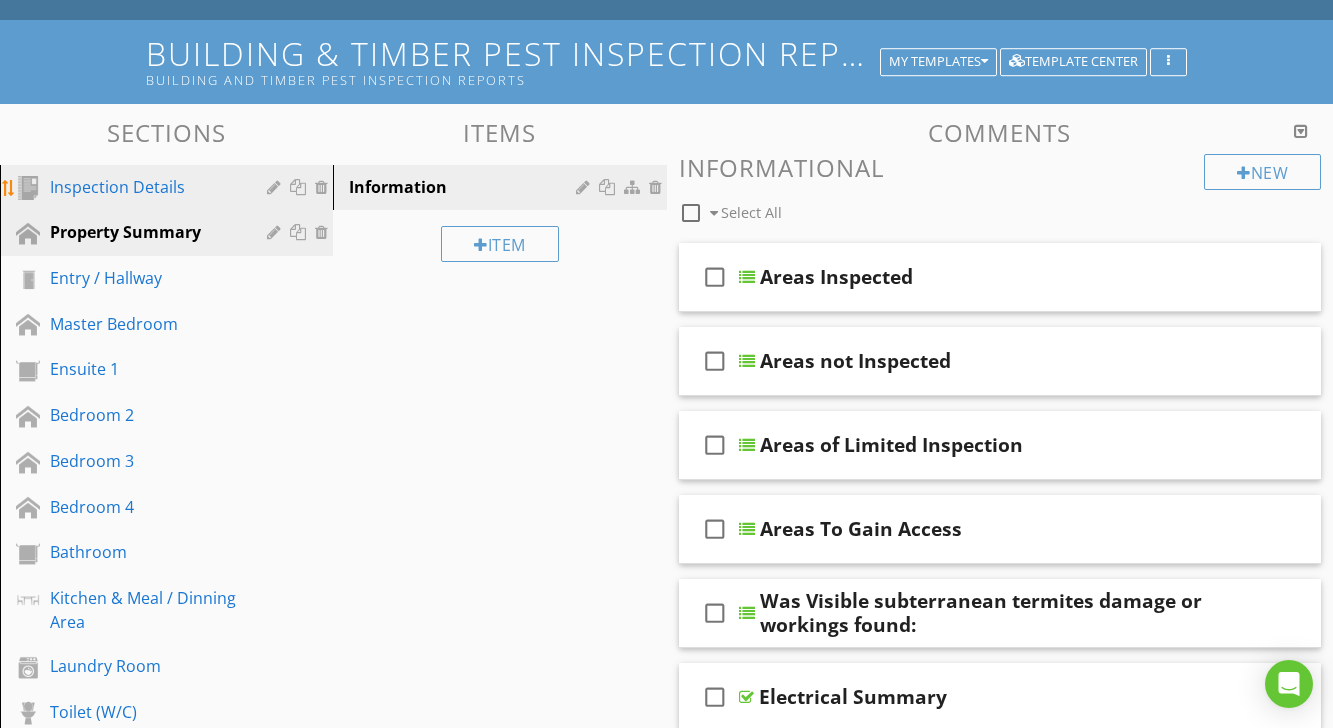 click on "Inspection Details" at bounding box center (144, 187) 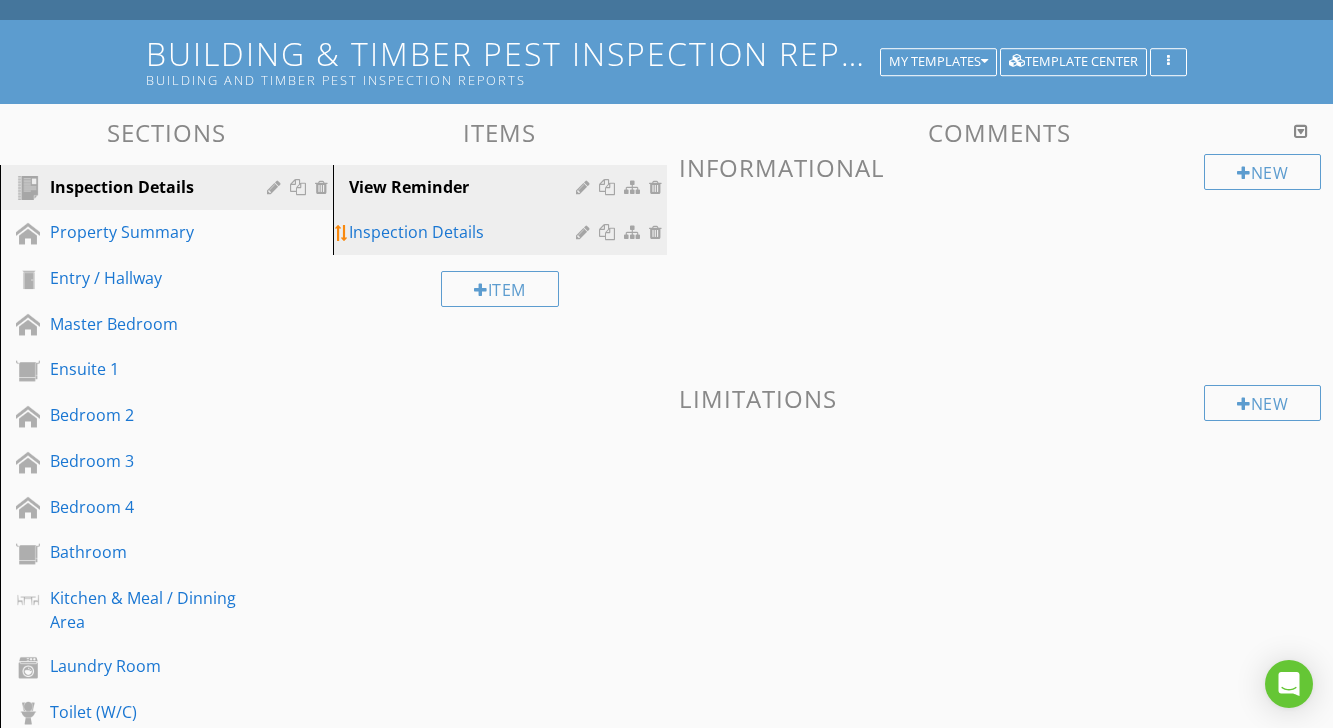 click on "Inspection Details" at bounding box center [465, 232] 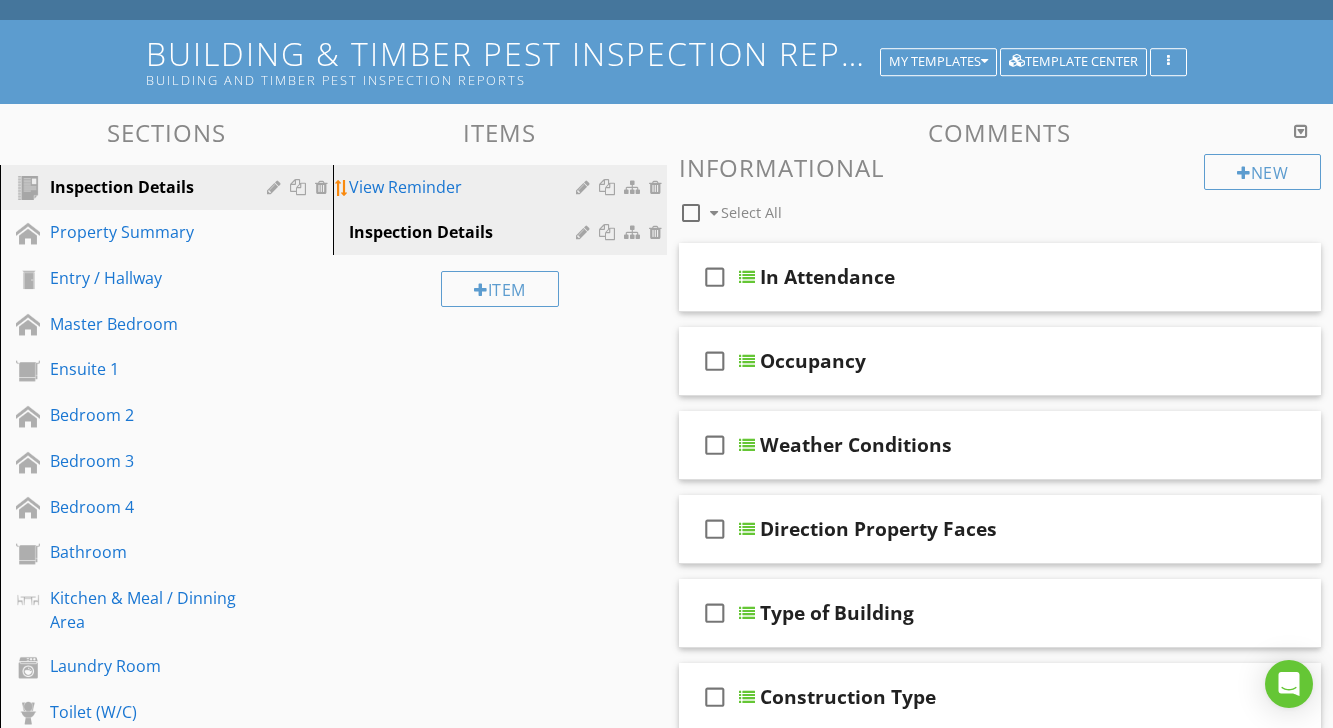 click on "View Reminder" at bounding box center [465, 187] 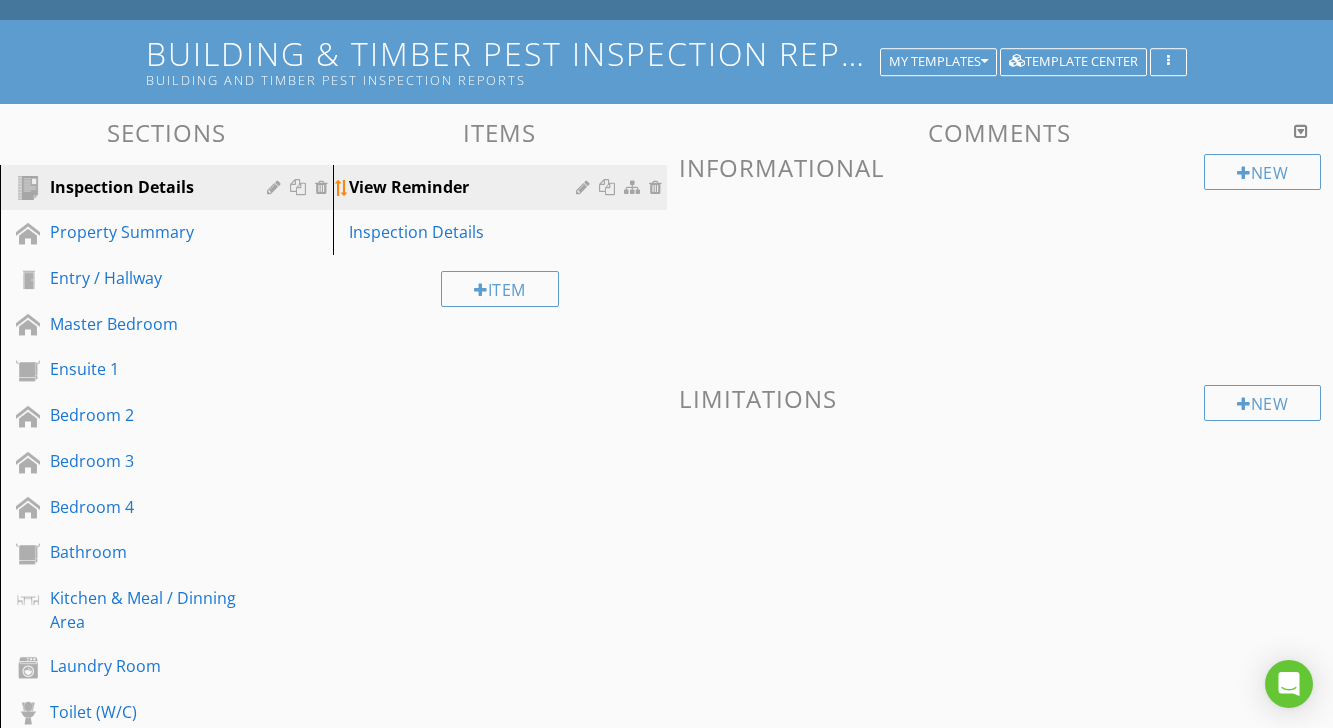 click at bounding box center (609, 187) 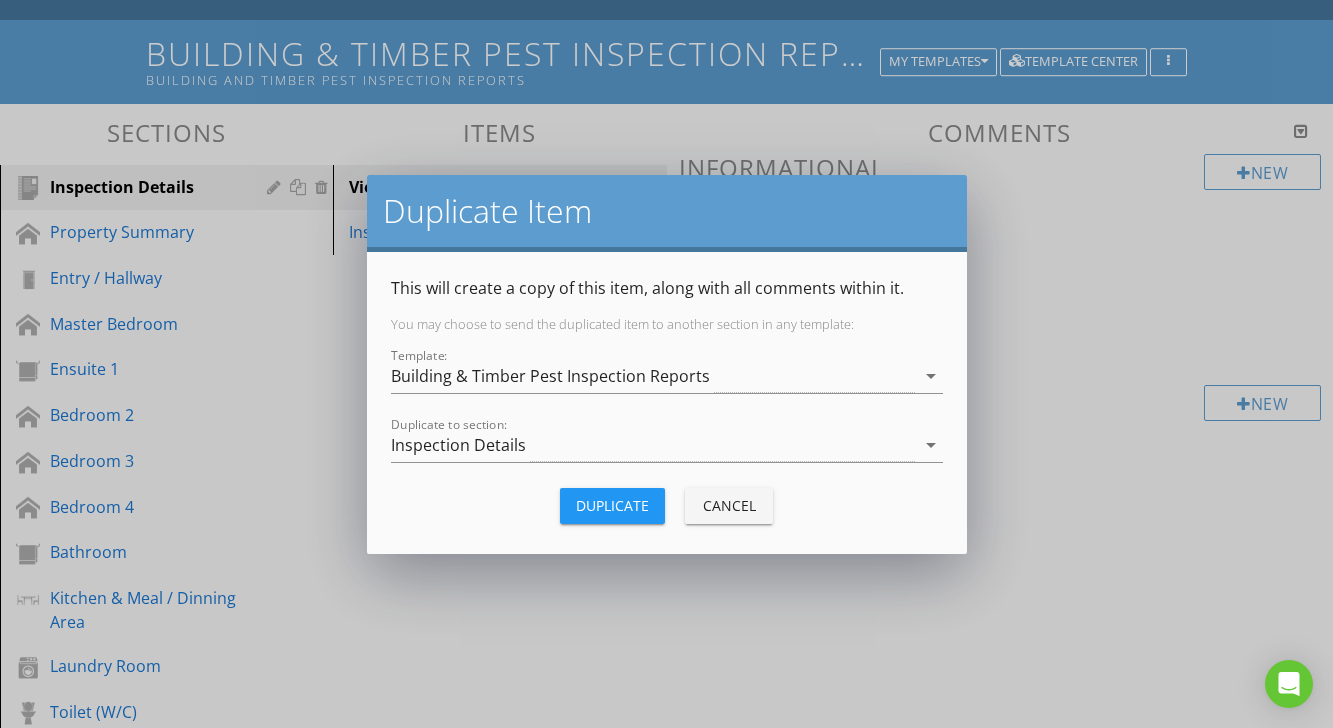 click on "Duplicate Item" at bounding box center [667, 213] 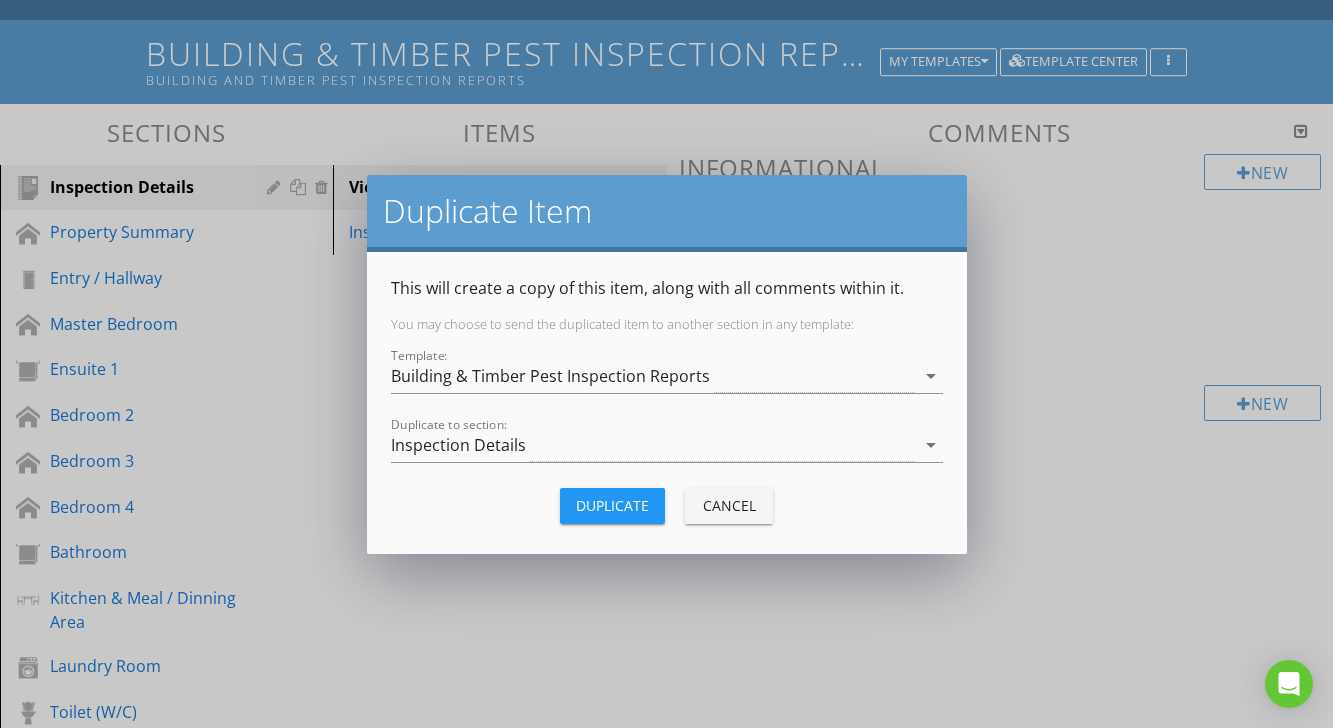 click on "Duplicate Item   This will create a copy of this item, along with all comments
within it.   You may choose to send the duplicated item to another section in
any template:   Template: Building & Timber Pest Inspection Reports  arrow_drop_down   Duplicate to section: Inspection Details arrow_drop_down       Duplicate   Cancel" at bounding box center (666, 364) 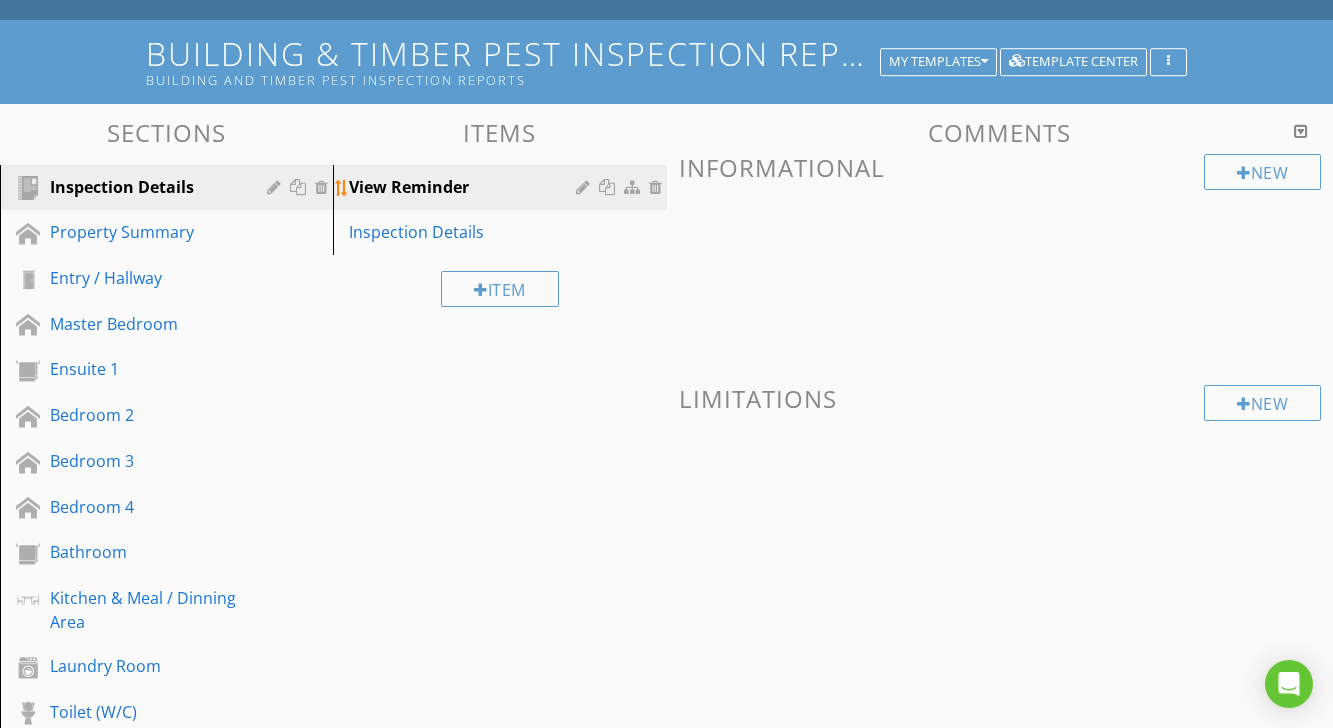 click on "View Reminder" at bounding box center (465, 187) 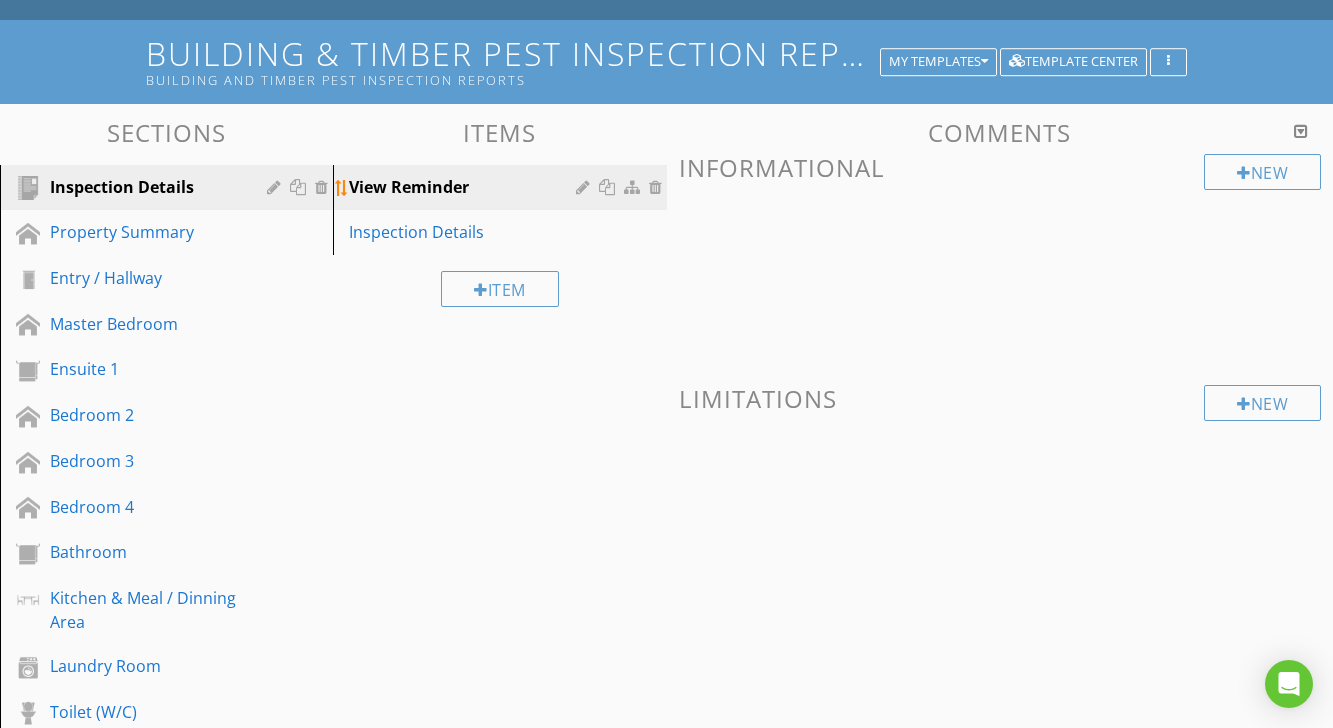 click at bounding box center [585, 187] 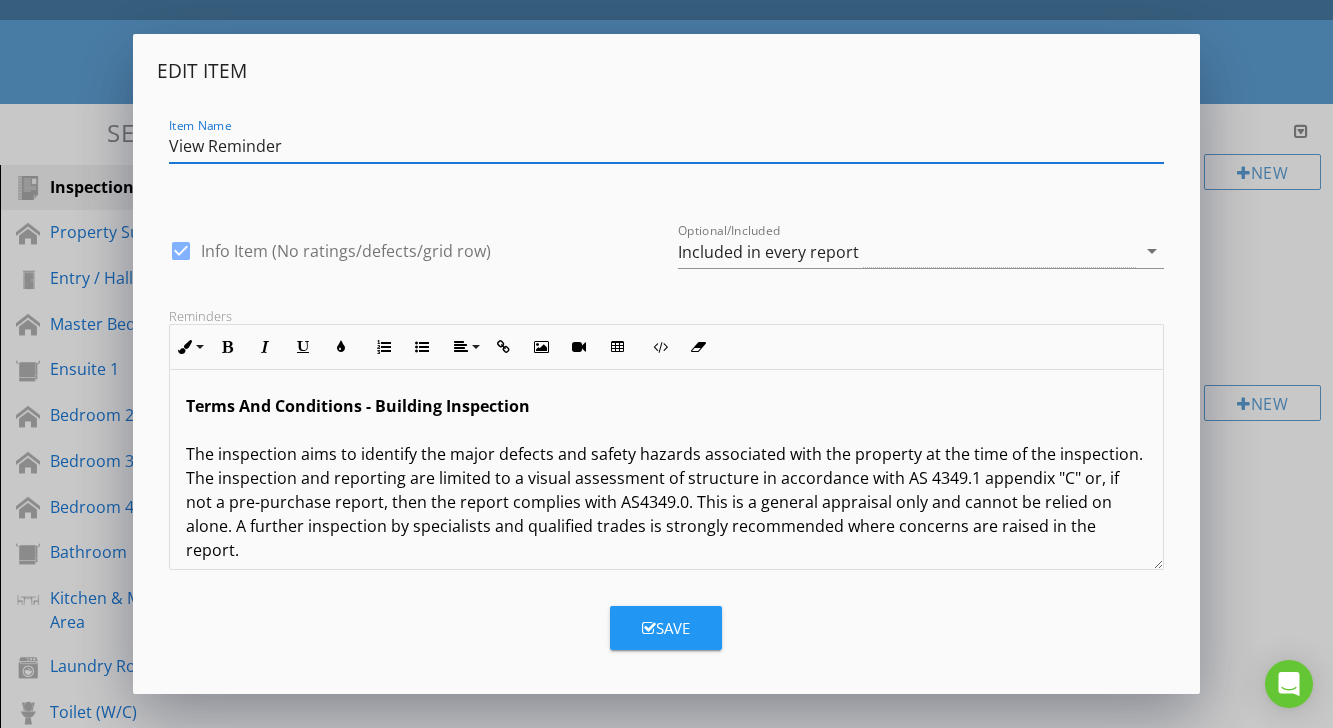 click on "Edit Item   Item Name View Reminder     check_box Info Item (No ratings/defects/grid row)   Optional/Included Included in every report arrow_drop_down     Reminders   Inline Style XLarge Large Normal Small Light Small/Light Bold Italic Underline Colors Ordered List Unordered List Align Align Left Align Center Align Right Align Justify Insert Link Insert Image Insert Video Insert Table Code View Clear Formatting Terms And Conditions - Building Inspection The inspection aims to identify the major defects and safety hazards associated with the property at the time of the inspection. The inspection and reporting are limited to a visual assessment of structure in accordance with AS 4349.1 appendix "C" or, if not a pre-purchase report, then the report complies with AS4349.0. This is a general appraisal only and cannot be relied on alone. A further inspection by specialists and qualified trades is strongly recommended where concerns are raised in the report. DEFINITIONS AND TERMINOLOGY IMPORTANT INFORMATION" at bounding box center (666, 364) 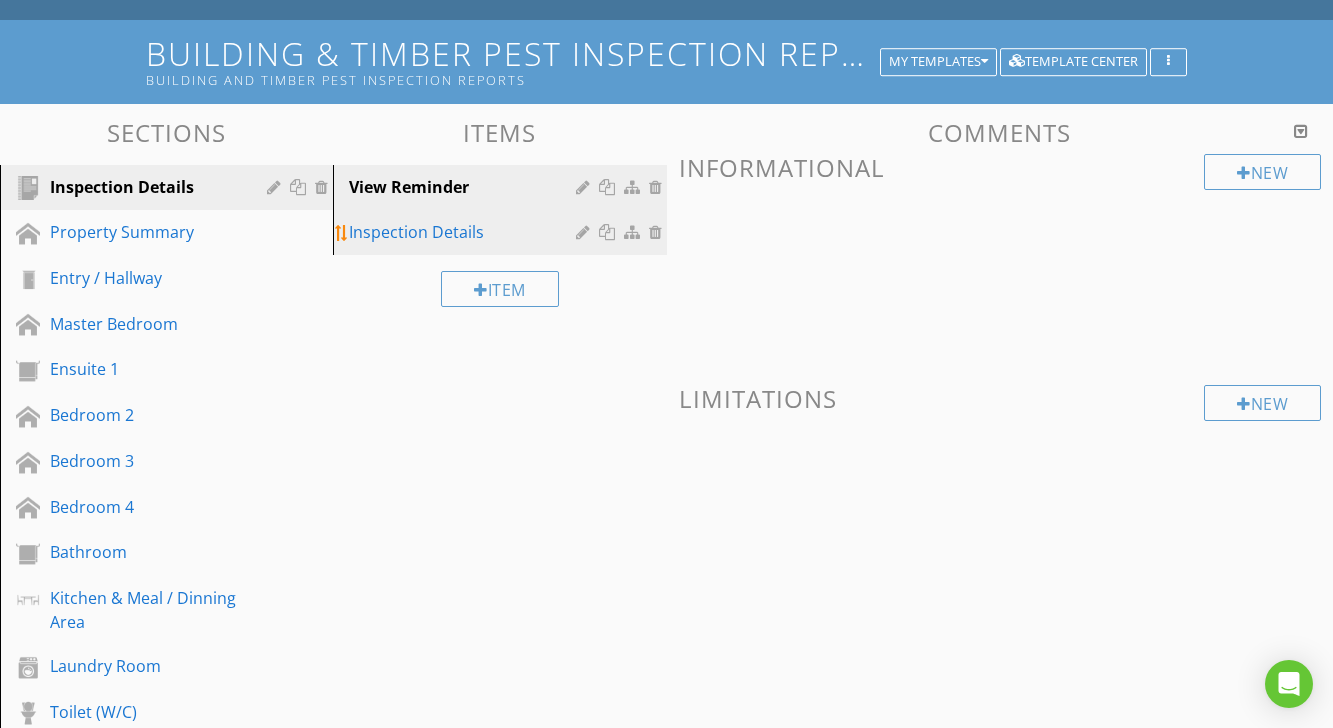 click on "Inspection Details" at bounding box center [465, 232] 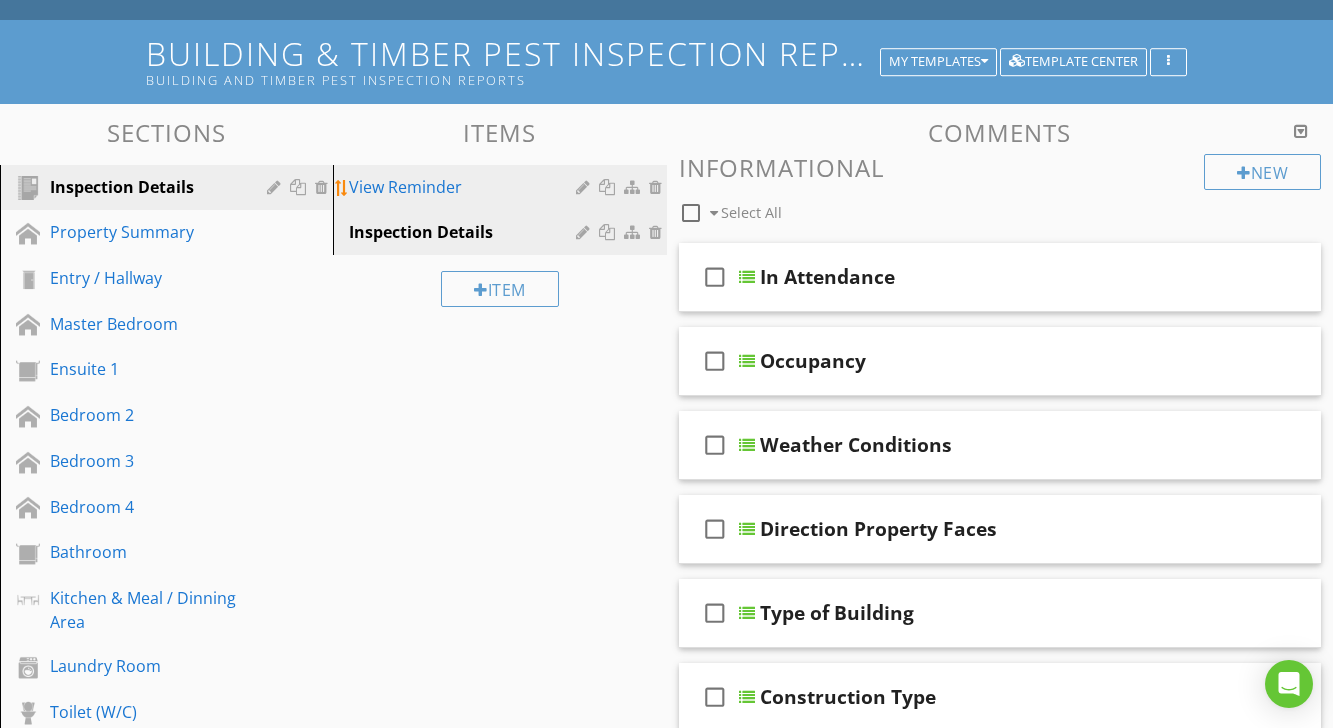 click on "View Reminder" at bounding box center (502, 187) 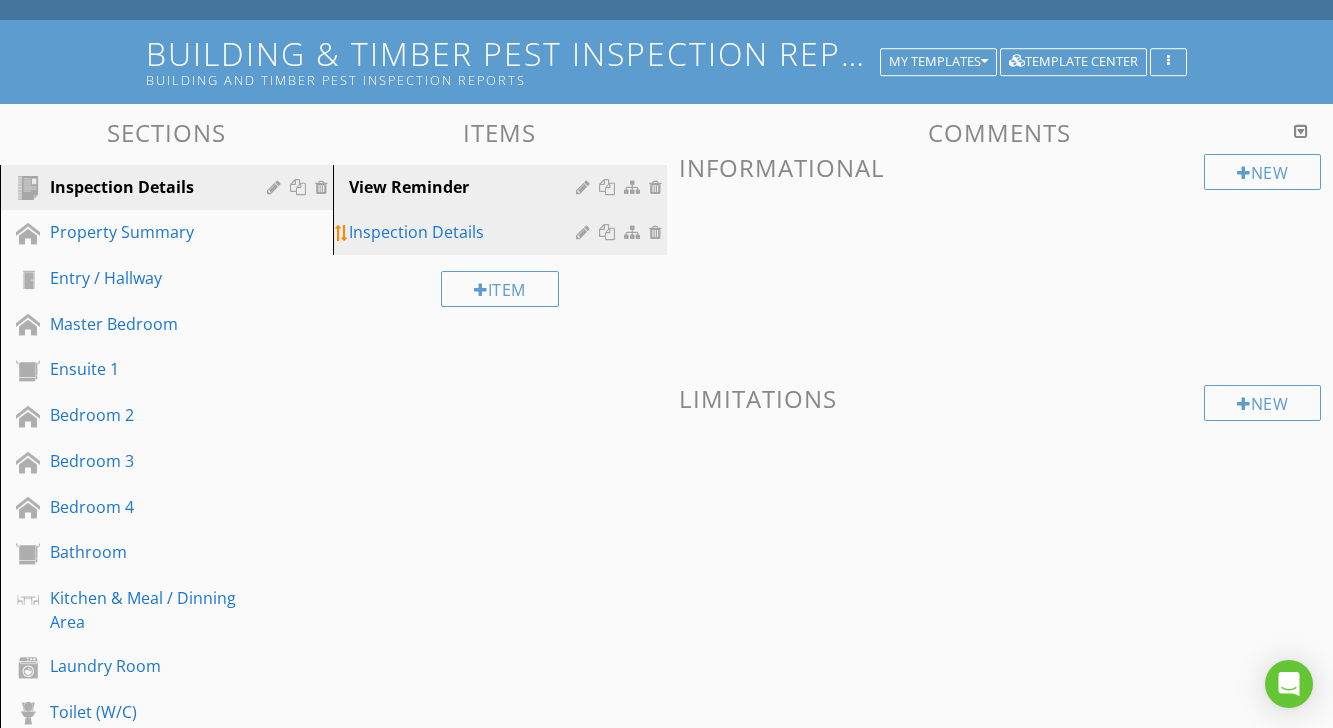 click on "Inspection Details" at bounding box center [465, 232] 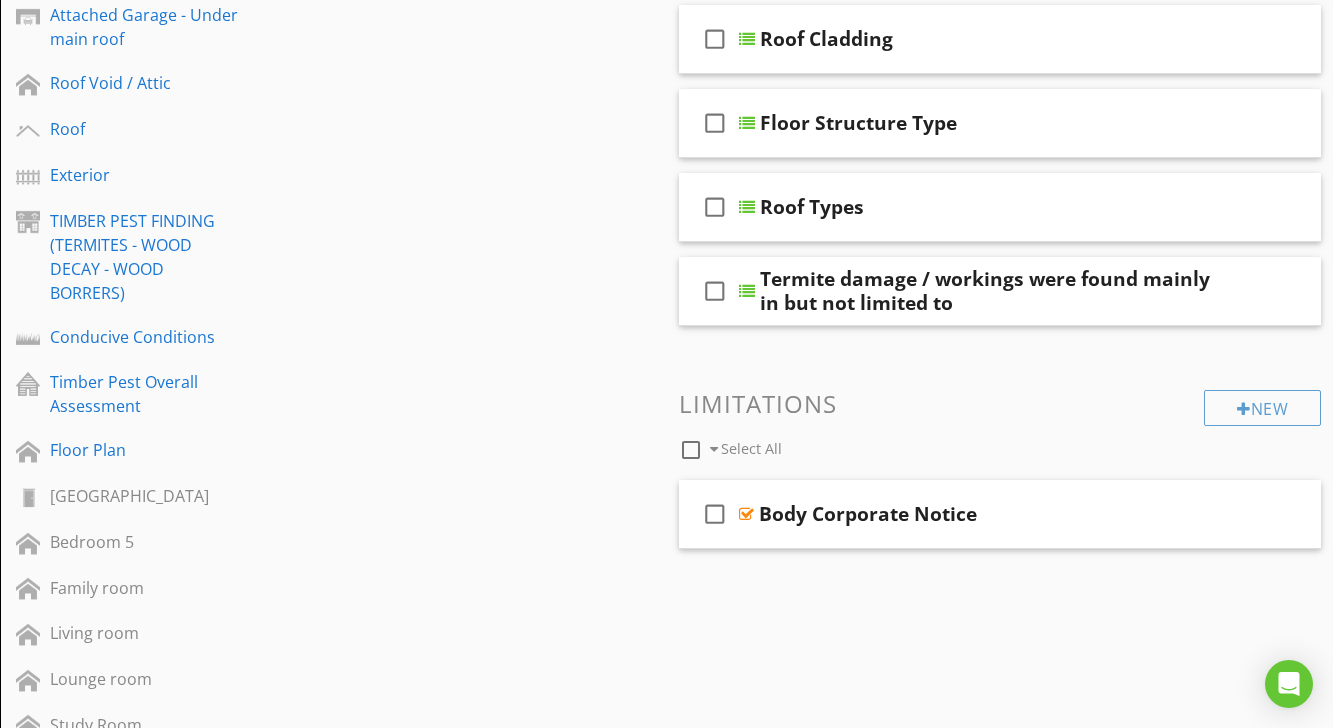 scroll, scrollTop: 963, scrollLeft: 0, axis: vertical 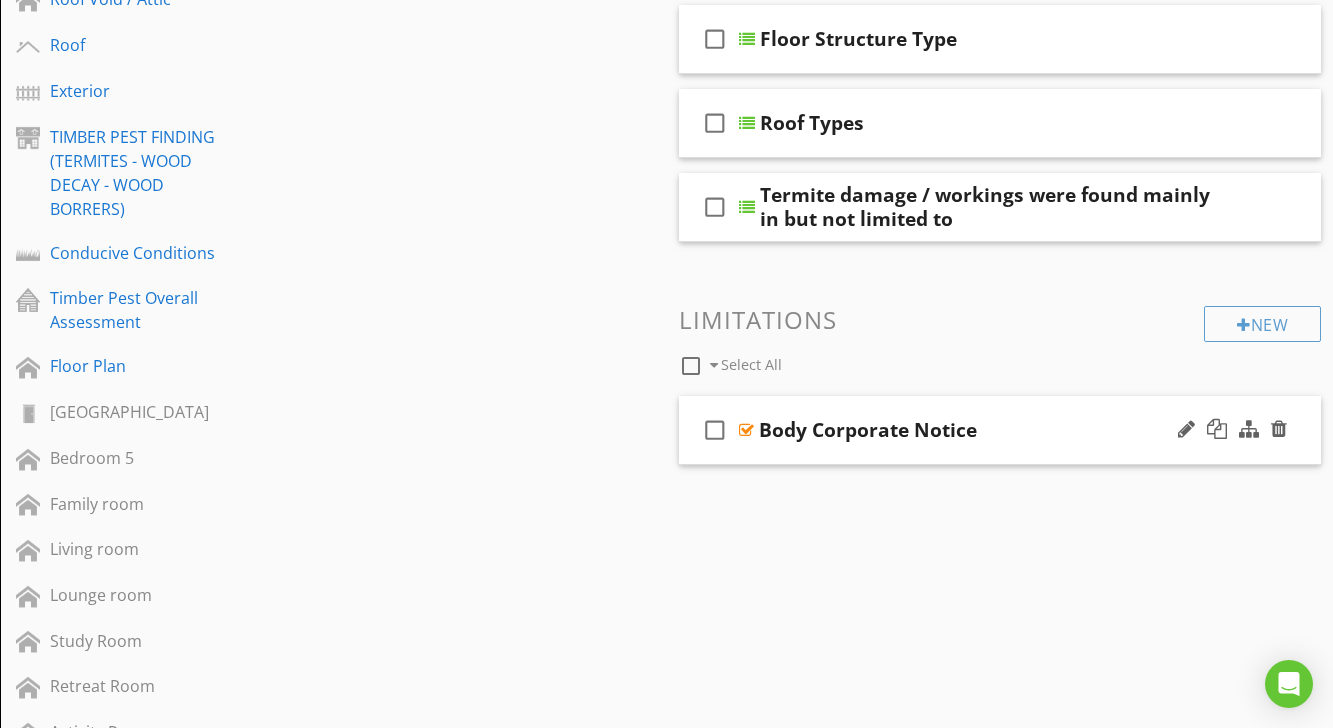 click at bounding box center (746, 430) 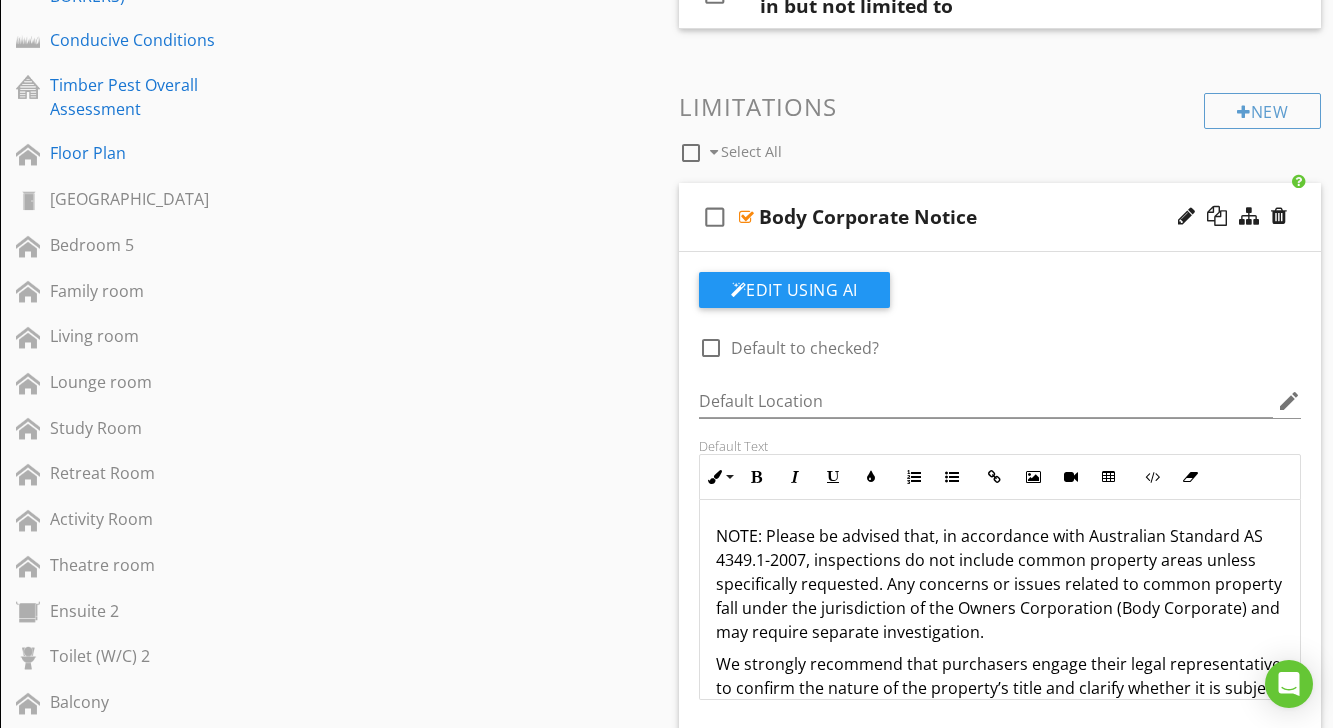 scroll, scrollTop: 1266, scrollLeft: 0, axis: vertical 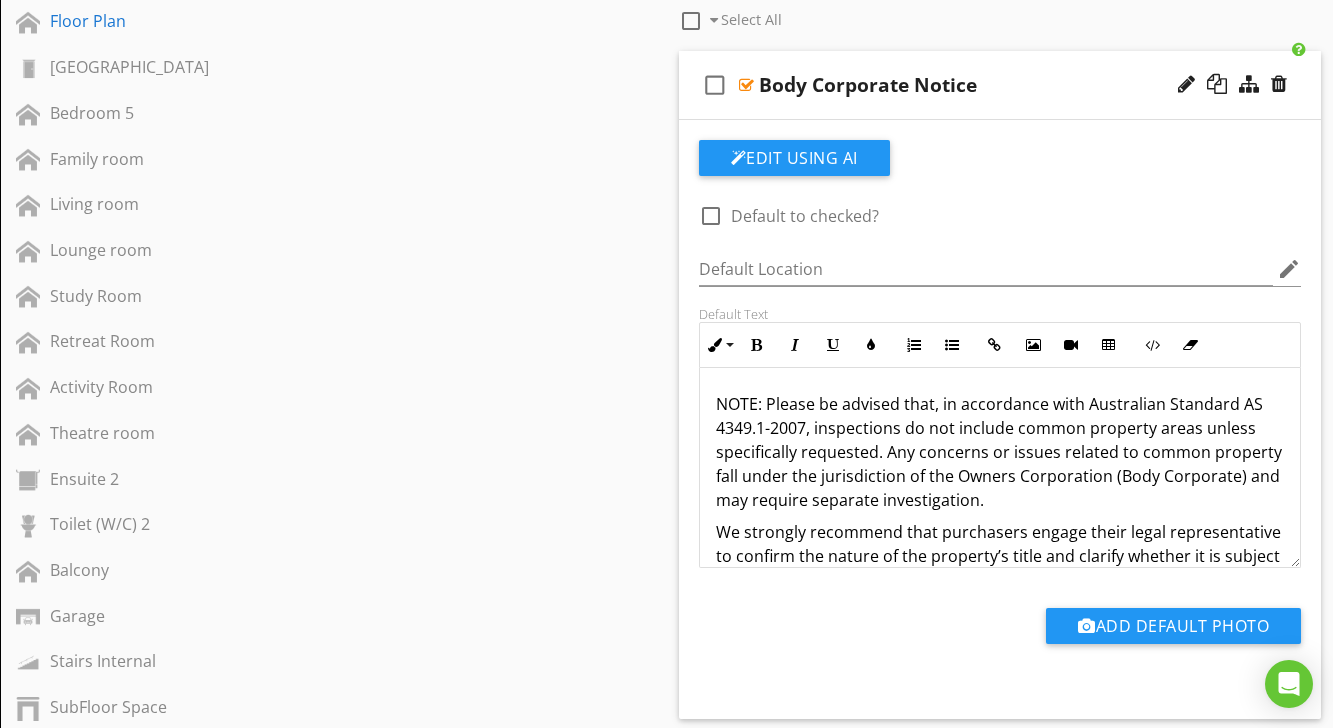 click on "NOTE: Please be advised that, in accordance with Australian Standard AS 4349.1-2007, inspections do not include common property areas unless specifically requested. Any concerns or issues related to common property fall under the jurisdiction of the Owners Corporation (Body Corporate) and may require separate investigation." at bounding box center [1000, 452] 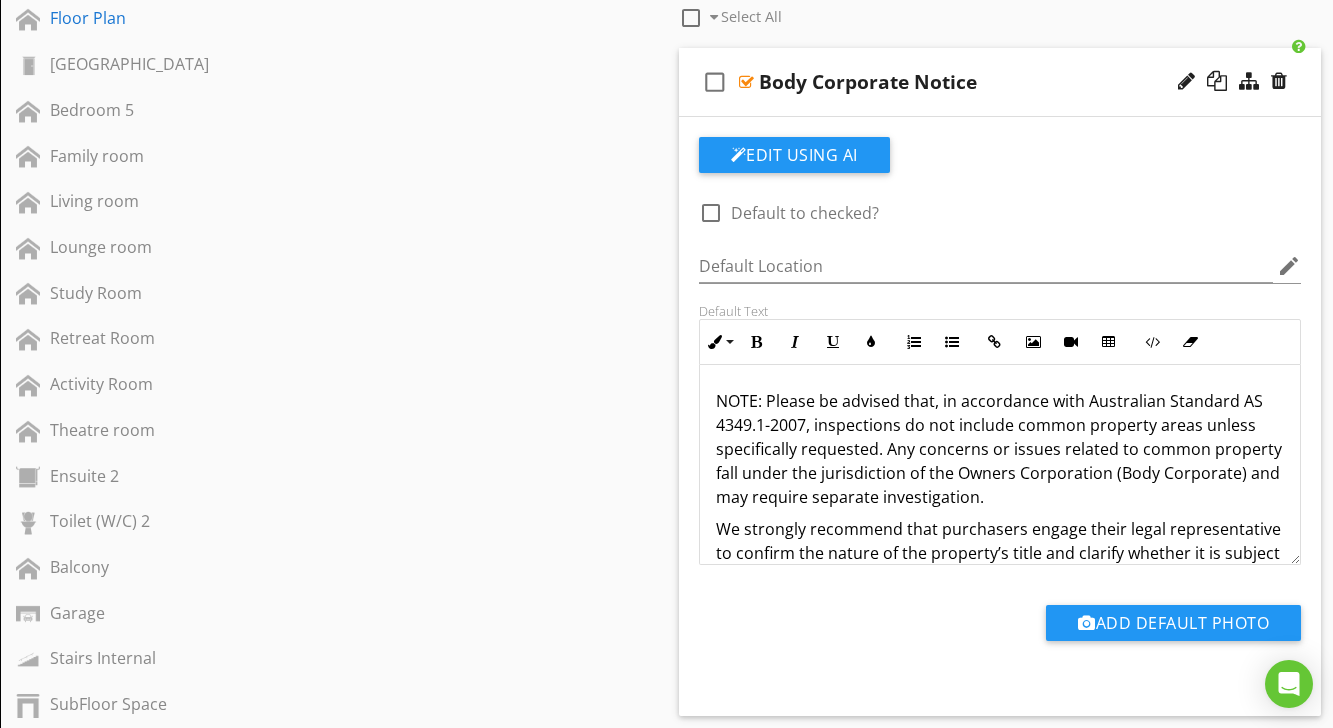 scroll, scrollTop: 1343, scrollLeft: 0, axis: vertical 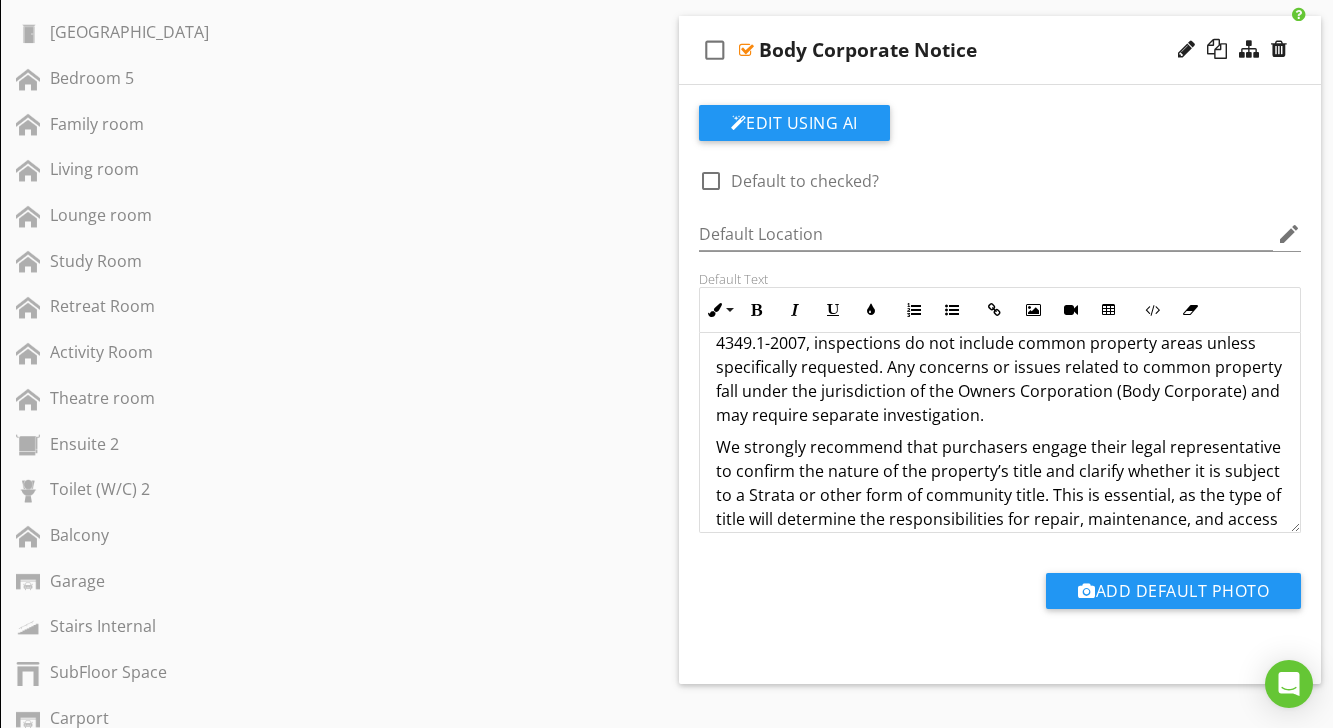click on "Sections
Inspection Details           Property Summary           Entry / Hallway           Master Bedroom            Ensuite 1           Bedroom 2           Bedroom 3           Bedroom 4           Bathroom           Kitchen & Meal / Dinning Area           Laundry Room           Toilet (W/C)           Attached Garage - Under main roof           Roof Void / Attic           Roof           Exterior           TIMBER PEST FINDING (TERMITES - WOOD DECAY - WOOD BORRERS)           Conducive Conditions           Timber Pest Overall Assessment           Floor Plan           First Floor Hallway           Bedroom 5           Family room           Living room           Lounge room            Study Room           Retreat Room           Activity Room           Theatre room           Ensuite 2           Toilet (W/C) 2           Balcony           Garage           Stairs Internal           SubFloor Space           Carport
Section
Attachments" at bounding box center (666, -57) 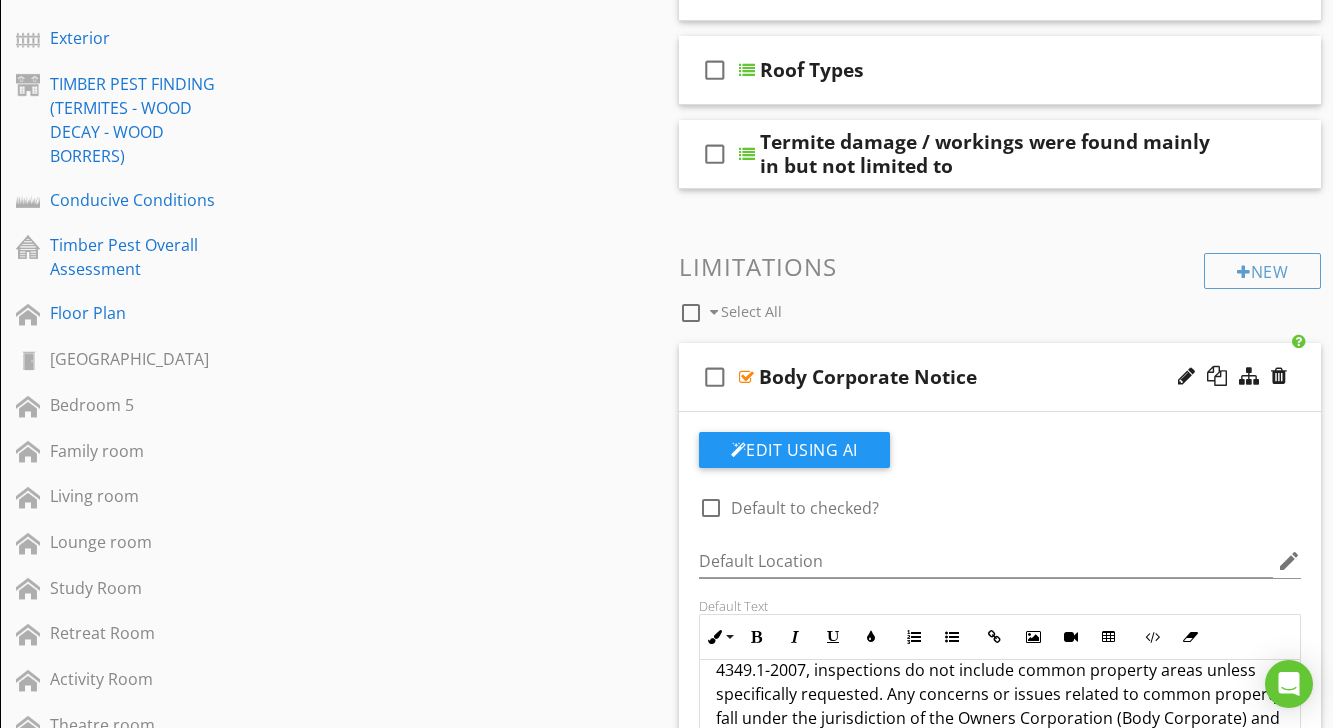 scroll, scrollTop: 1015, scrollLeft: 0, axis: vertical 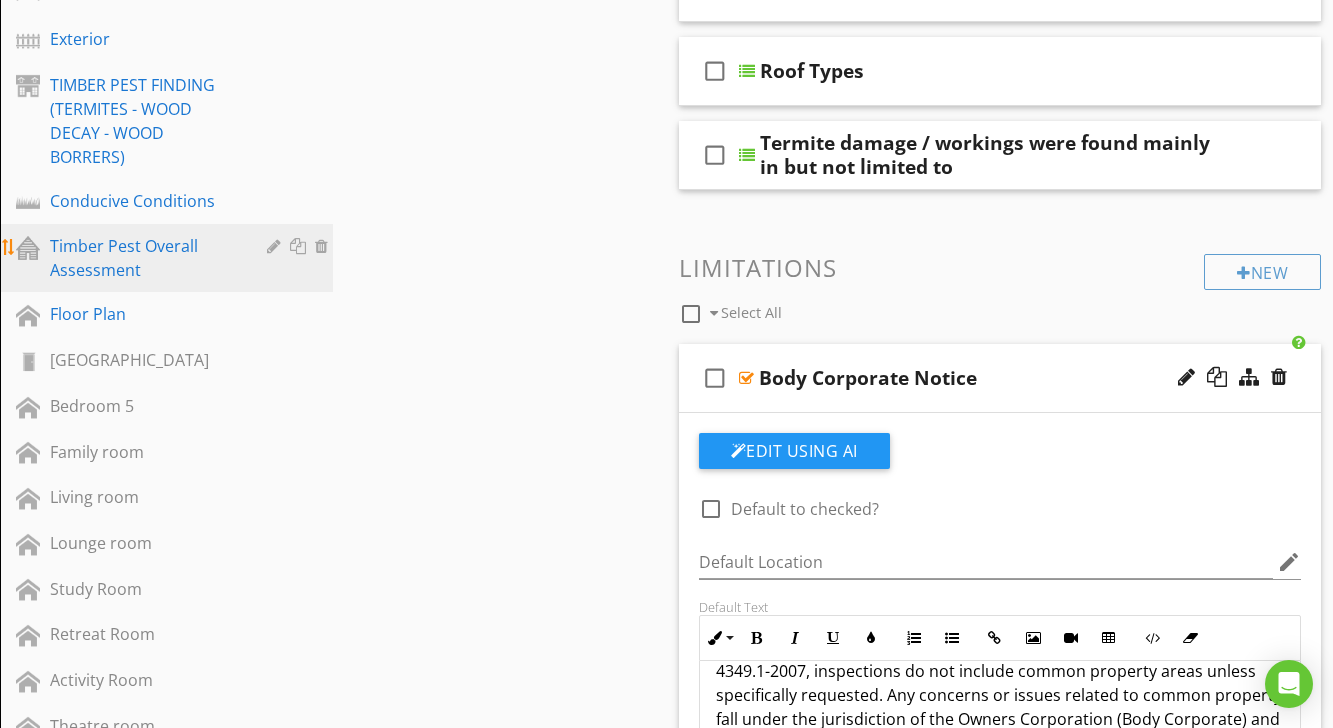 click on "Timber Pest Overall Assessment" at bounding box center [144, 258] 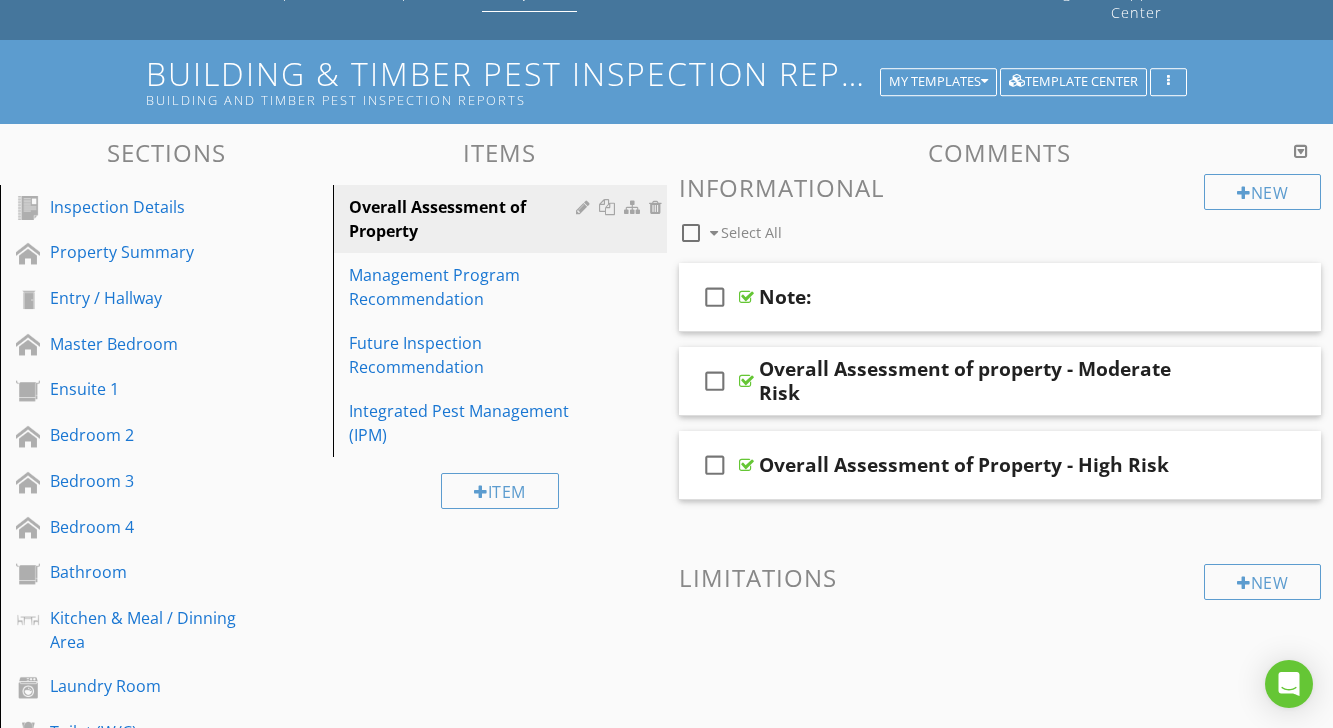 scroll, scrollTop: 113, scrollLeft: 0, axis: vertical 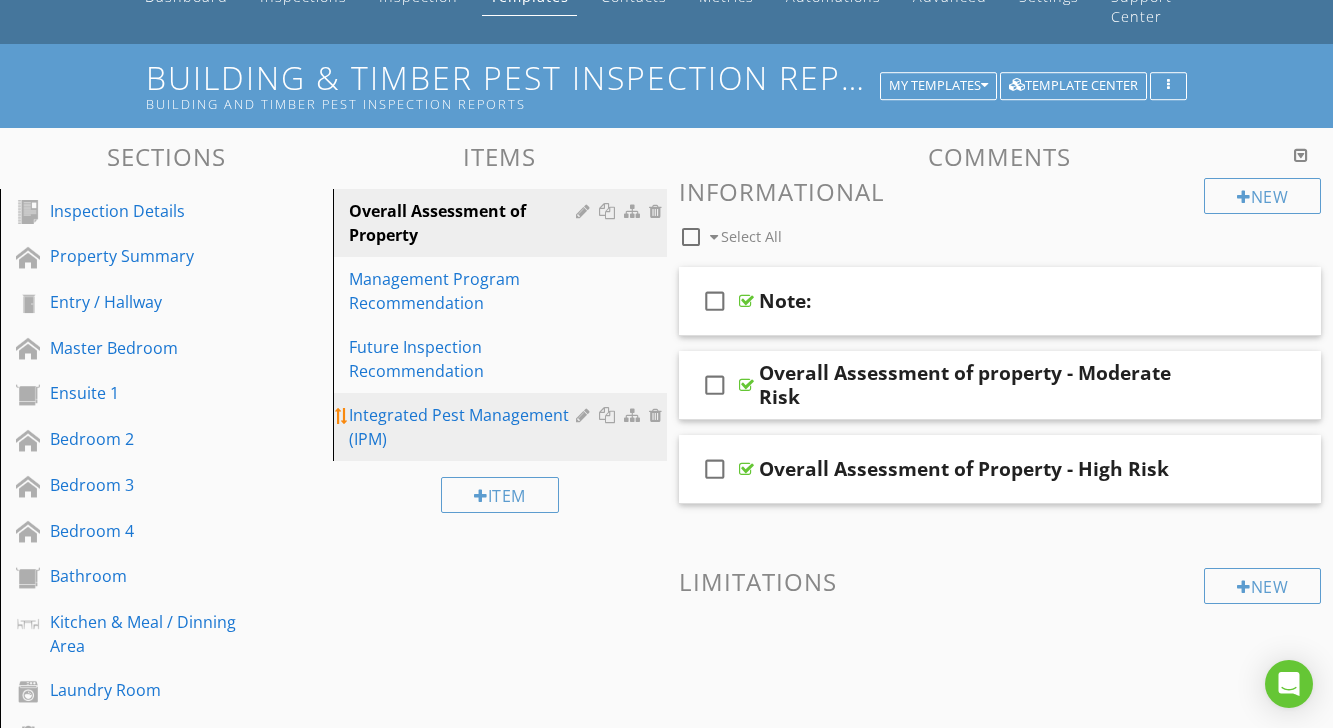 click on "Integrated Pest Management (IPM)" at bounding box center [465, 427] 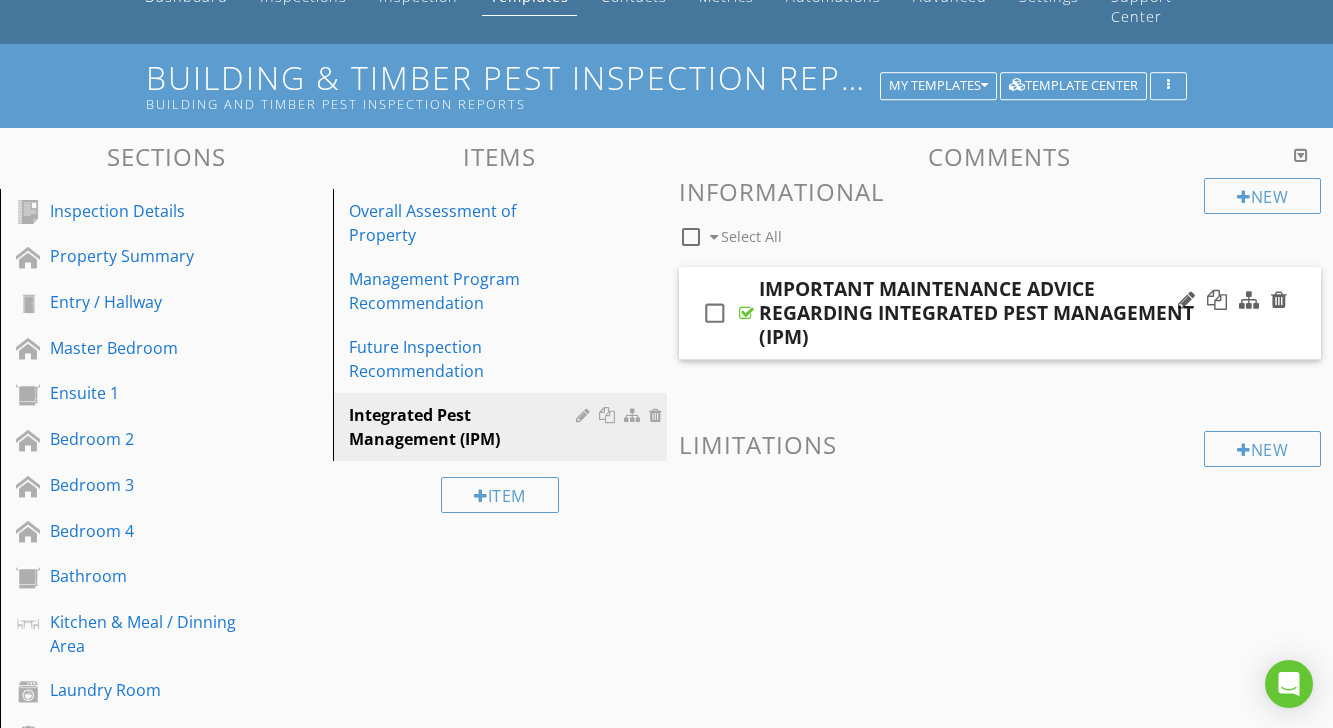 click on "check_box_outline_blank" at bounding box center [715, 313] 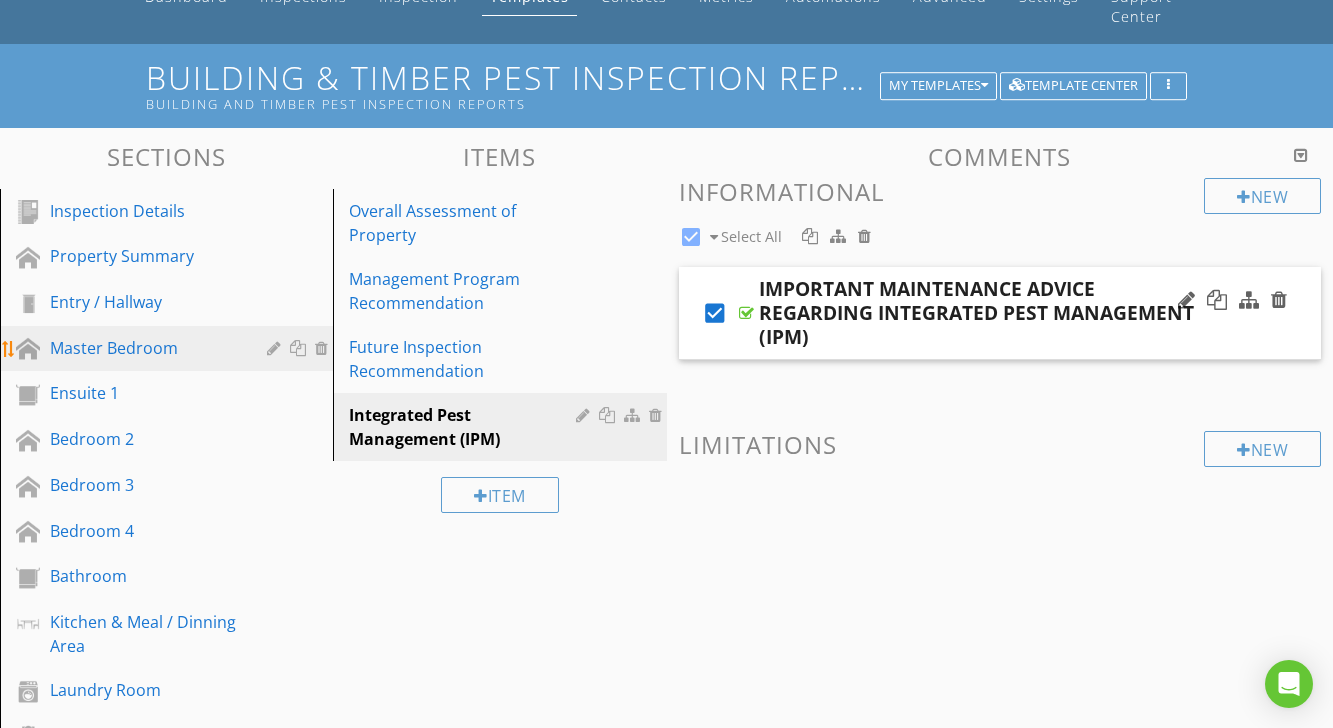click on "Master Bedroom" at bounding box center [144, 348] 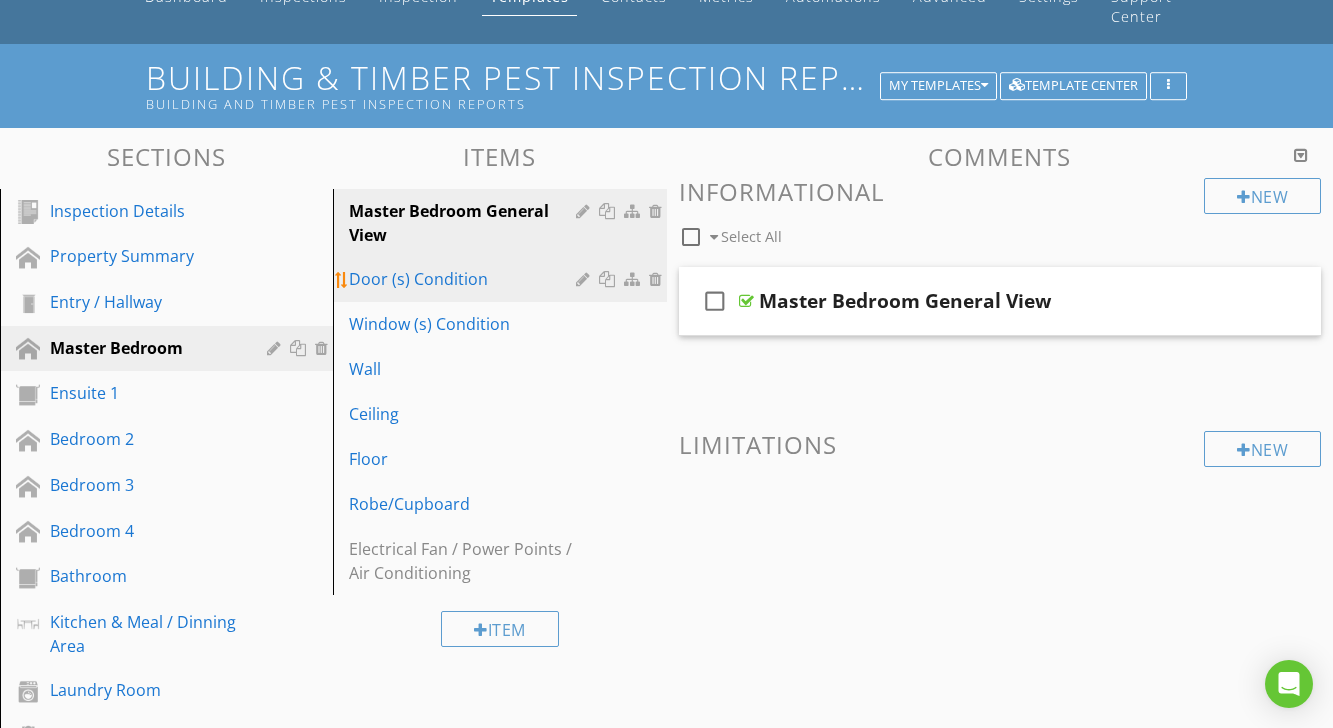 click on "Door (s) Condition" at bounding box center [465, 279] 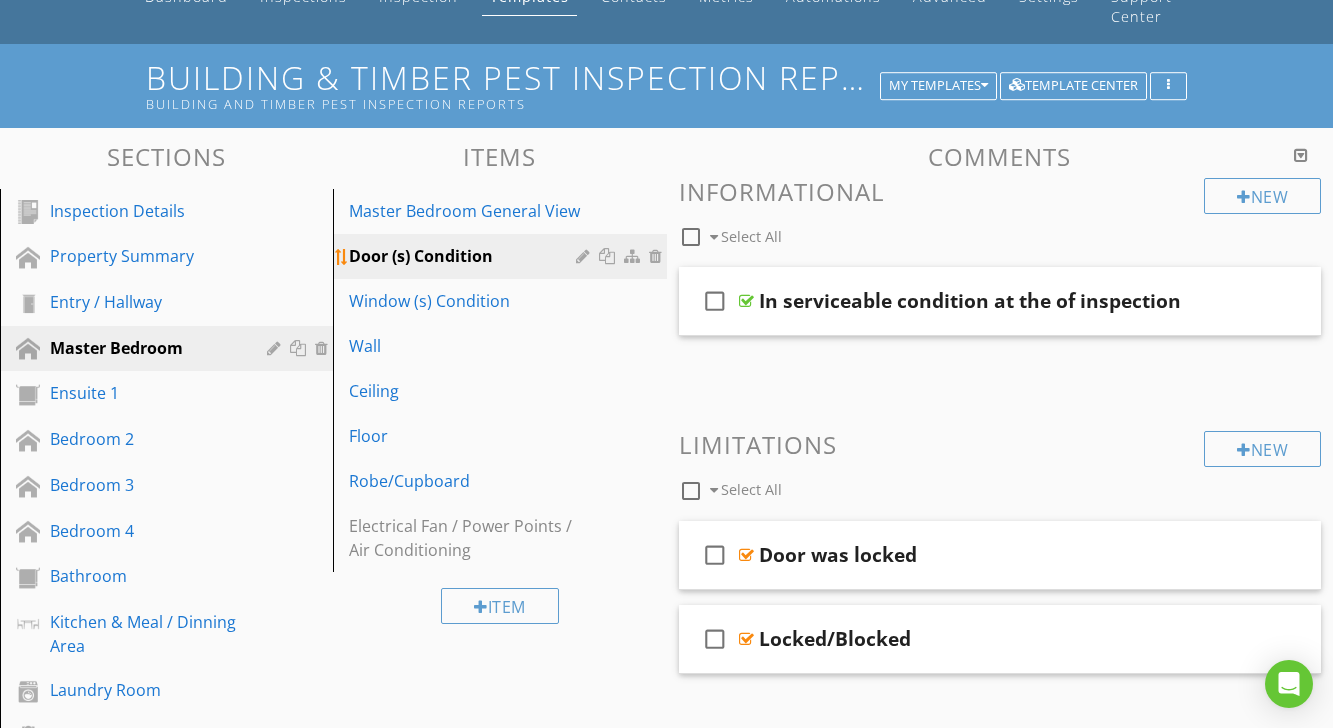 click at bounding box center [609, 256] 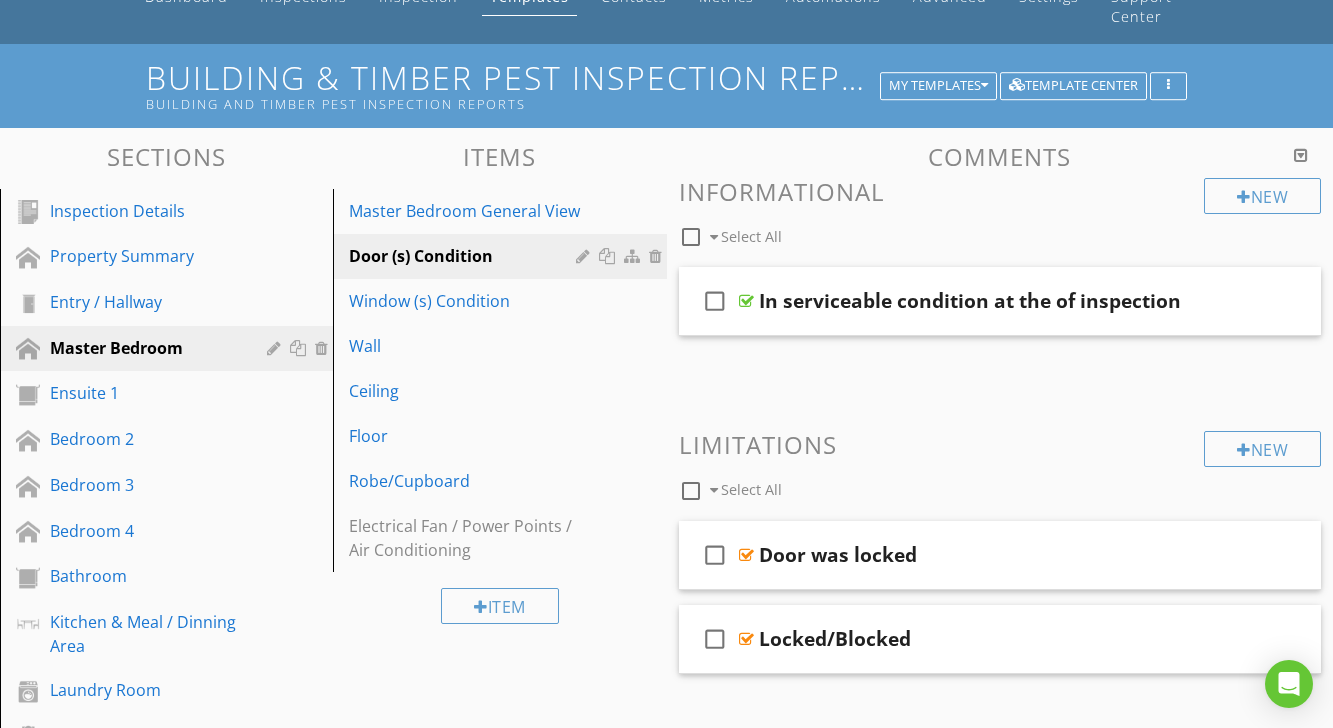 click at bounding box center [666, 364] 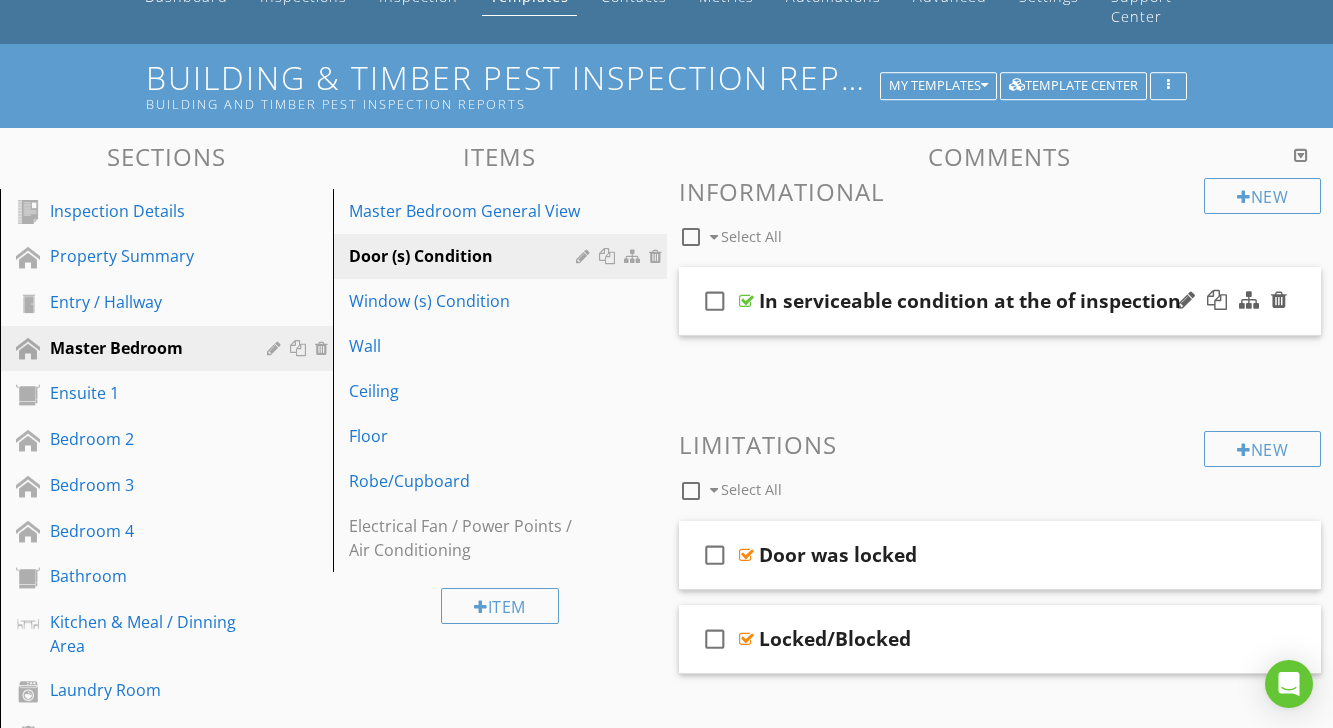 click at bounding box center [746, 301] 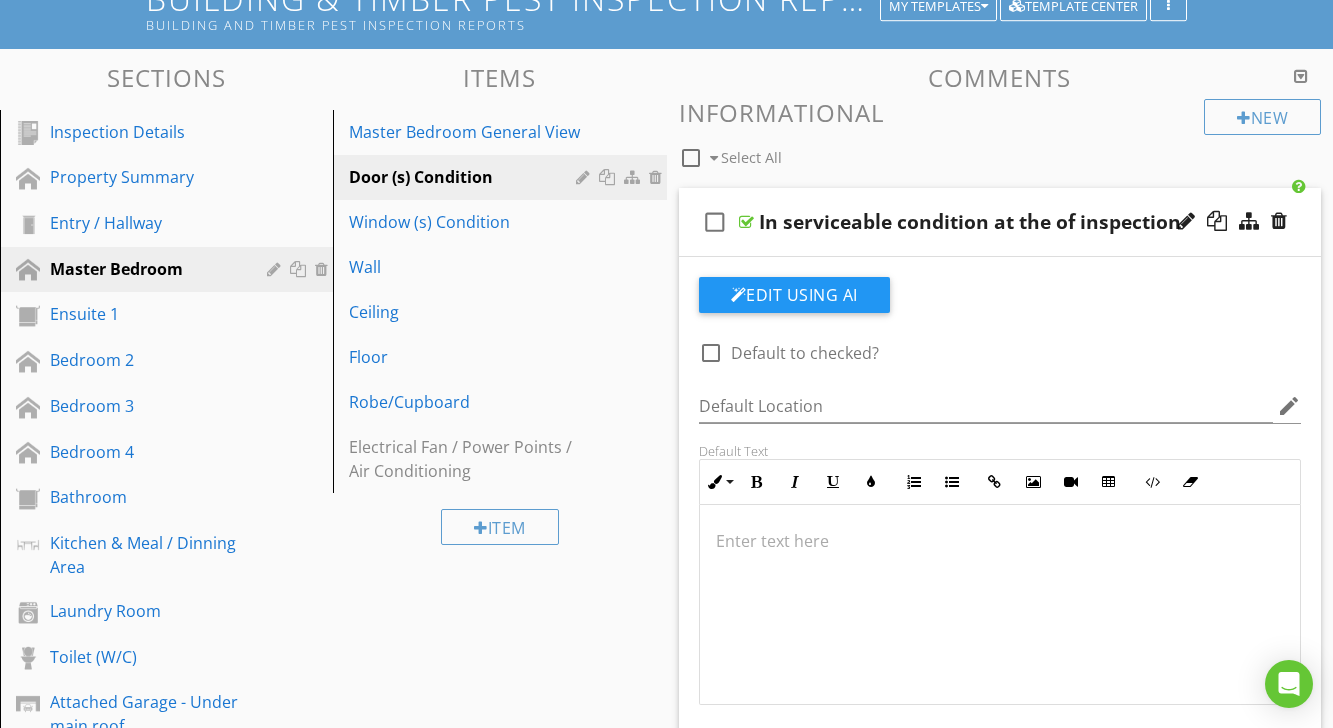 scroll, scrollTop: 126, scrollLeft: 0, axis: vertical 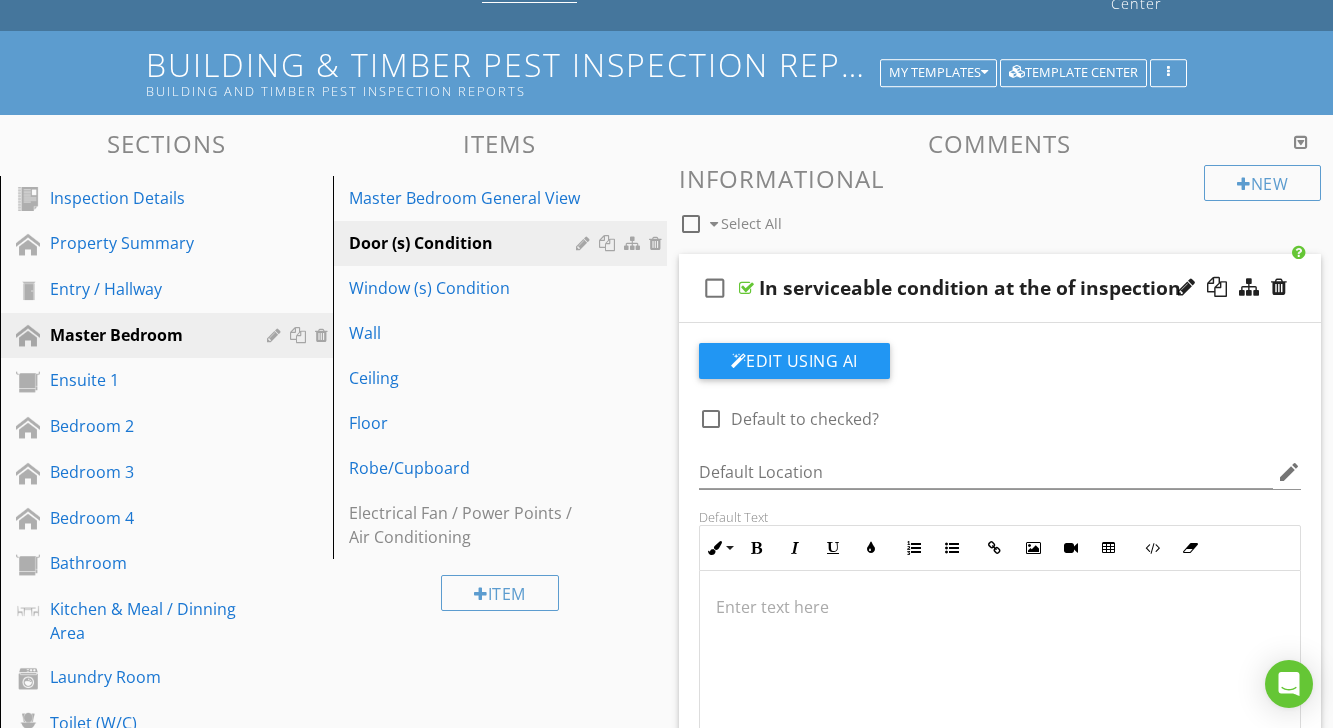 click at bounding box center (746, 288) 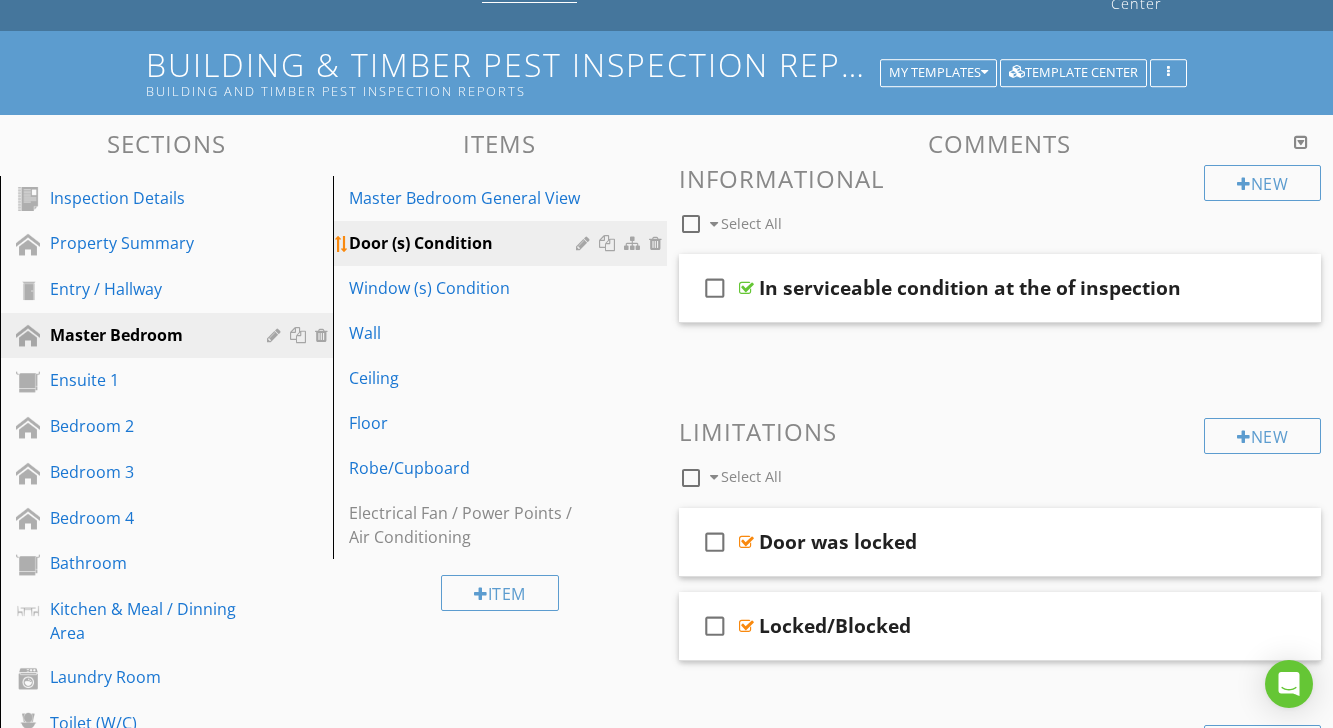 click at bounding box center (585, 243) 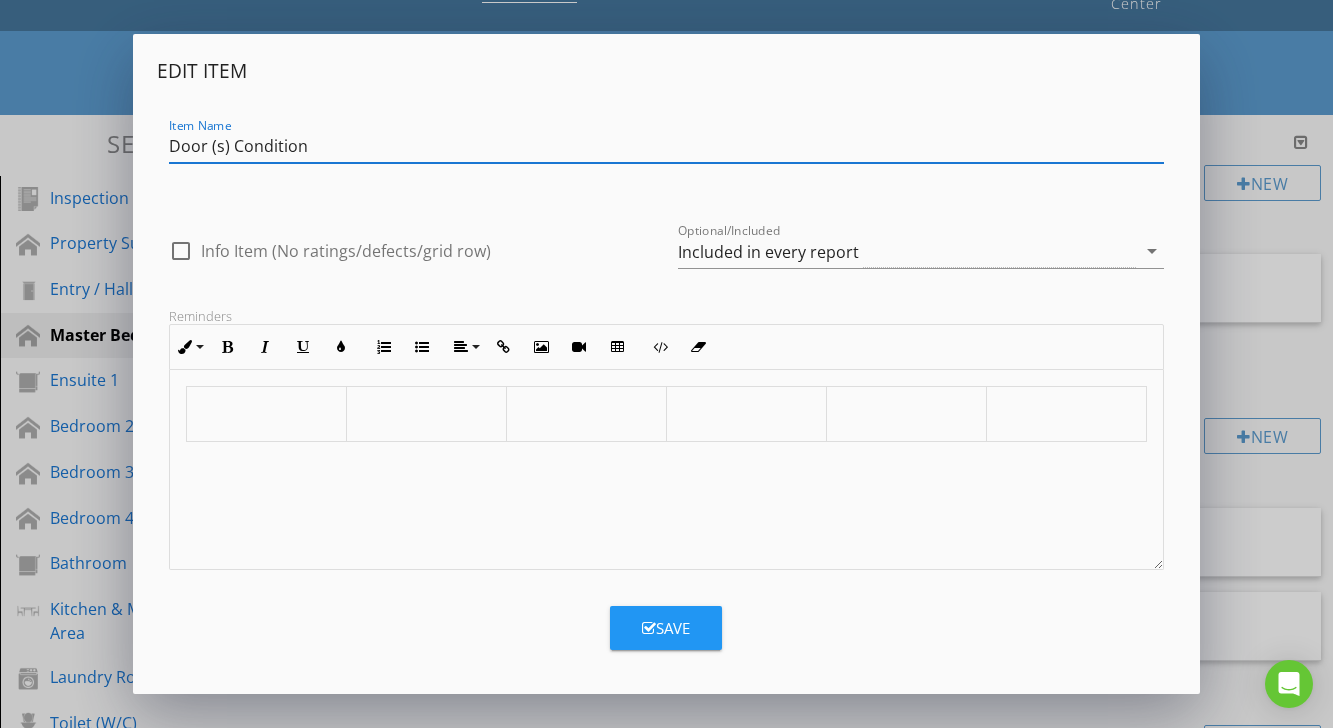 scroll, scrollTop: 1, scrollLeft: 0, axis: vertical 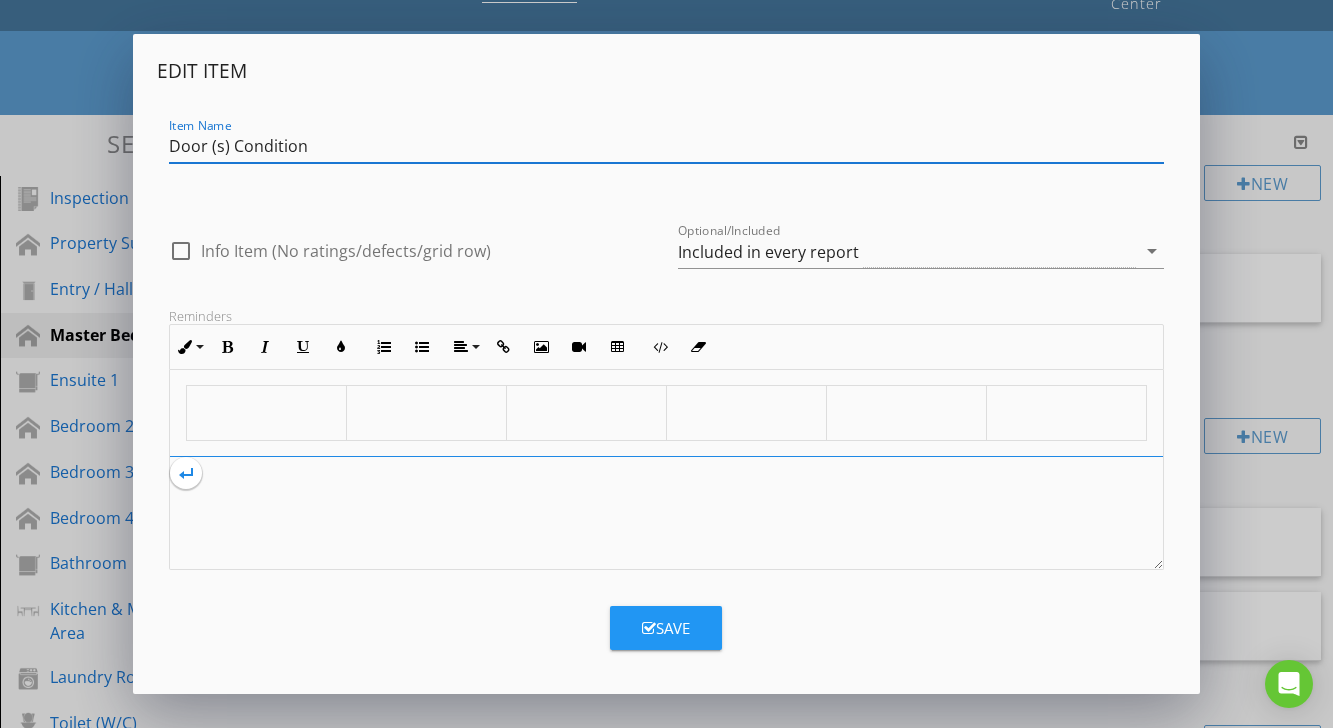 click at bounding box center (267, 413) 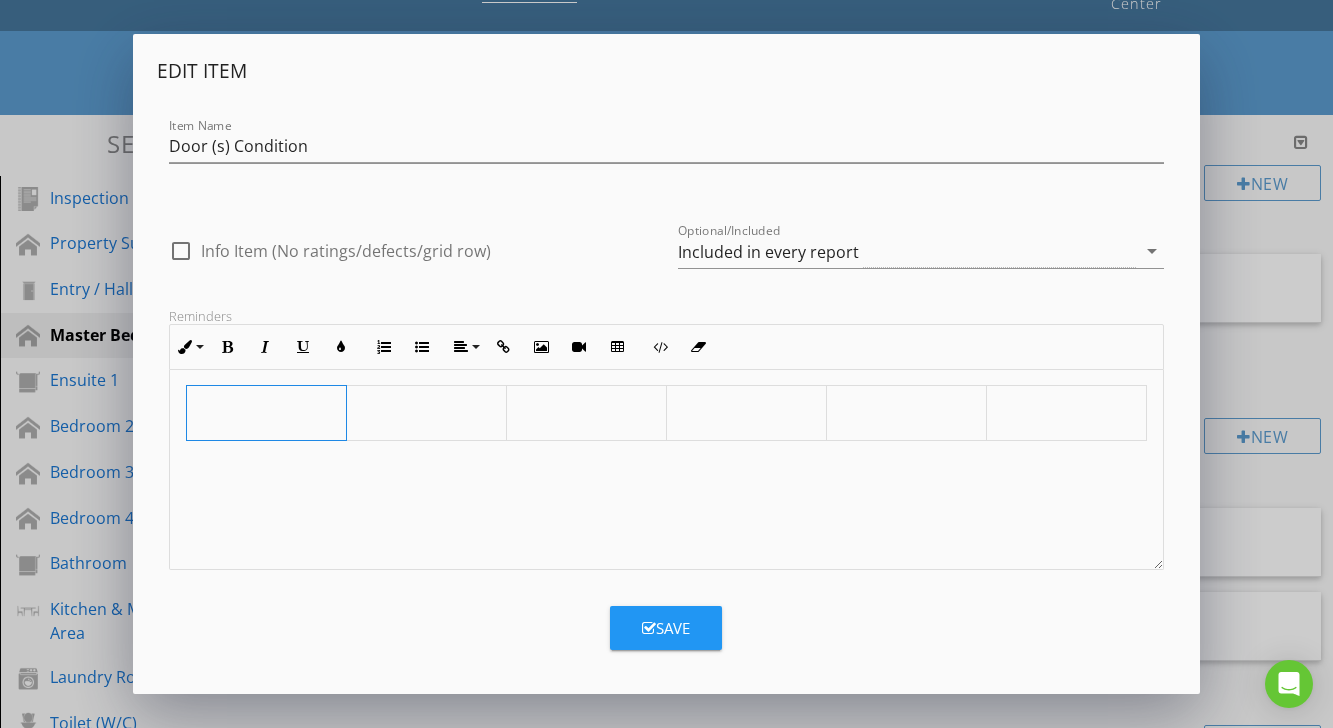 click on "Edit Item   Item Name Door (s) Condition     check_box_outline_blank Info Item (No ratings/defects/grid row)   Optional/Included Included in every report arrow_drop_down     Reminders   Inline Style XLarge Large Normal Small Light Small/Light Bold Italic Underline Colors Ordered List Unordered List Align Align Left Align Center Align Right Align Justify Insert Link Insert Image Insert Video Insert Table Code View Clear Formatting Put notes for yourself here - you will be able to refer to them in the mobile app. Use them to make sure you don't miss anything or to remind yourself of easy-to-miss items. <table style="width: 100%;"><tbody><tr><td style="width: 16.6667%;"><br></td><td style="width: 16.6667%;"><br></td><td style="width: 16.6667%;"><br></td><td style="width: 16.6667%;"><br></td><td style="width: 16.6667%;"><br></td><td style="width: 16.6667%;"><br></td></tr></tbody></table>
Save" at bounding box center [666, 364] 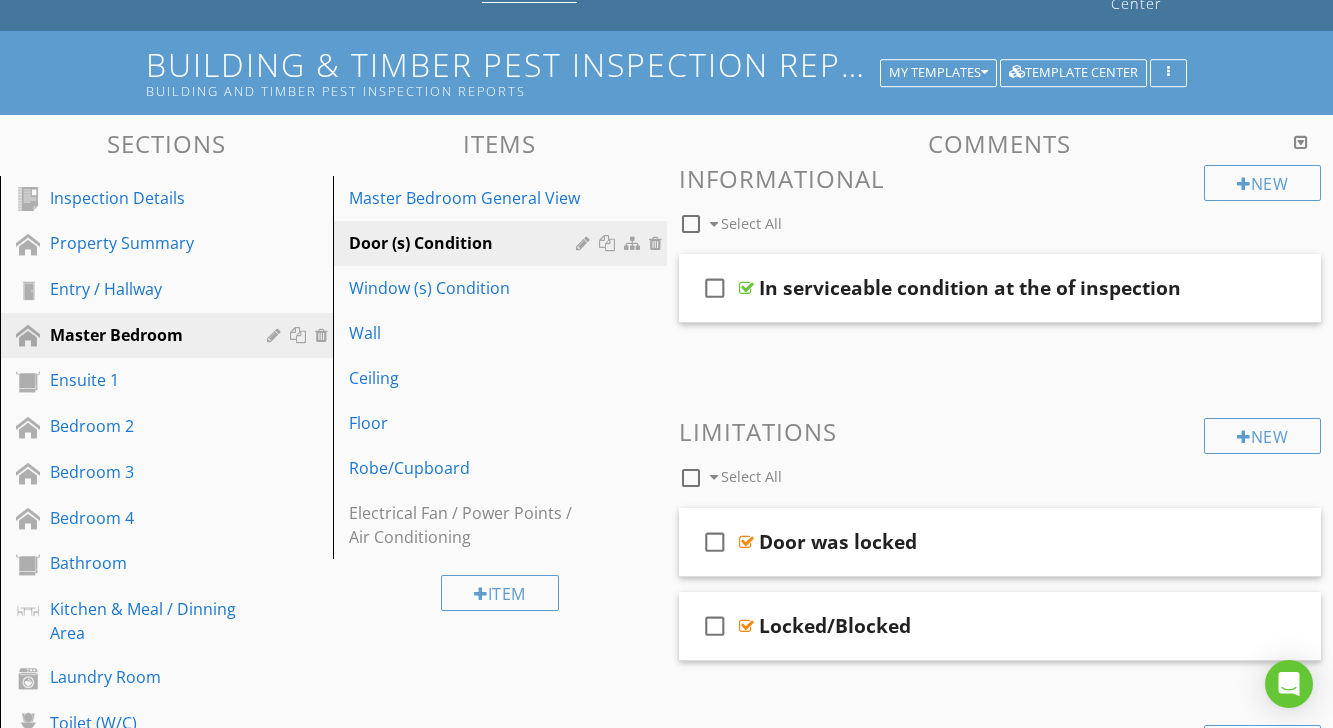 scroll, scrollTop: 0, scrollLeft: 0, axis: both 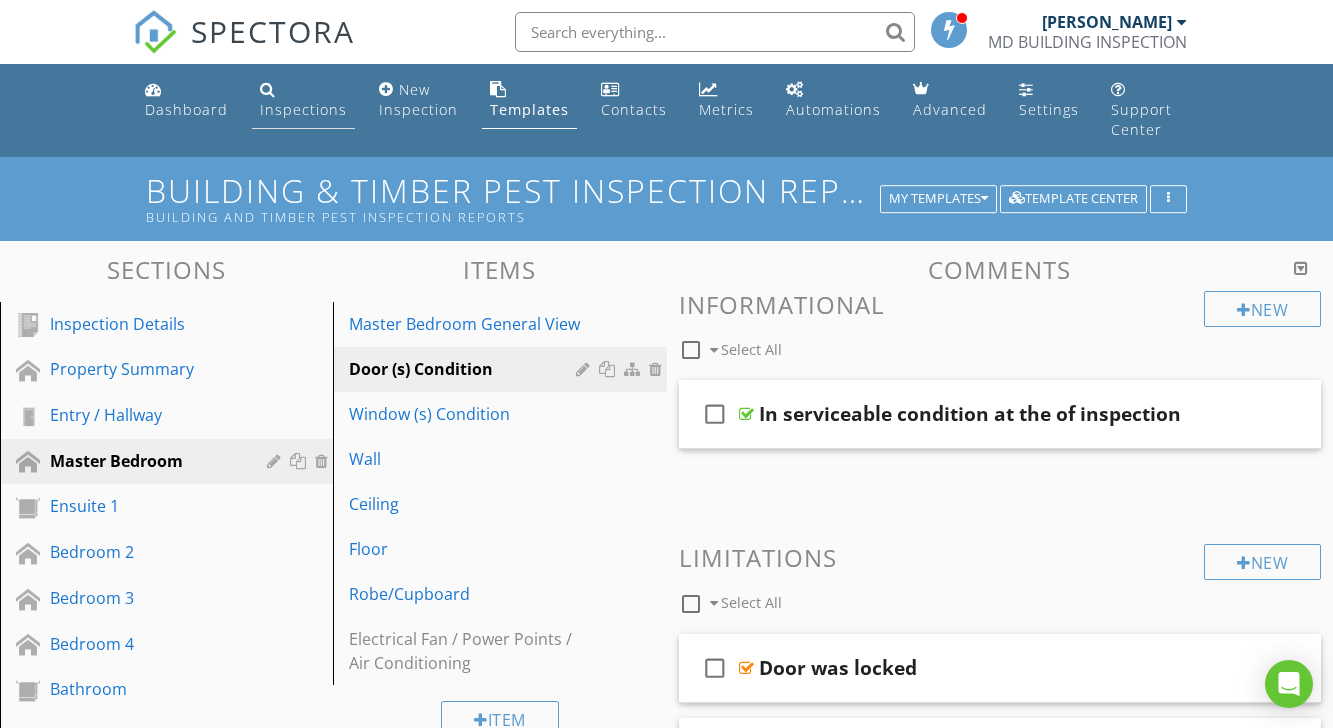 click on "Inspections" at bounding box center [303, 109] 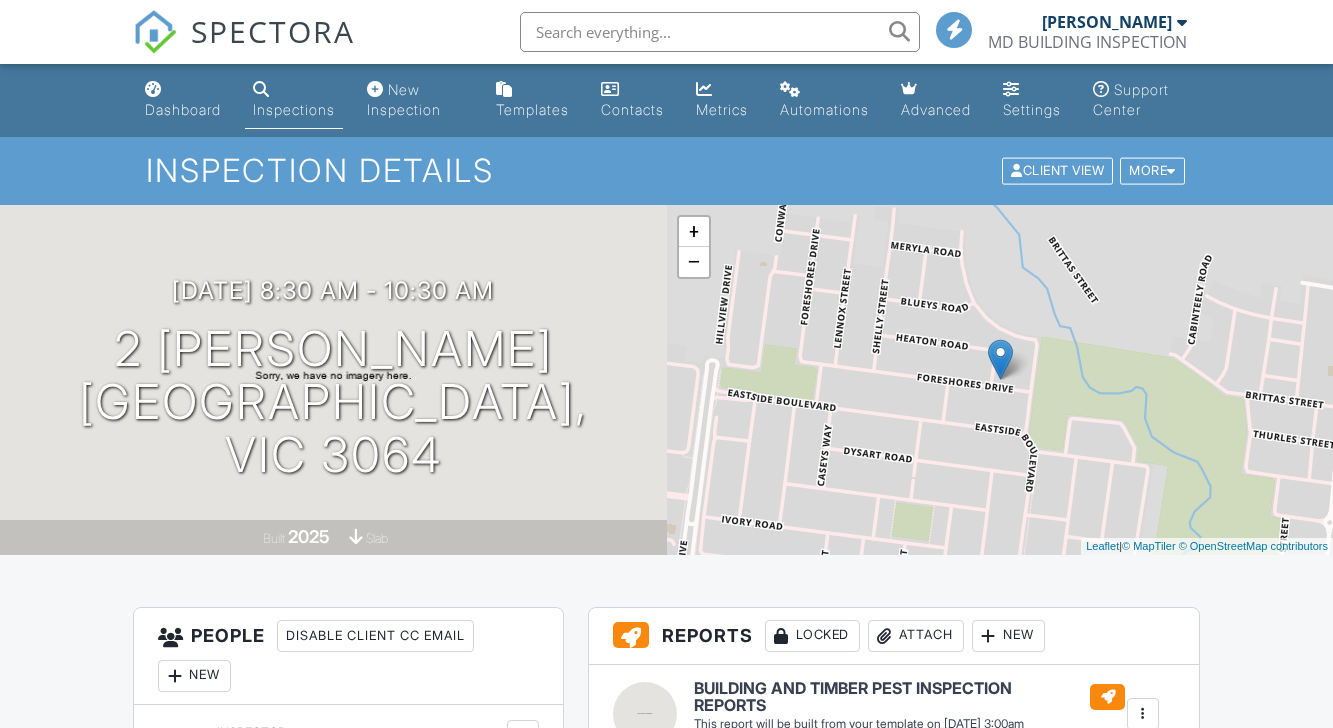 scroll, scrollTop: 92, scrollLeft: 0, axis: vertical 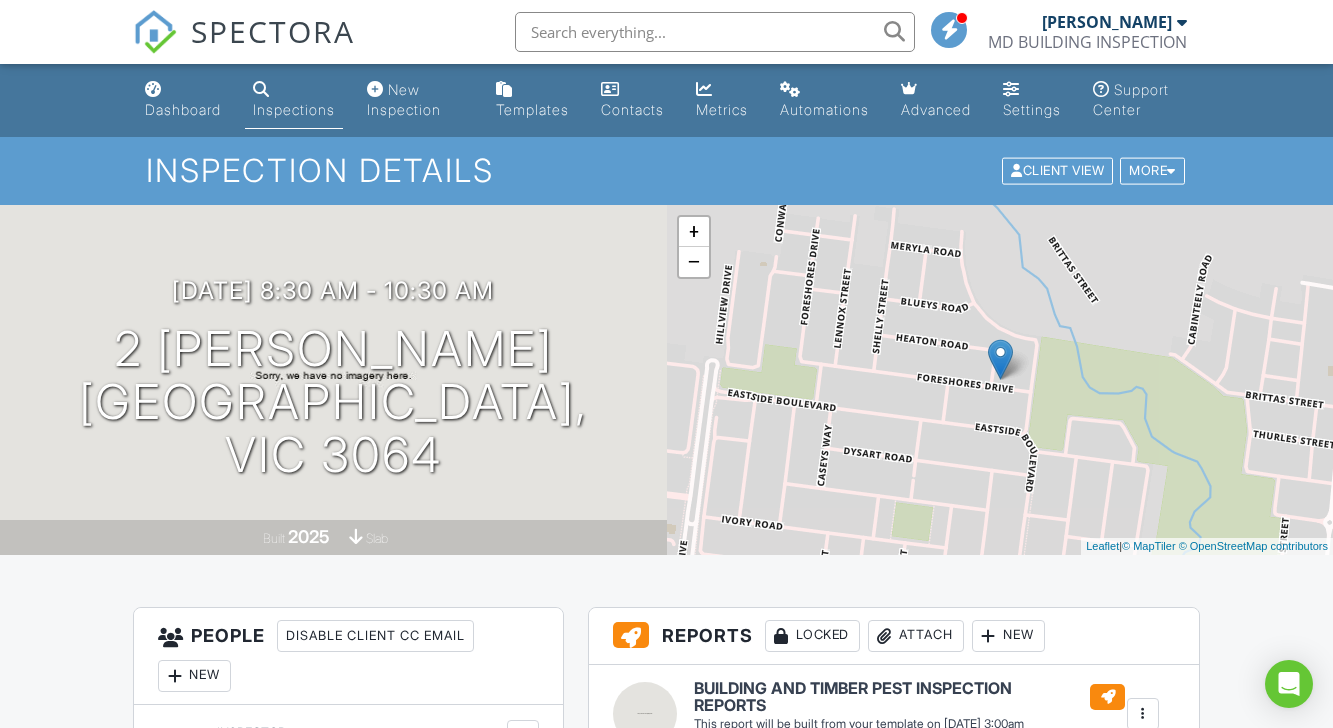 click on "Inspections" at bounding box center [294, 100] 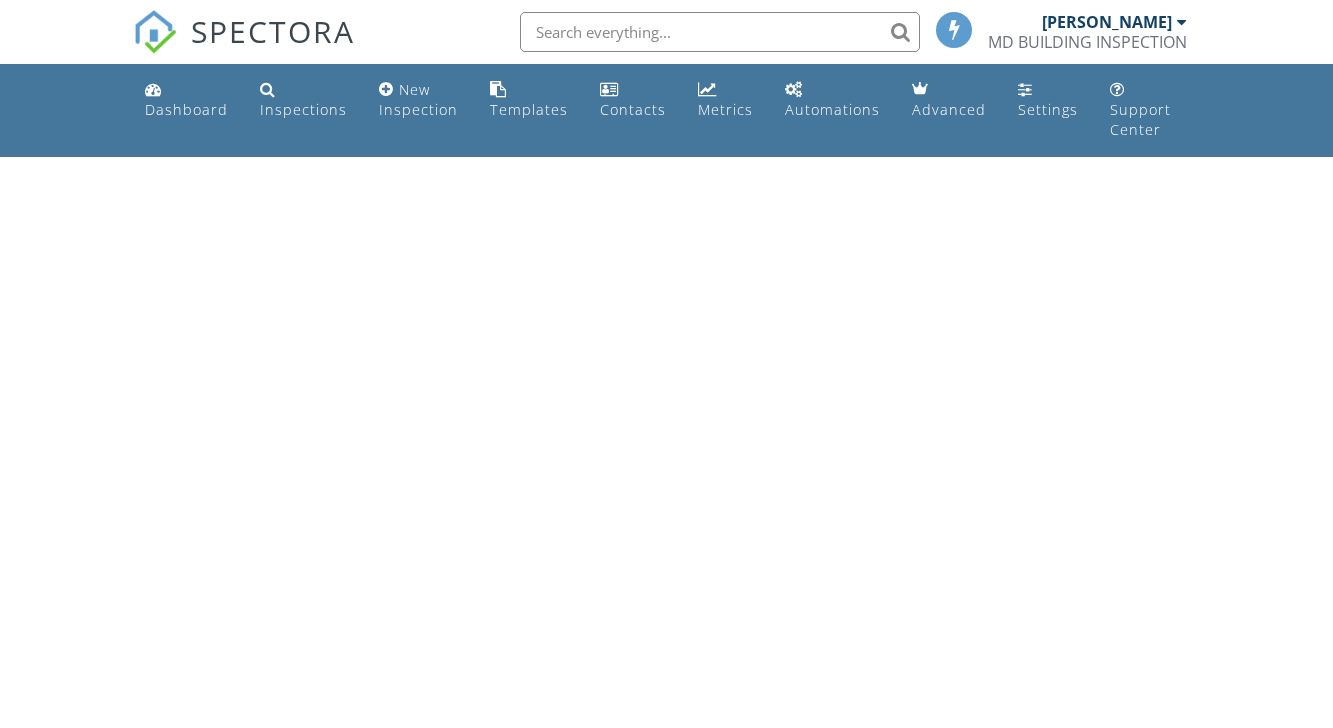 scroll, scrollTop: 0, scrollLeft: 0, axis: both 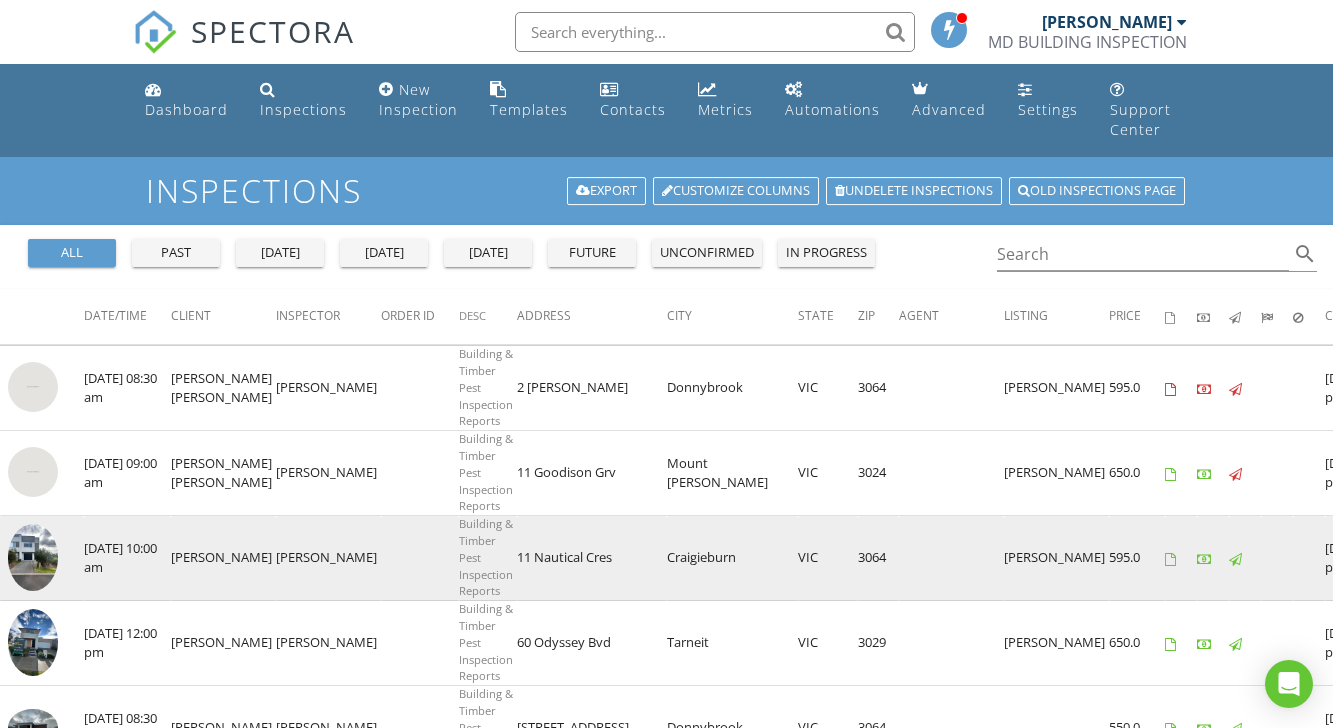 click at bounding box center [33, 557] 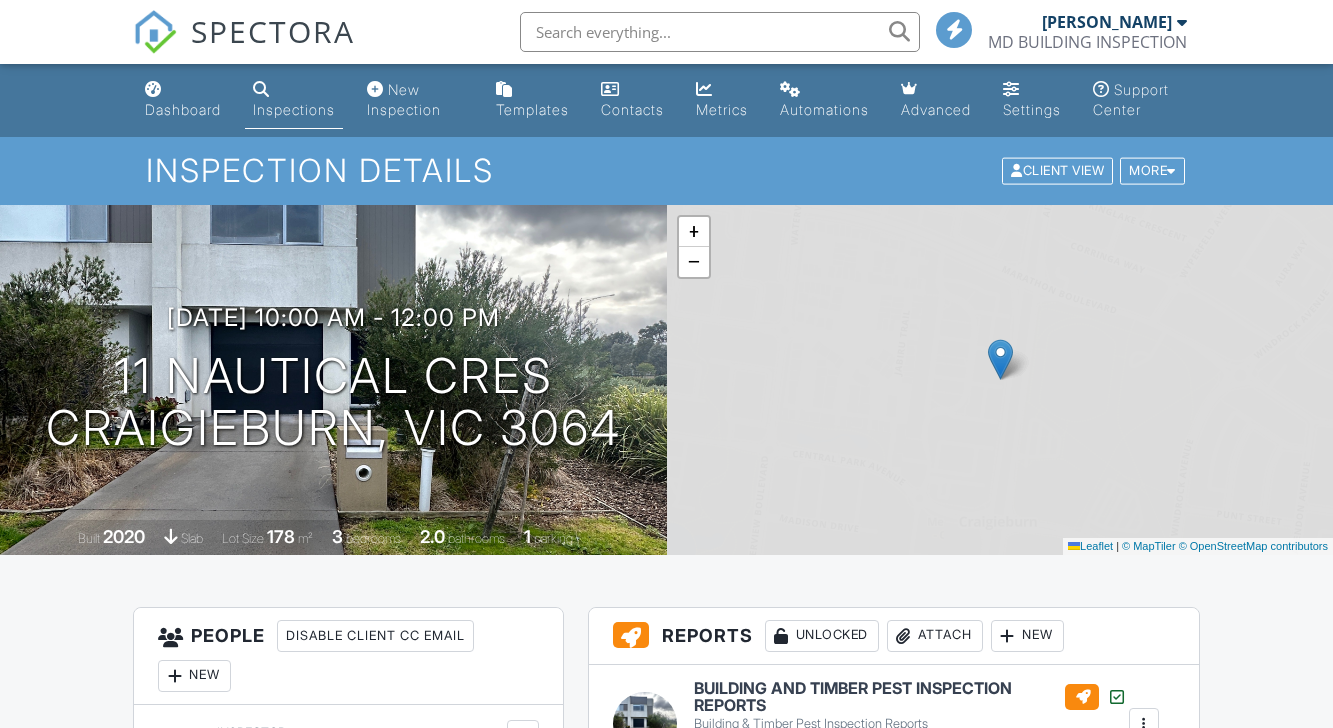 scroll, scrollTop: 0, scrollLeft: 0, axis: both 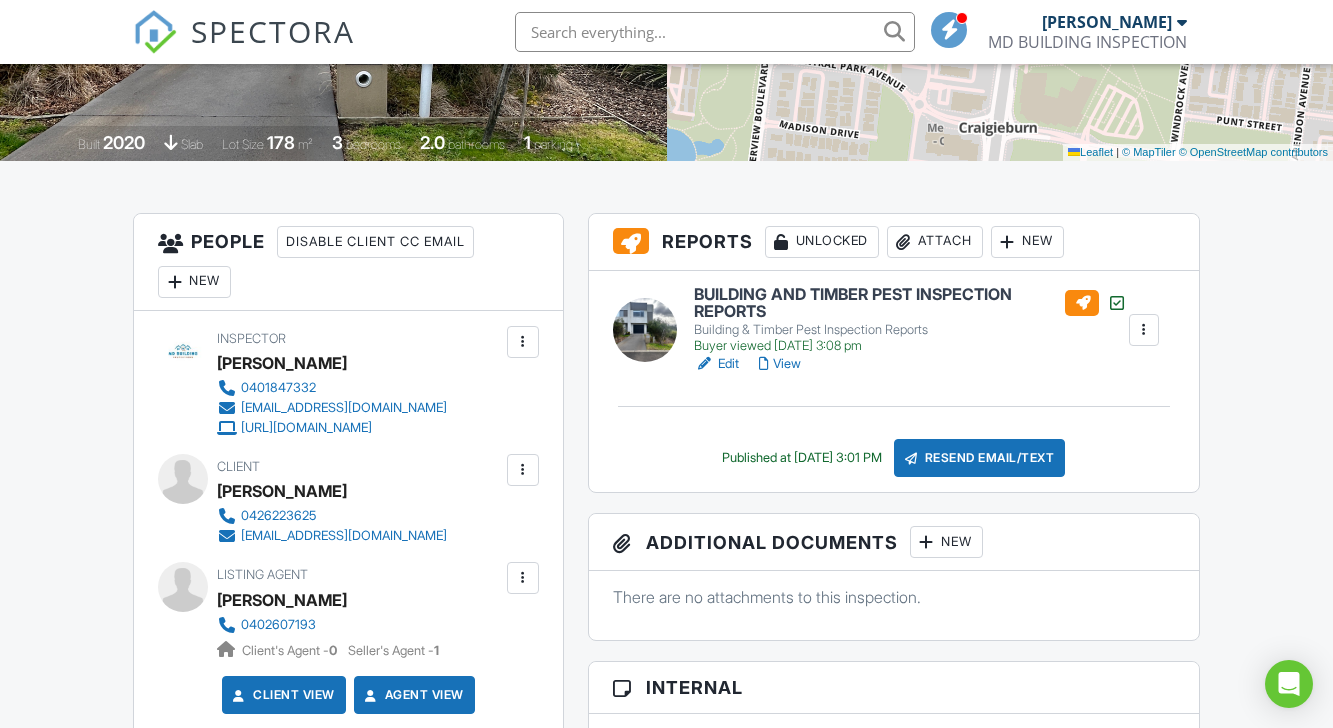click on "View" at bounding box center [780, 364] 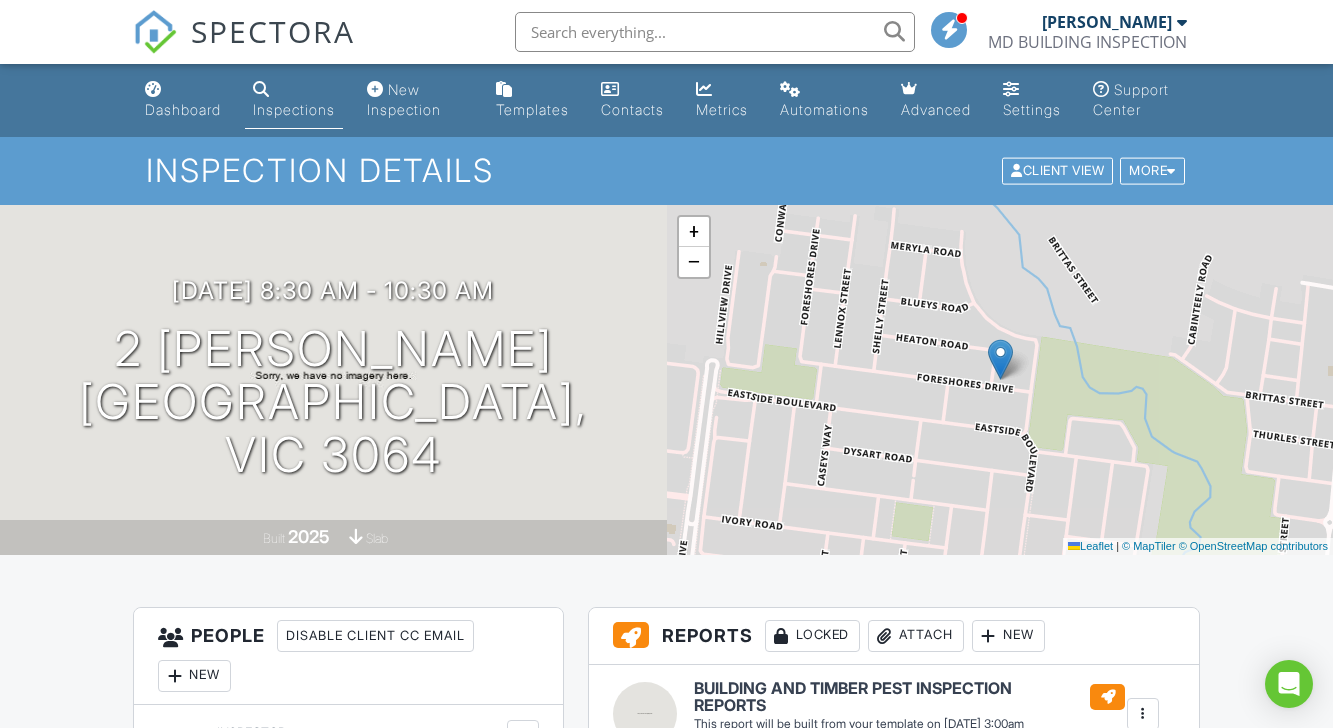 scroll, scrollTop: 0, scrollLeft: 0, axis: both 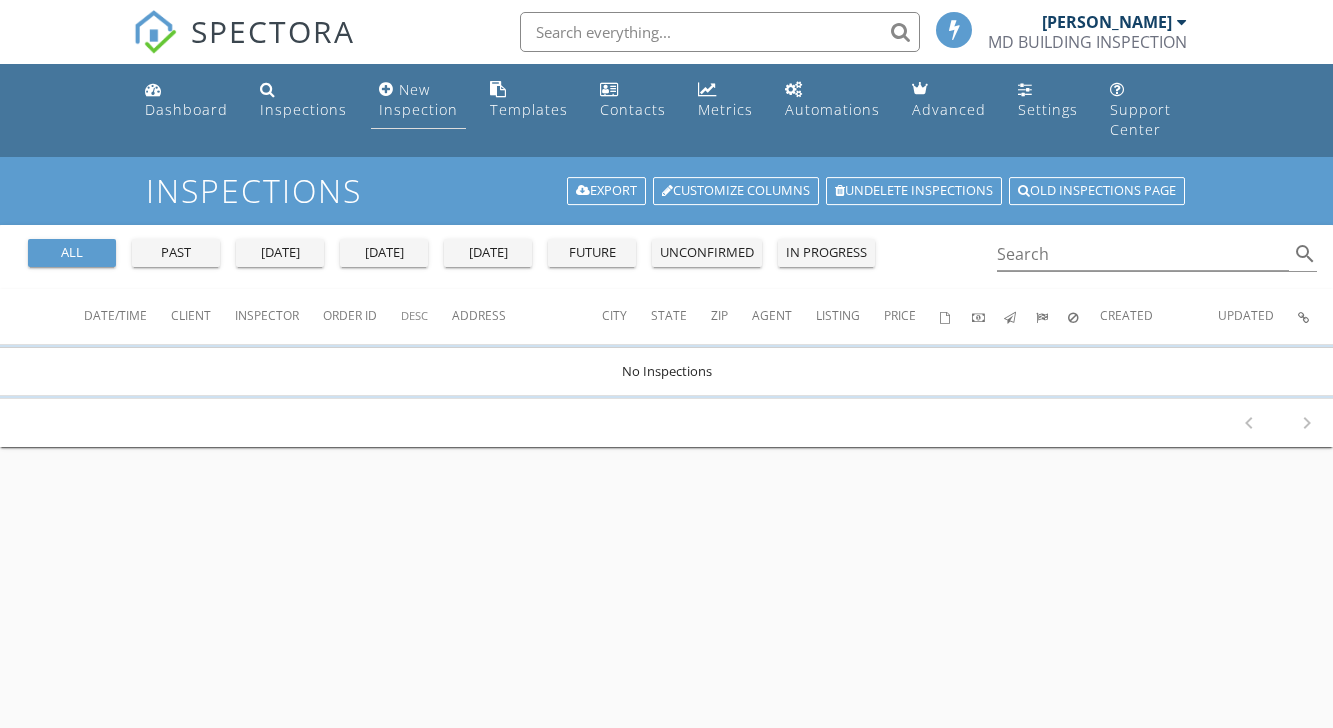 click on "New Inspection" at bounding box center [418, 99] 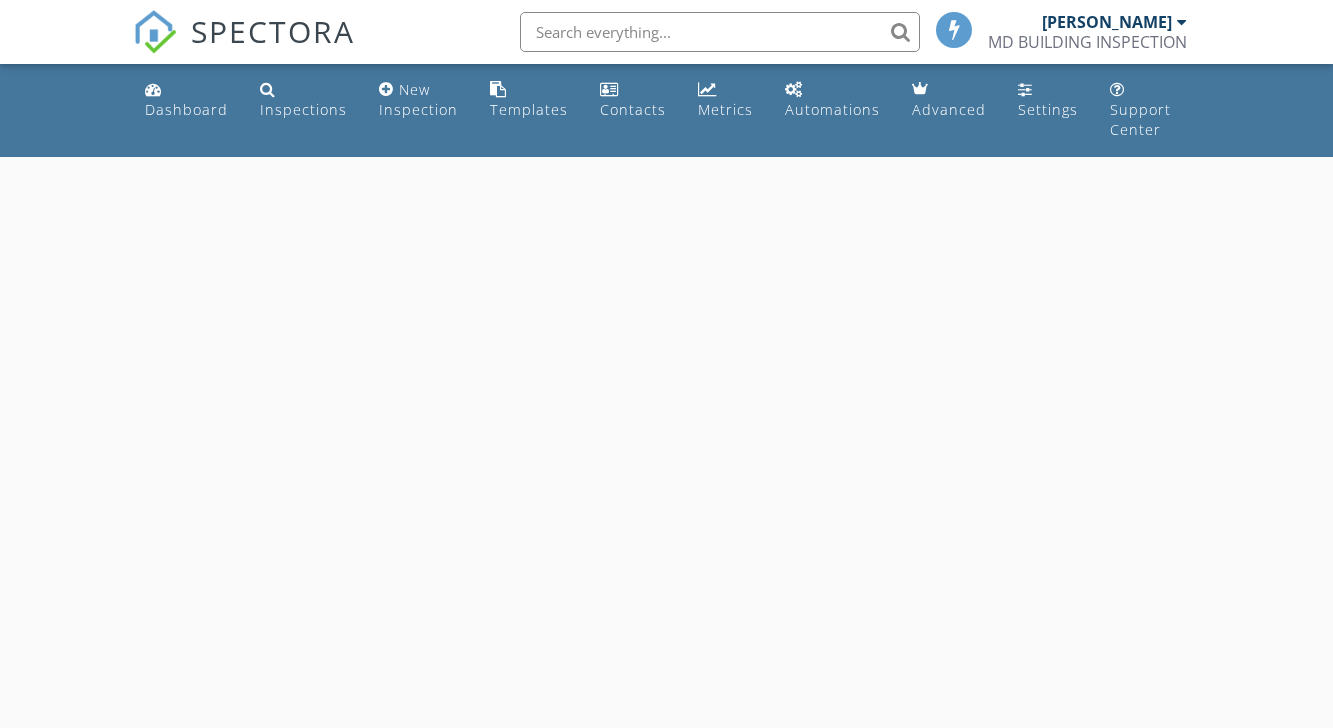 scroll, scrollTop: 0, scrollLeft: 0, axis: both 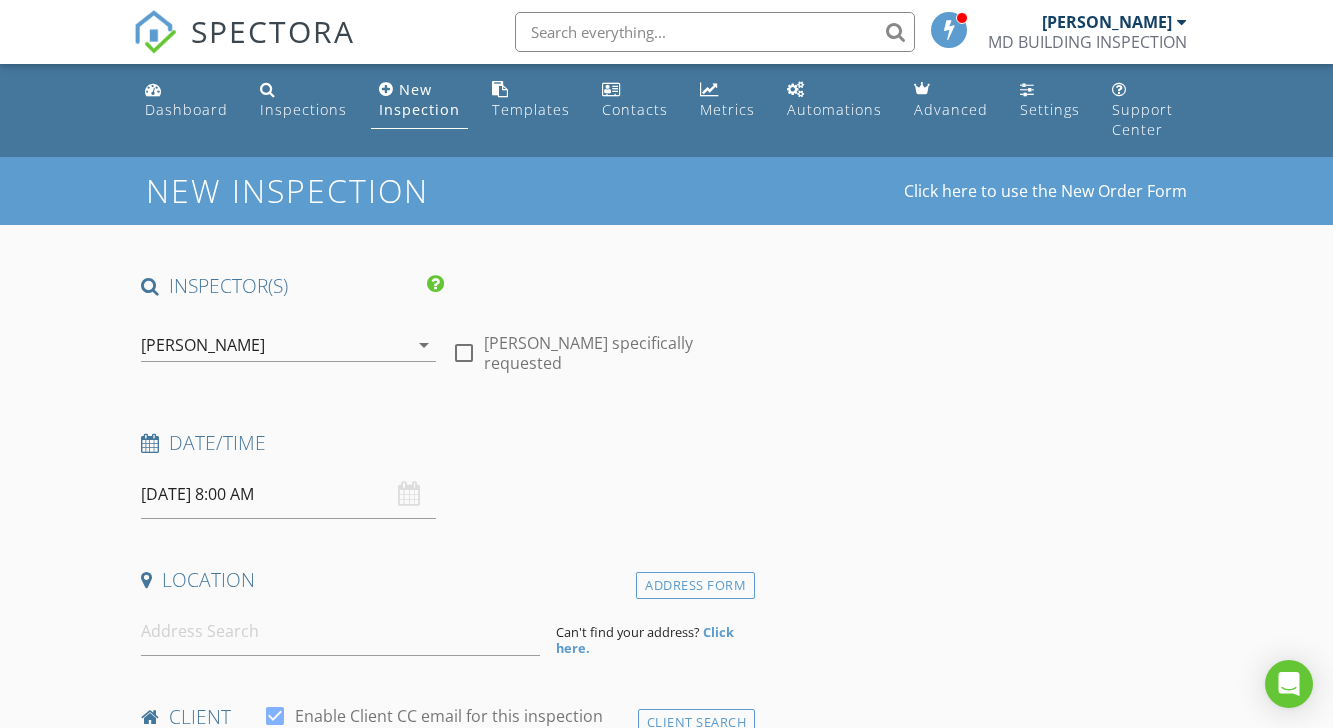 click on "[DATE] 8:00 AM" at bounding box center (288, 494) 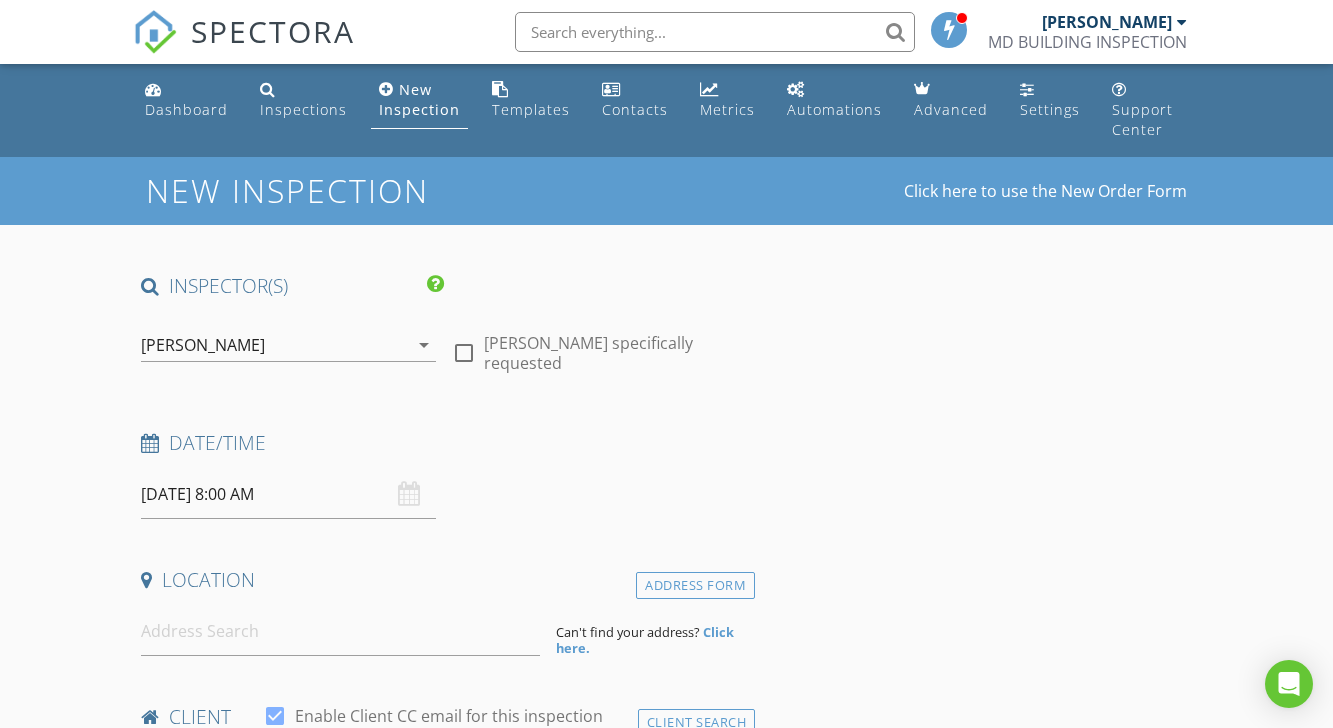 select on "6" 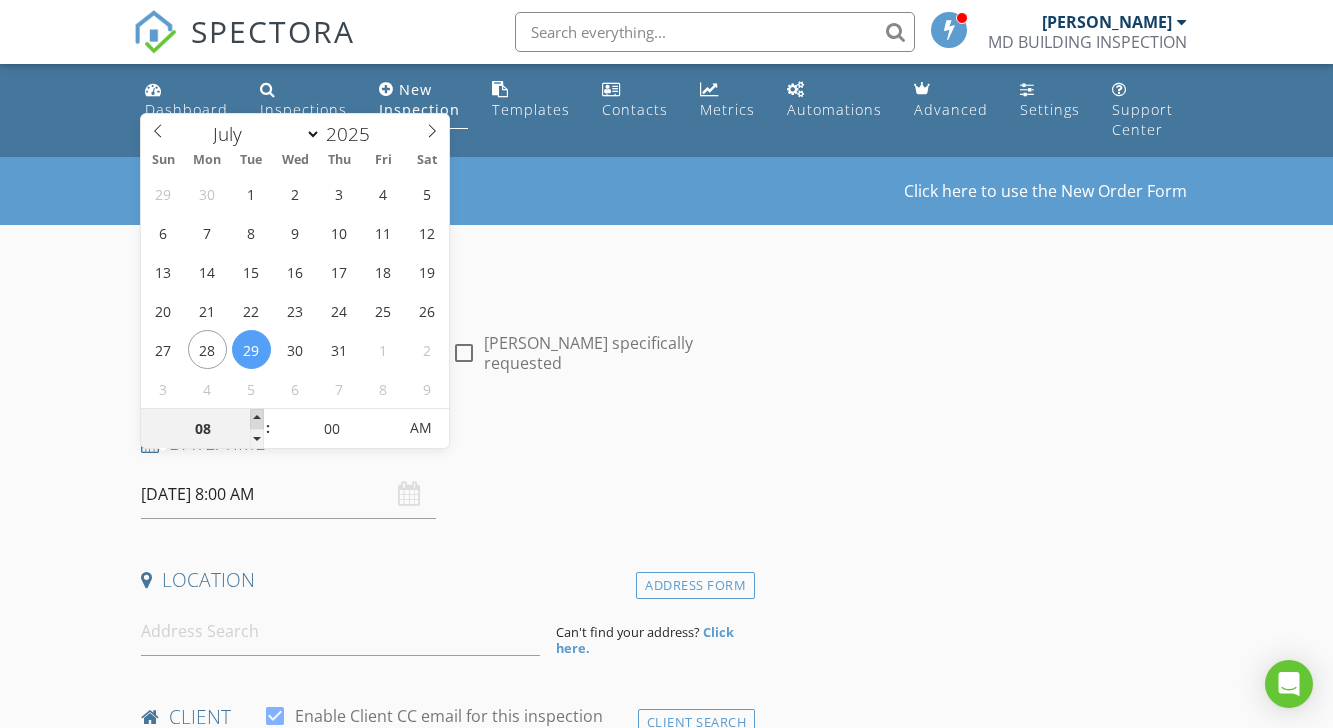 type on "[DATE] 9:00 AM" 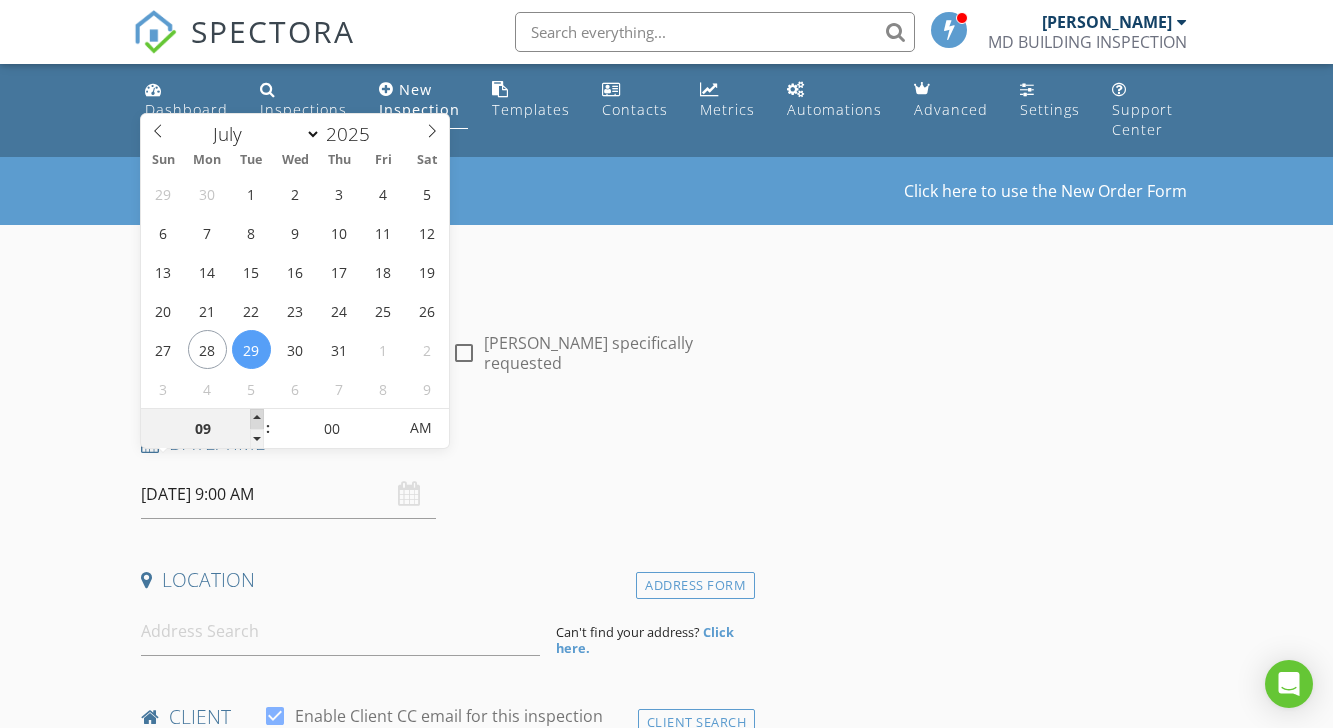 click at bounding box center [257, 419] 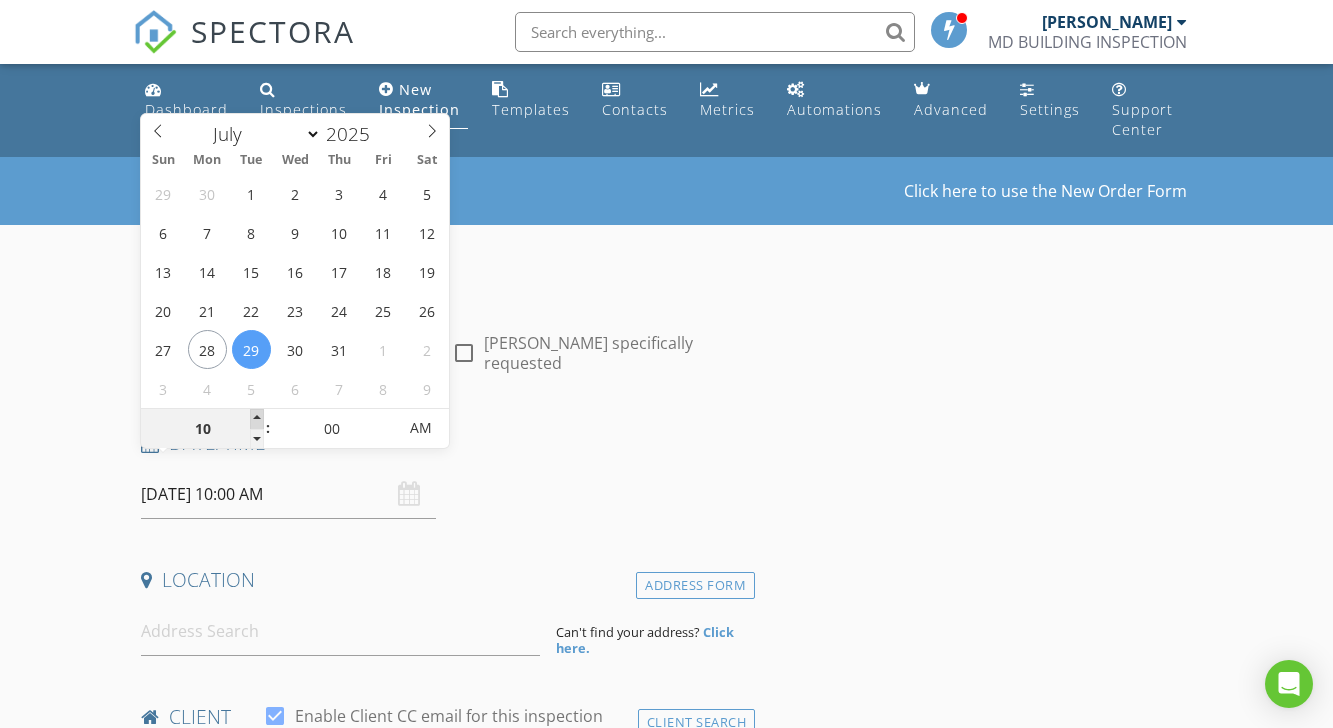 click at bounding box center (257, 419) 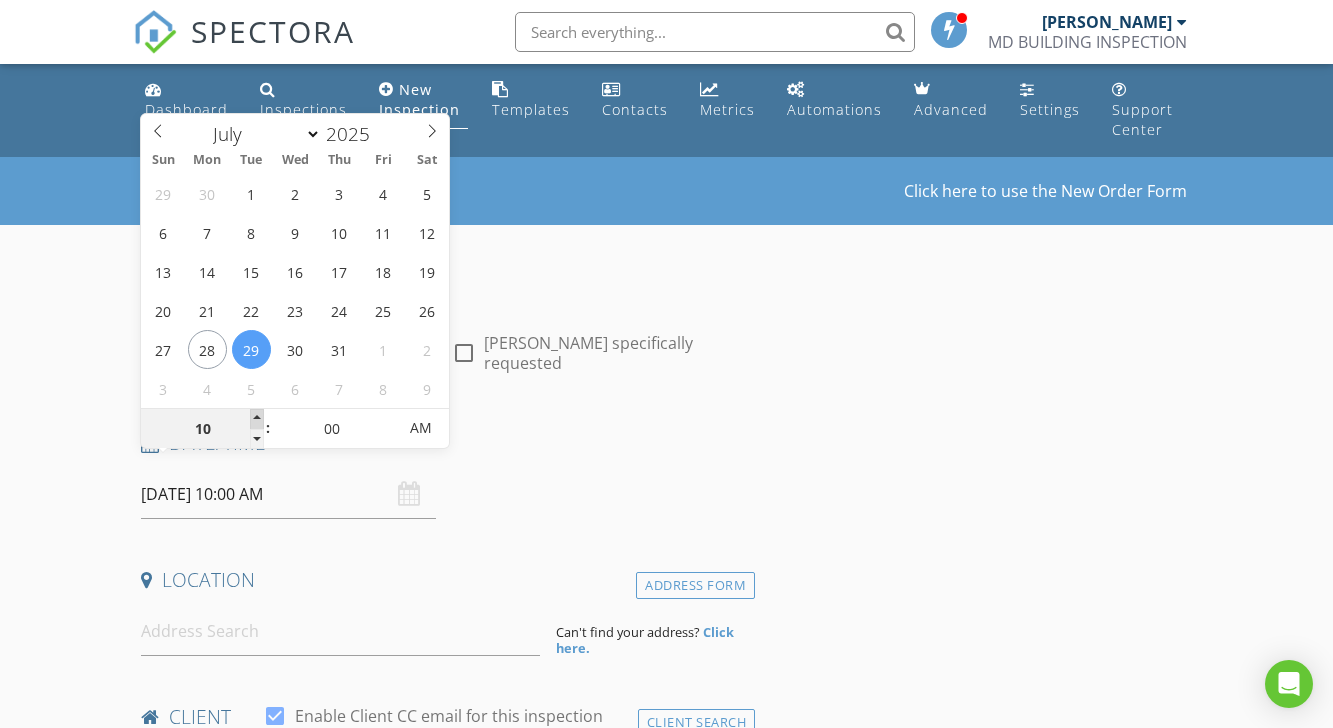 type on "29/07/2025 11:00 AM" 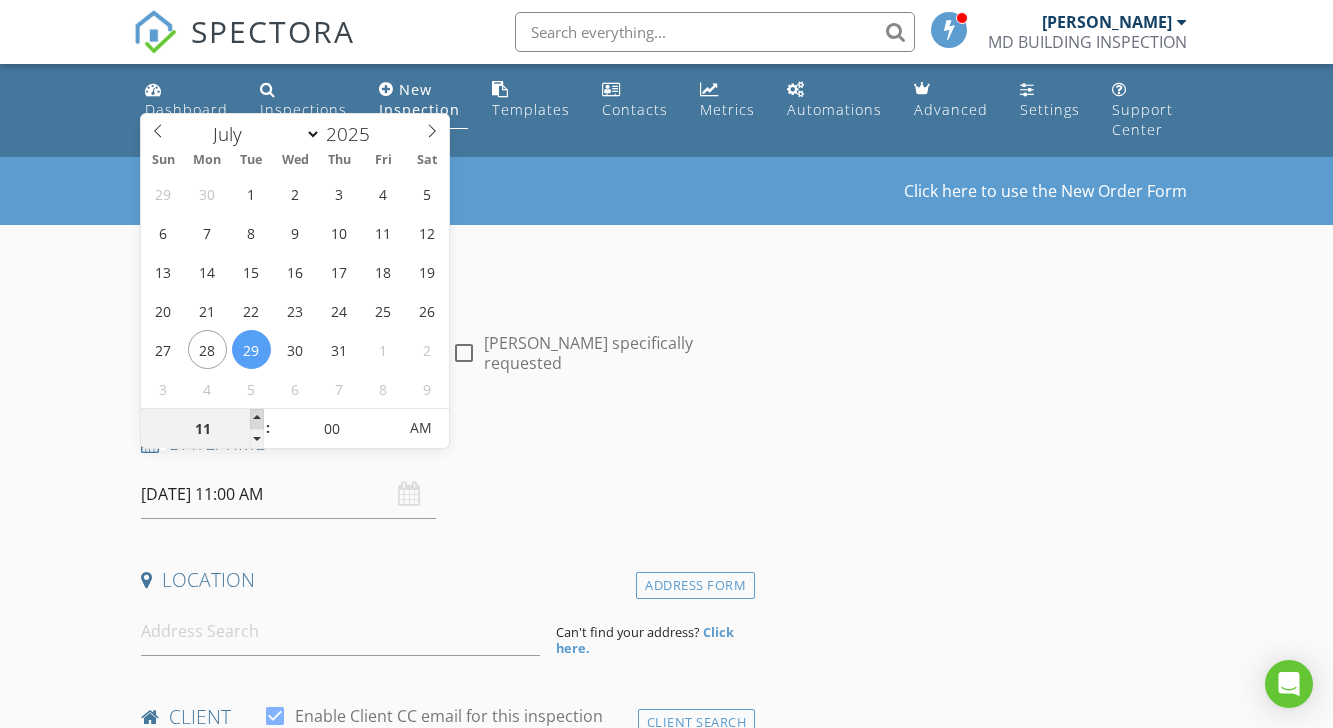 click at bounding box center [257, 419] 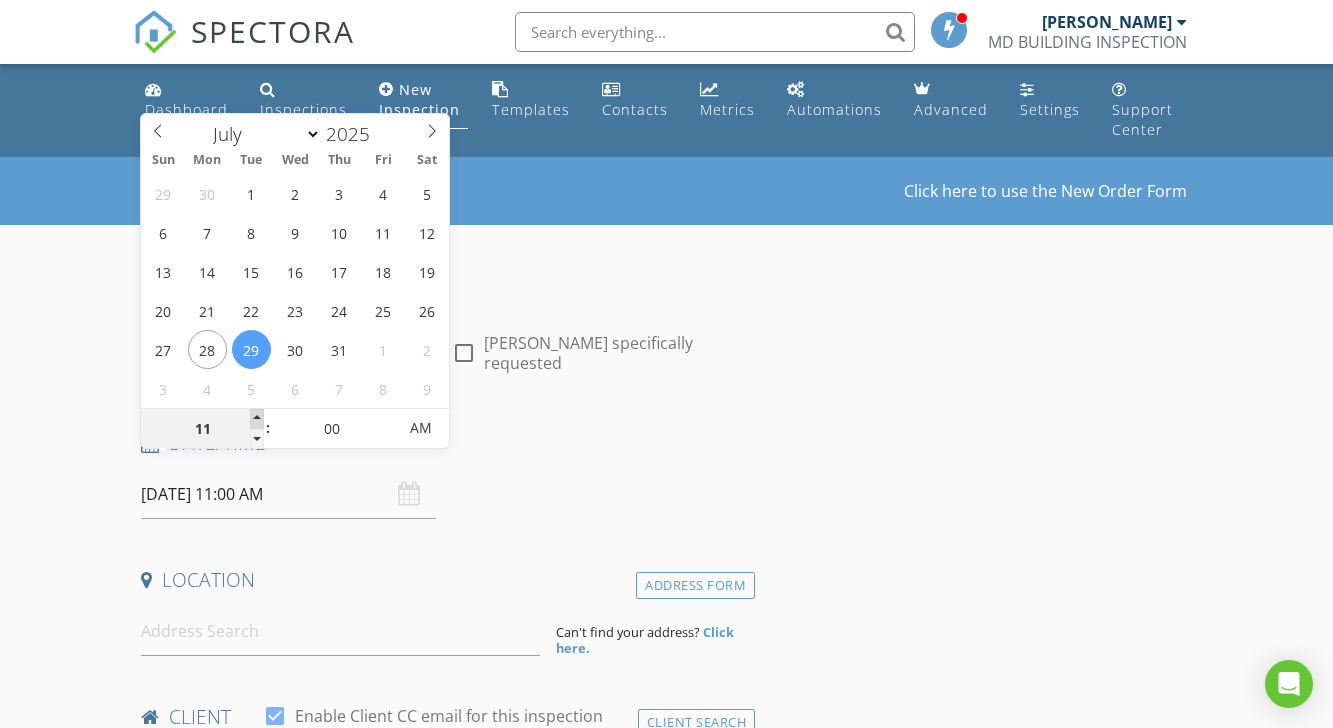 type on "[DATE] 12:00 PM" 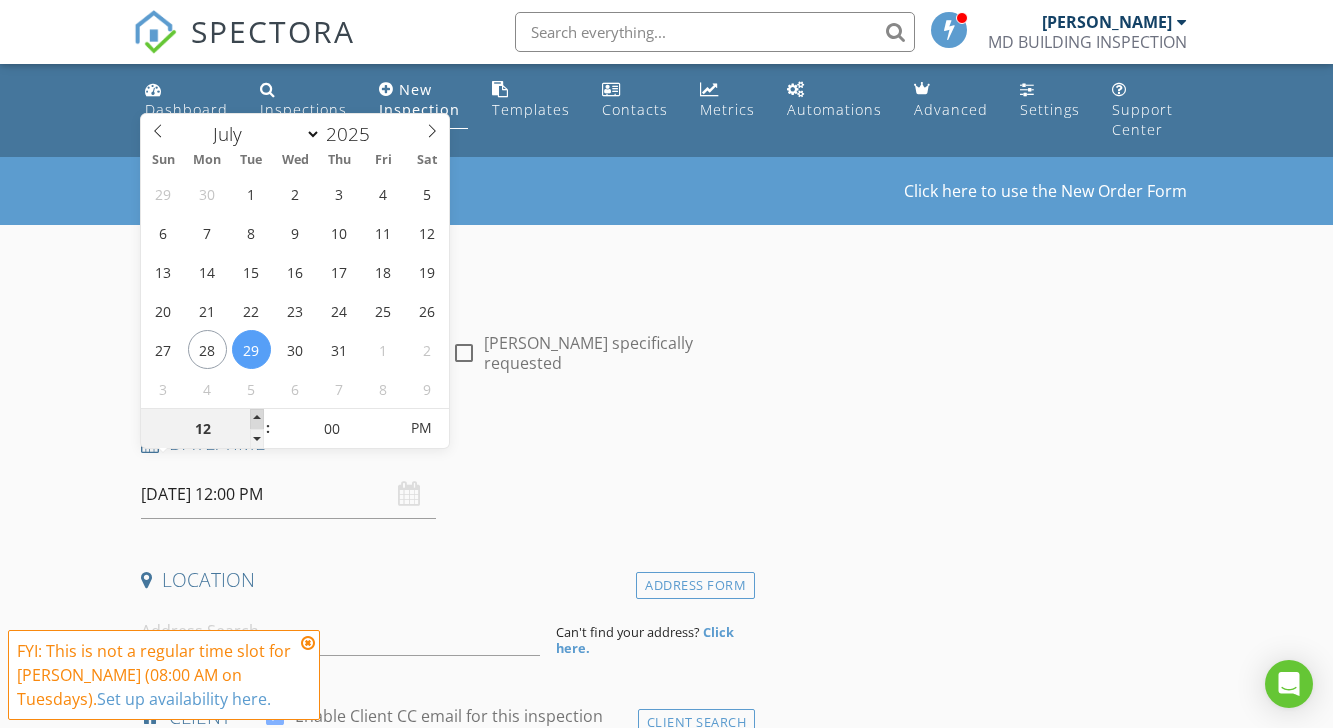 click at bounding box center [257, 419] 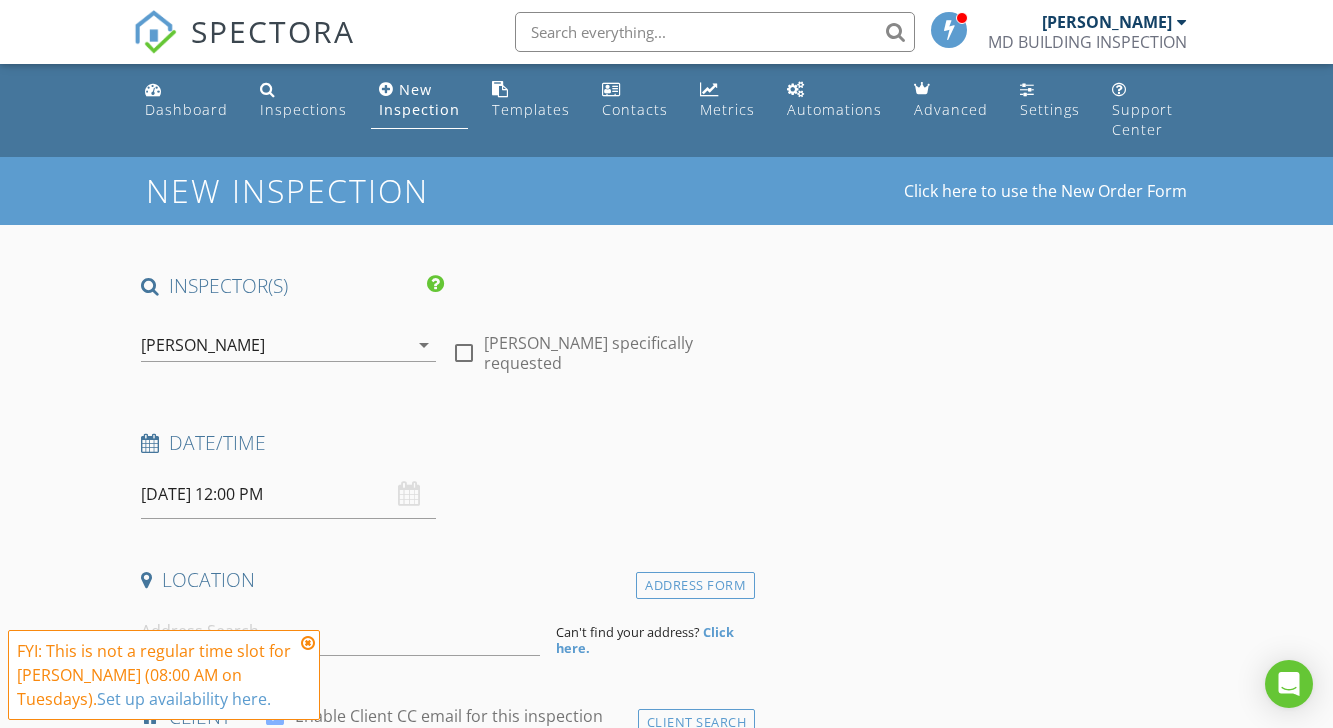 click at bounding box center (308, 643) 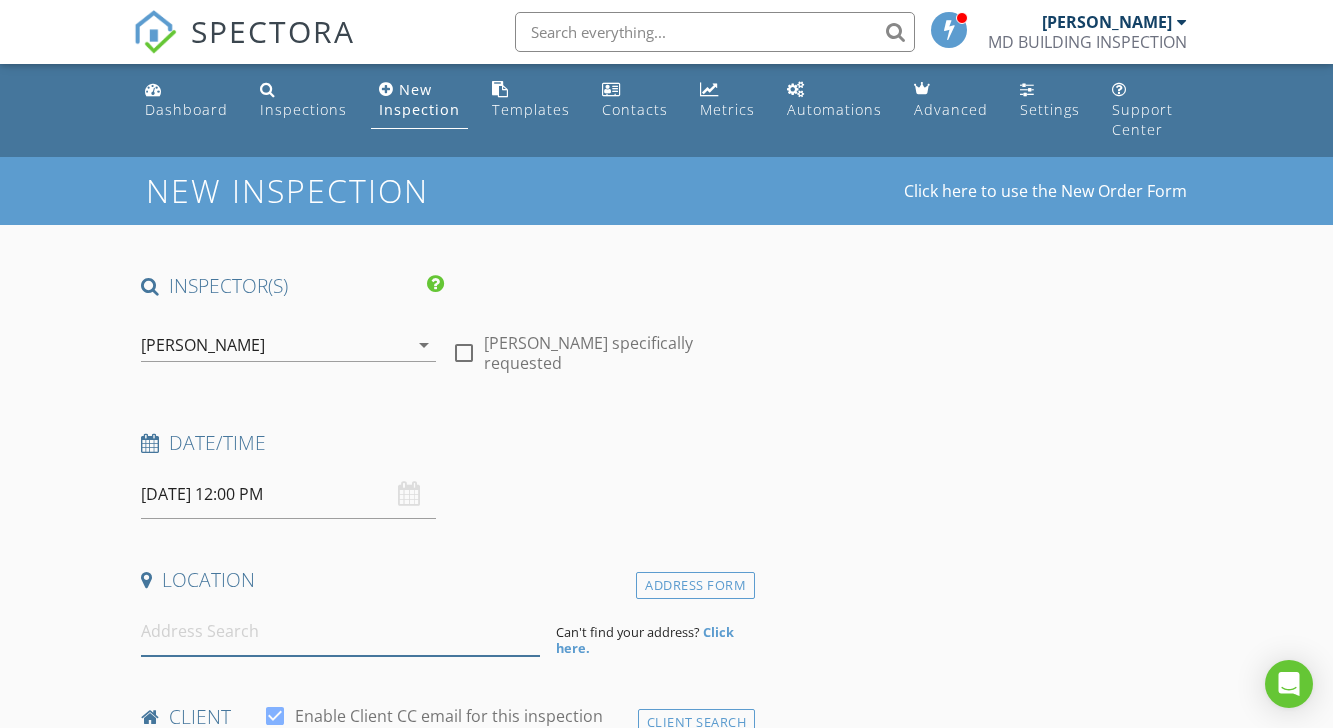 click at bounding box center (340, 631) 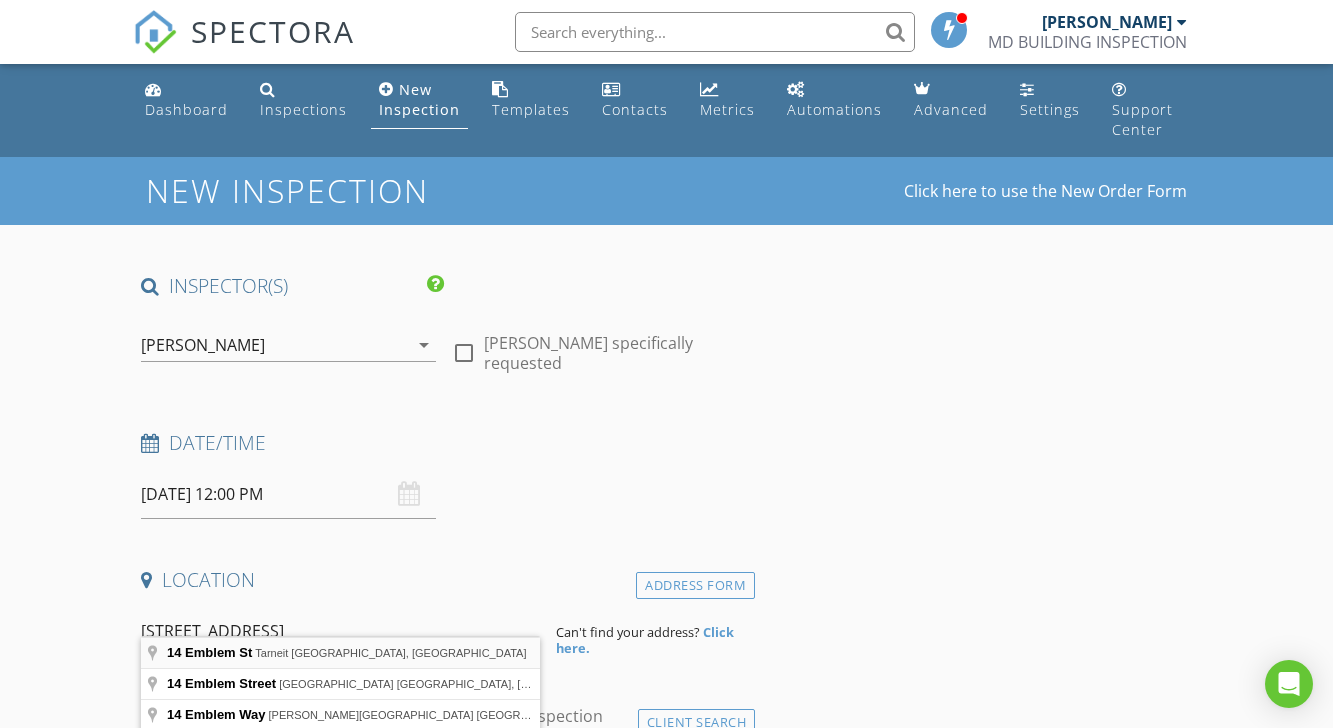 type on "14 Emblem St, Tarneit VIC, Australia" 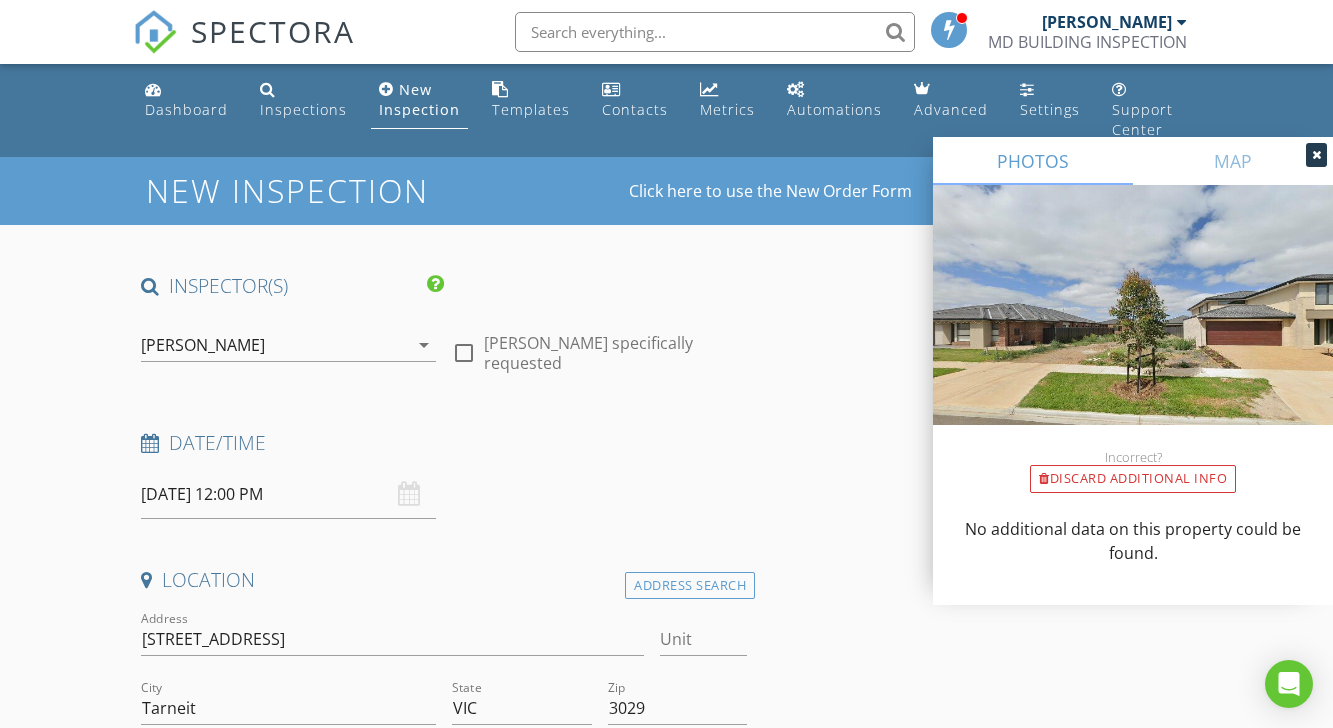 click at bounding box center (1316, 155) 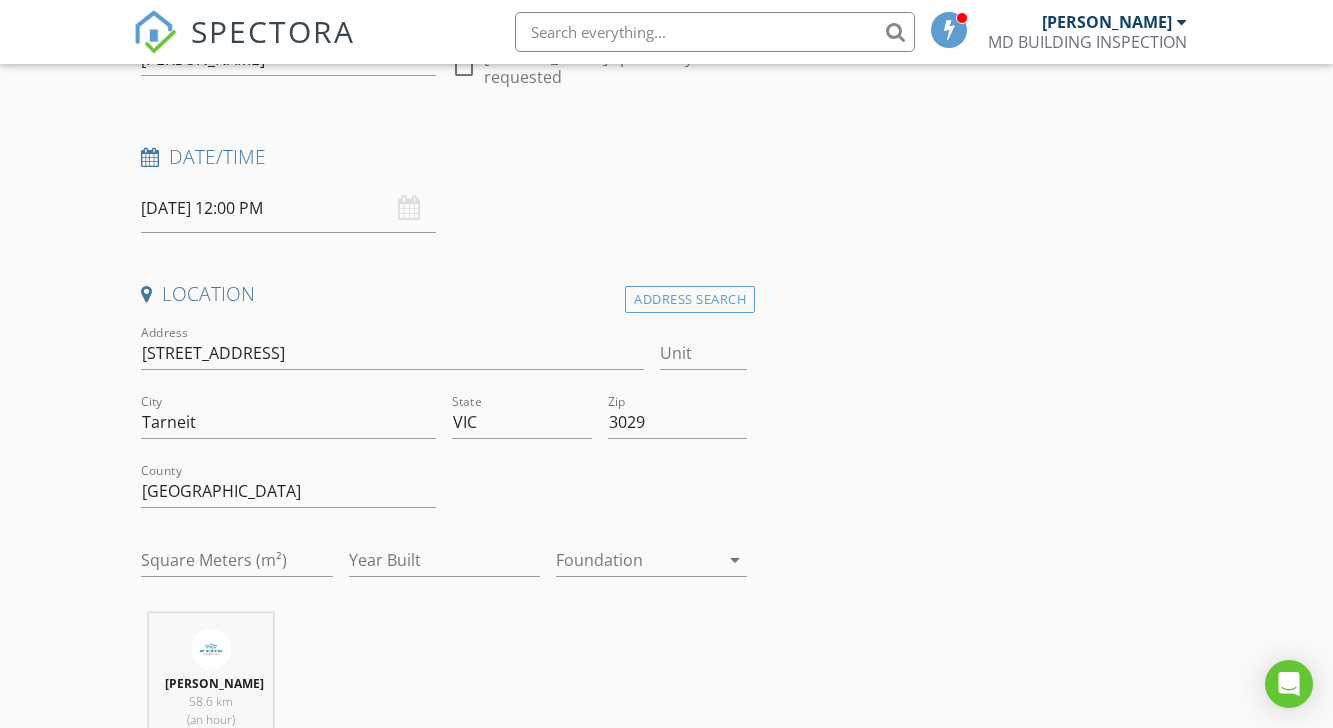 scroll, scrollTop: 287, scrollLeft: 0, axis: vertical 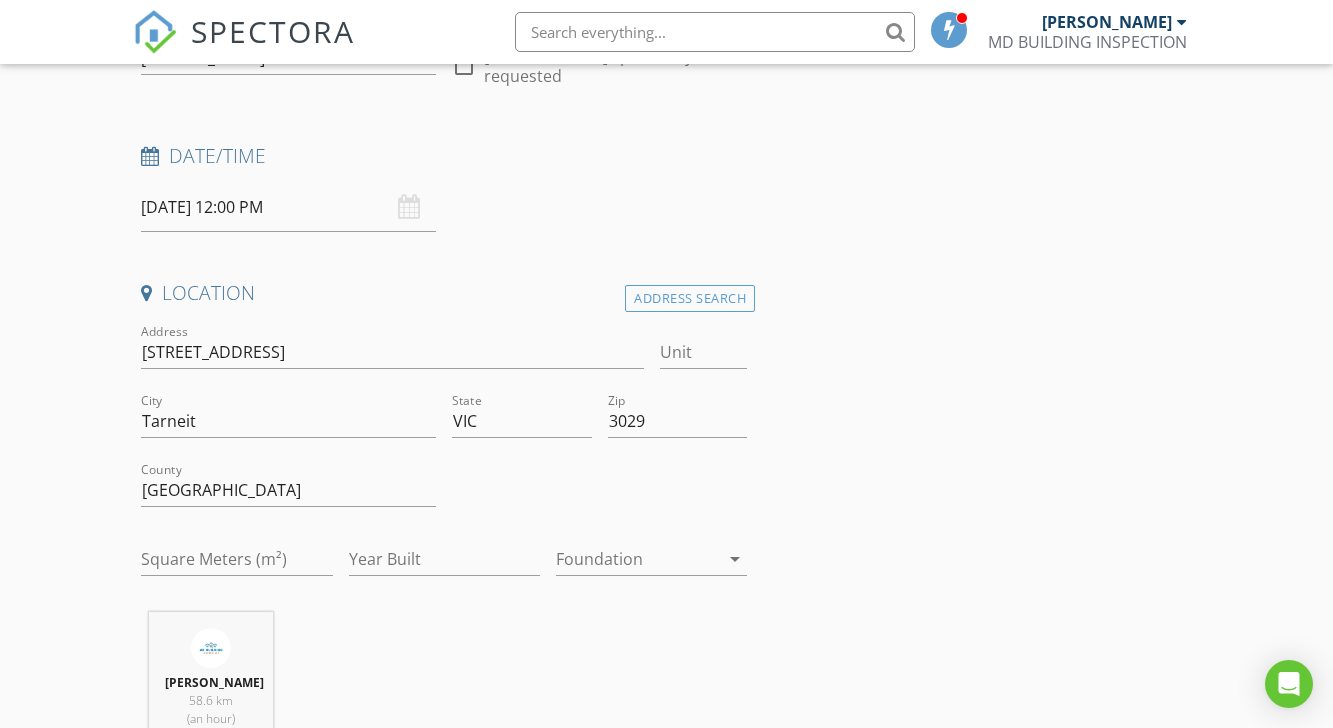 click on "arrow_drop_down" at bounding box center (735, 559) 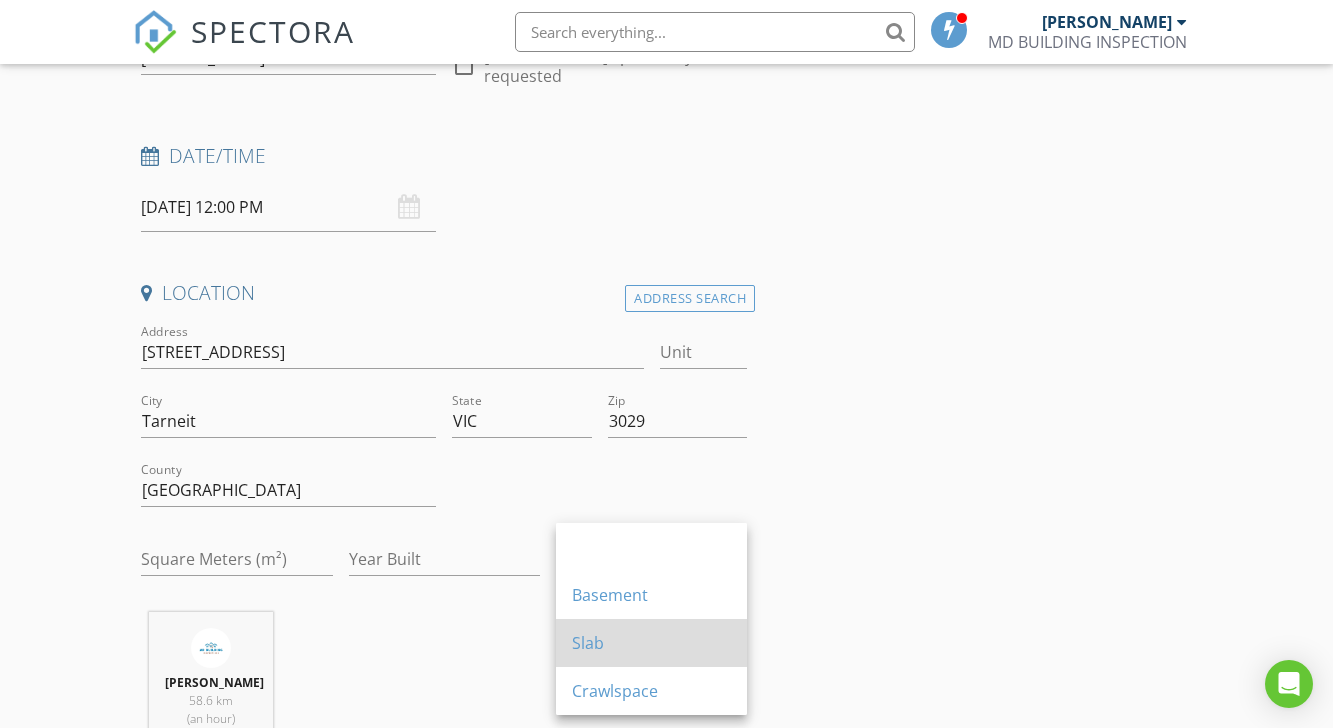 click on "Slab" at bounding box center [651, 643] 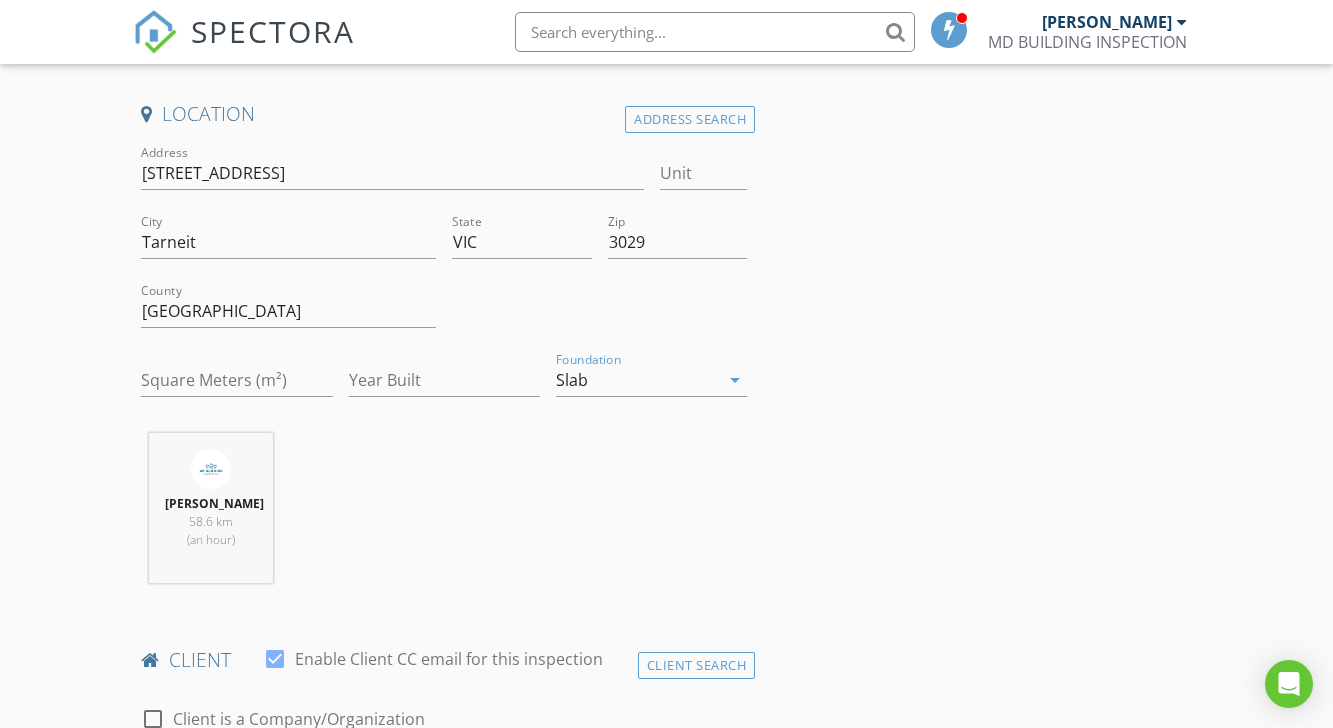 scroll, scrollTop: 467, scrollLeft: 0, axis: vertical 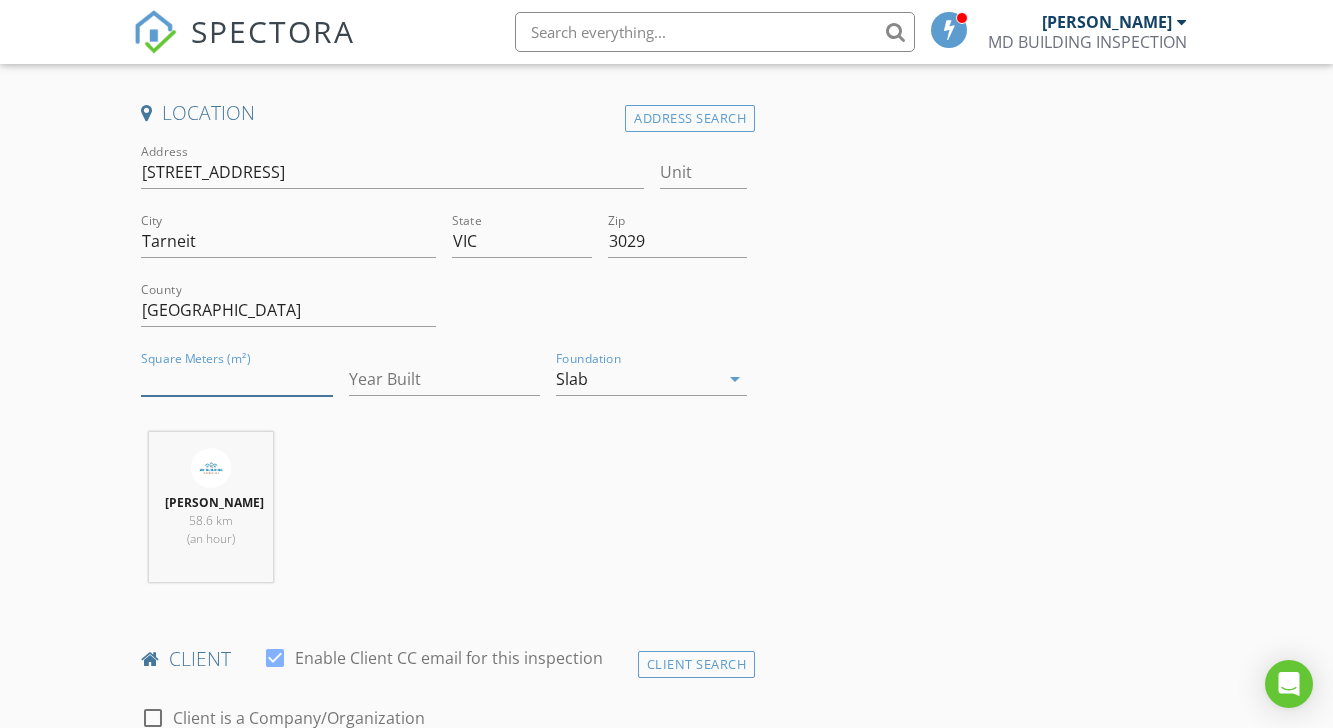 click on "Square Meters (m²)" at bounding box center [236, 379] 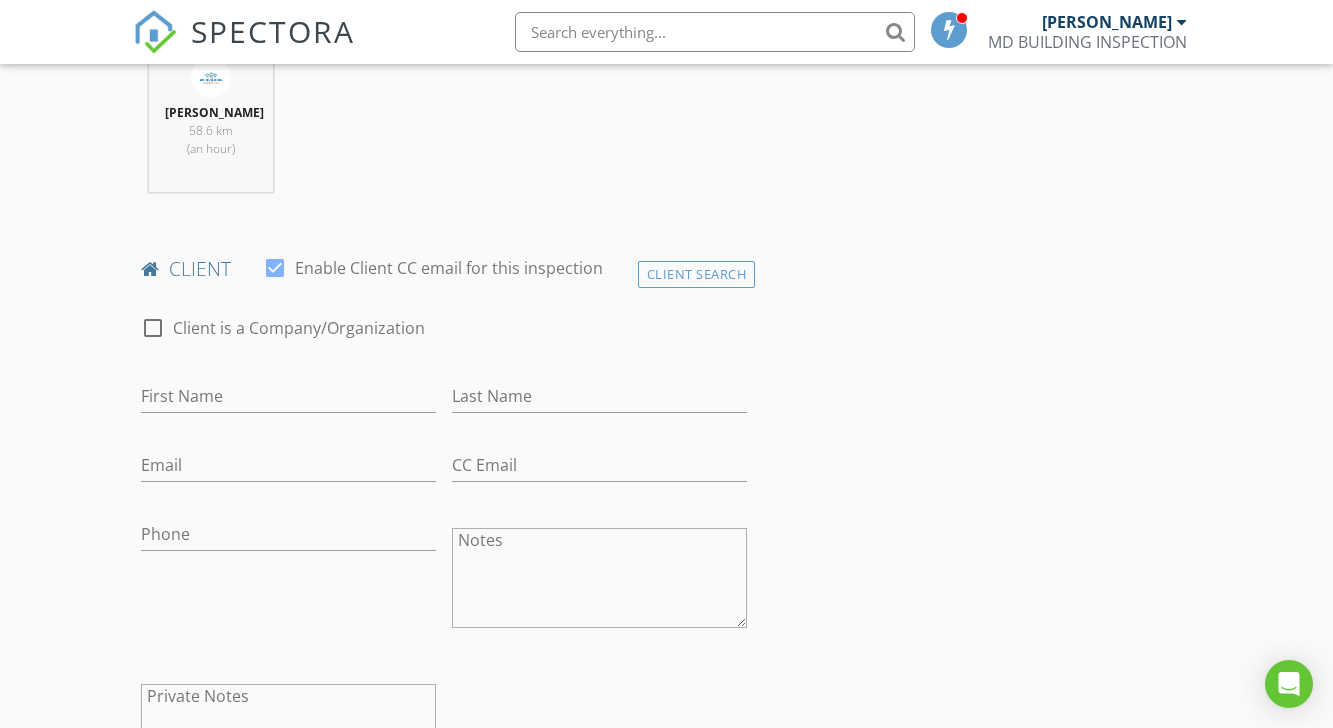 scroll, scrollTop: 875, scrollLeft: 0, axis: vertical 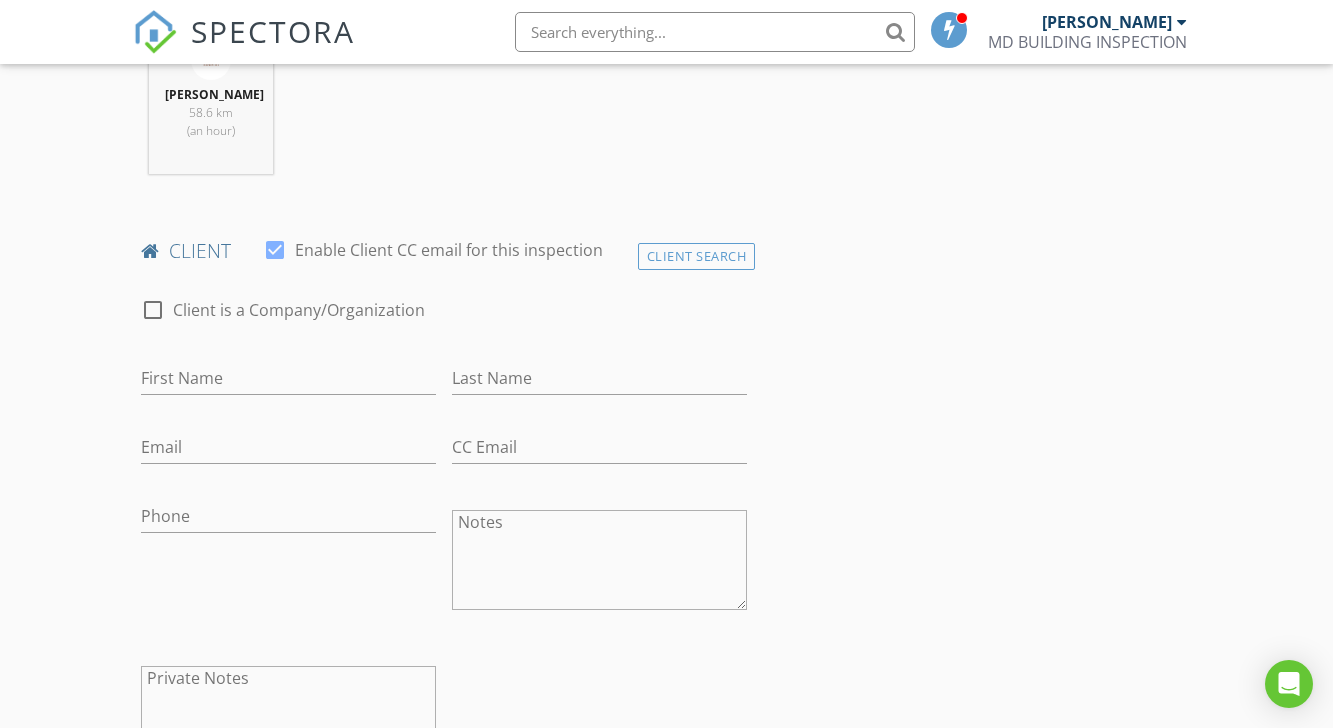 type on "293" 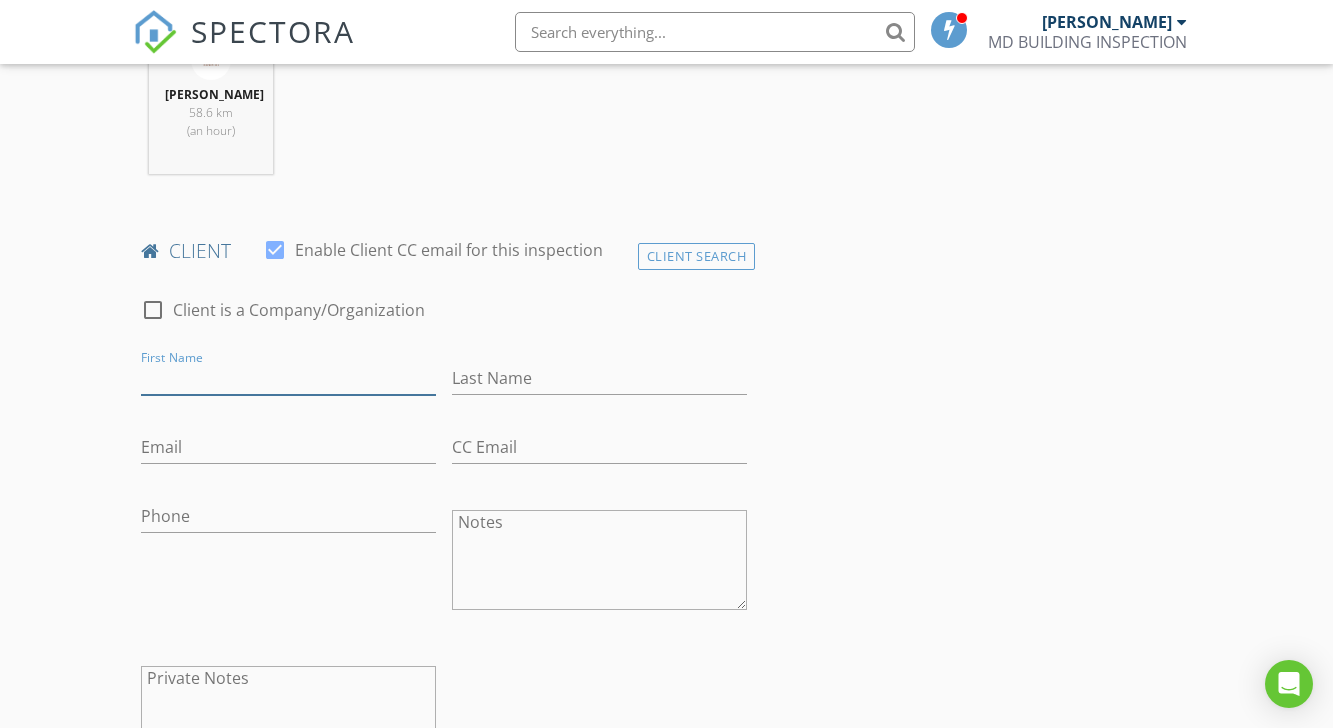 click on "First Name" at bounding box center (288, 378) 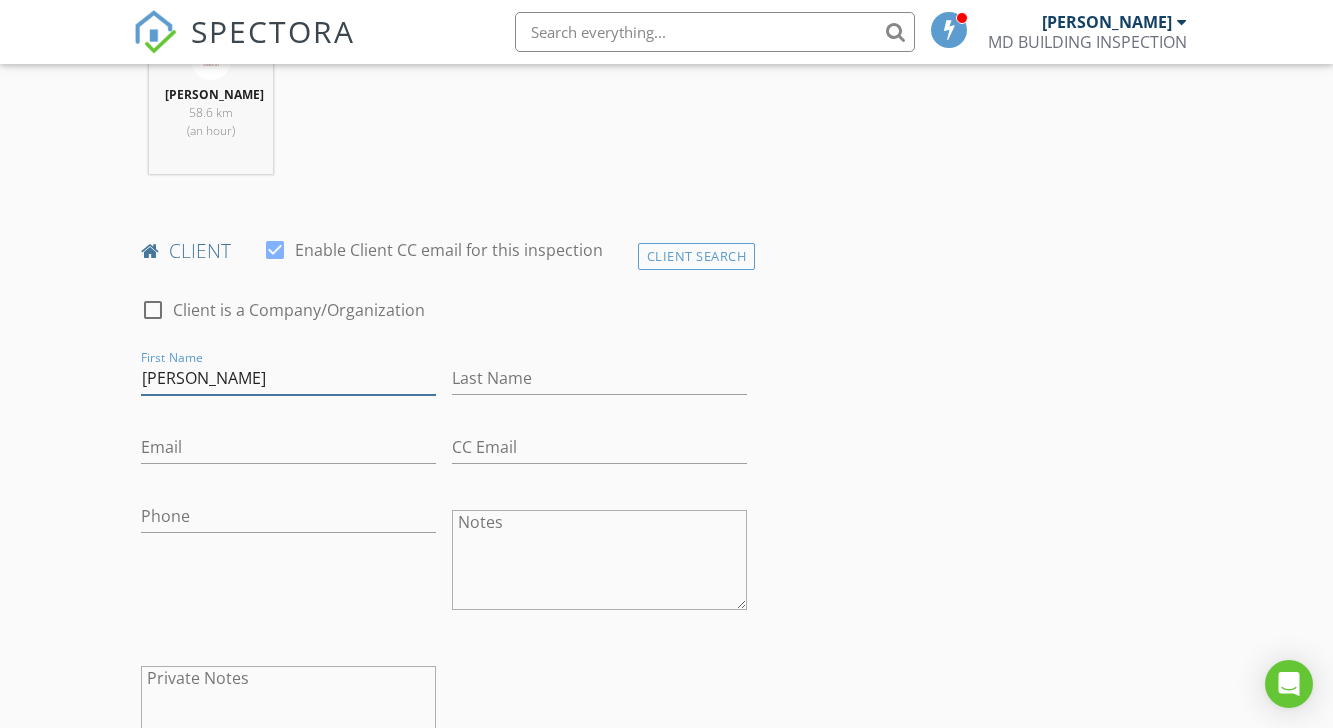 type on "[PERSON_NAME]" 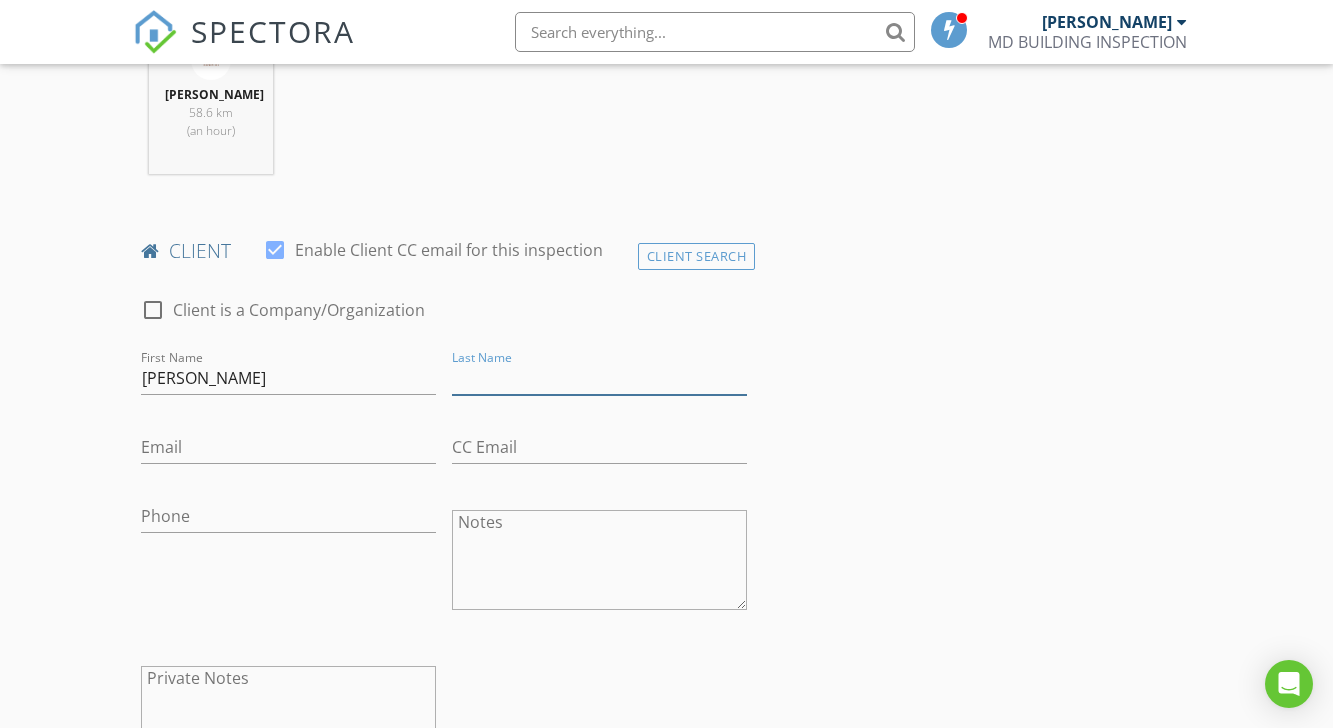 click on "Last Name" at bounding box center [599, 378] 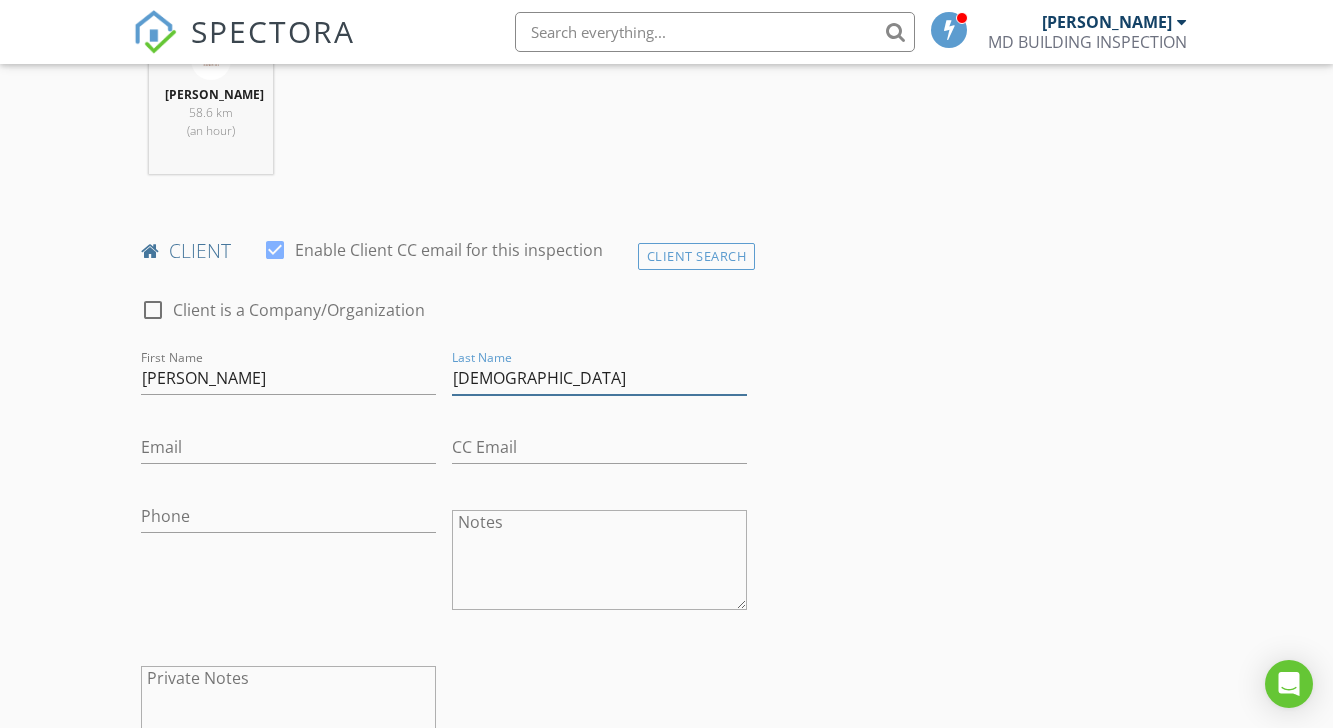 type on "[DEMOGRAPHIC_DATA]" 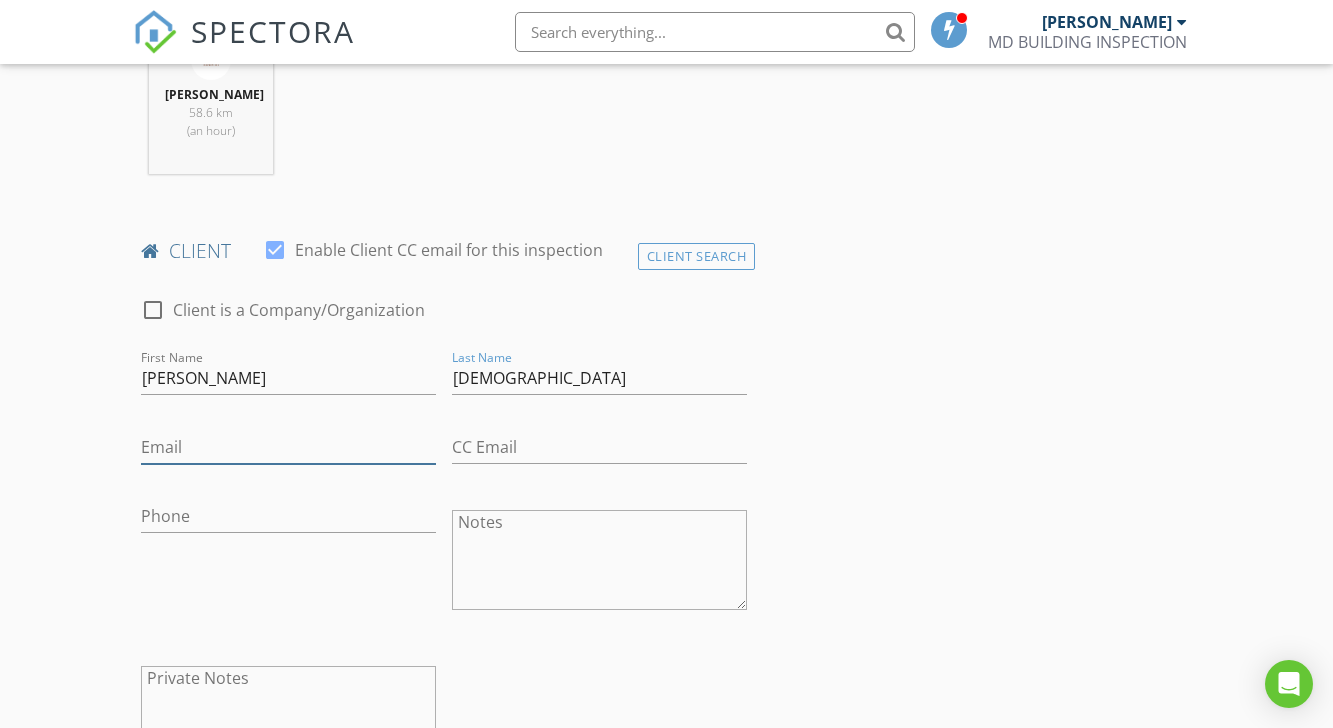 click on "Email" at bounding box center (288, 447) 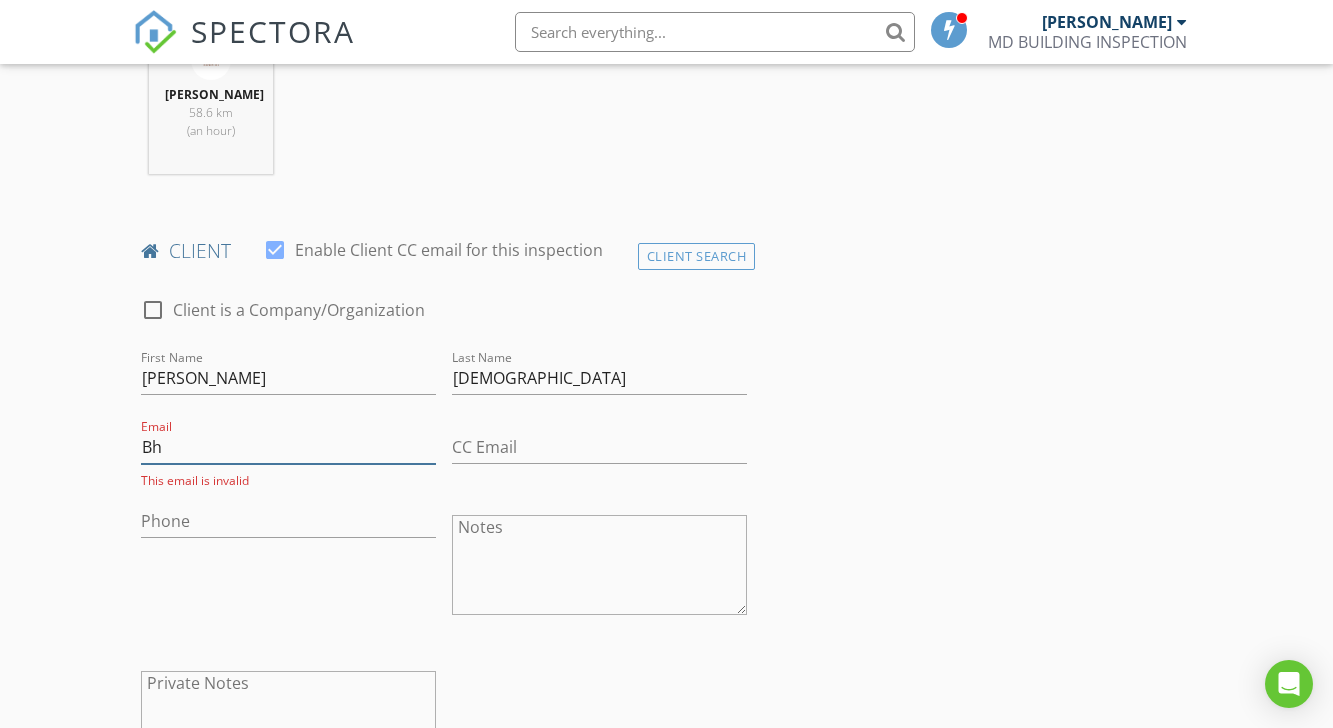 type on "B" 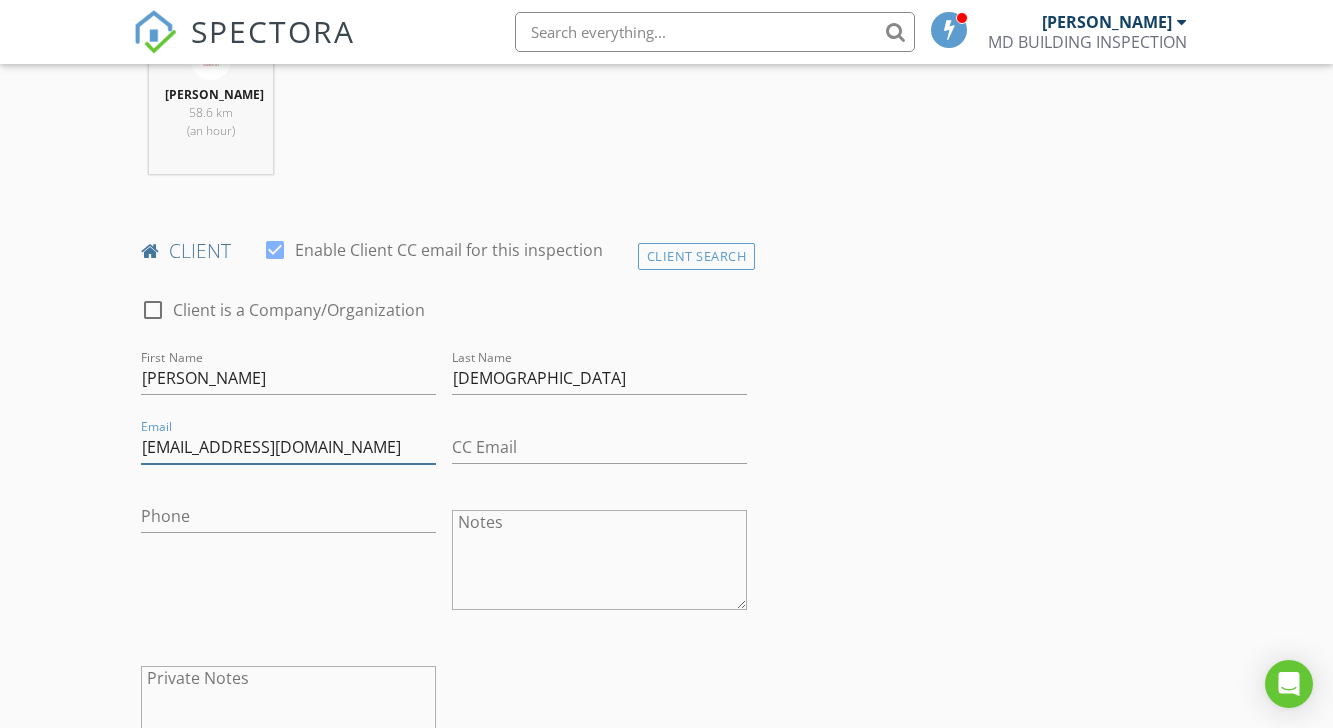 type on "bhupendrashakya@yahoo.com" 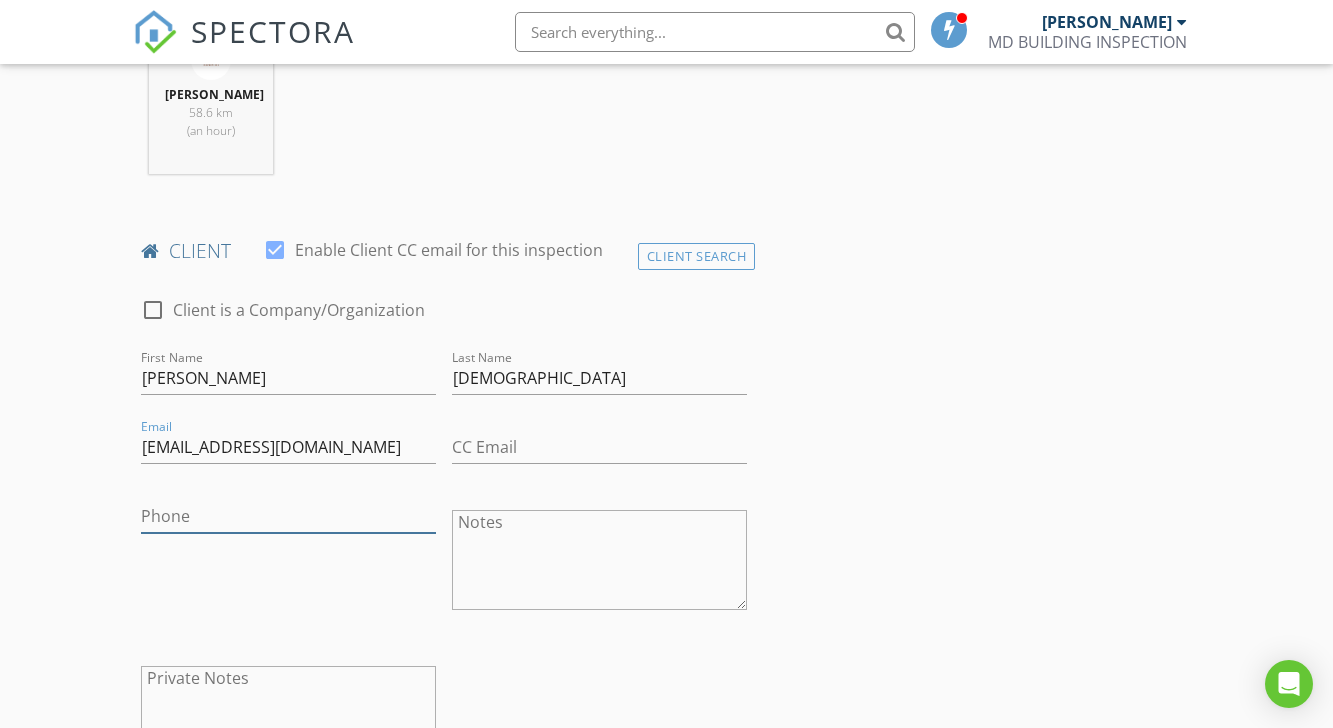 click on "Phone" at bounding box center [288, 516] 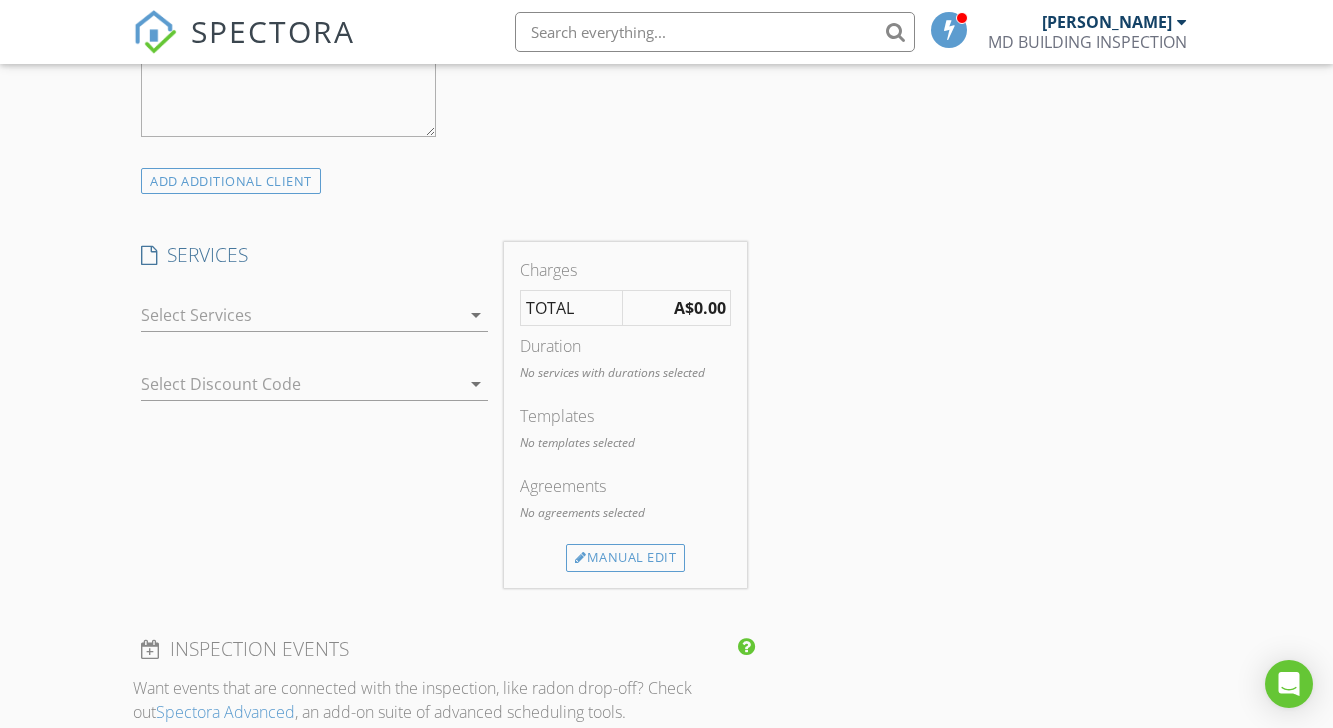 scroll, scrollTop: 1533, scrollLeft: 0, axis: vertical 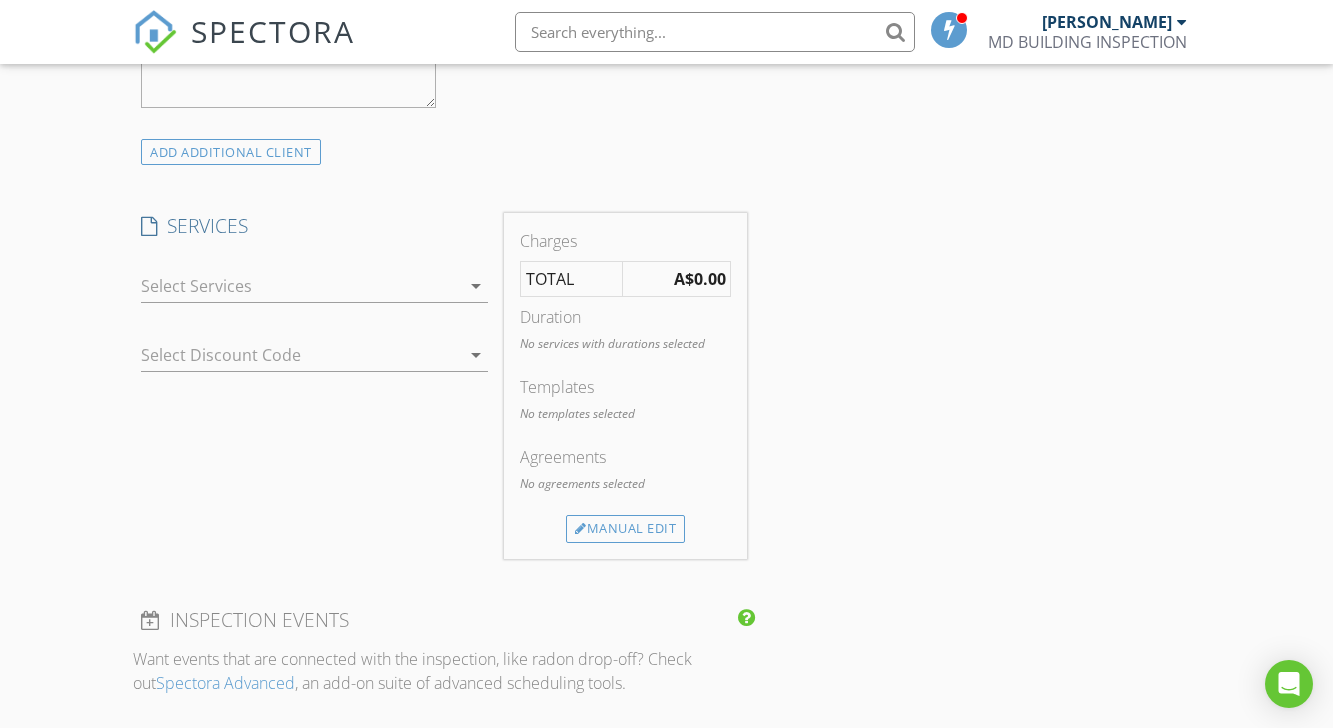 type on "0417857058" 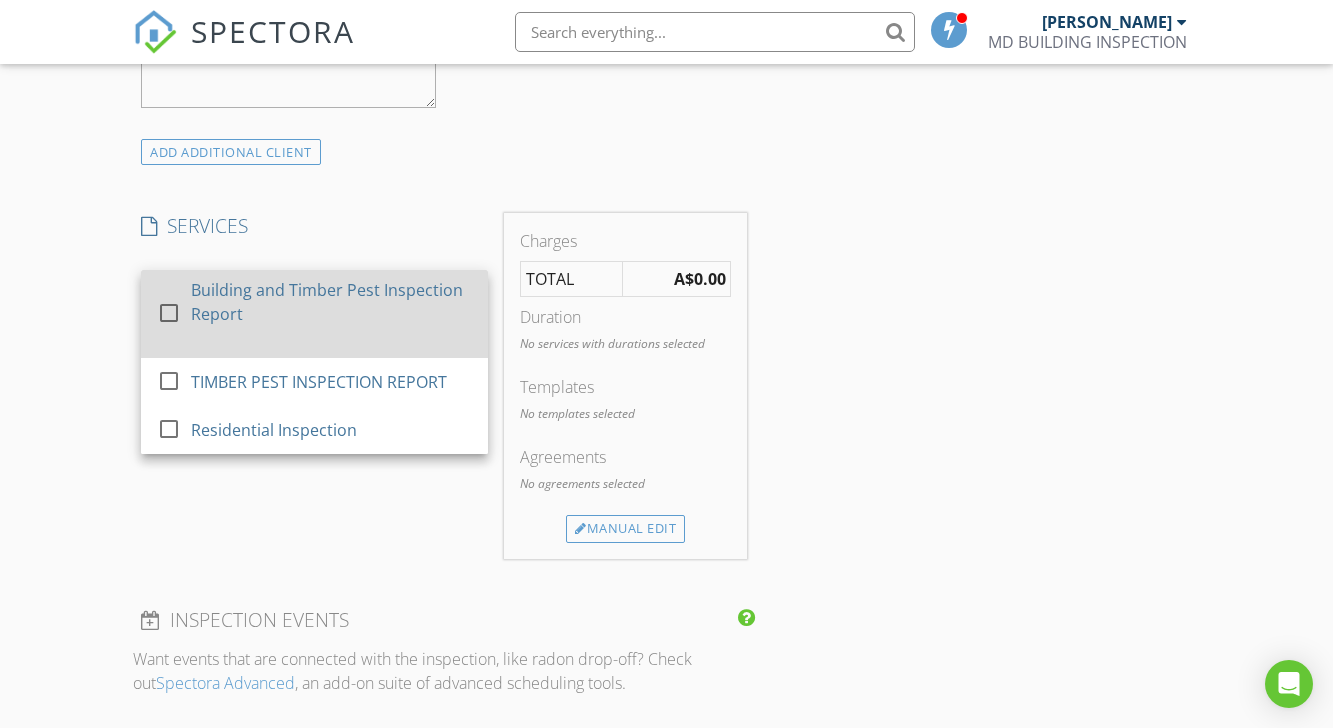 click on "Building and Timber Pest Inspection Report" at bounding box center [332, 302] 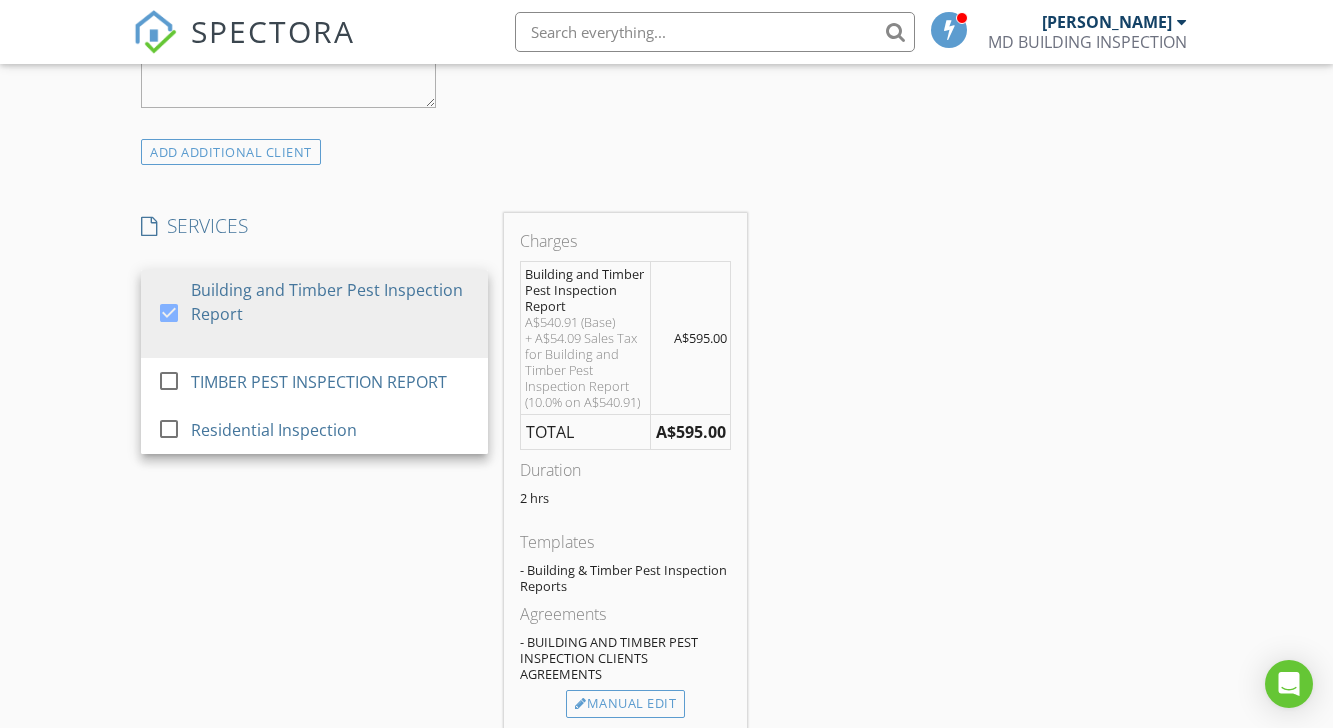 click on "INSPECTOR(S)
check_box   Mahesh Gurung   PRIMARY   Mahesh Gurung arrow_drop_down   check_box_outline_blank Mahesh Gurung specifically requested
Date/Time
29/07/2025 12:00 PM
Location
Address Search       Address 14 Emblem St   Unit   City Tarneit   State VIC   Zip 3029   County Wyndham City     Square Meters (m²) 293   Year Built   Foundation Slab arrow_drop_down     Mahesh Gurung     58.6 km     (an hour)
client
check_box Enable Client CC email for this inspection   Client Search     check_box_outline_blank Client is a Company/Organization     First Name Bhupendra   Last Name Shakya   Email bhupendrashakya@yahoo.com   CC Email   Phone 0417857058           Notes   Private Notes
ADD ADDITIONAL client
SERVICES
check_box   Building and Timber Pest Inspection Report" at bounding box center [666, 466] 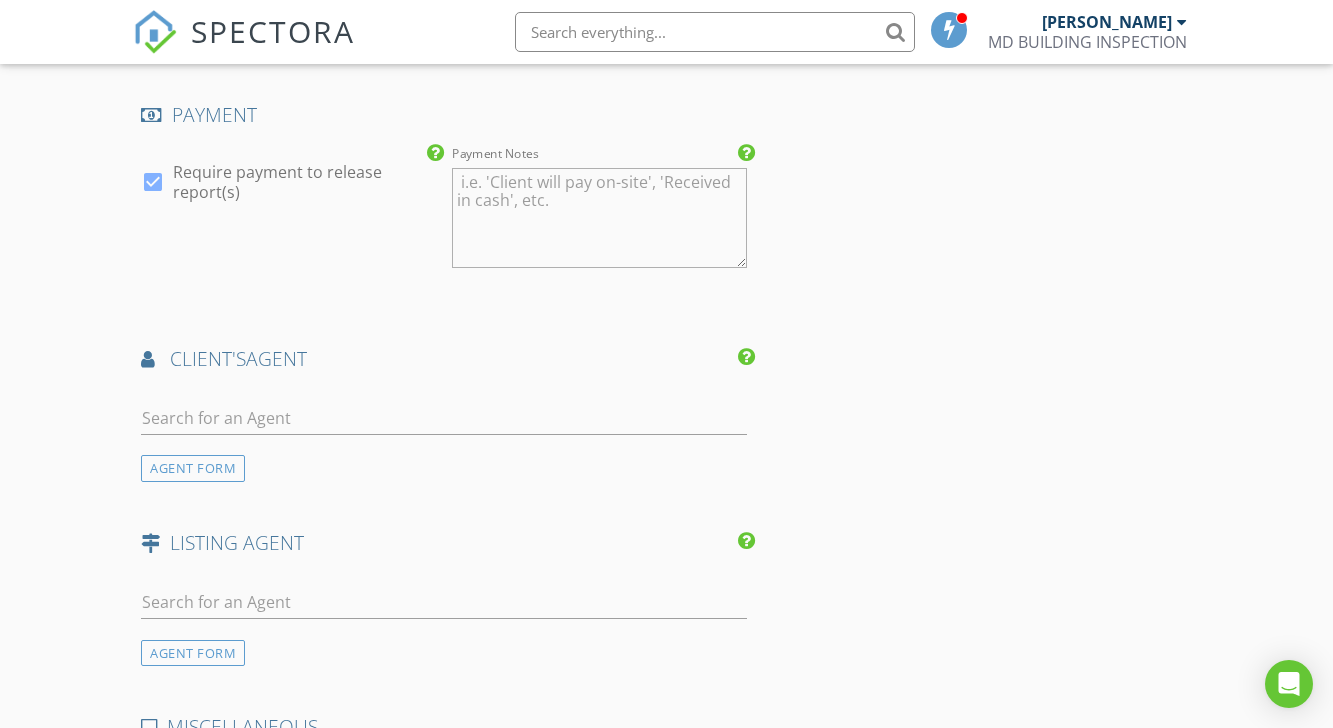 scroll, scrollTop: 2398, scrollLeft: 0, axis: vertical 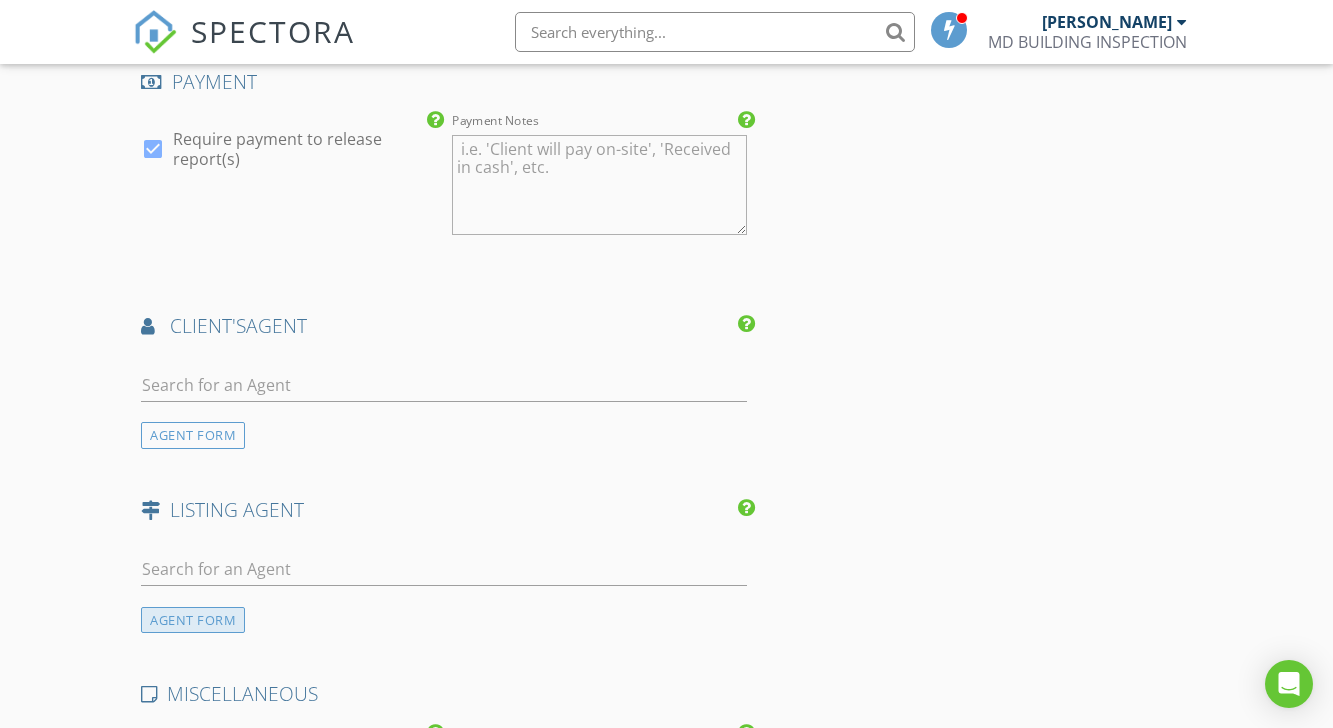 click on "AGENT FORM" at bounding box center (193, 620) 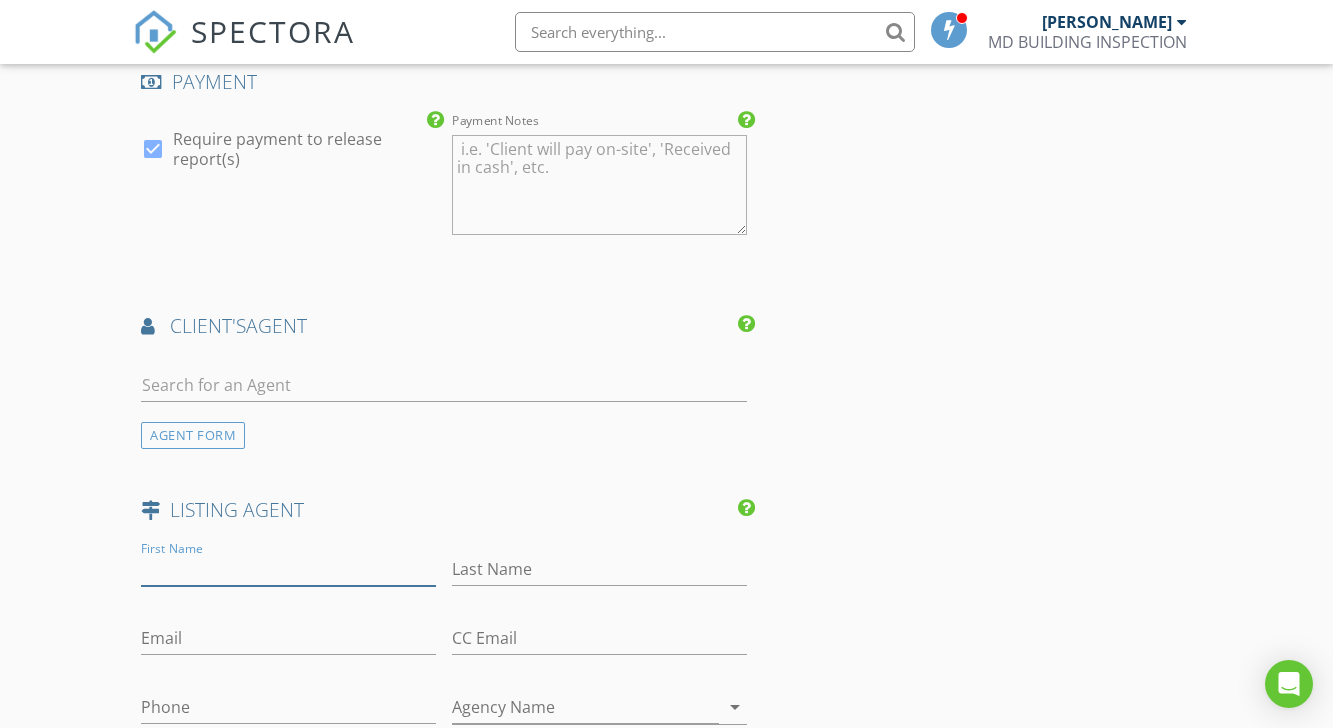 click on "First Name" at bounding box center [288, 569] 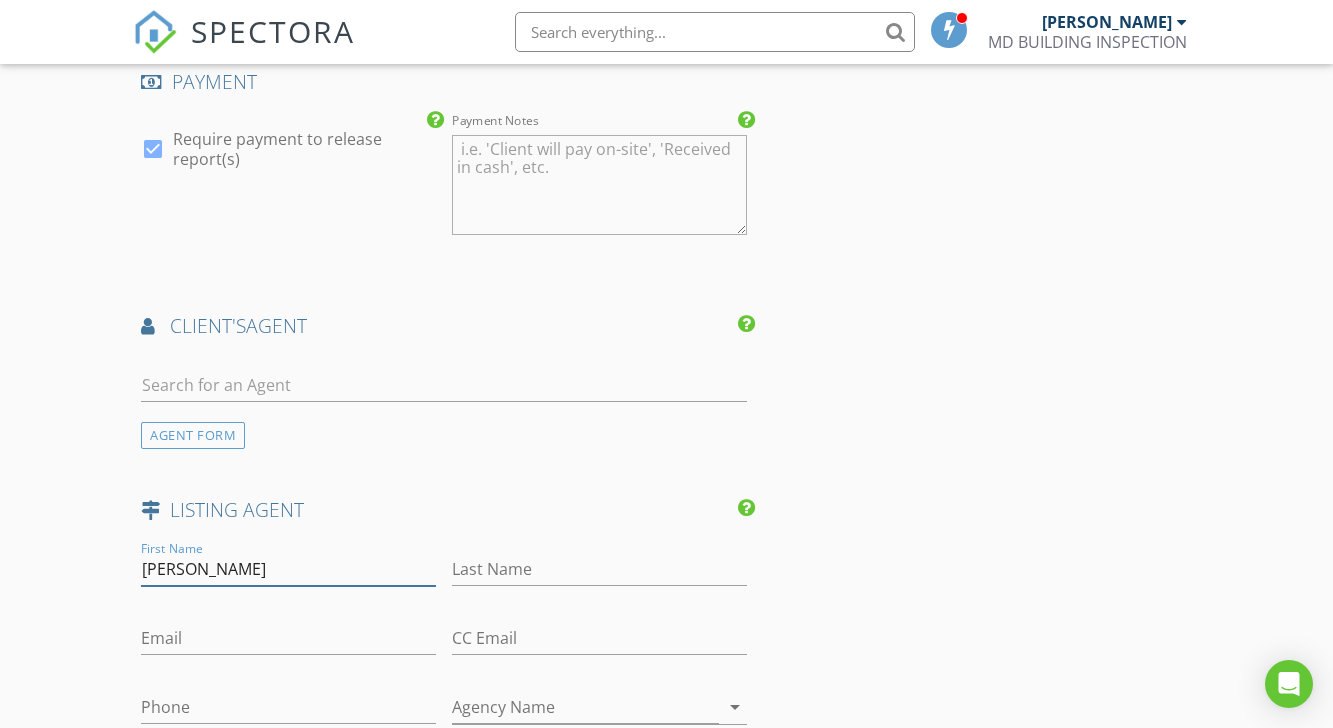type on "Raj" 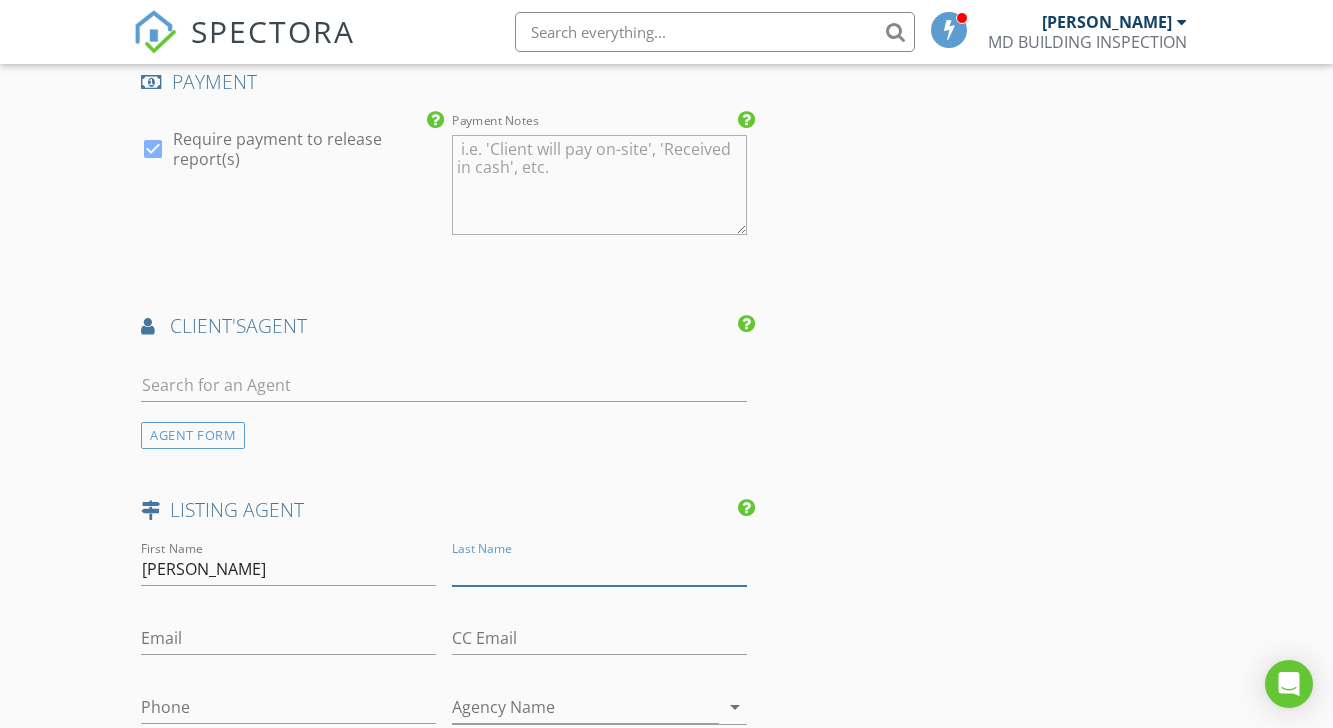 click on "Last Name" at bounding box center (599, 569) 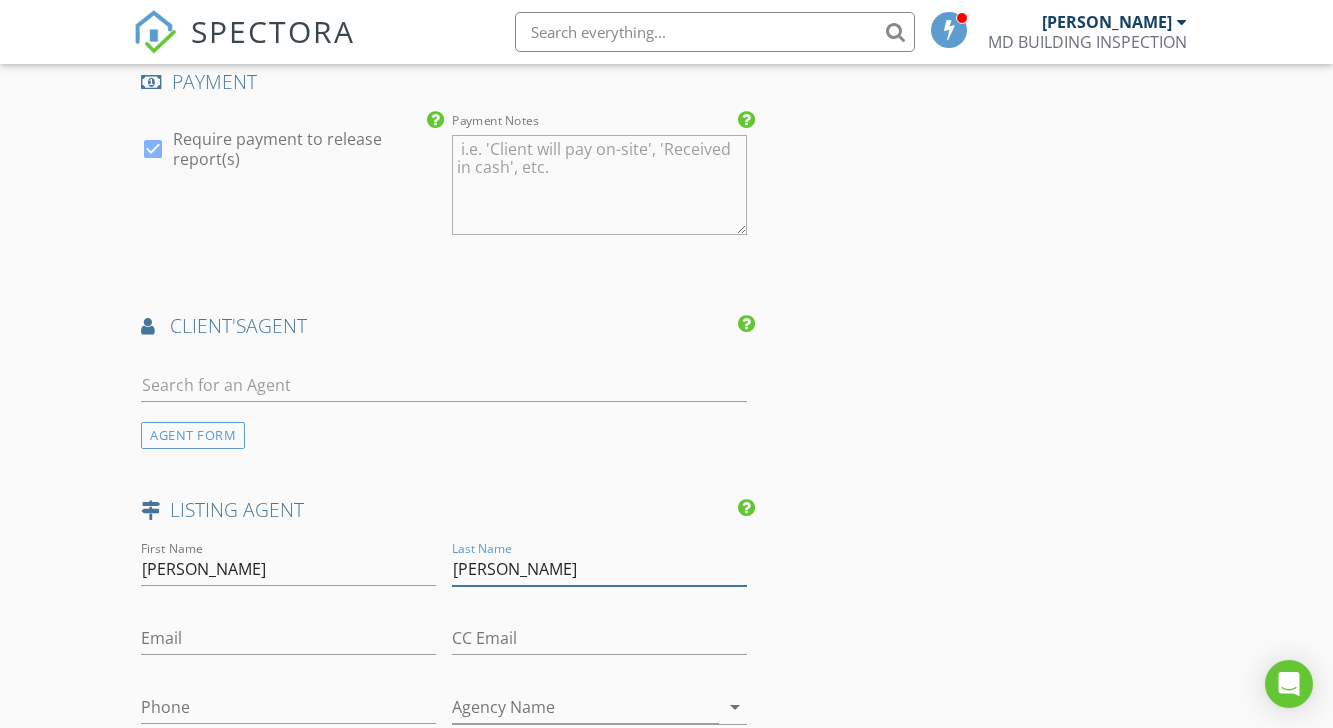type on "Shah" 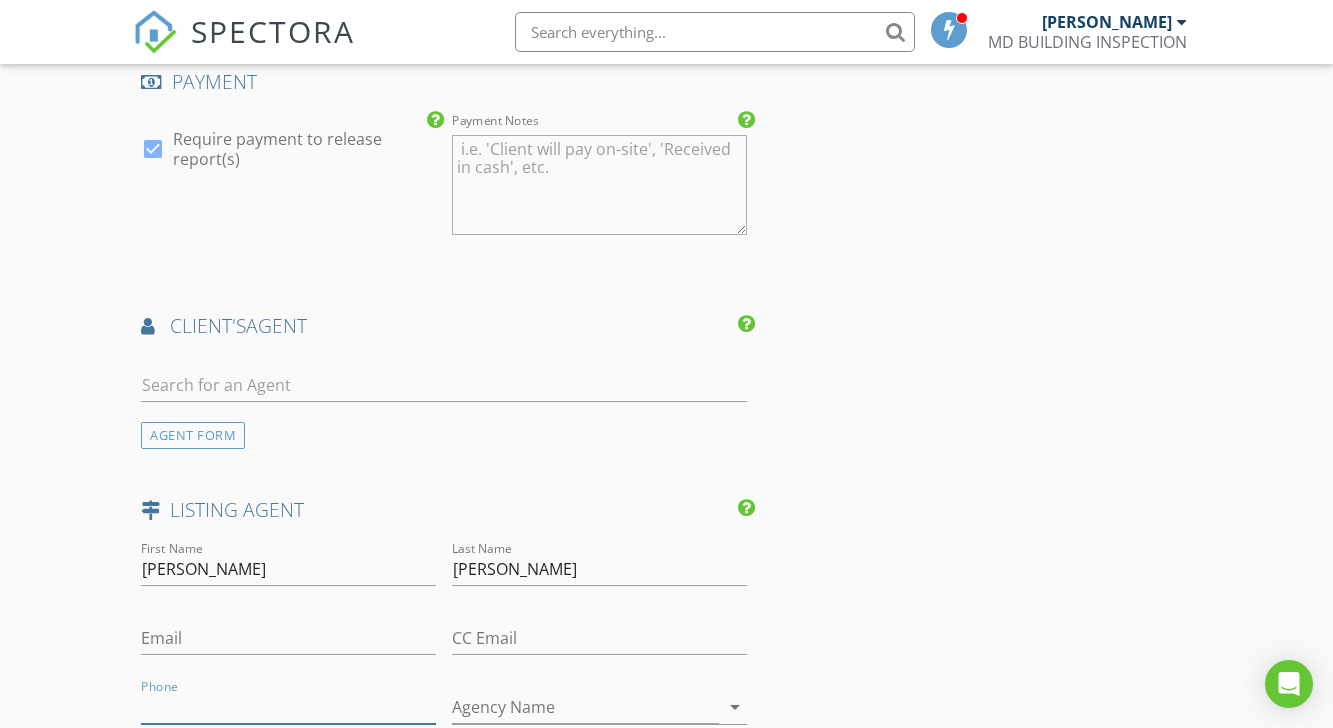 click on "Phone" at bounding box center (288, 707) 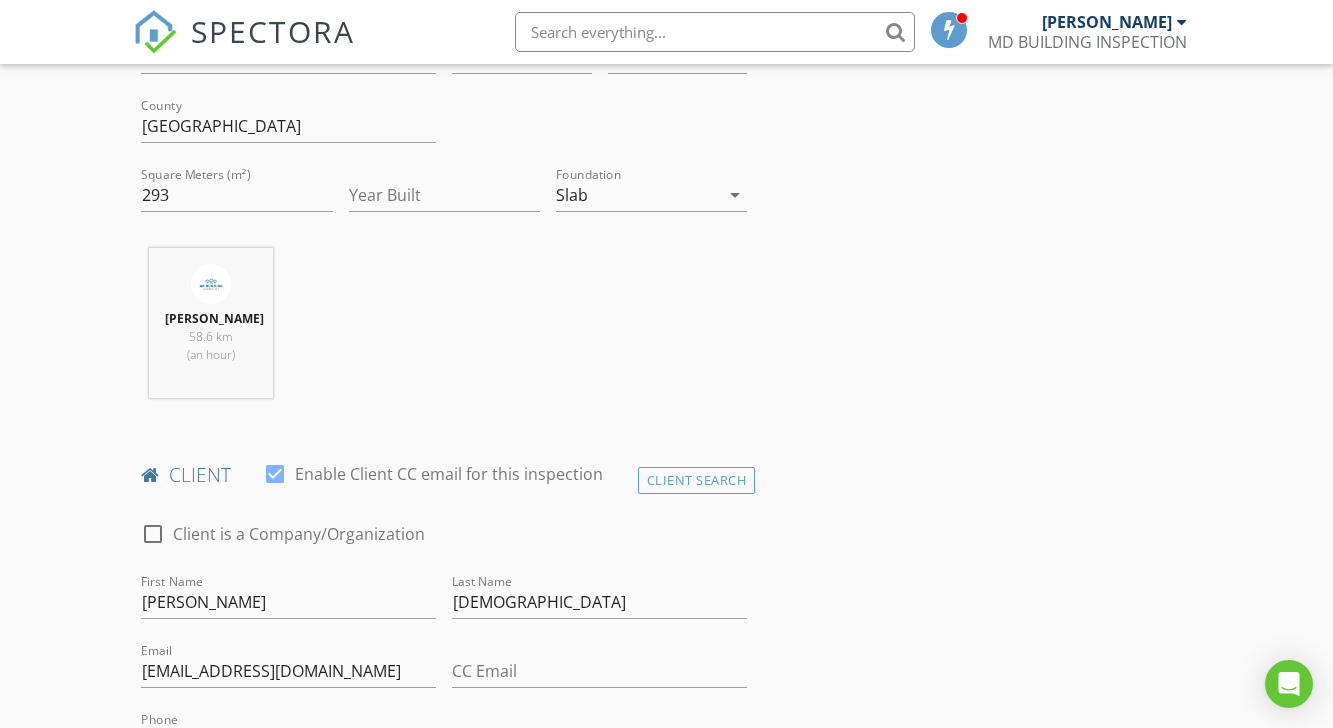 scroll, scrollTop: 657, scrollLeft: 0, axis: vertical 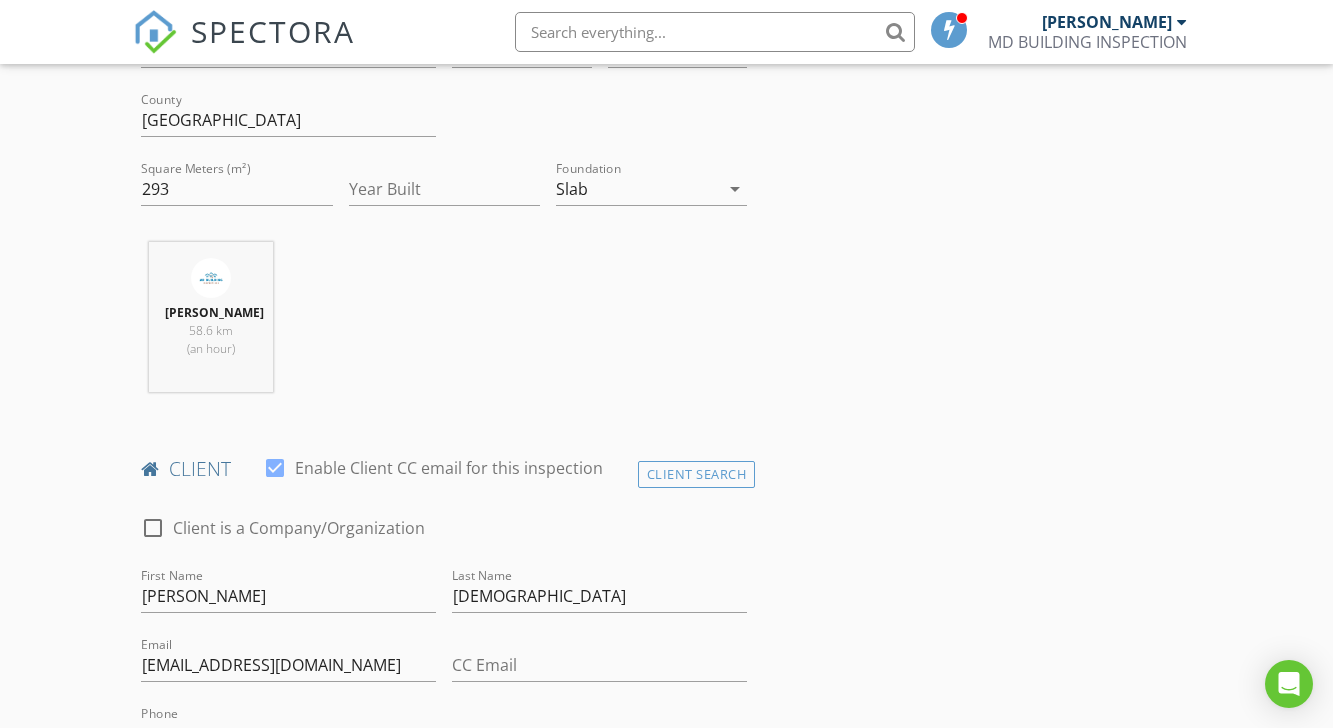 type on "0403685999" 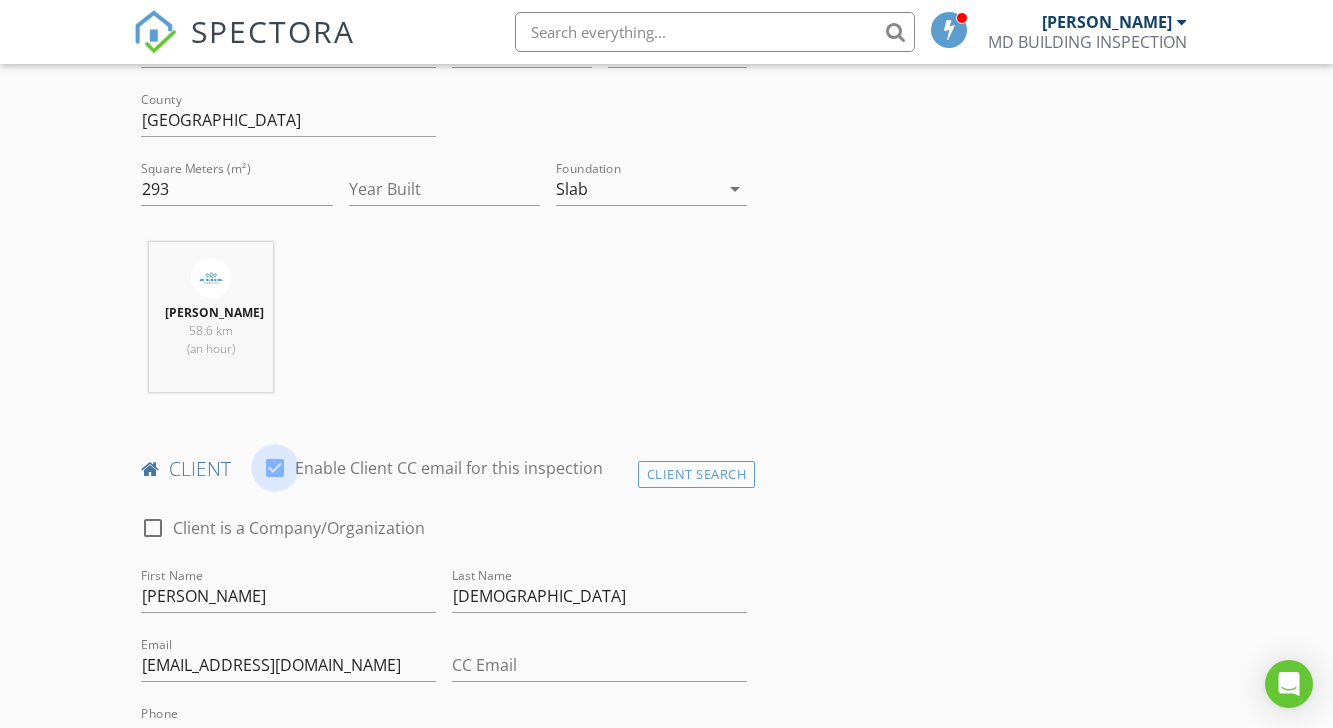 click at bounding box center [275, 468] 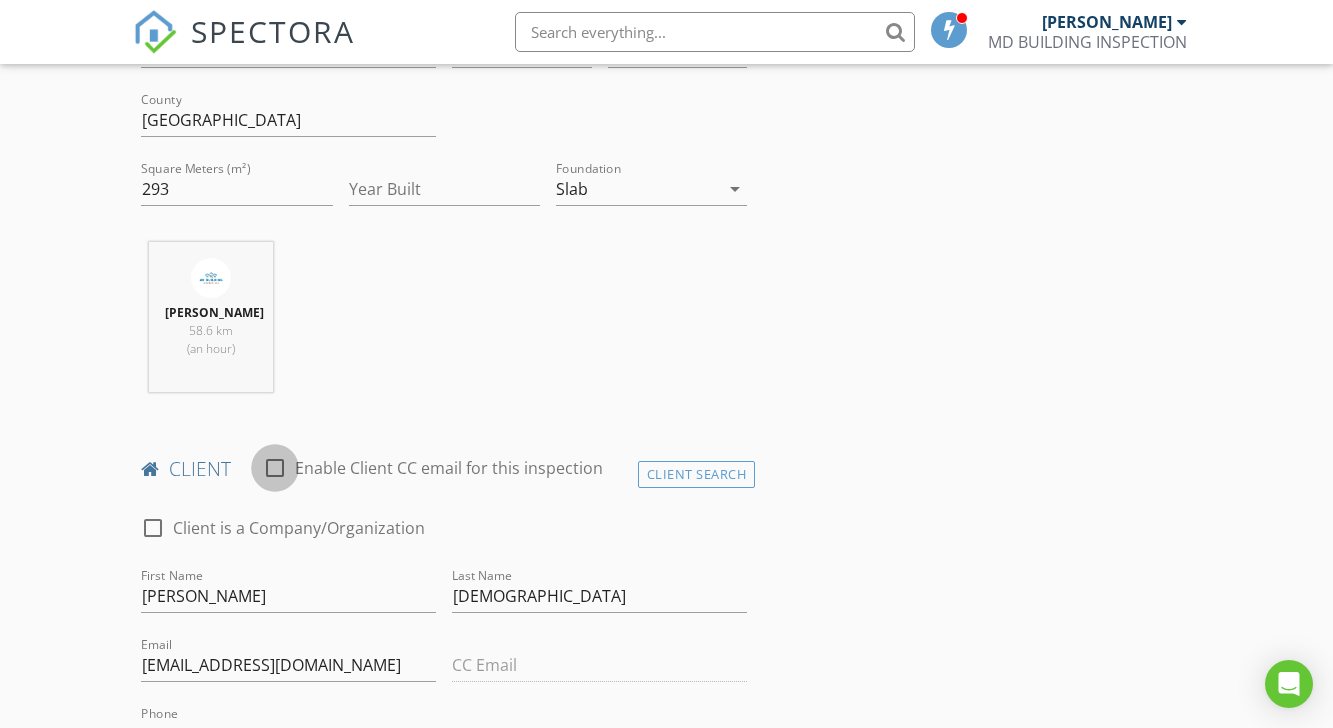 click at bounding box center (275, 468) 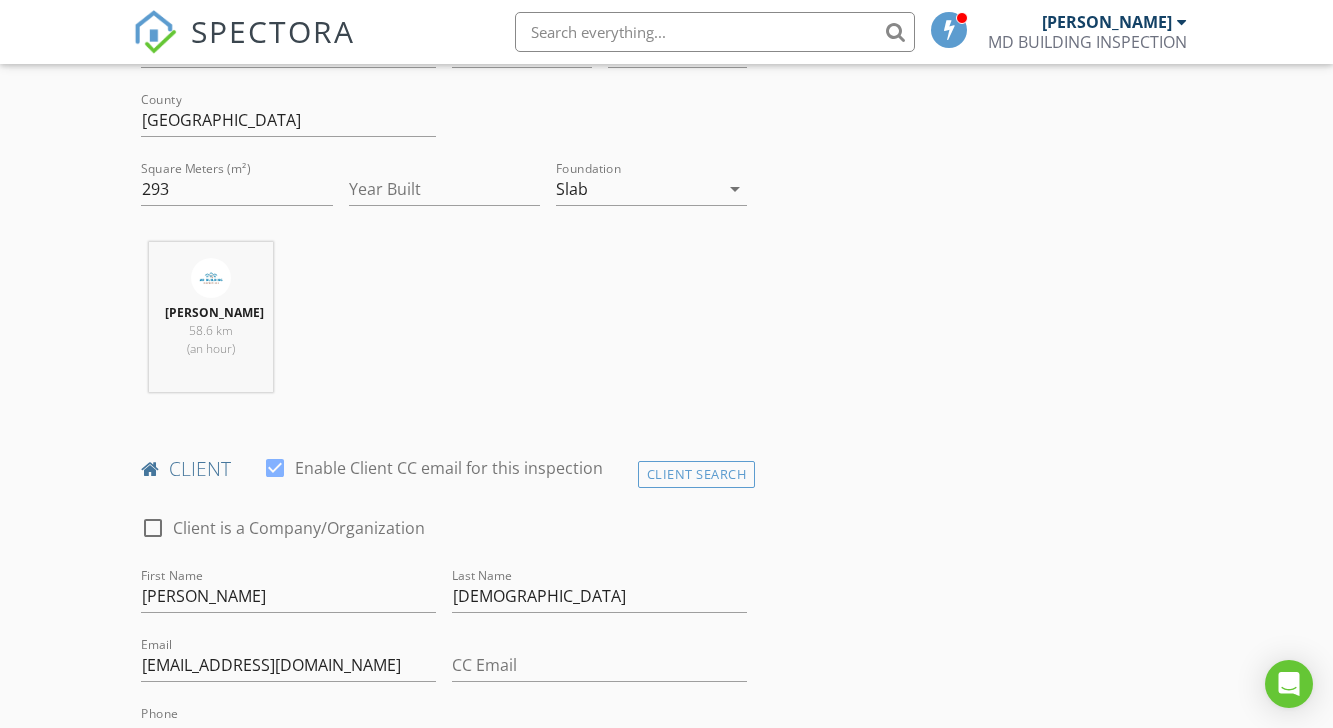 click at bounding box center [275, 468] 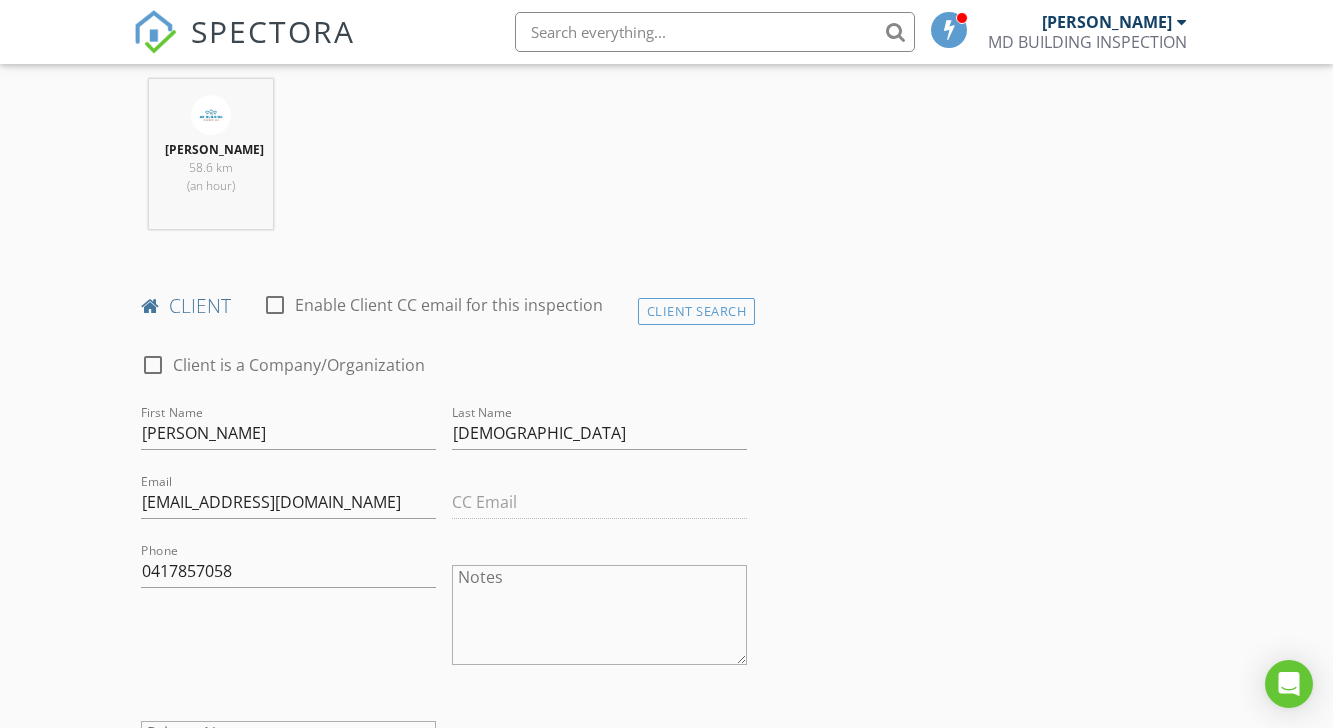 scroll, scrollTop: 796, scrollLeft: 0, axis: vertical 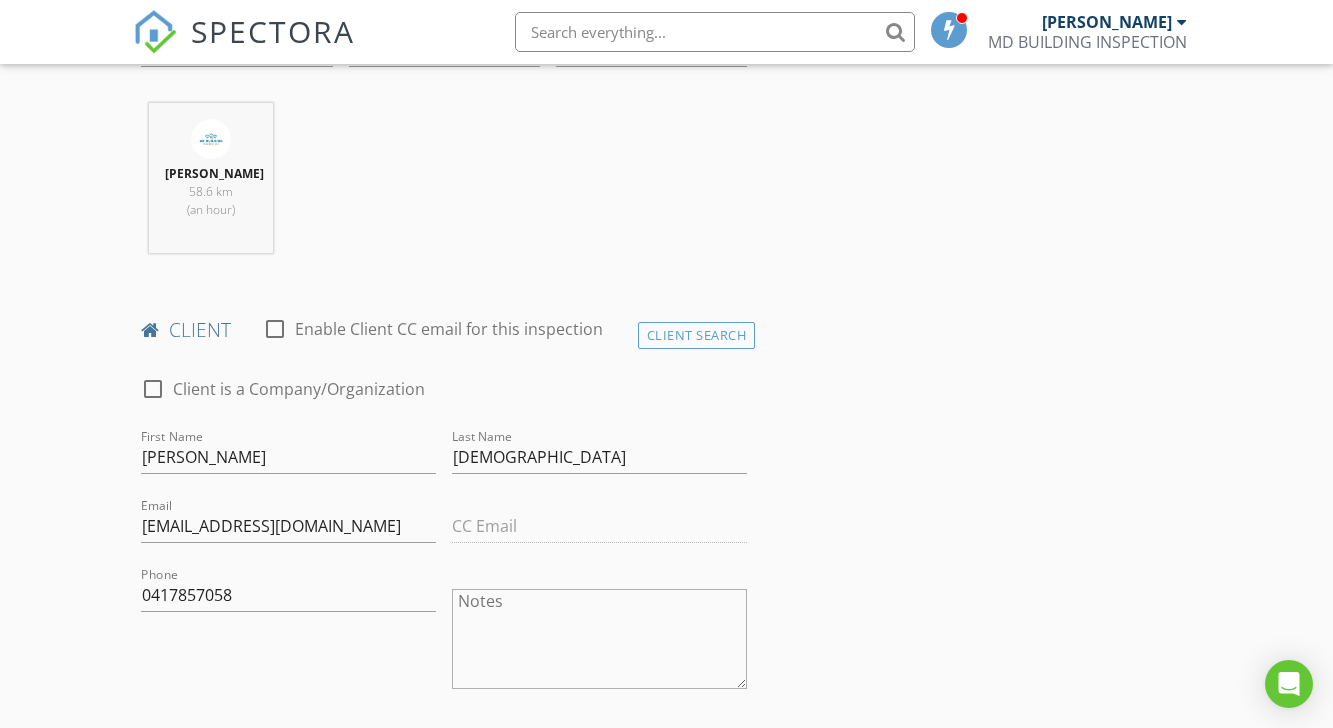 click at bounding box center (275, 329) 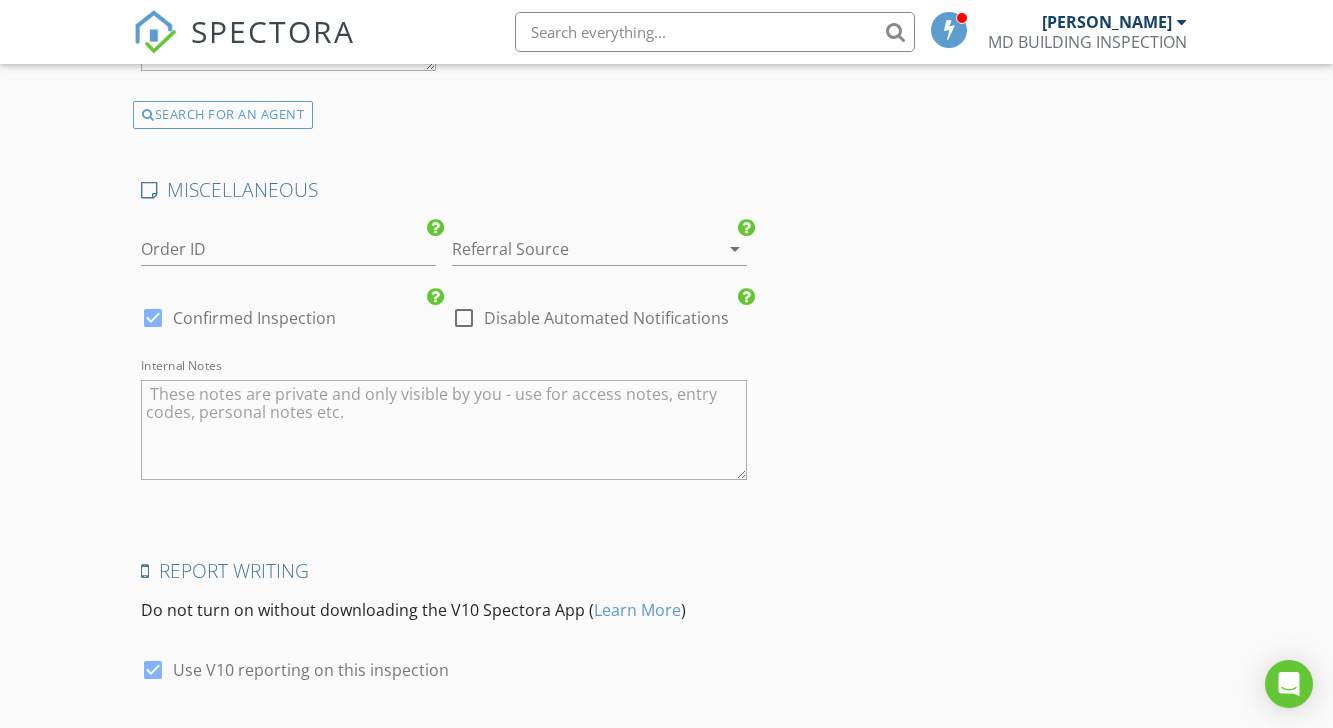 scroll, scrollTop: 3376, scrollLeft: 0, axis: vertical 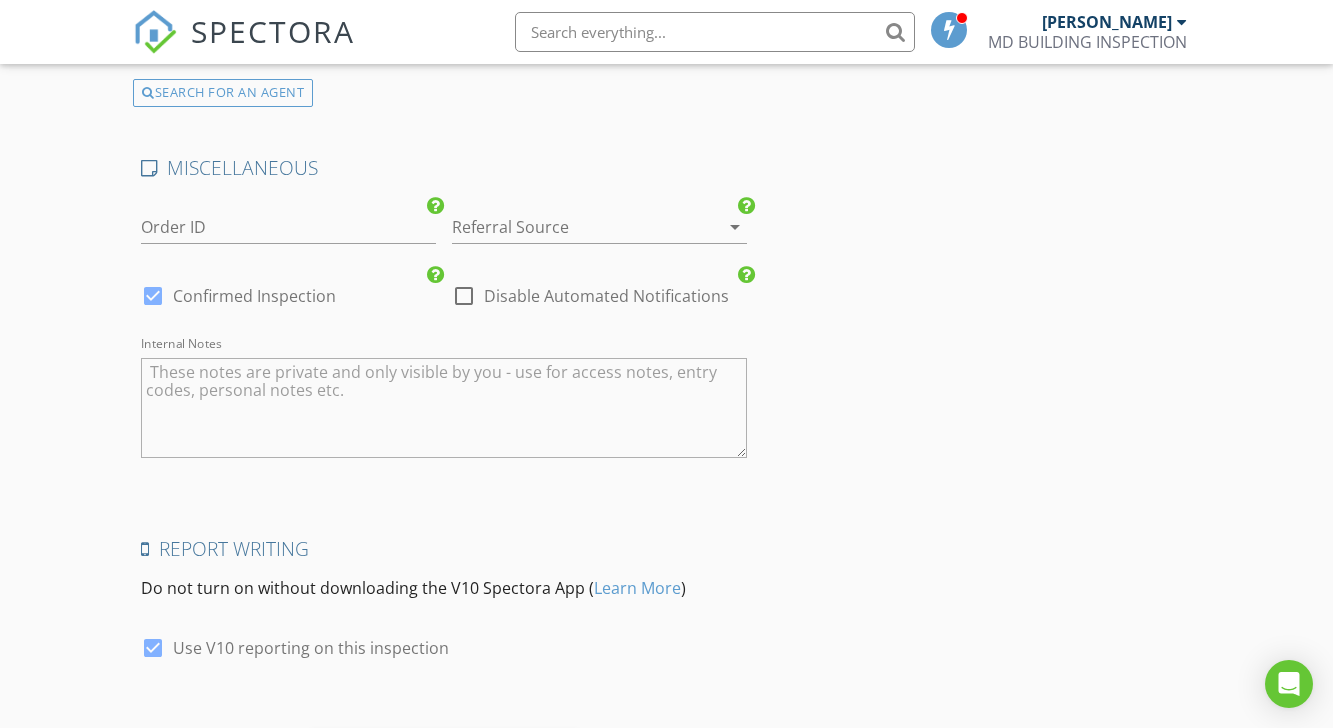 click at bounding box center [464, 296] 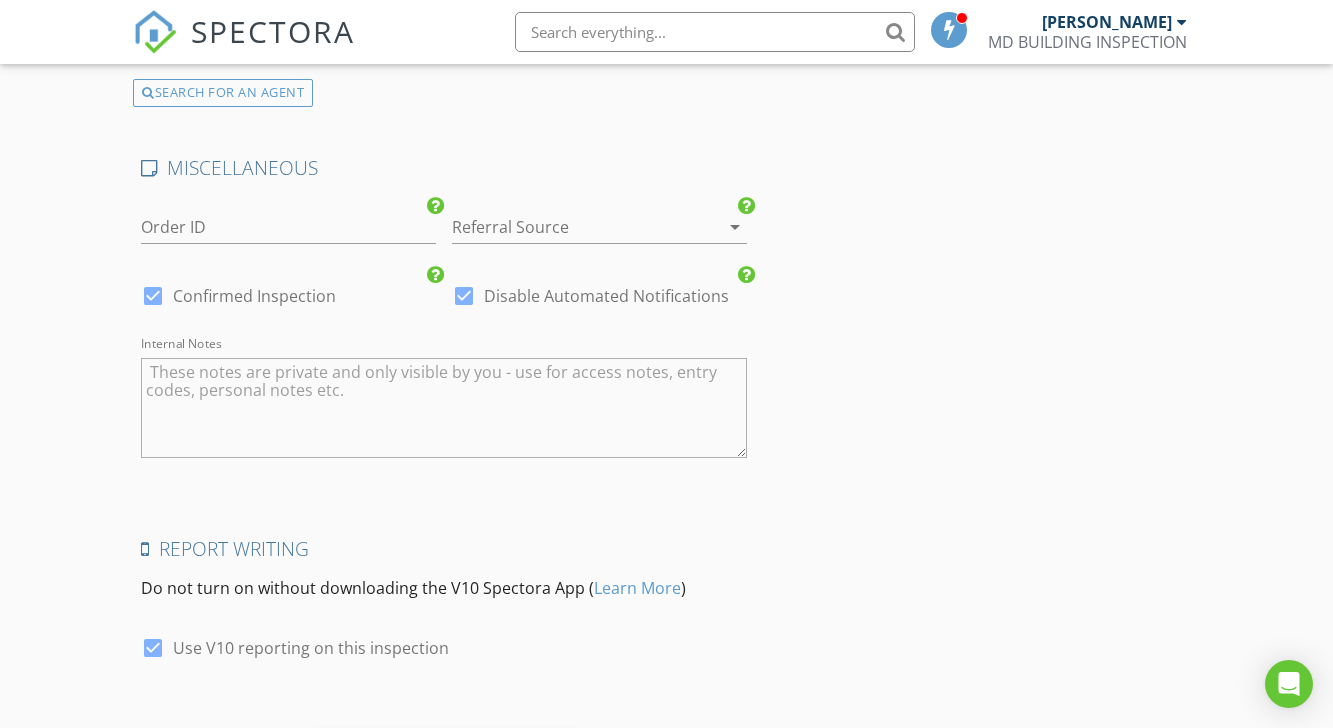 click at bounding box center (153, 296) 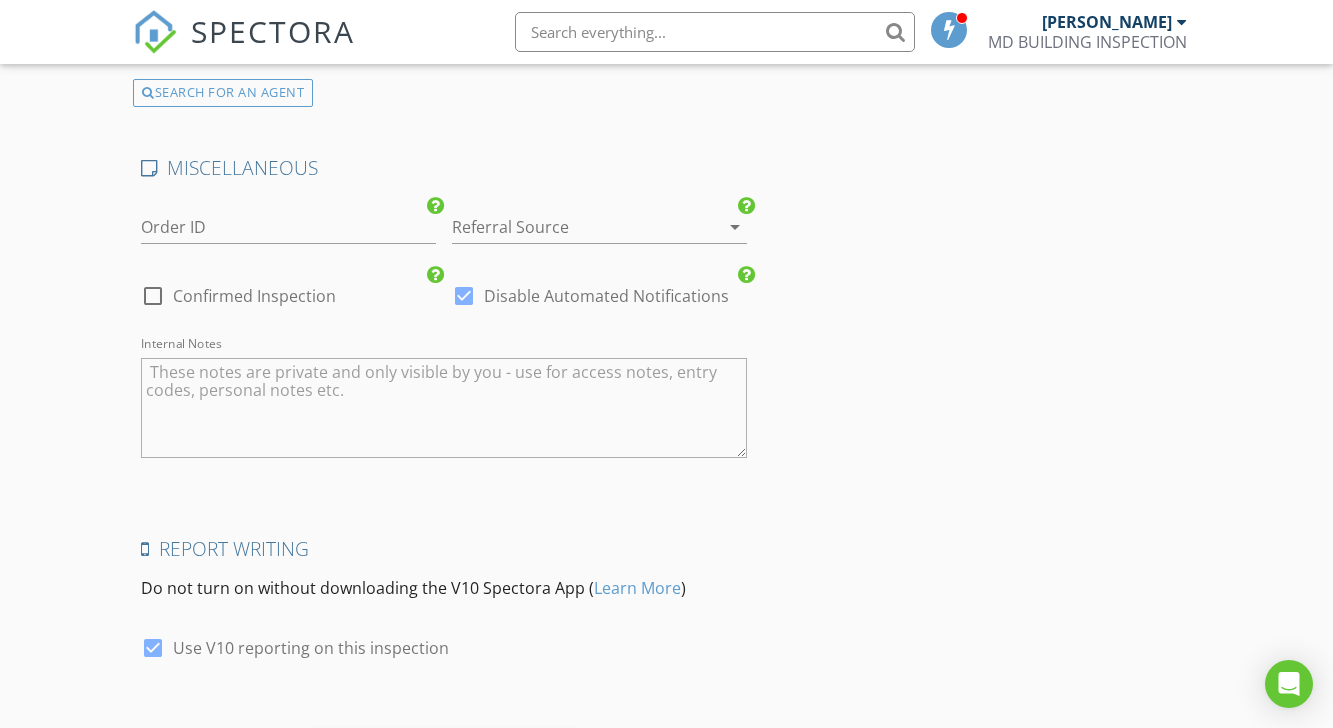 scroll, scrollTop: 3478, scrollLeft: 0, axis: vertical 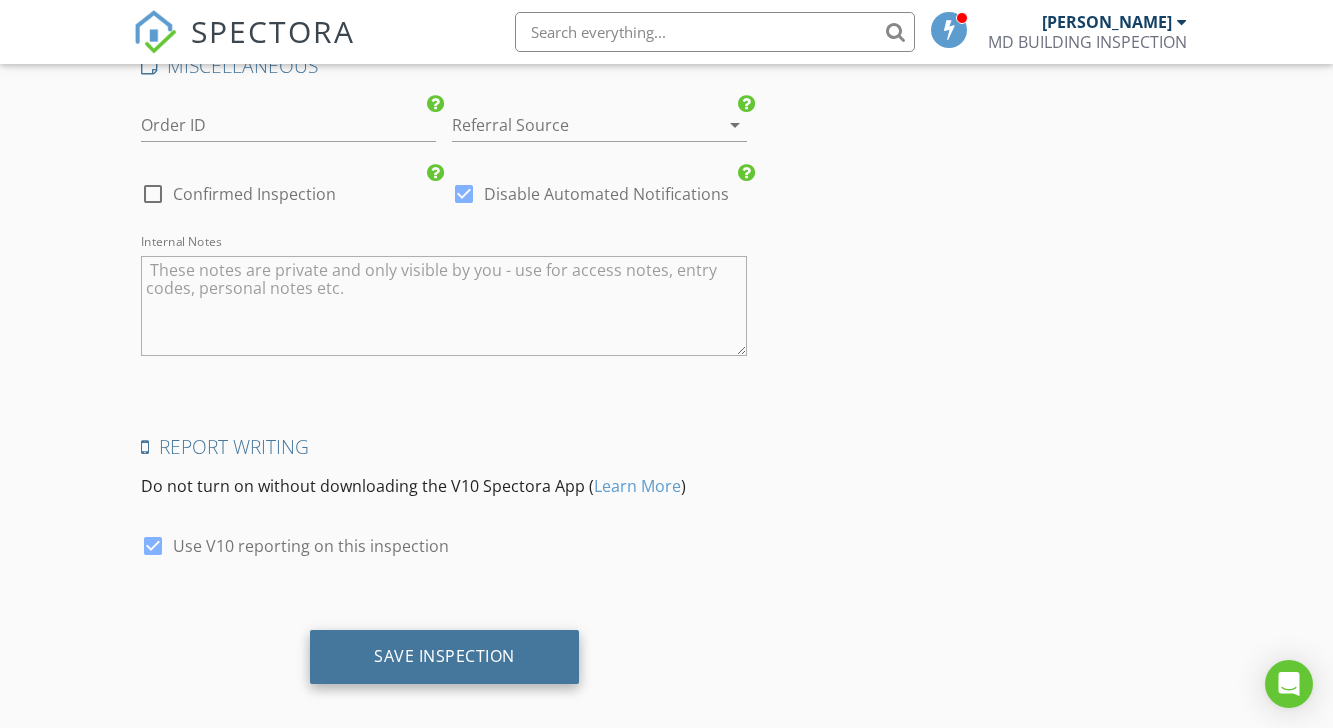 click on "Save Inspection" at bounding box center (444, 656) 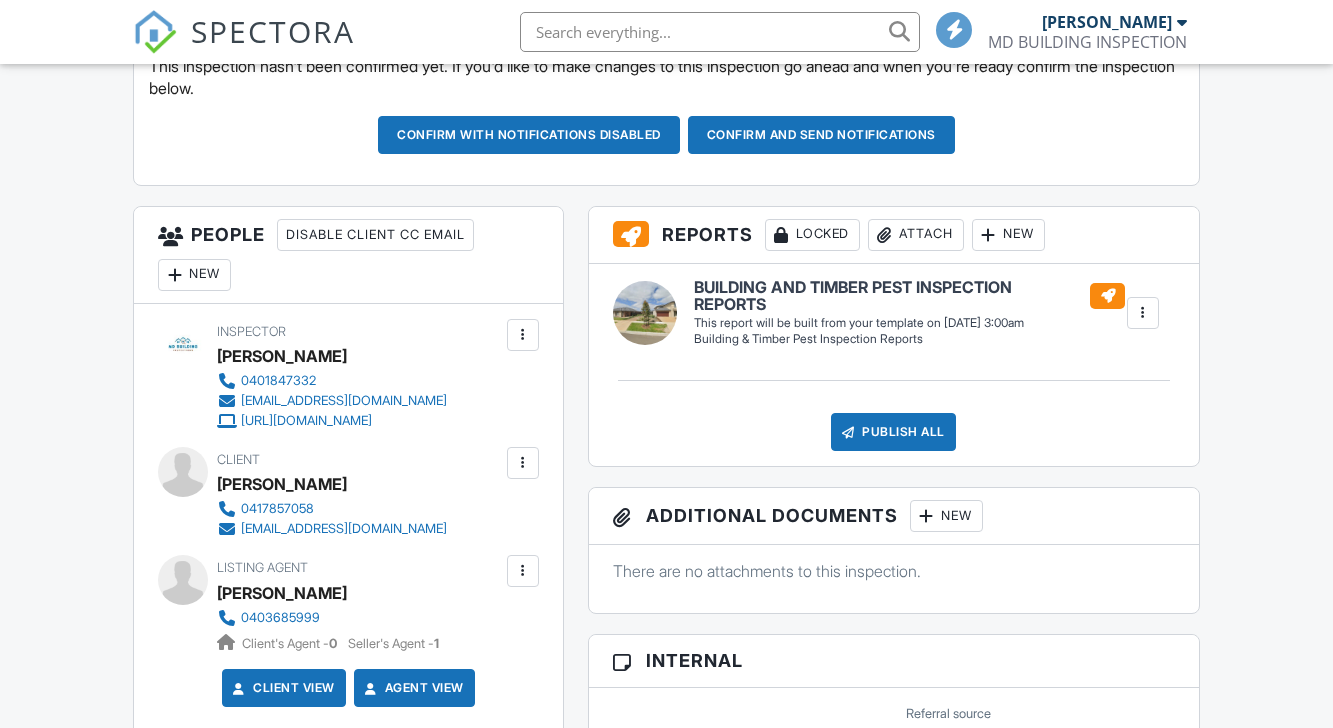 scroll, scrollTop: 0, scrollLeft: 0, axis: both 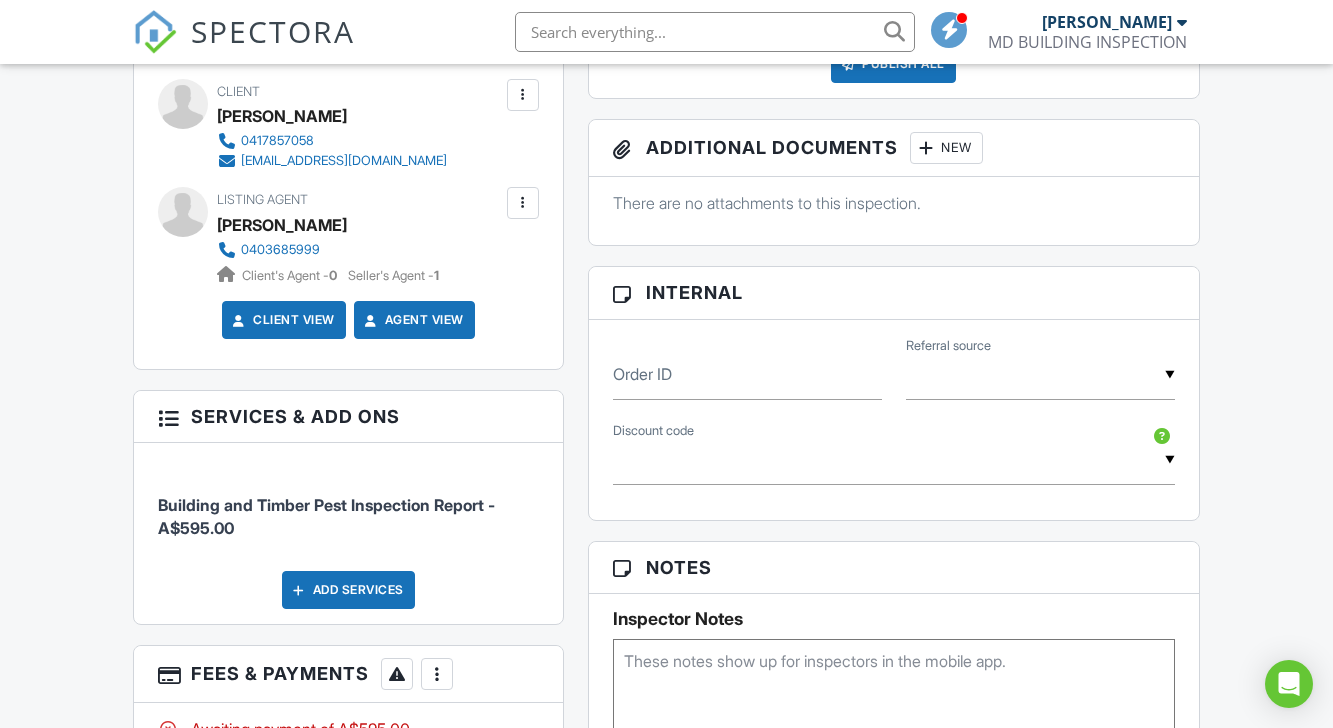 click at bounding box center [523, 203] 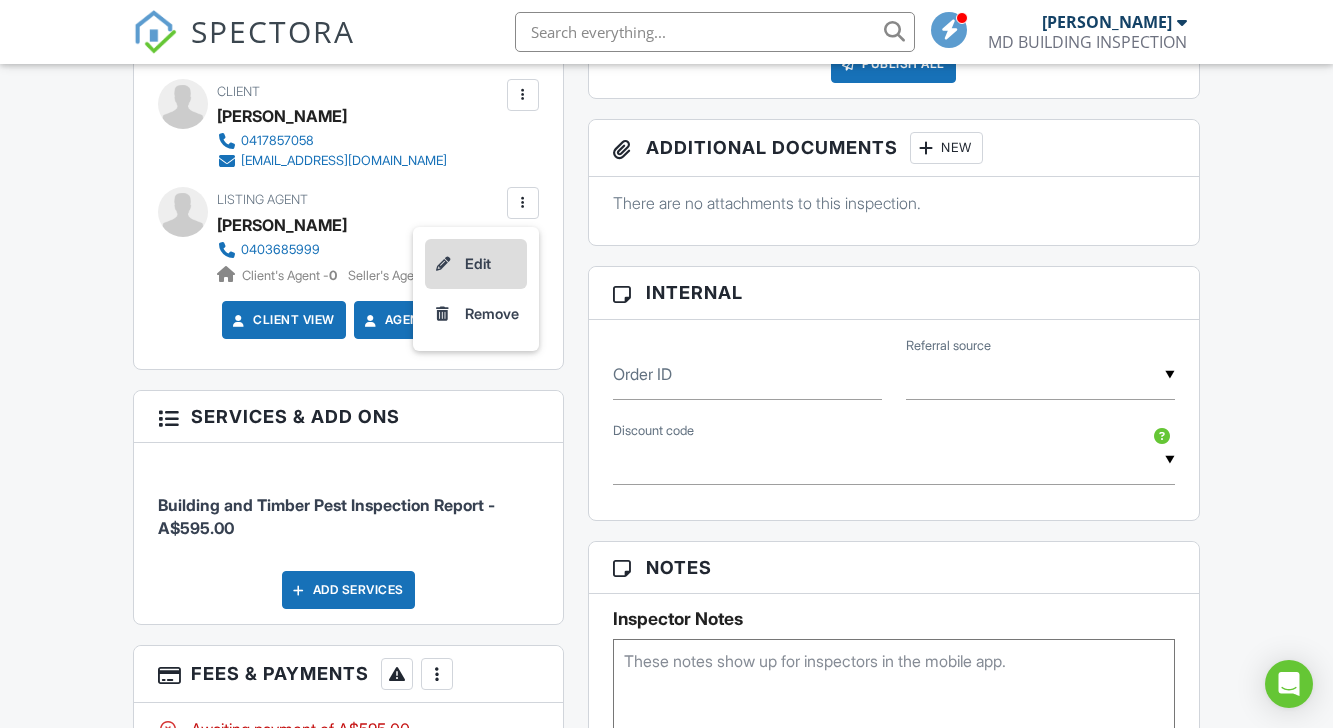 click on "Edit" at bounding box center [476, 264] 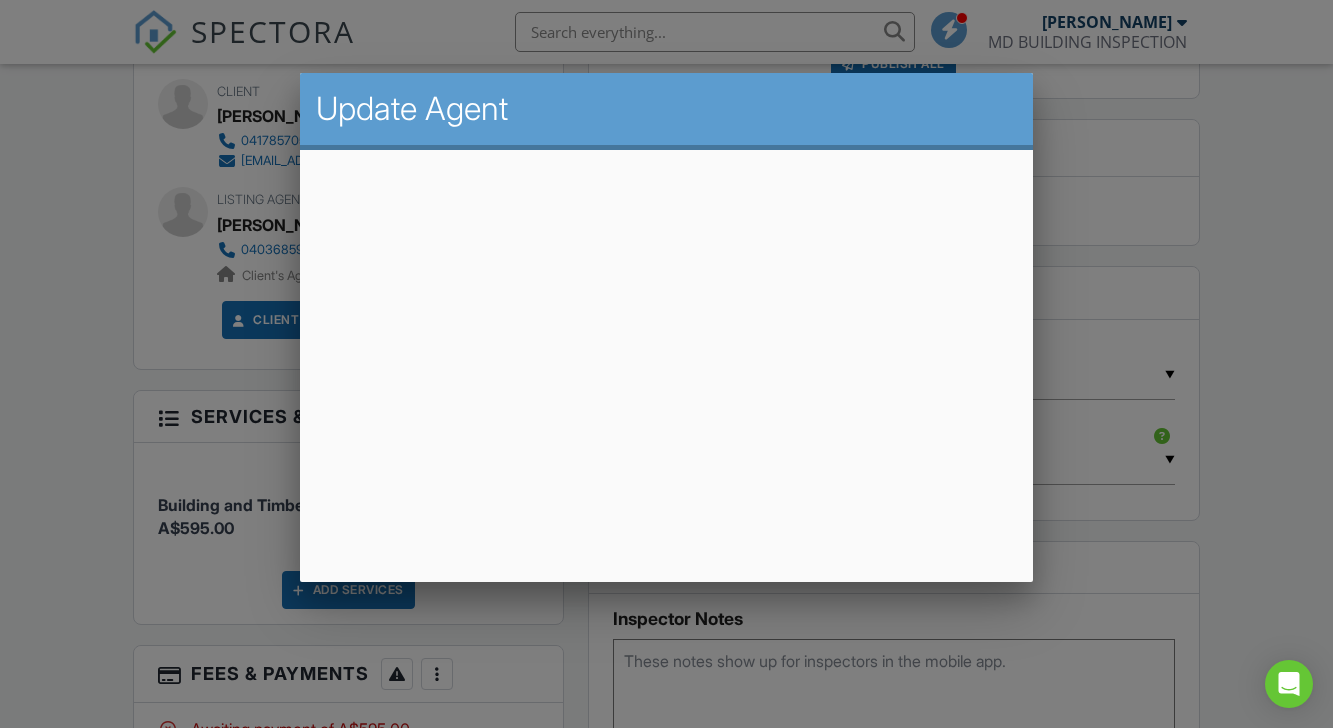 click at bounding box center (666, 355) 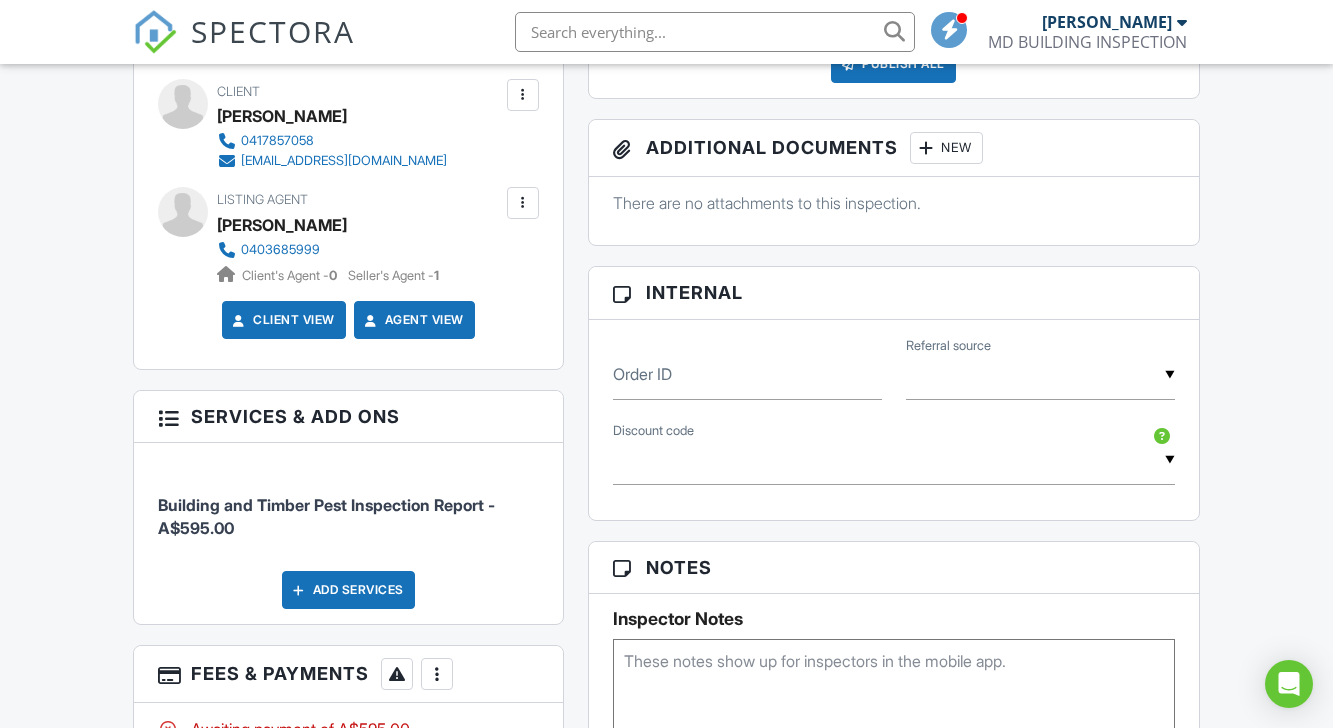 click at bounding box center [523, 203] 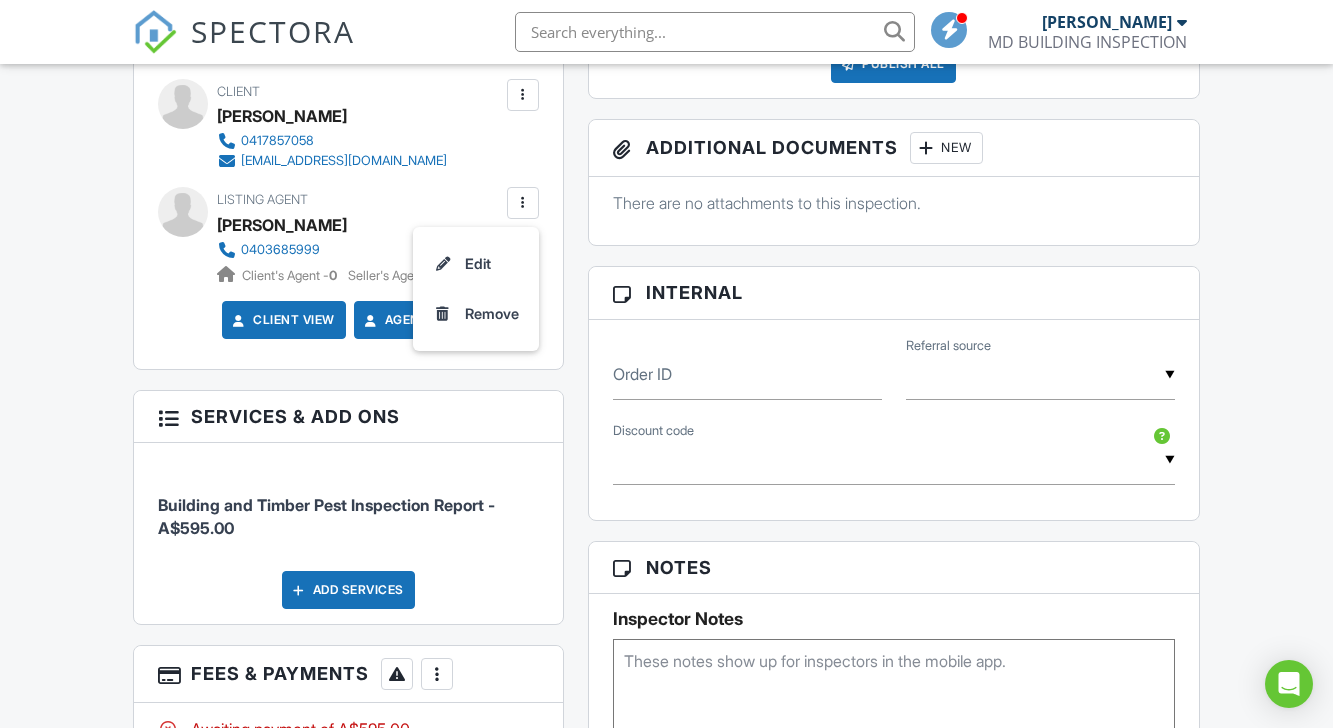 click on "Client View" at bounding box center [282, 320] 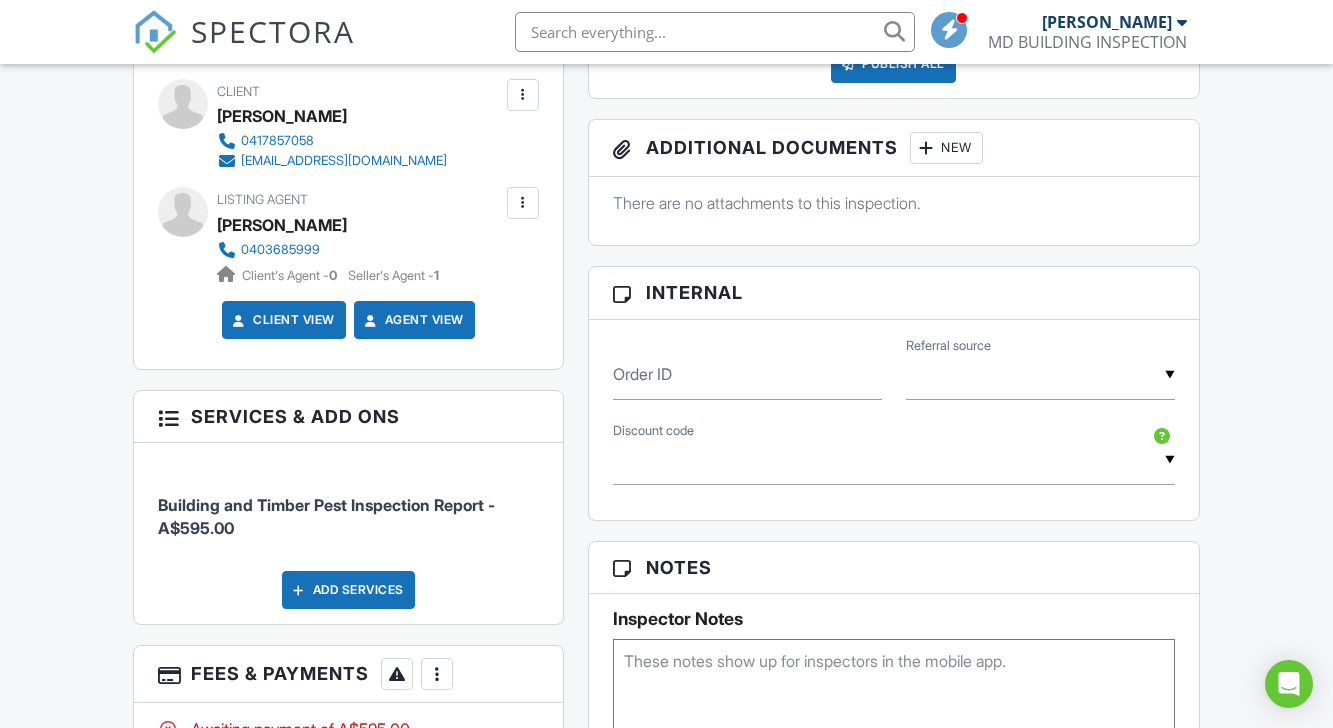 click on "Agent View" at bounding box center (412, 320) 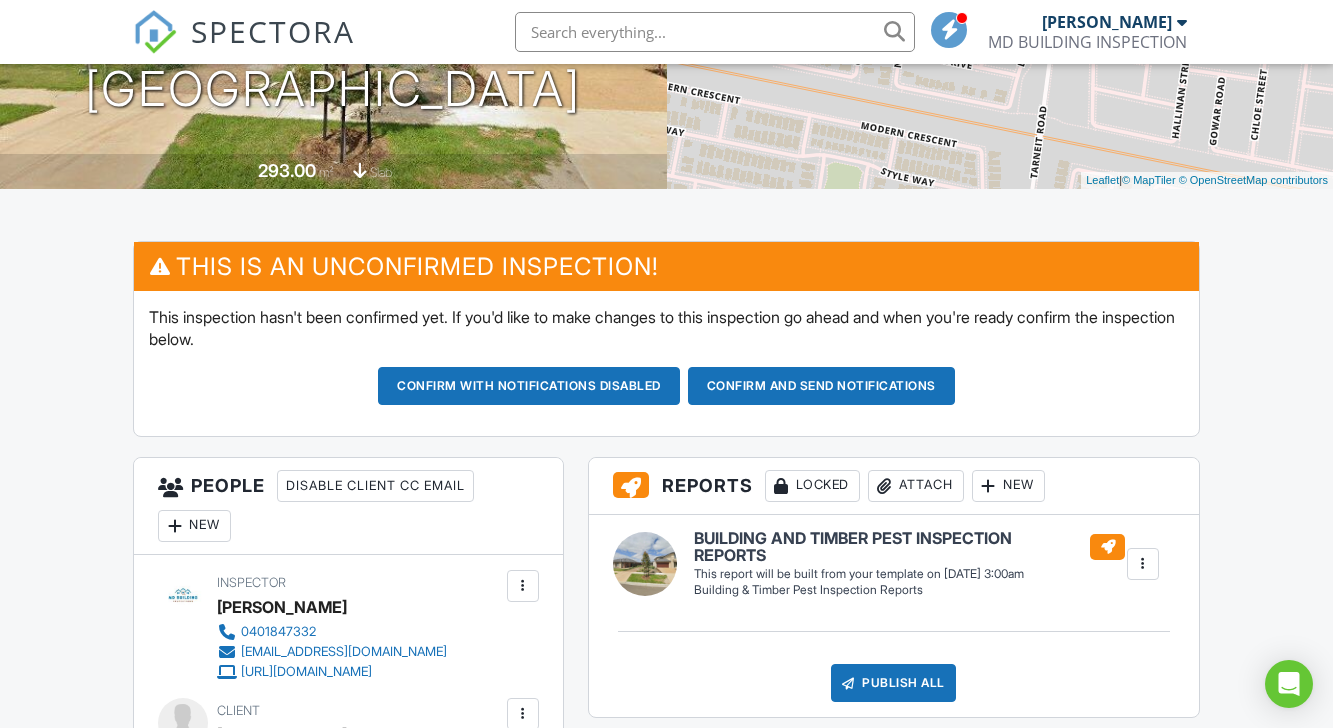 scroll, scrollTop: 357, scrollLeft: 0, axis: vertical 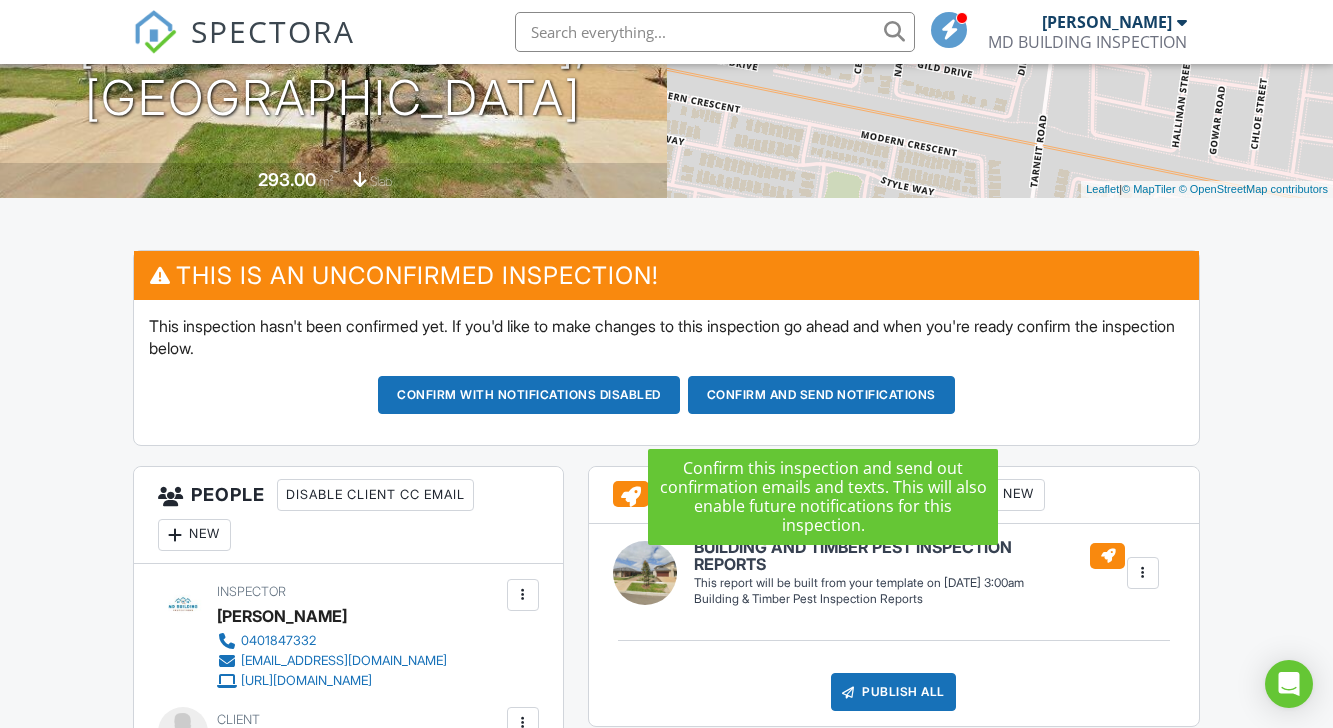 click on "Confirm and send notifications" at bounding box center (529, 395) 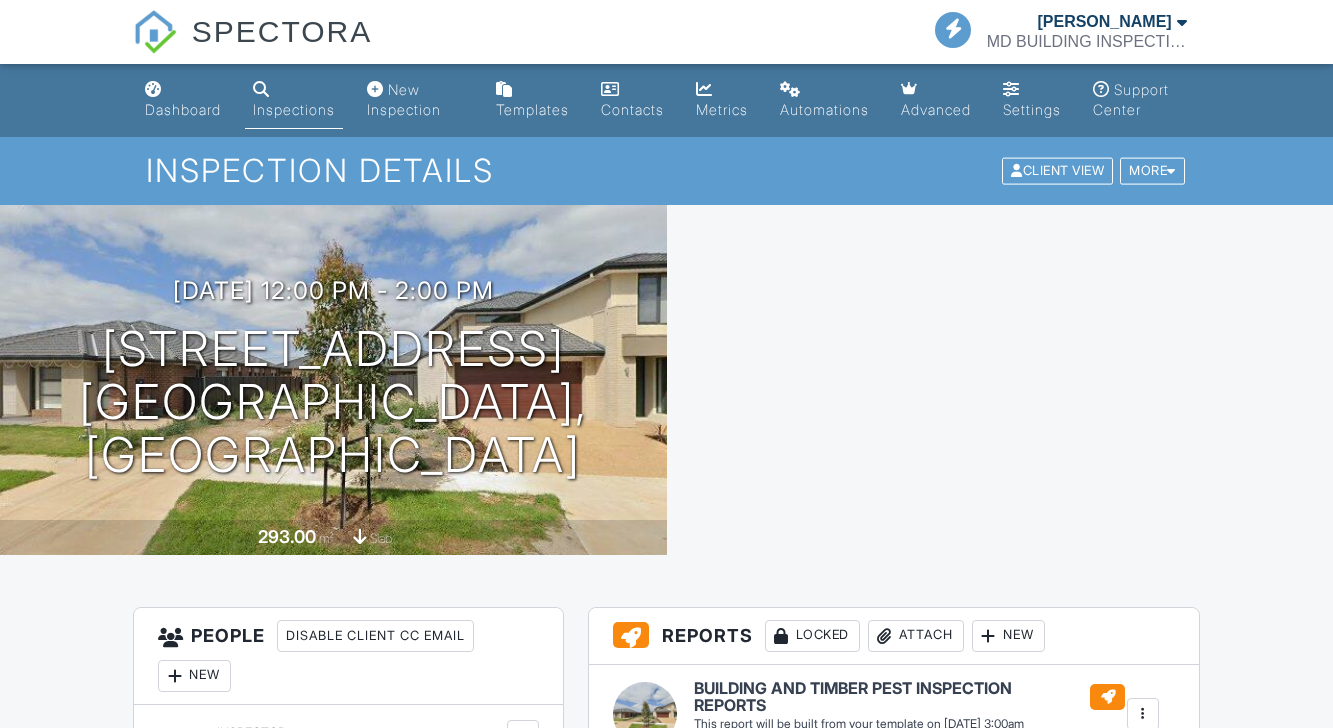 scroll, scrollTop: 0, scrollLeft: 0, axis: both 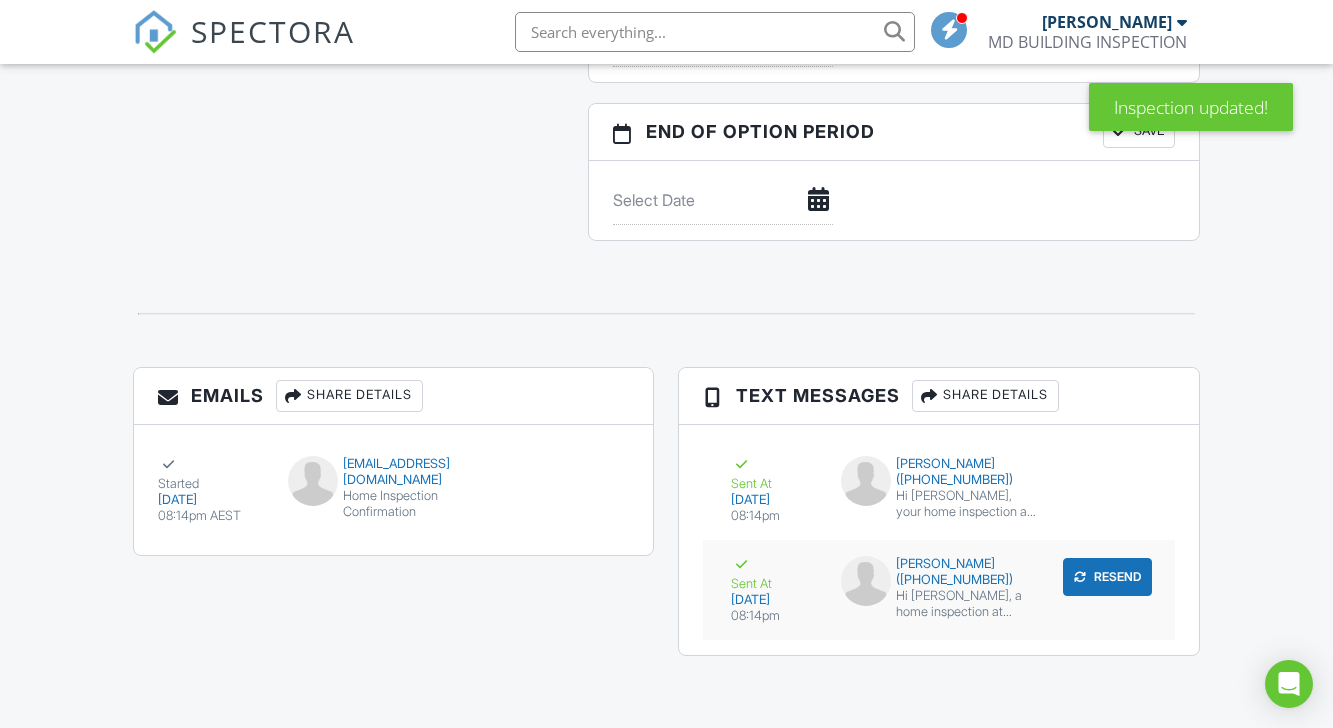 click on "[PERSON_NAME] ([PHONE_NUMBER])" at bounding box center [939, 572] 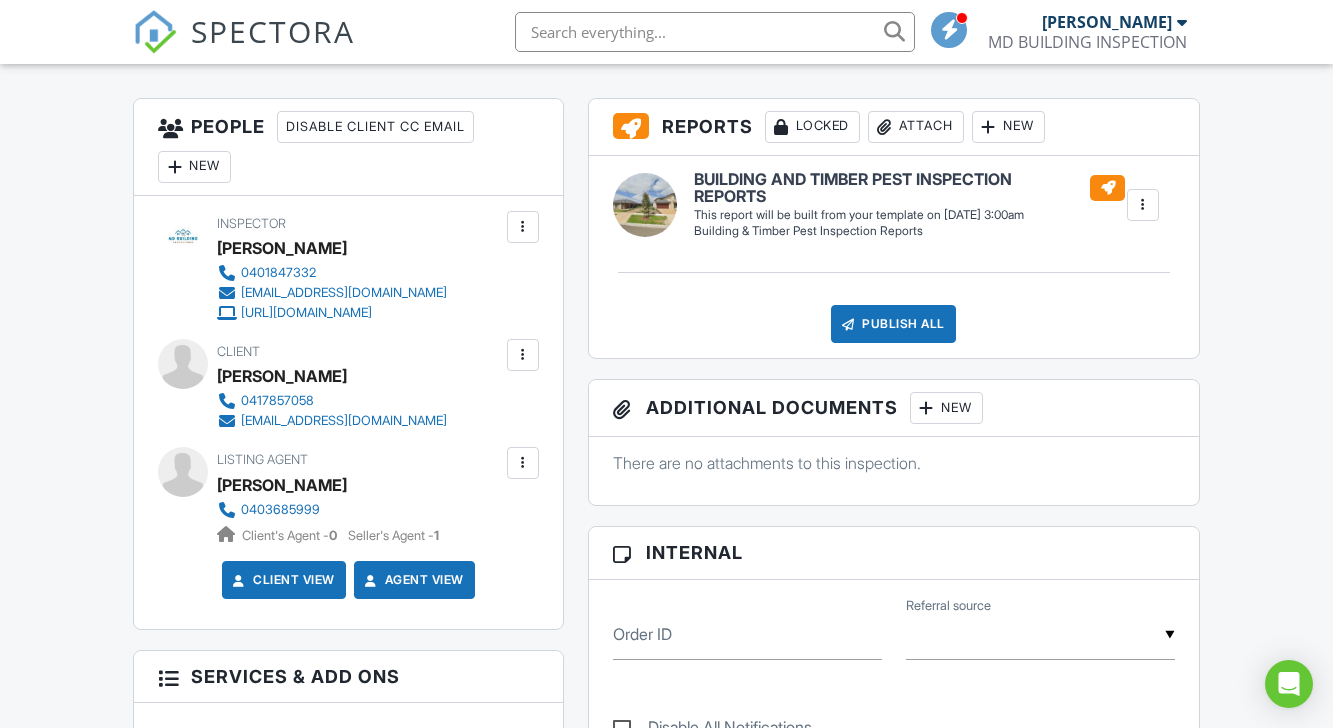 scroll, scrollTop: 510, scrollLeft: 0, axis: vertical 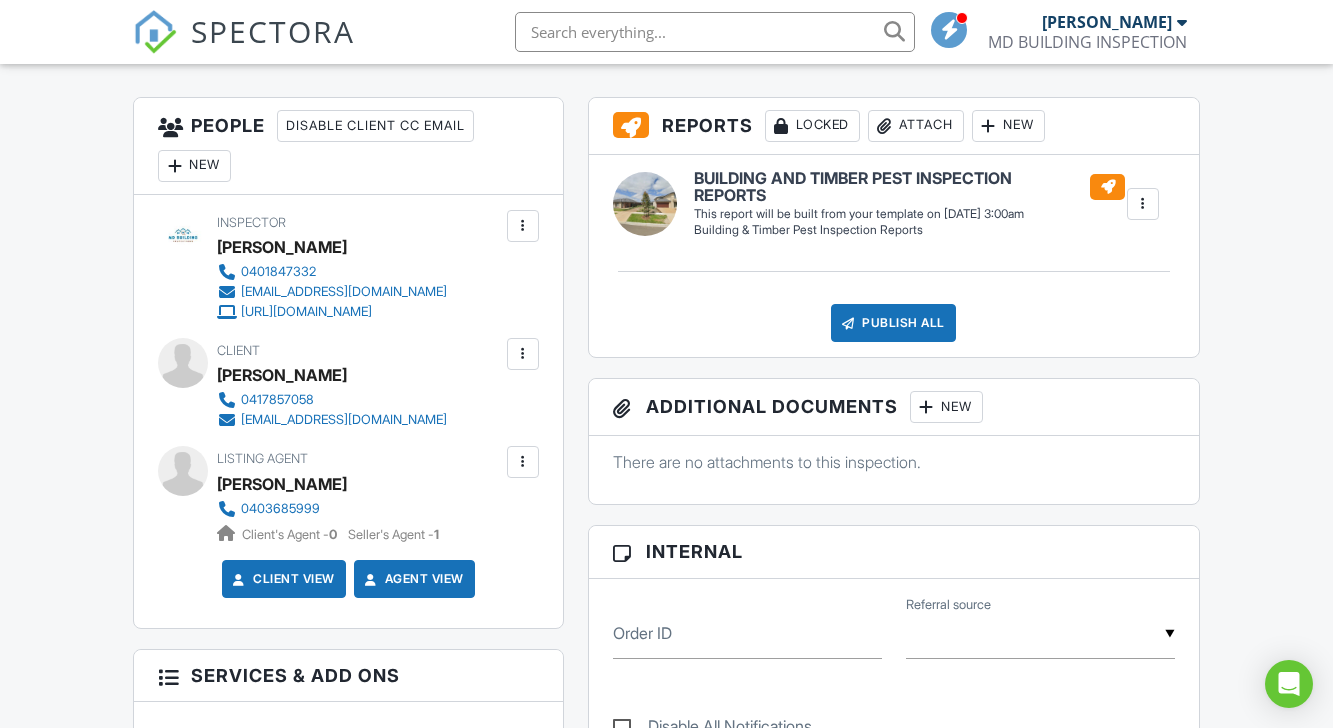 click at bounding box center [1143, 204] 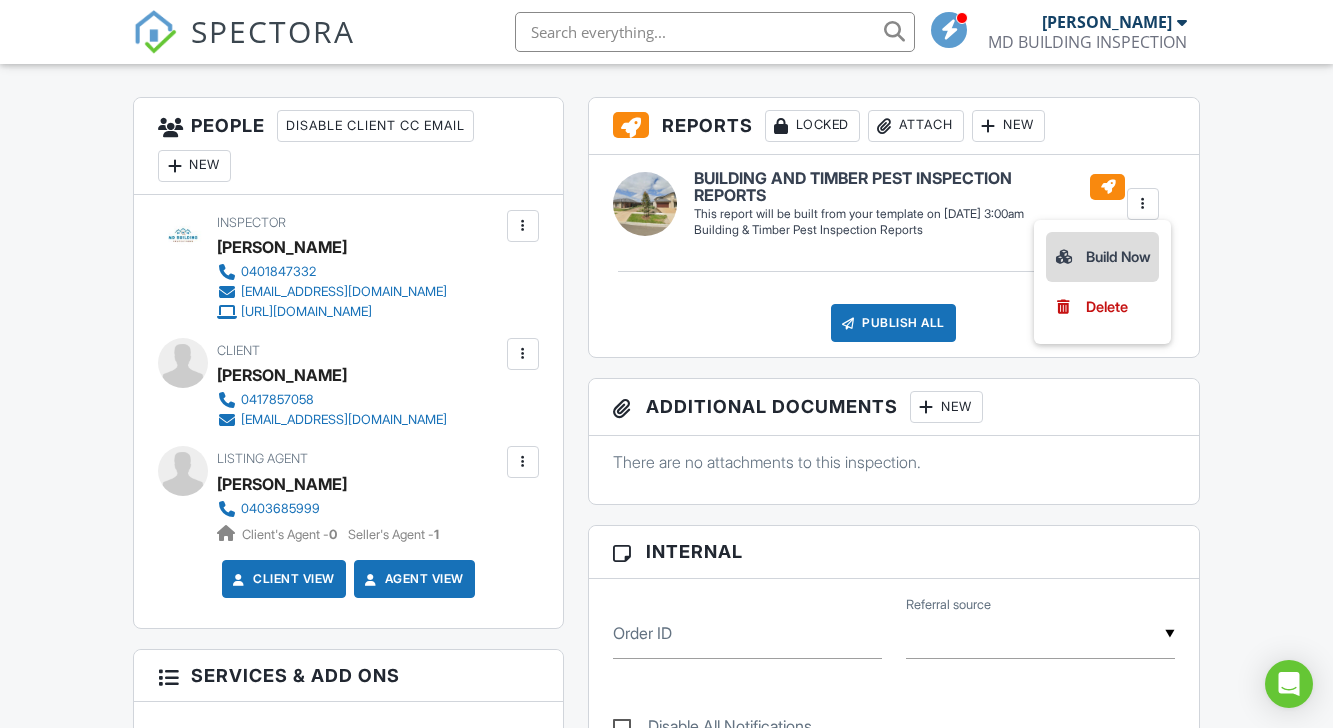 click on "Build Now" at bounding box center (1102, 257) 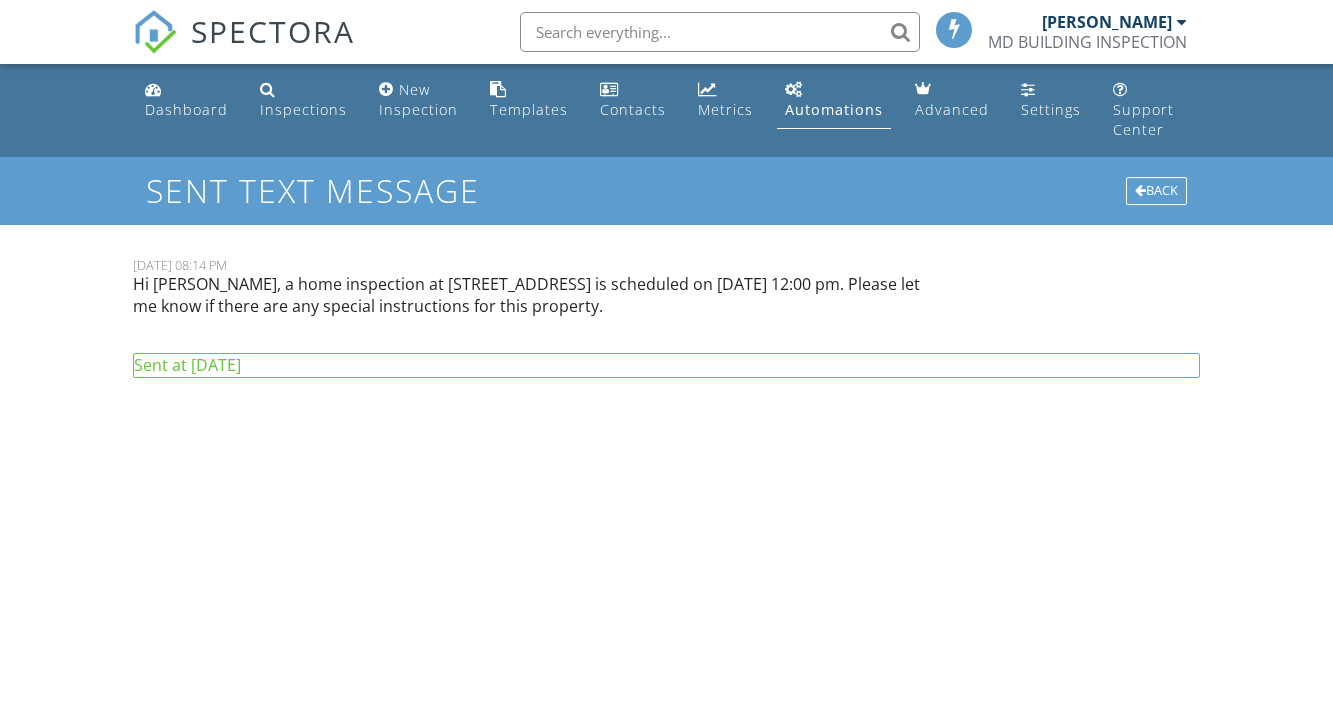 scroll, scrollTop: 0, scrollLeft: 0, axis: both 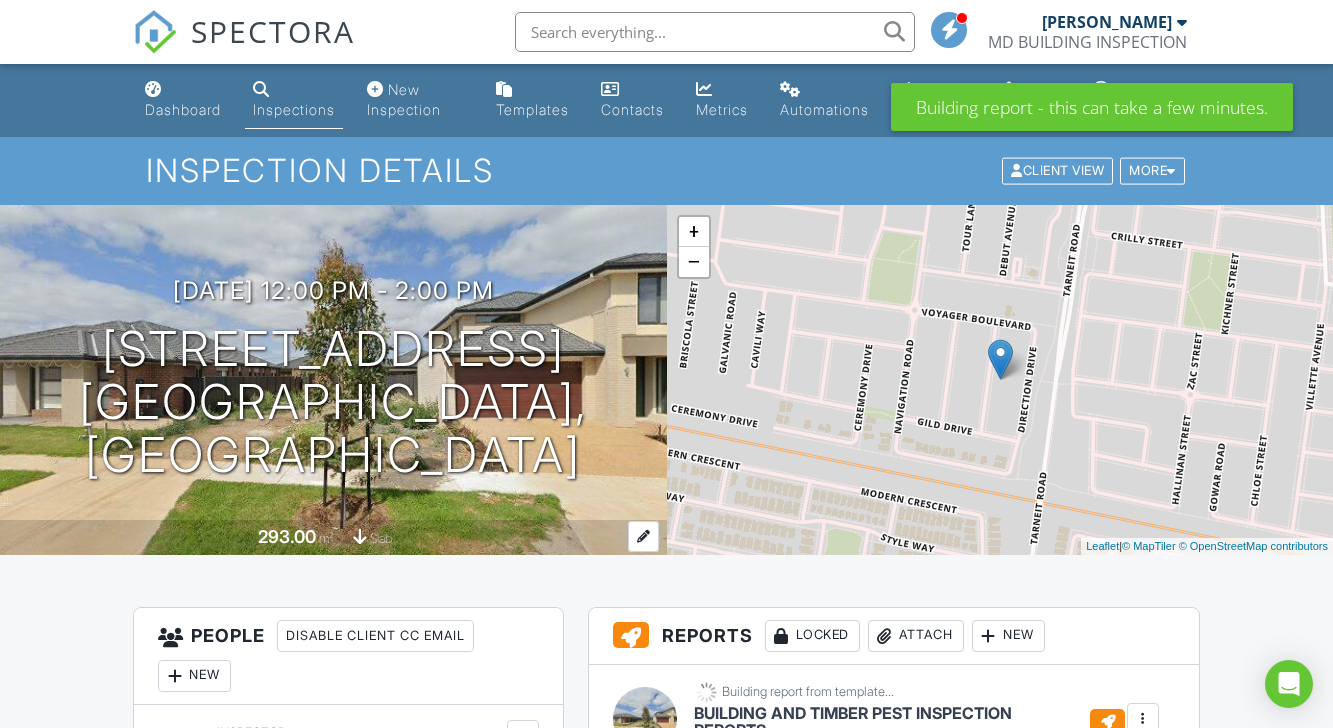 click at bounding box center [643, 536] 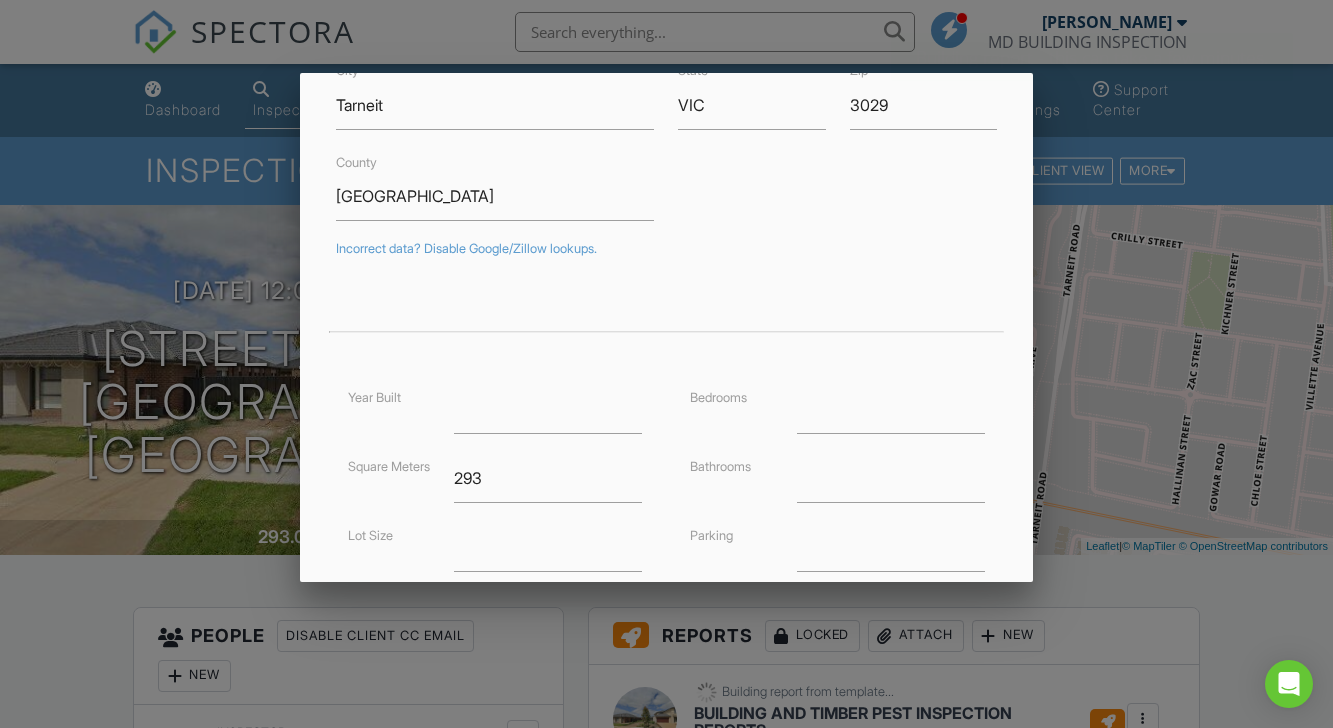 scroll, scrollTop: 490, scrollLeft: 0, axis: vertical 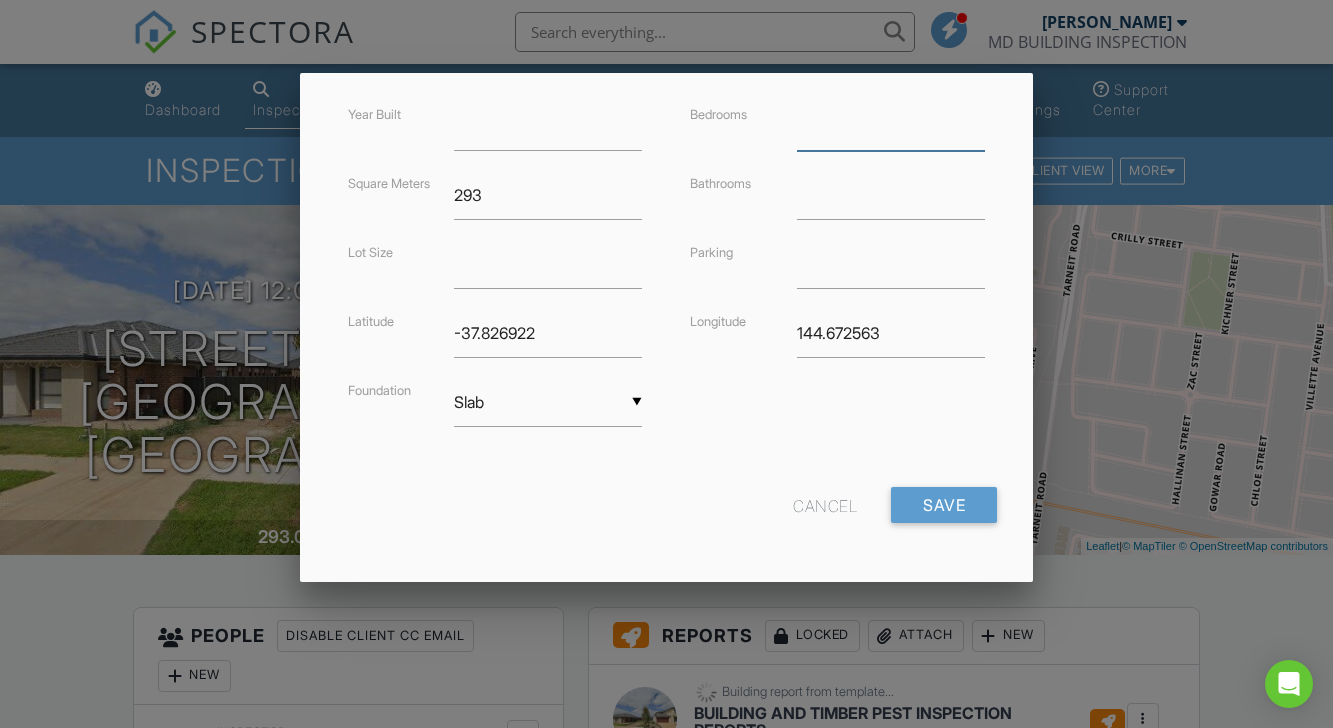 click at bounding box center [891, 126] 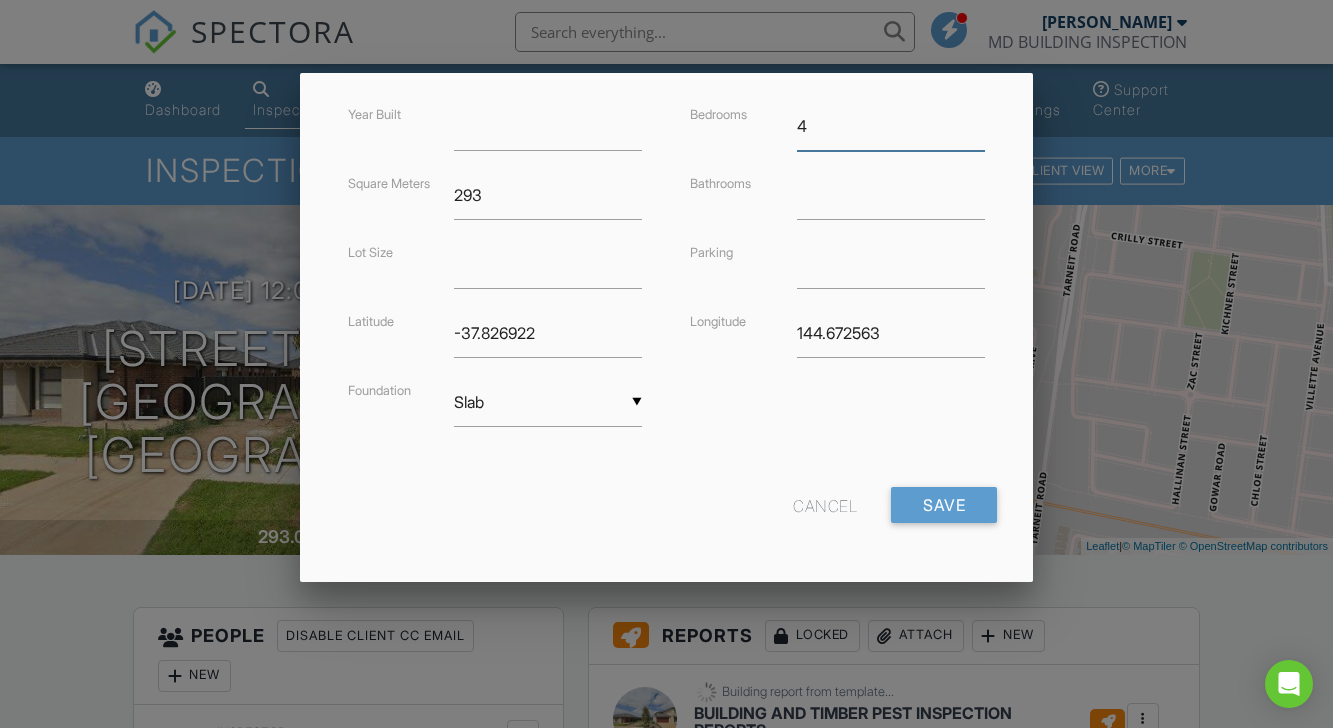 type on "4" 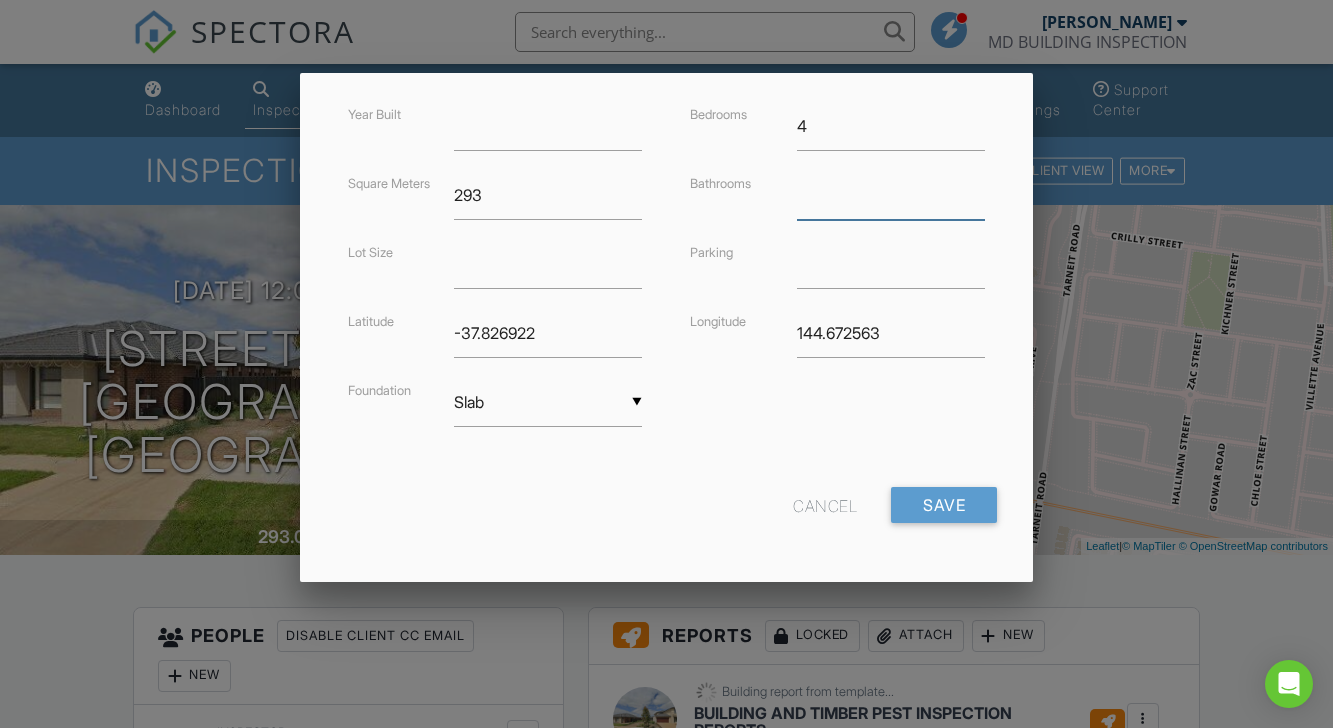 click at bounding box center [891, 195] 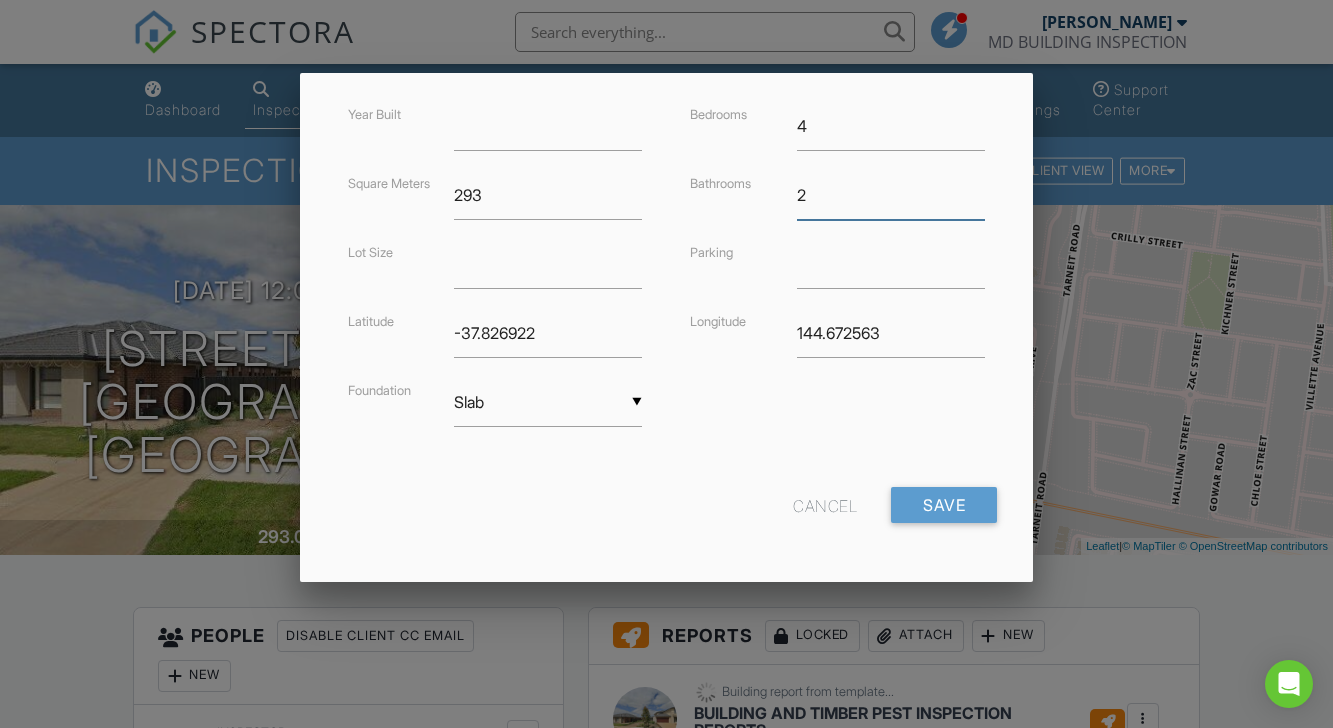 type on "2" 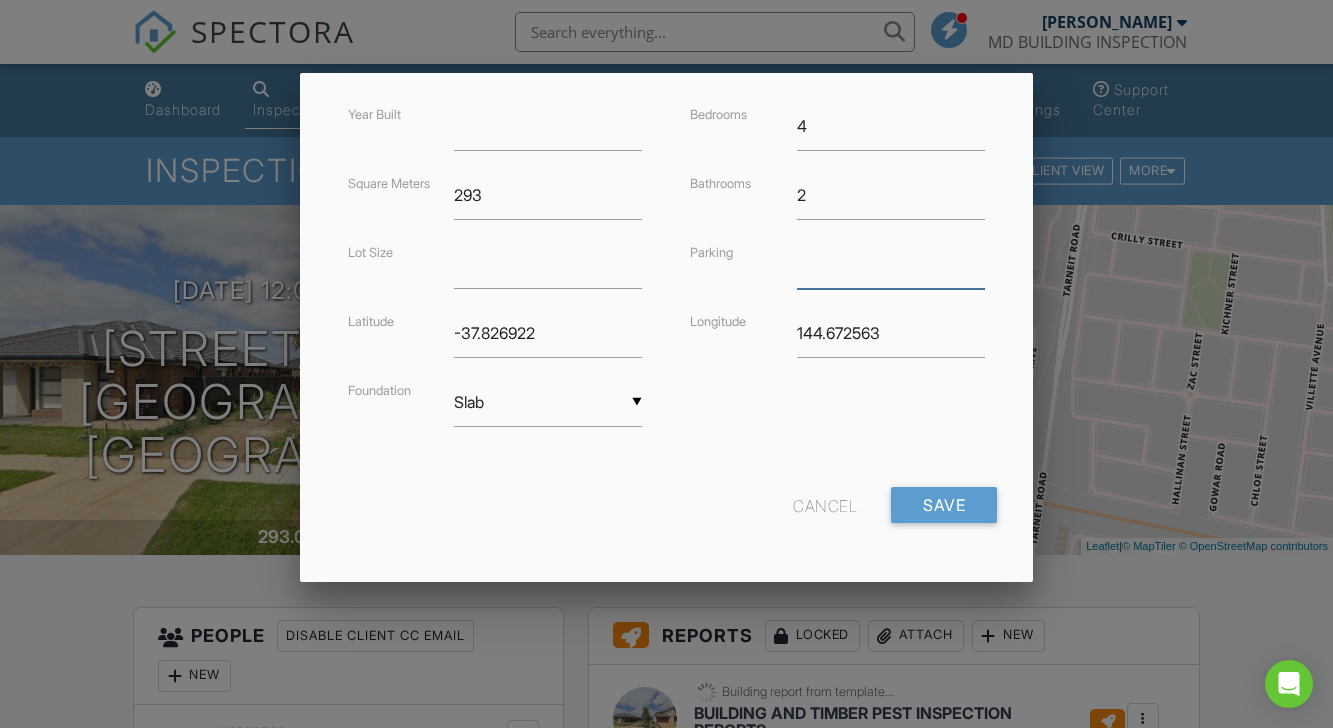 click at bounding box center [891, 264] 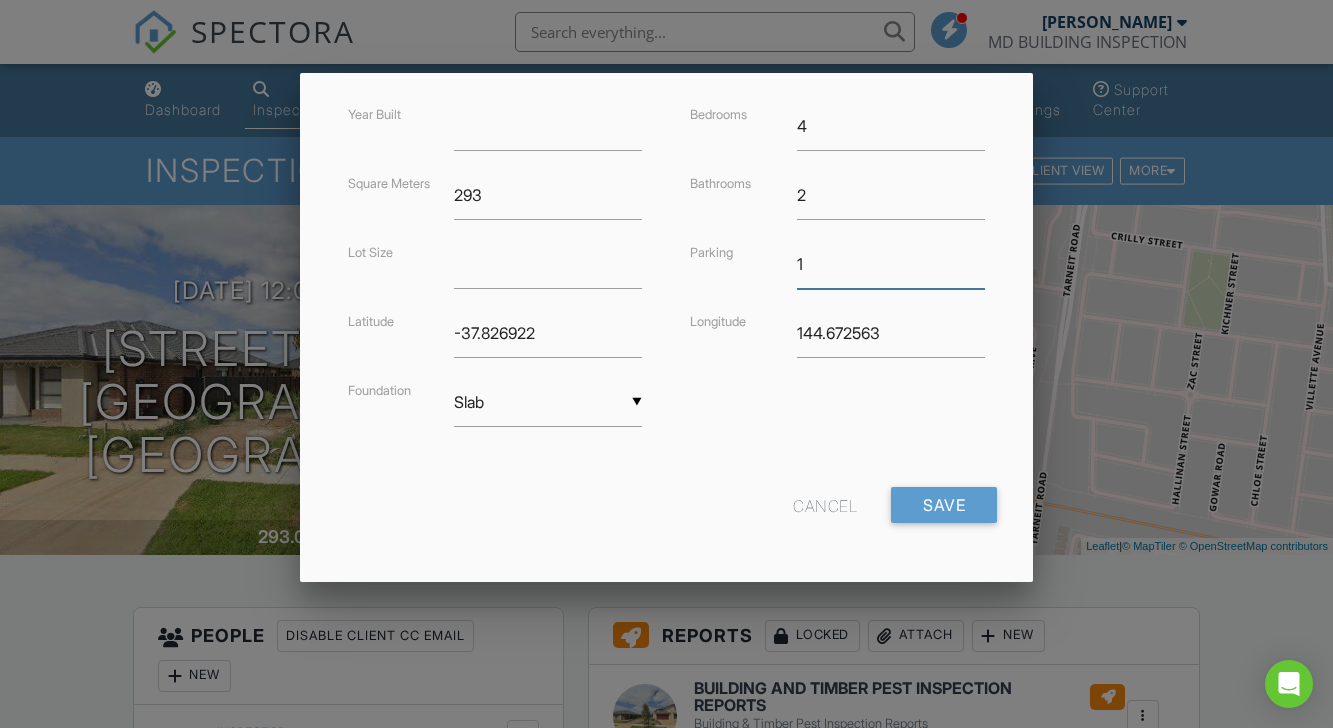 type on "1" 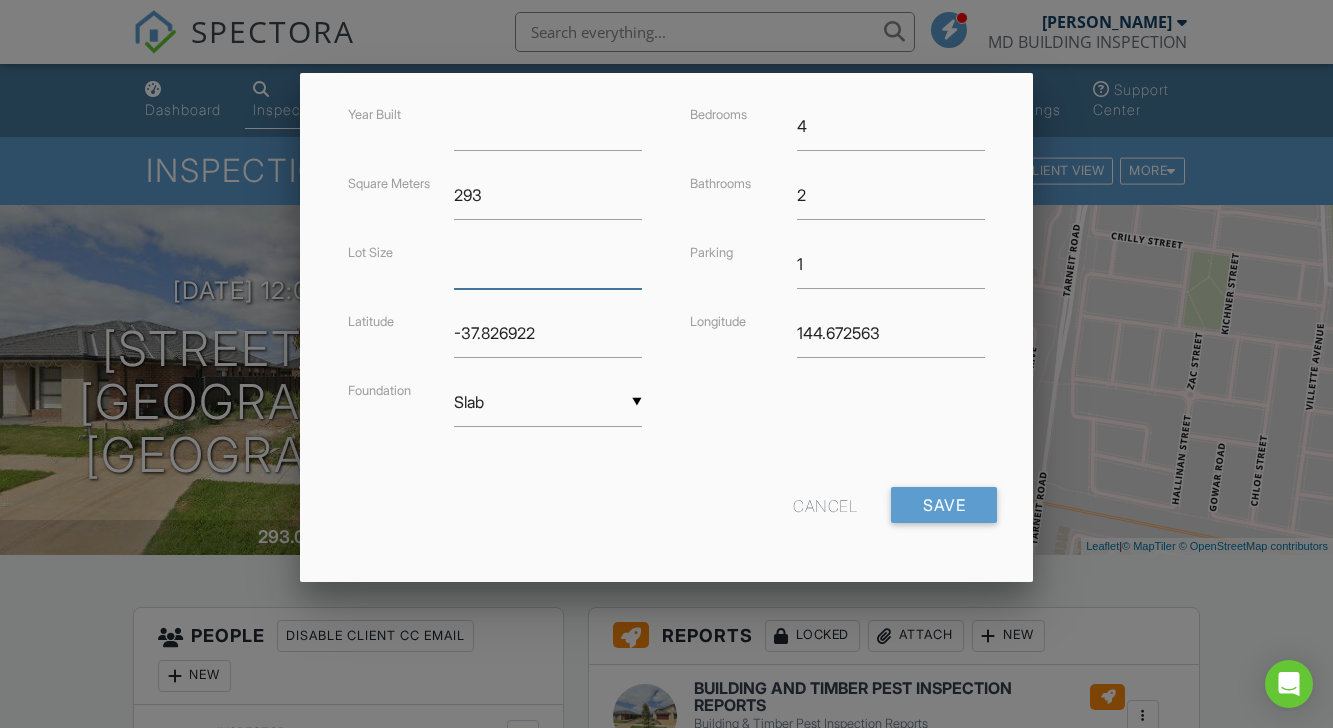 click at bounding box center [548, 264] 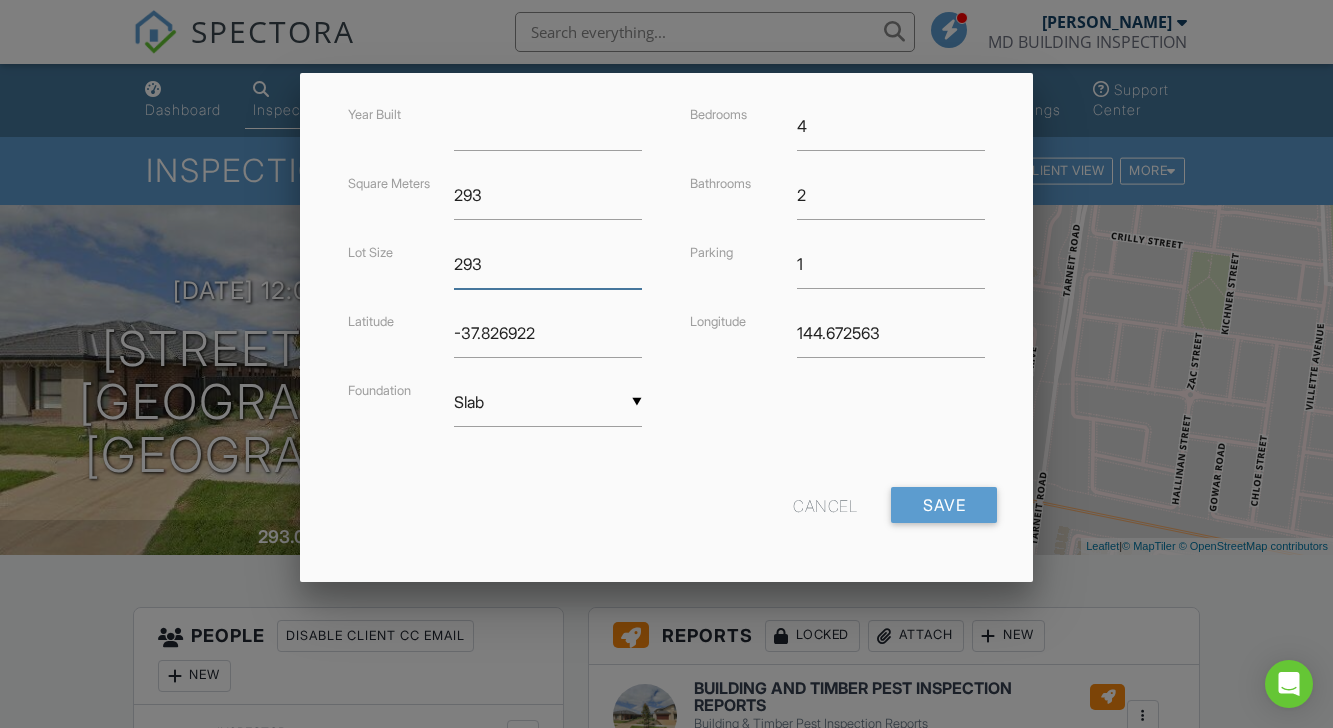 type on "293" 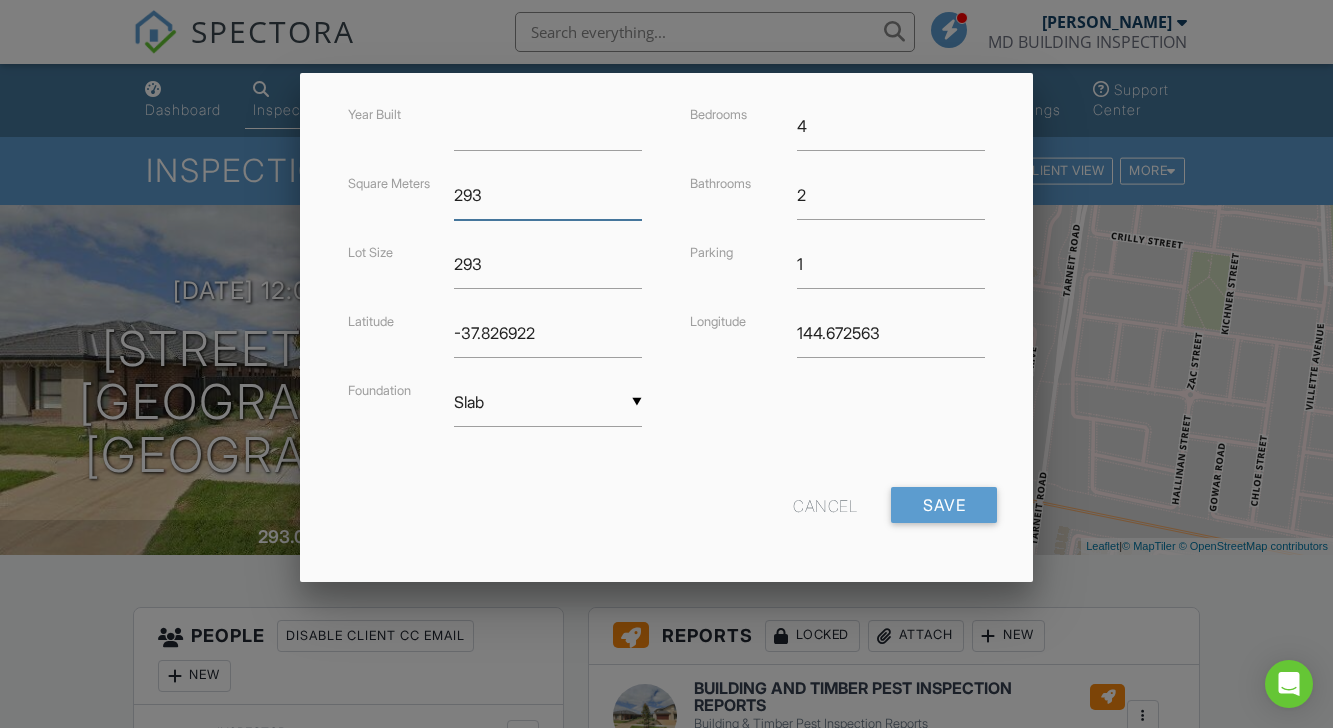 click on "293" at bounding box center [548, 195] 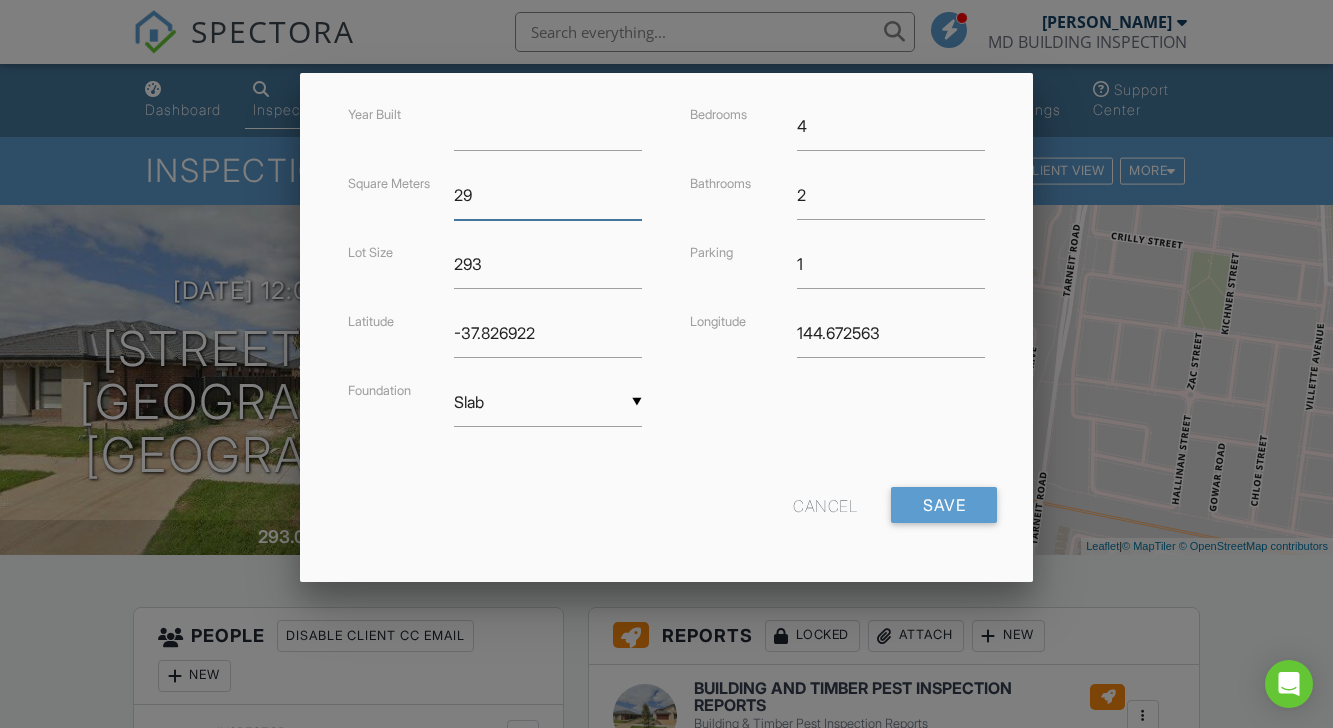 type on "2" 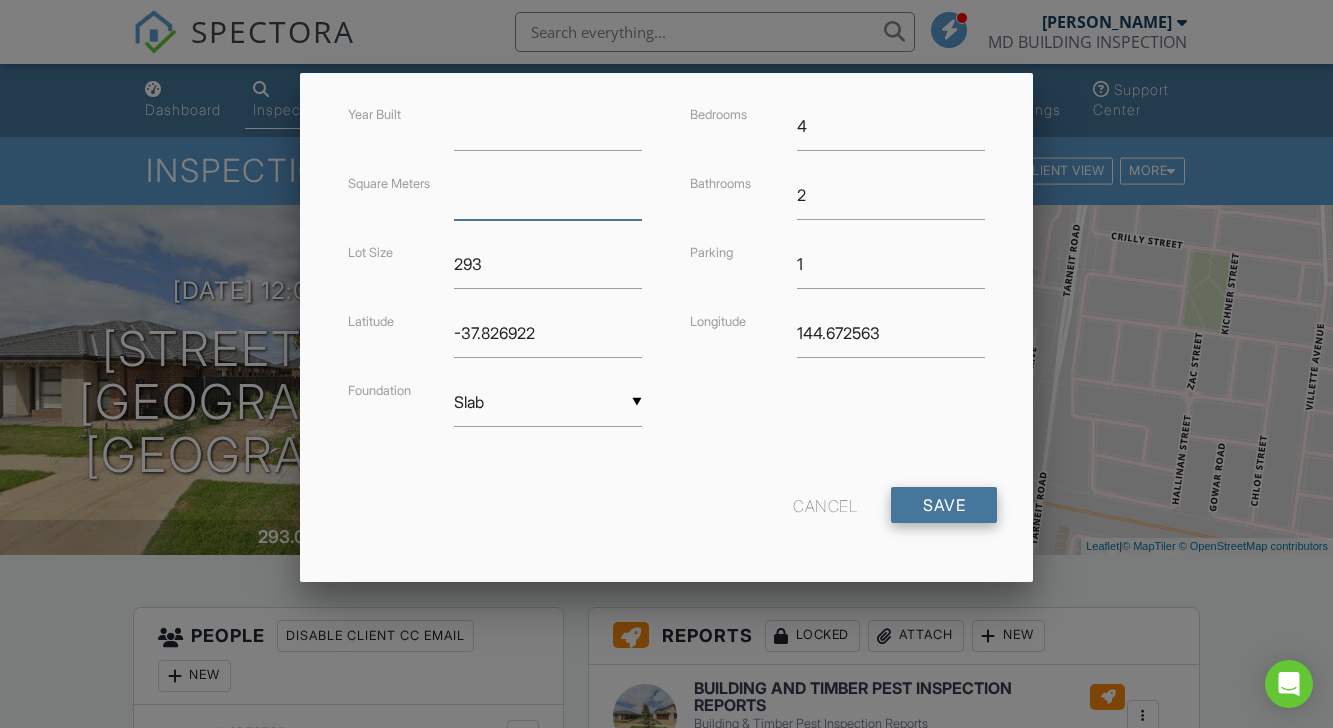 type 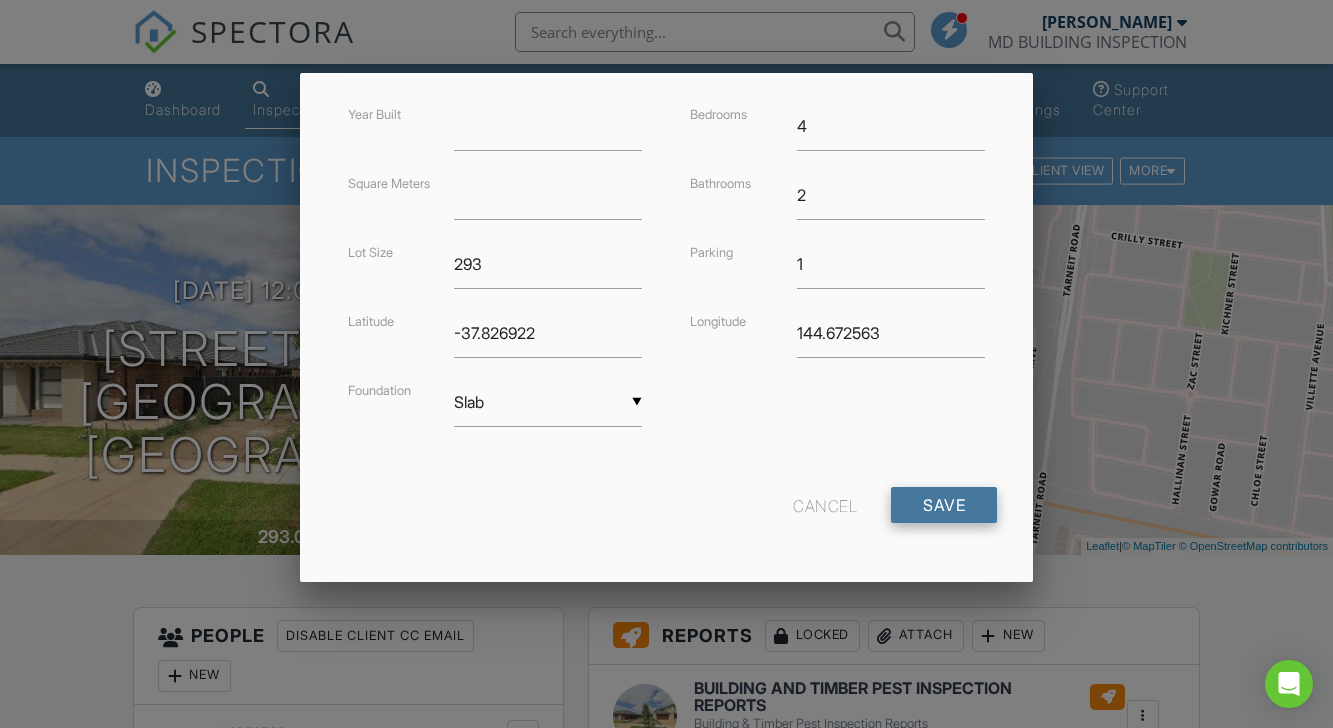 click on "Save" at bounding box center (944, 505) 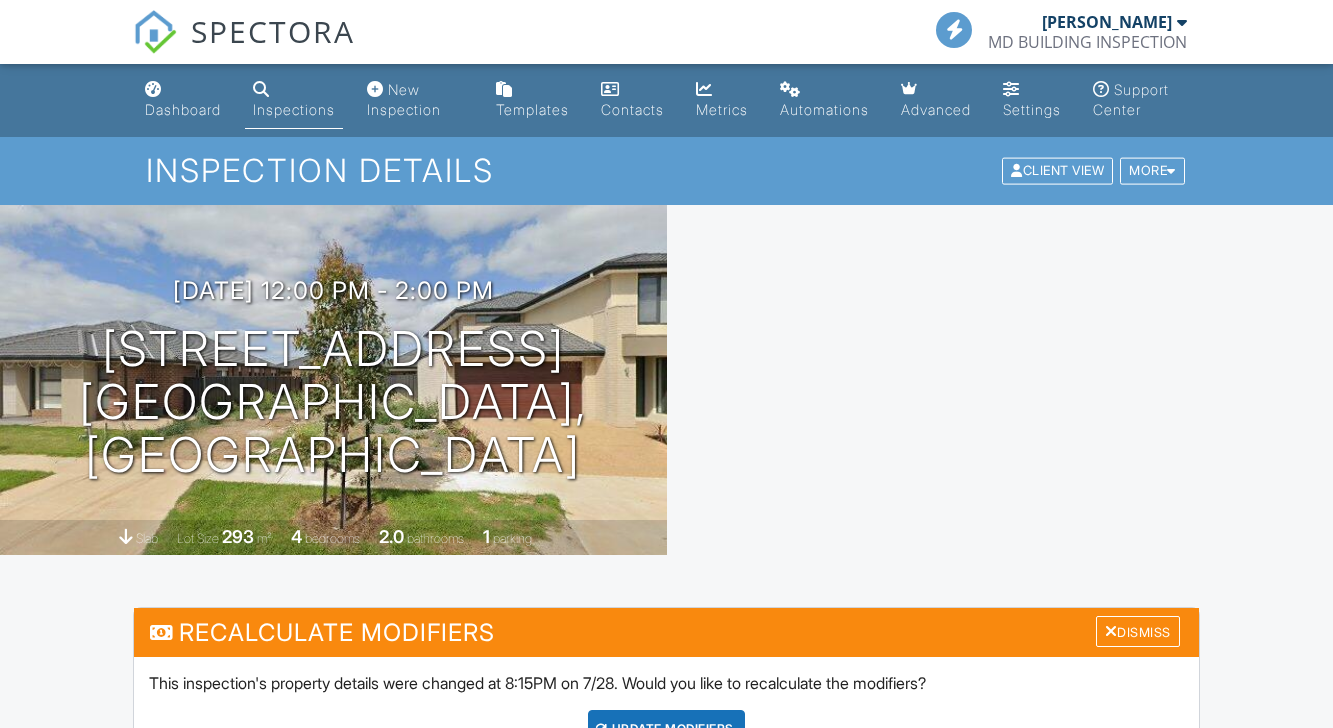 scroll, scrollTop: 0, scrollLeft: 0, axis: both 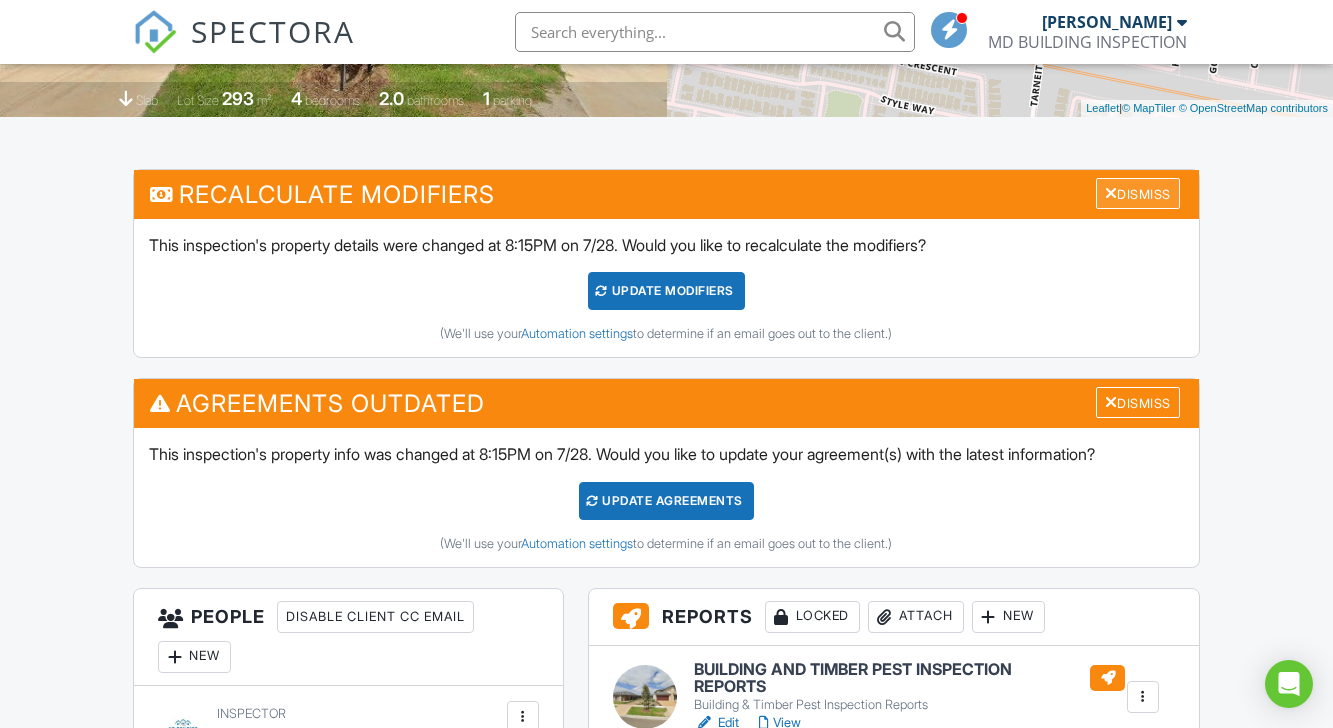 click on "Dismiss" at bounding box center (1138, 193) 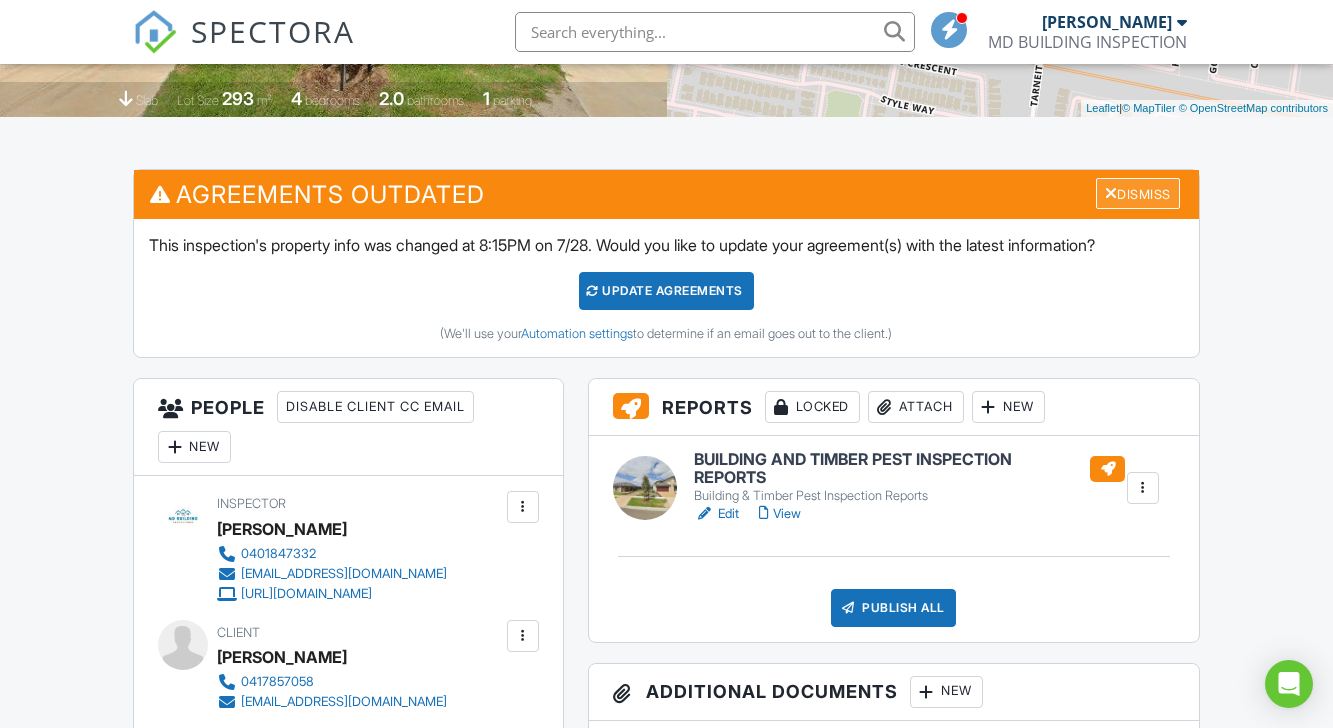 click on "Dismiss" 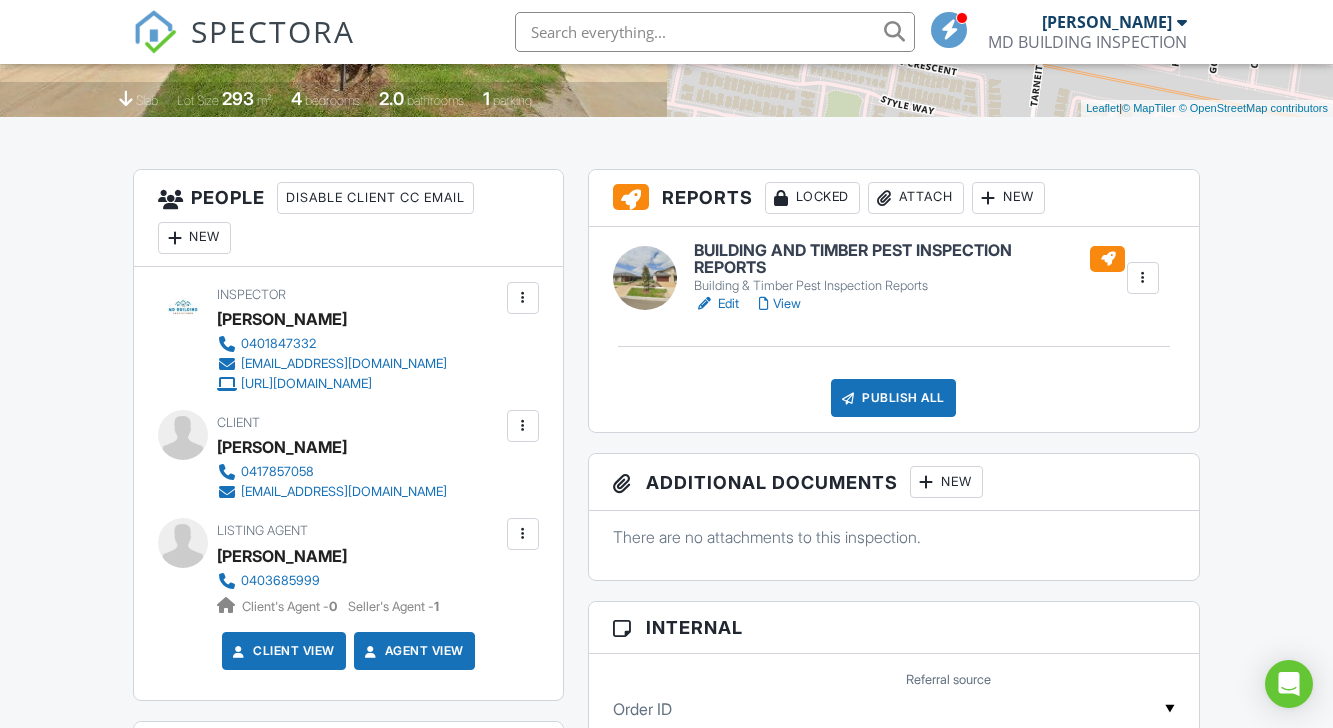 click on "Edit" 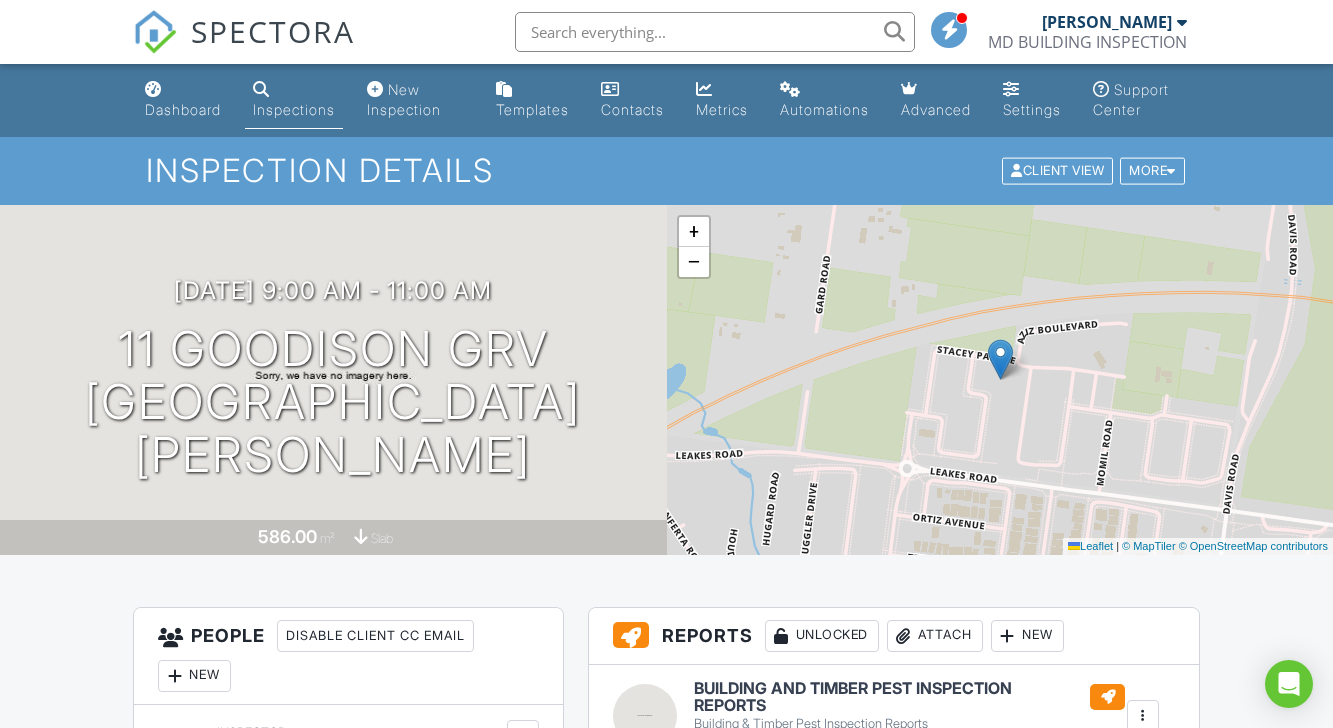 scroll, scrollTop: 0, scrollLeft: 0, axis: both 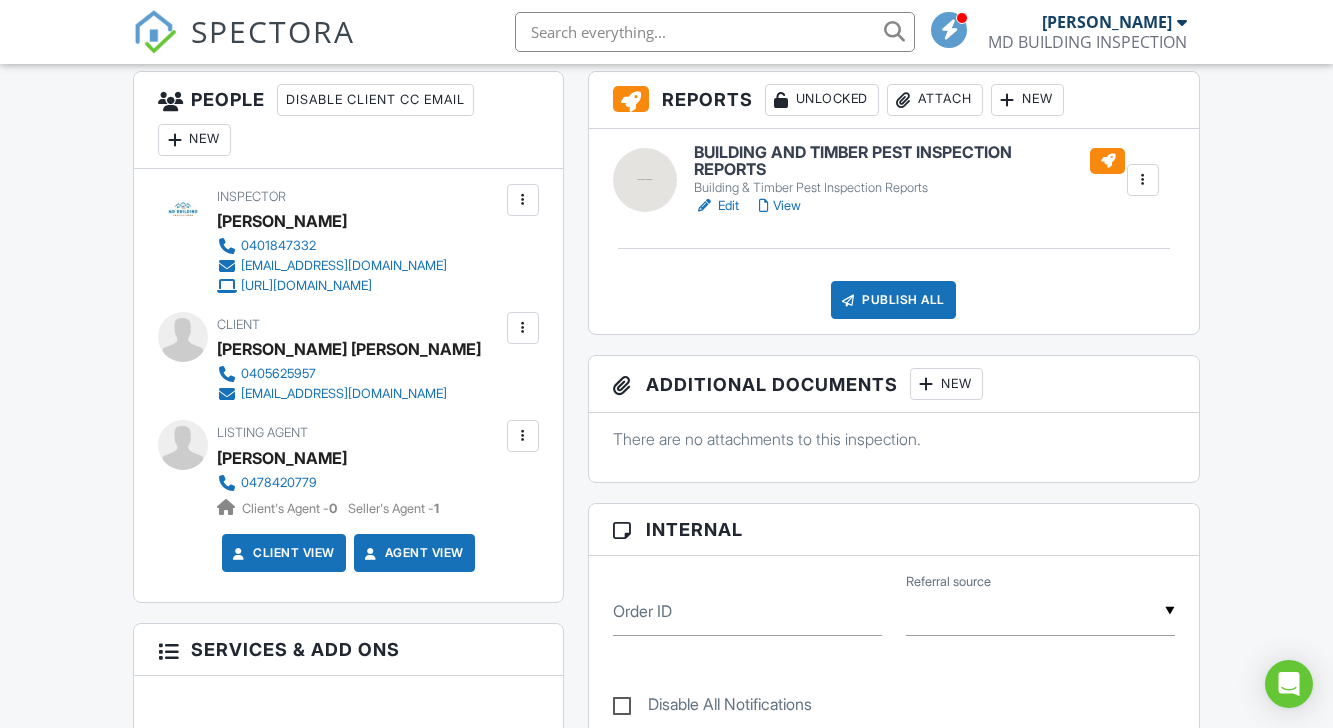 click on "Edit" at bounding box center (716, 206) 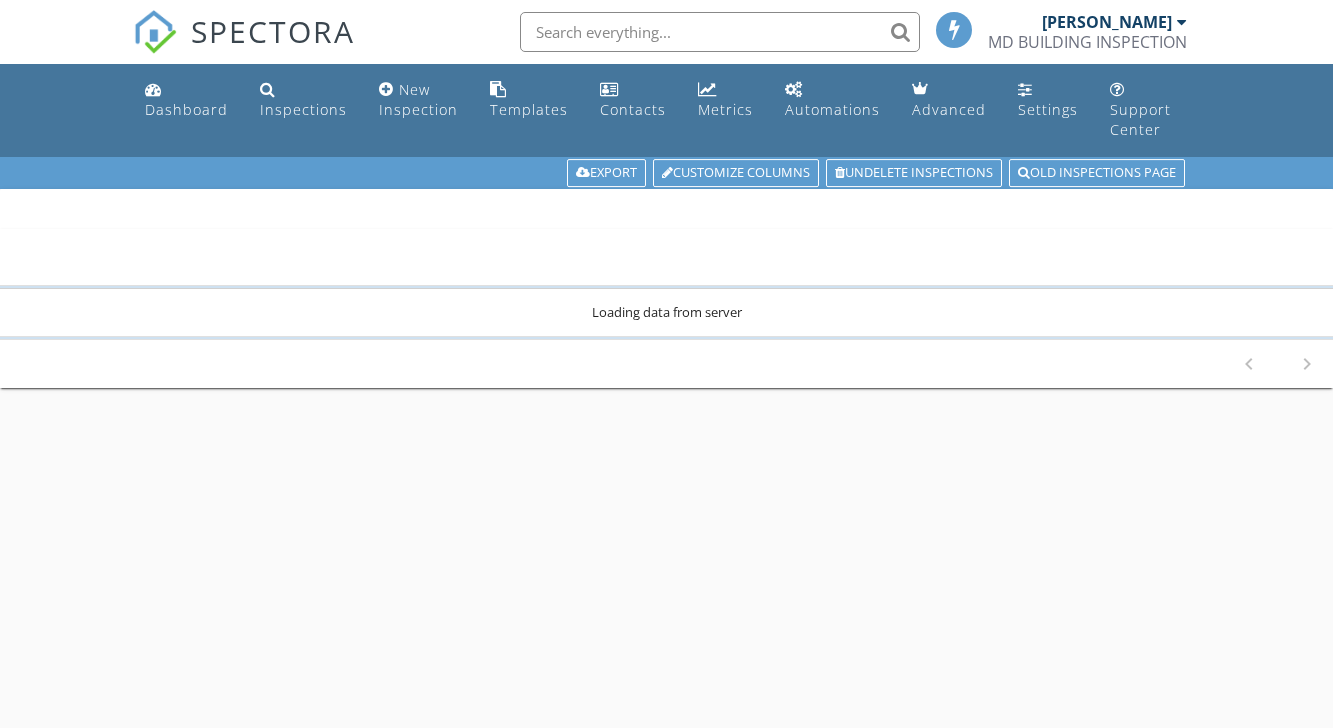 scroll, scrollTop: 0, scrollLeft: 0, axis: both 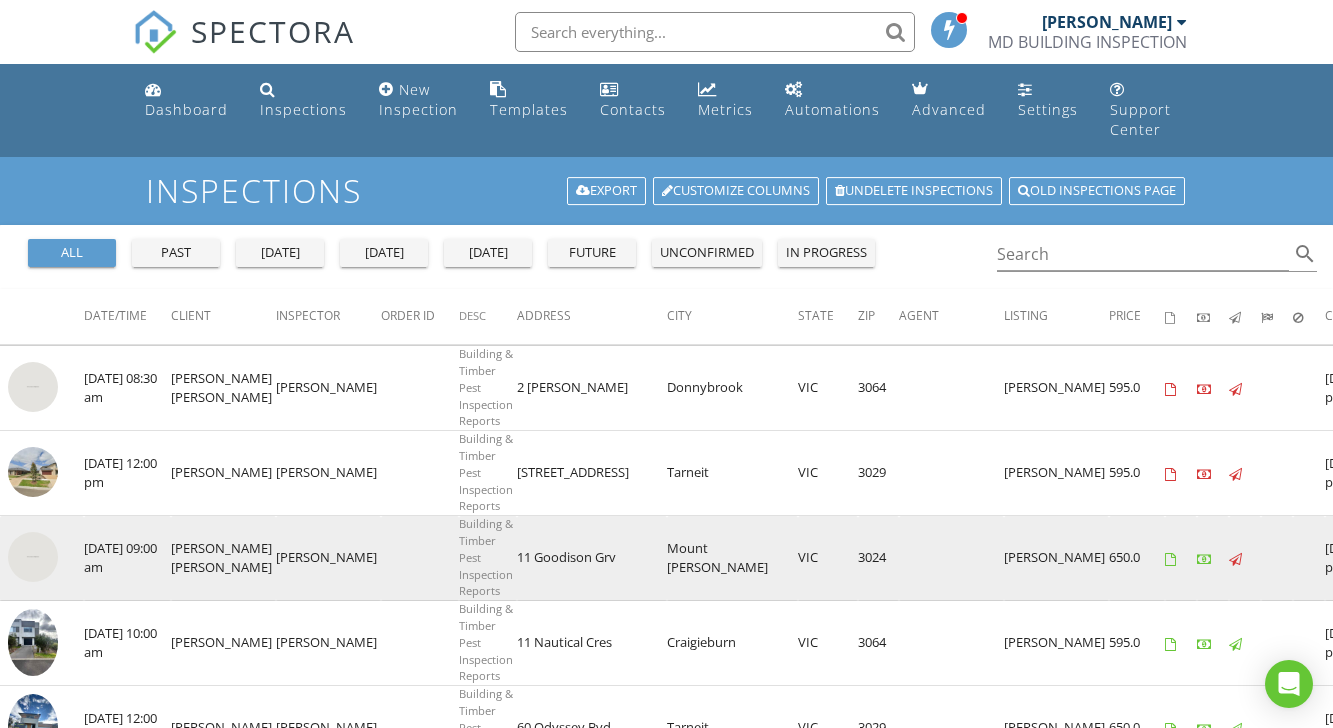 click at bounding box center (33, 557) 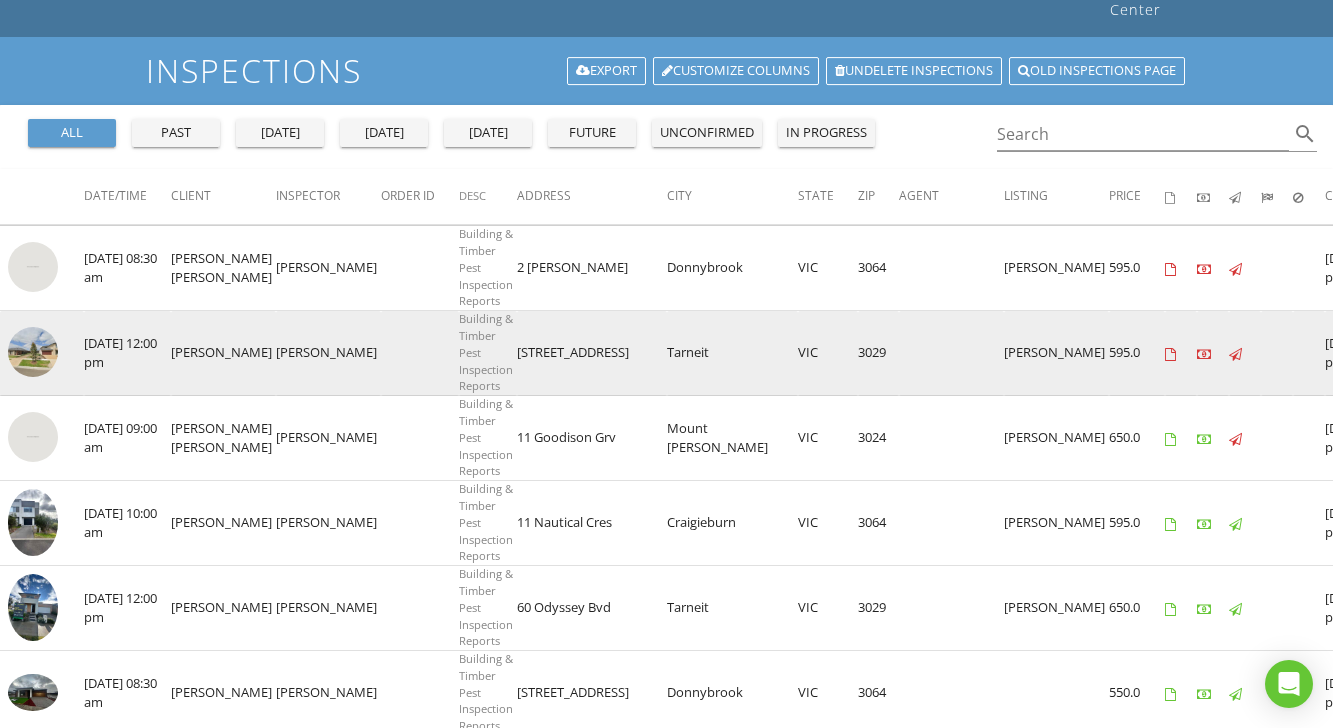 scroll, scrollTop: 126, scrollLeft: 0, axis: vertical 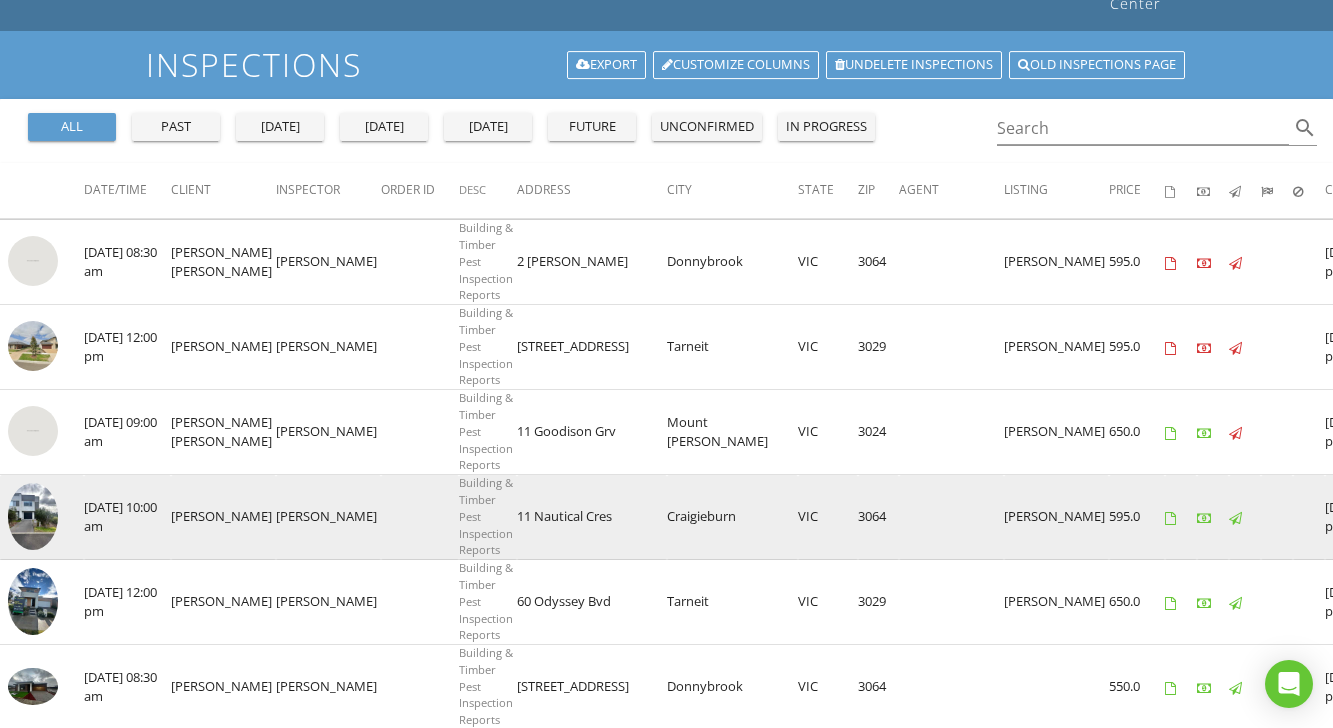 click at bounding box center [33, 516] 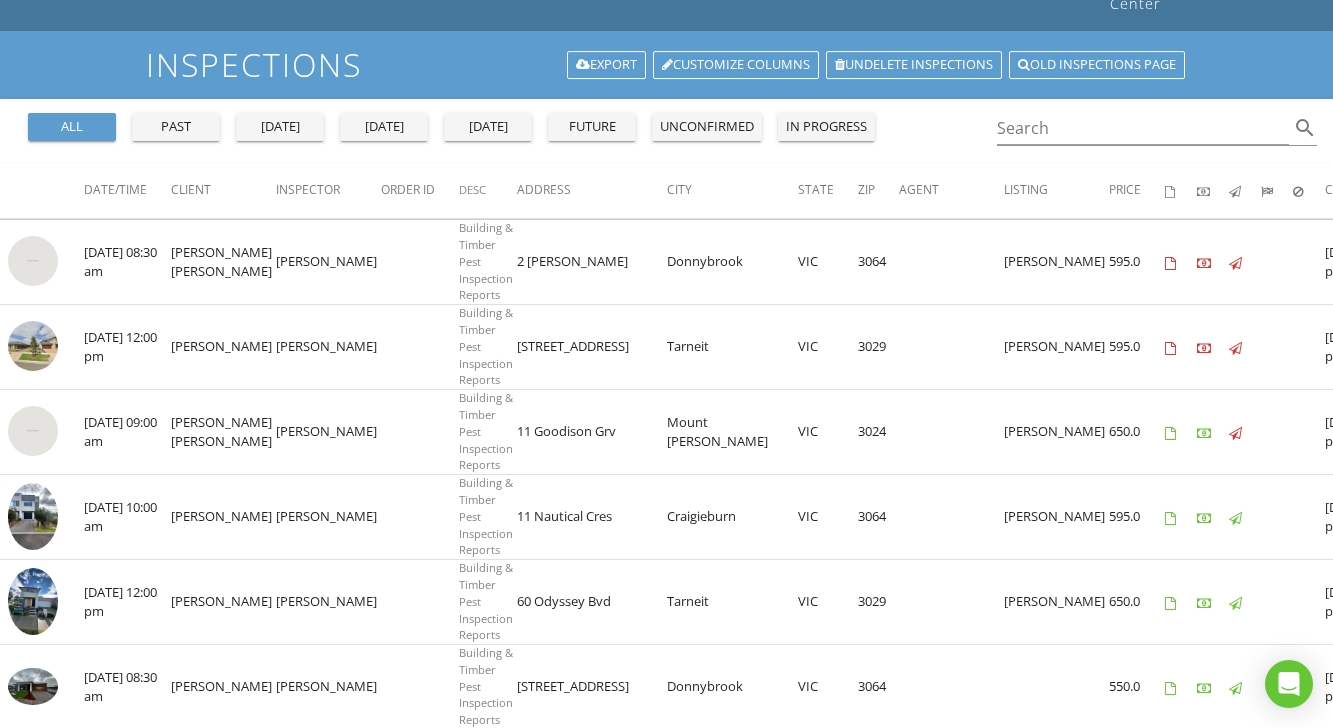 scroll, scrollTop: 0, scrollLeft: 0, axis: both 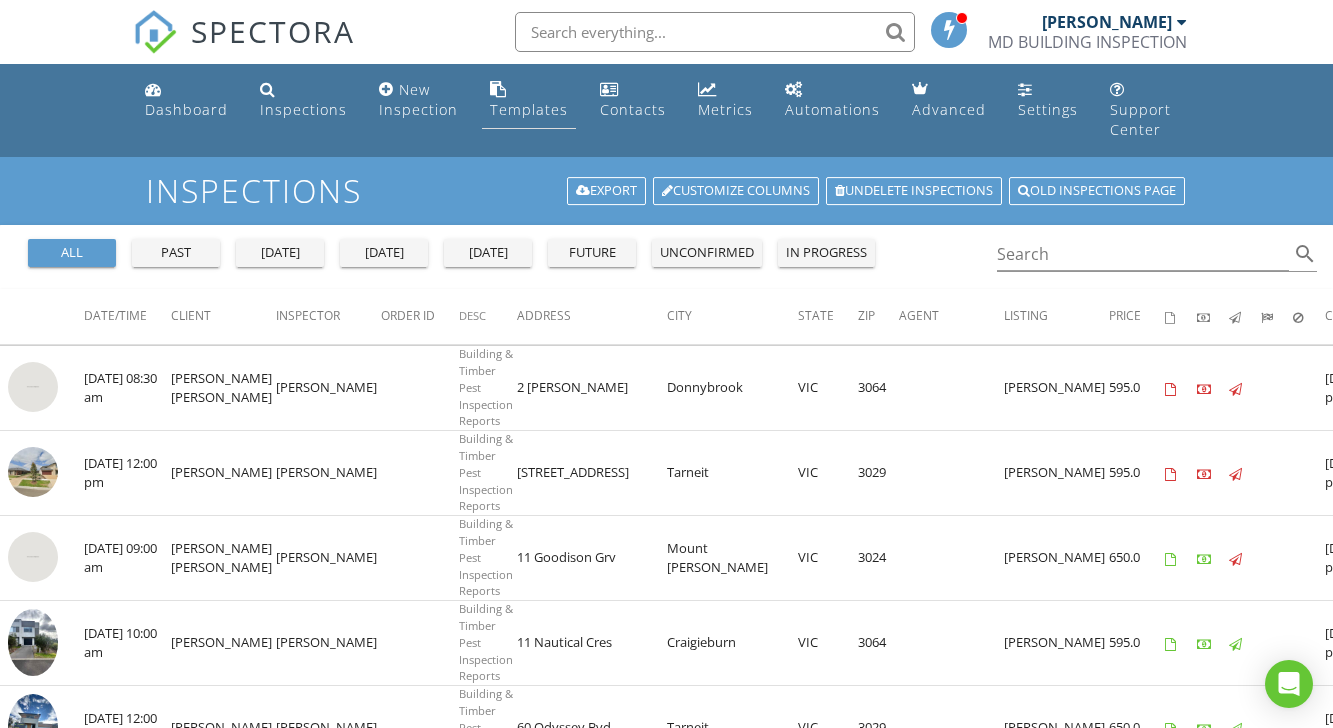 click on "Templates" at bounding box center [529, 109] 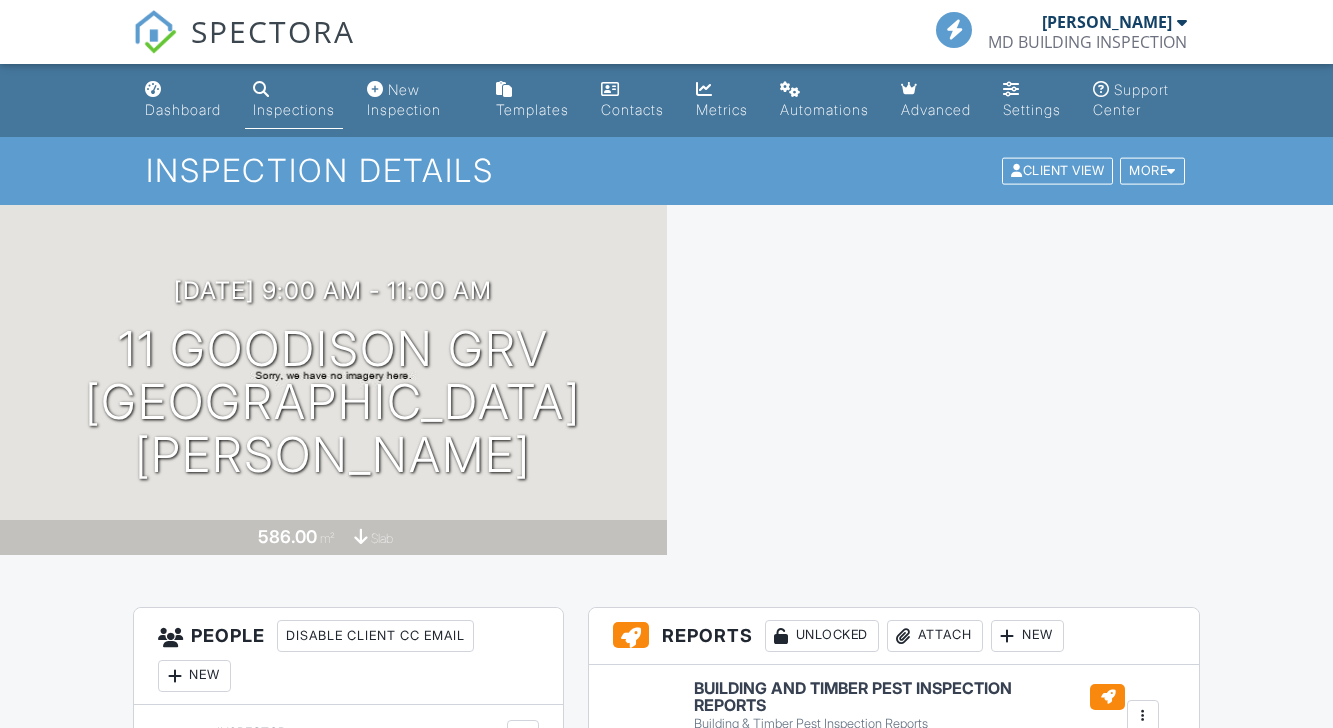 scroll, scrollTop: 0, scrollLeft: 0, axis: both 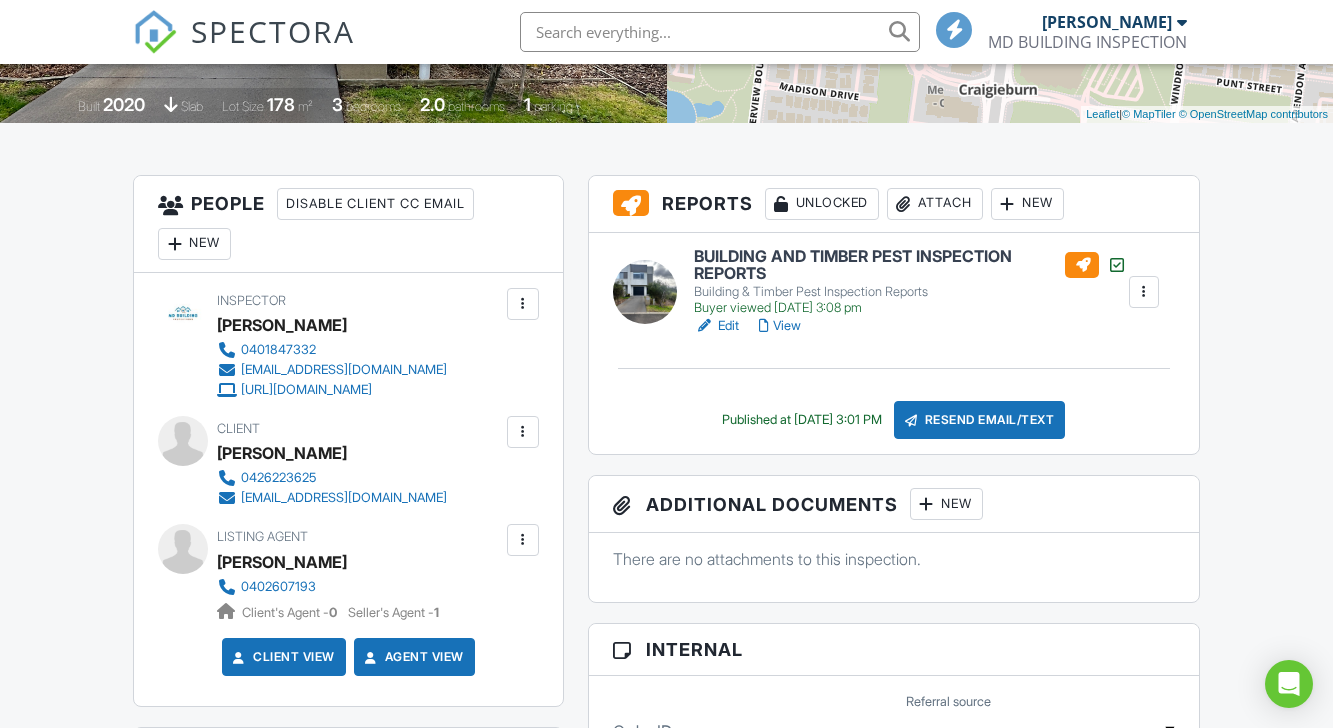 click on "View" at bounding box center (780, 326) 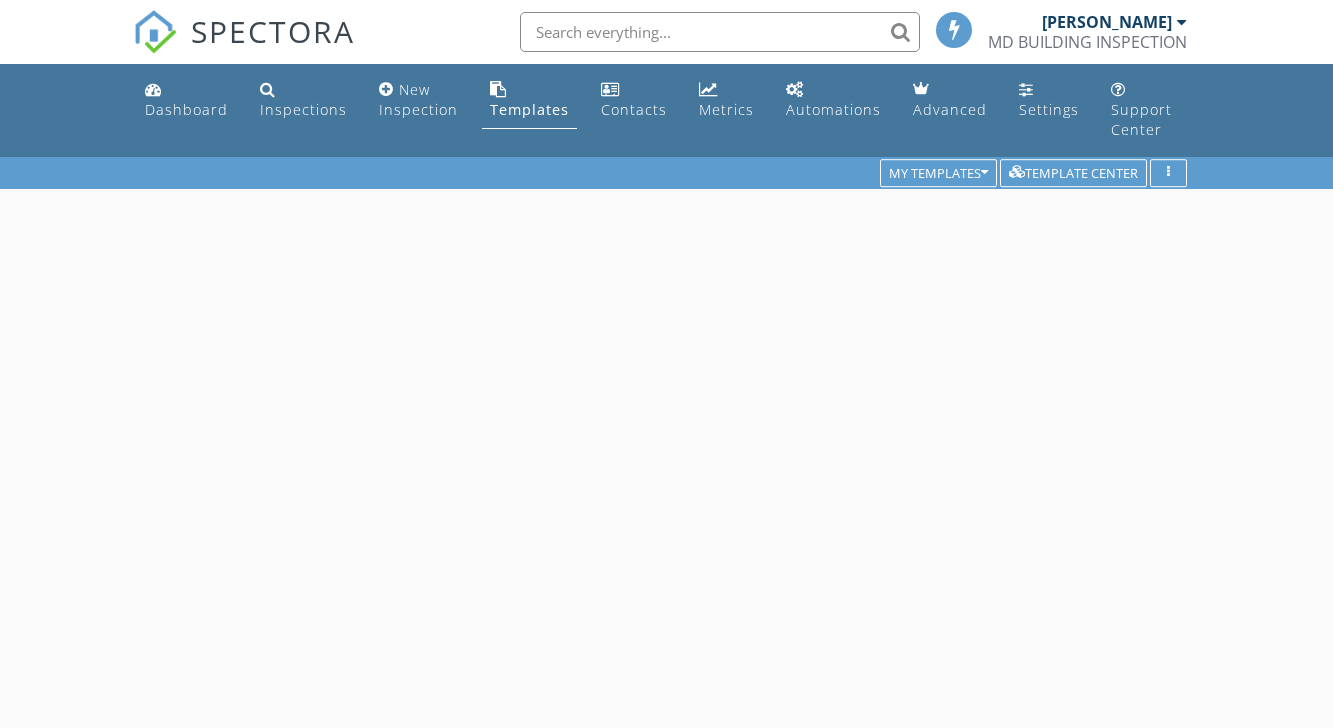 scroll, scrollTop: 0, scrollLeft: 0, axis: both 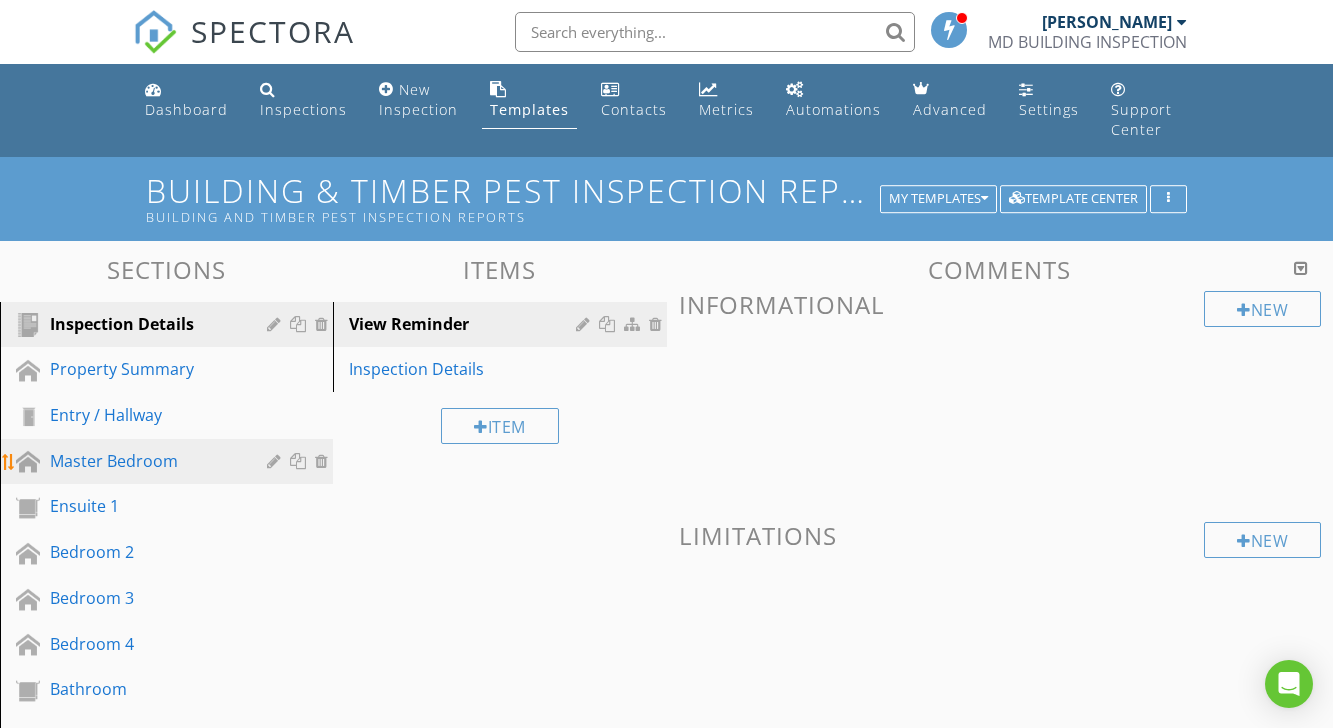 click on "Master Bedroom" at bounding box center (169, 462) 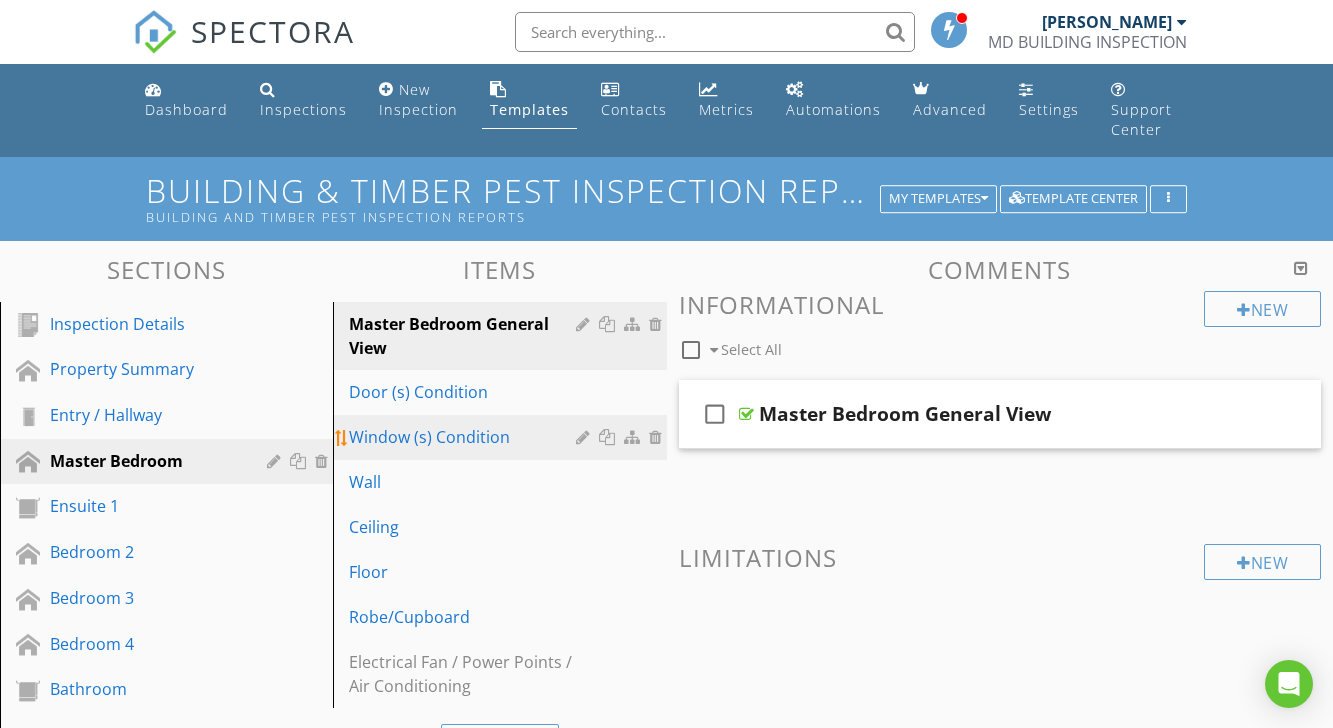 click at bounding box center [585, 437] 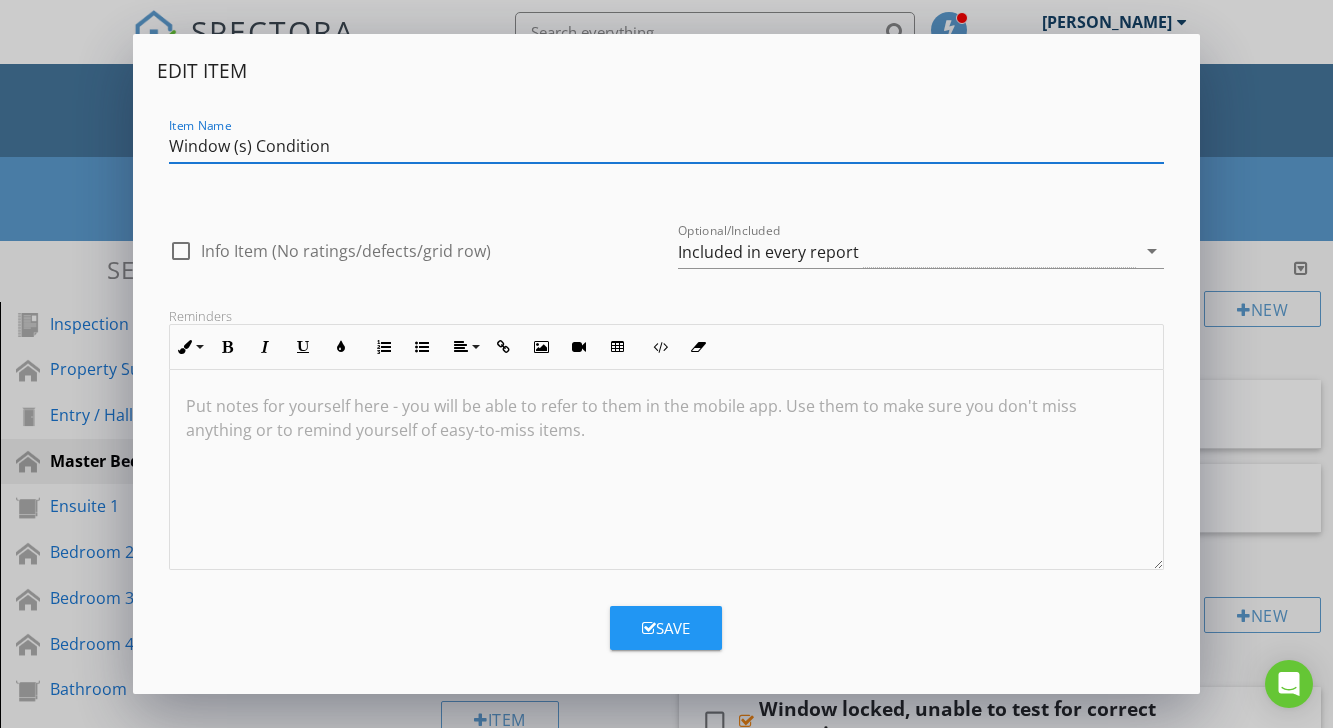 click on "Edit Item   Item Name Window (s) Condition     check_box_outline_blank Info Item (No ratings/defects/grid row)   Optional/Included Included in every report arrow_drop_down     Reminders   Inline Style XLarge Large Normal Small Light Small/Light Bold Italic Underline Colors Ordered List Unordered List Align Align Left Align Center Align Right Align Justify Insert Link Insert Image Insert Video Insert Table Code View Clear Formatting Put notes for yourself here - you will be able to refer to them in the mobile app. Use them to make sure you don't miss anything or to remind yourself of easy-to-miss items.
Save" at bounding box center [666, 364] 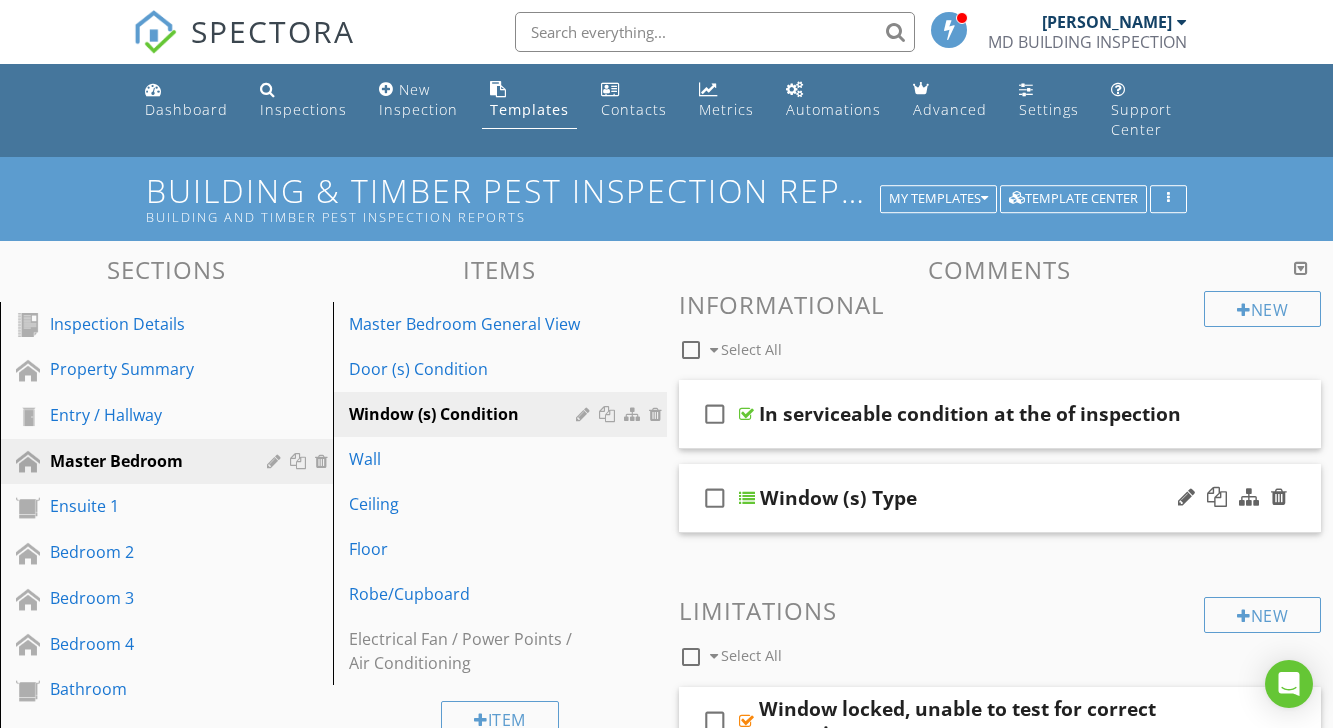 click at bounding box center (747, 498) 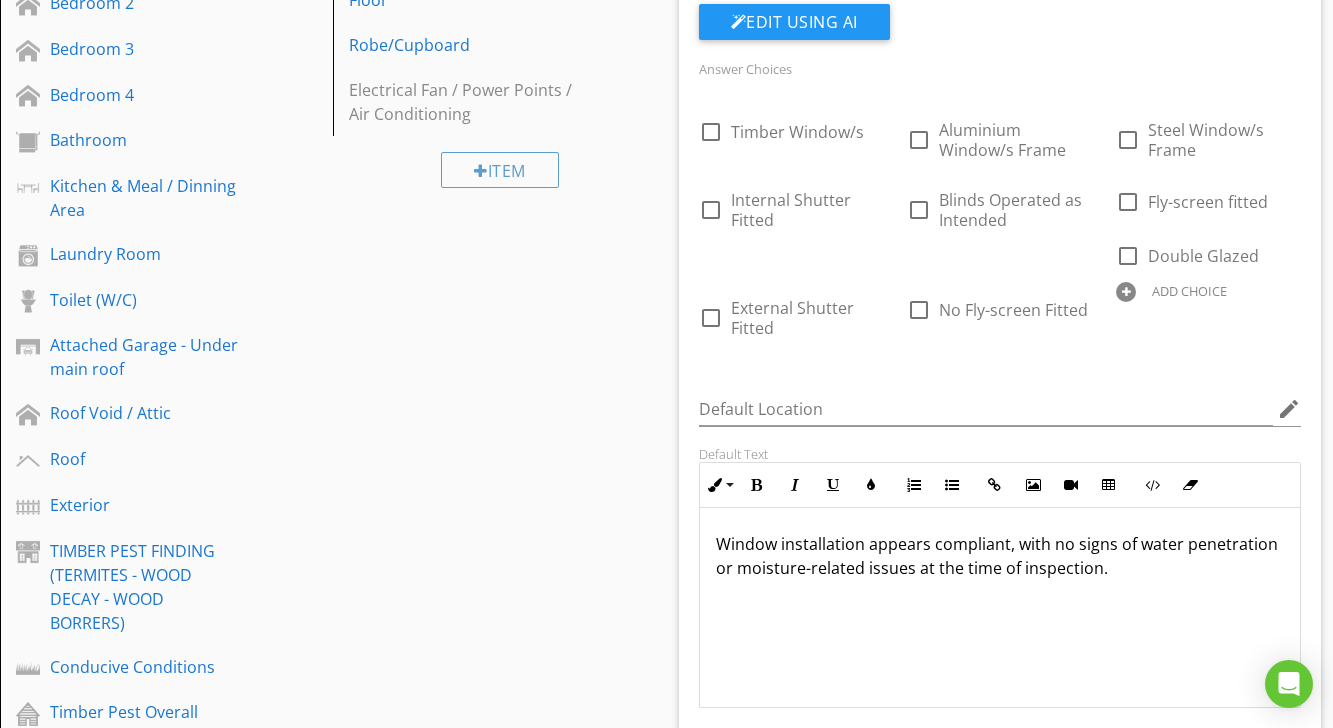 scroll, scrollTop: 557, scrollLeft: 0, axis: vertical 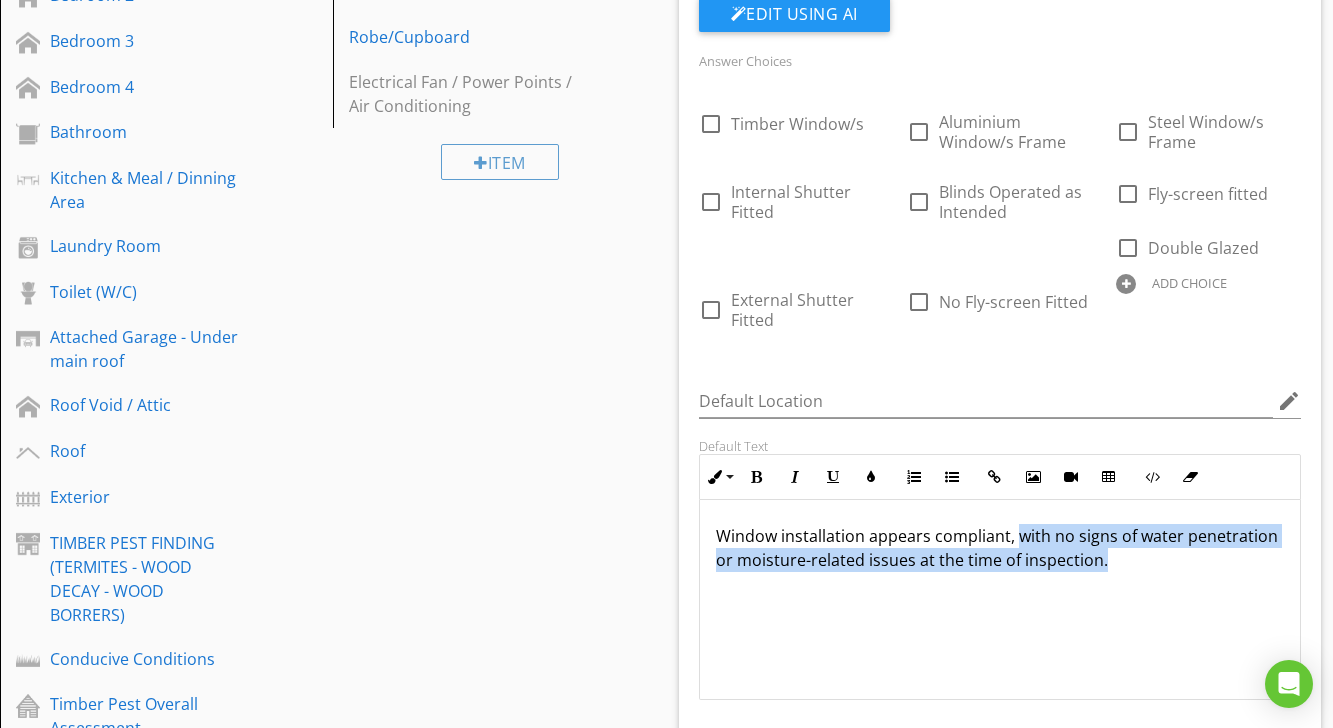 drag, startPoint x: 1015, startPoint y: 519, endPoint x: 1094, endPoint y: 555, distance: 86.815895 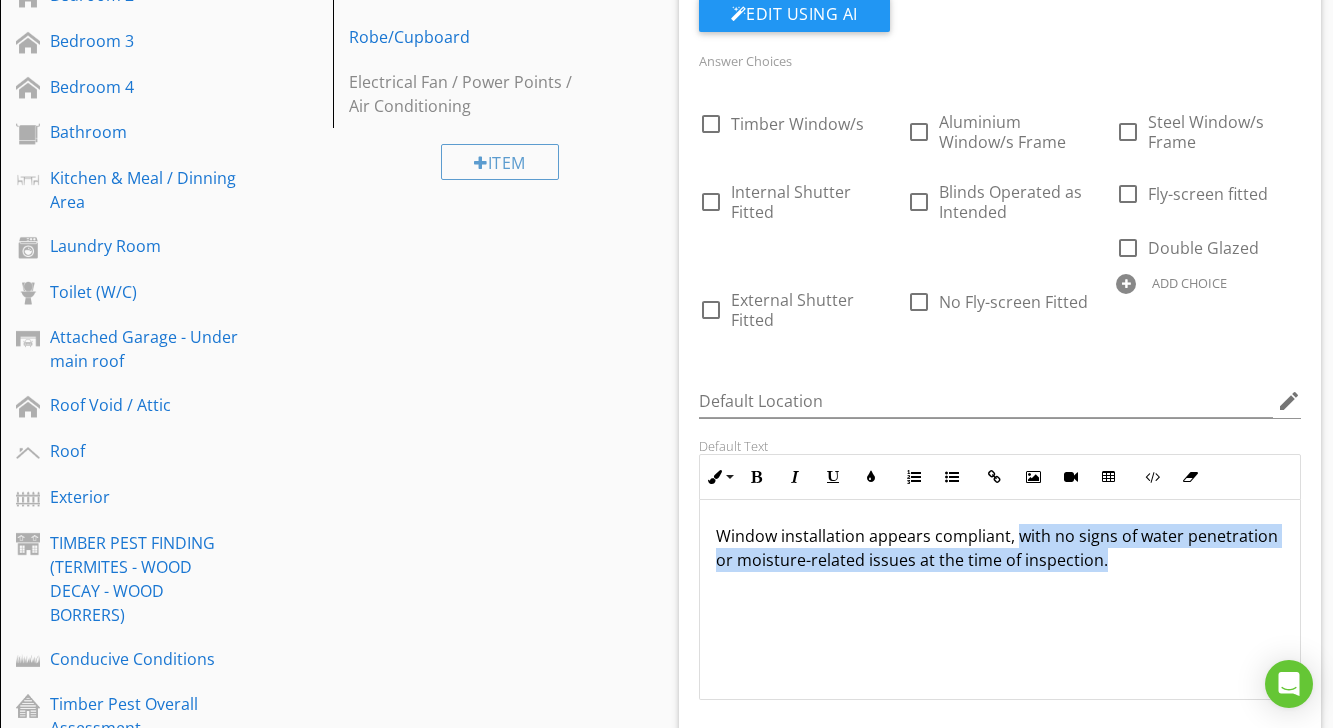 copy on "with no signs of water penetration or moisture-related issues at the time of inspection." 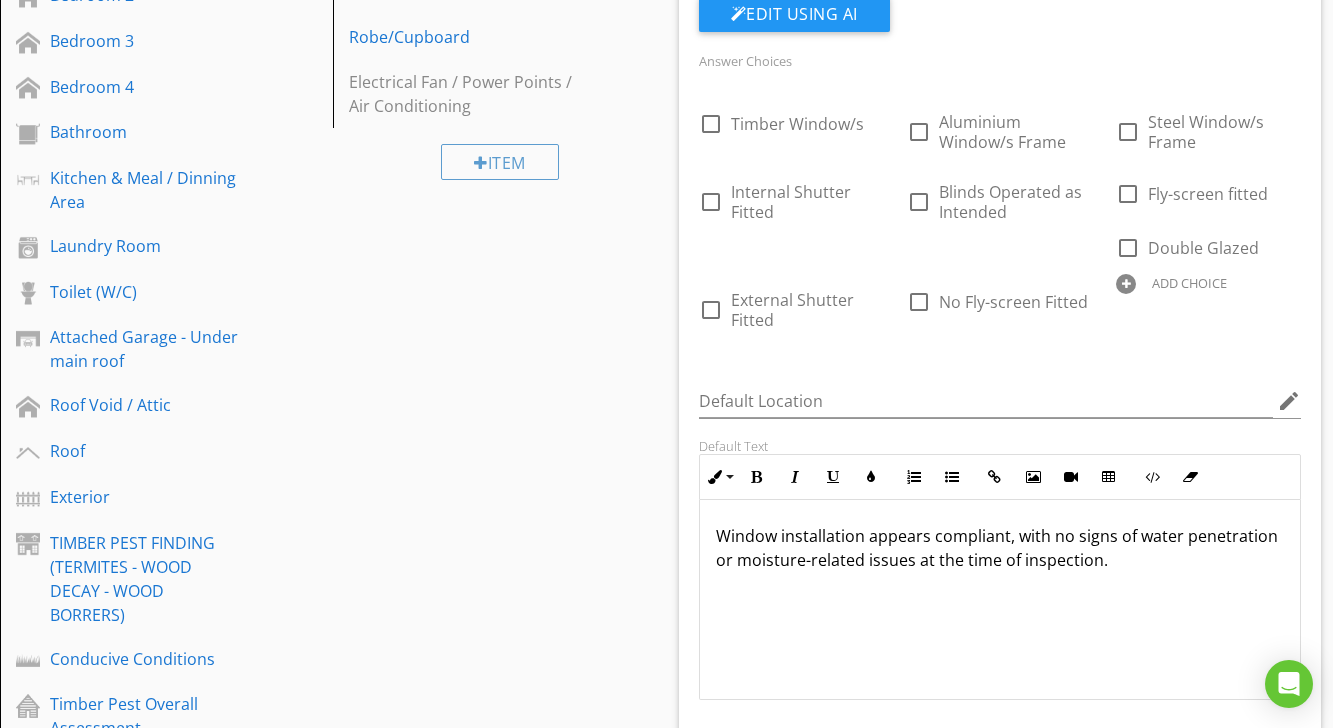 click on "Window installation appears compliant, with no signs of water penetration or moisture-related issues at the time of inspection." at bounding box center [1000, 600] 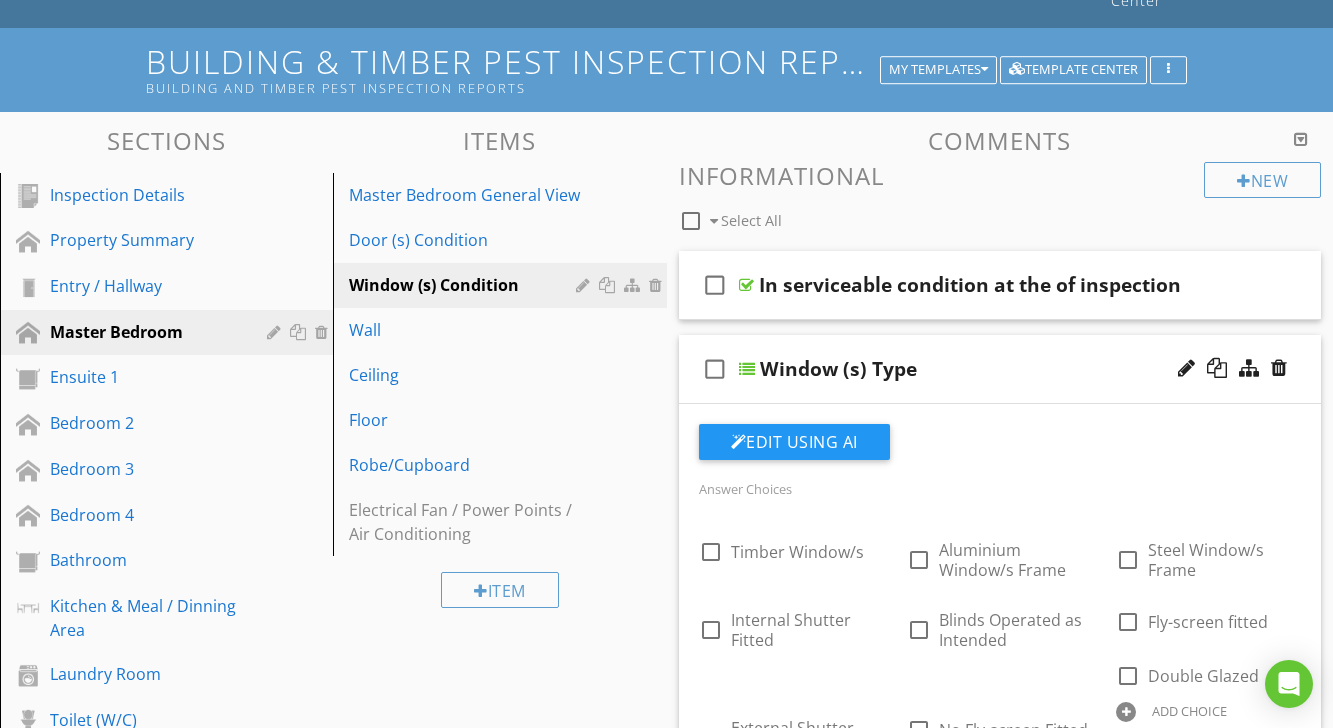 scroll, scrollTop: 117, scrollLeft: 0, axis: vertical 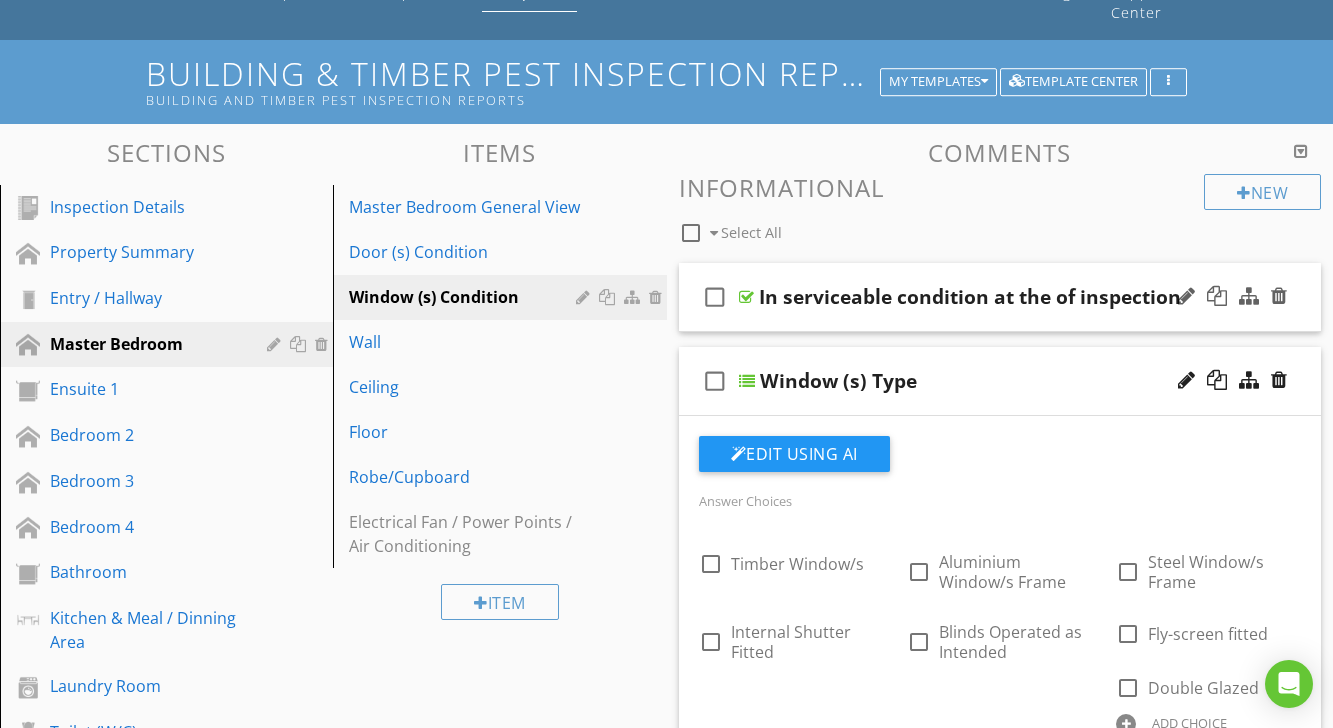 click on "check_box_outline_blank
In serviceable condition at the of inspection" at bounding box center (1000, 297) 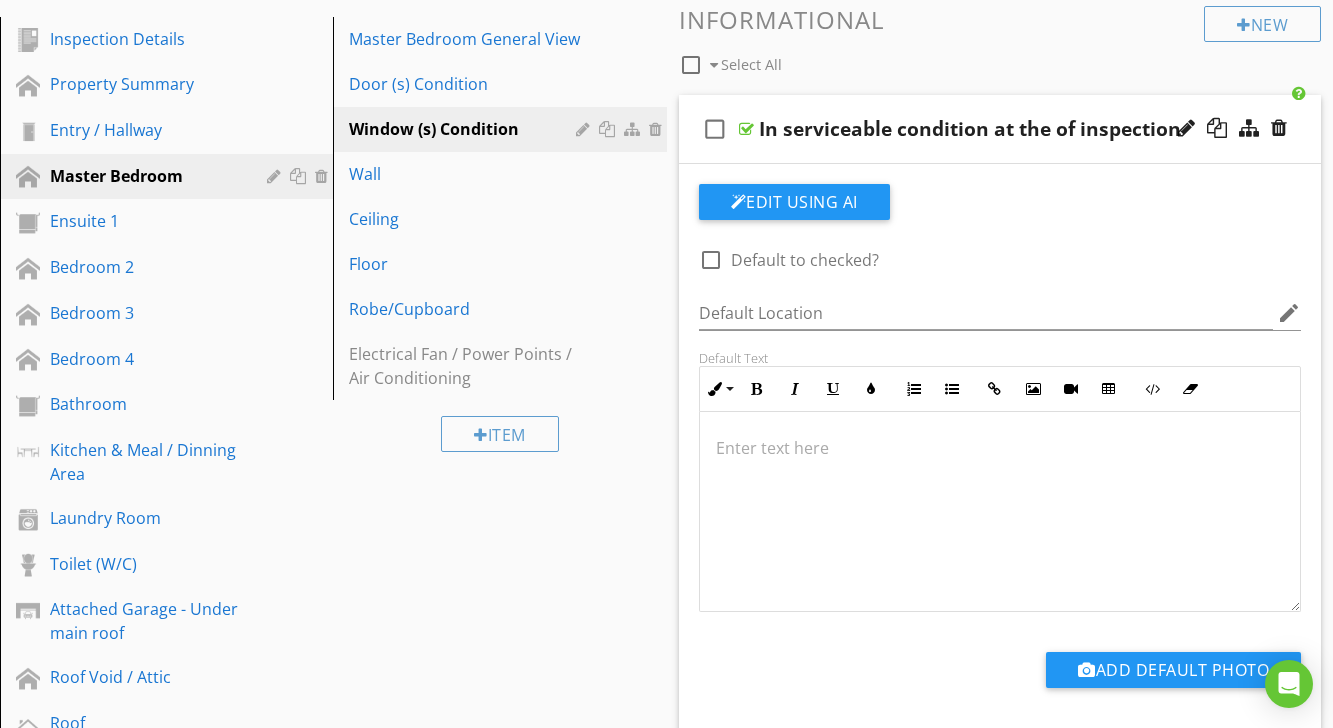 scroll, scrollTop: 340, scrollLeft: 0, axis: vertical 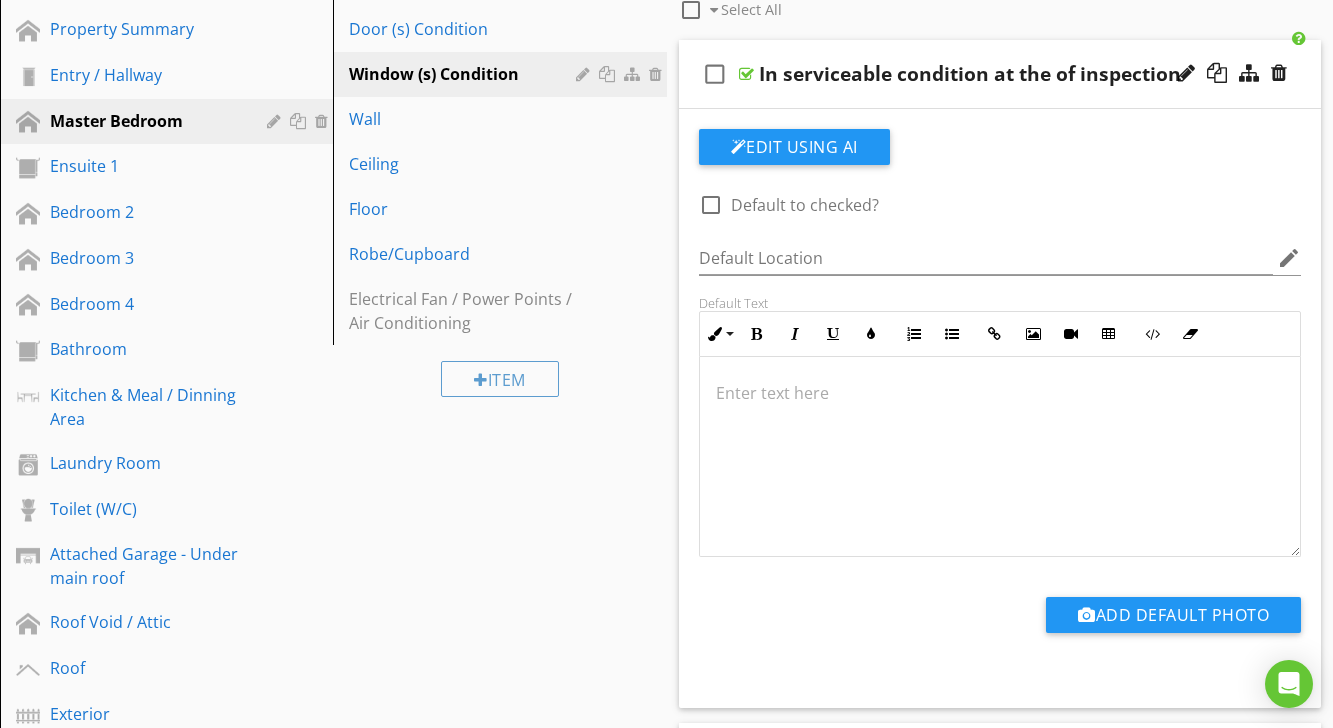click at bounding box center (1000, 393) 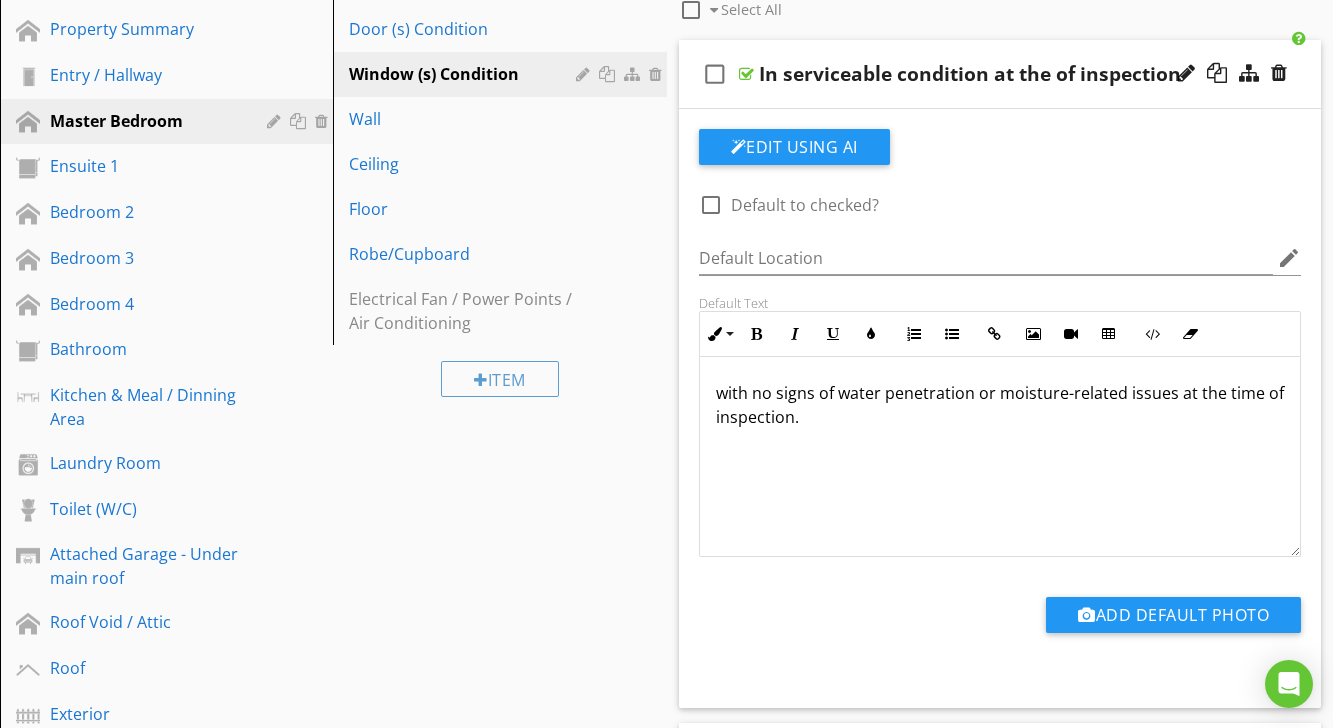 scroll, scrollTop: 1, scrollLeft: 0, axis: vertical 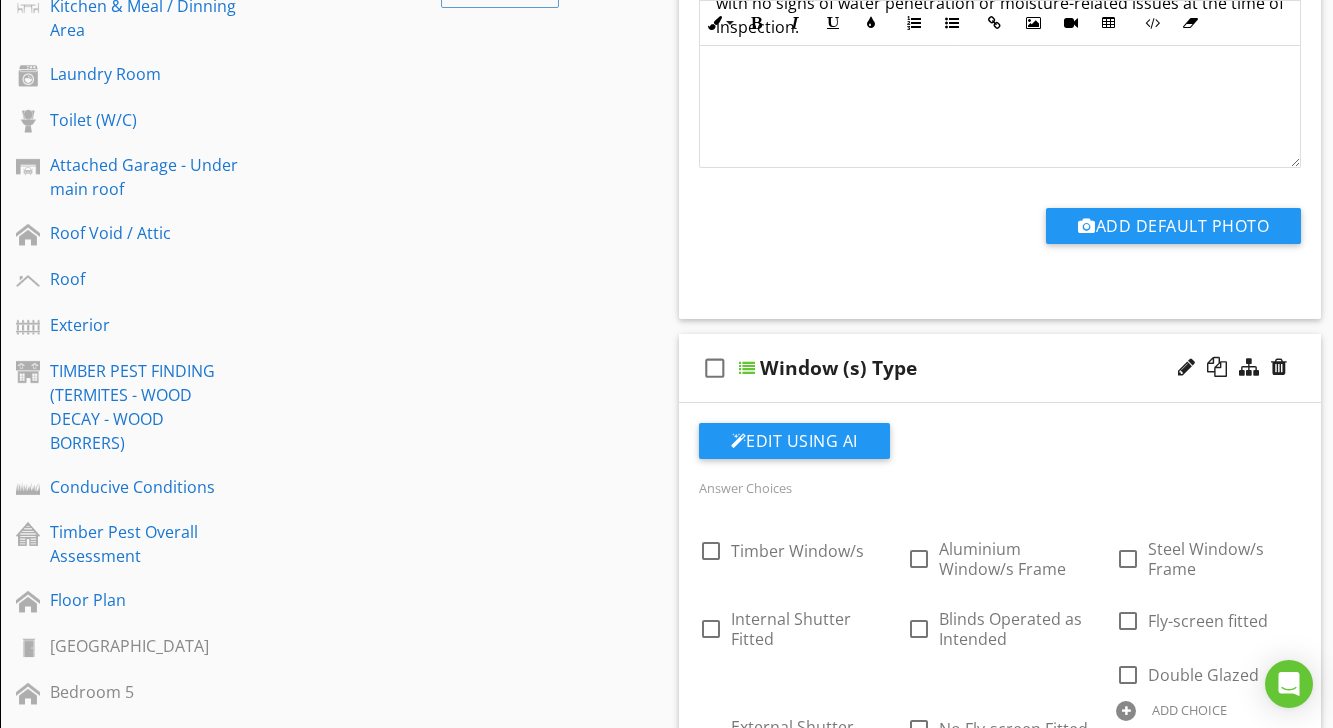 click at bounding box center [747, 368] 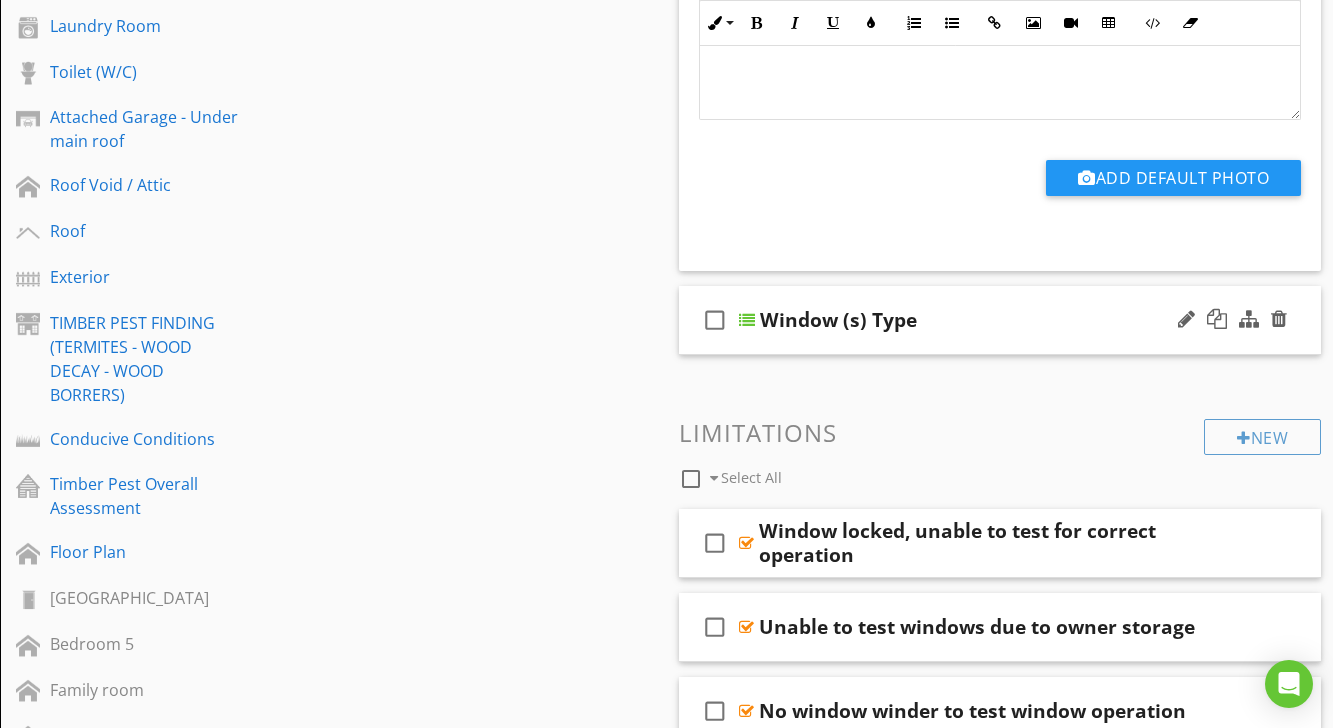 scroll, scrollTop: 773, scrollLeft: 0, axis: vertical 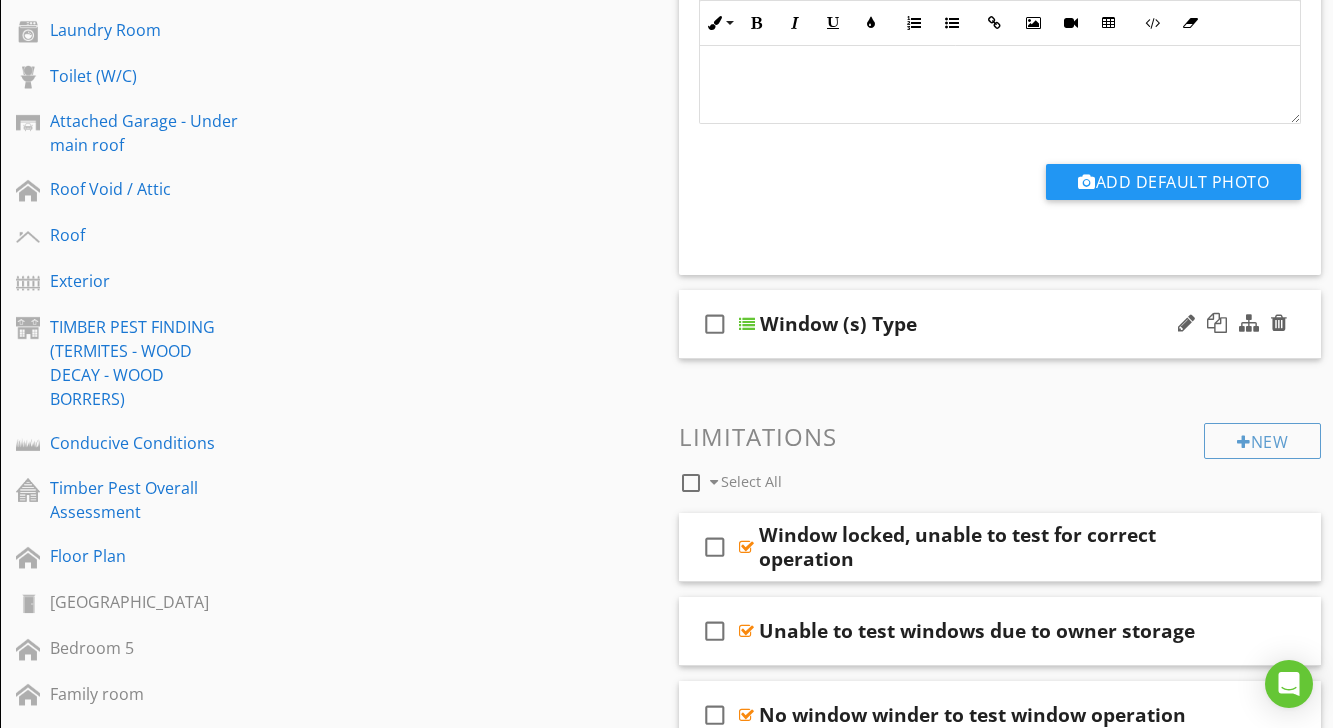 click on "check_box_outline_blank
Window (s) Type" at bounding box center [1000, 324] 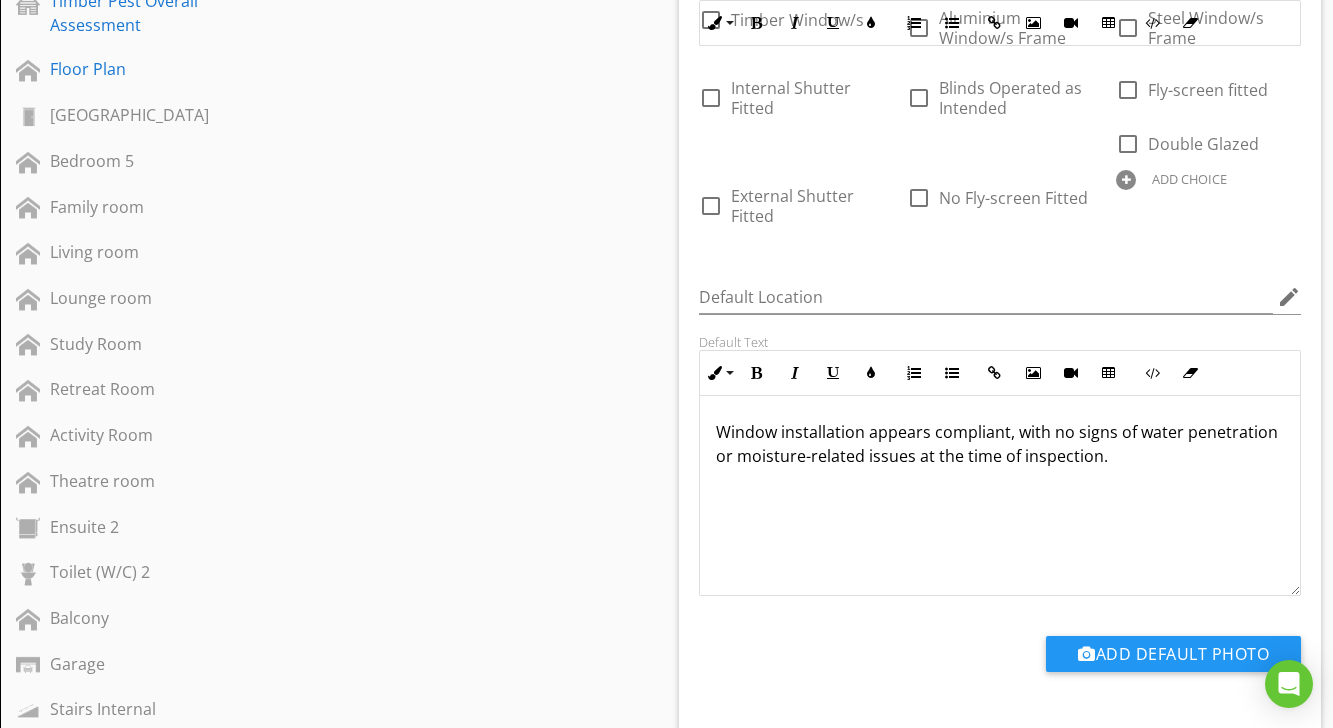 scroll, scrollTop: 1271, scrollLeft: 0, axis: vertical 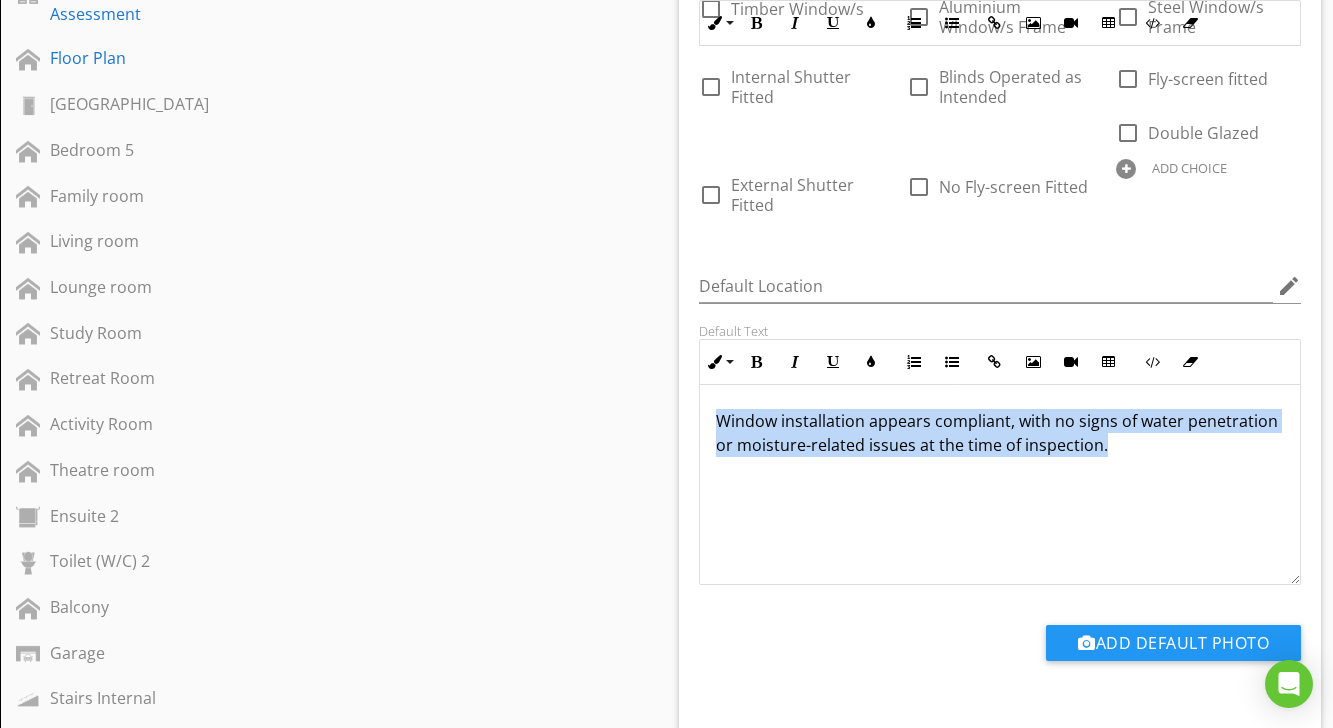 drag, startPoint x: 715, startPoint y: 396, endPoint x: 1097, endPoint y: 469, distance: 388.9126 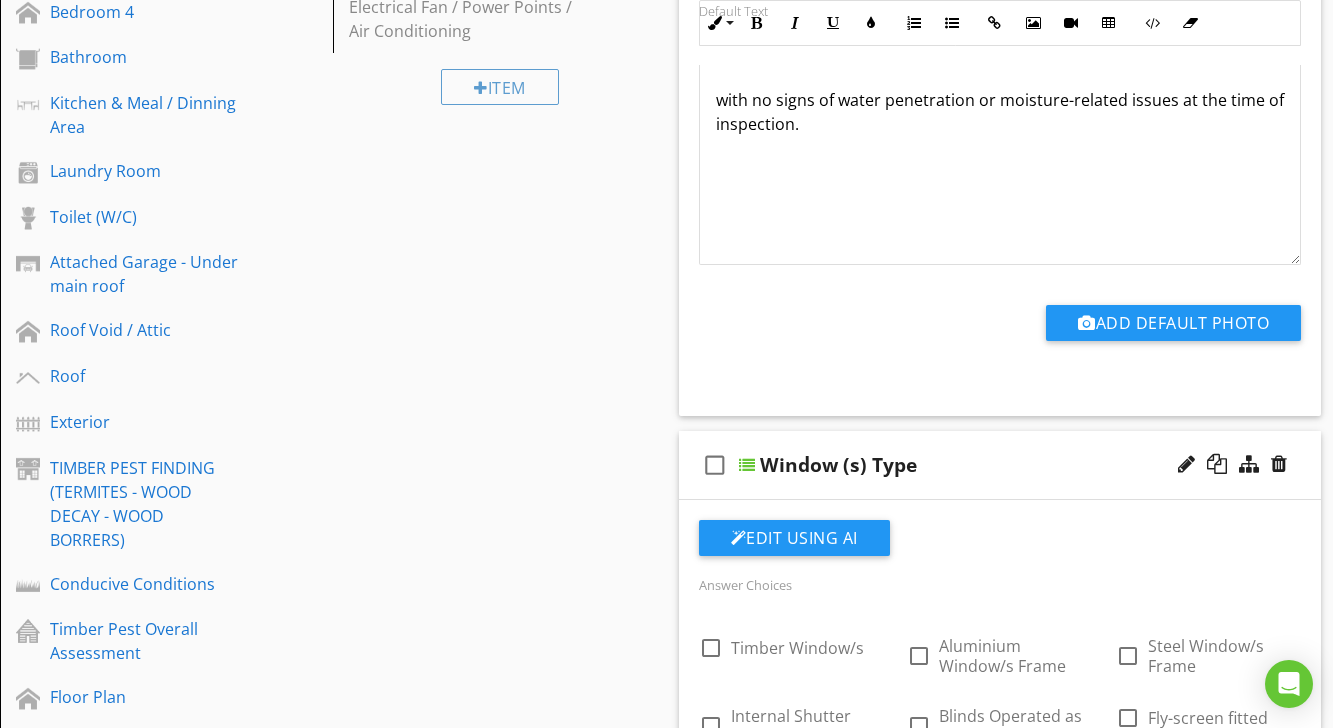 scroll, scrollTop: 376, scrollLeft: 0, axis: vertical 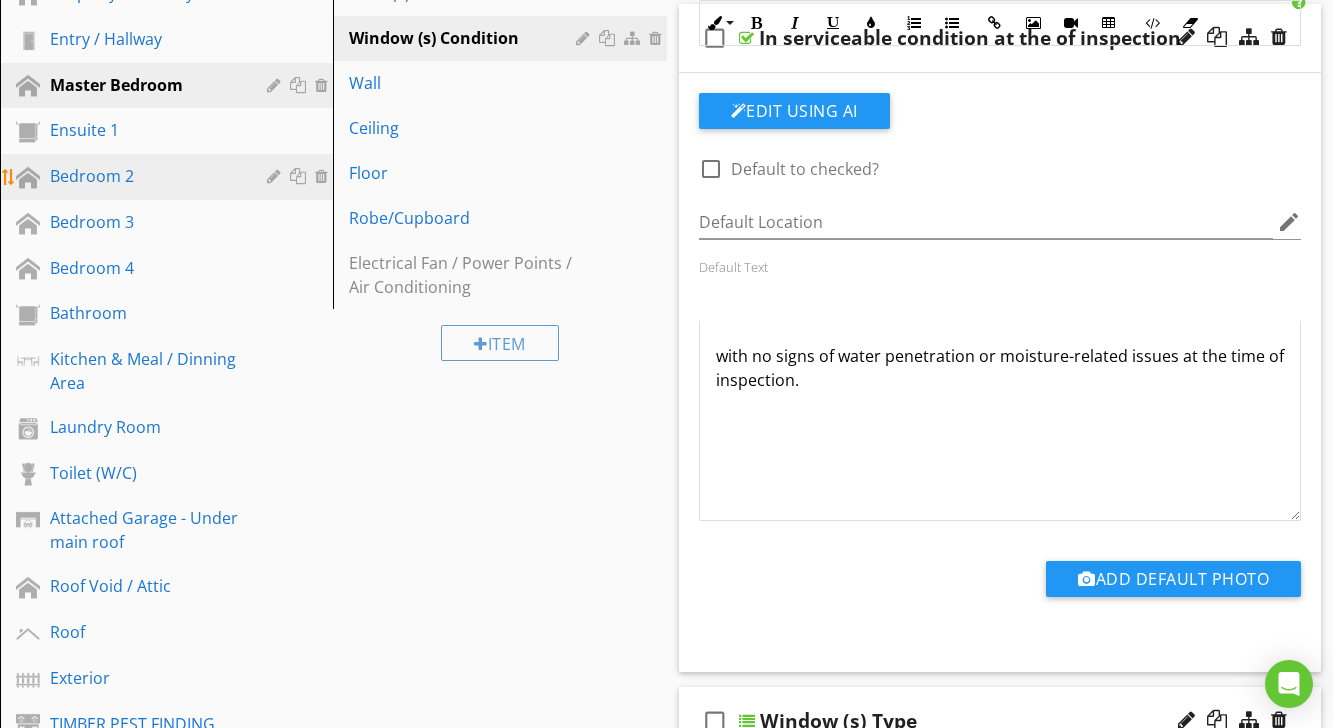 click on "Bedroom 2" at bounding box center (144, 176) 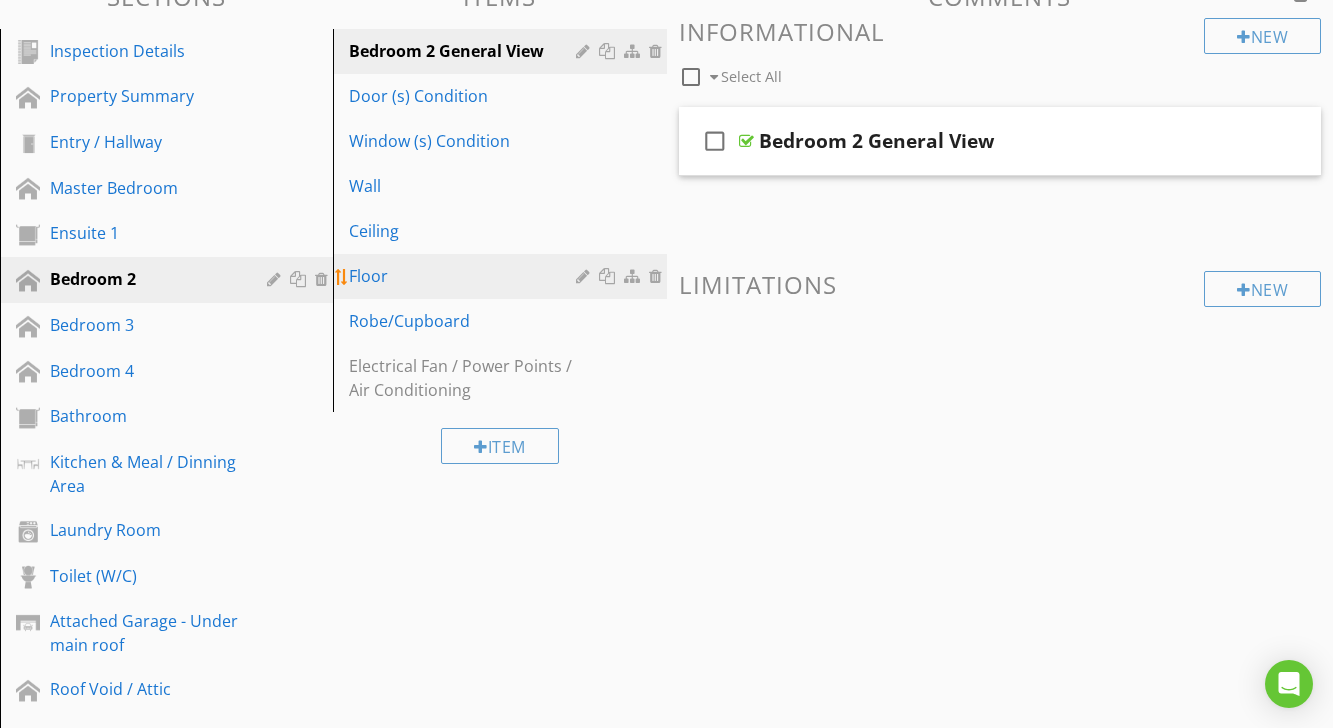 scroll, scrollTop: 271, scrollLeft: 0, axis: vertical 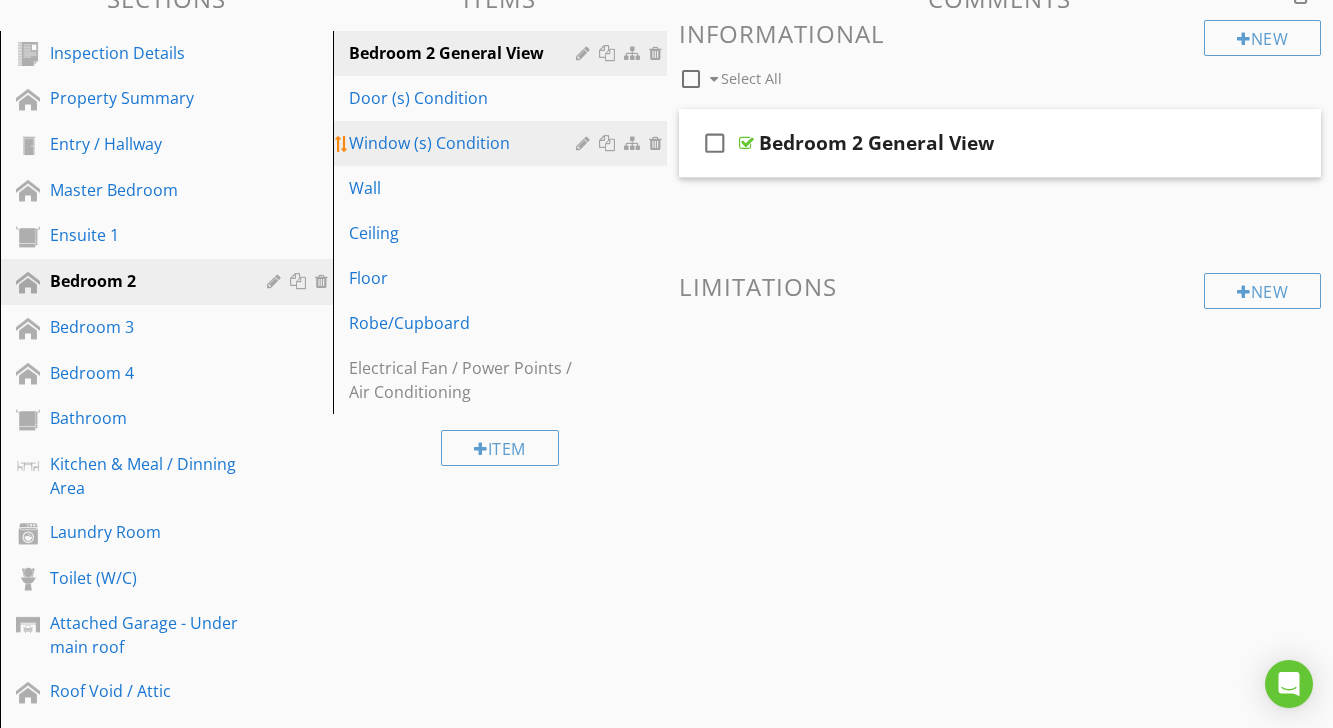 click at bounding box center (585, 143) 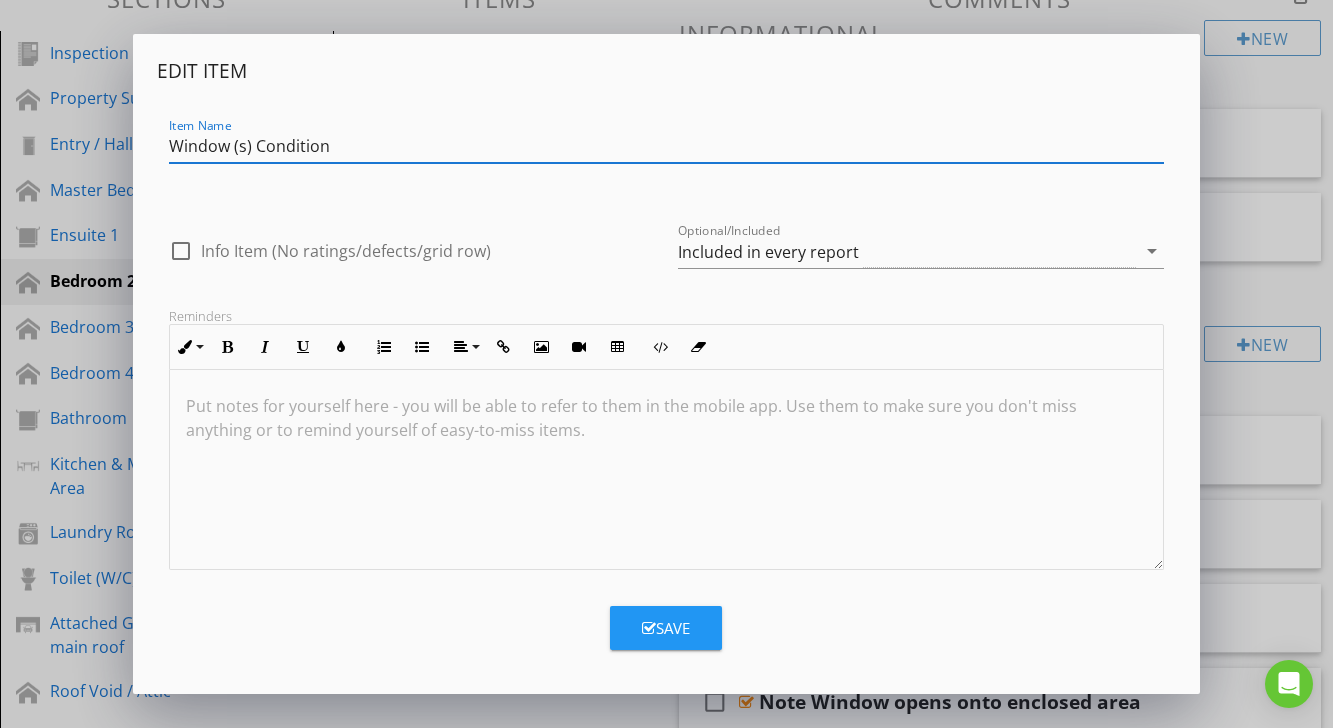 click on "Edit Item   Item Name Window (s) Condition     check_box_outline_blank Info Item (No ratings/defects/grid row)   Optional/Included Included in every report arrow_drop_down     Reminders   Inline Style XLarge Large Normal Small Light Small/Light Bold Italic Underline Colors Ordered List Unordered List Align Align Left Align Center Align Right Align Justify Insert Link Insert Image Insert Video Insert Table Code View Clear Formatting Put notes for yourself here - you will be able to refer to them in the mobile app. Use them to make sure you don't miss anything or to remind yourself of easy-to-miss items.
Save" at bounding box center (666, 364) 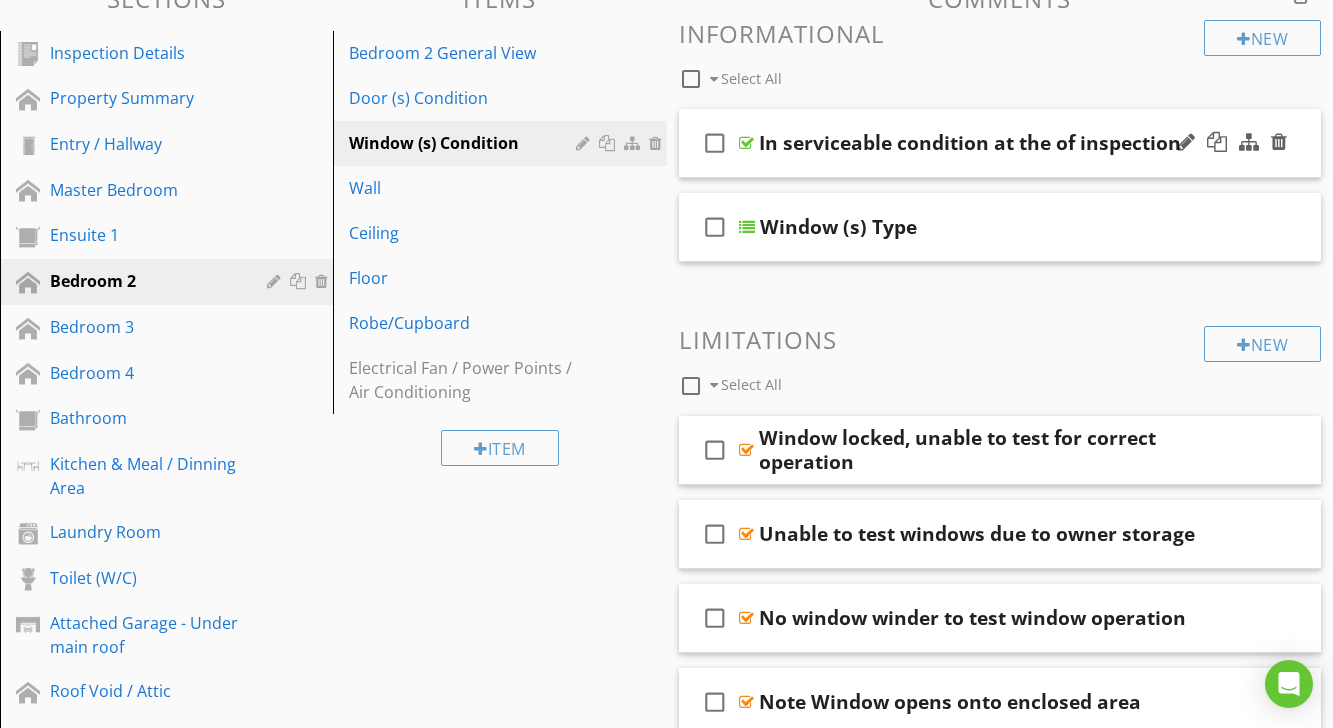 click at bounding box center (746, 143) 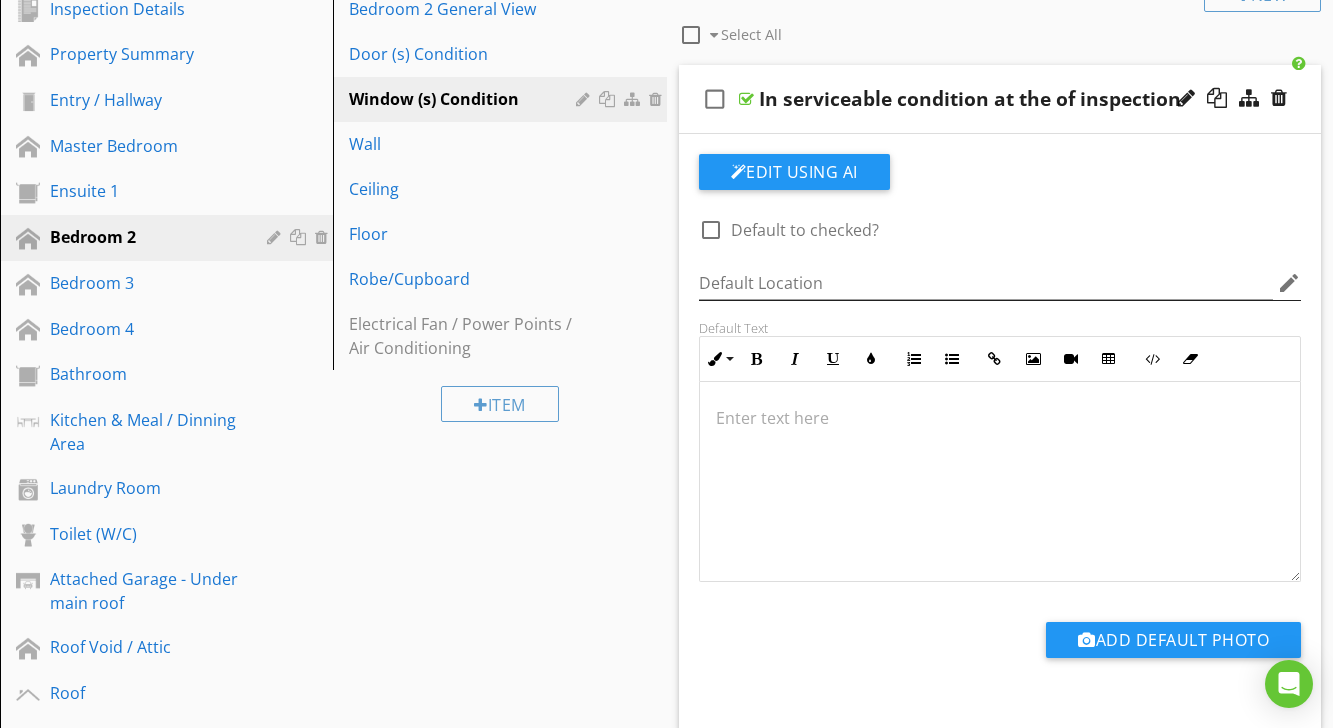 scroll, scrollTop: 347, scrollLeft: 0, axis: vertical 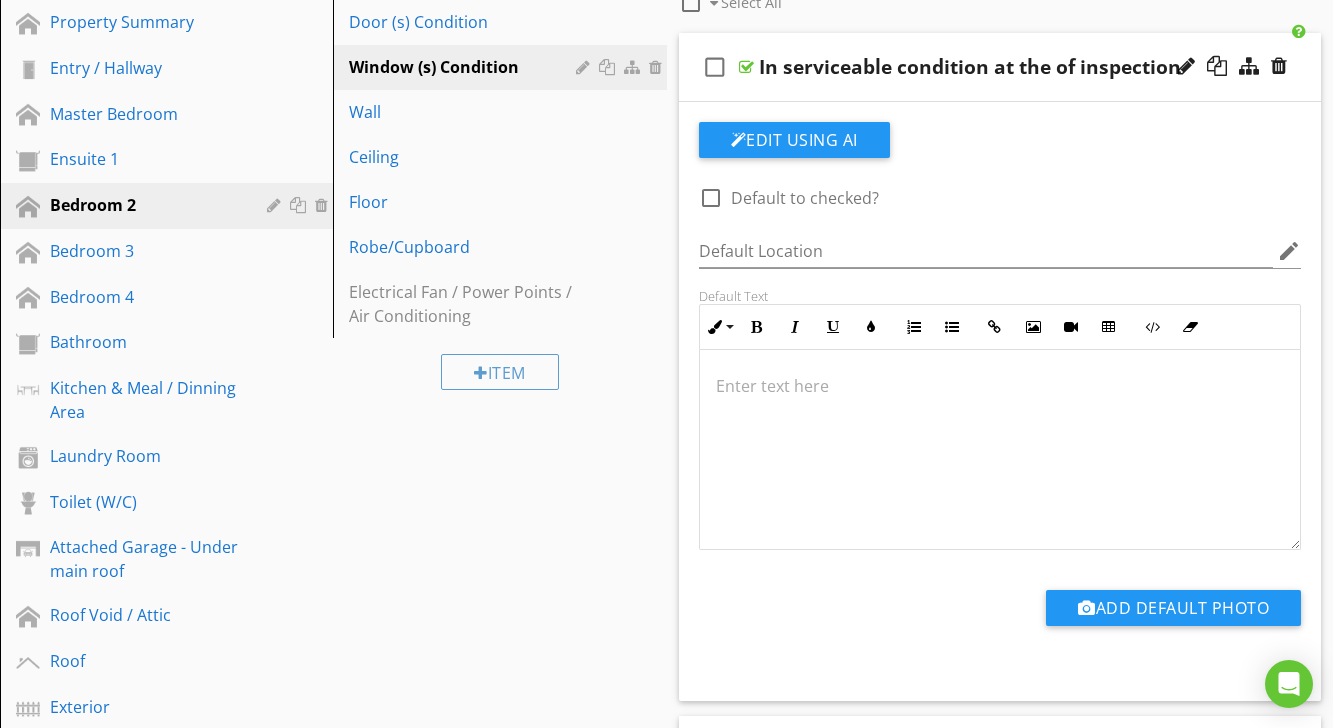 click at bounding box center (1000, 386) 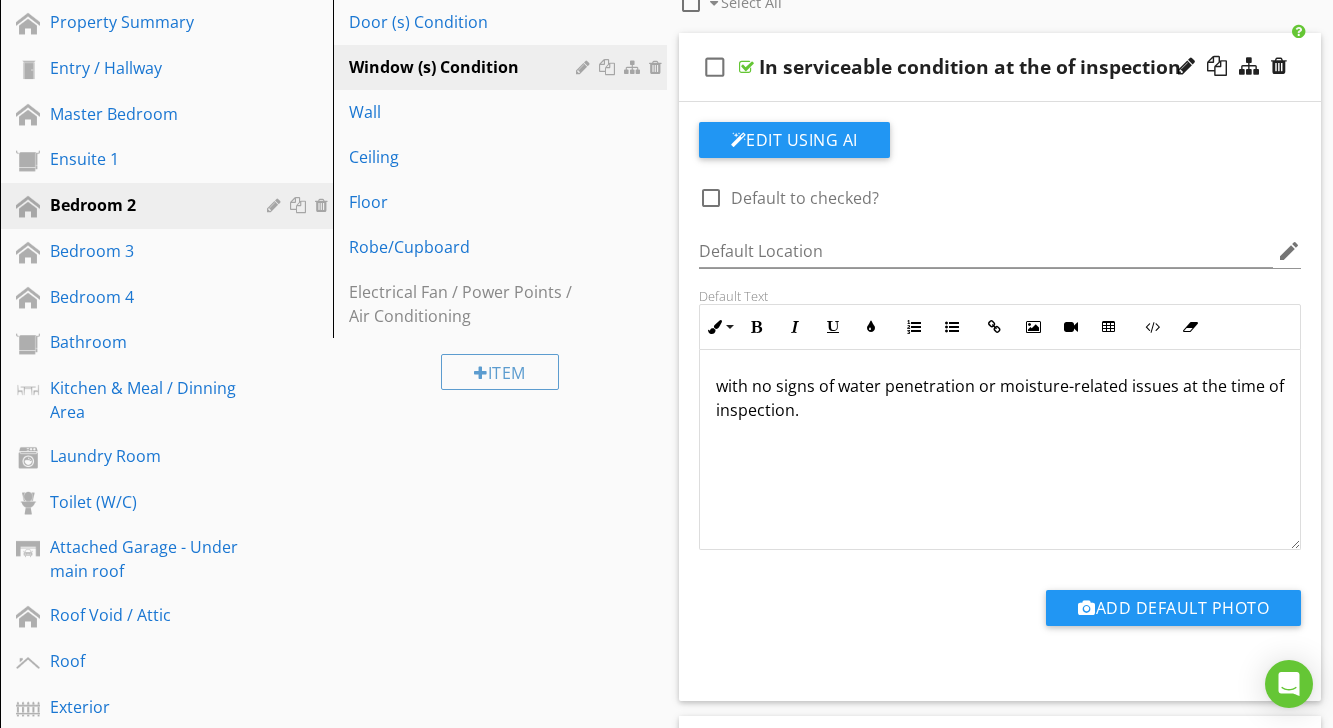 scroll, scrollTop: 1, scrollLeft: 0, axis: vertical 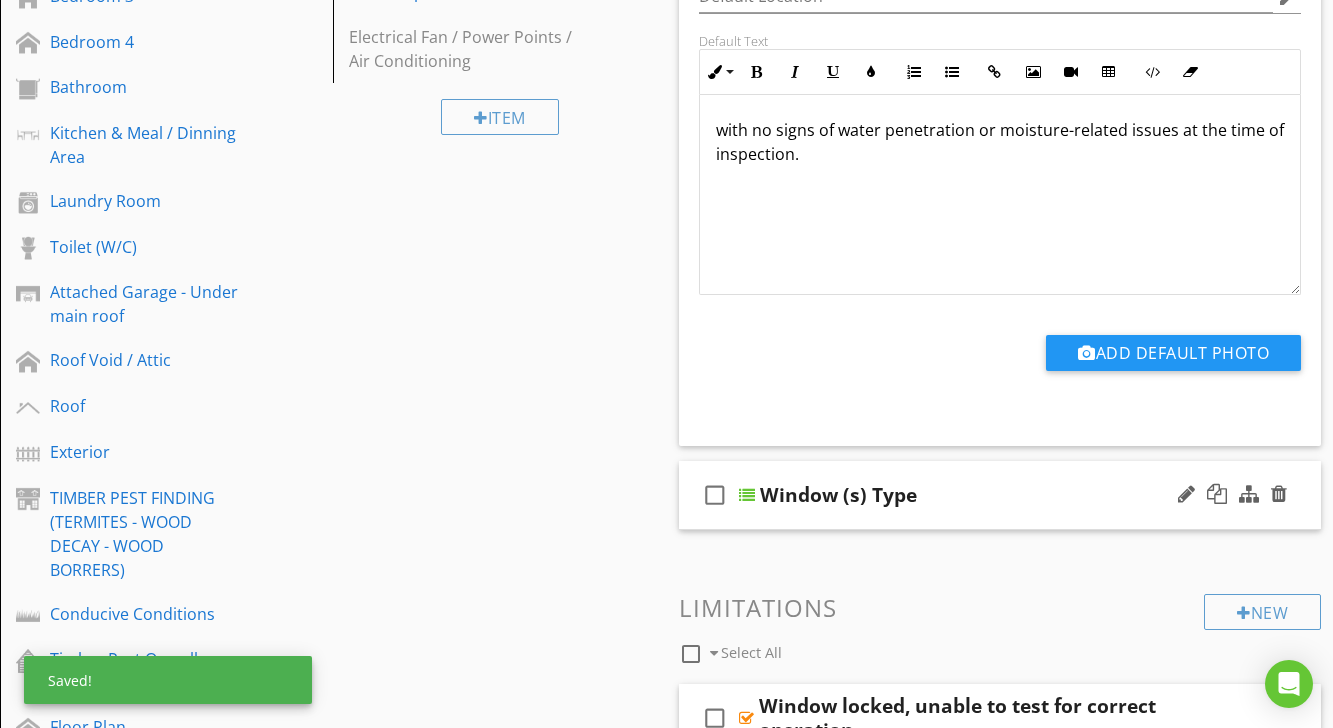 click at bounding box center (747, 495) 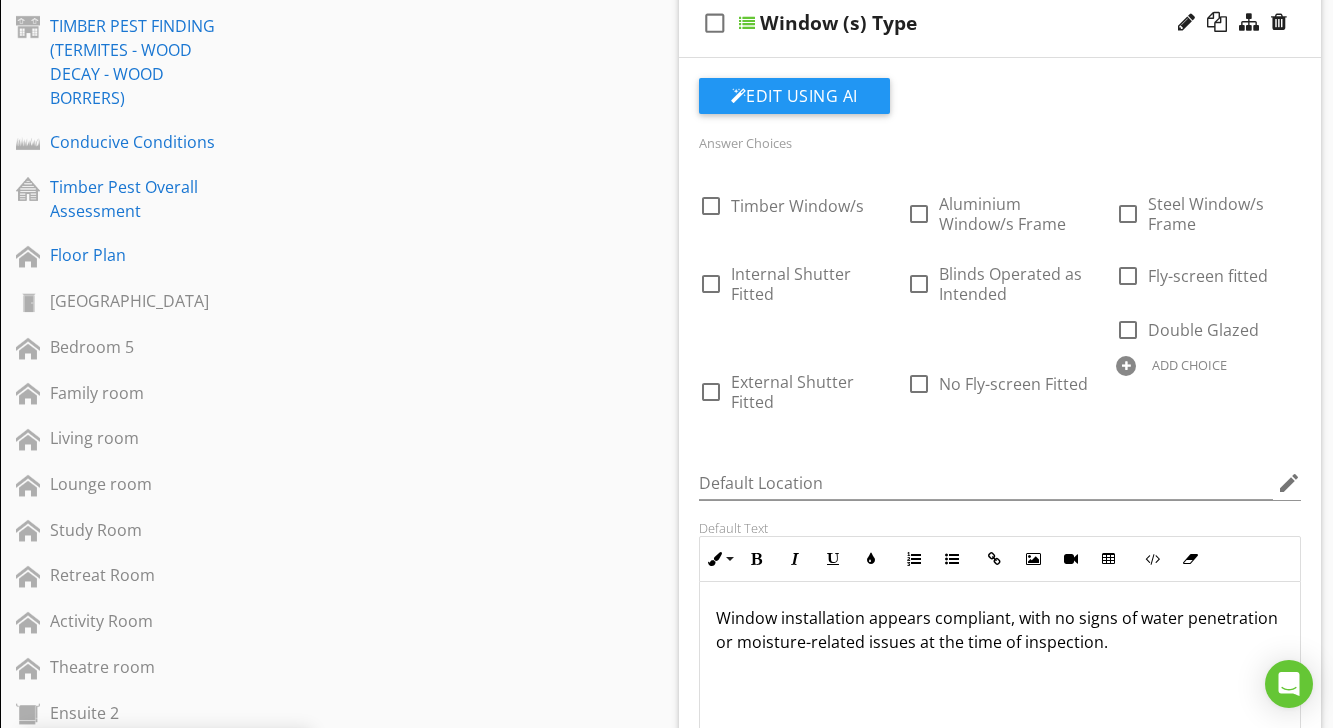 scroll, scrollTop: 1259, scrollLeft: 0, axis: vertical 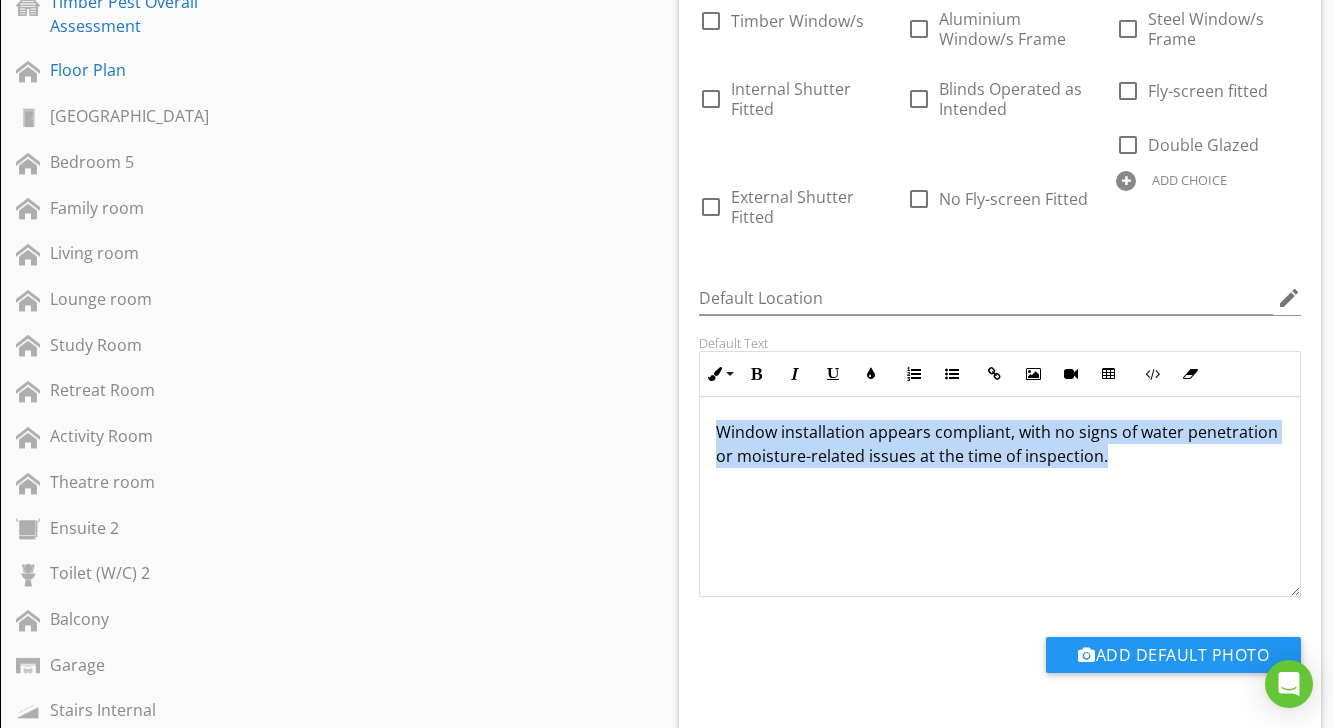 drag, startPoint x: 714, startPoint y: 409, endPoint x: 1057, endPoint y: 472, distance: 348.73773 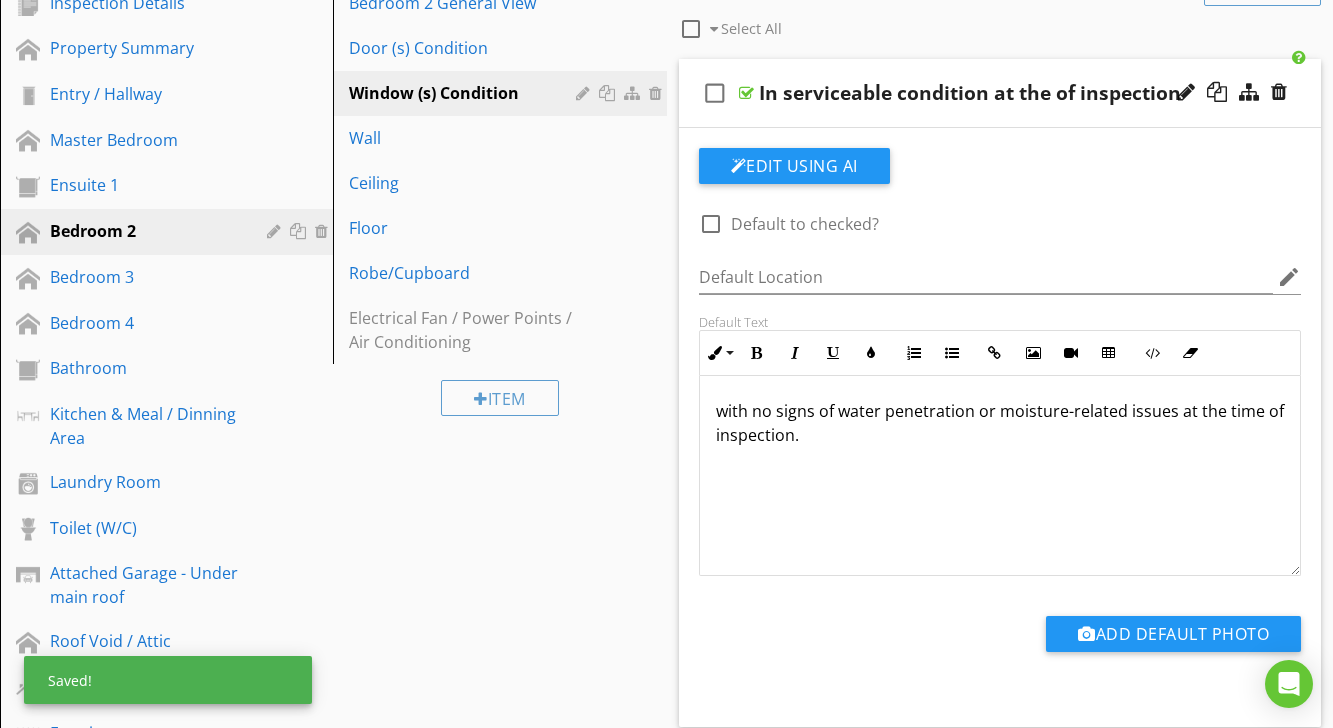 scroll, scrollTop: 319, scrollLeft: 0, axis: vertical 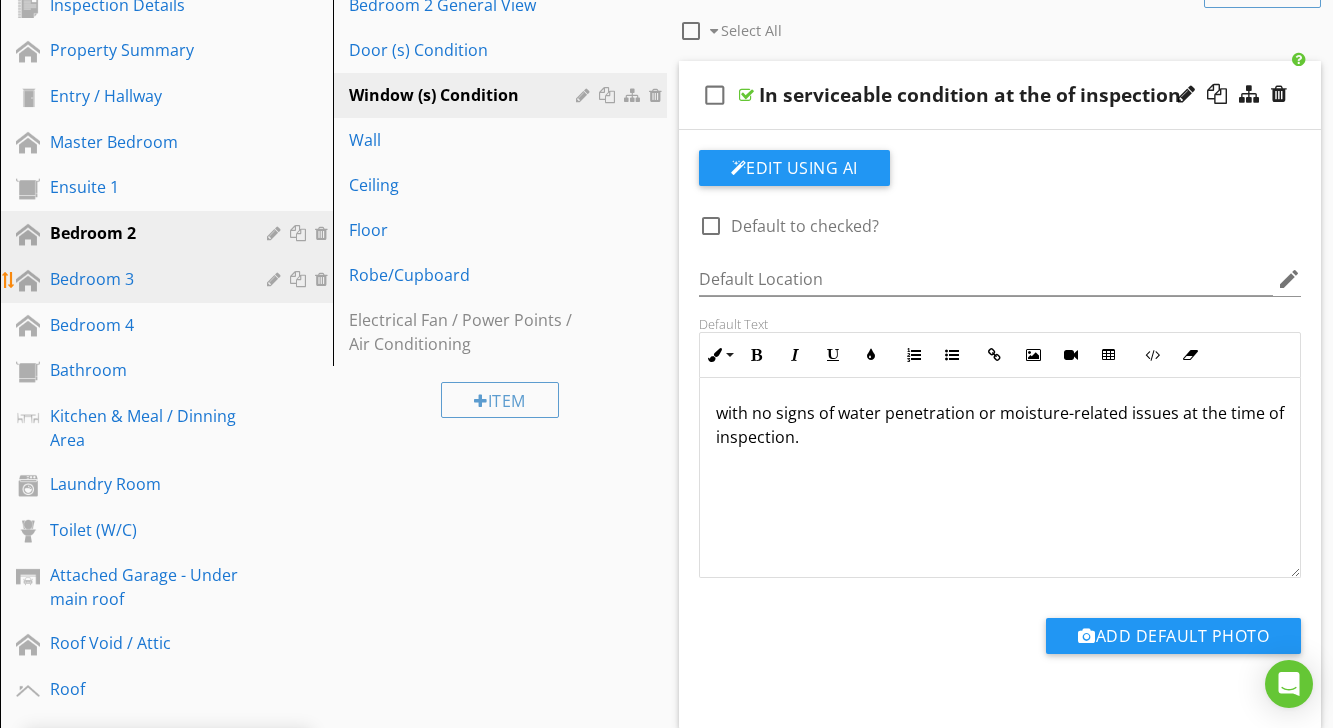 click on "Bedroom 3" at bounding box center [144, 279] 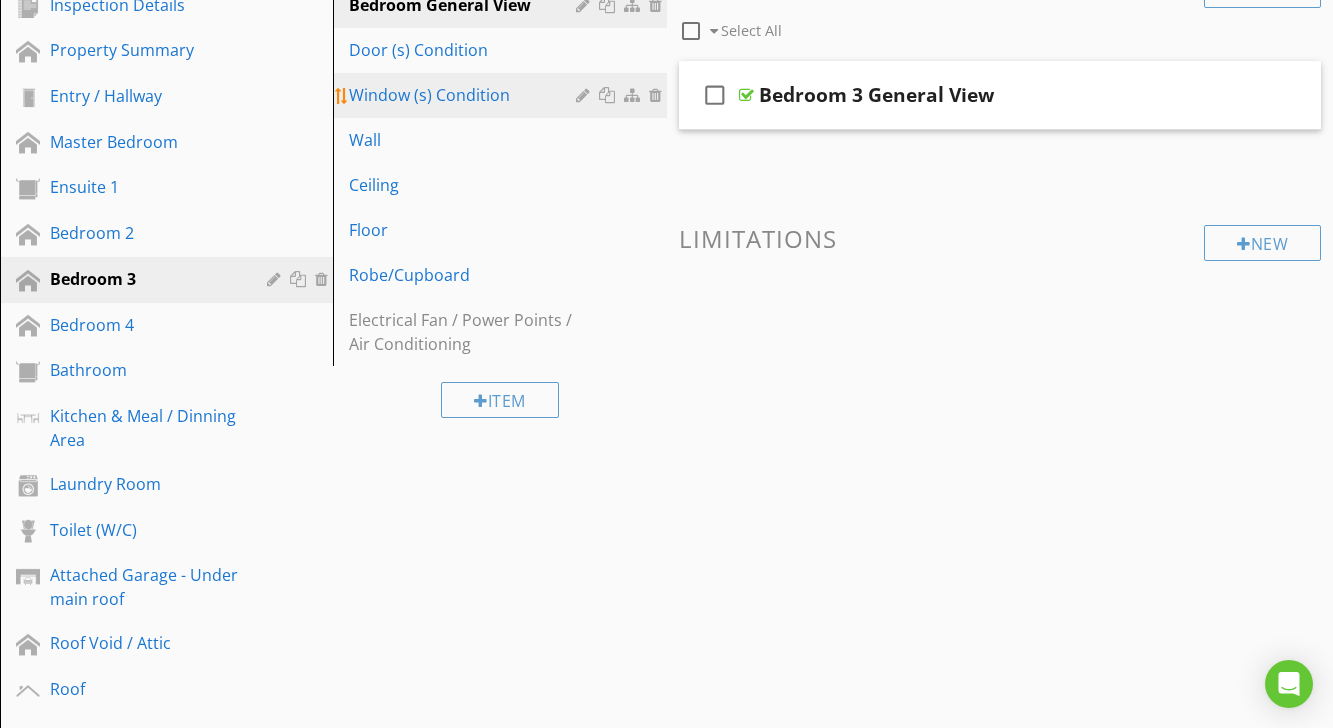 click on "Window (s) Condition" at bounding box center (465, 95) 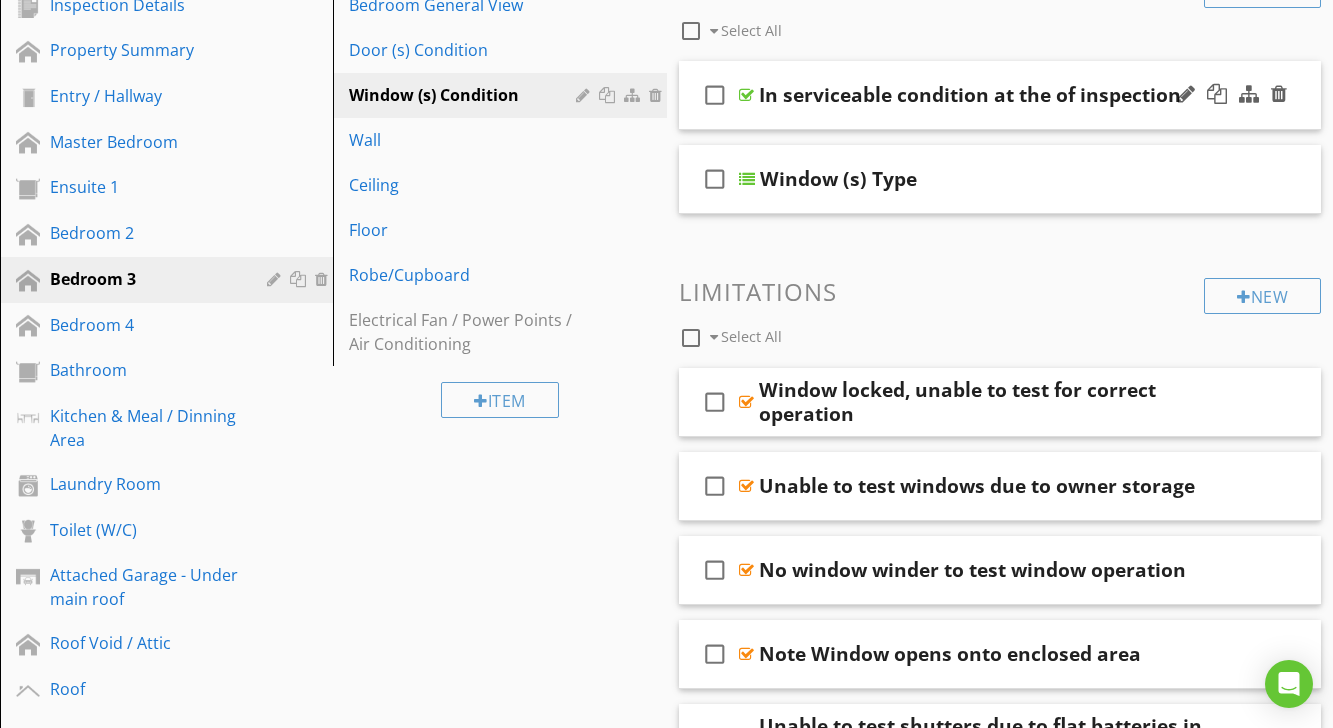 click at bounding box center (746, 95) 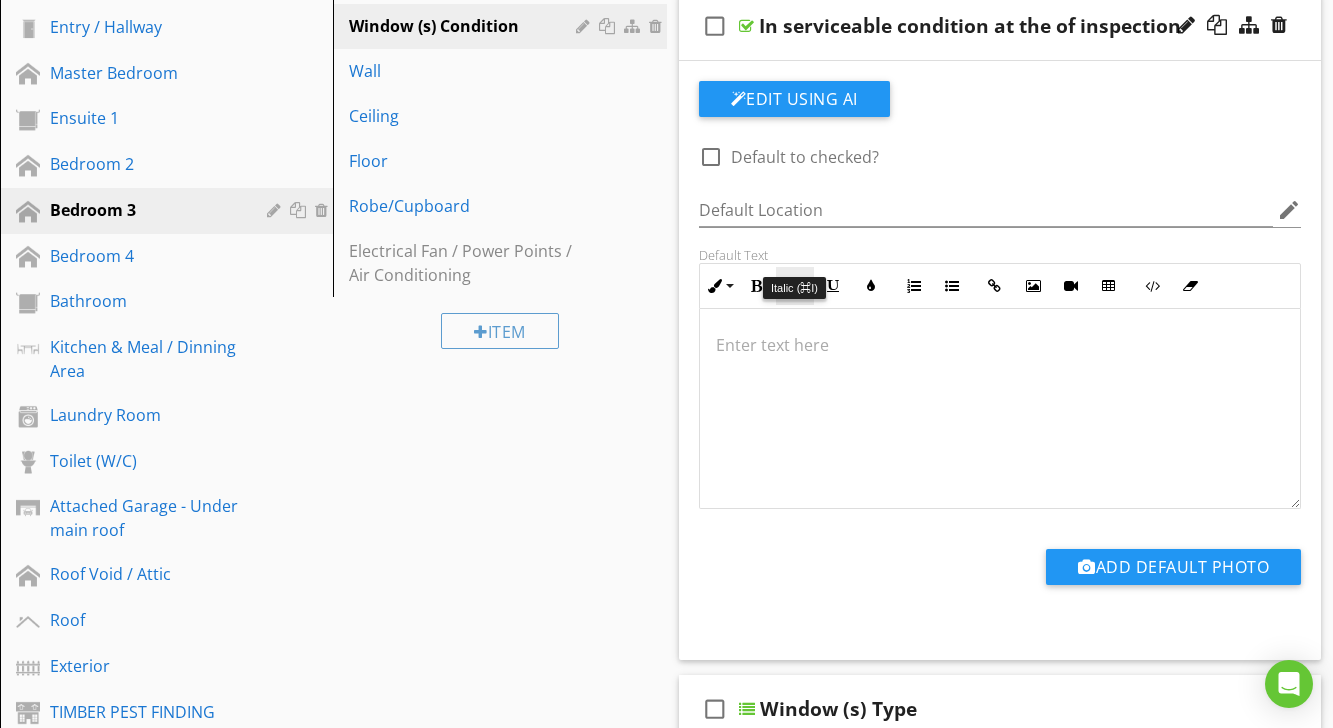 scroll, scrollTop: 389, scrollLeft: 0, axis: vertical 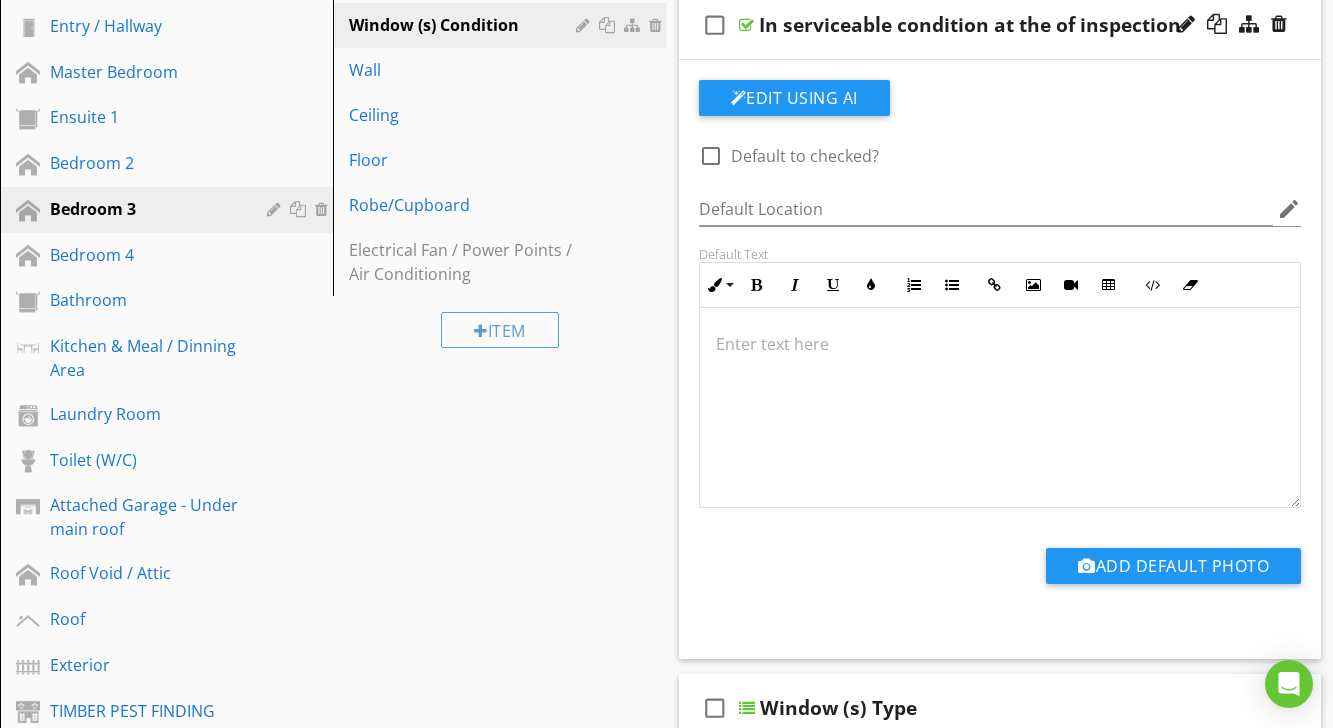 click at bounding box center [1000, 408] 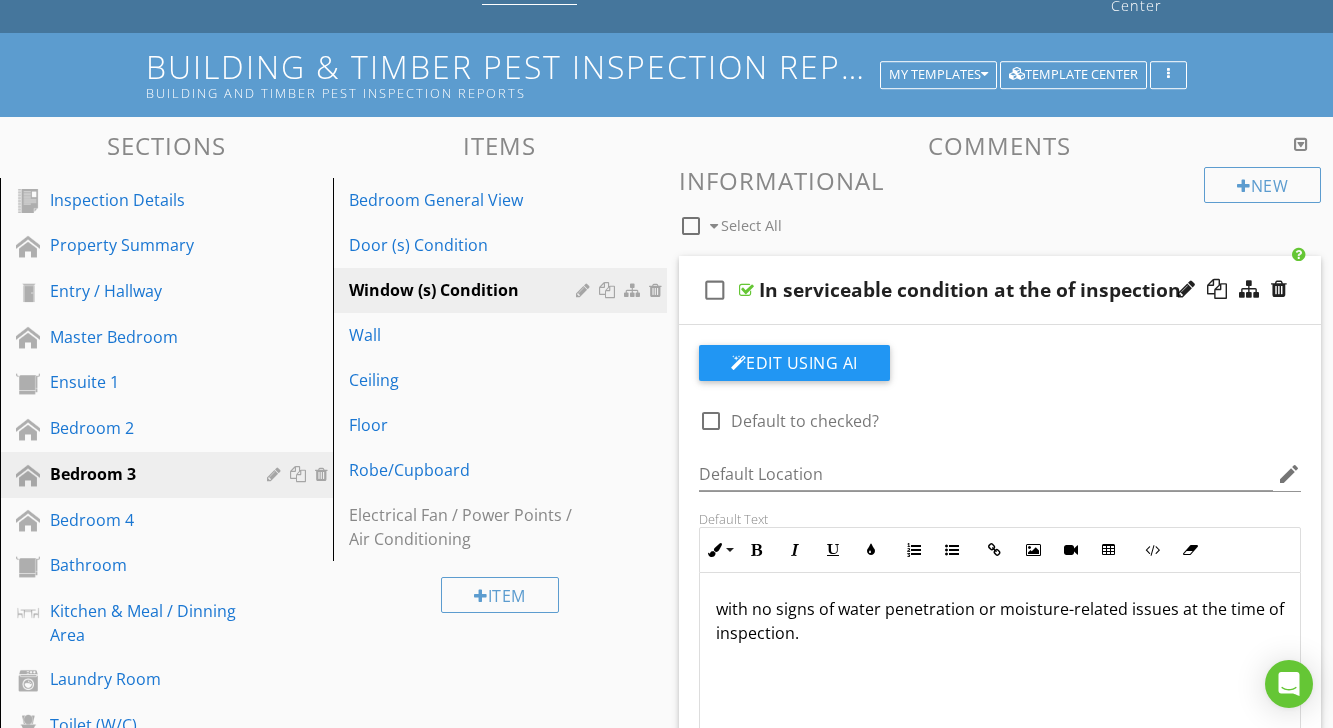 scroll, scrollTop: 118, scrollLeft: 0, axis: vertical 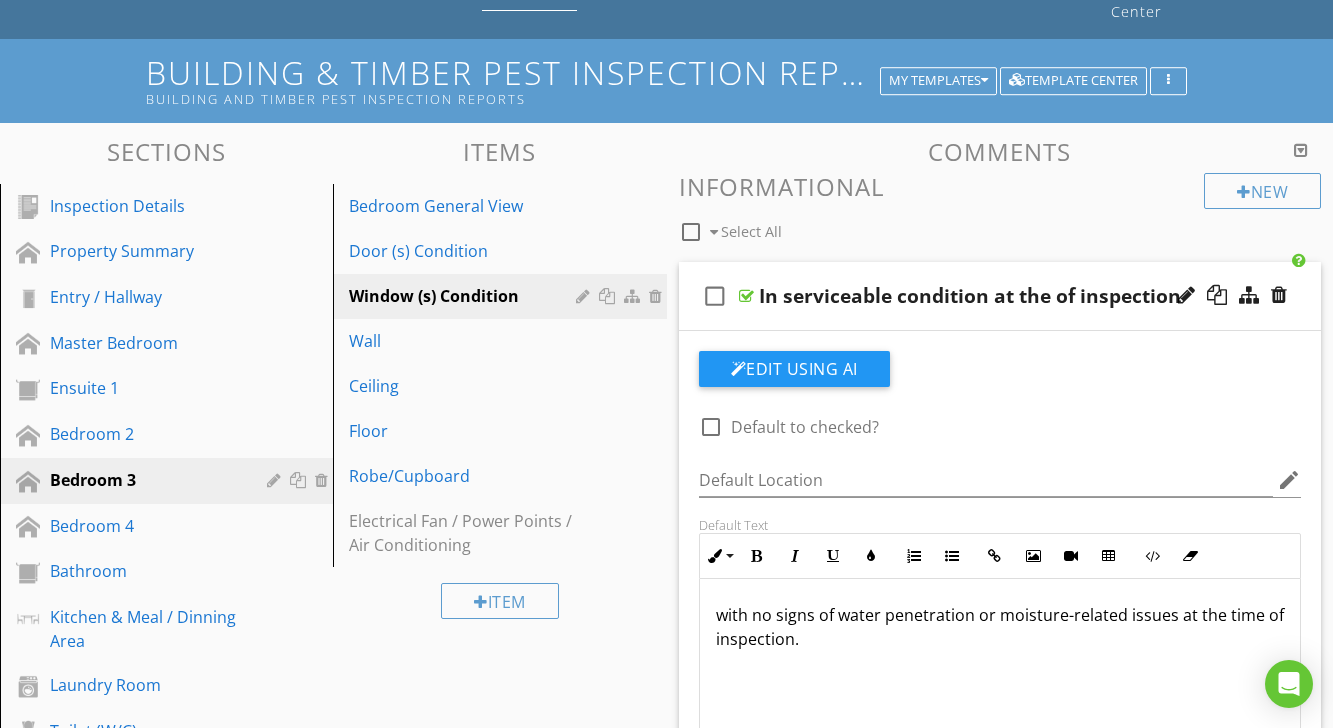 click at bounding box center (746, 296) 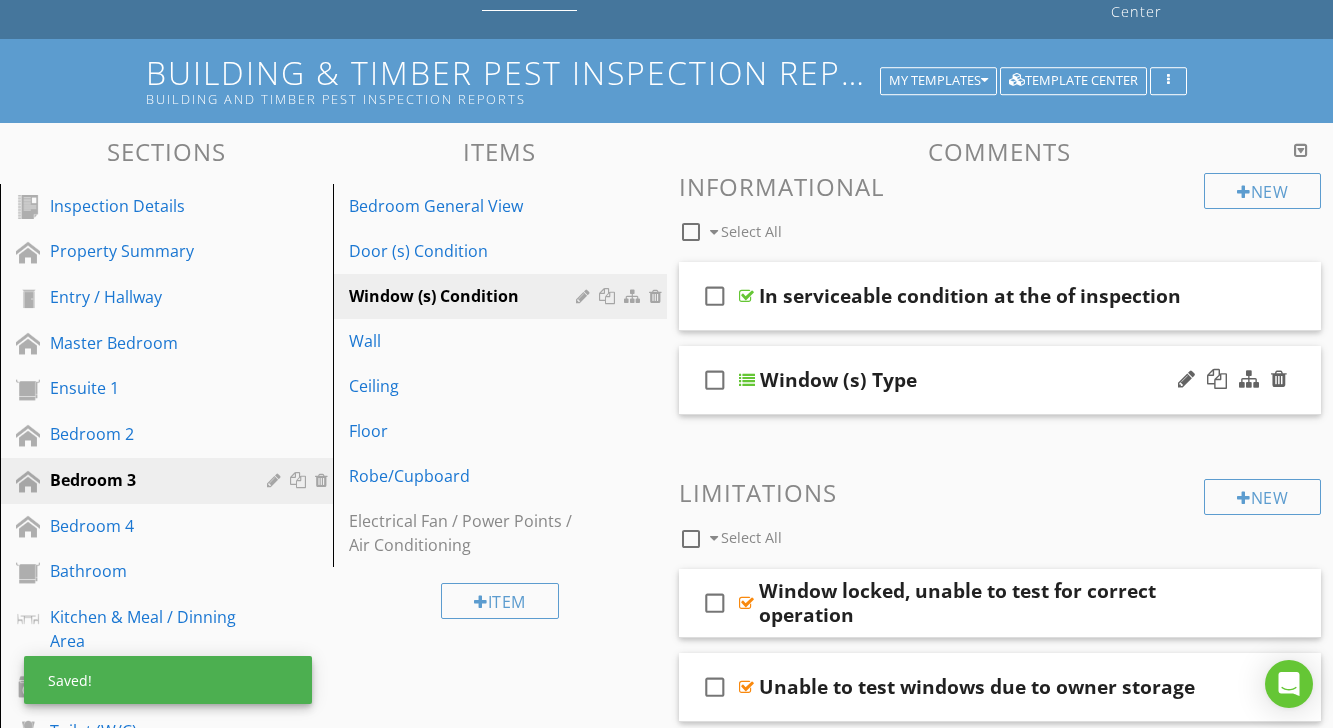 click at bounding box center [747, 380] 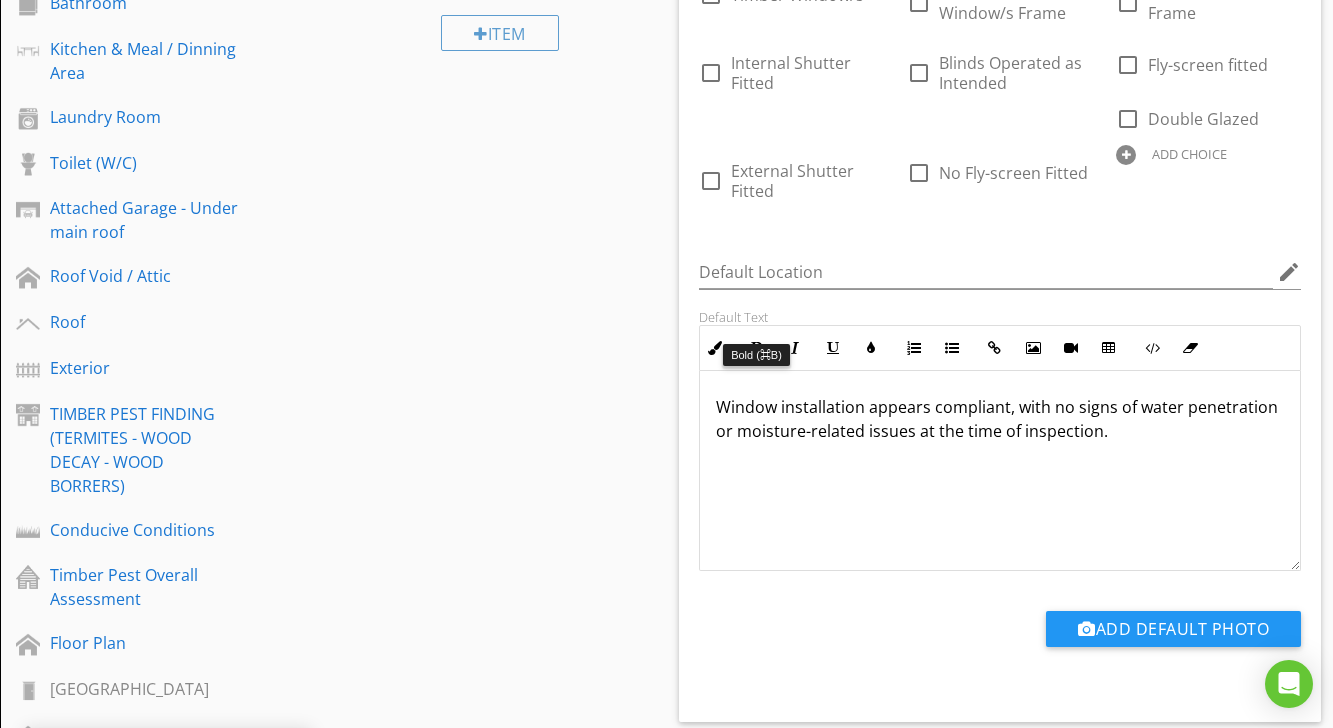 scroll, scrollTop: 689, scrollLeft: 0, axis: vertical 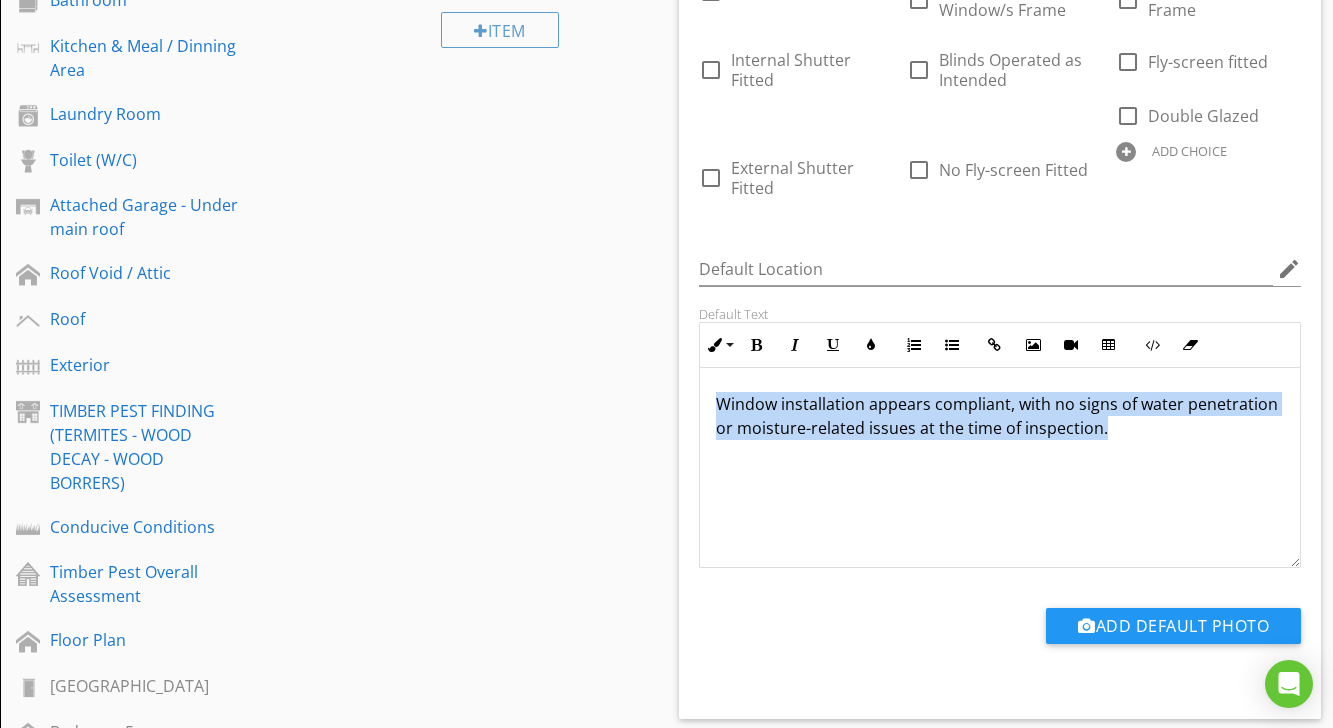 drag, startPoint x: 718, startPoint y: 379, endPoint x: 1096, endPoint y: 431, distance: 381.55997 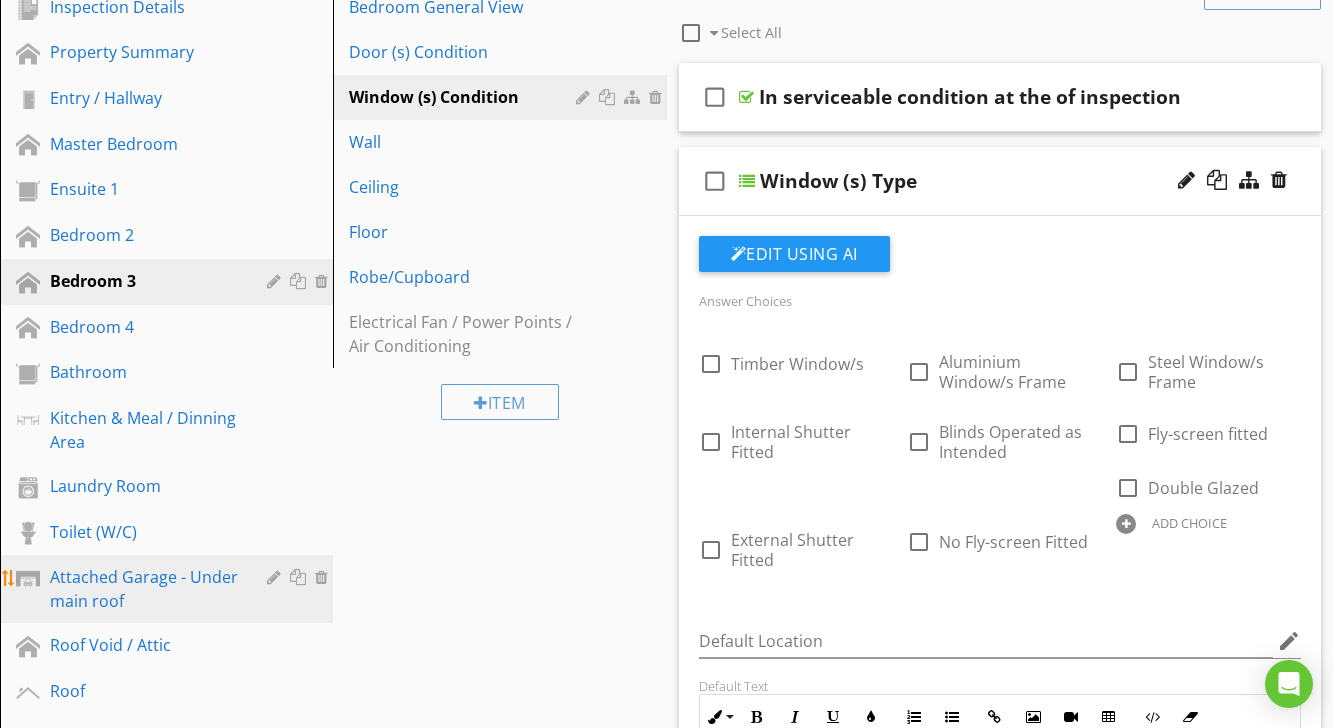 scroll, scrollTop: 316, scrollLeft: 0, axis: vertical 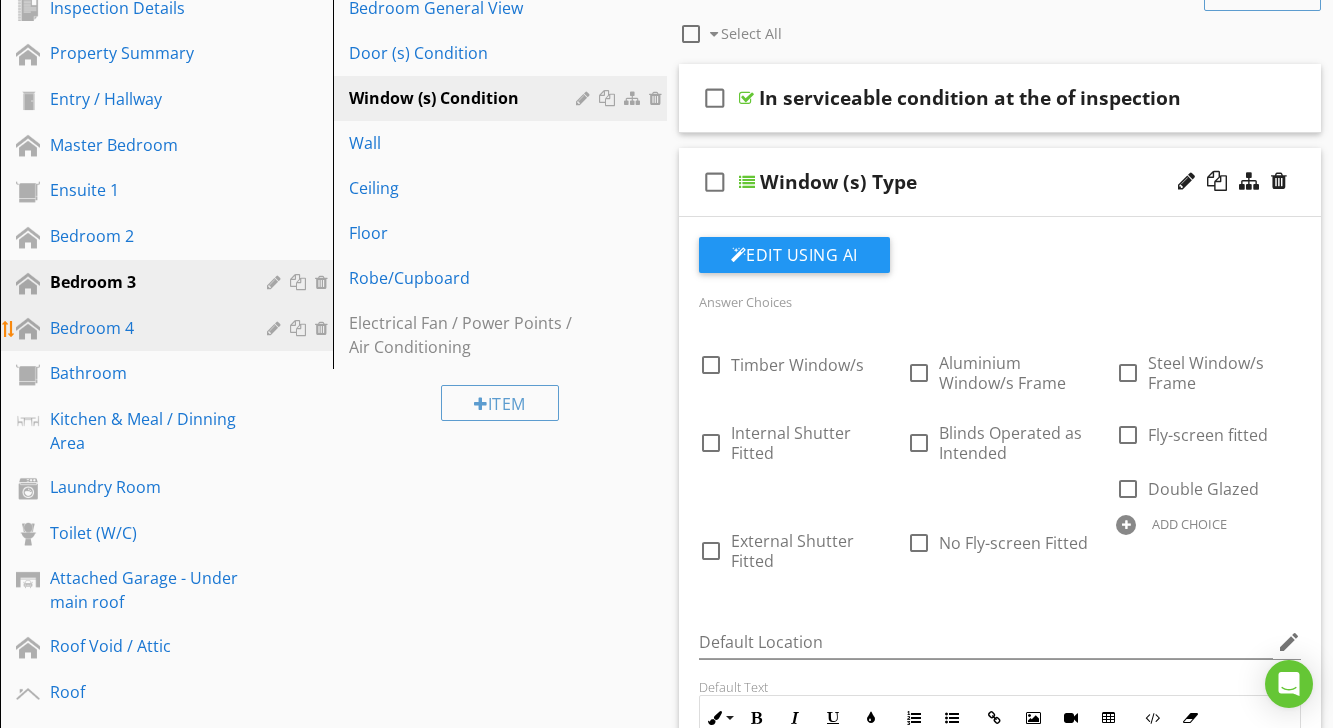 click on "Bedroom 4" at bounding box center [144, 328] 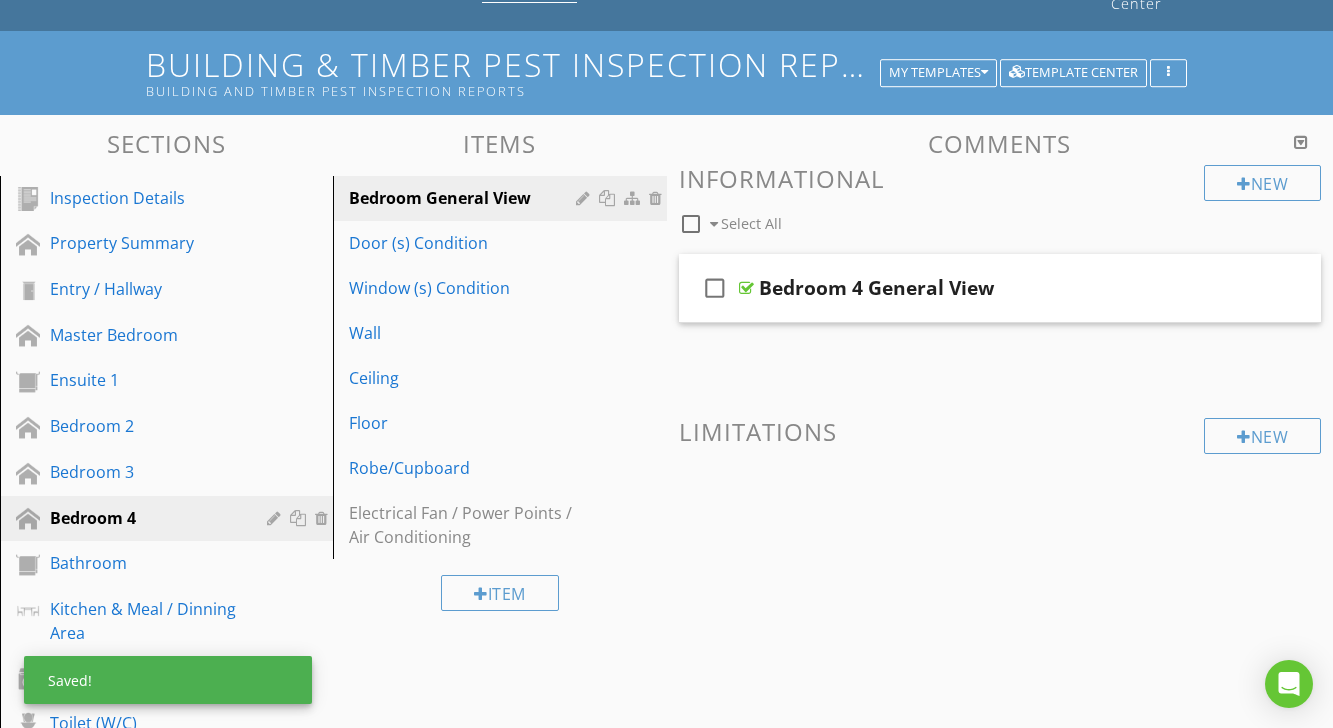scroll, scrollTop: 120, scrollLeft: 0, axis: vertical 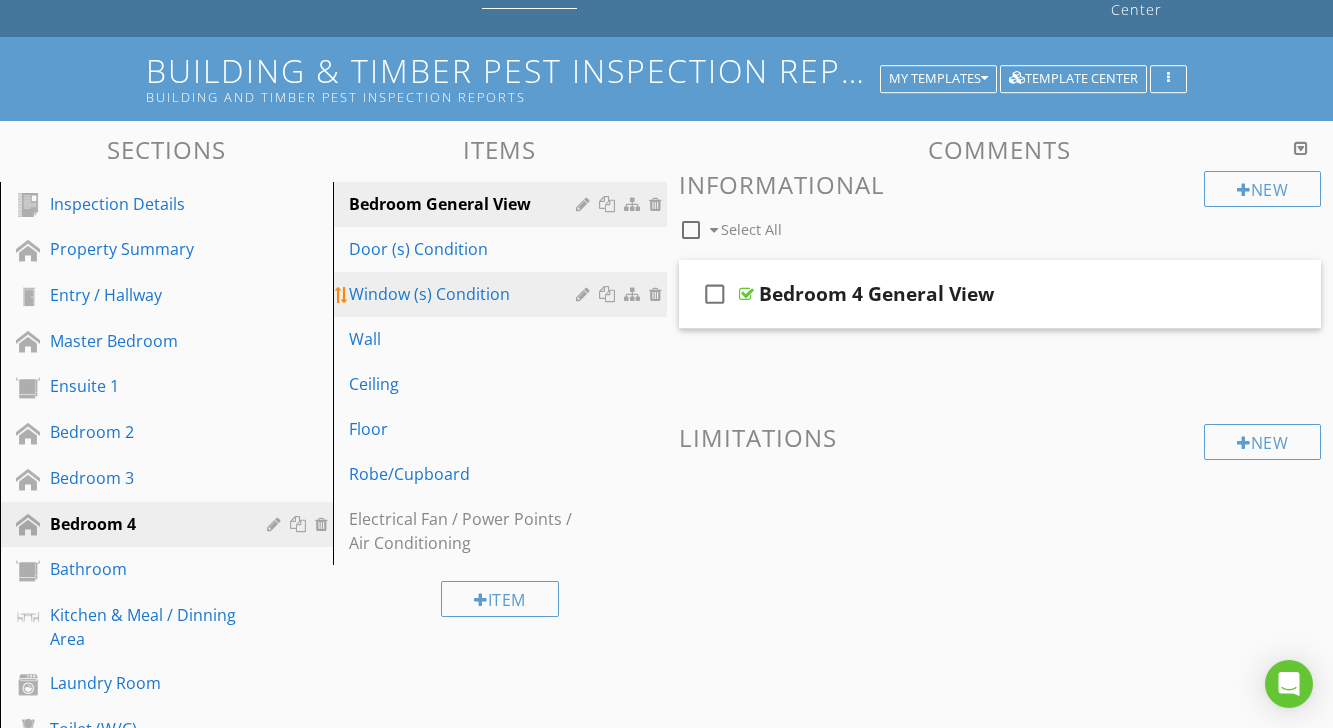 click on "Window (s) Condition" at bounding box center [465, 294] 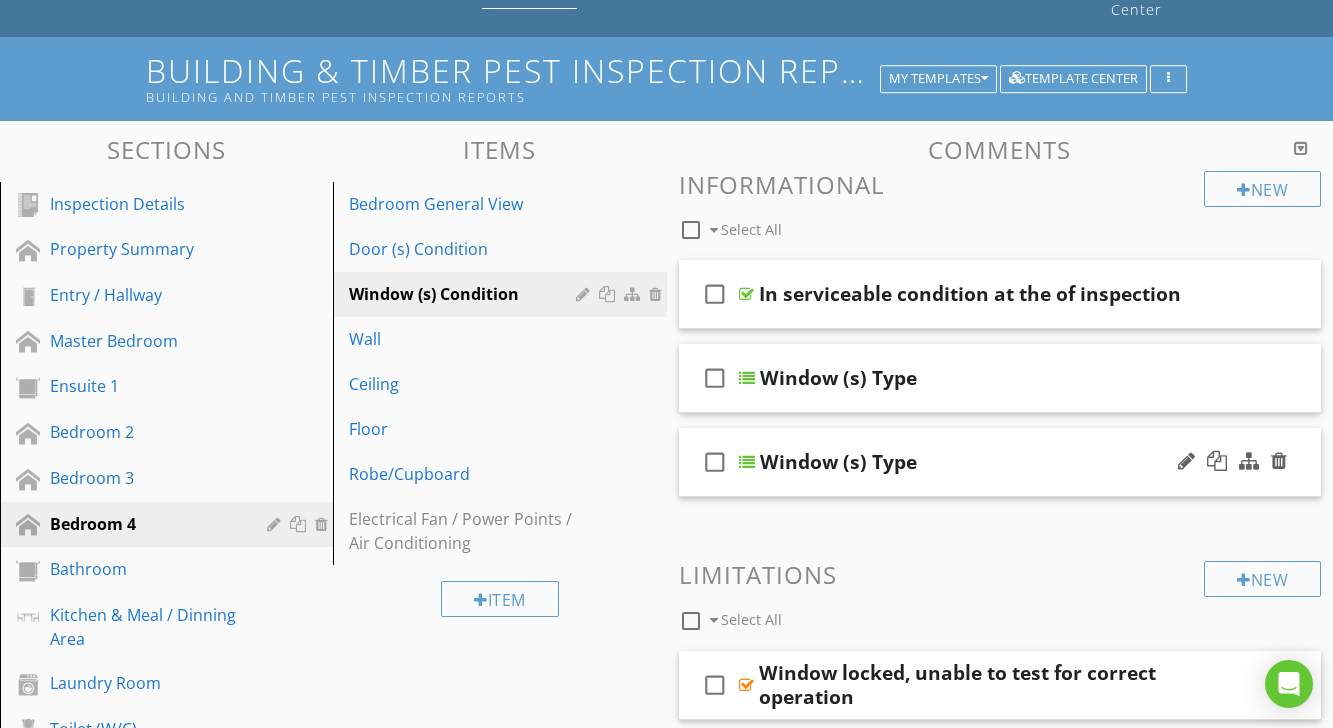 click at bounding box center (747, 462) 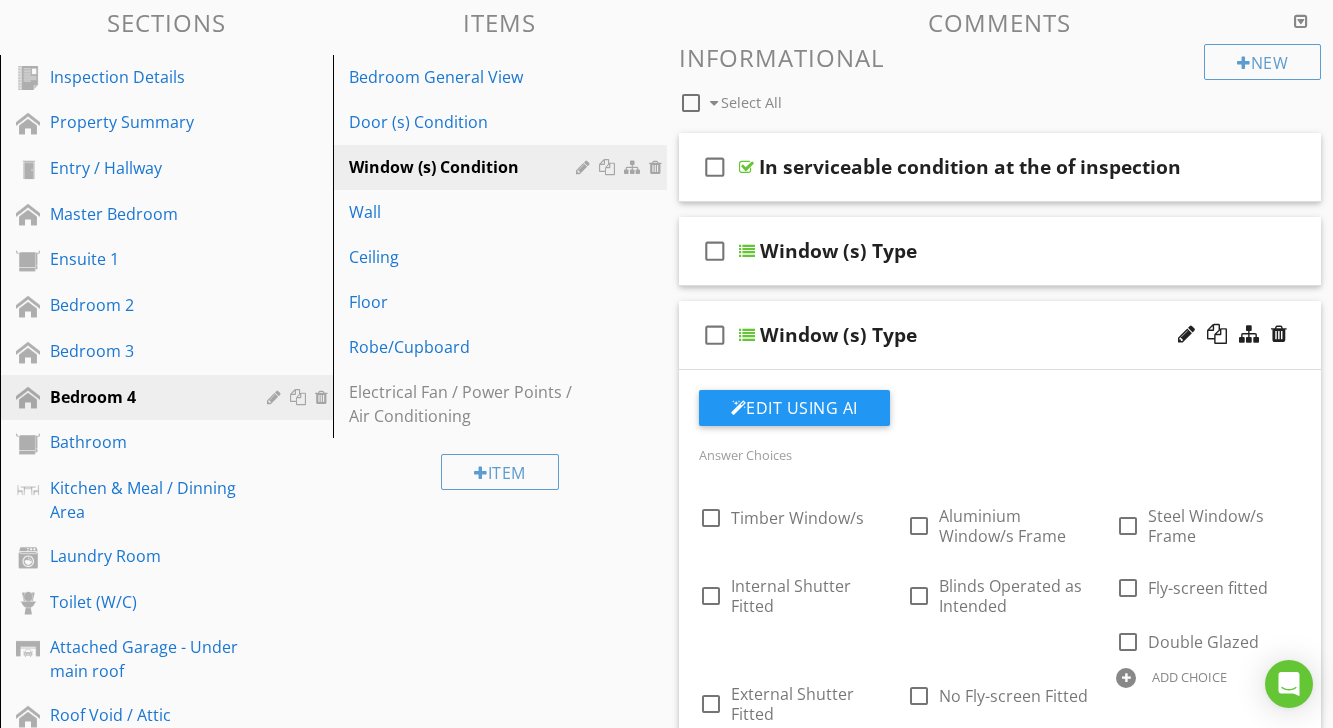 scroll, scrollTop: 272, scrollLeft: 0, axis: vertical 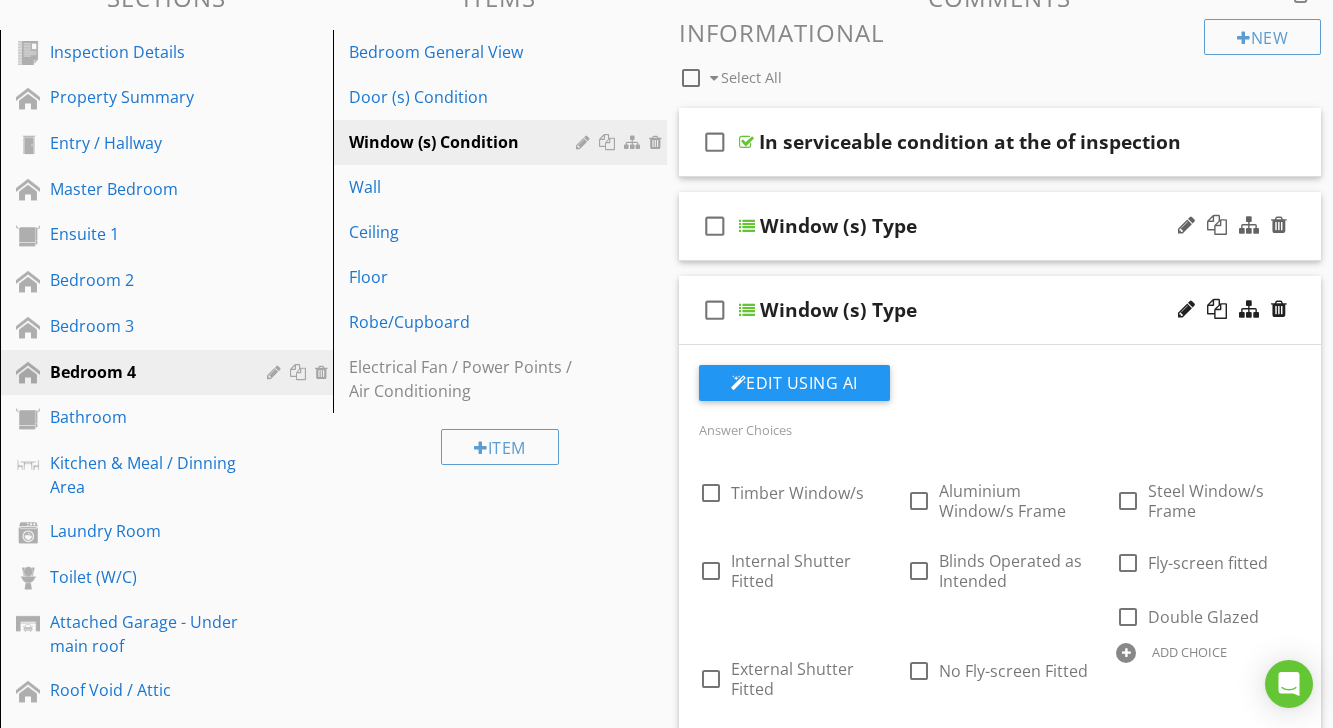 click at bounding box center [747, 226] 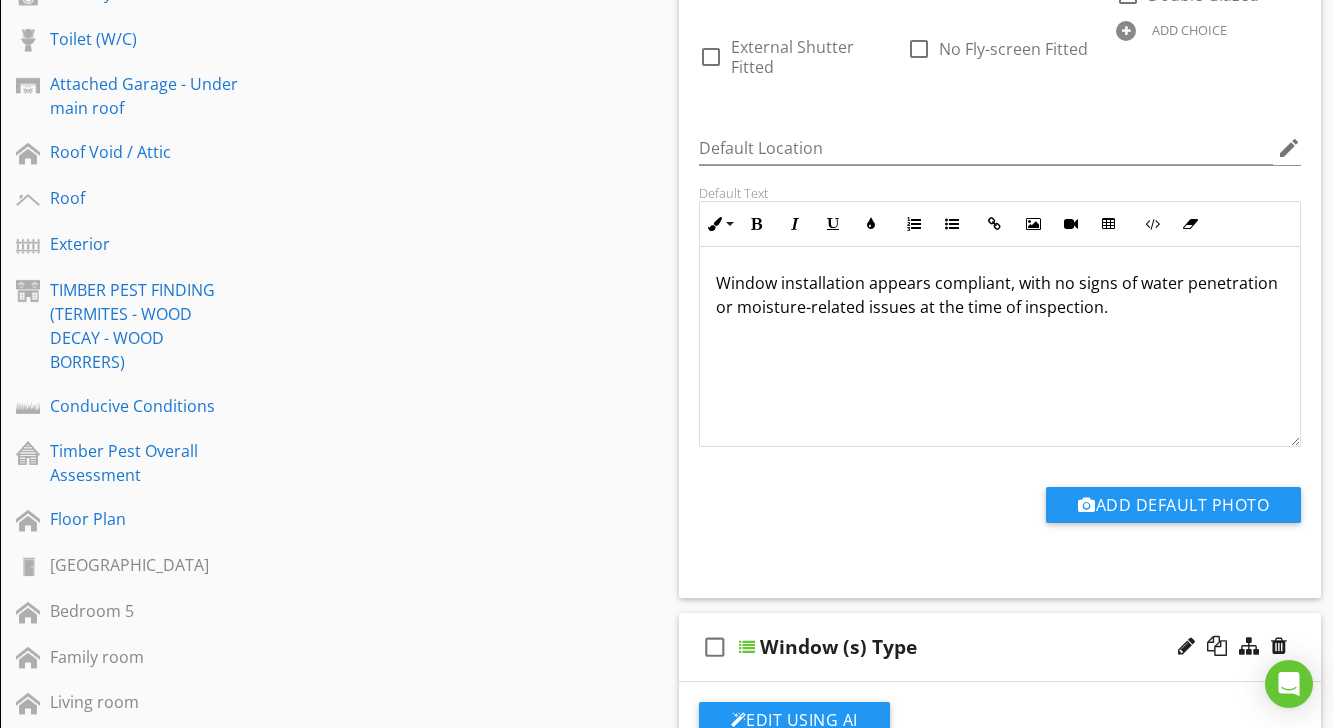 scroll, scrollTop: 845, scrollLeft: 0, axis: vertical 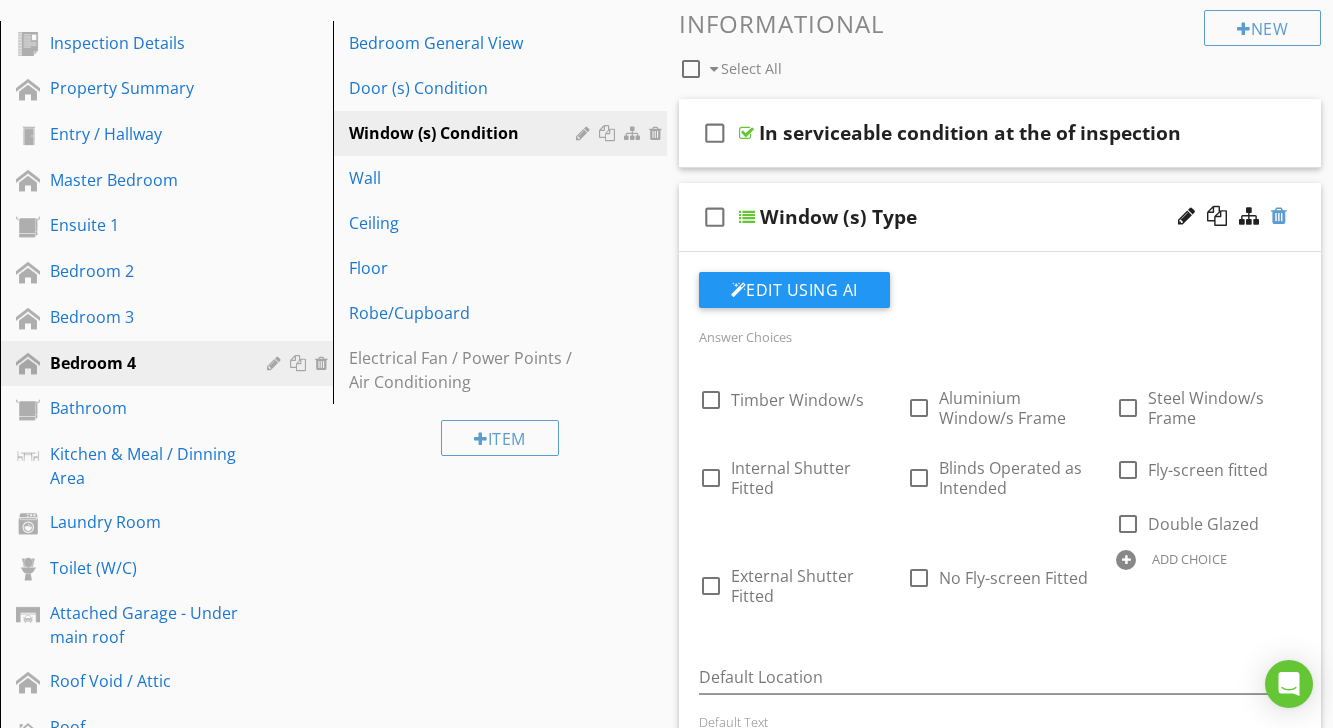 click at bounding box center [1279, 216] 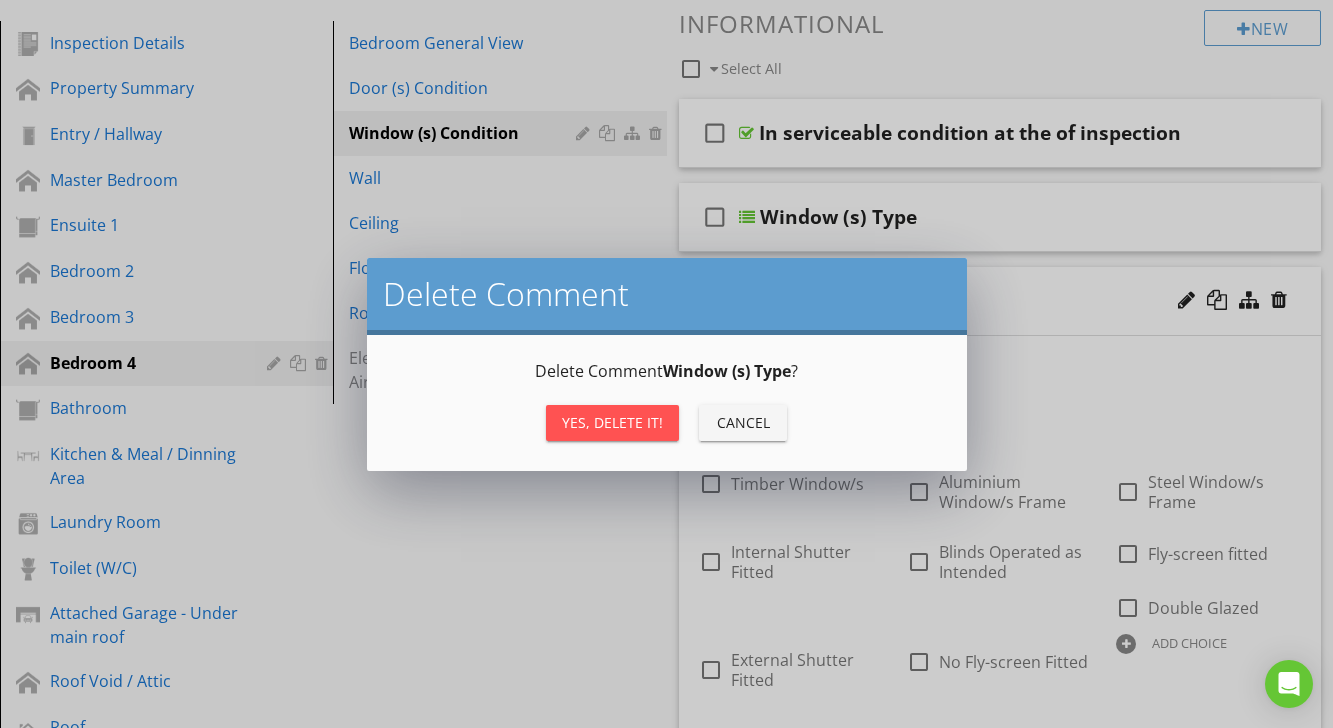 click on "Yes, Delete it!" at bounding box center (612, 422) 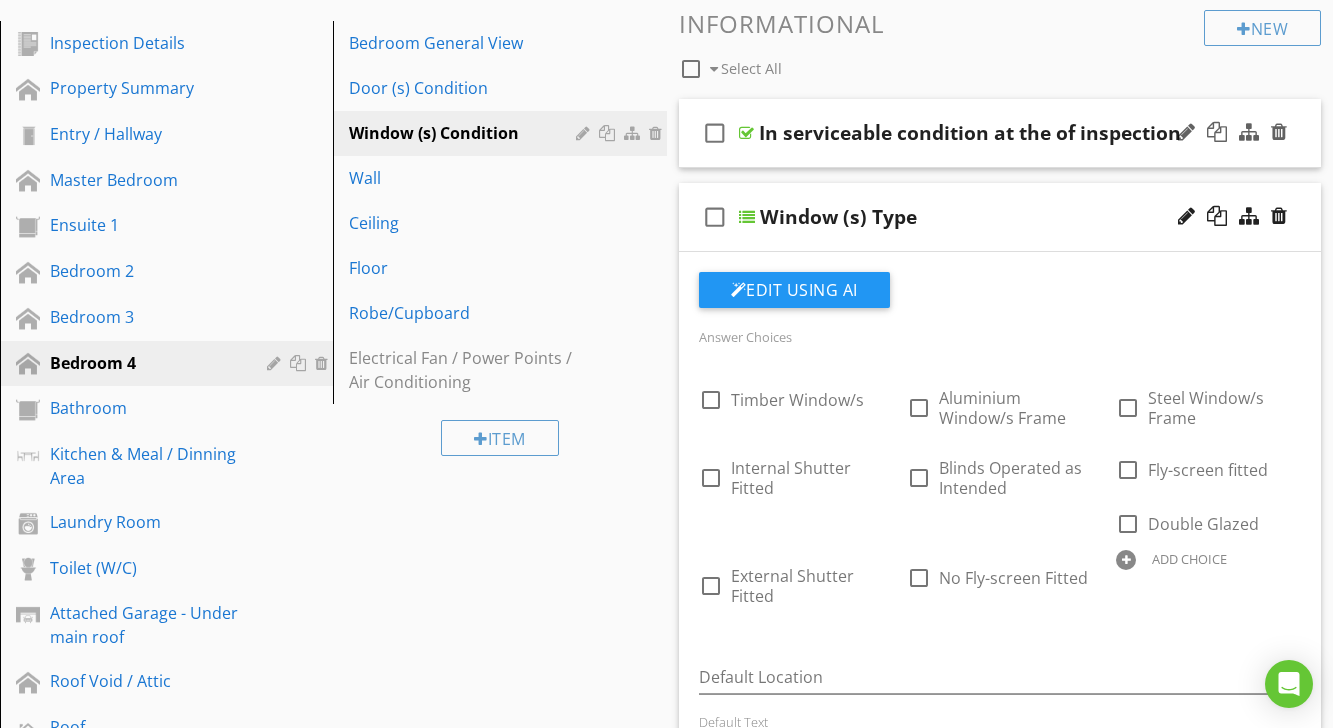 click at bounding box center [746, 133] 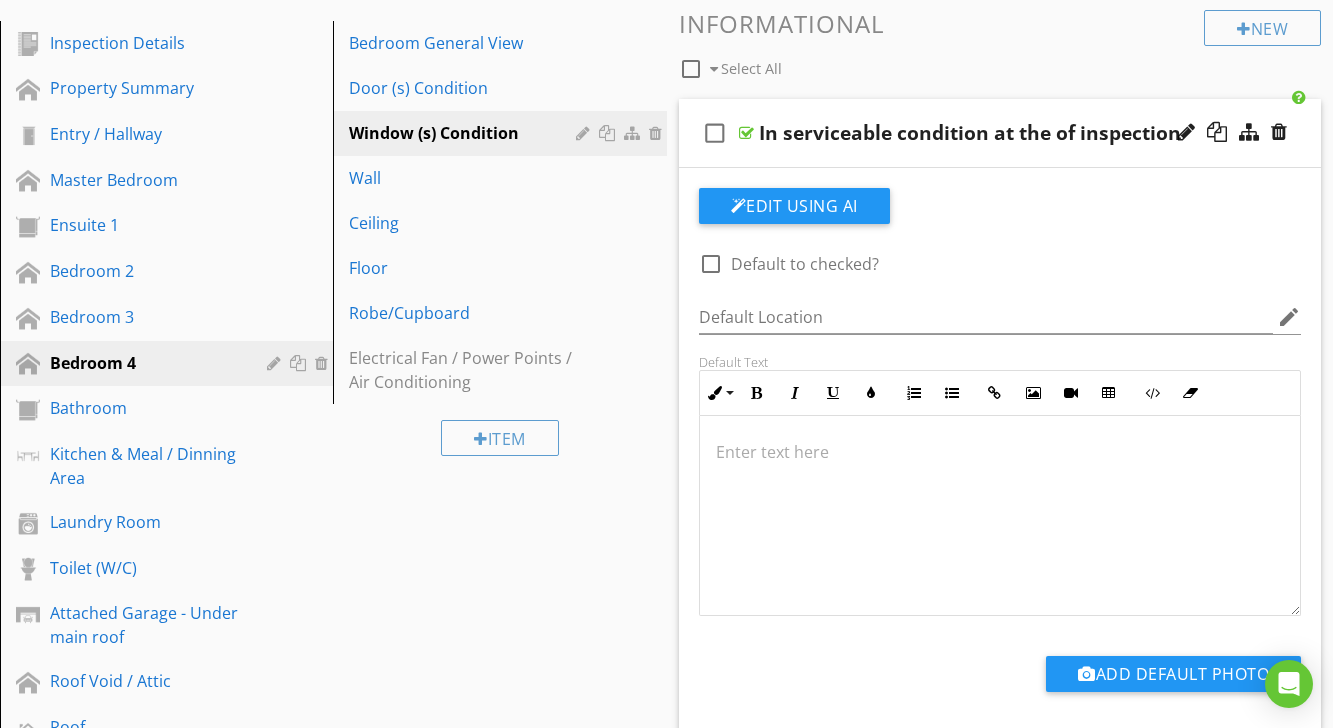 click at bounding box center [1000, 452] 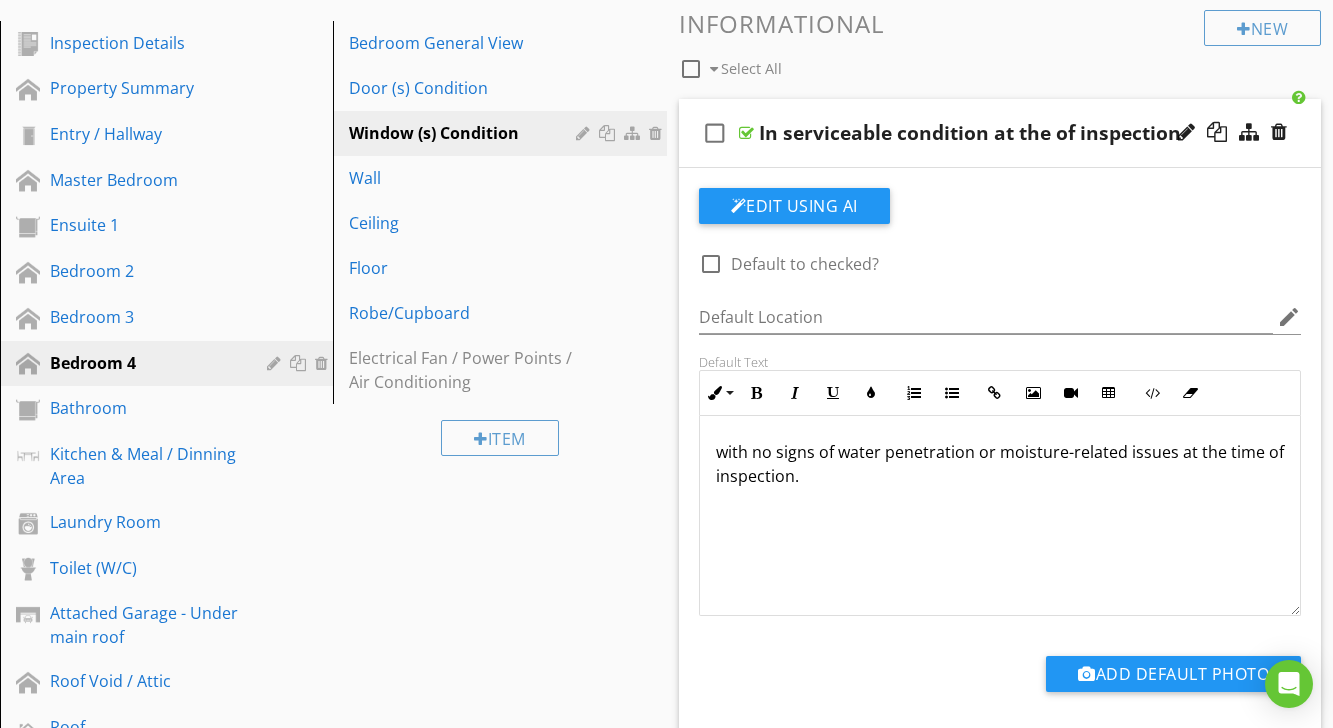 click at bounding box center [746, 133] 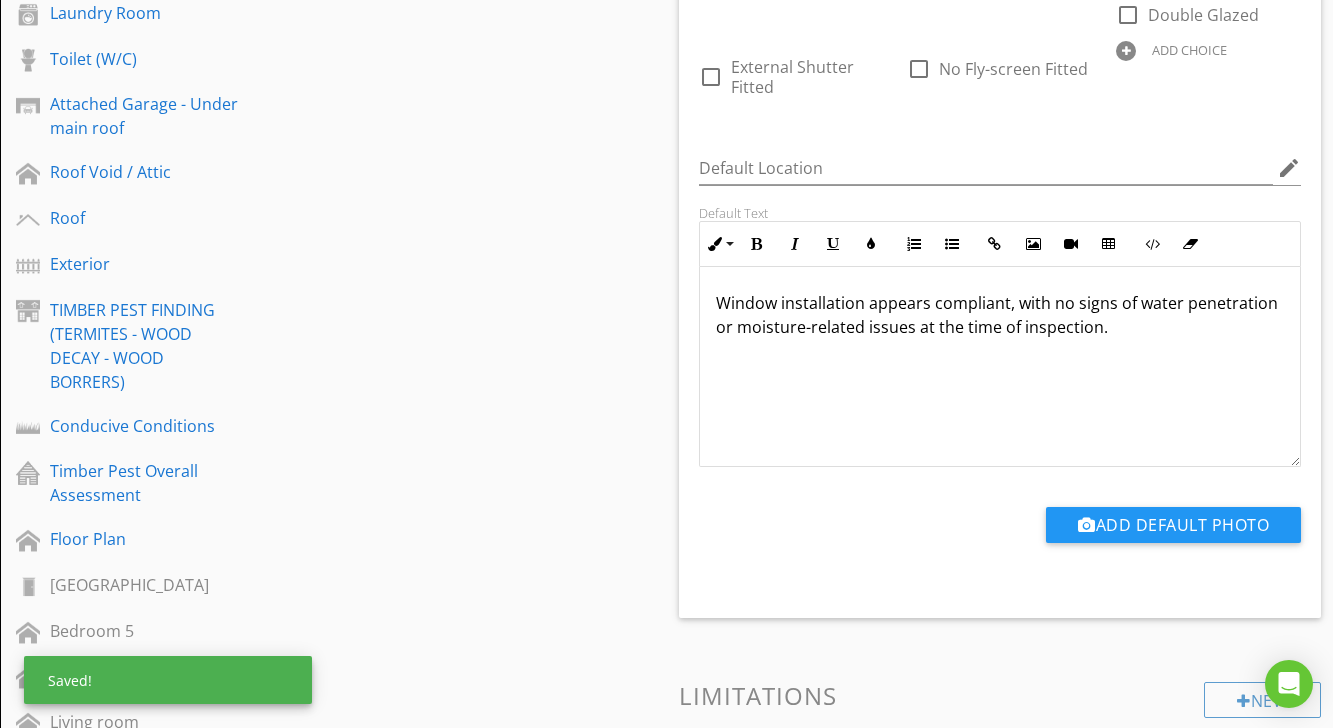 scroll, scrollTop: 788, scrollLeft: 0, axis: vertical 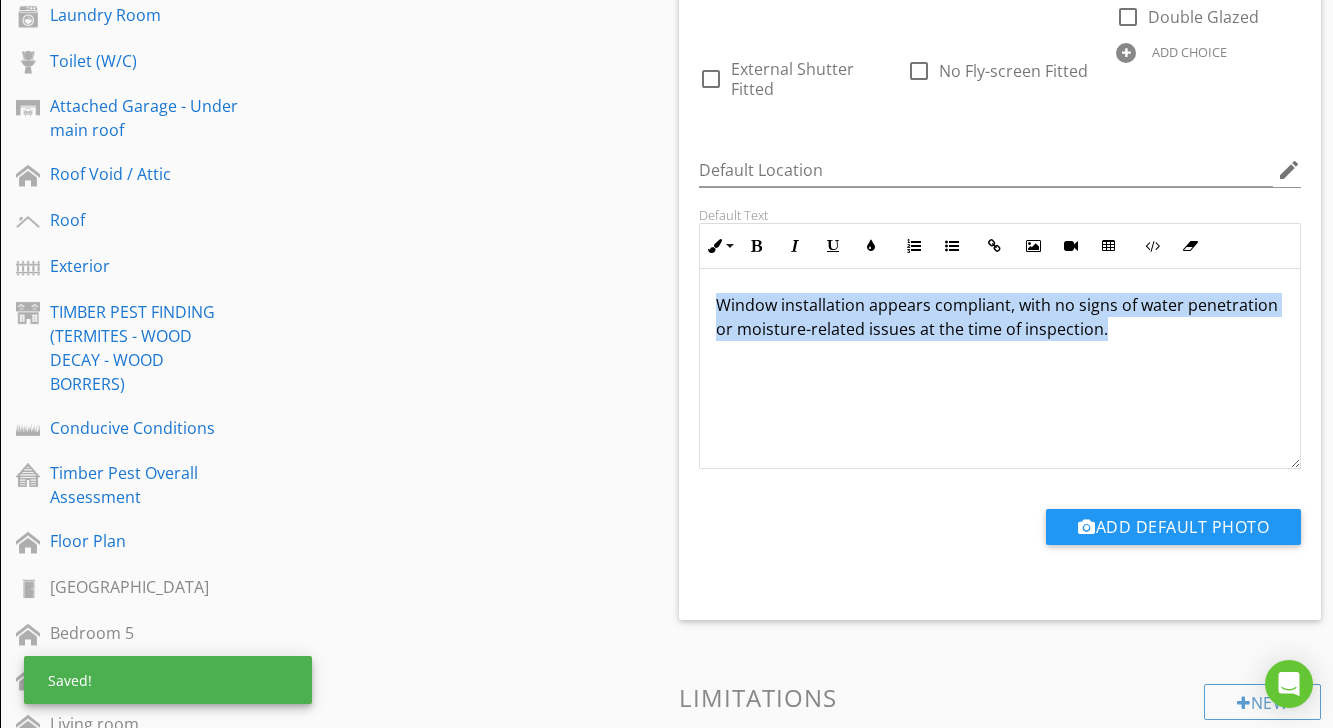drag, startPoint x: 715, startPoint y: 282, endPoint x: 1195, endPoint y: 359, distance: 486.1368 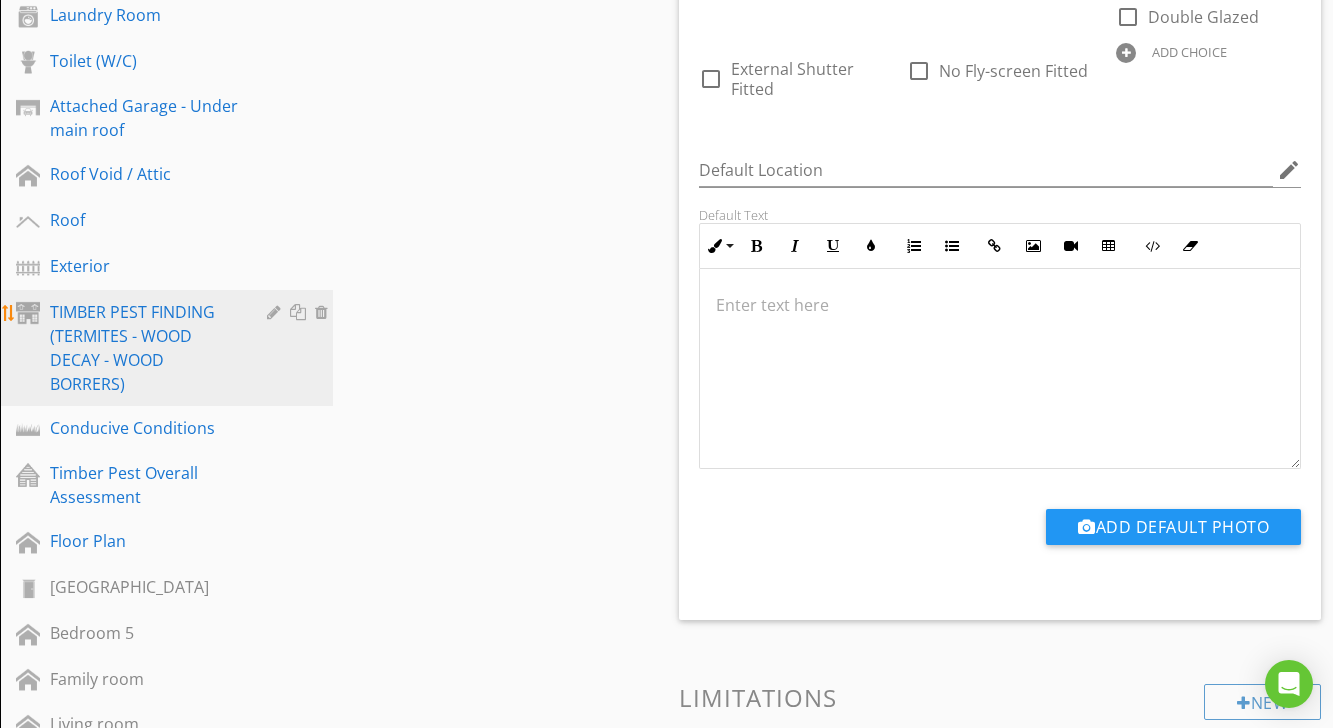 type 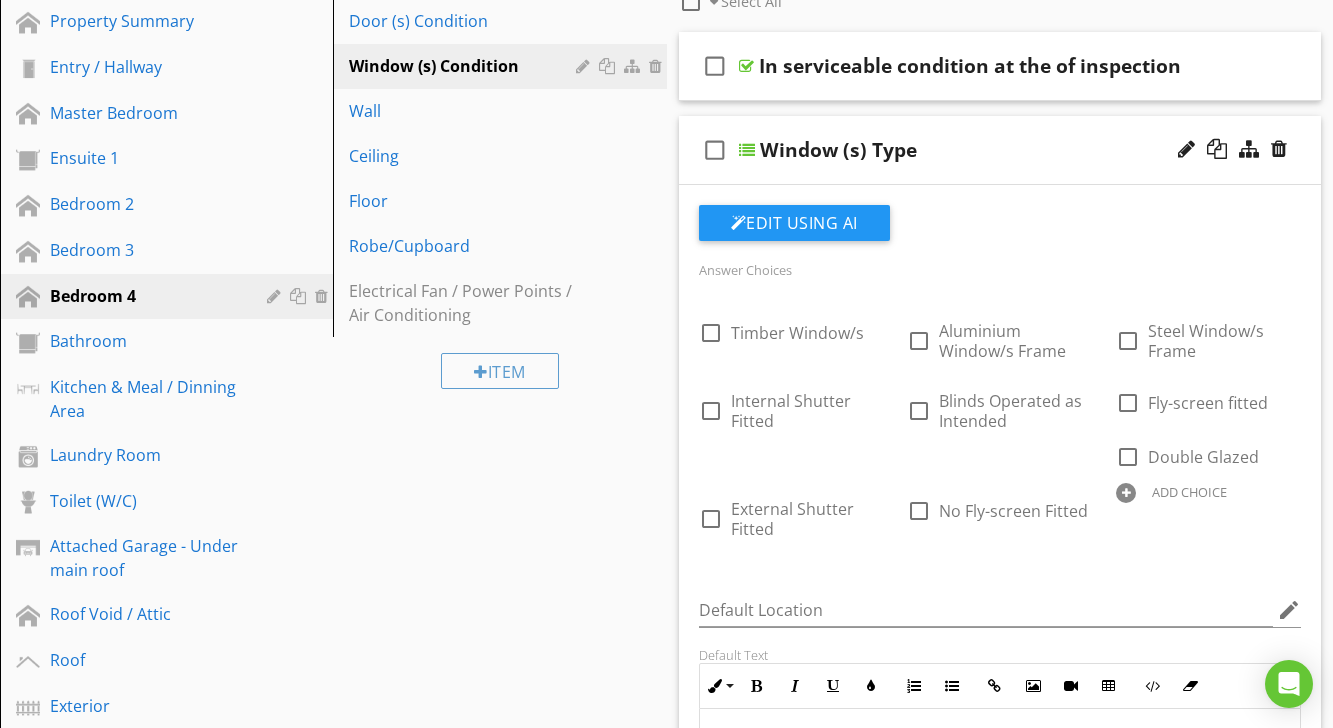 scroll, scrollTop: 336, scrollLeft: 0, axis: vertical 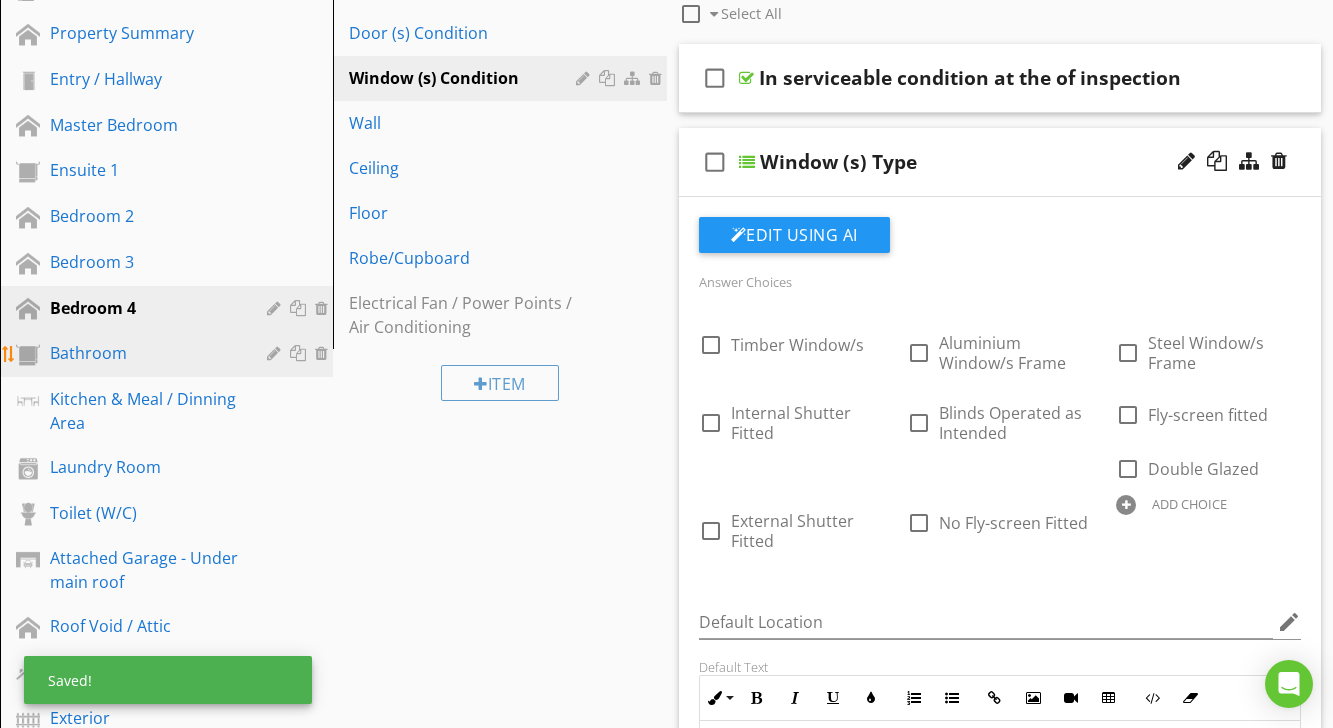click on "Bathroom" at bounding box center [144, 353] 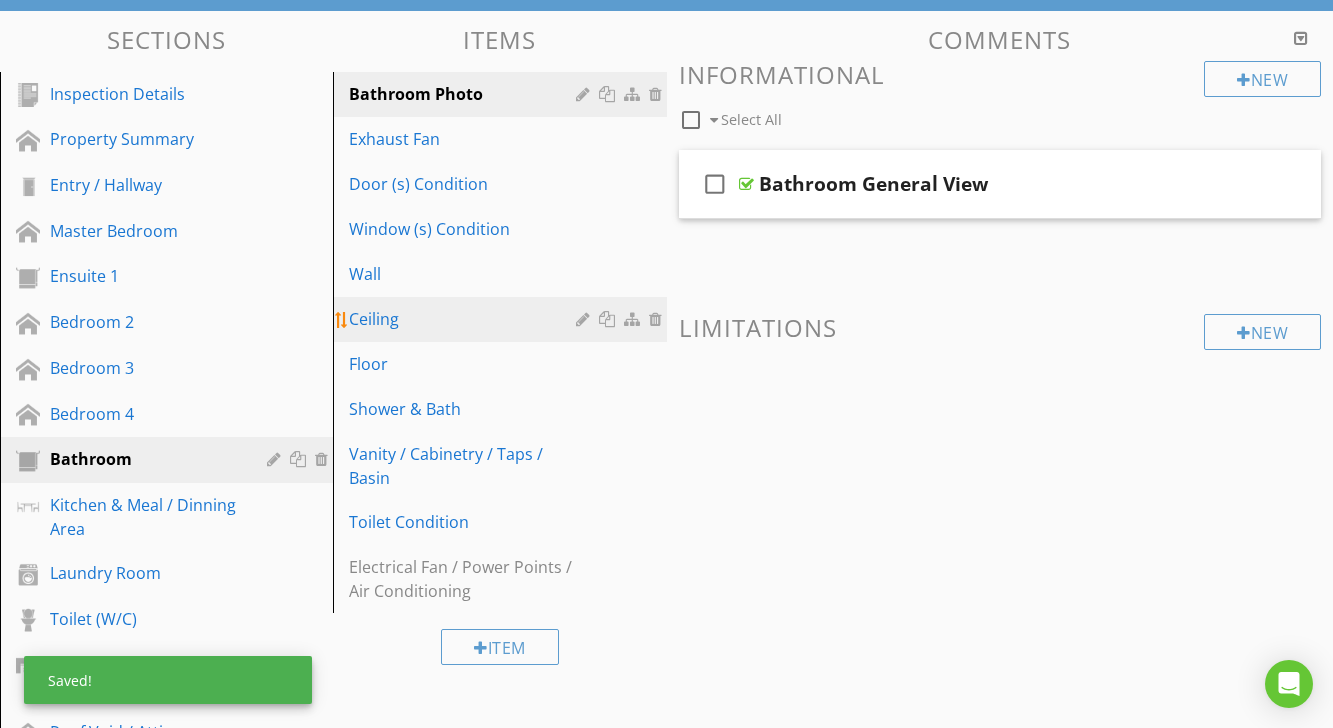 scroll, scrollTop: 229, scrollLeft: 0, axis: vertical 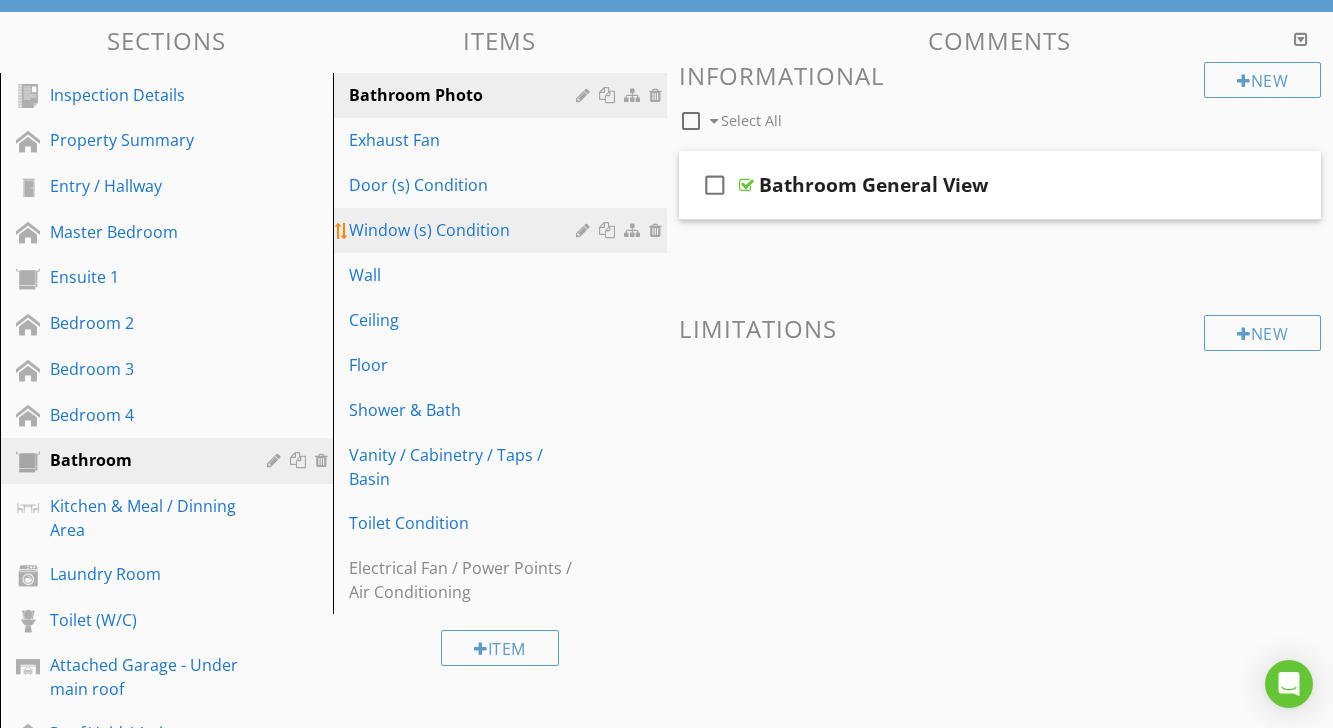 click at bounding box center [585, 230] 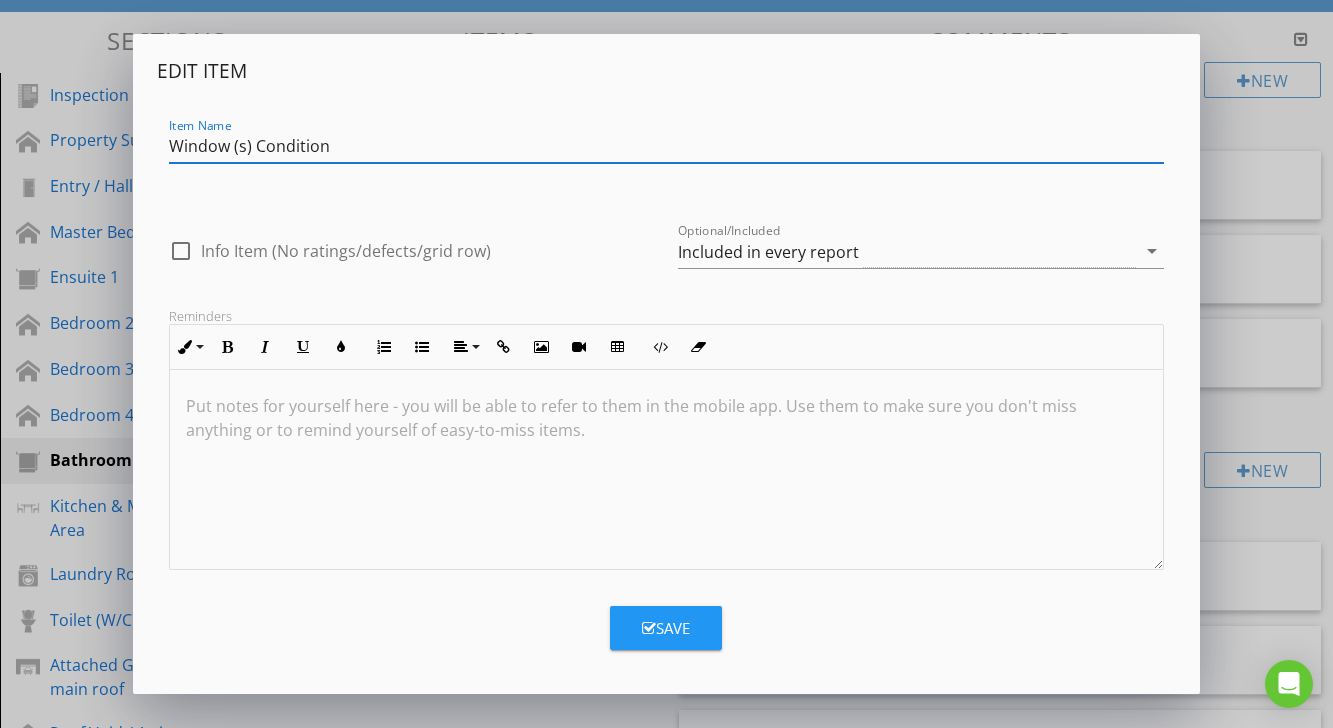 click on "Edit Item   Item Name Window (s) Condition     check_box_outline_blank Info Item (No ratings/defects/grid row)   Optional/Included Included in every report arrow_drop_down     Reminders   Inline Style XLarge Large Normal Small Light Small/Light Bold Italic Underline Colors Ordered List Unordered List Align Align Left Align Center Align Right Align Justify Insert Link Insert Image Insert Video Insert Table Code View Clear Formatting Put notes for yourself here - you will be able to refer to them in the mobile app. Use them to make sure you don't miss anything or to remind yourself of easy-to-miss items.
Save" at bounding box center [666, 364] 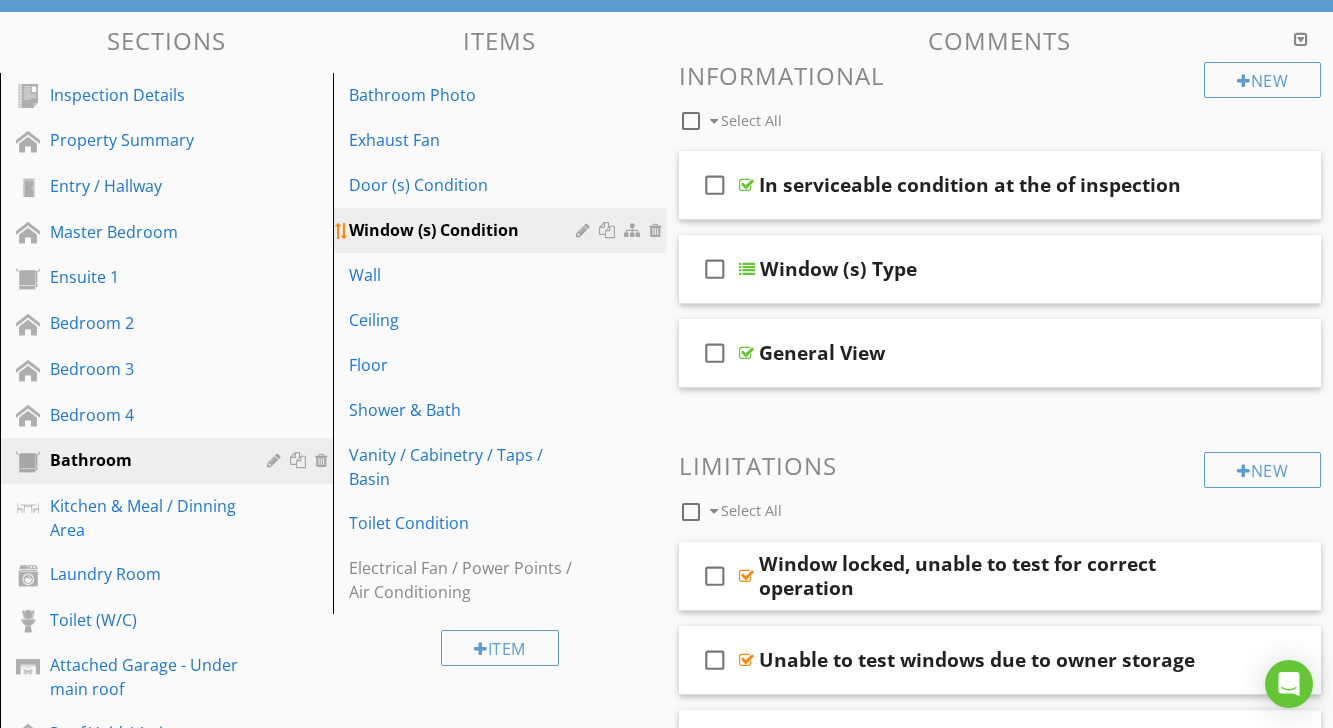 click on "Window (s) Condition" at bounding box center (465, 230) 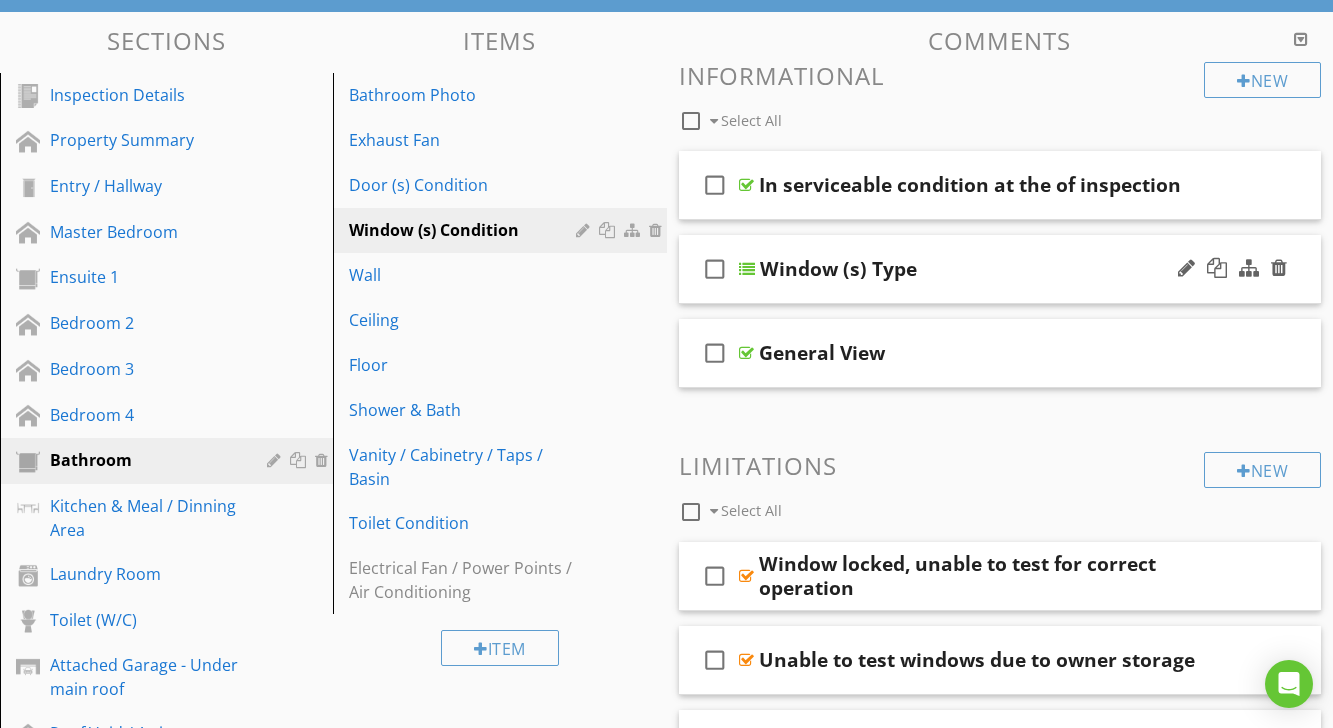 click at bounding box center (747, 269) 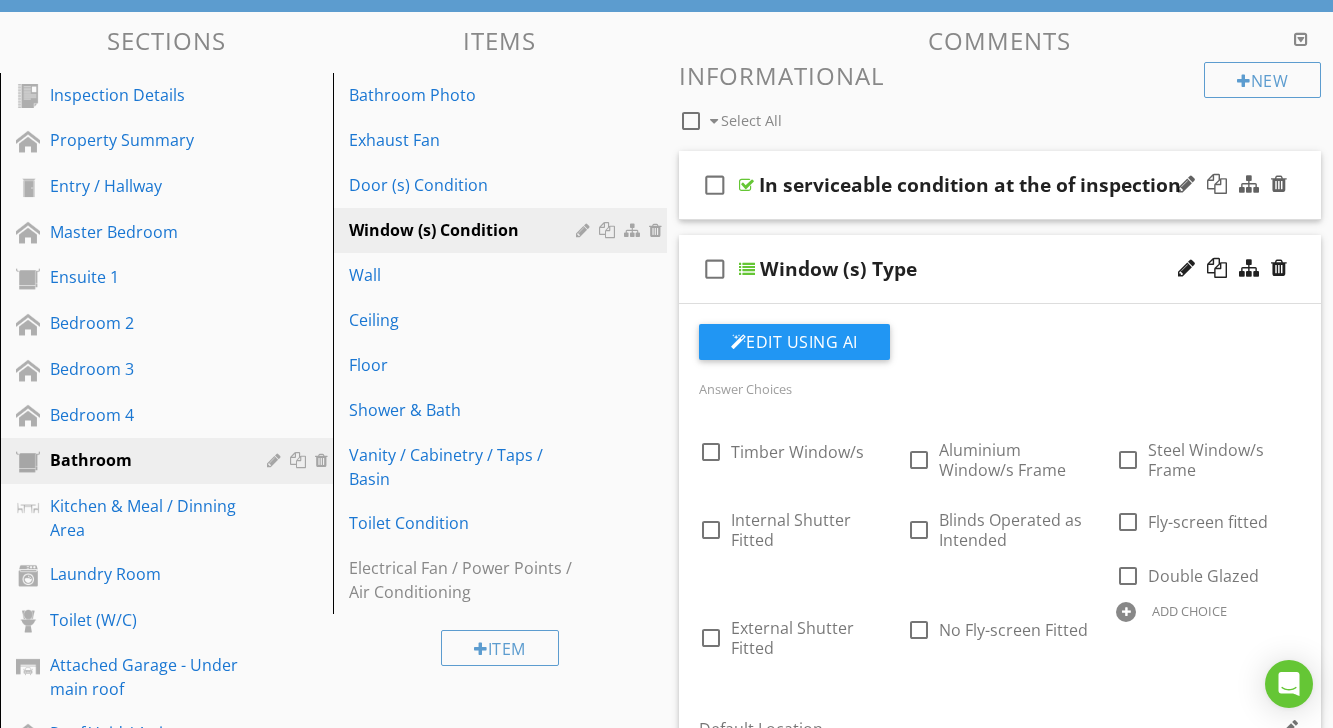 click on "check_box_outline_blank
In serviceable condition at the of inspection" at bounding box center (1000, 185) 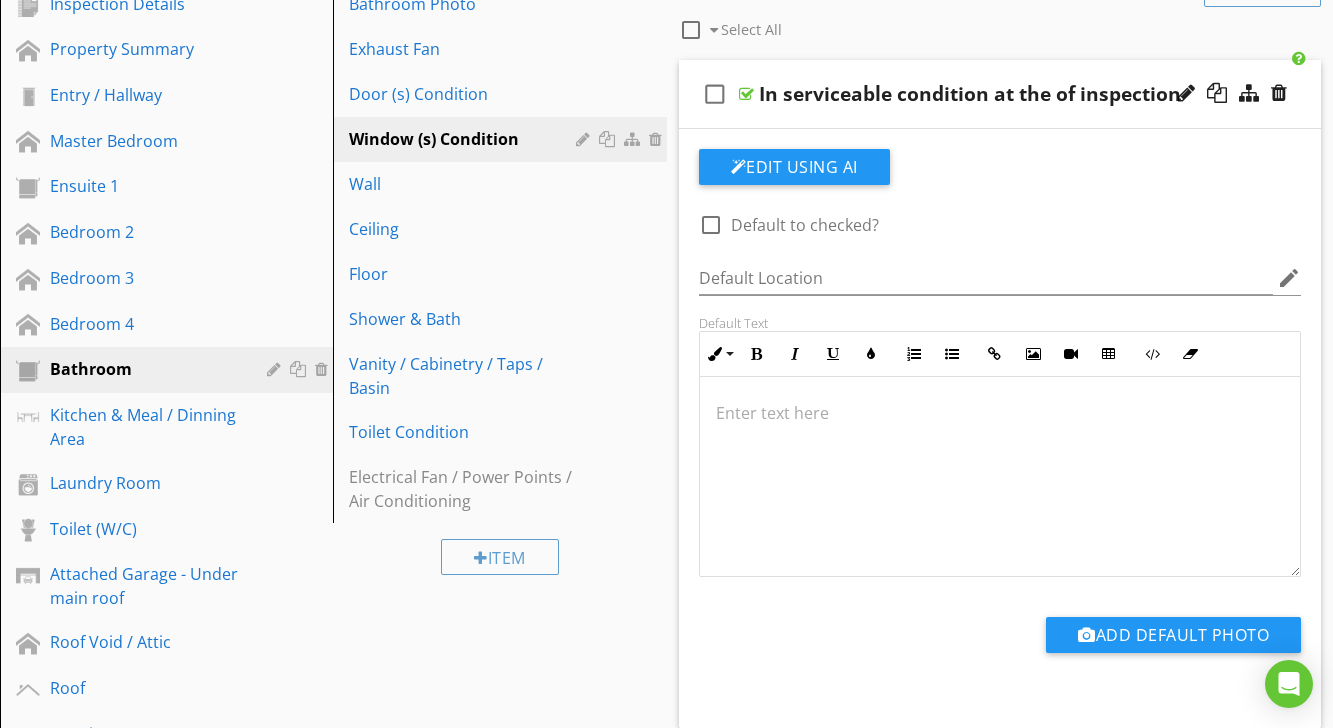 scroll, scrollTop: 321, scrollLeft: 0, axis: vertical 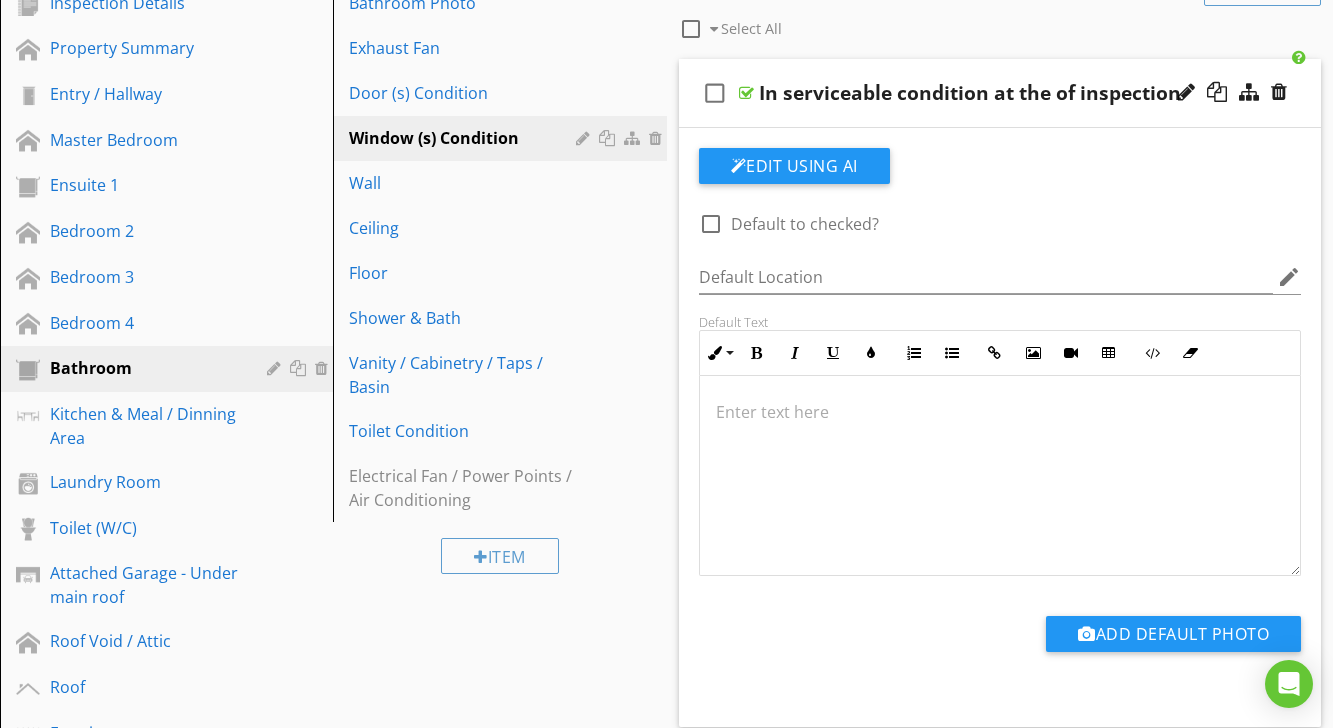 click at bounding box center [1000, 412] 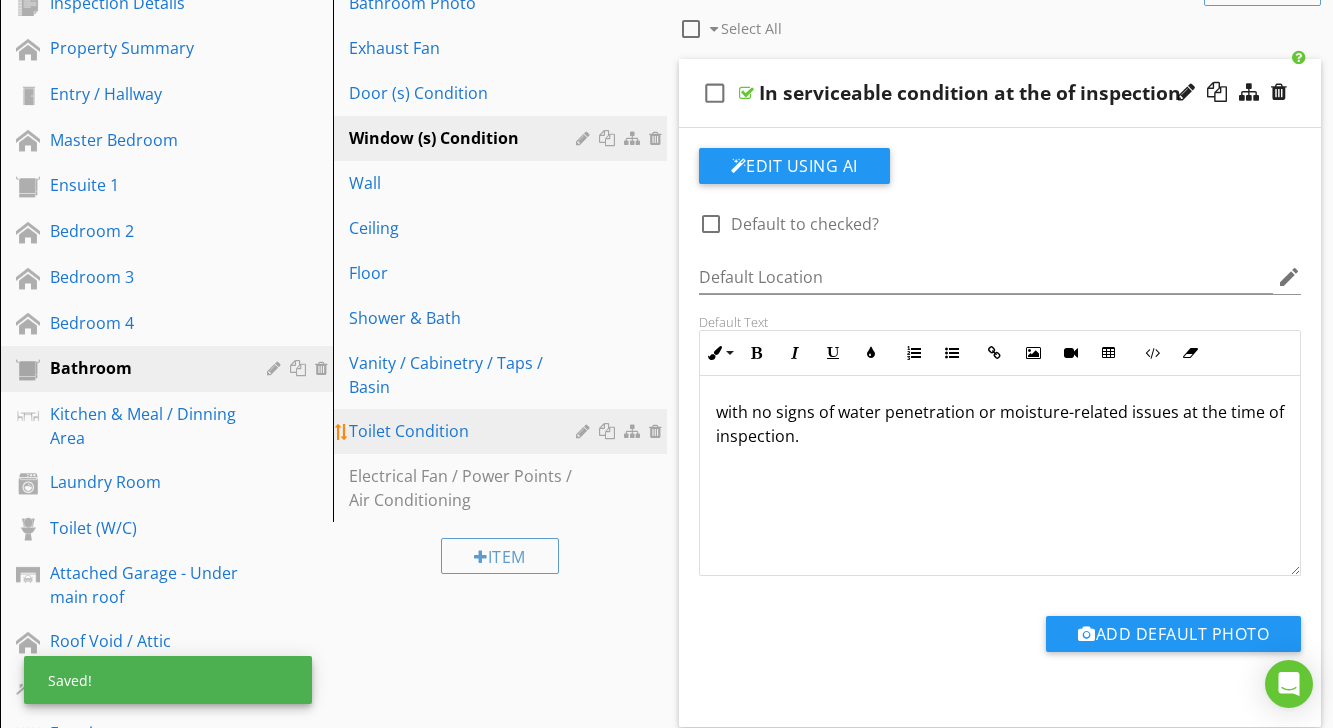 click at bounding box center (609, 431) 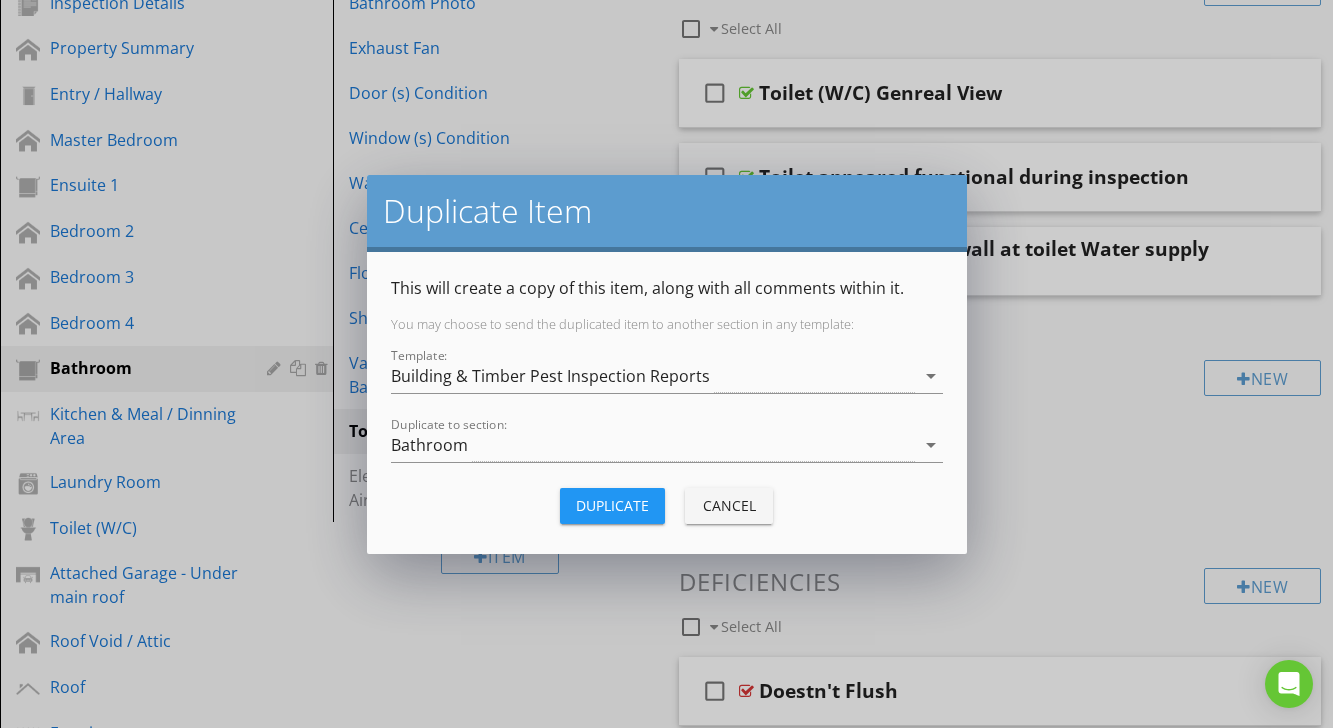 click on "Duplicate Item   This will create a copy of this item, along with all comments
within it.   You may choose to send the duplicated item to another section in
any template:   Template: Building & Timber Pest Inspection Reports  arrow_drop_down   Duplicate to section: Bathroom arrow_drop_down       Duplicate   Cancel" at bounding box center (666, 364) 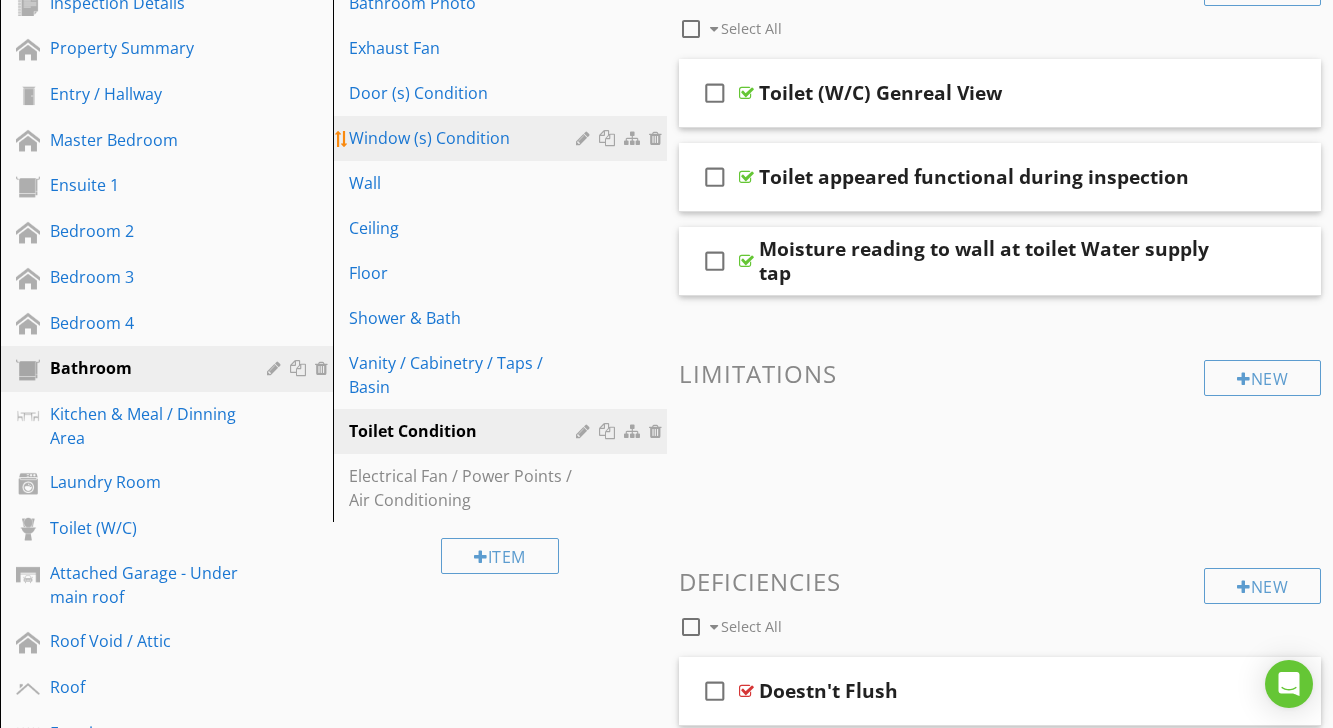 click on "Window (s) Condition" at bounding box center (465, 138) 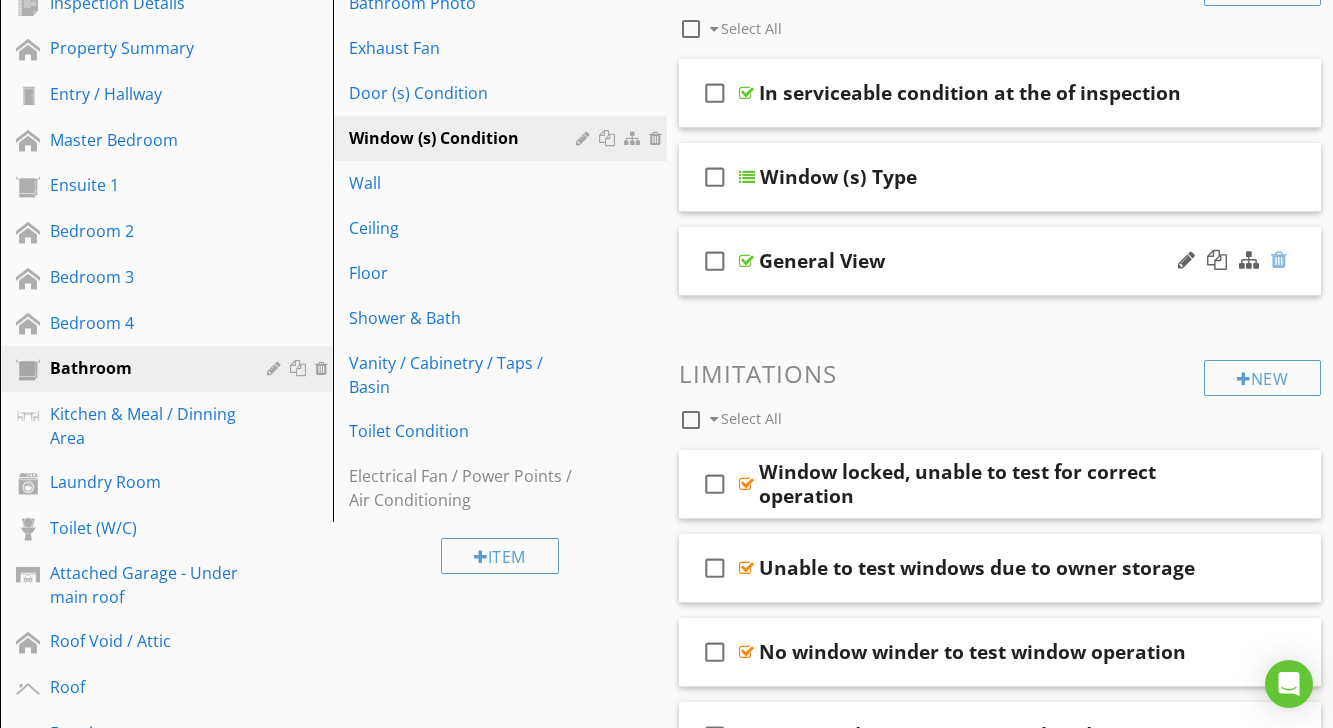click at bounding box center (1279, 260) 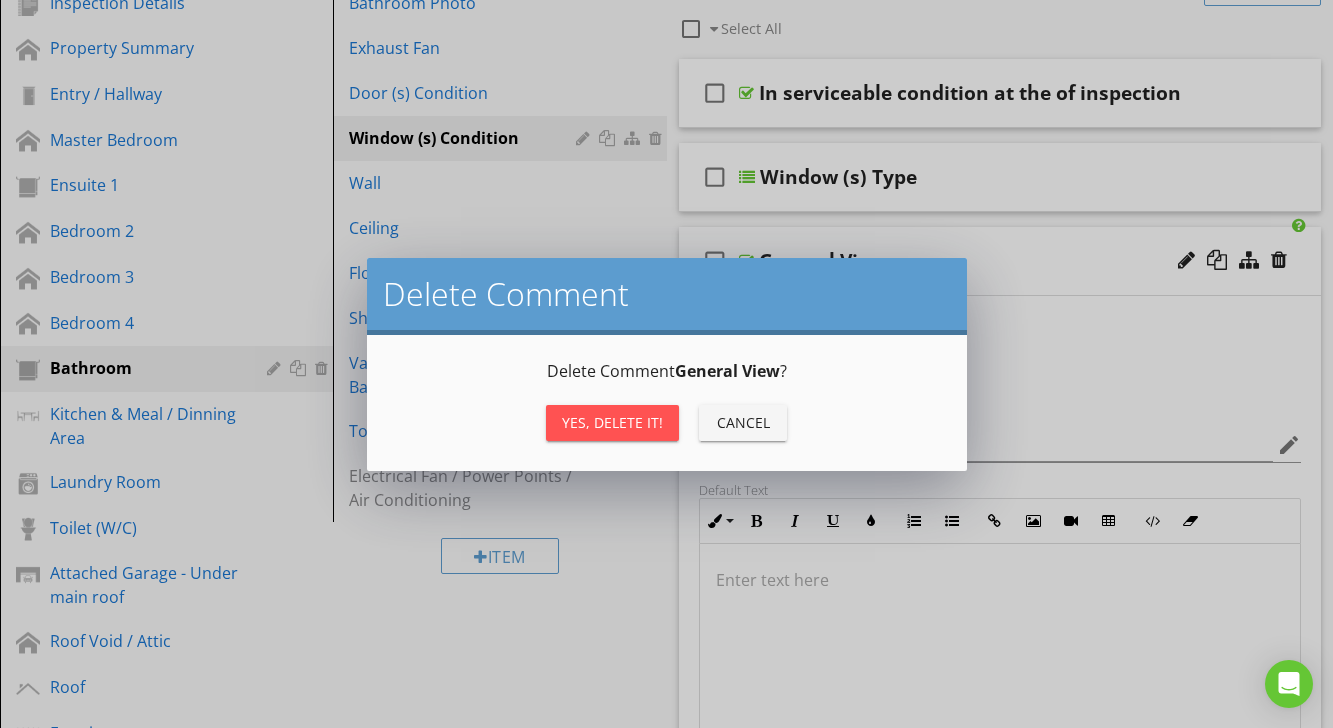 click on "Yes, Delete it!" at bounding box center (612, 422) 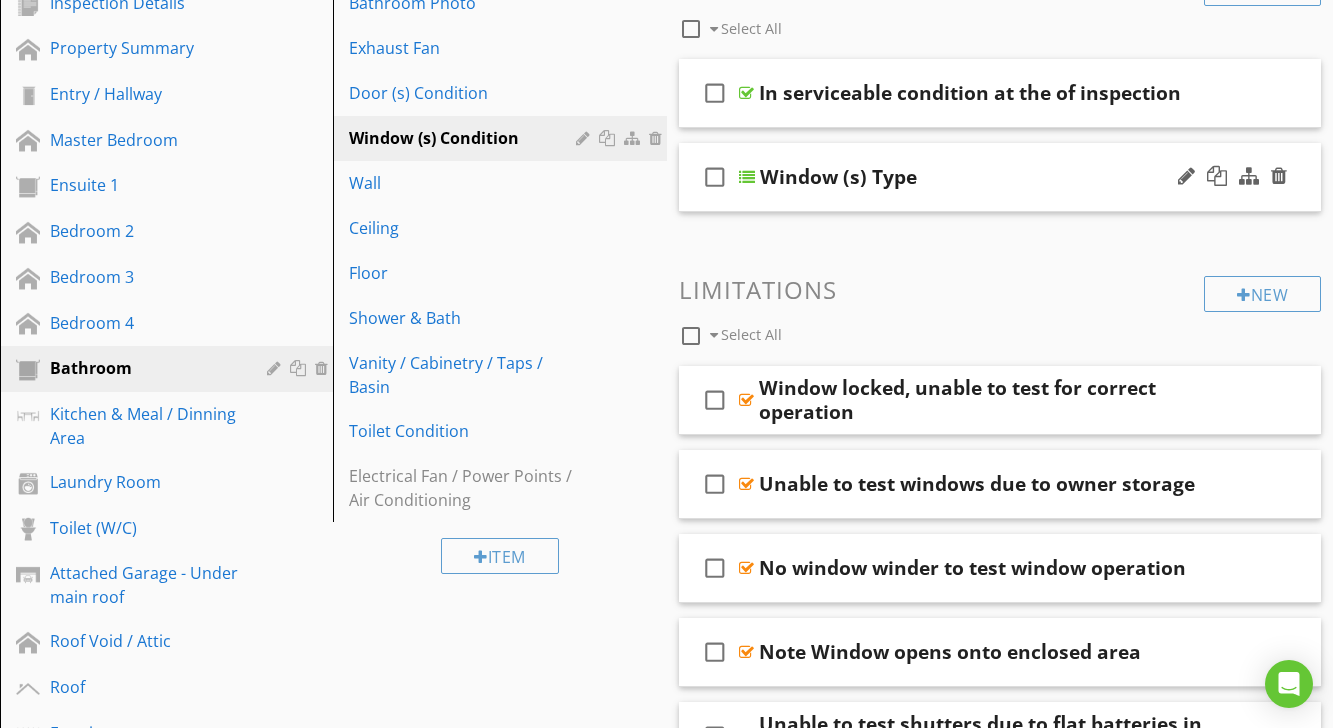 click at bounding box center [747, 177] 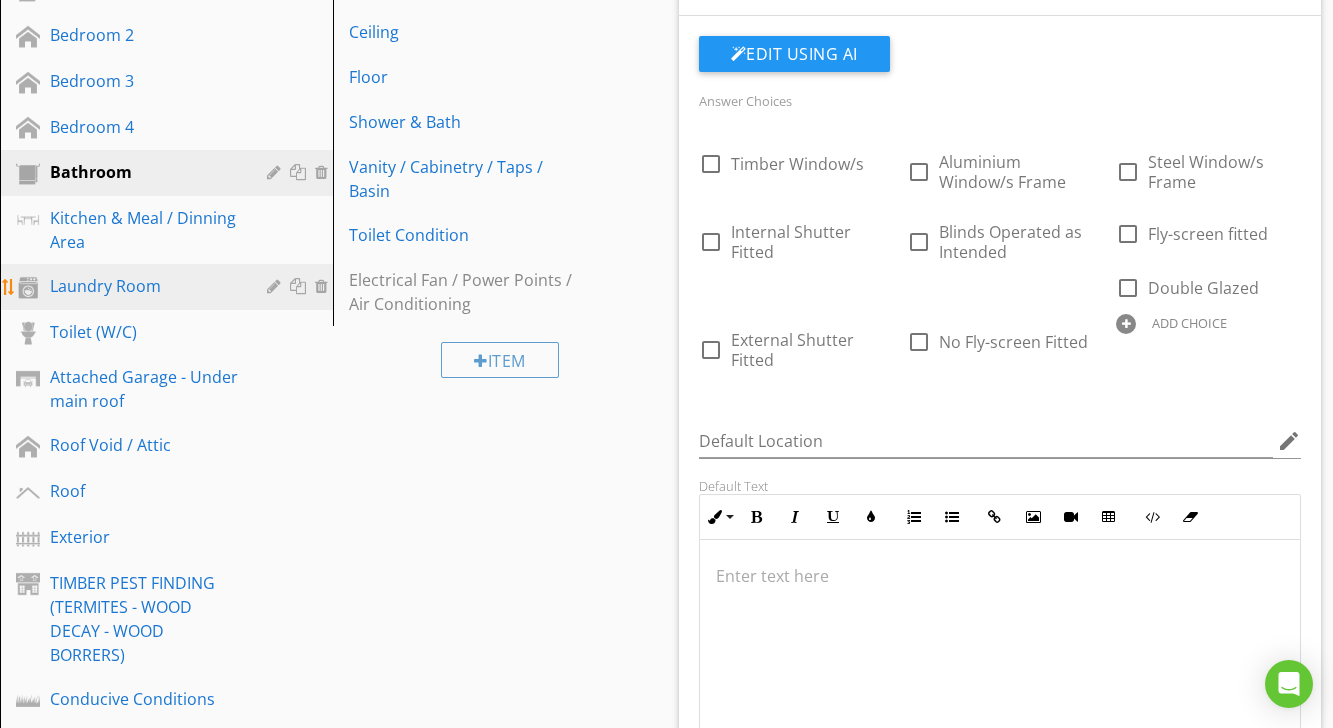 scroll, scrollTop: 519, scrollLeft: 0, axis: vertical 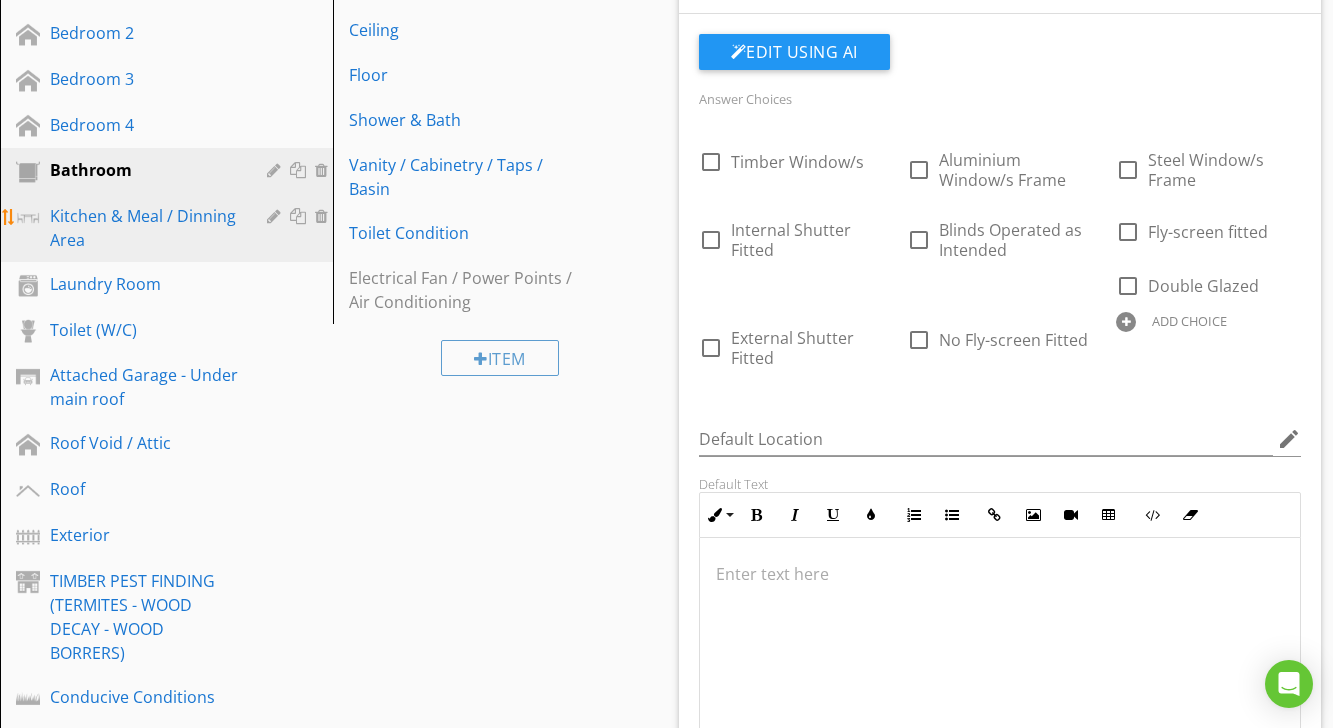 click on "Kitchen & Meal / Dinning Area" at bounding box center (144, 228) 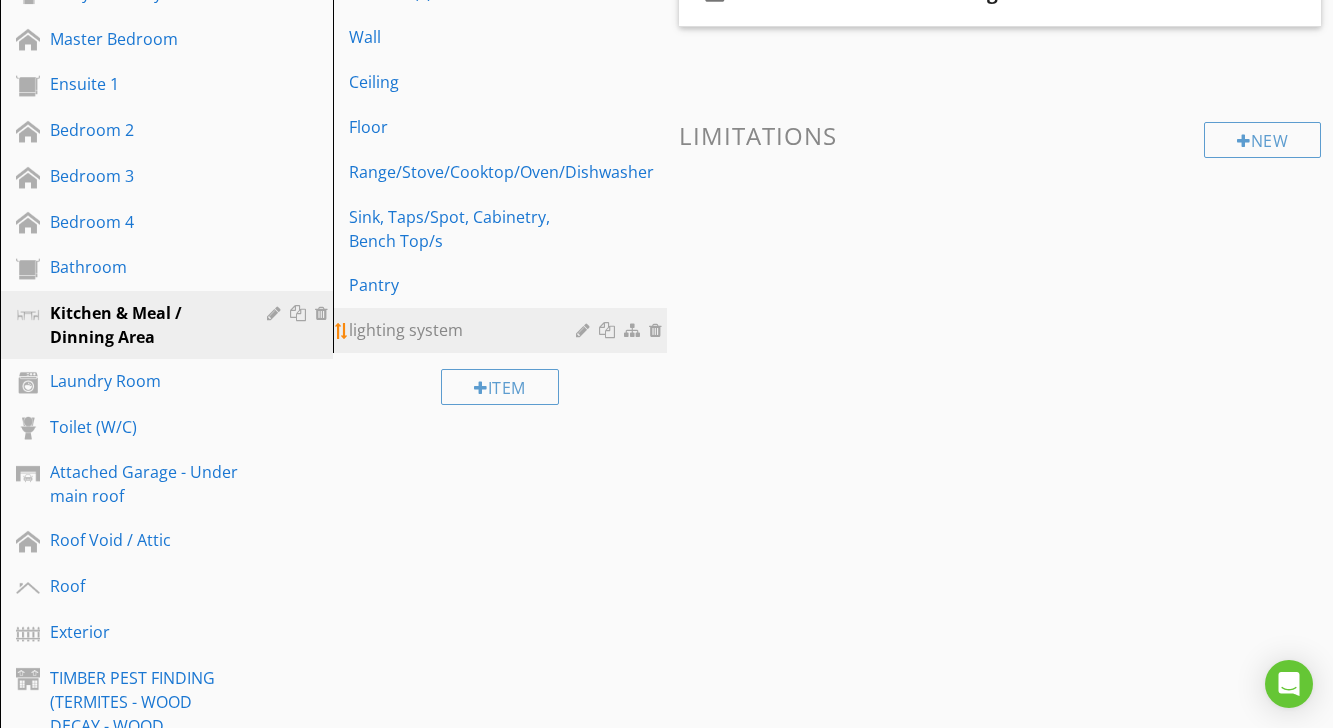 scroll, scrollTop: 233, scrollLeft: 0, axis: vertical 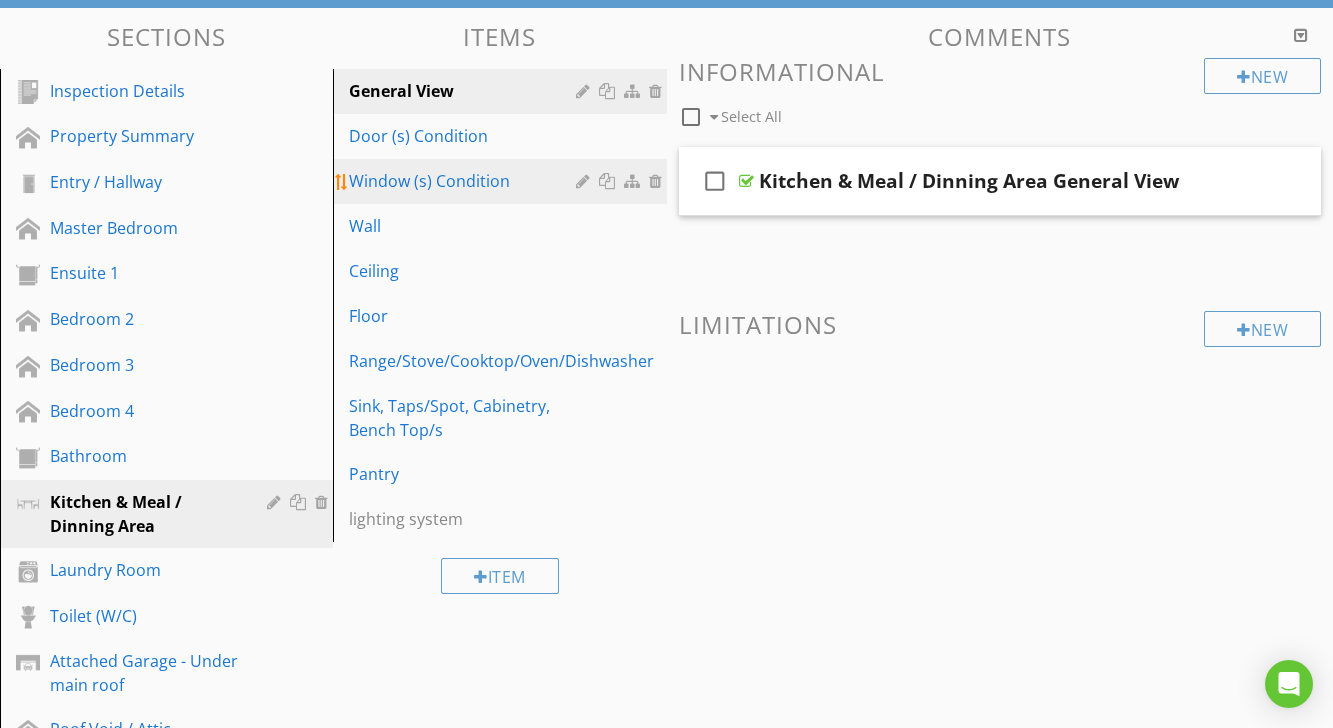 click on "Window (s) Condition" at bounding box center [465, 181] 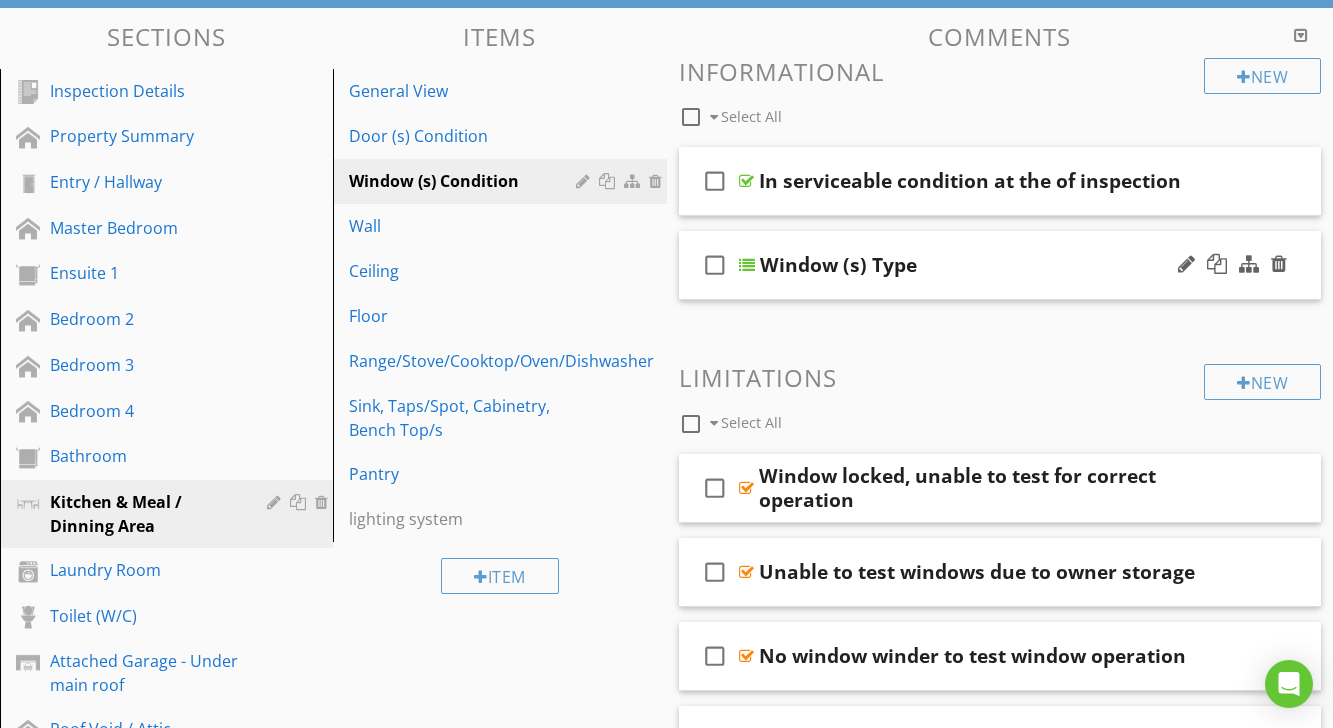 click on "check_box_outline_blank
Window (s) Type" at bounding box center [1000, 265] 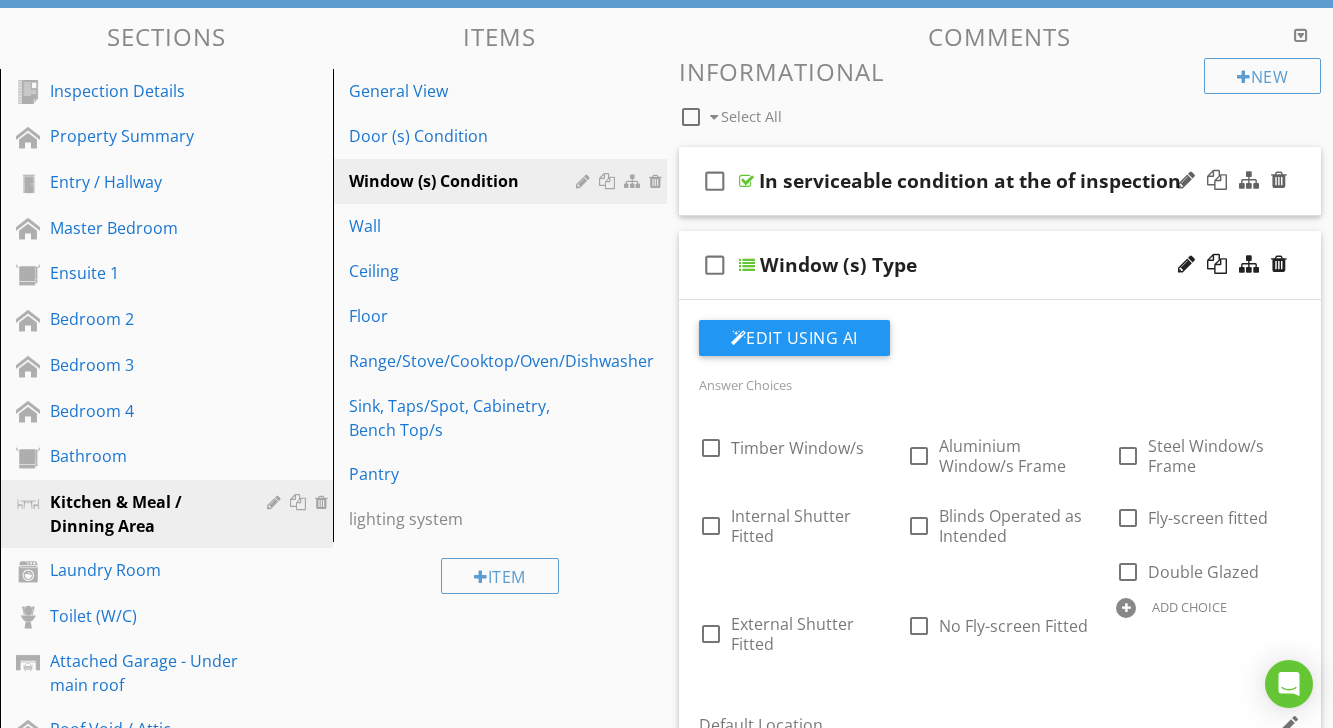 click at bounding box center (746, 181) 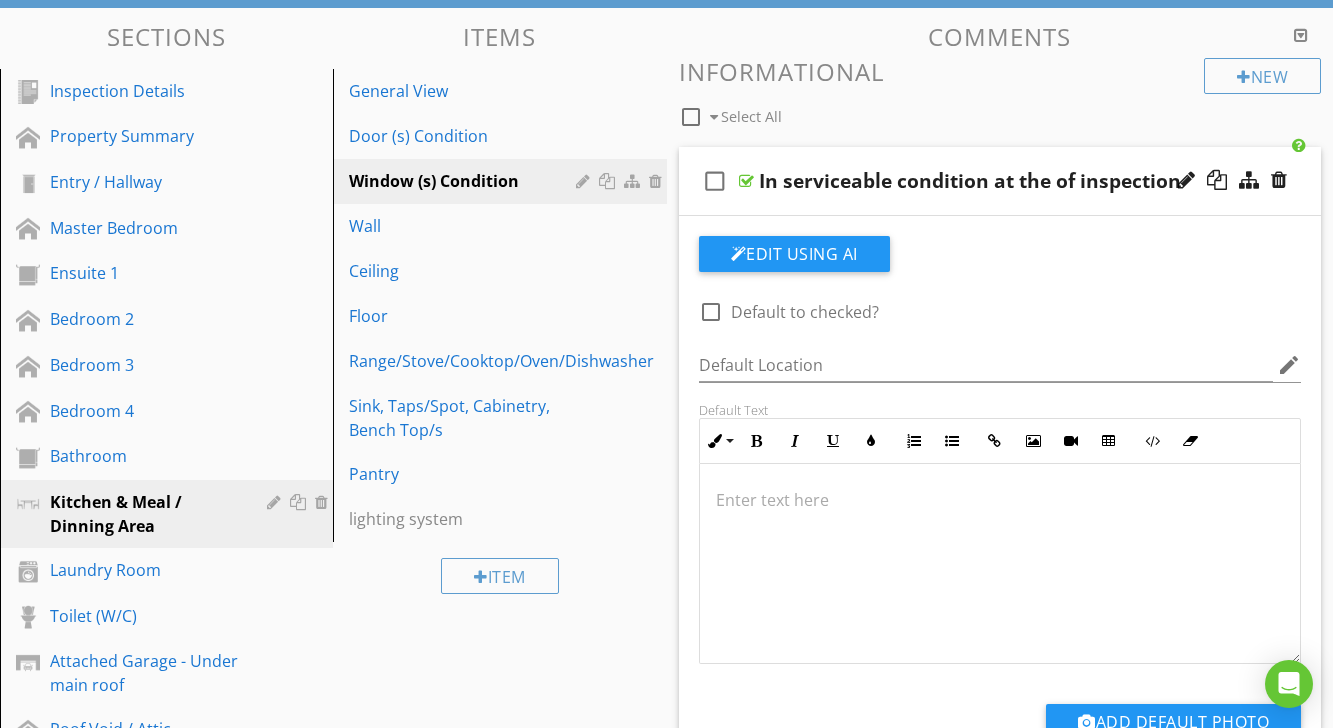 scroll, scrollTop: 342, scrollLeft: 0, axis: vertical 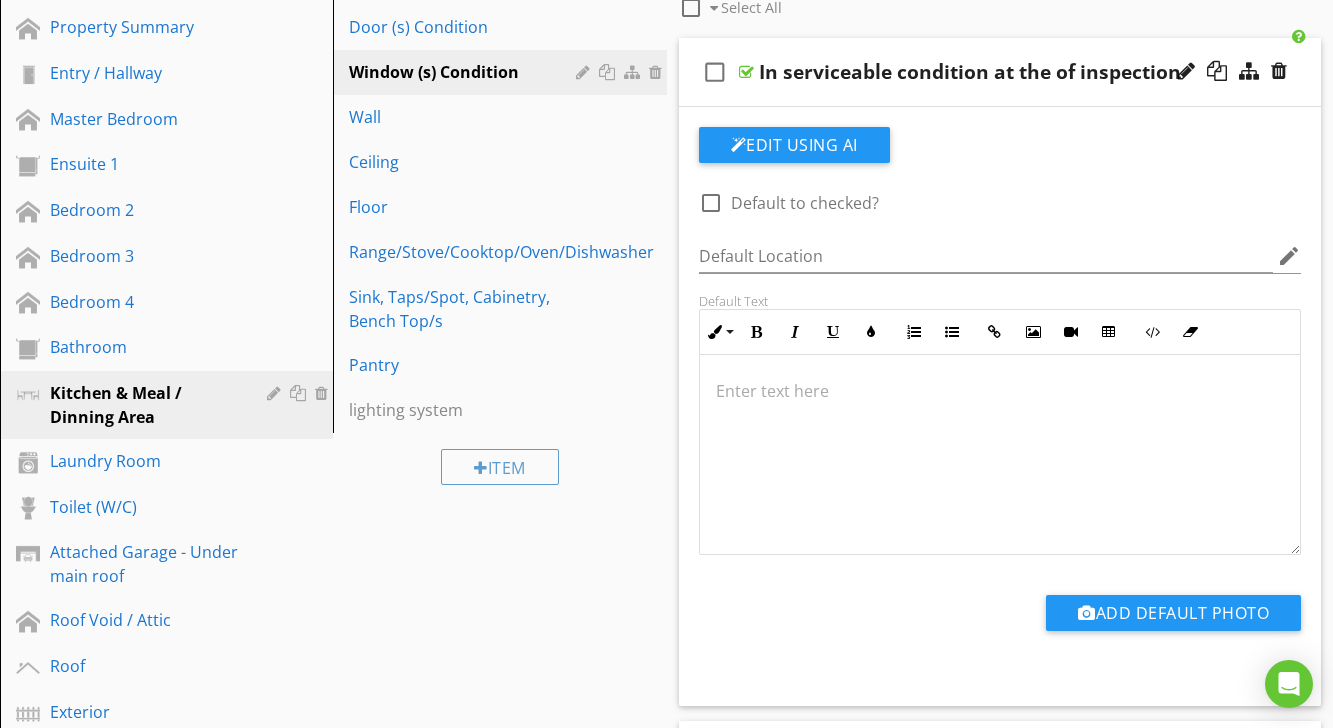 click at bounding box center [1000, 455] 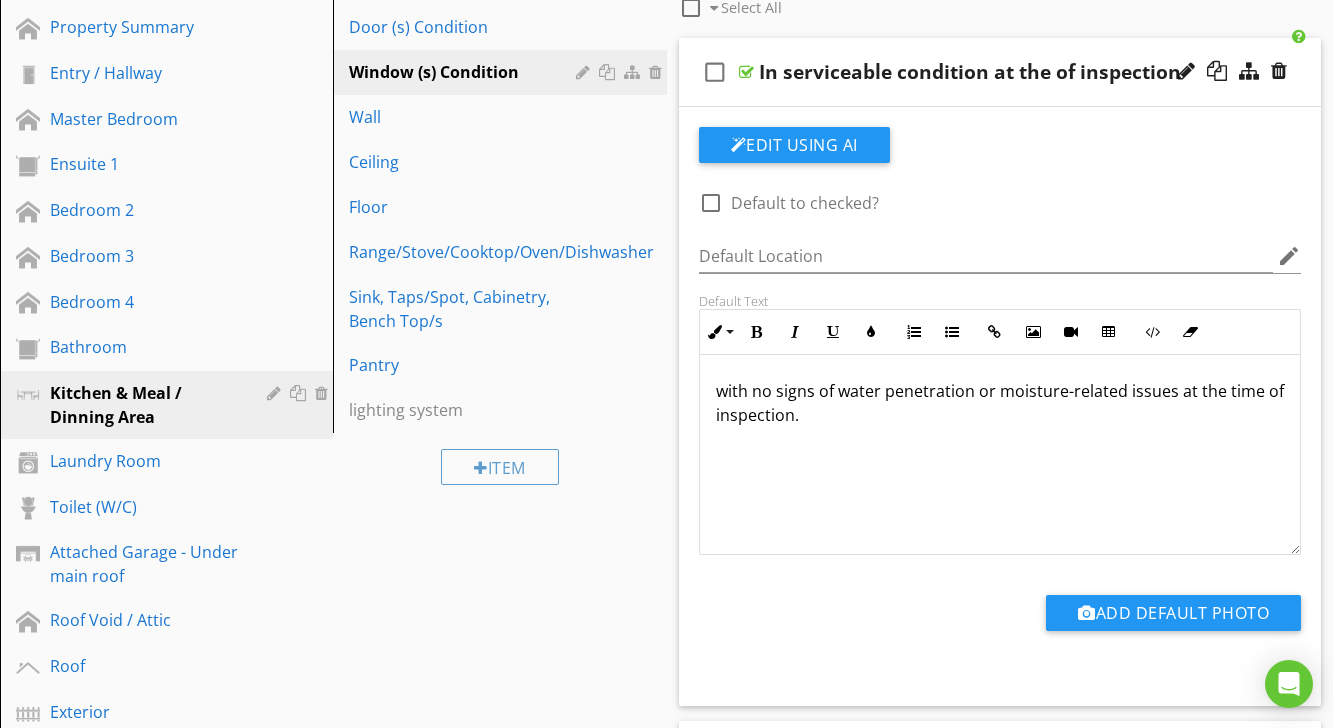 click at bounding box center (746, 72) 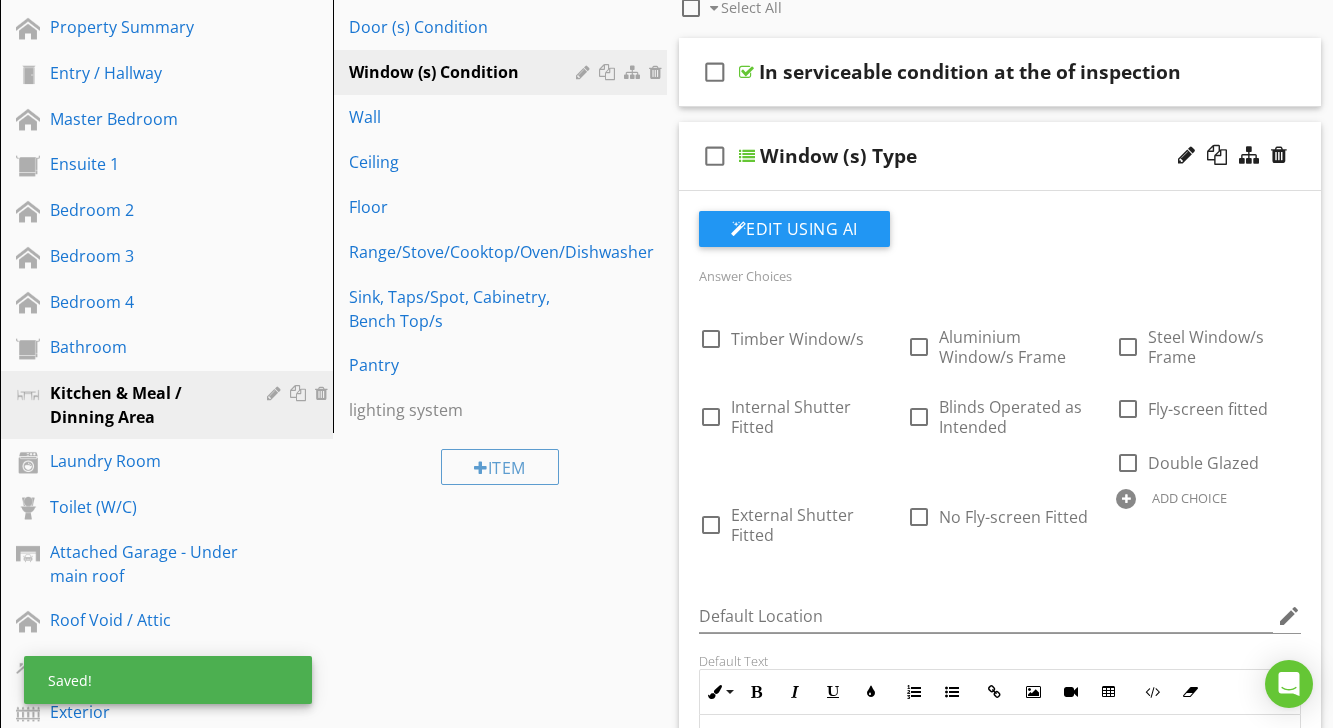 click on "check_box_outline_blank
Window (s) Type" at bounding box center [1000, 156] 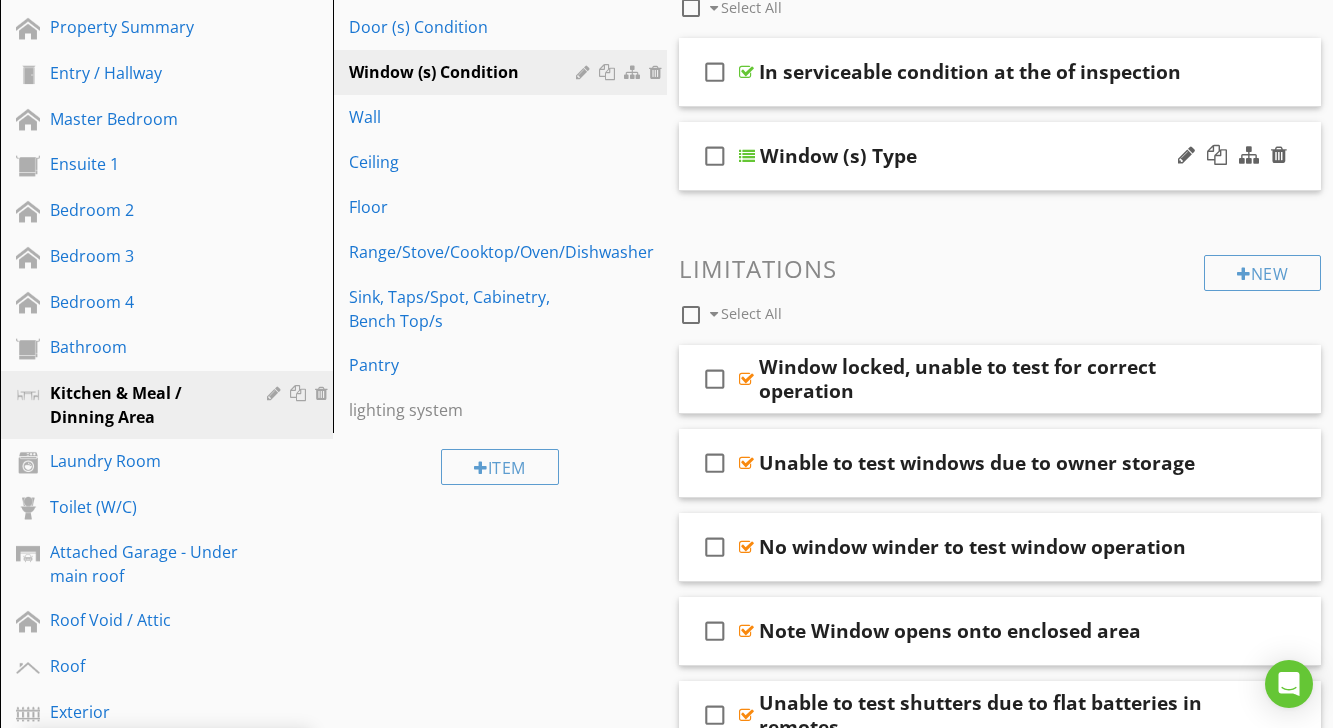 click at bounding box center [747, 156] 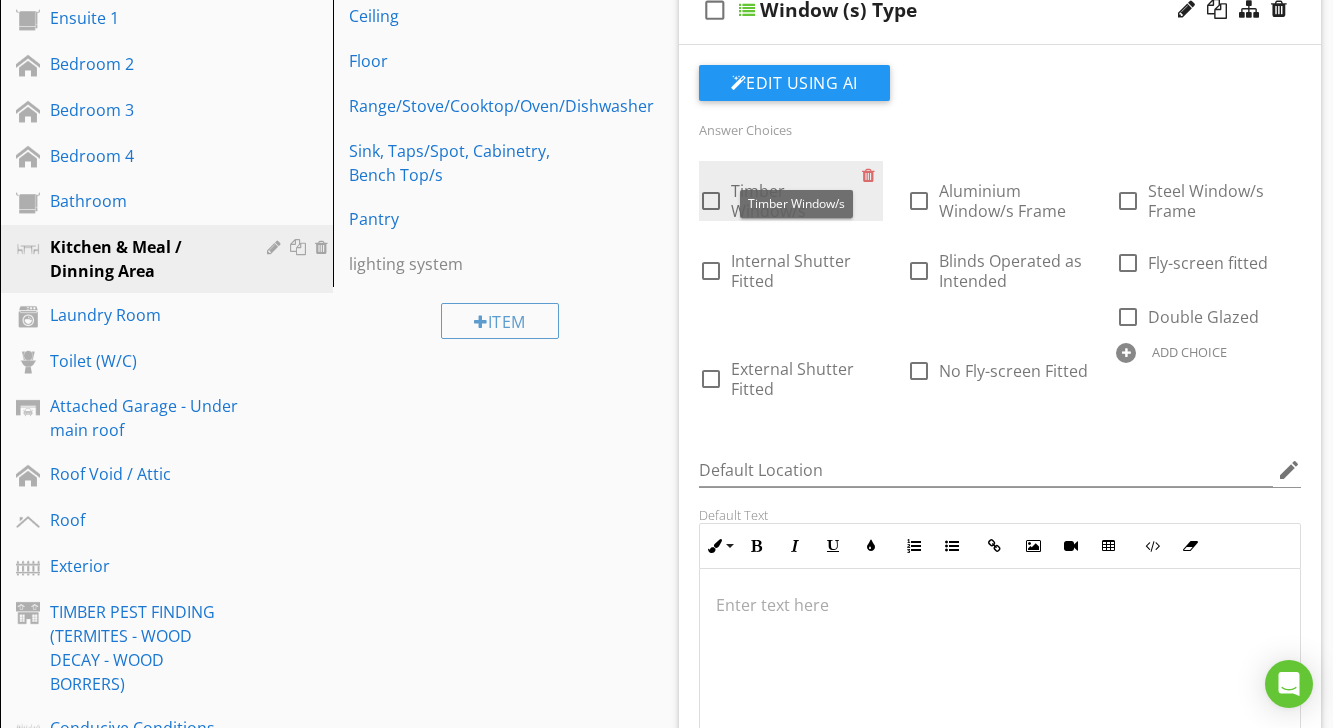 scroll, scrollTop: 787, scrollLeft: 0, axis: vertical 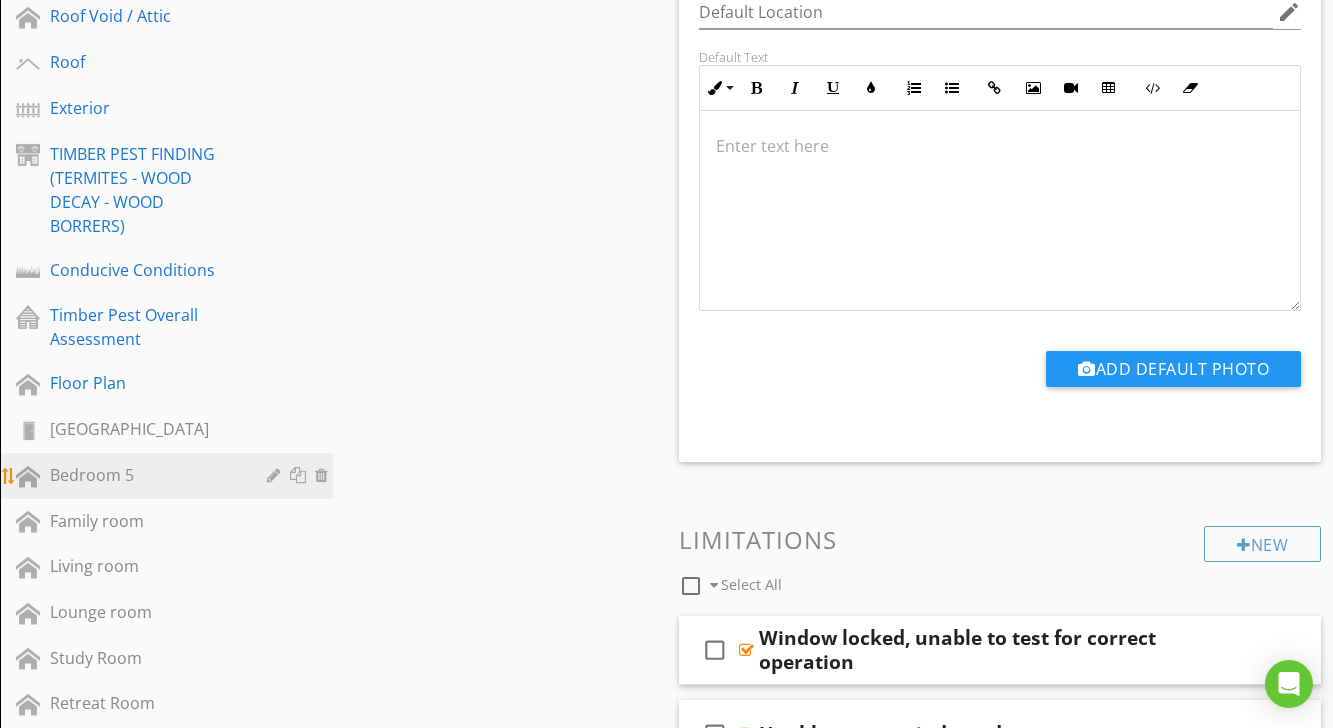 click on "Bedroom 5" at bounding box center [144, 475] 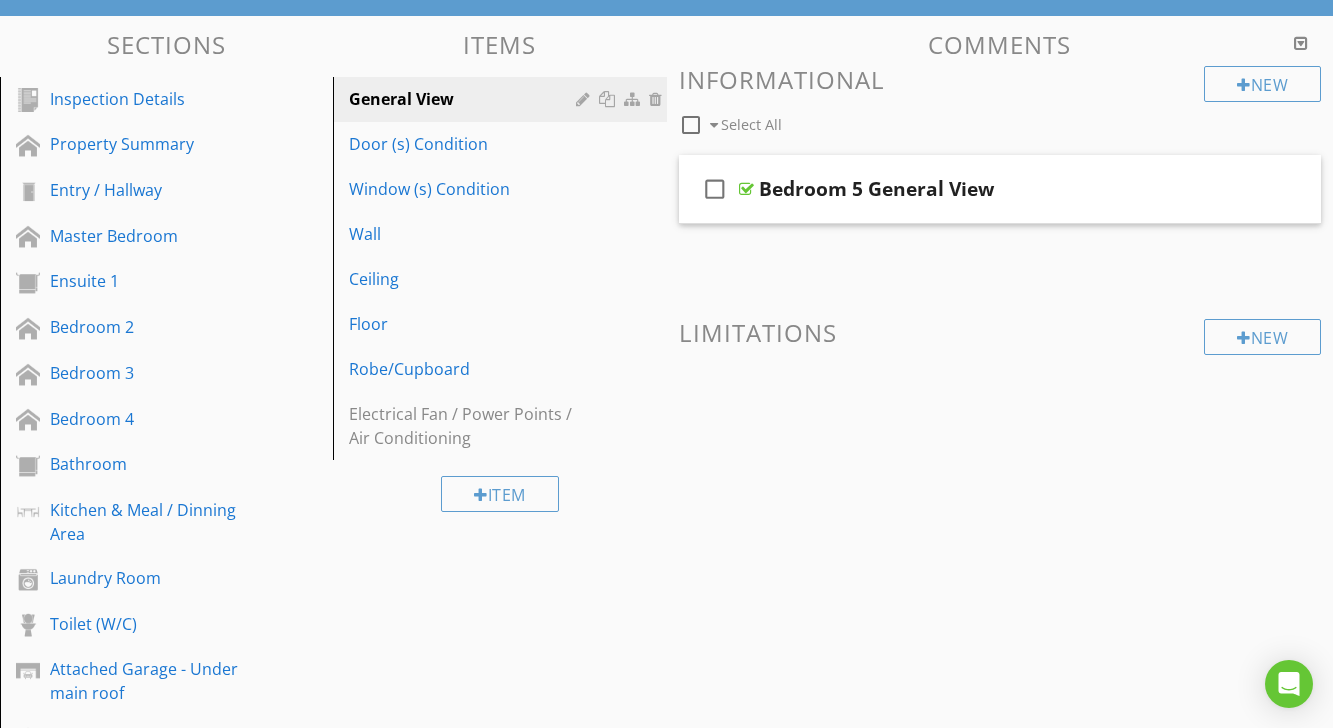 scroll, scrollTop: 224, scrollLeft: 0, axis: vertical 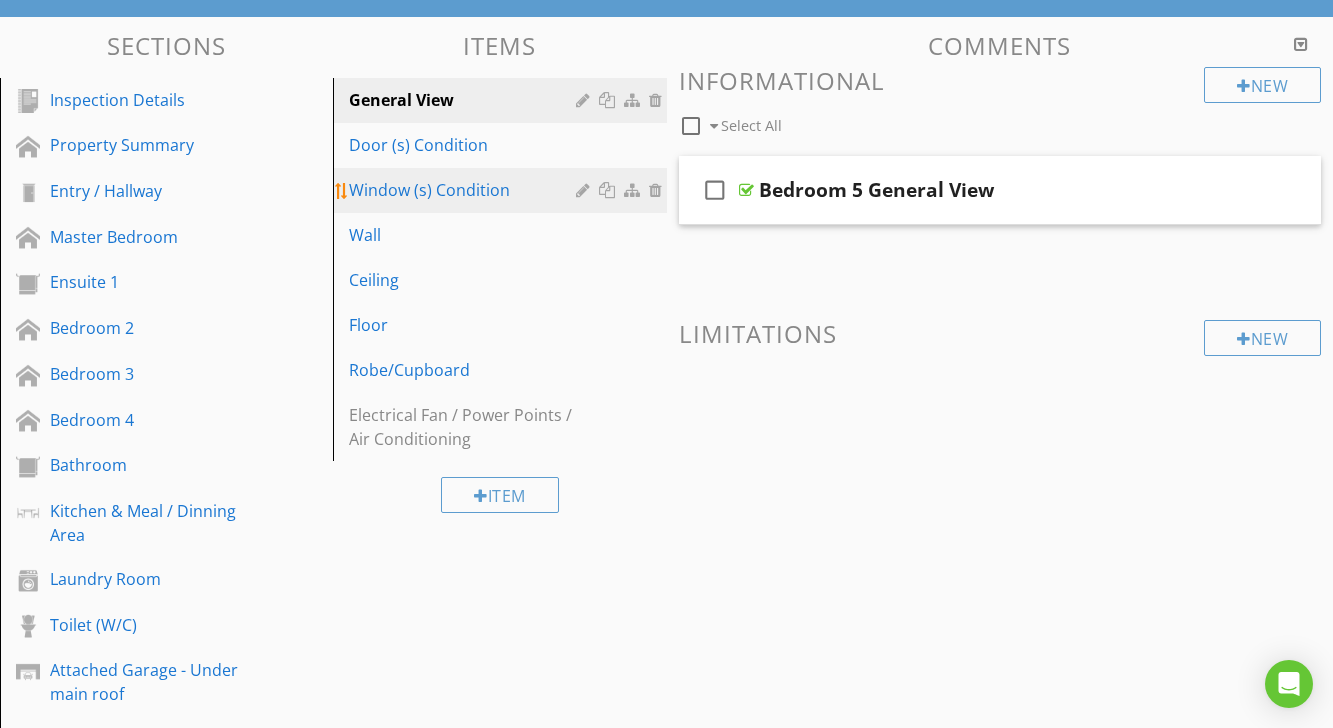 click at bounding box center [585, 190] 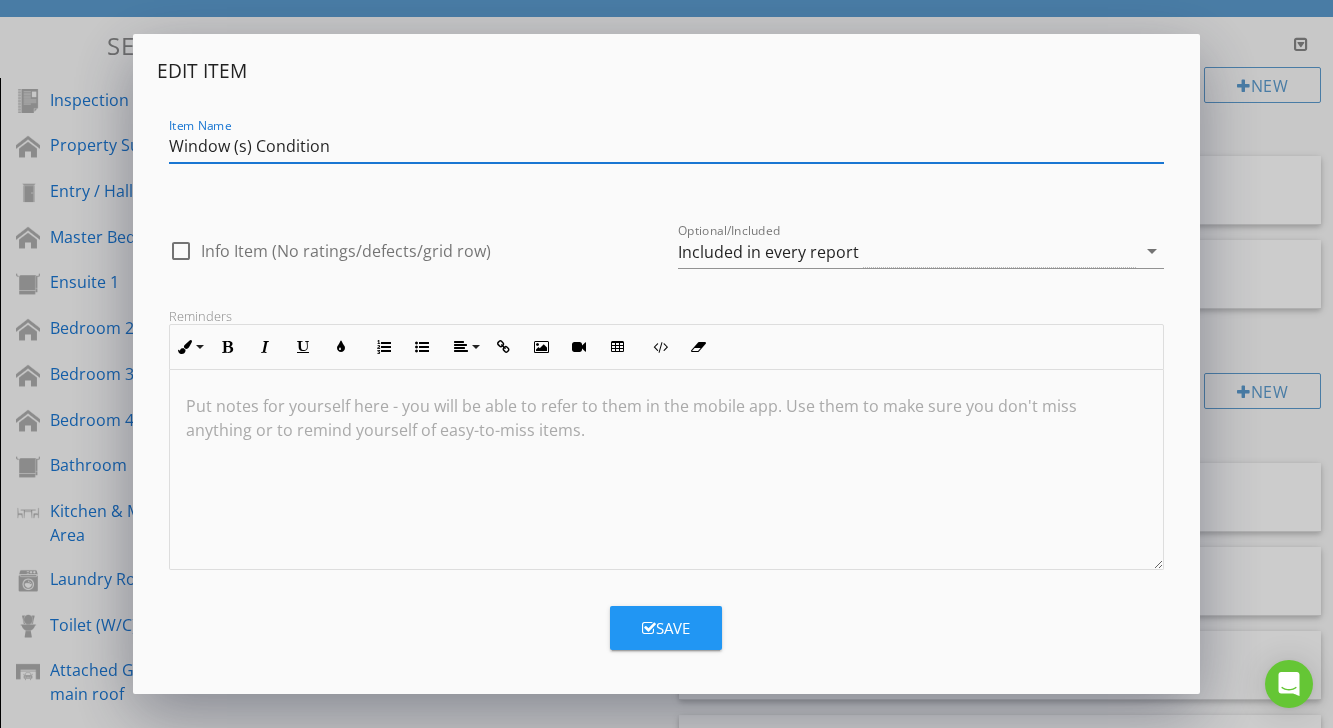 click on "Edit Item   Item Name Window (s) Condition     check_box_outline_blank Info Item (No ratings/defects/grid row)   Optional/Included Included in every report arrow_drop_down     Reminders   Inline Style XLarge Large Normal Small Light Small/Light Bold Italic Underline Colors Ordered List Unordered List Align Align Left Align Center Align Right Align Justify Insert Link Insert Image Insert Video Insert Table Code View Clear Formatting Put notes for yourself here - you will be able to refer to them in the mobile app. Use them to make sure you don't miss anything or to remind yourself of easy-to-miss items.
Save" at bounding box center [666, 364] 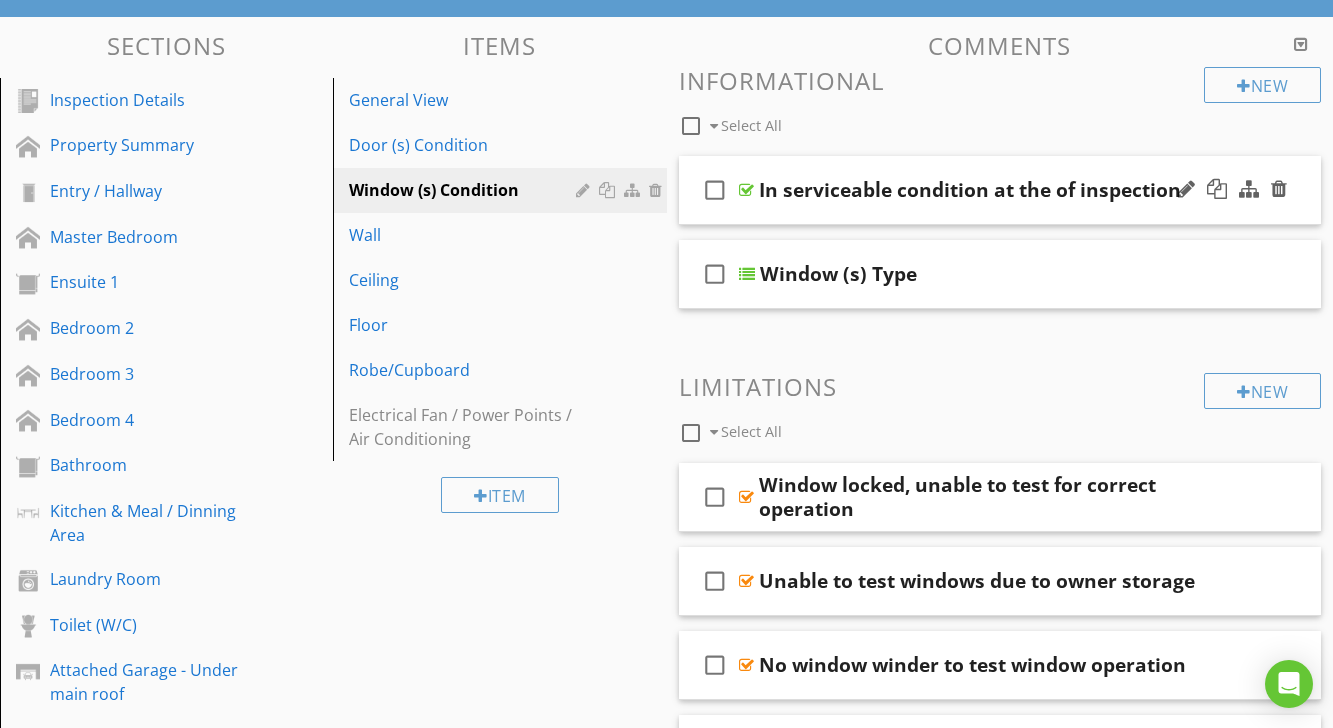 click at bounding box center [746, 190] 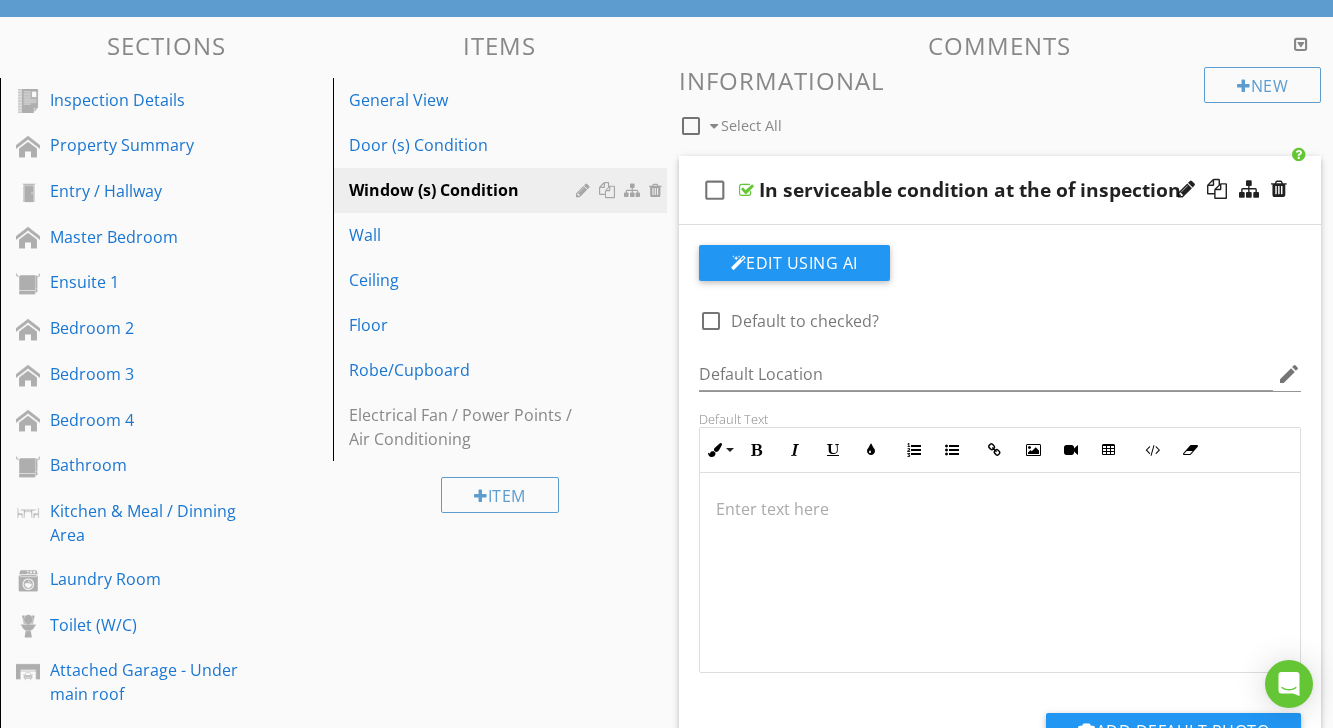 click at bounding box center [1000, 509] 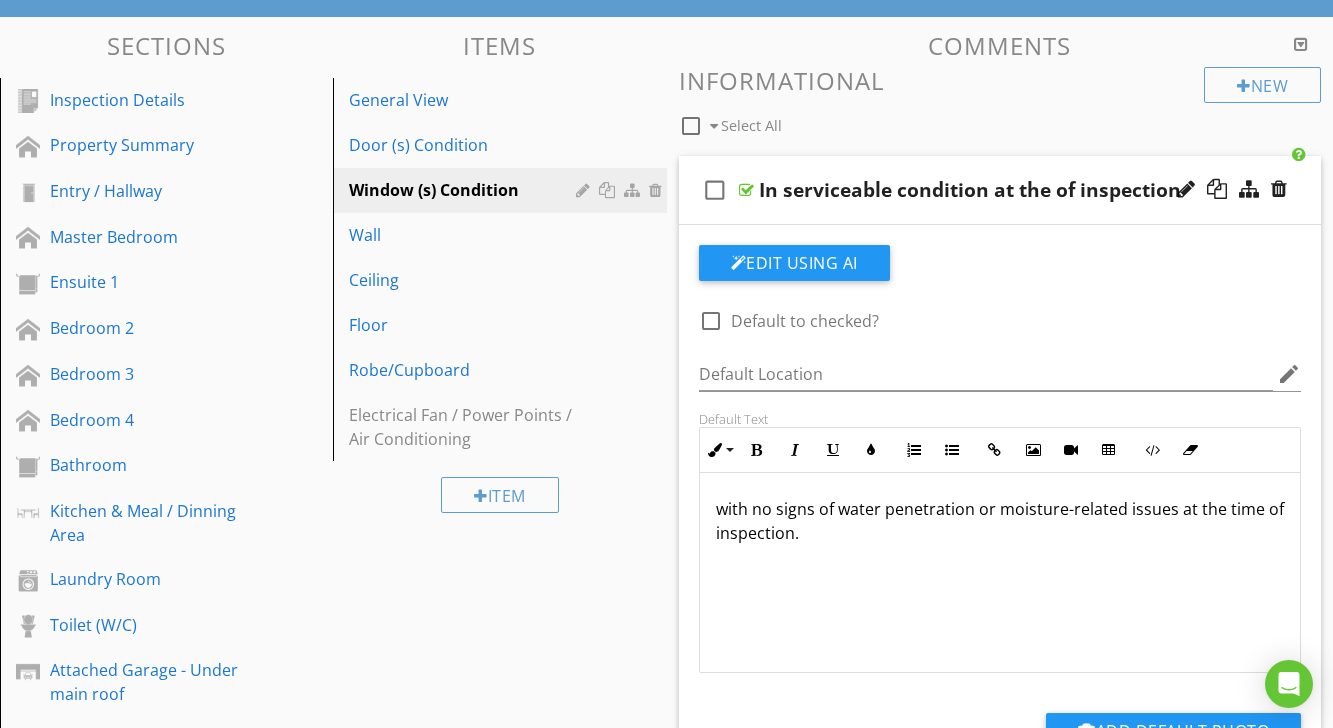 click at bounding box center (746, 190) 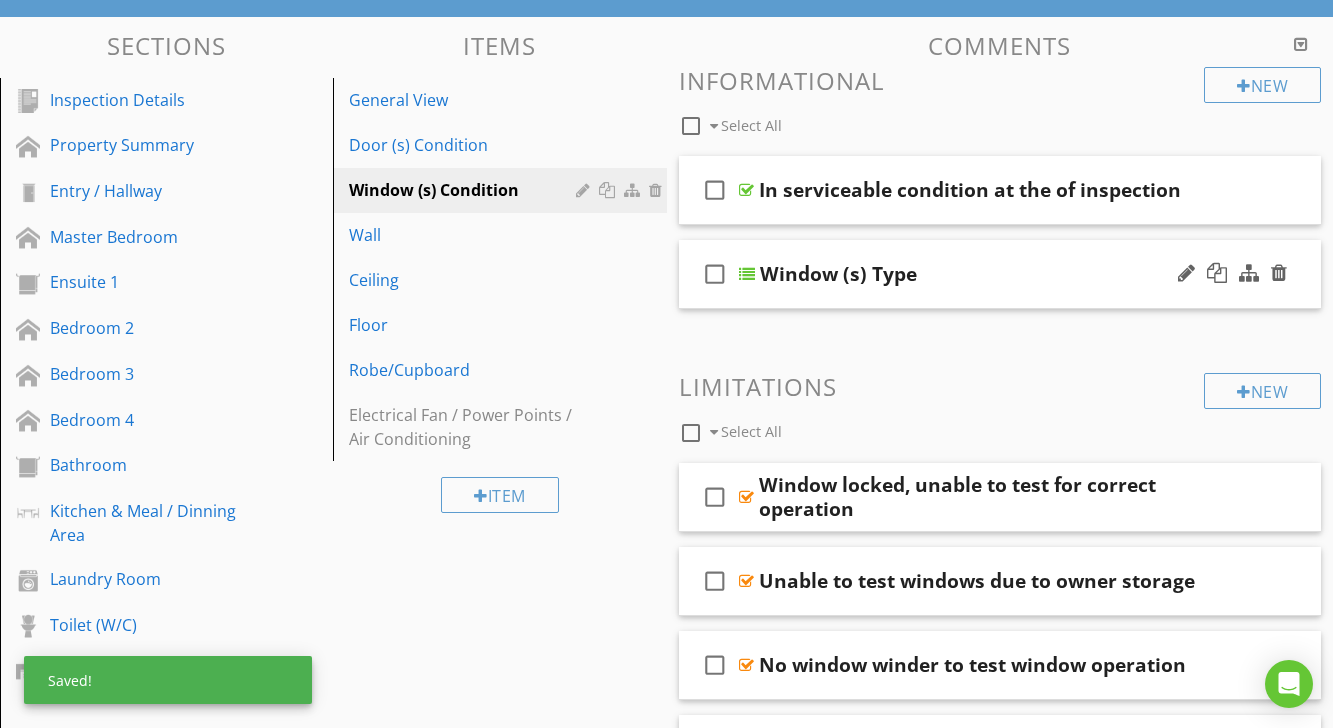 click on "check_box_outline_blank
Window (s) Type" at bounding box center [1000, 274] 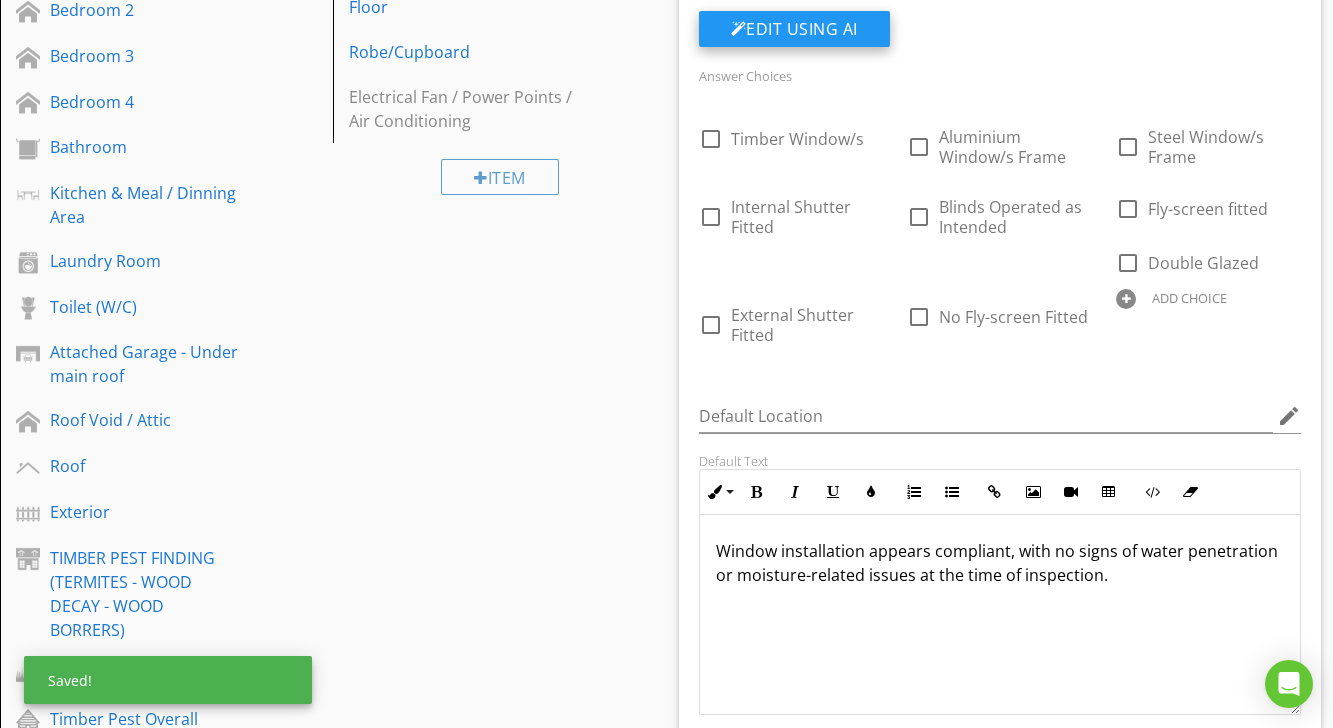 scroll, scrollTop: 564, scrollLeft: 0, axis: vertical 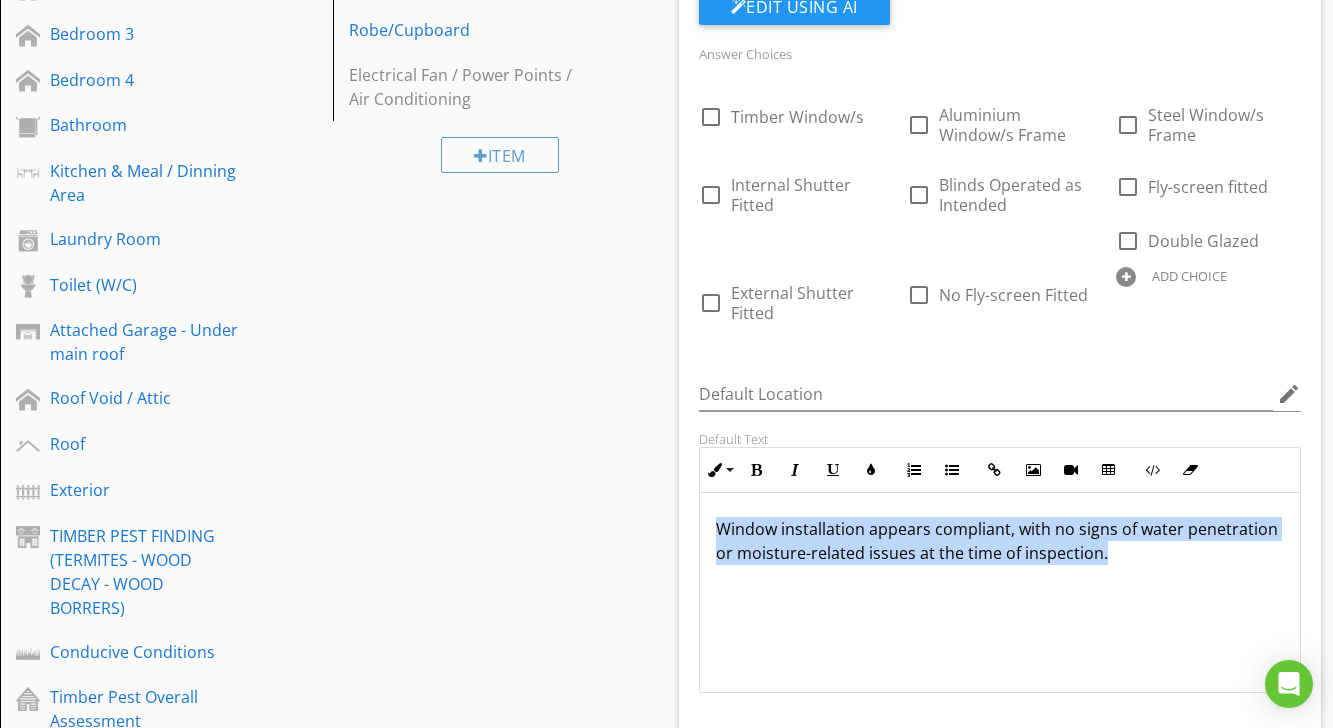 drag, startPoint x: 711, startPoint y: 505, endPoint x: 1174, endPoint y: 574, distance: 468.11322 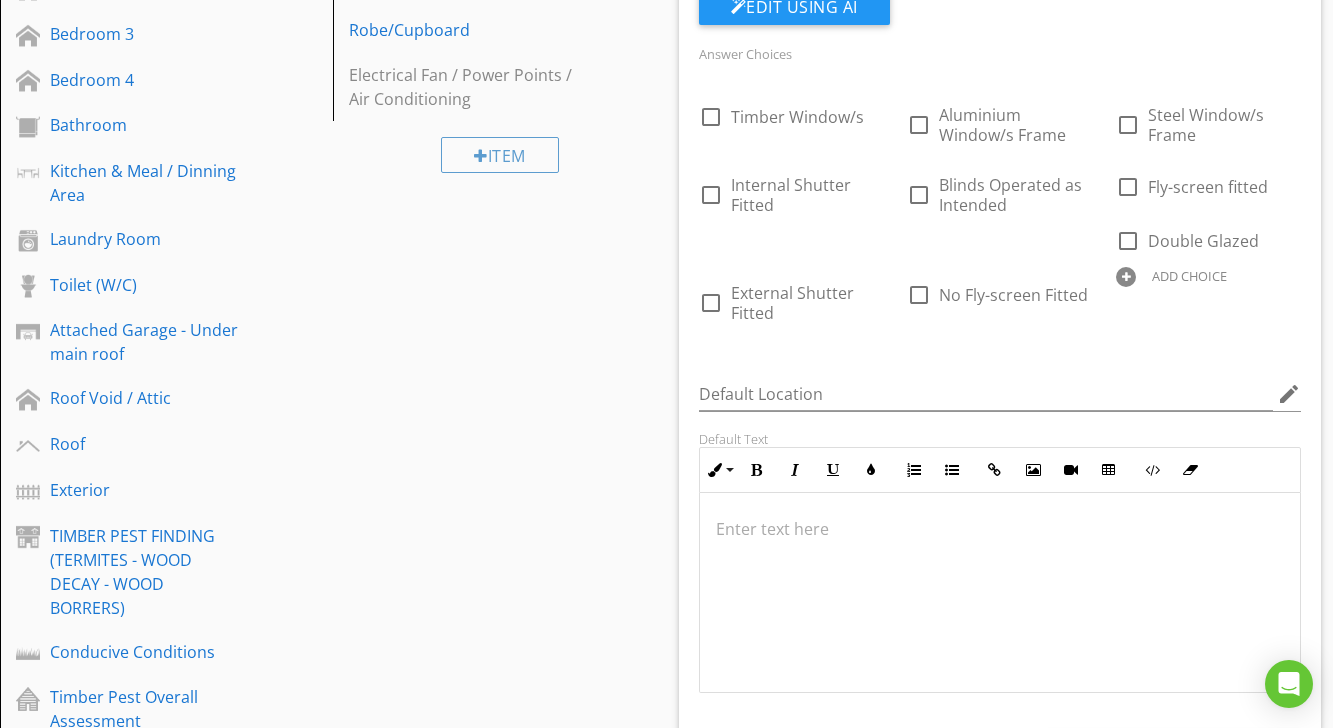 scroll, scrollTop: 1, scrollLeft: 0, axis: vertical 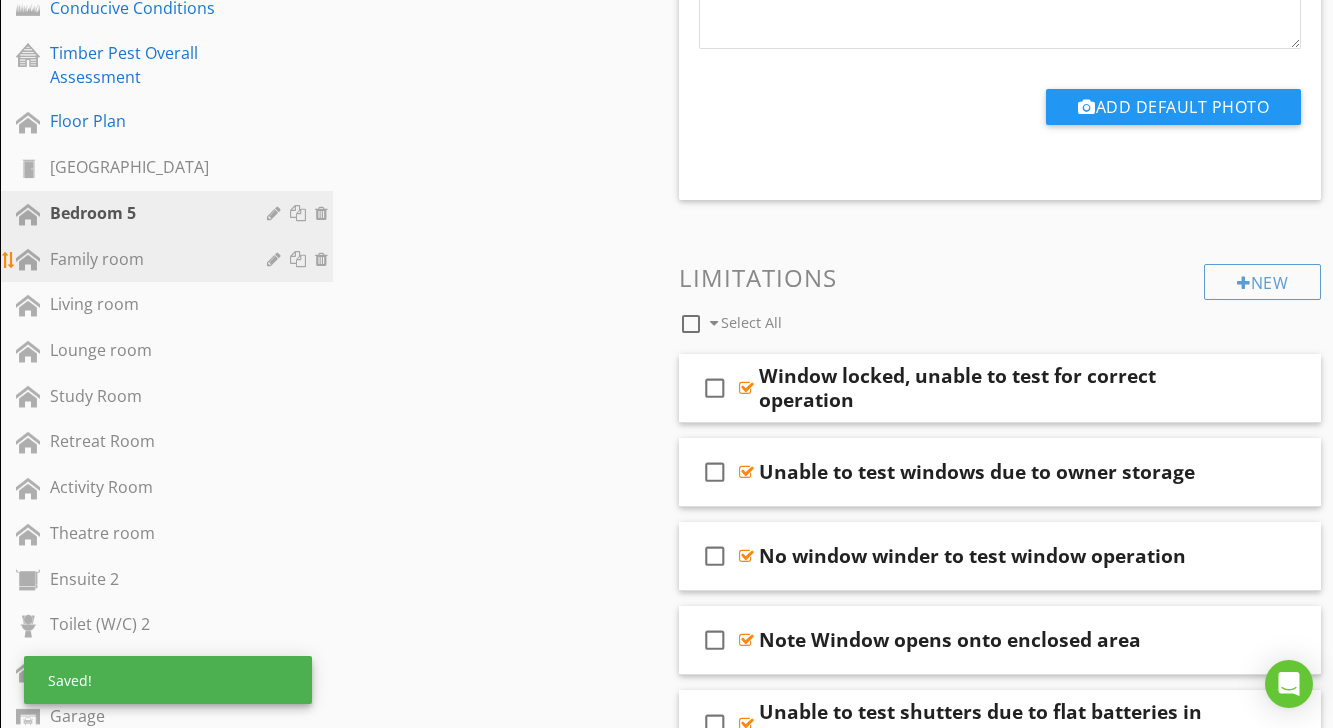 click on "Family room" at bounding box center (144, 259) 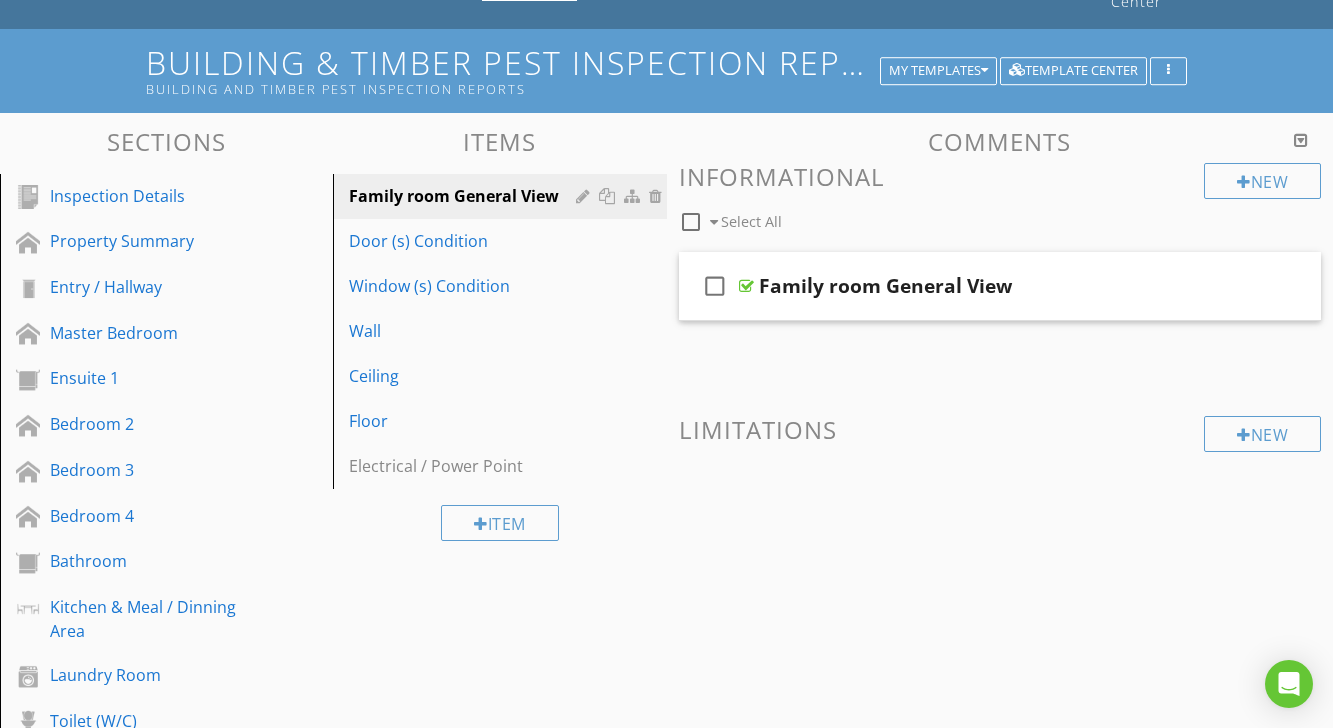 scroll, scrollTop: 69, scrollLeft: 0, axis: vertical 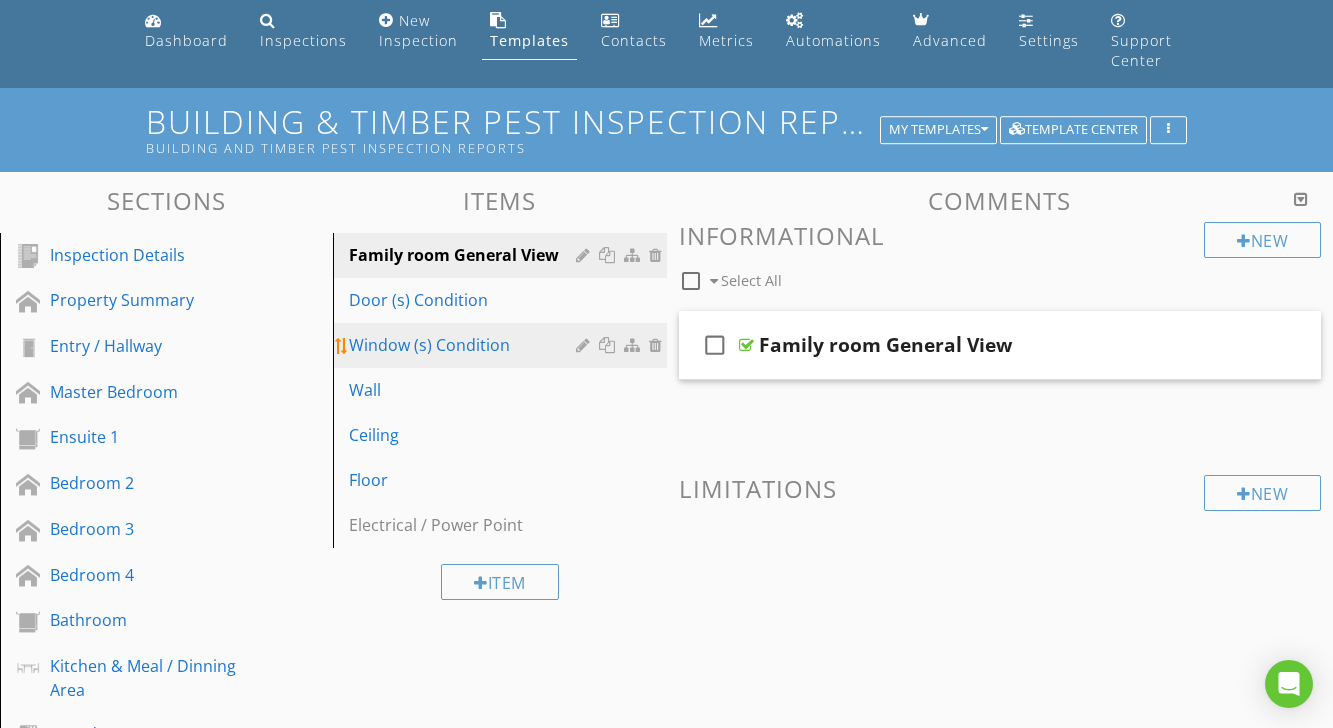 click on "Window (s) Condition" at bounding box center (465, 345) 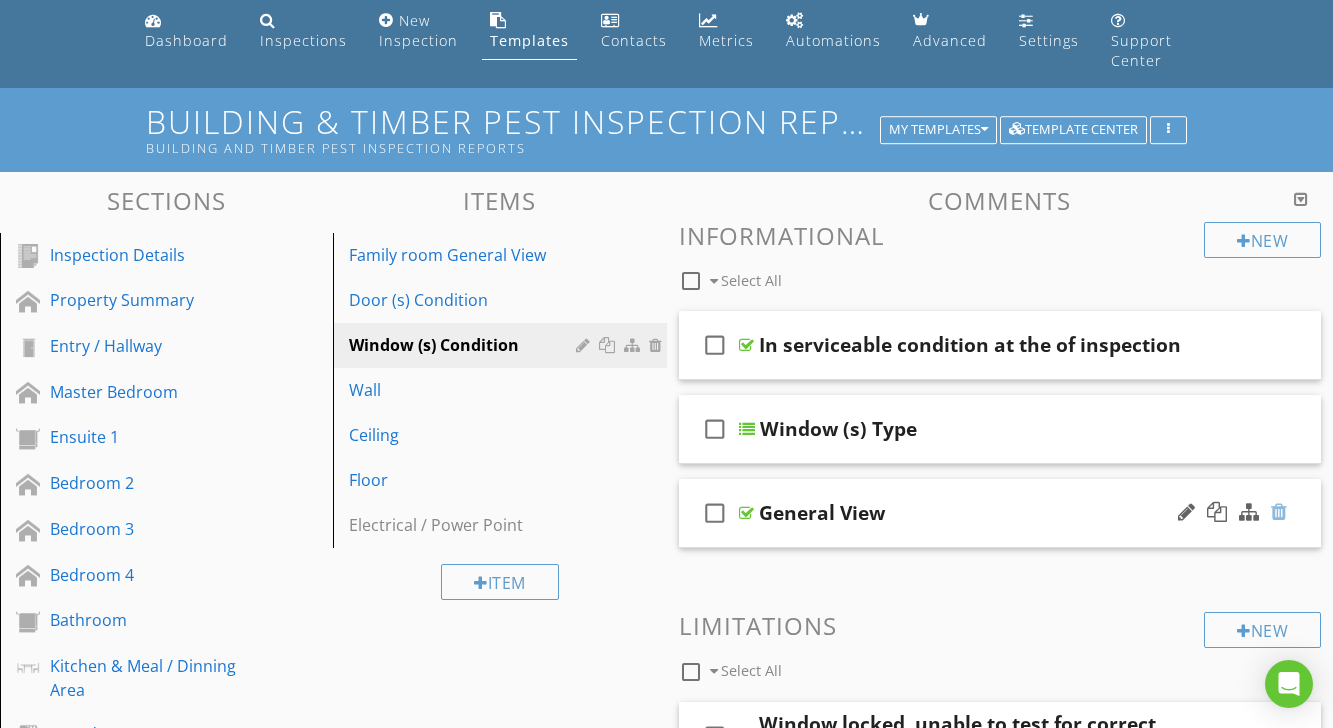 click at bounding box center (1279, 512) 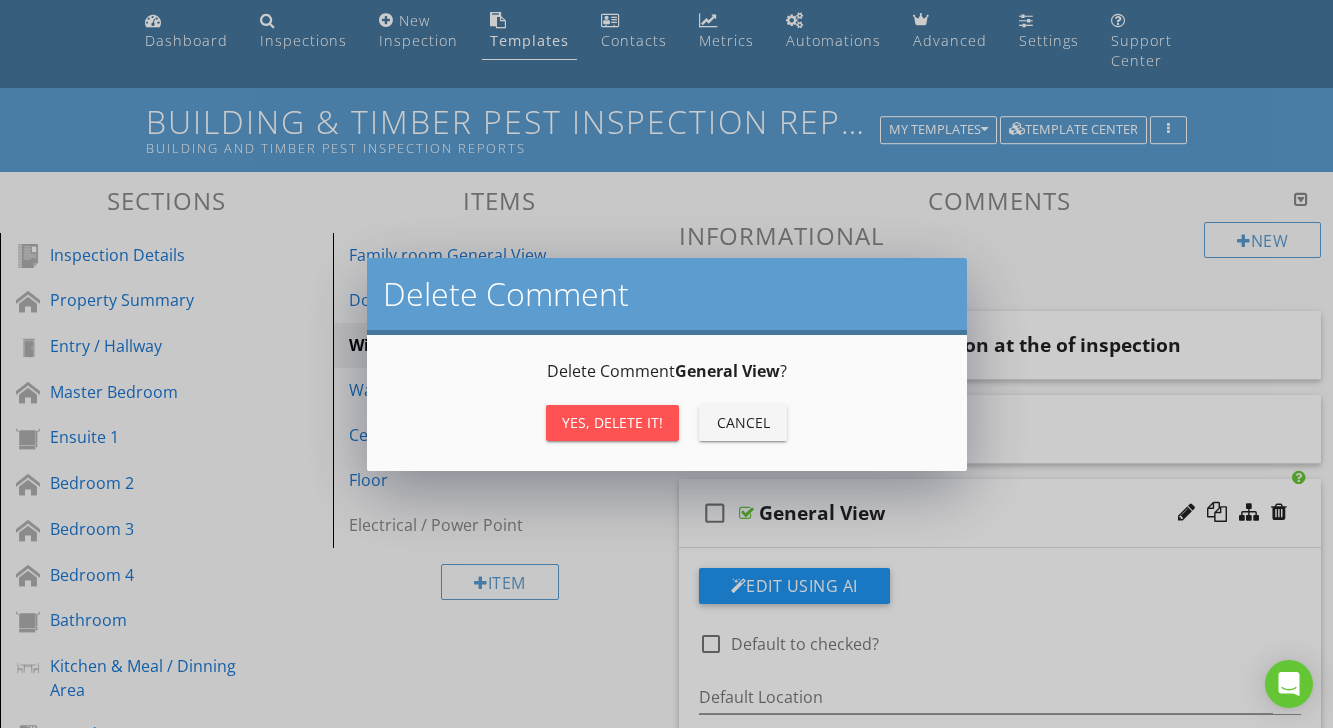 click on "Yes, Delete it!" at bounding box center (612, 422) 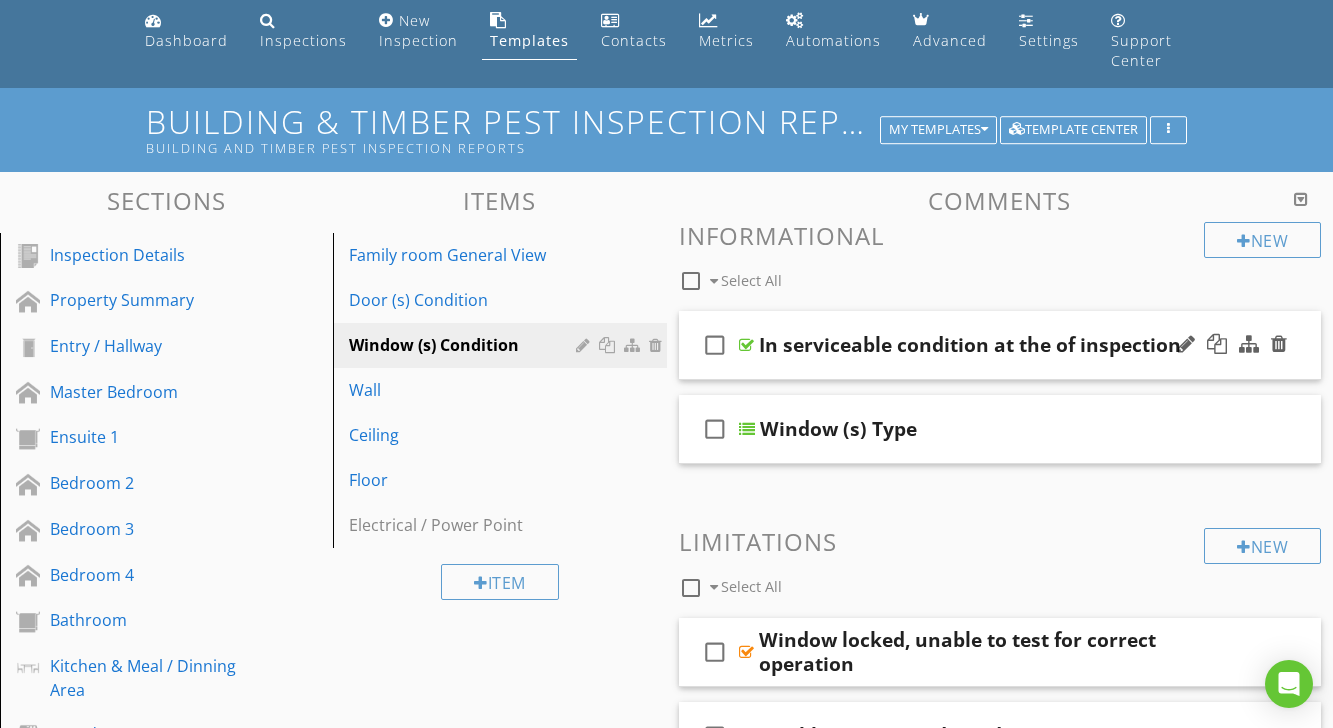 click at bounding box center (746, 345) 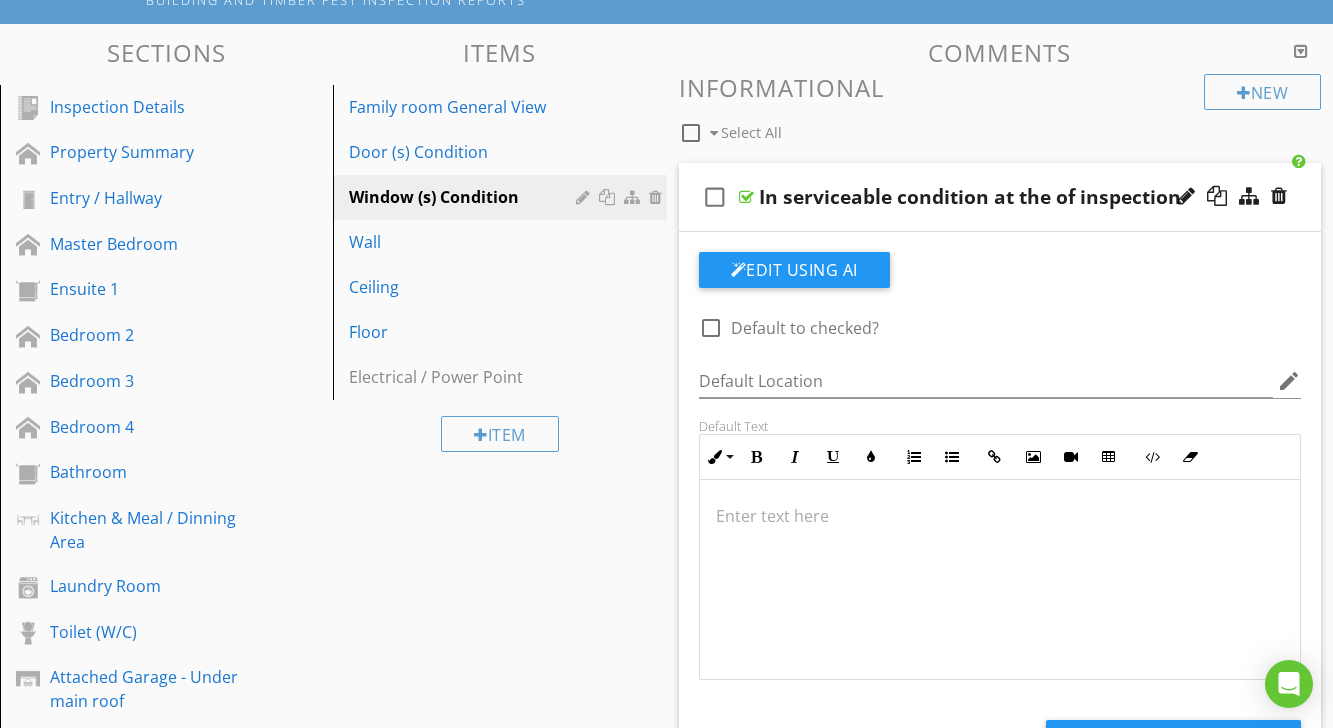 scroll, scrollTop: 301, scrollLeft: 0, axis: vertical 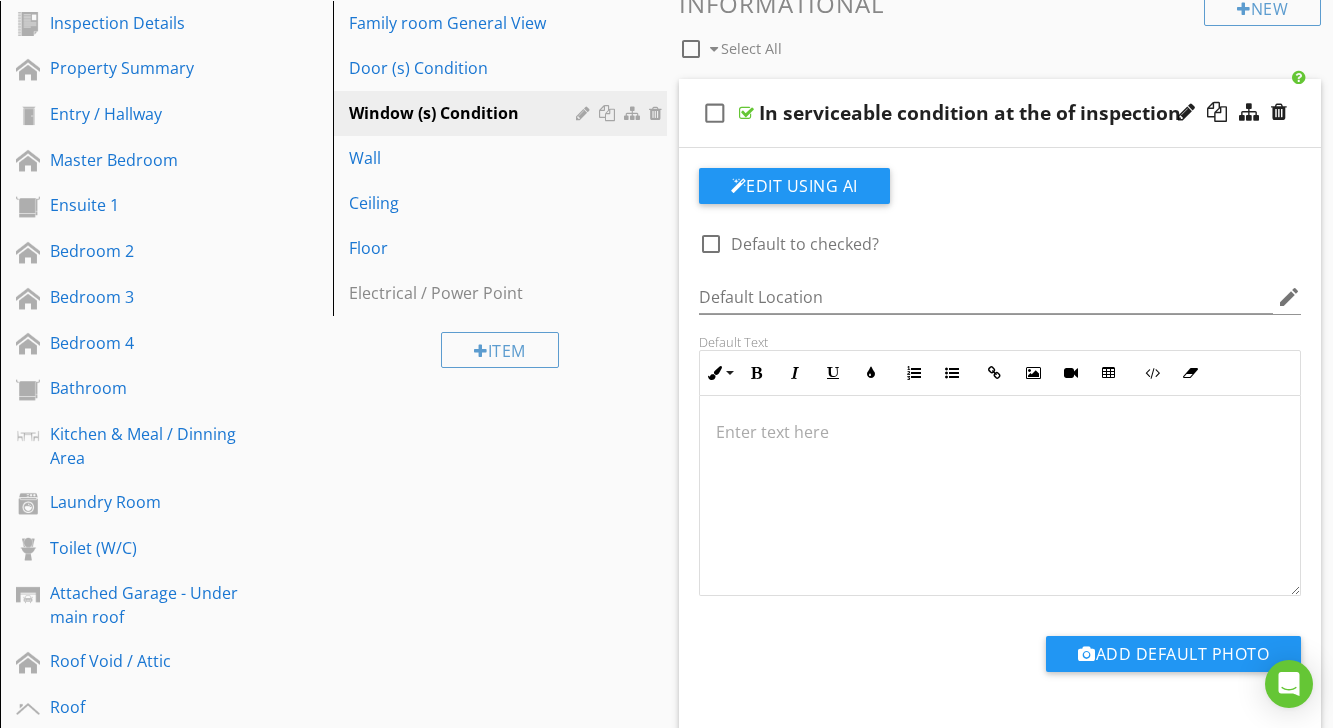 click at bounding box center (1000, 432) 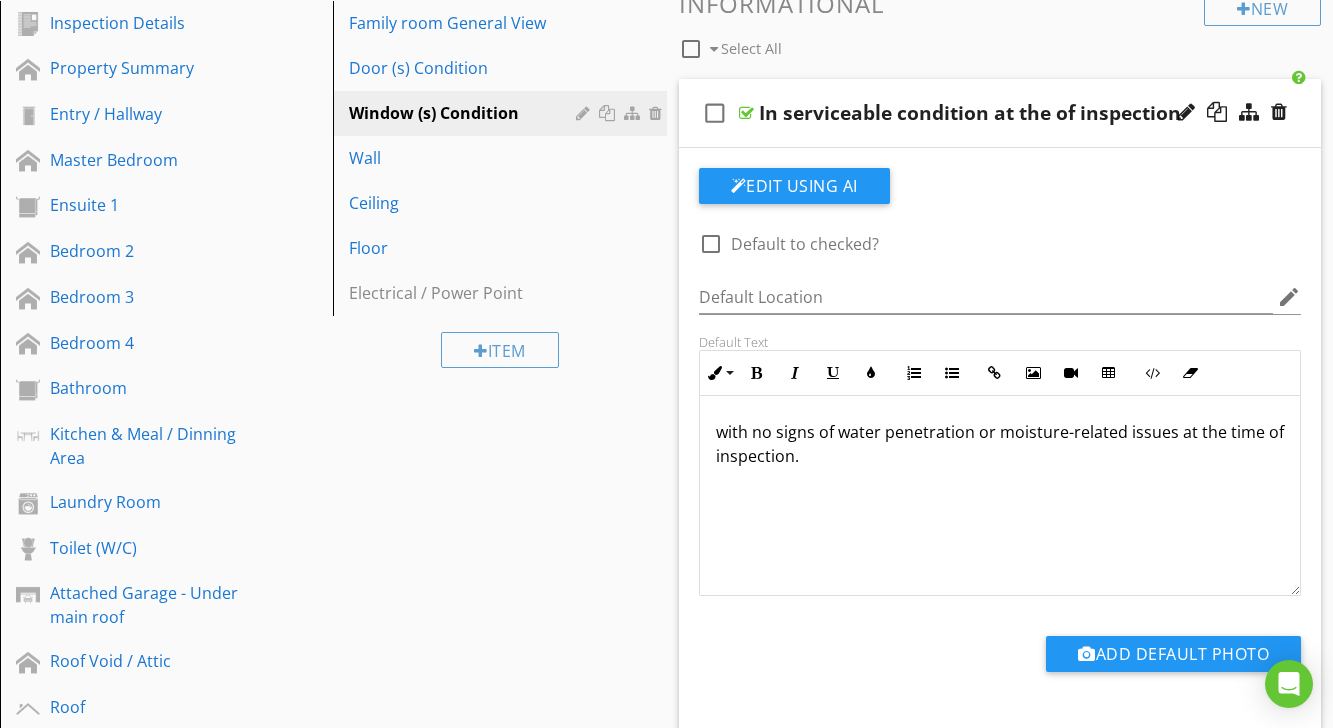 click at bounding box center [746, 113] 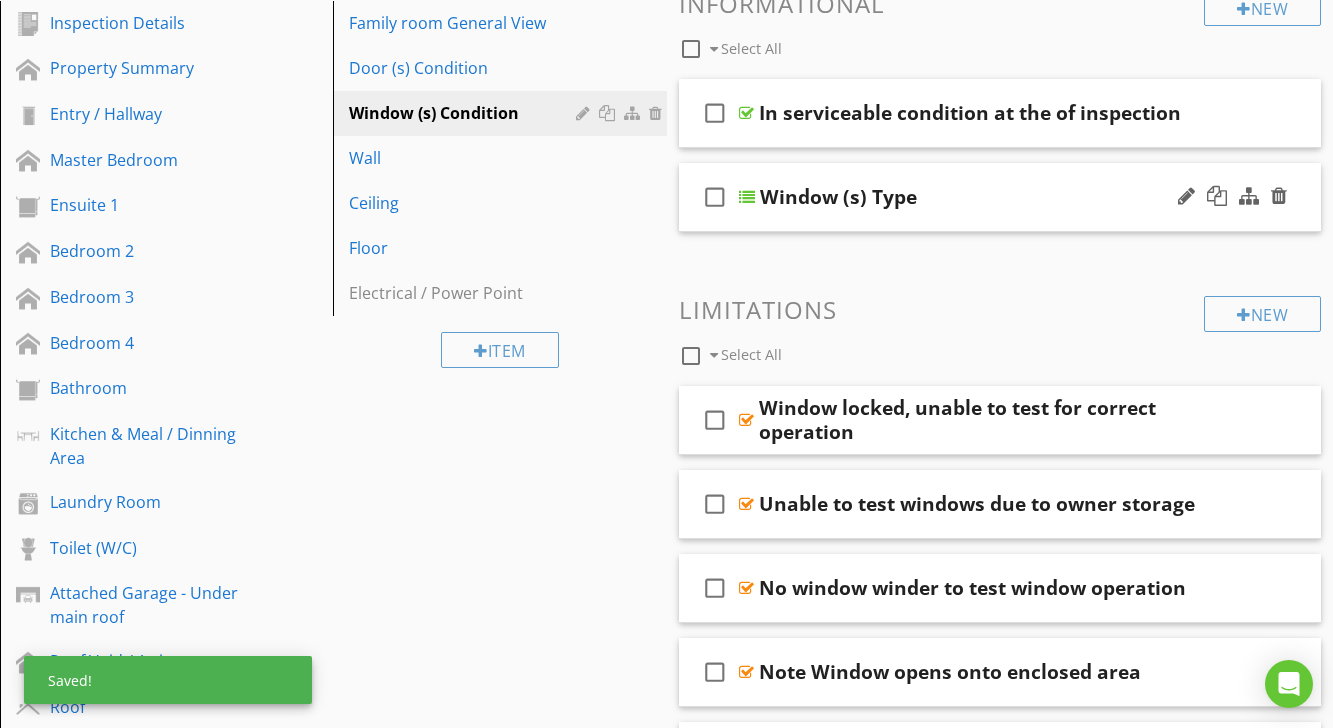 click at bounding box center [747, 197] 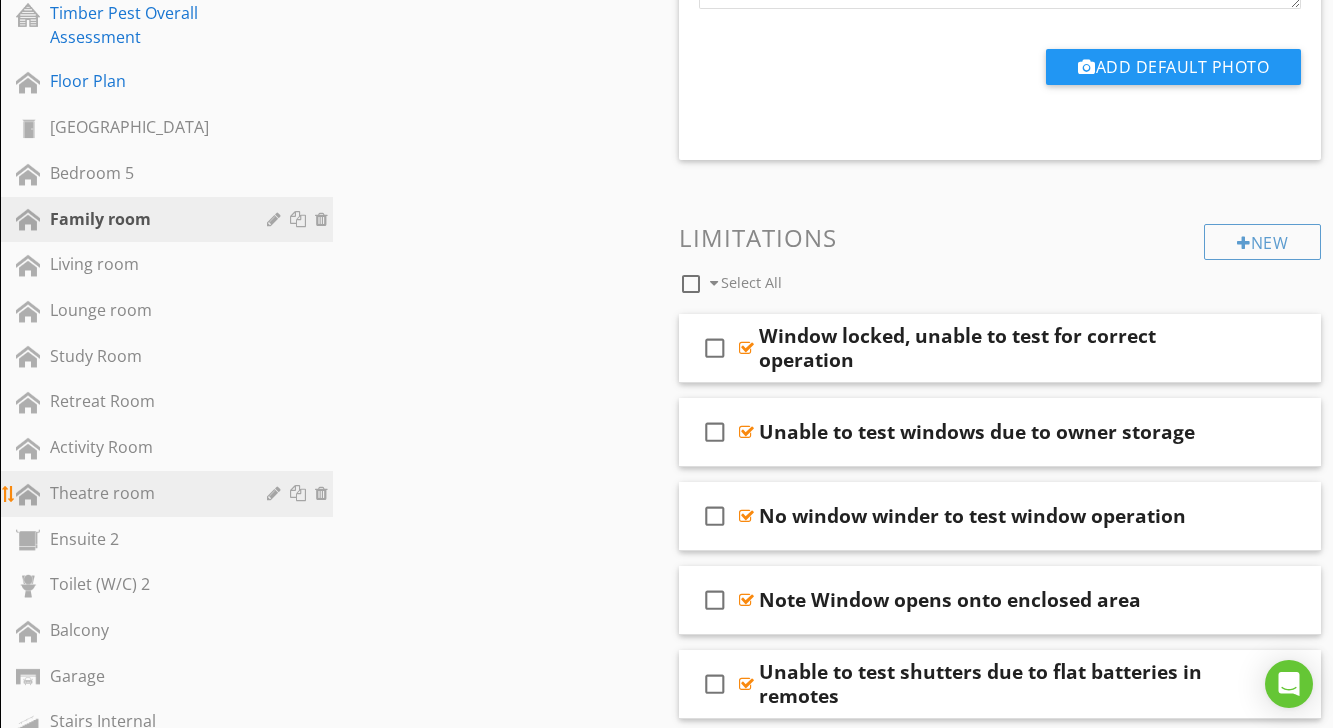 scroll, scrollTop: 1244, scrollLeft: 0, axis: vertical 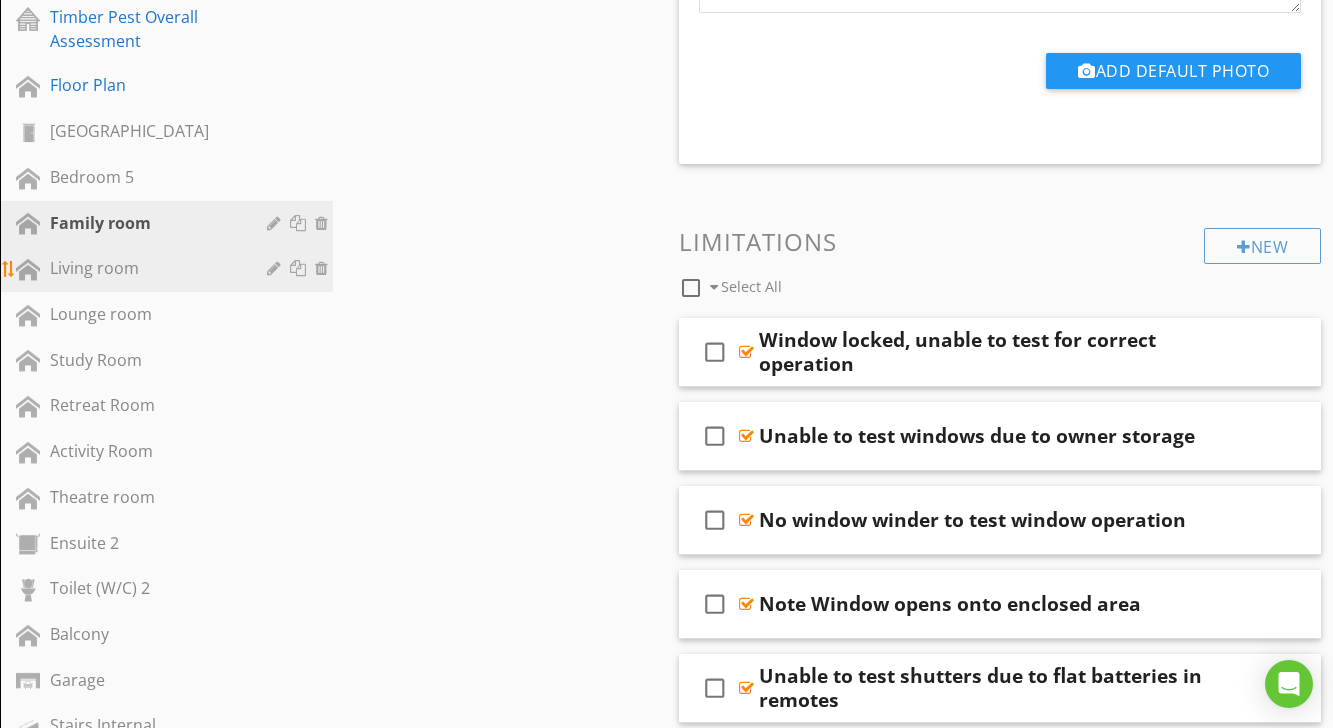 click on "Living room" at bounding box center (144, 268) 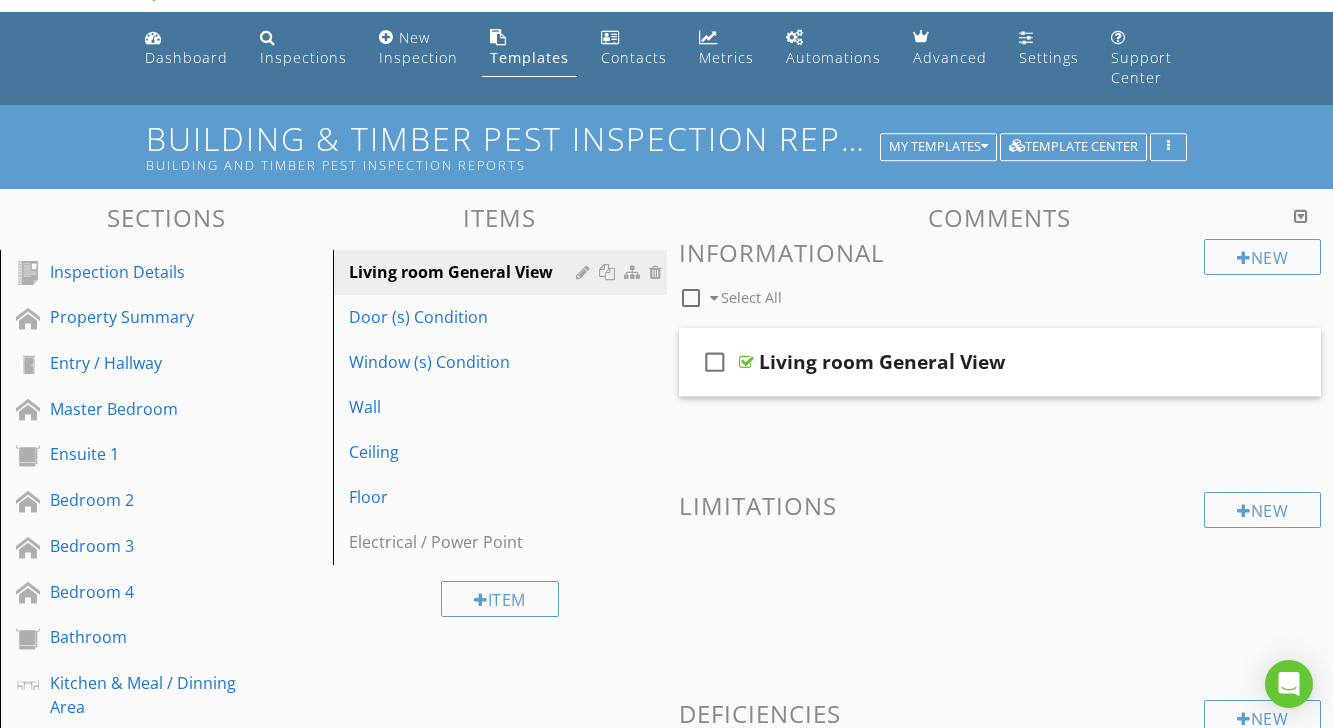 scroll, scrollTop: 51, scrollLeft: 0, axis: vertical 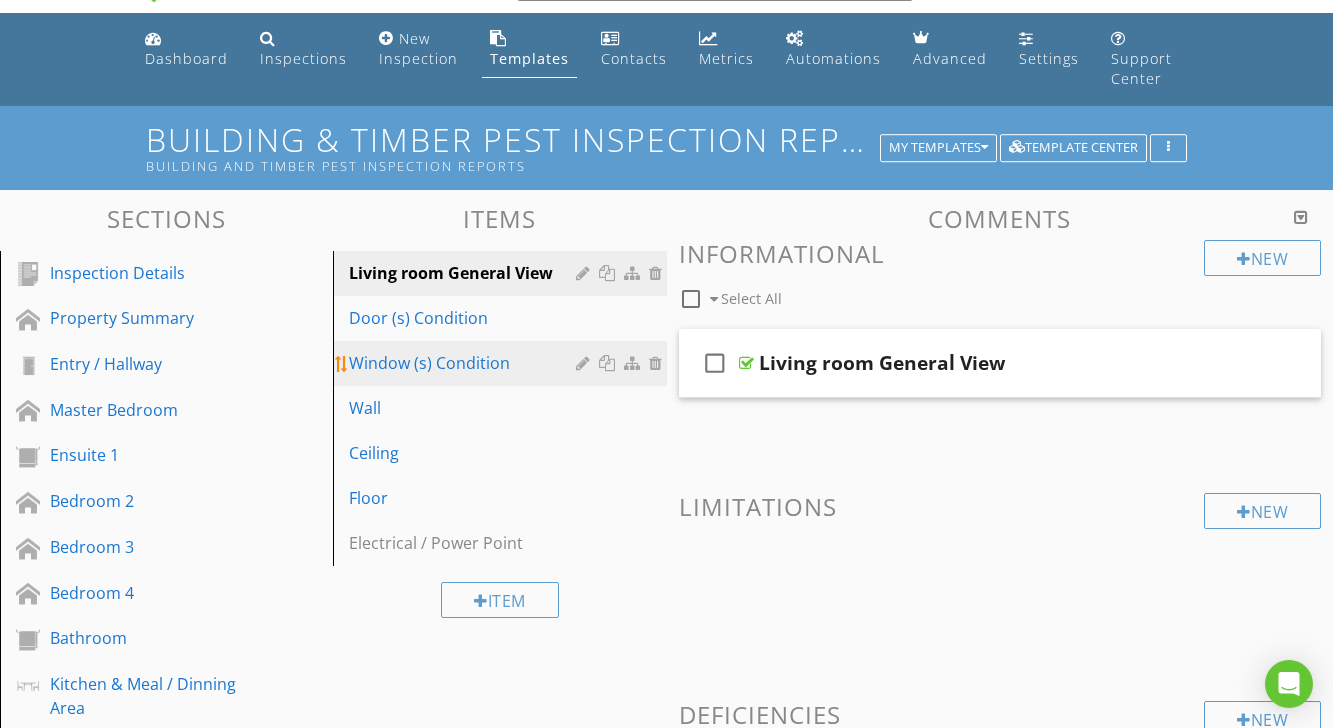 click on "Window (s) Condition" at bounding box center (465, 363) 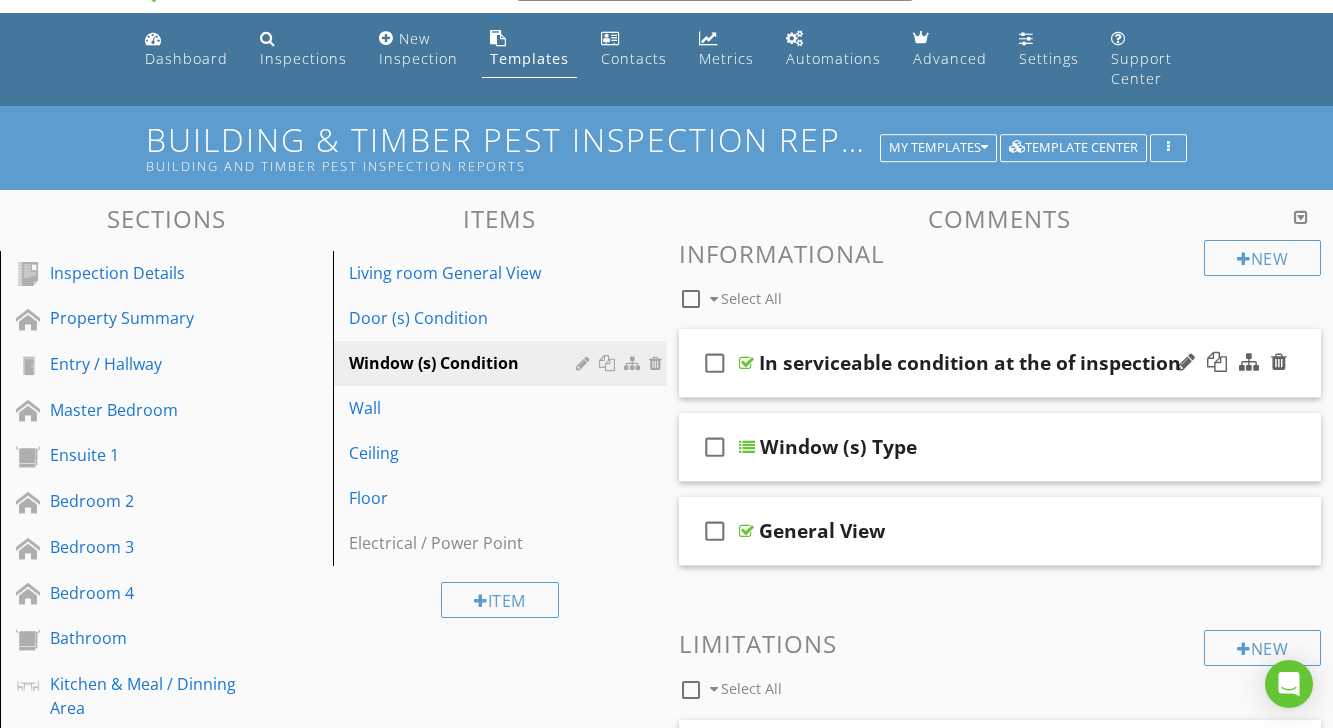 click at bounding box center (746, 363) 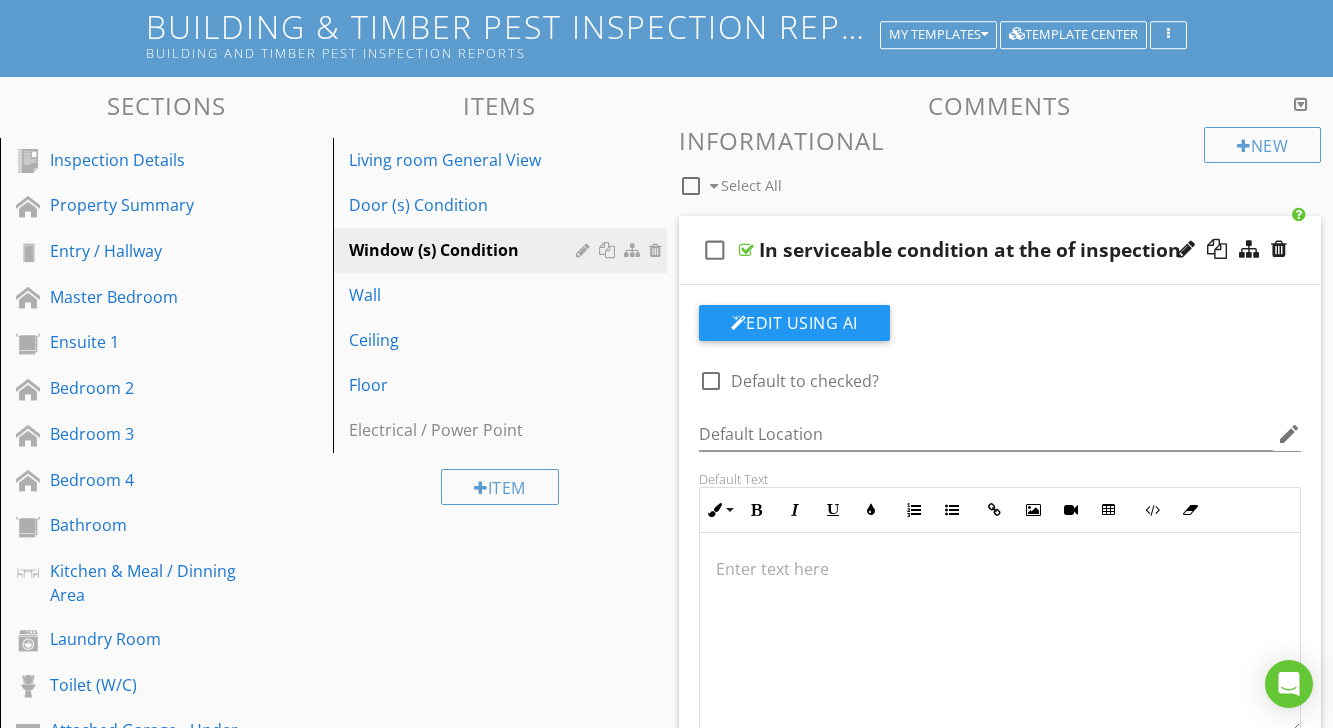 scroll, scrollTop: 165, scrollLeft: 0, axis: vertical 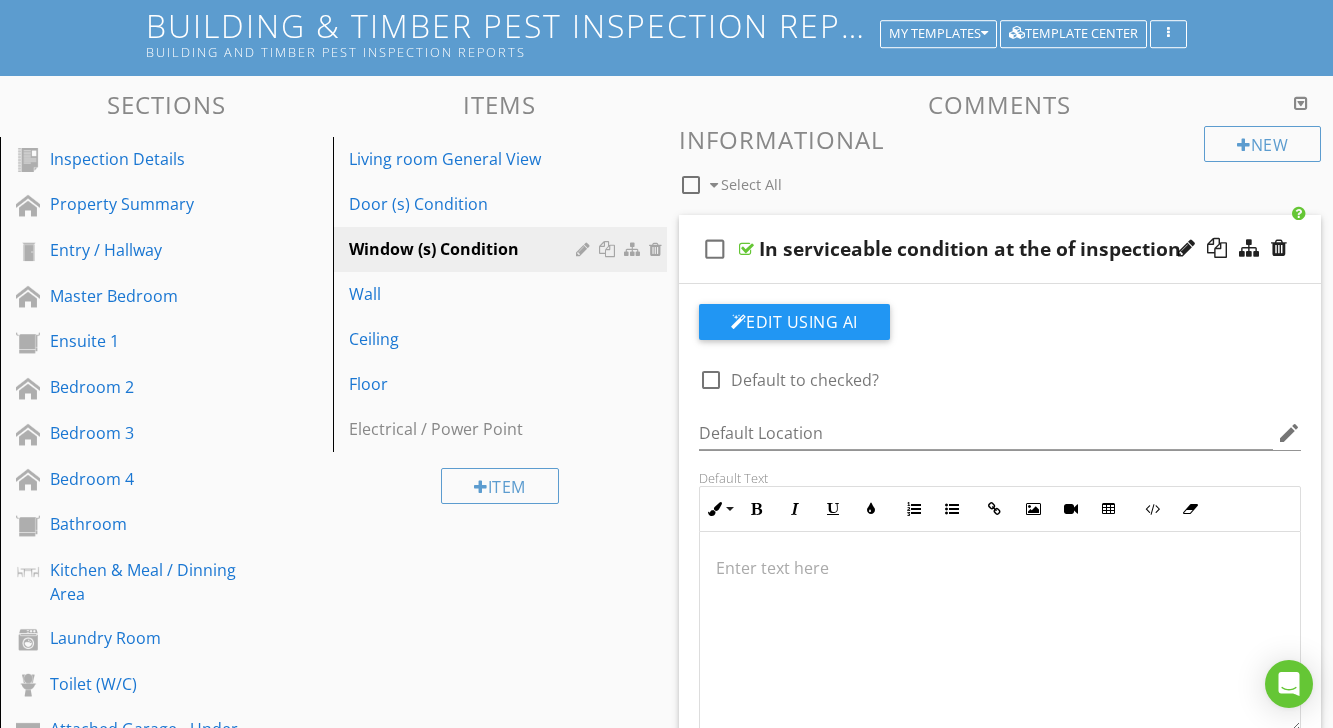 click at bounding box center (1000, 568) 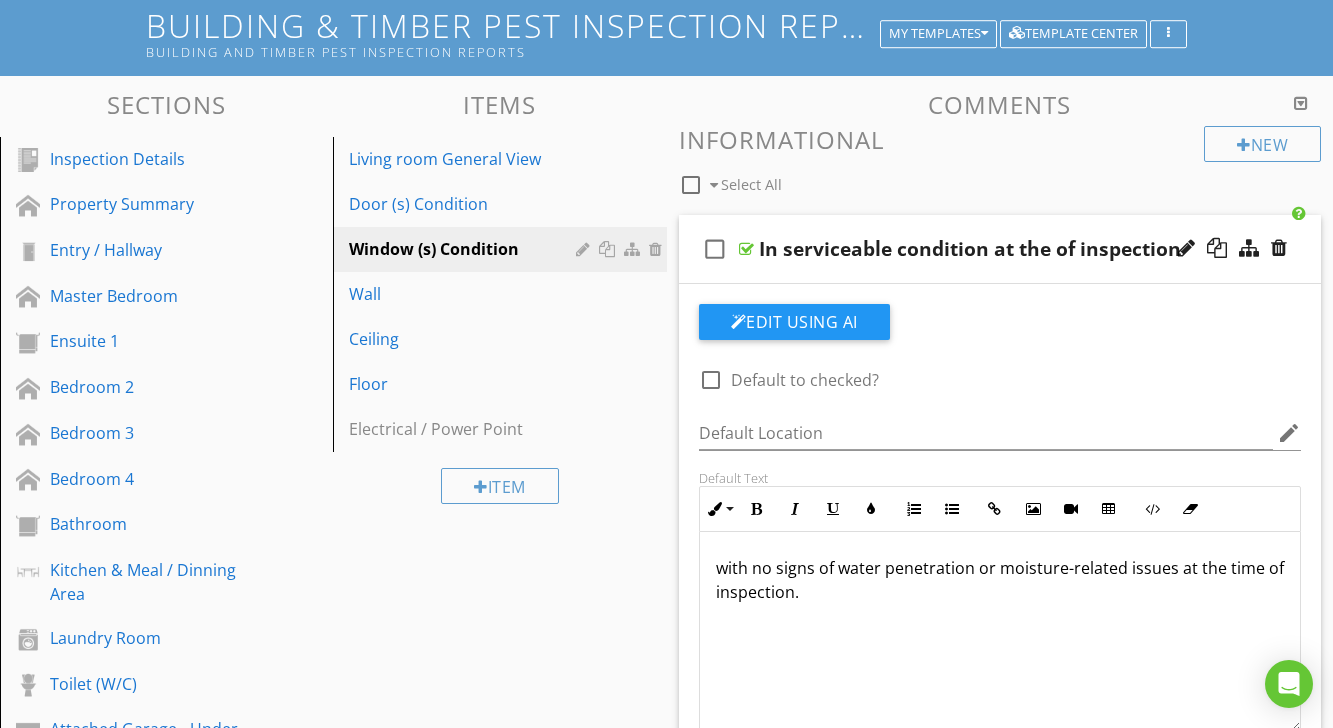 click at bounding box center [746, 249] 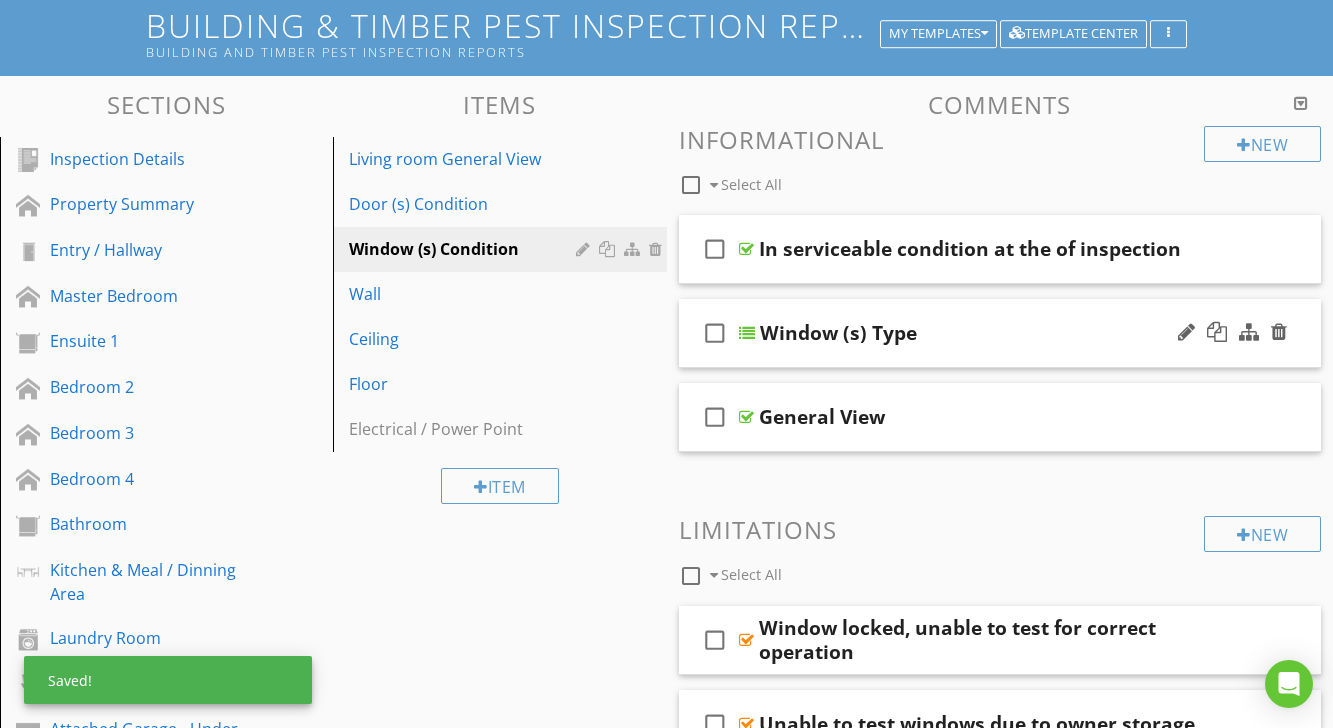click on "check_box_outline_blank
Window (s) Type" at bounding box center (1000, 333) 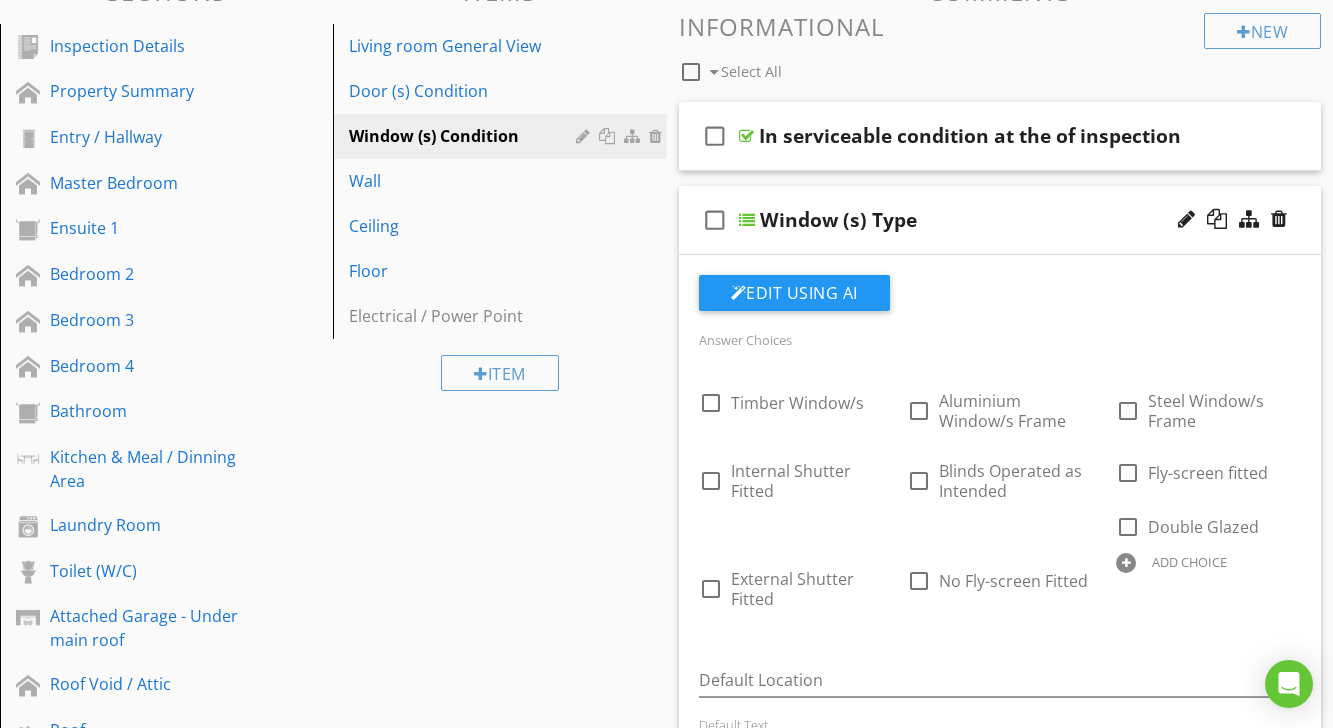 scroll, scrollTop: 280, scrollLeft: 0, axis: vertical 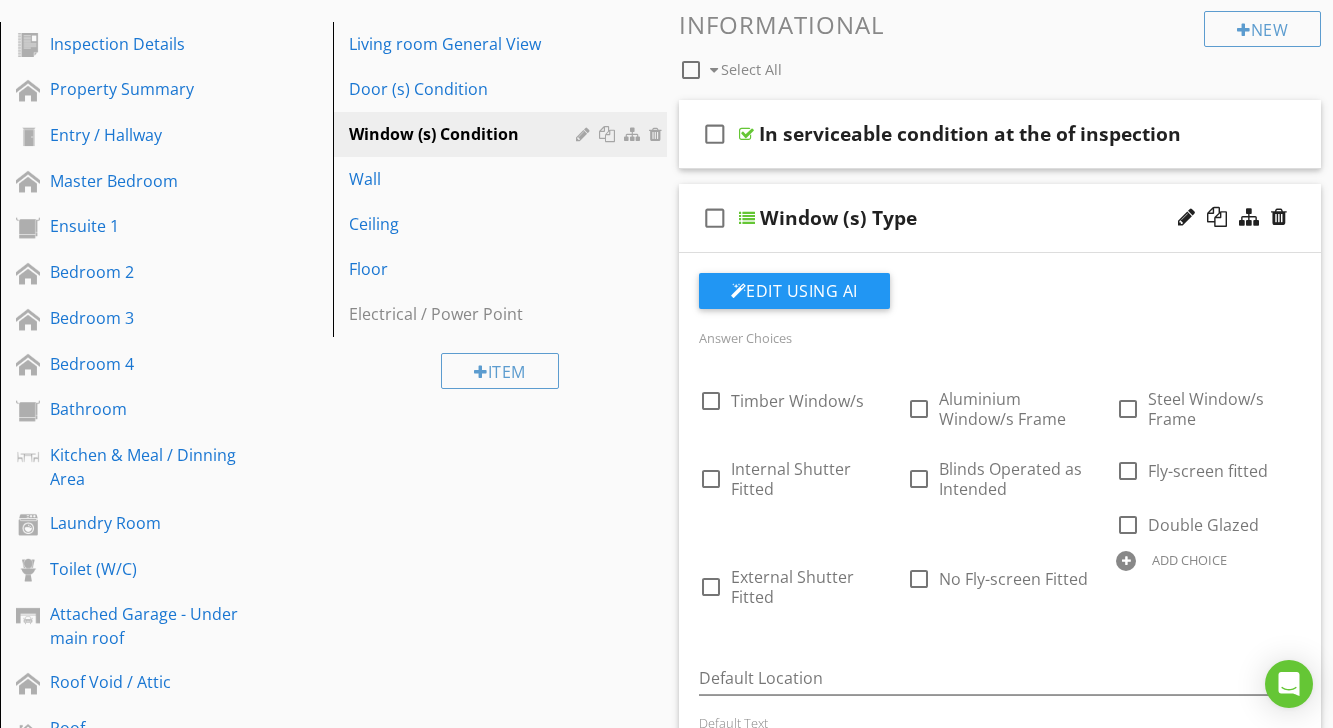 click at bounding box center (747, 218) 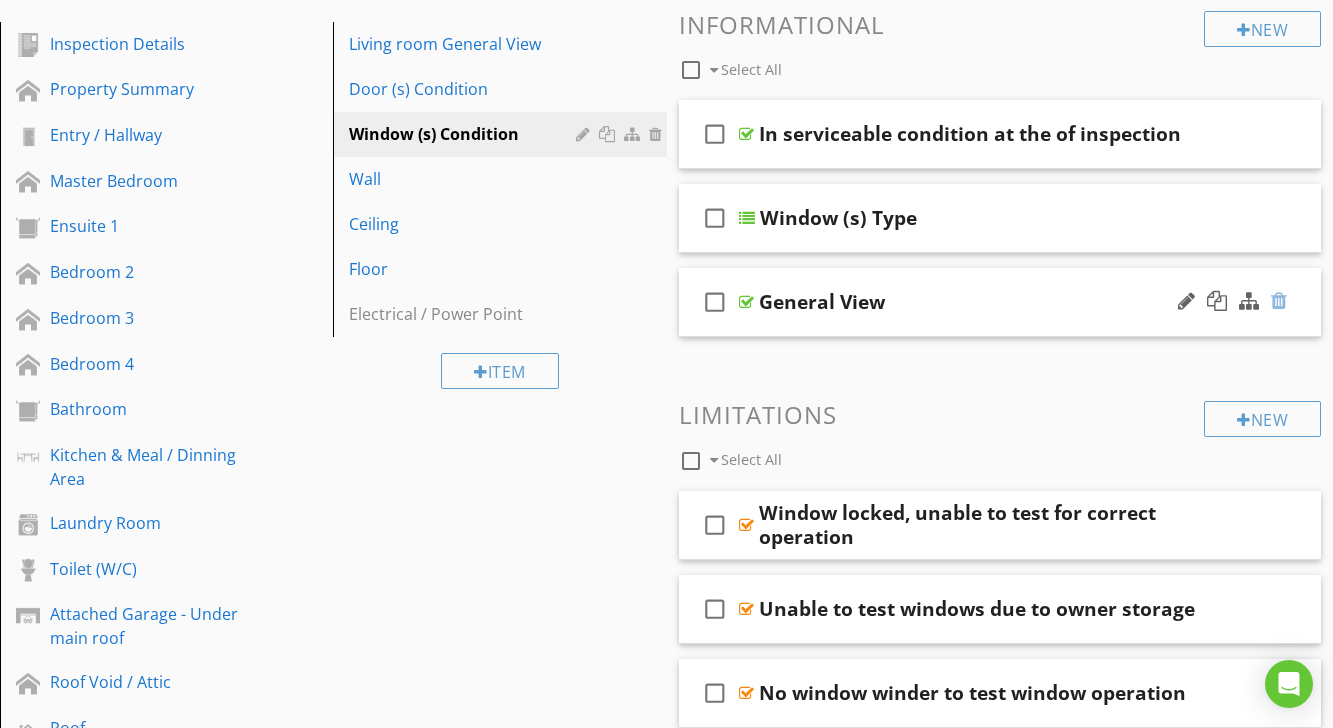 click at bounding box center (1279, 301) 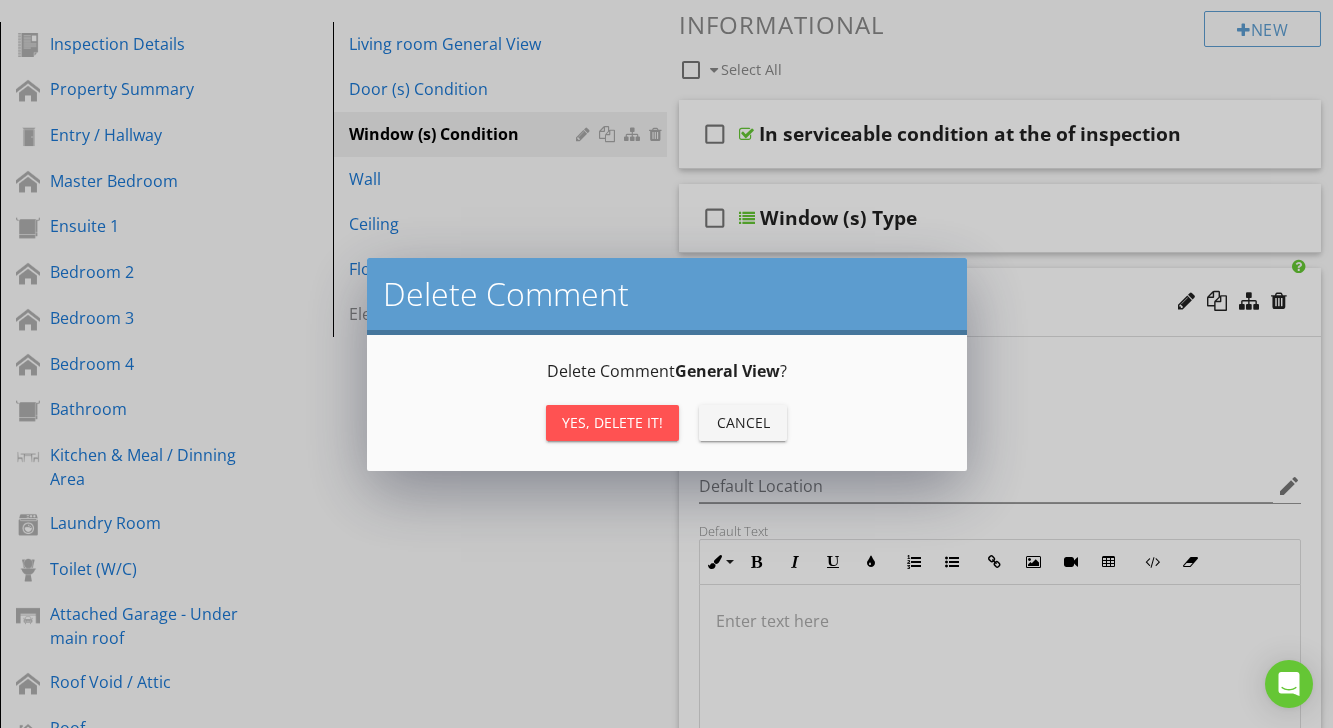 click on "Yes, Delete it!" at bounding box center (612, 422) 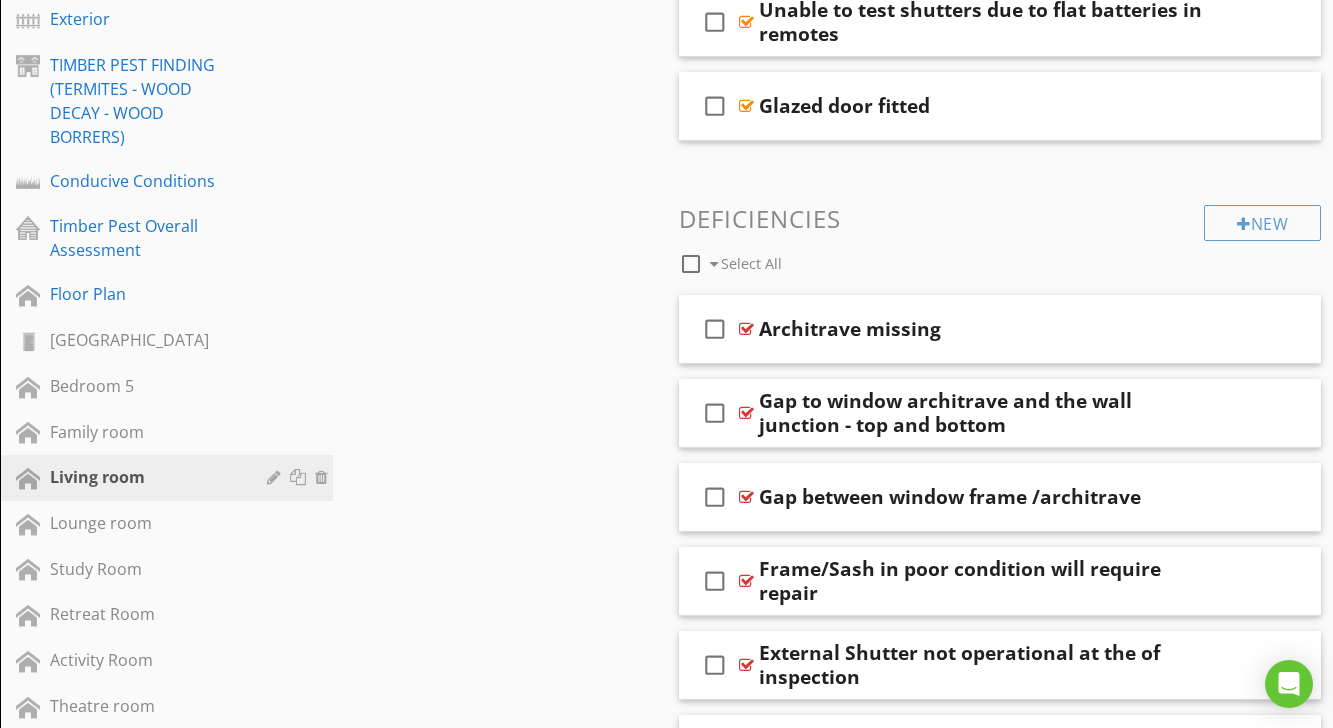 scroll, scrollTop: 1042, scrollLeft: 0, axis: vertical 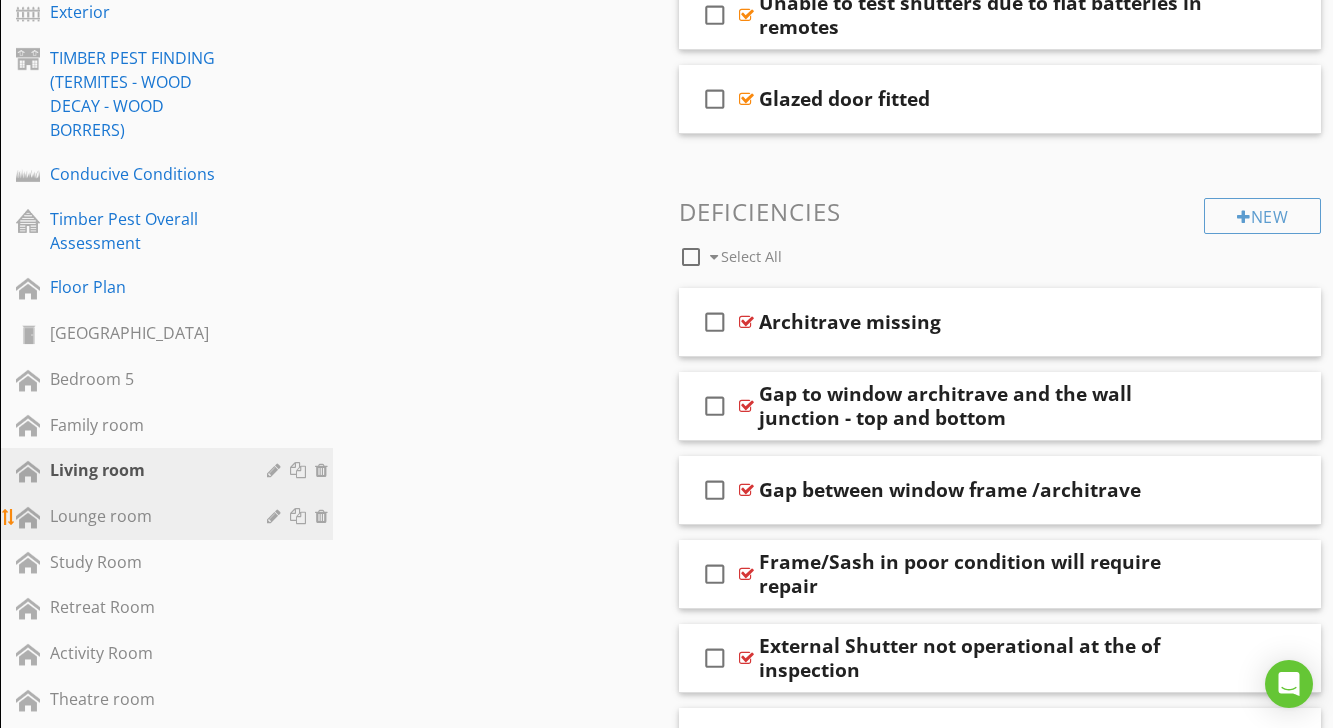 click on "Lounge room" at bounding box center (144, 516) 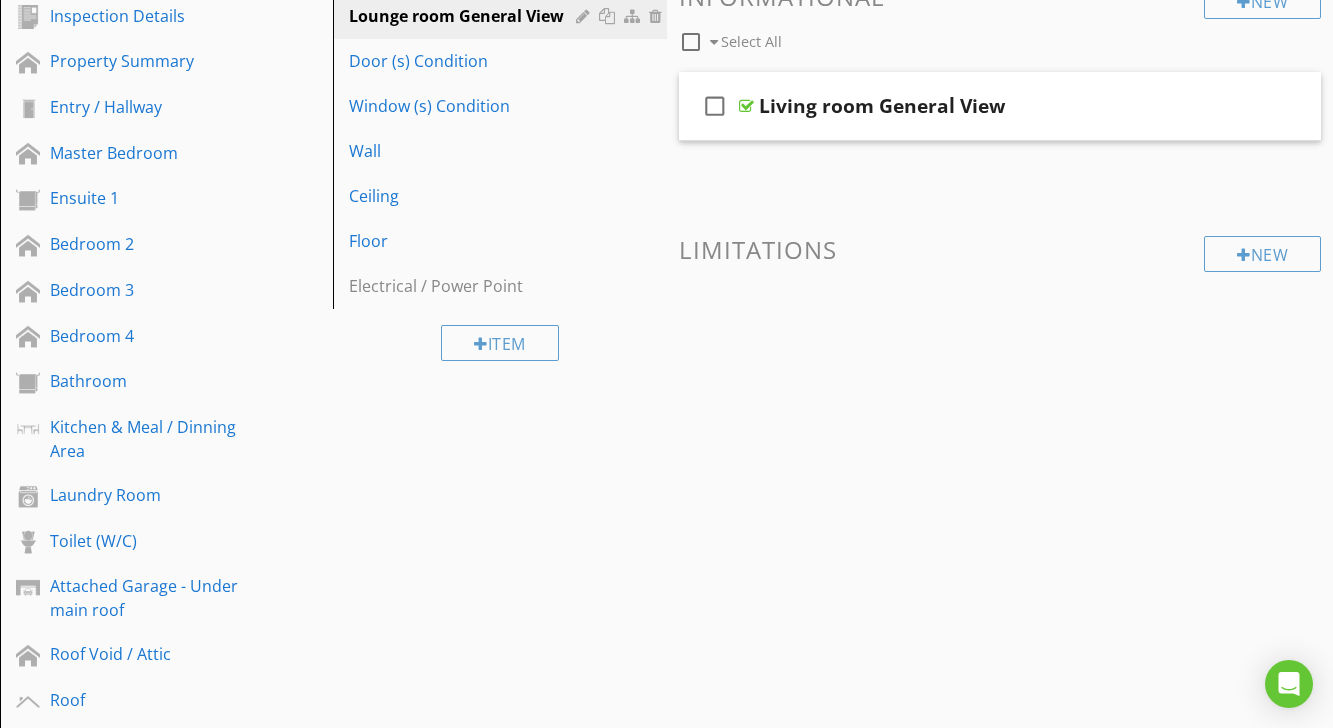 scroll, scrollTop: 0, scrollLeft: 0, axis: both 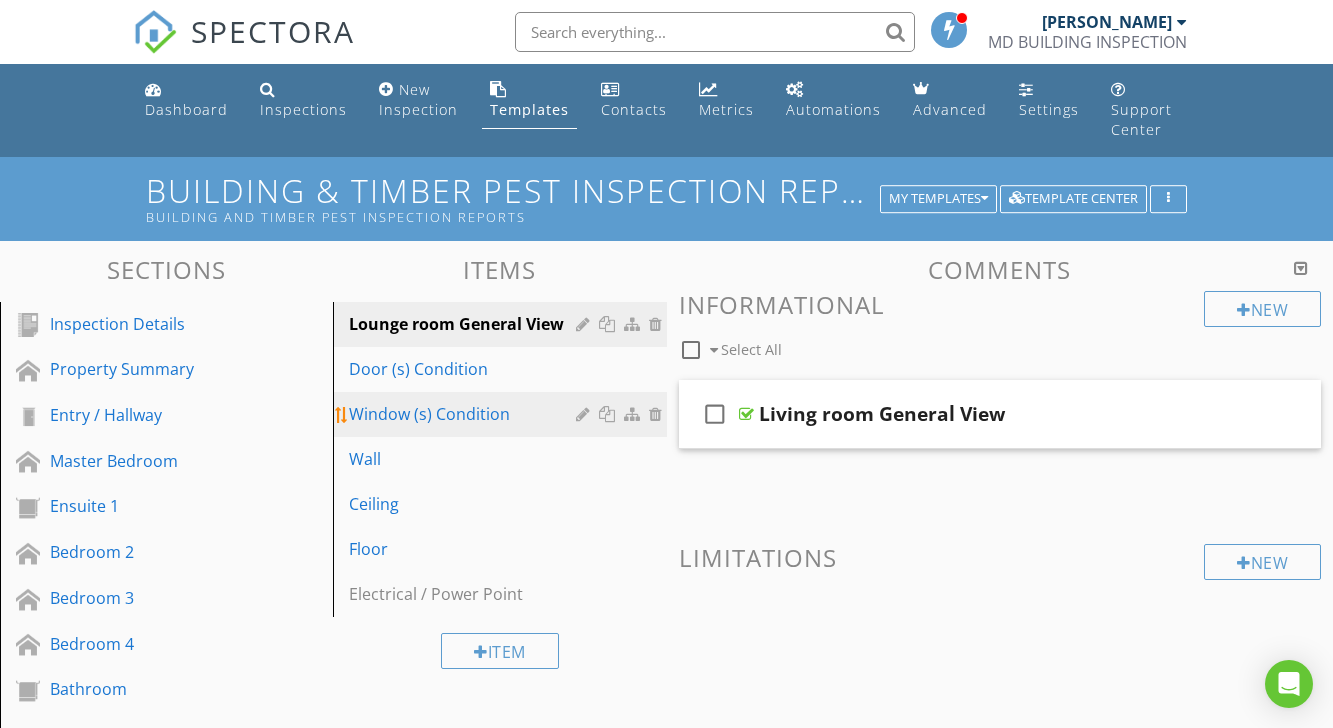 click on "Window (s) Condition" at bounding box center (502, 414) 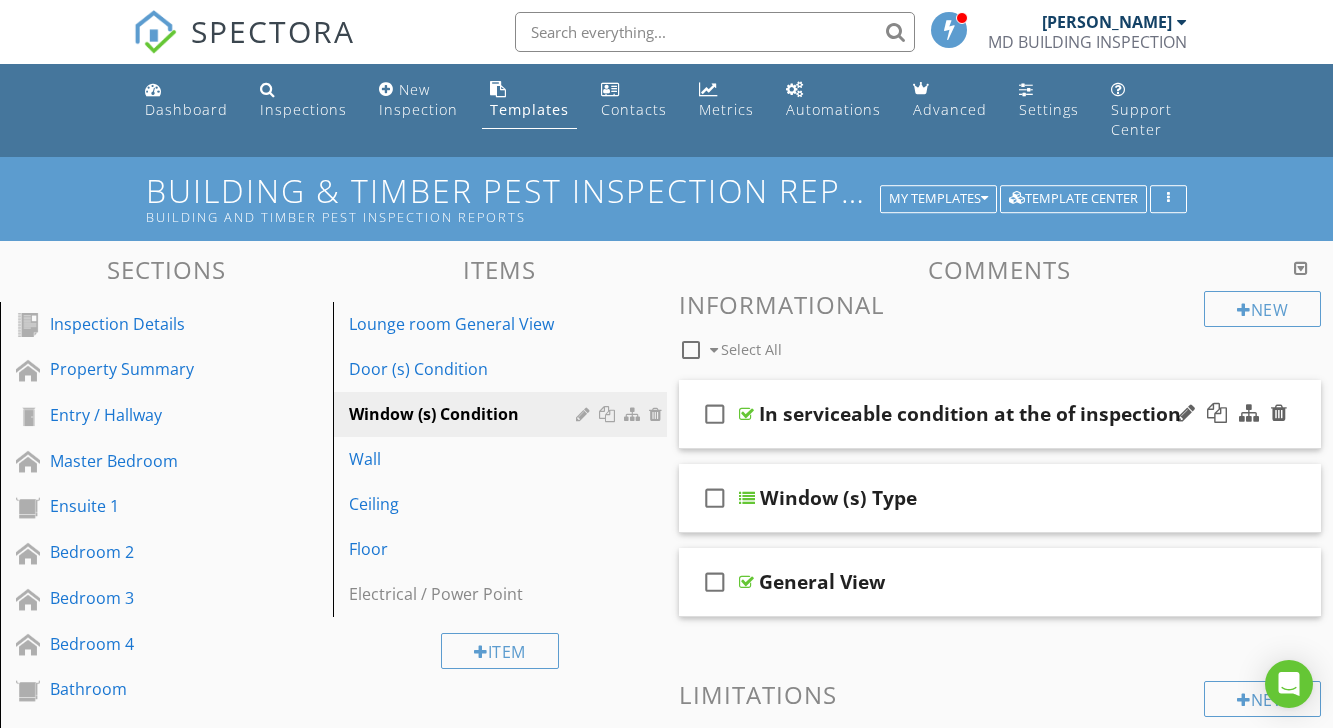 click at bounding box center (746, 414) 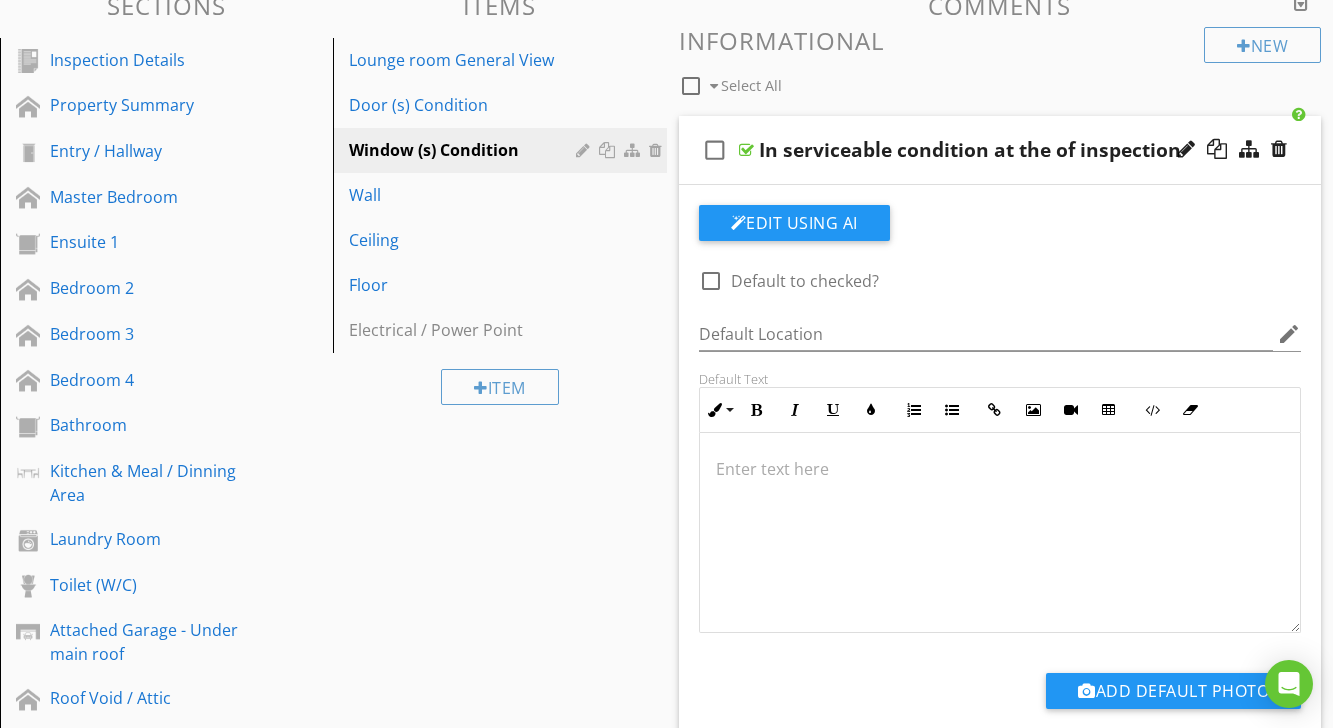 scroll, scrollTop: 300, scrollLeft: 0, axis: vertical 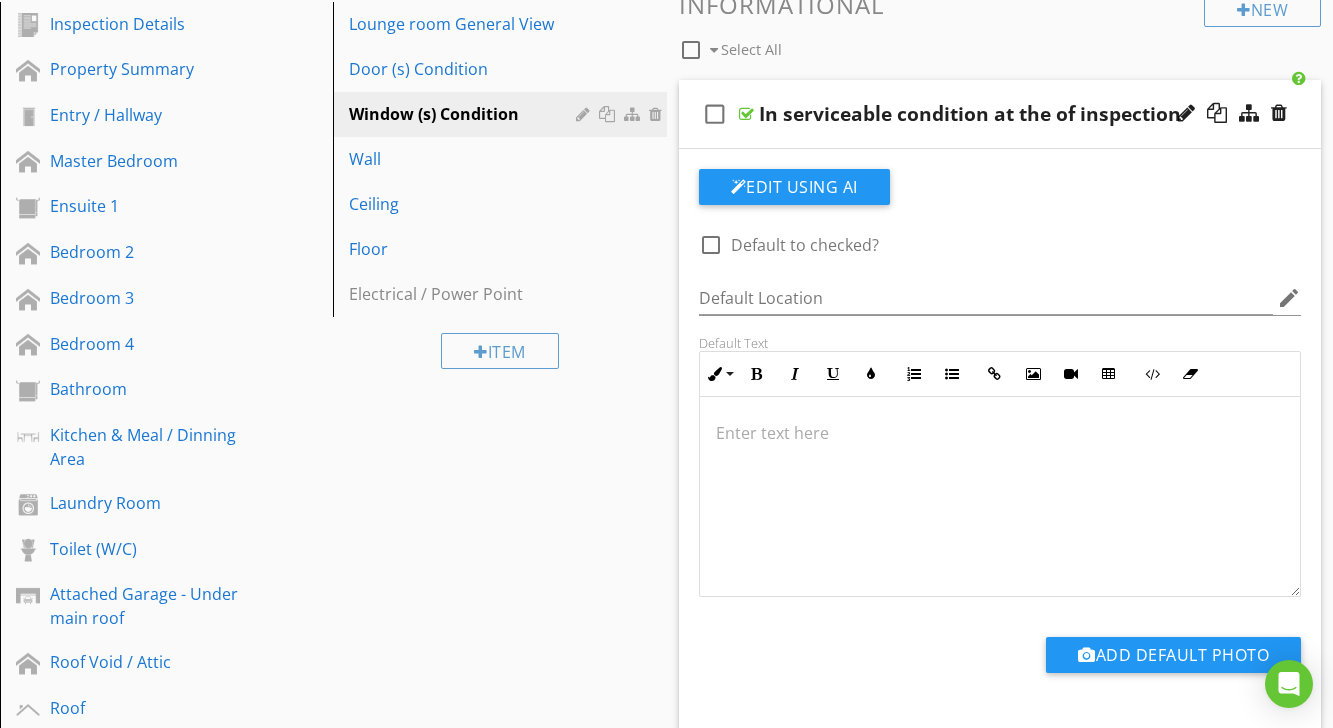 click at bounding box center (1000, 497) 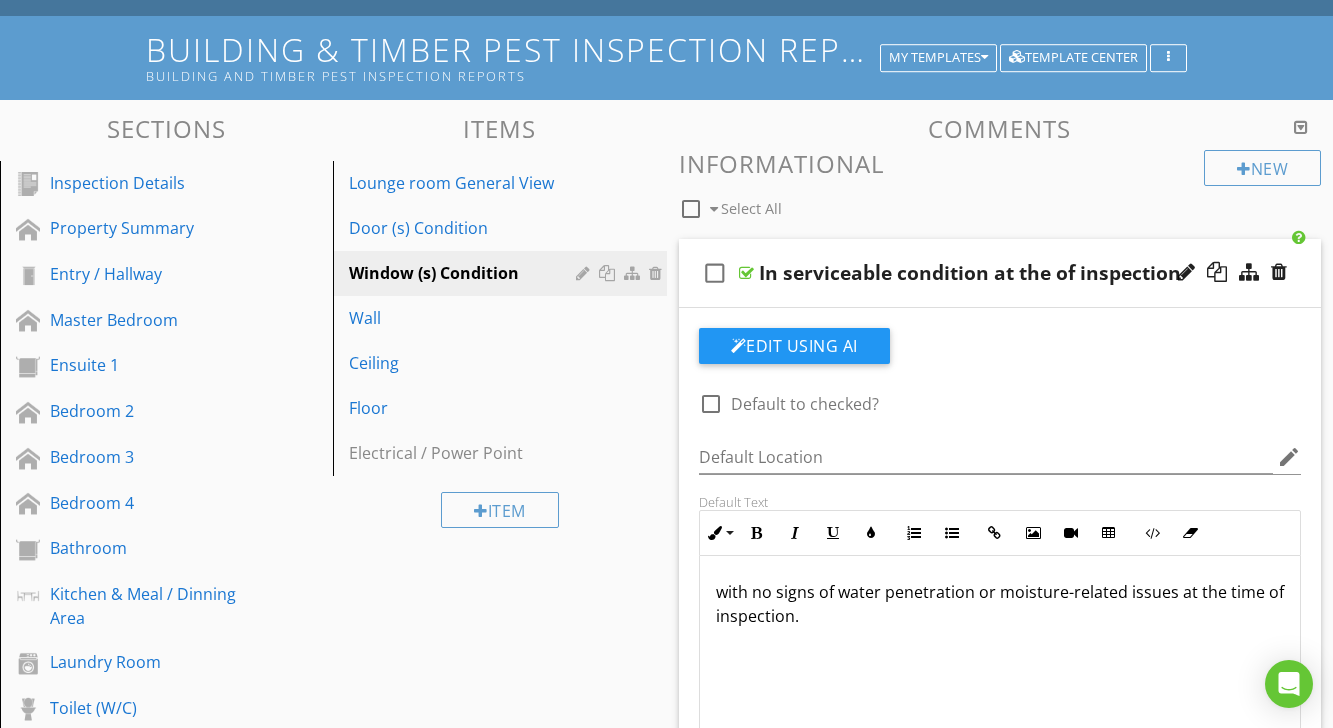 scroll, scrollTop: 139, scrollLeft: 0, axis: vertical 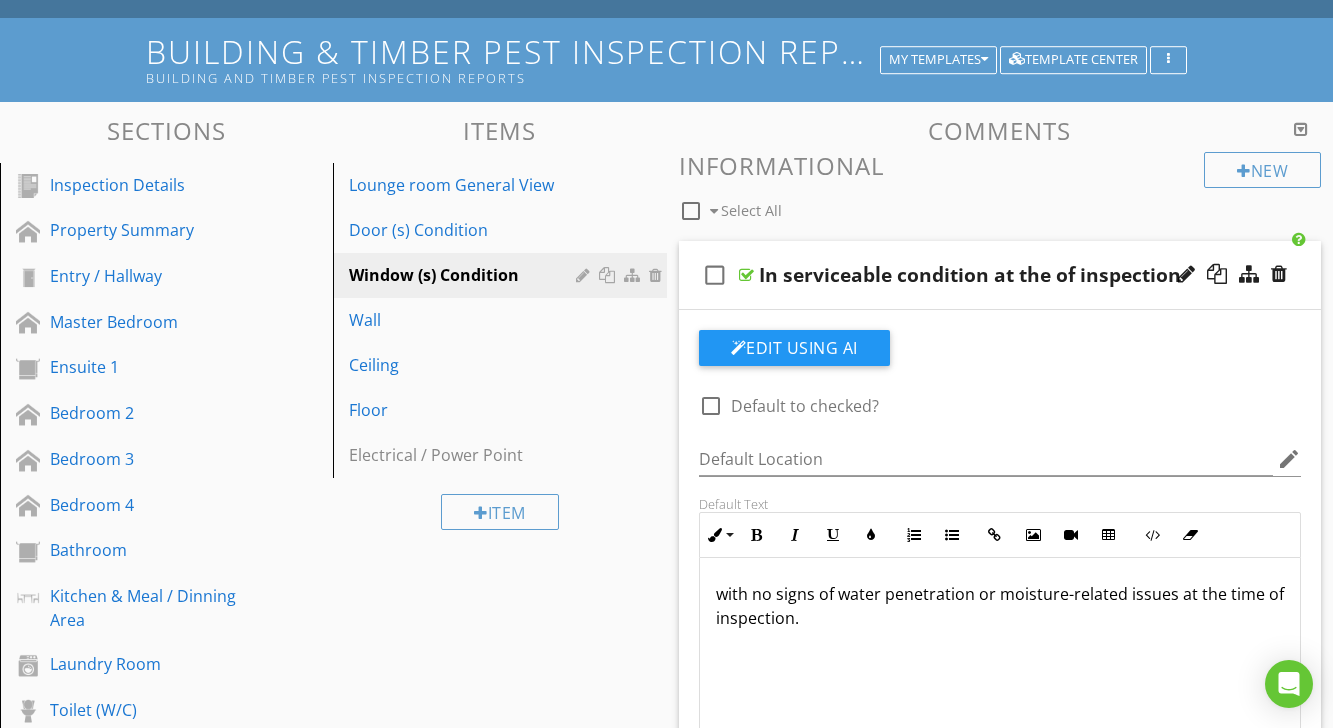 click at bounding box center (746, 275) 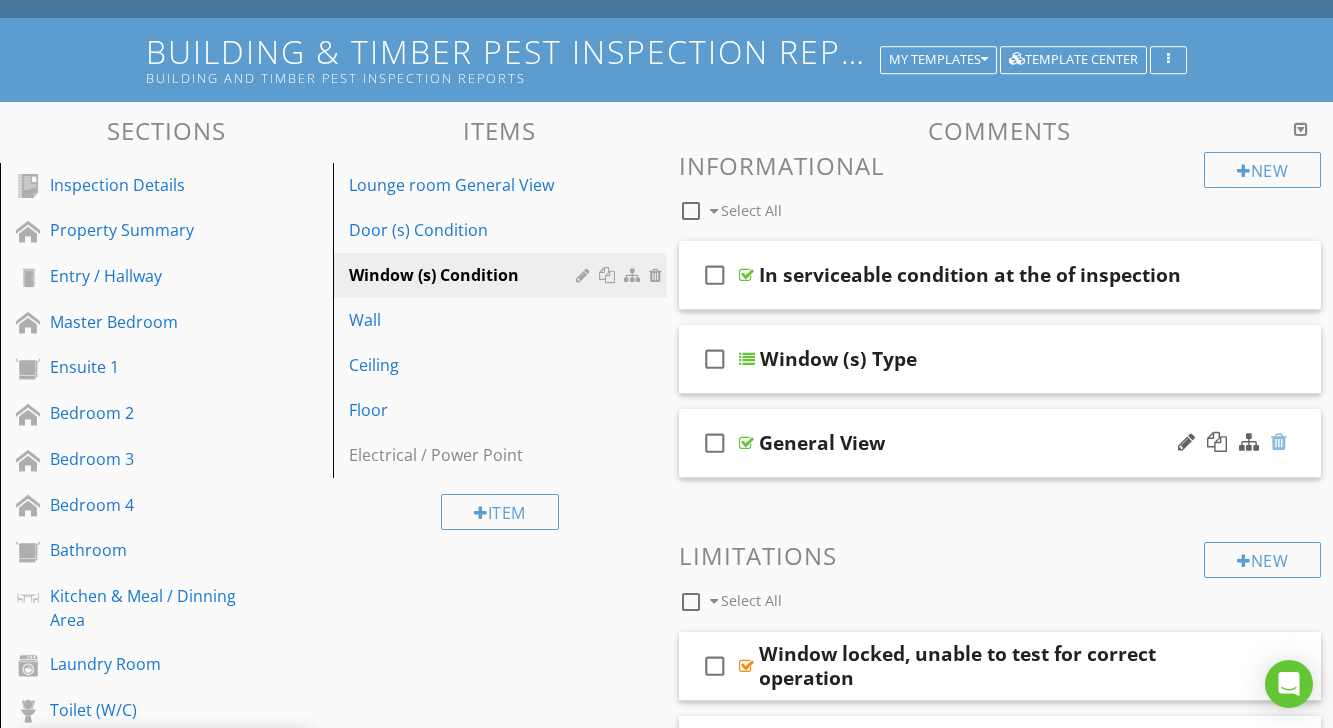 click at bounding box center [1279, 442] 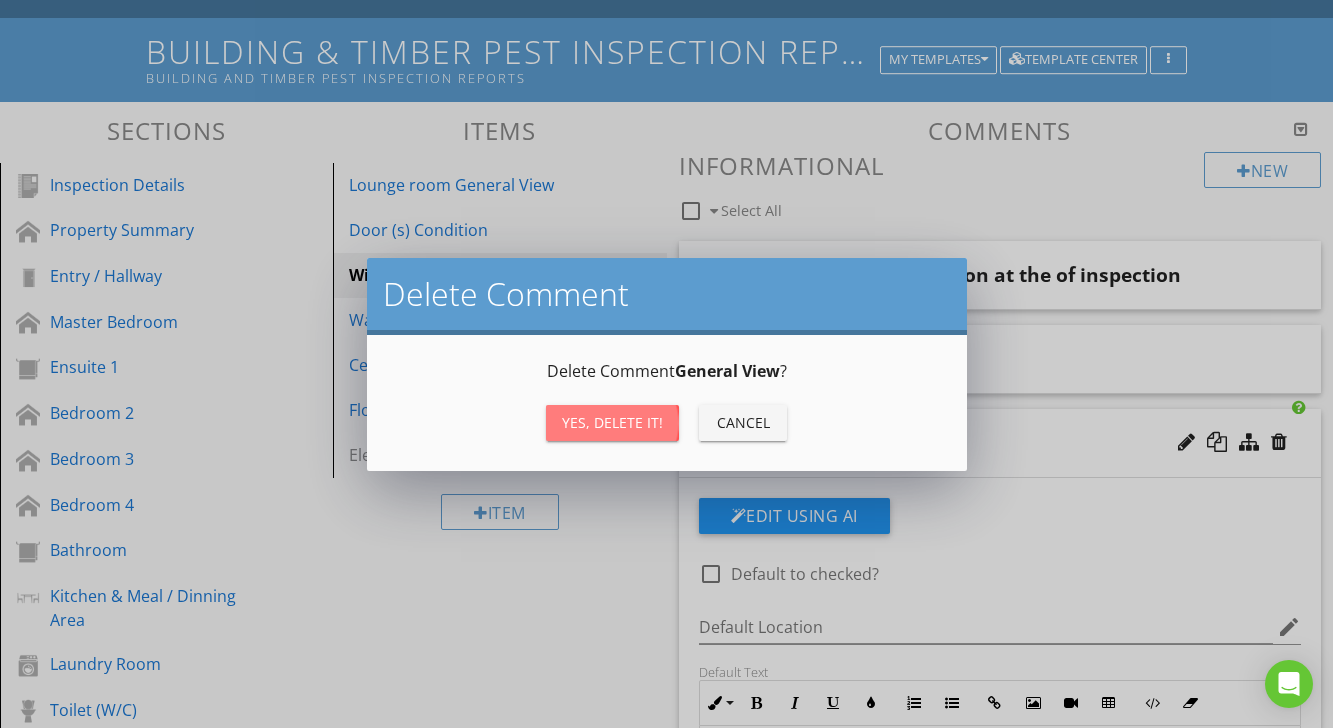 click on "Yes, Delete it!" at bounding box center [612, 422] 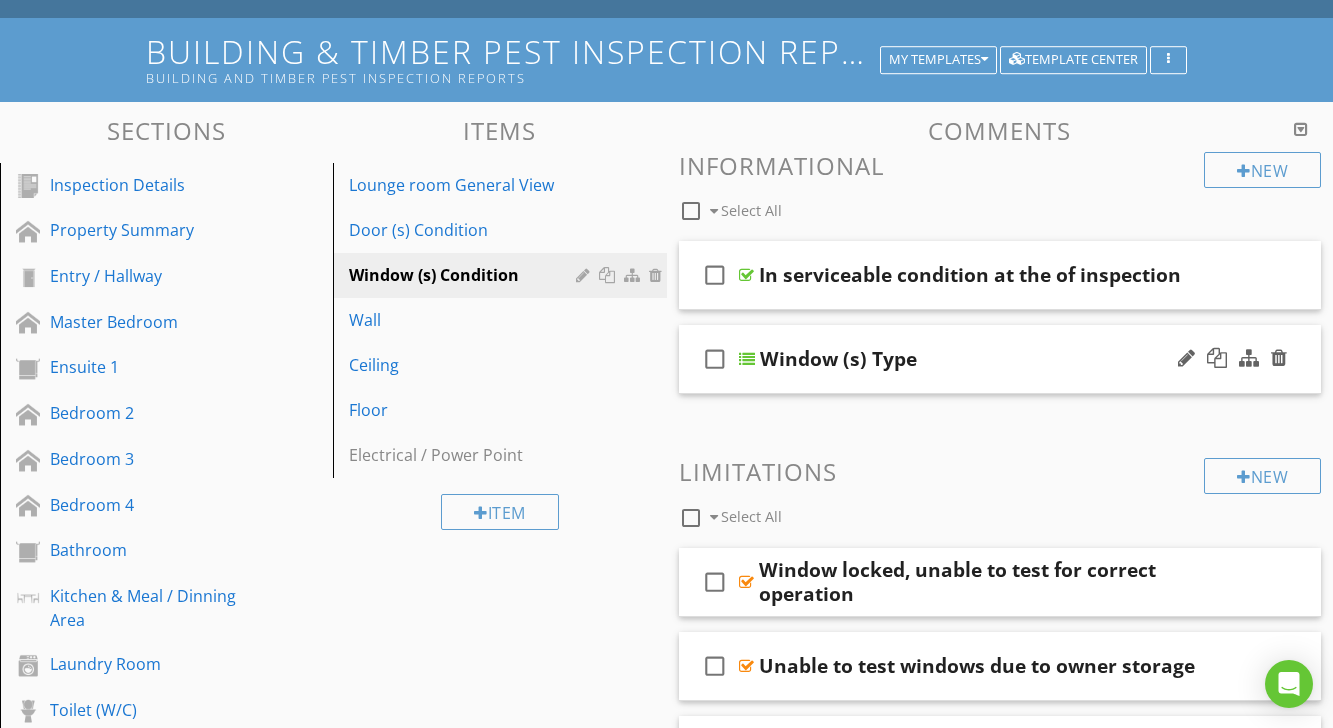 click at bounding box center (747, 359) 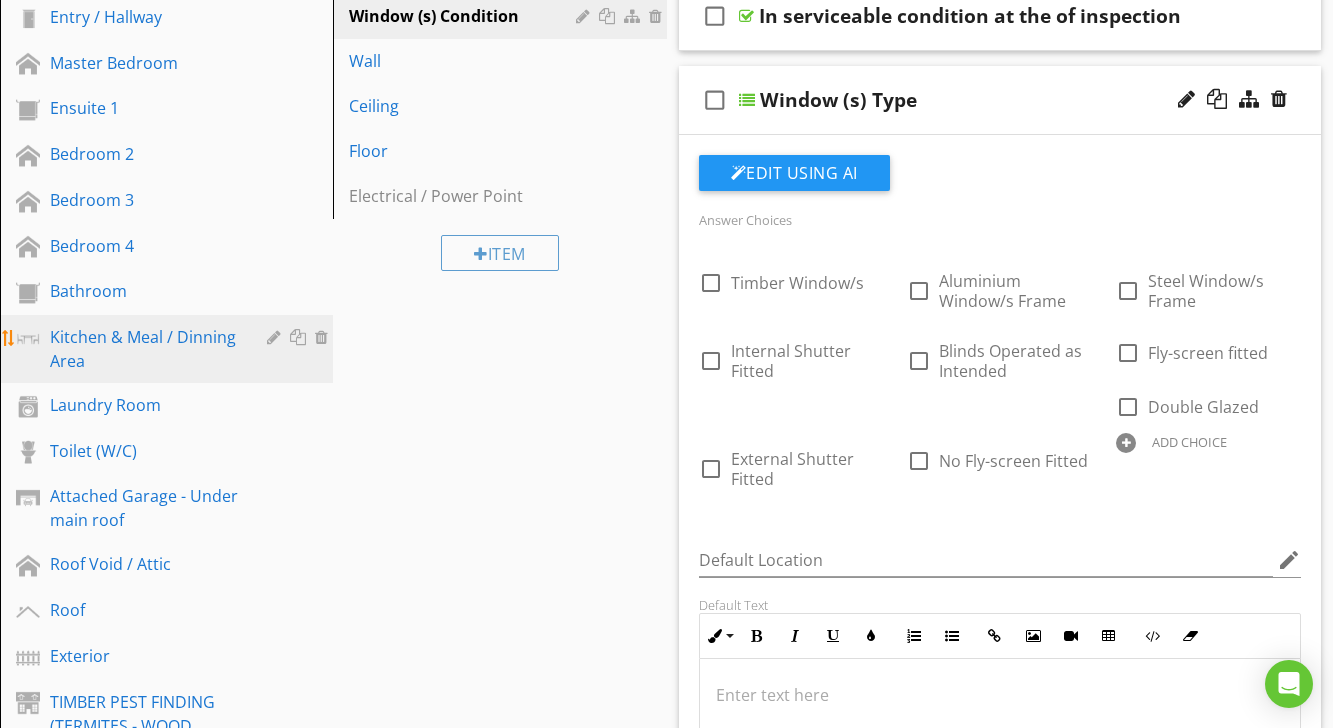 scroll, scrollTop: 348, scrollLeft: 0, axis: vertical 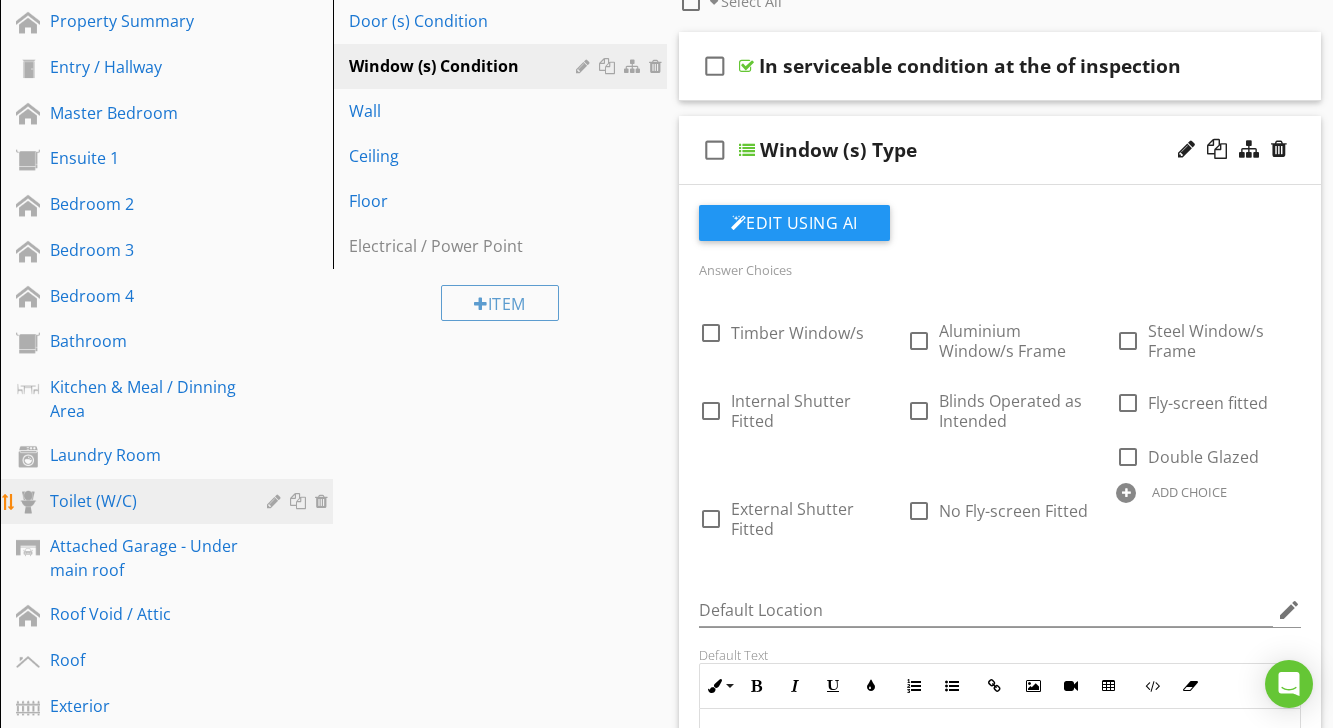 click on "Toilet (W/C)" at bounding box center [144, 501] 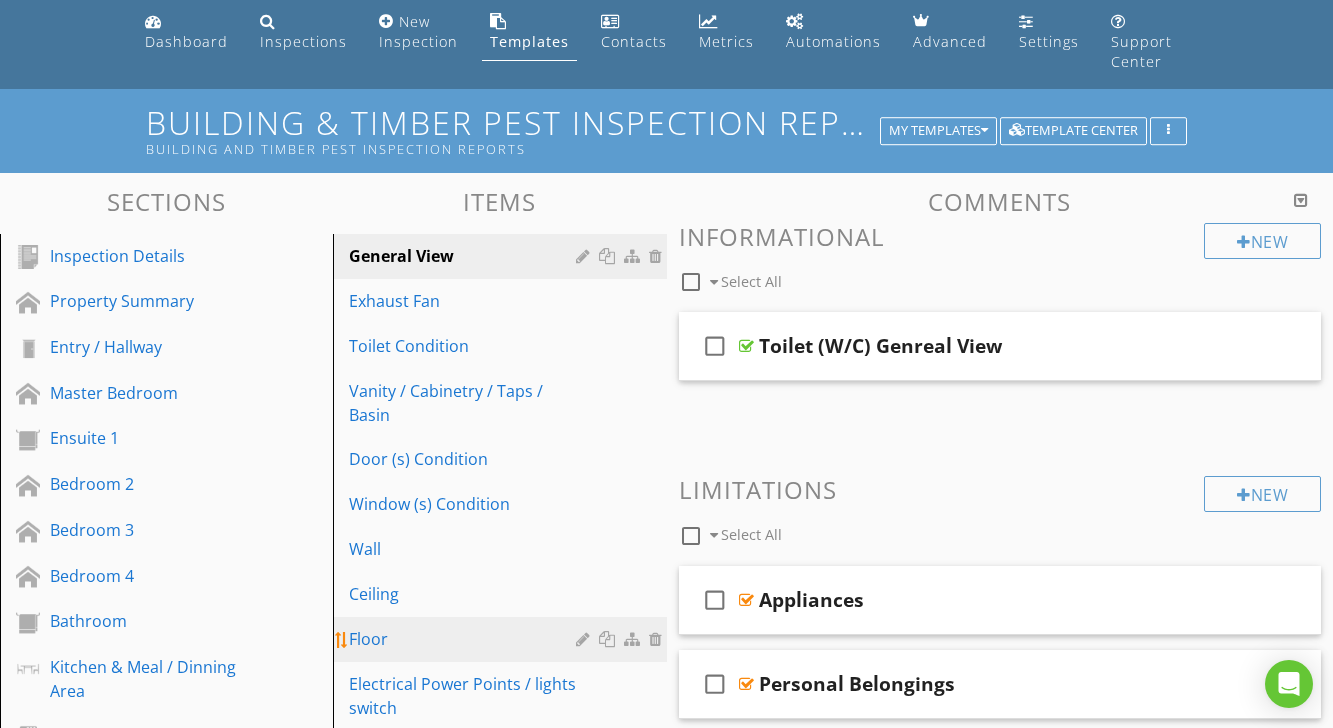 scroll, scrollTop: 63, scrollLeft: 0, axis: vertical 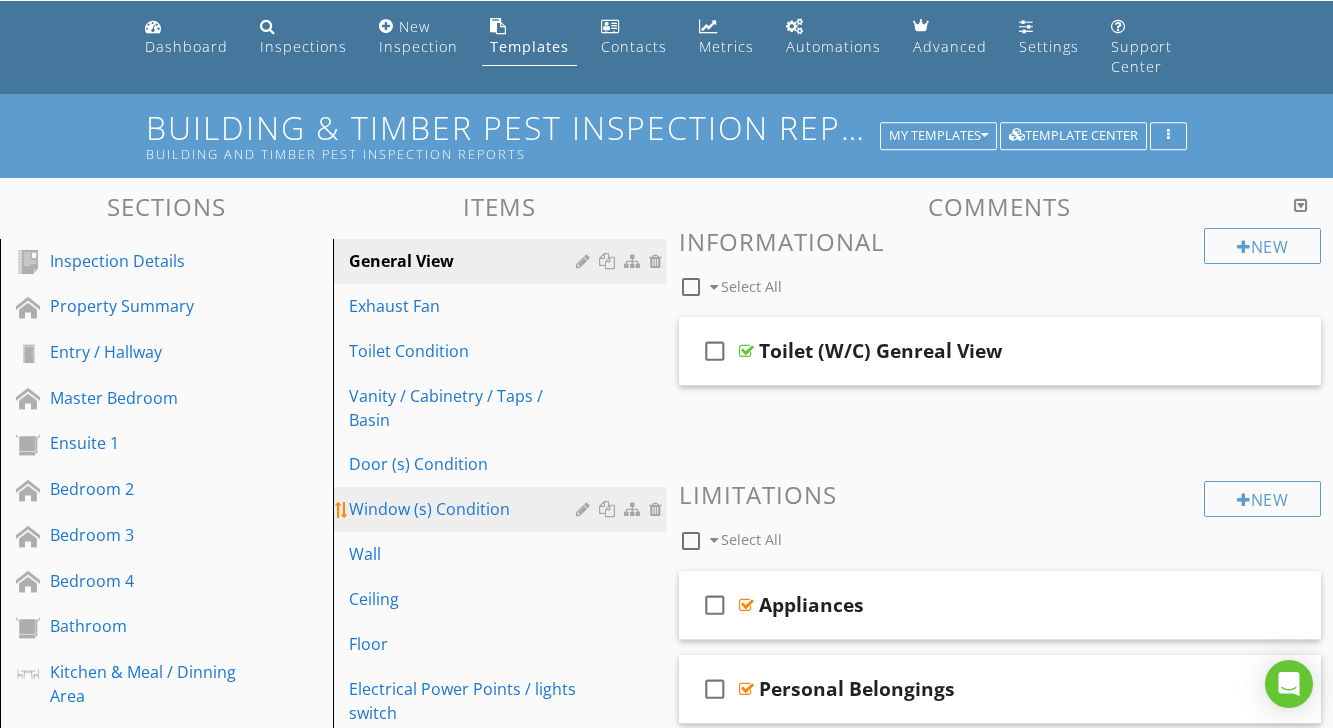 click on "Window (s) Condition" at bounding box center [465, 509] 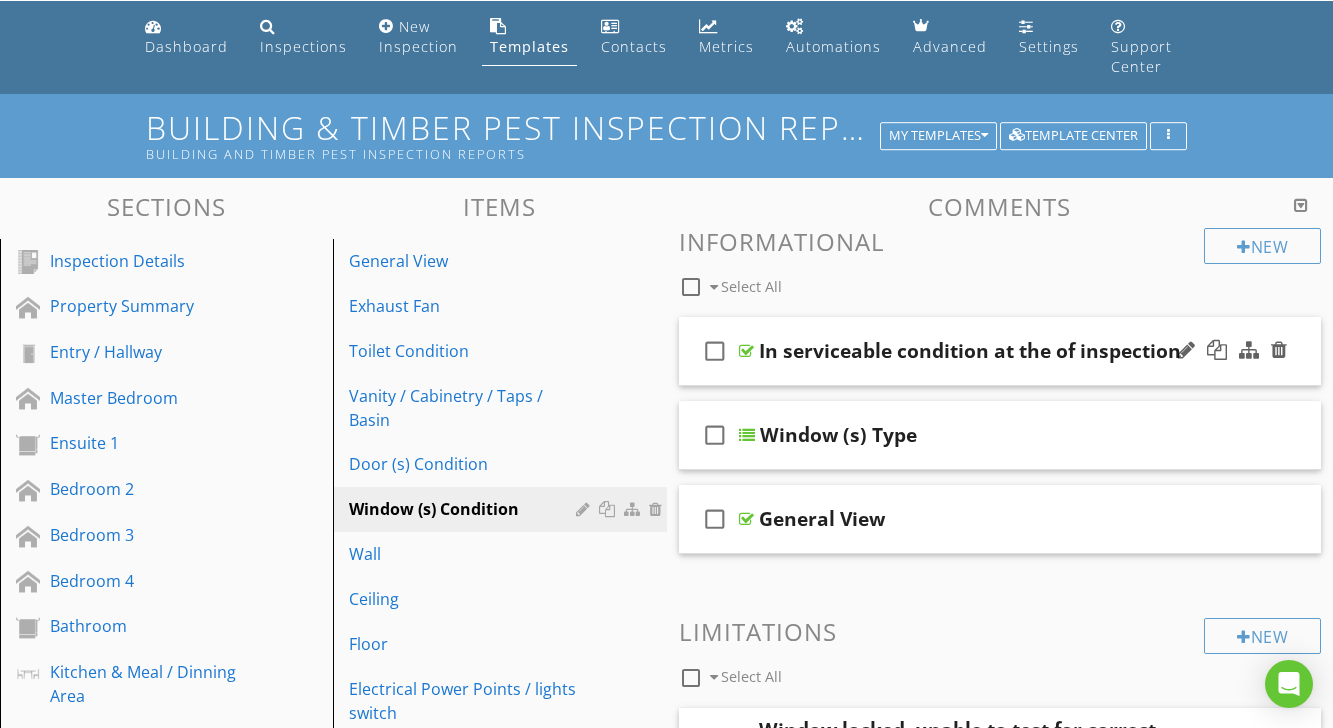 click at bounding box center [746, 351] 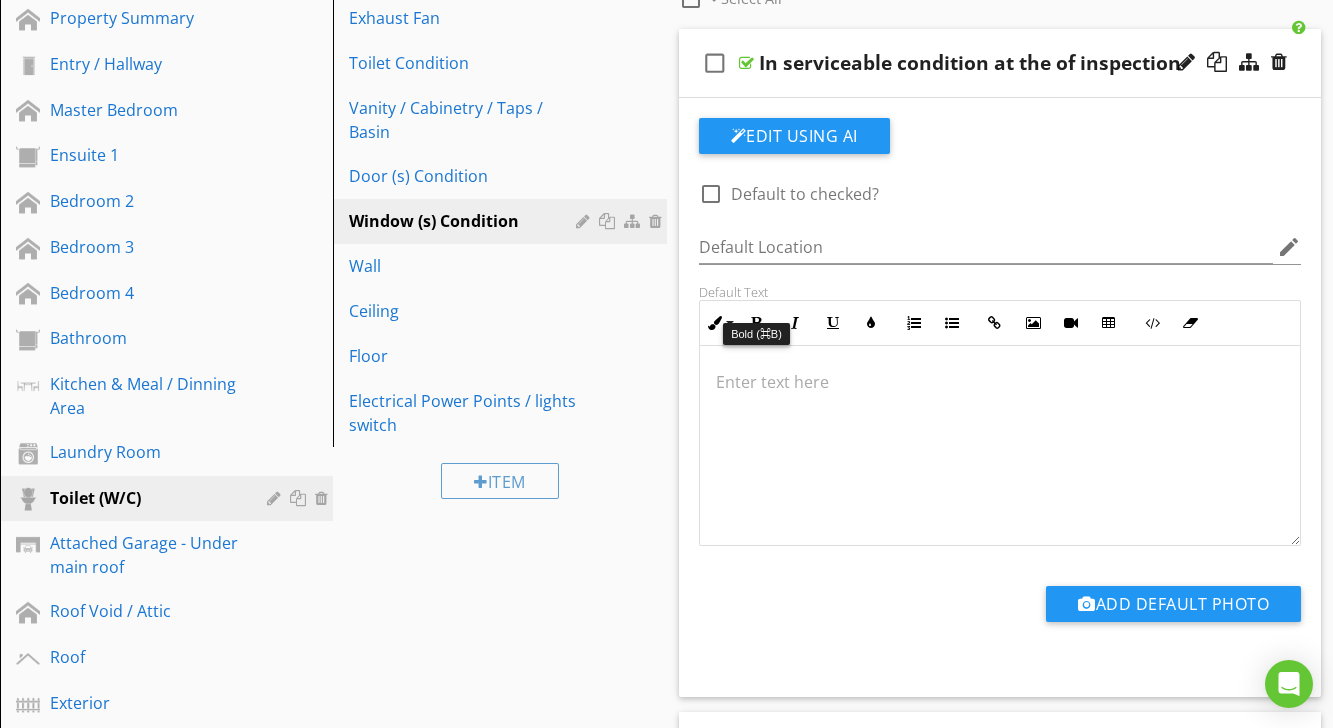 scroll, scrollTop: 354, scrollLeft: 0, axis: vertical 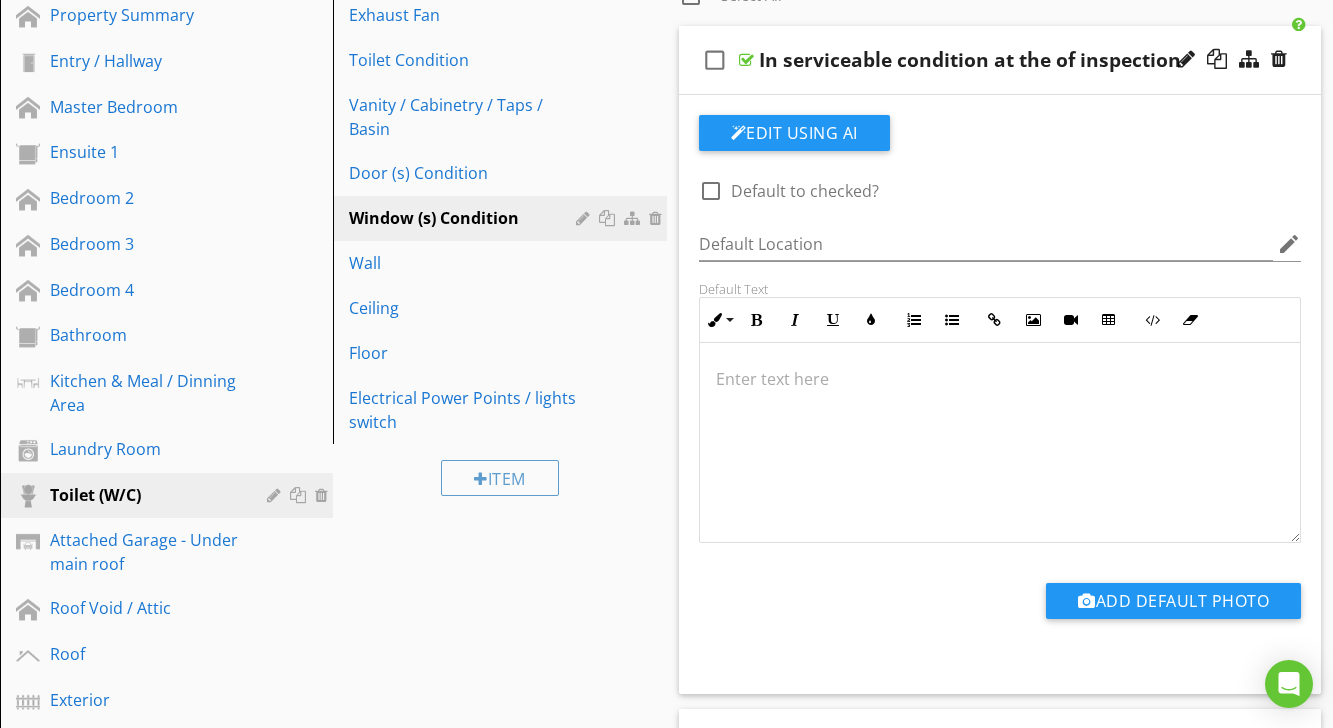 click at bounding box center [1000, 443] 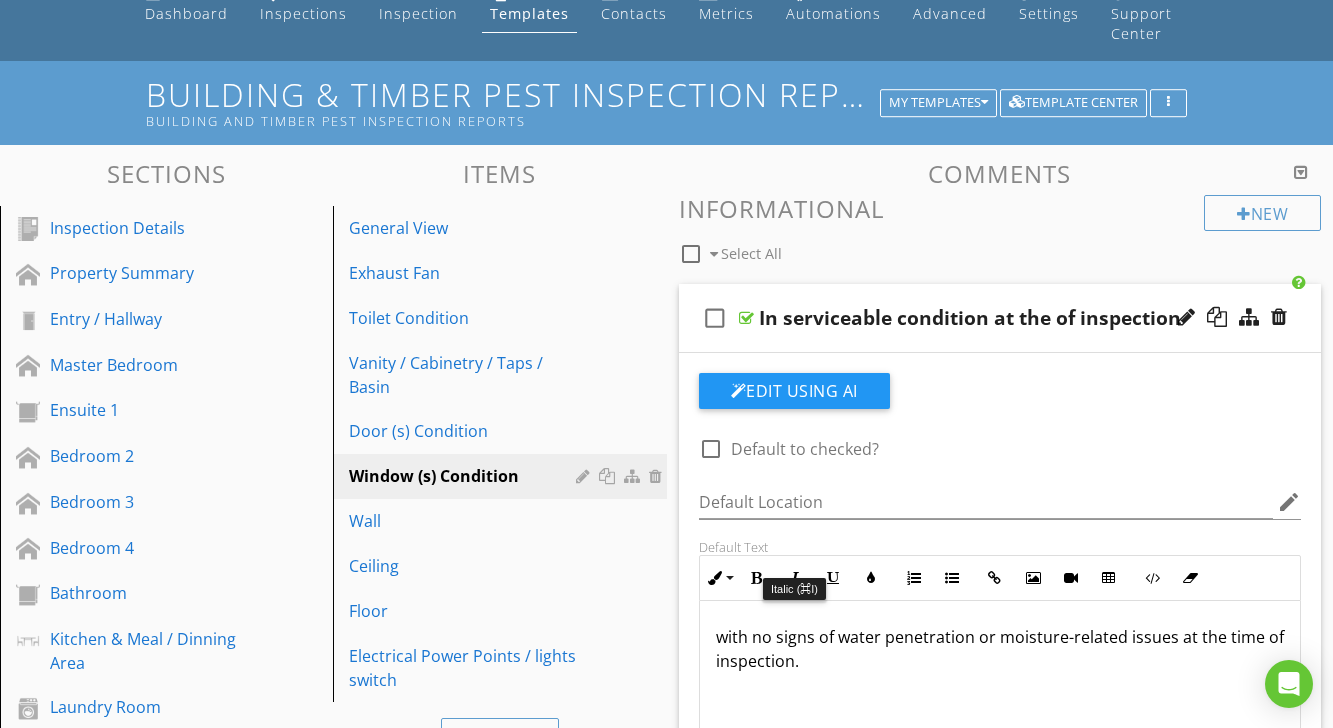 scroll, scrollTop: 82, scrollLeft: 0, axis: vertical 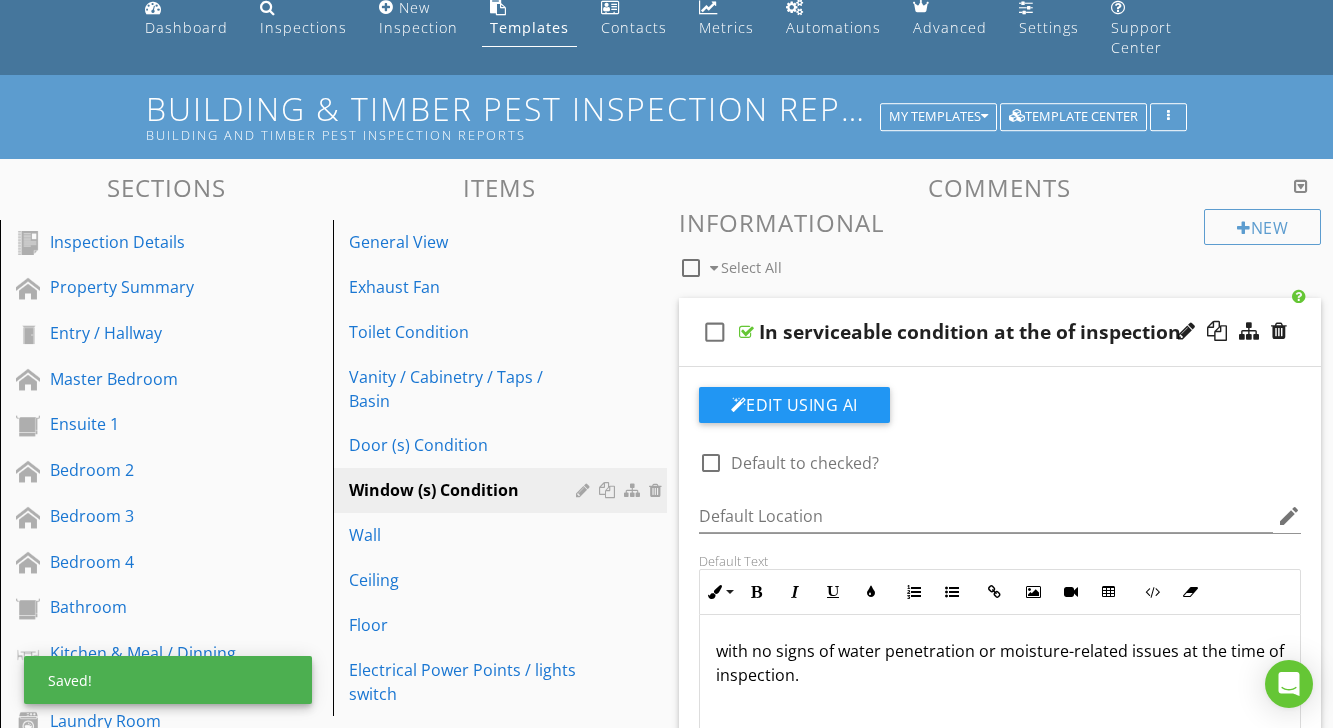 click at bounding box center (746, 332) 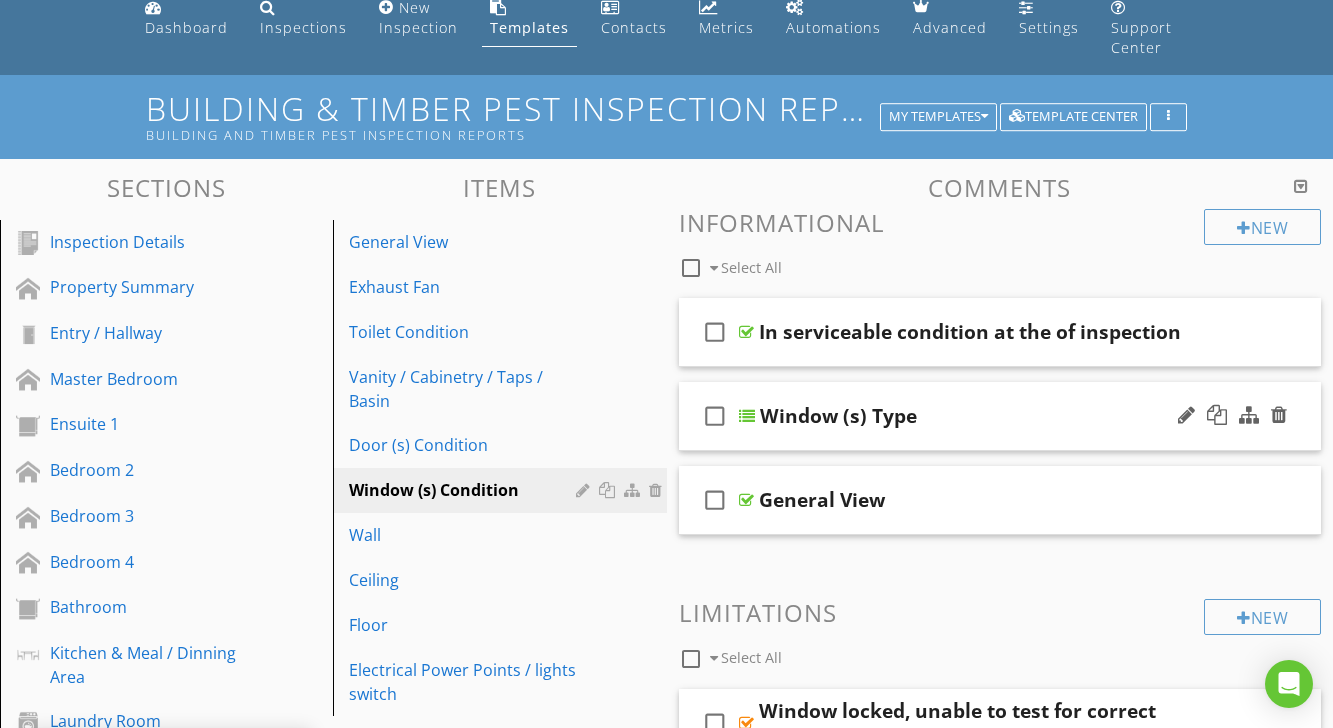 click at bounding box center (747, 416) 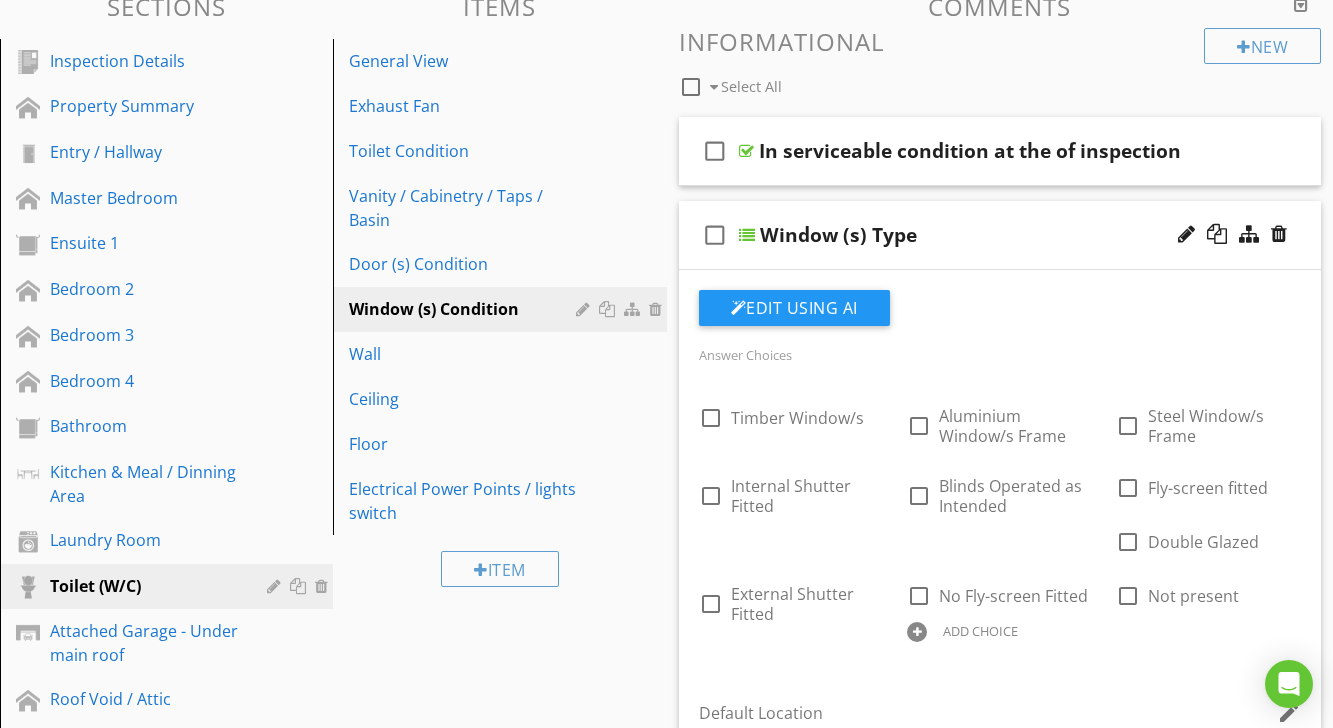 scroll, scrollTop: 233, scrollLeft: 0, axis: vertical 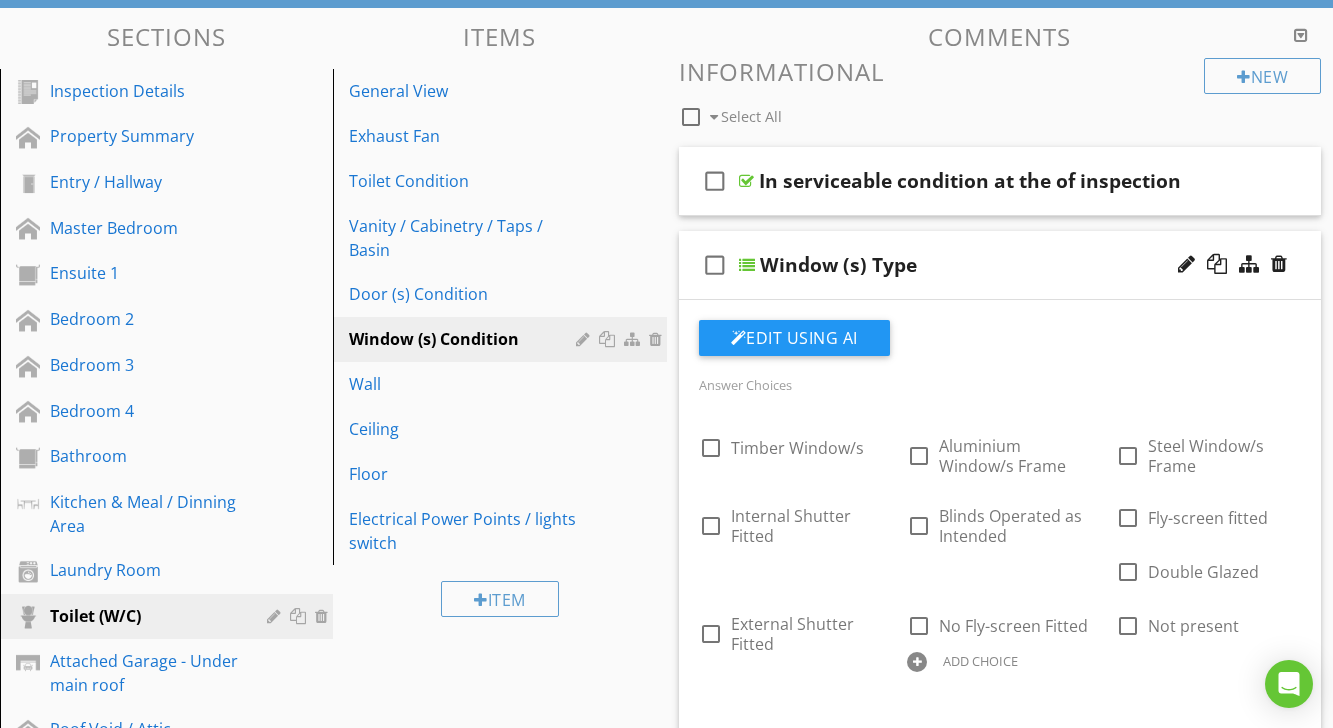 click at bounding box center [747, 265] 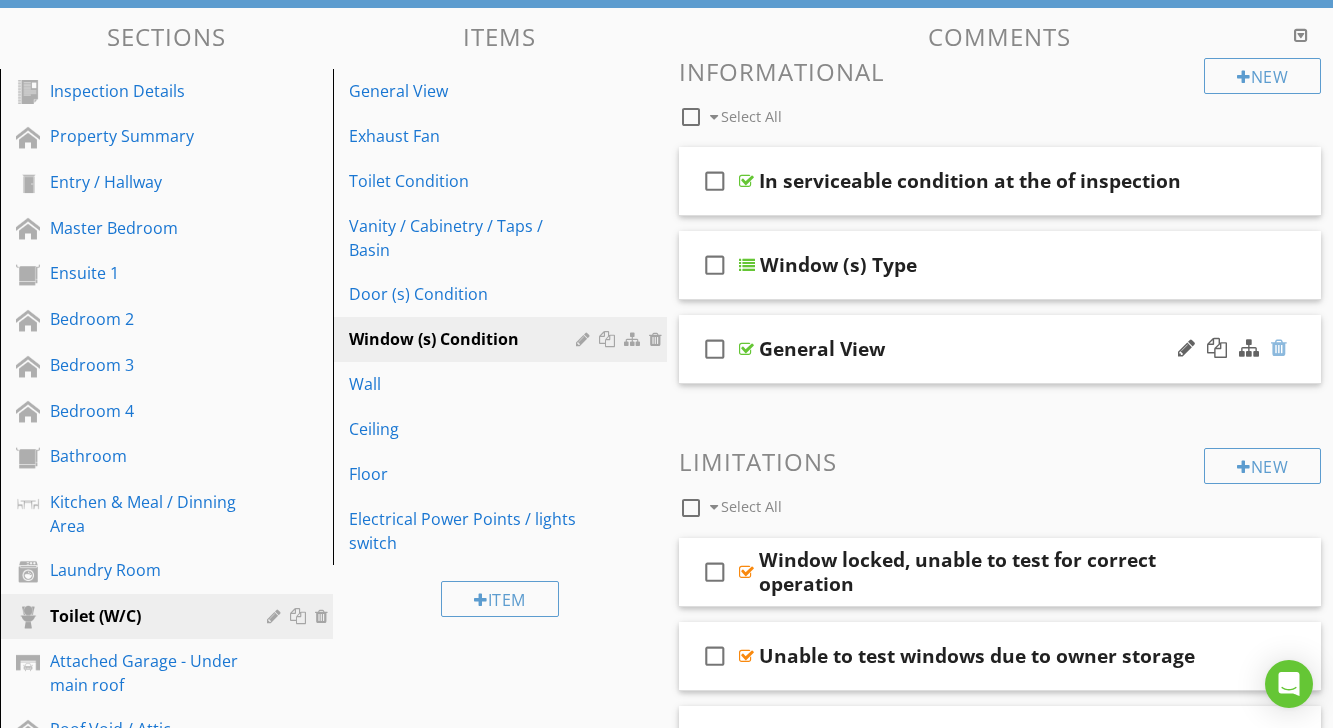 click at bounding box center [1279, 348] 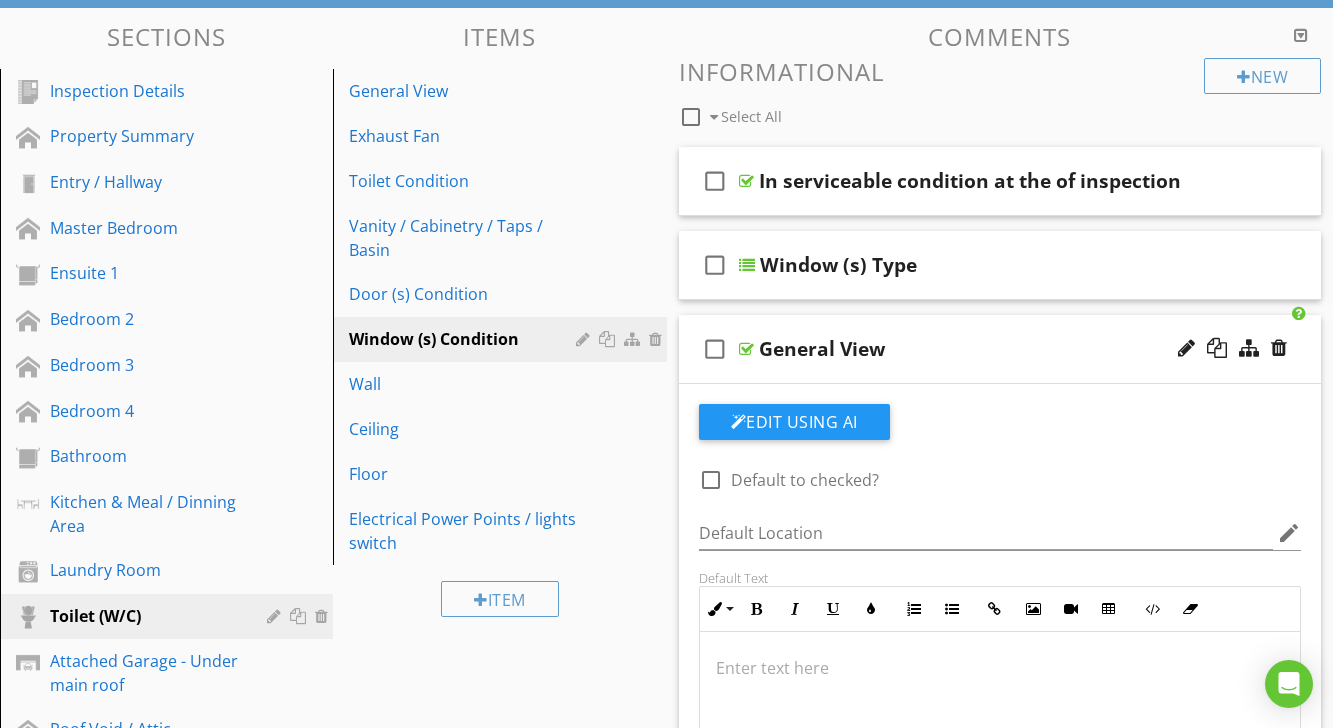 click at bounding box center (666, 364) 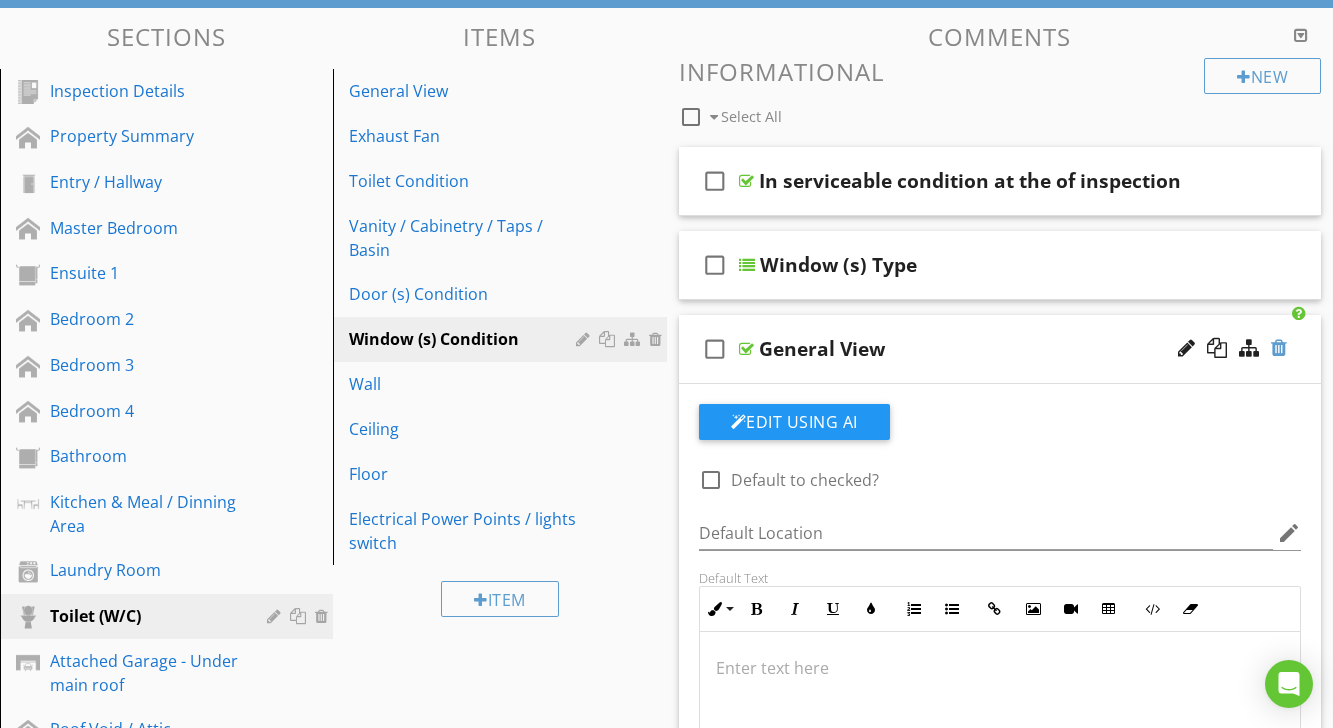 click at bounding box center (1279, 348) 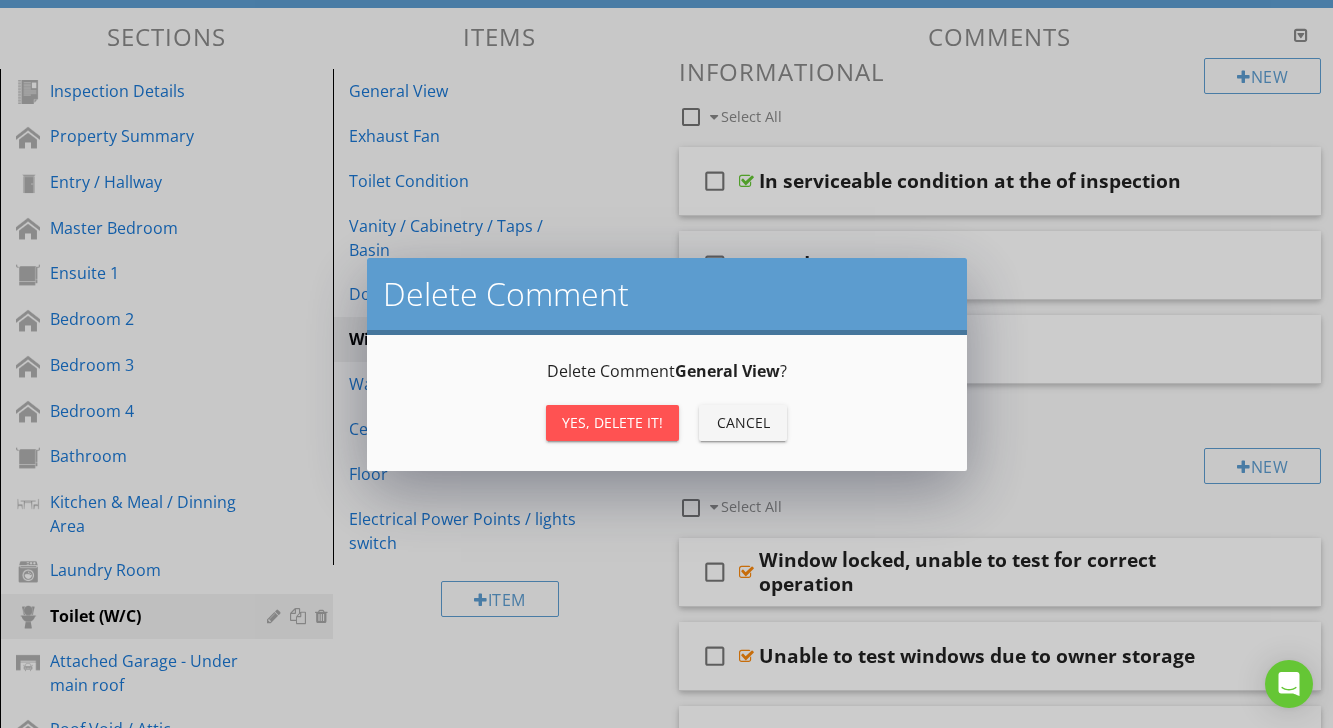 click on "Yes, Delete it!" at bounding box center (612, 422) 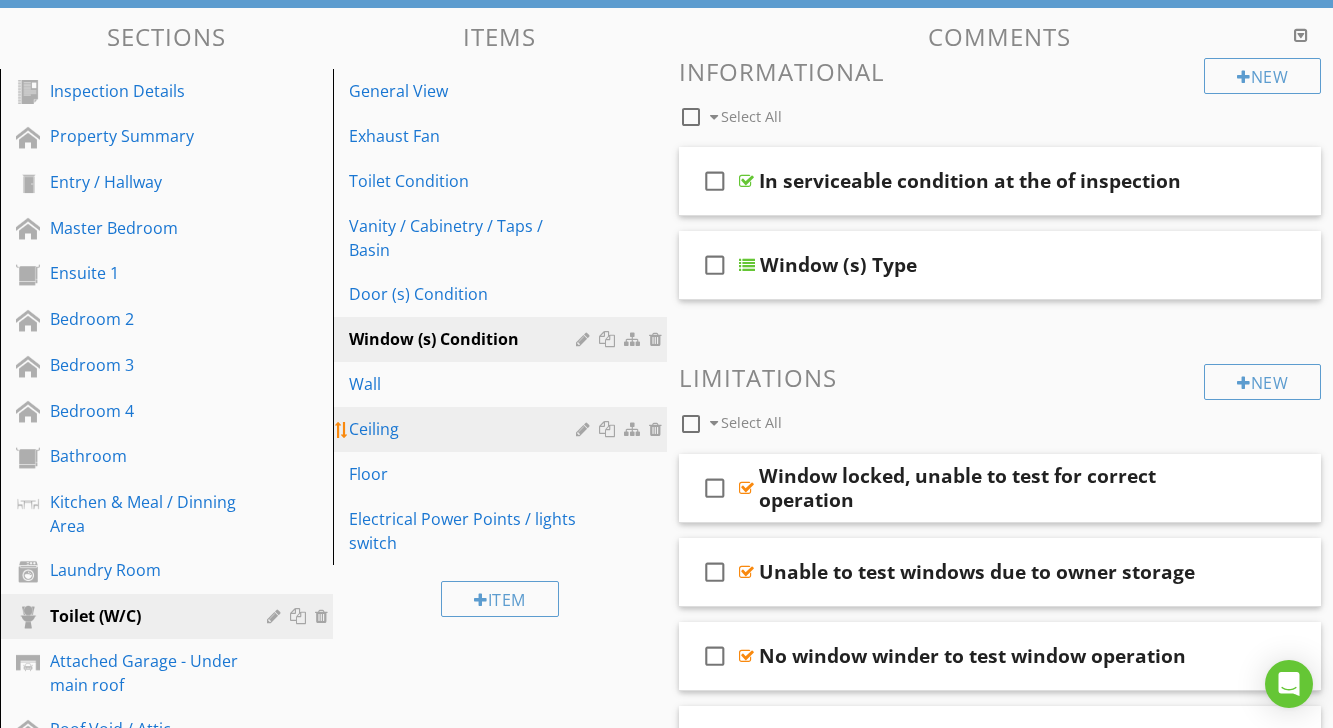 click on "Ceiling" at bounding box center [465, 429] 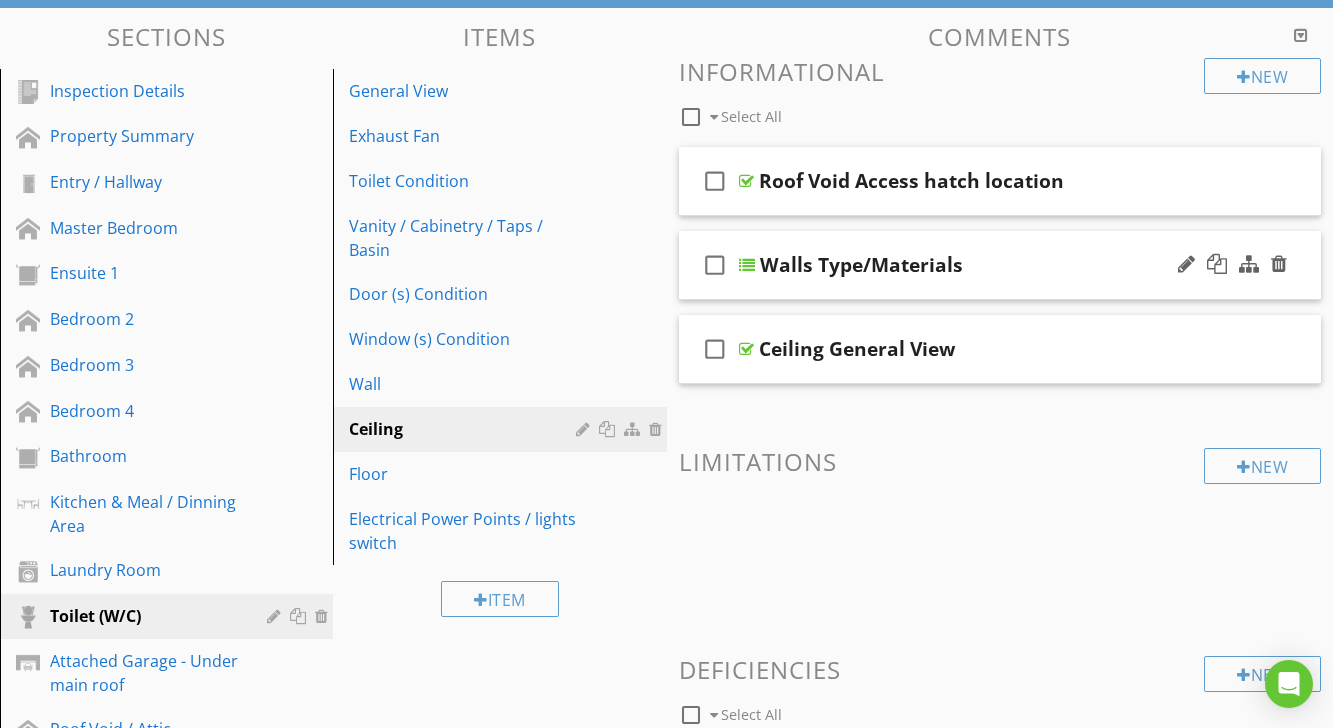 click at bounding box center [747, 265] 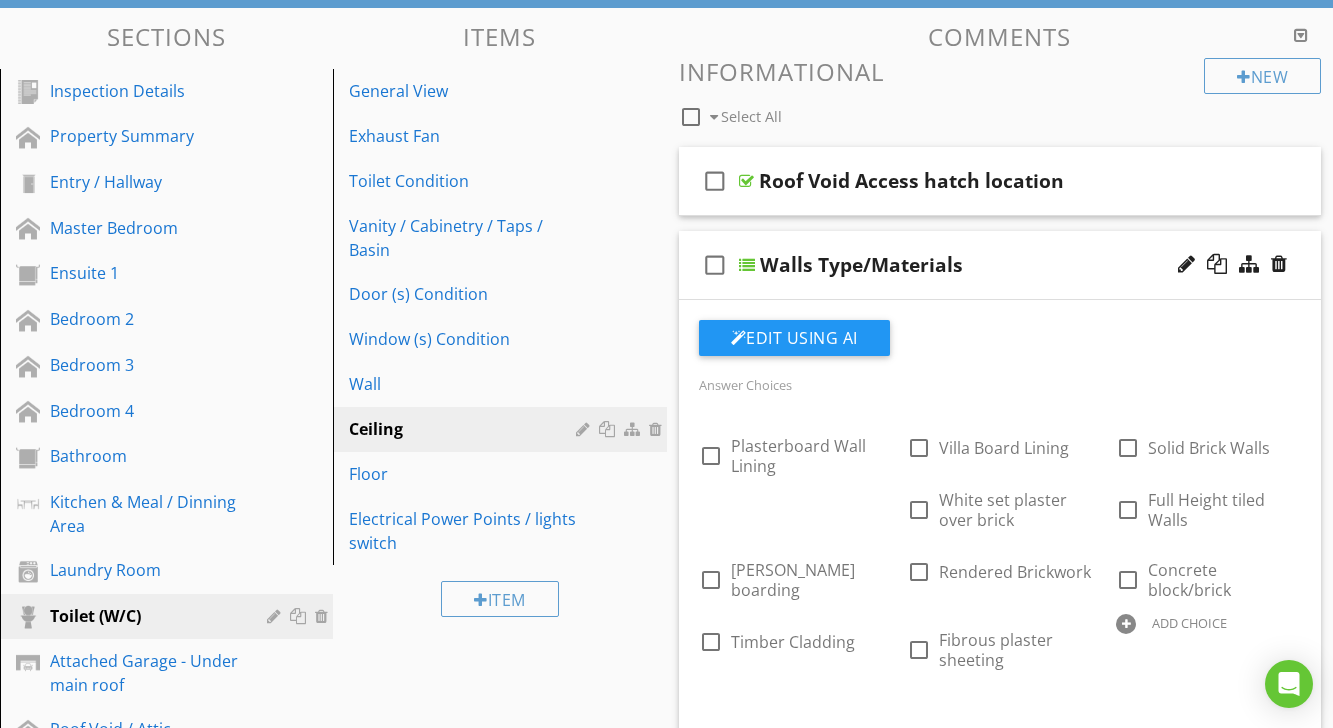 click at bounding box center (747, 265) 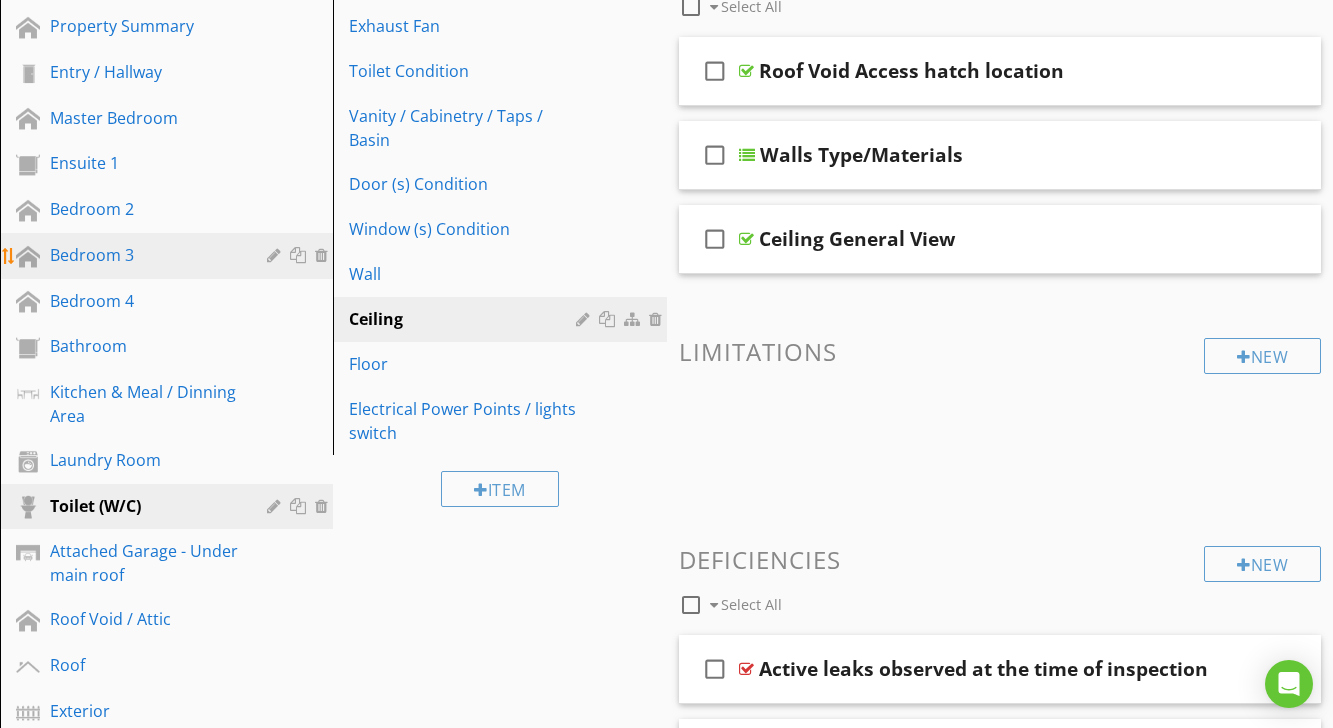 scroll, scrollTop: 346, scrollLeft: 0, axis: vertical 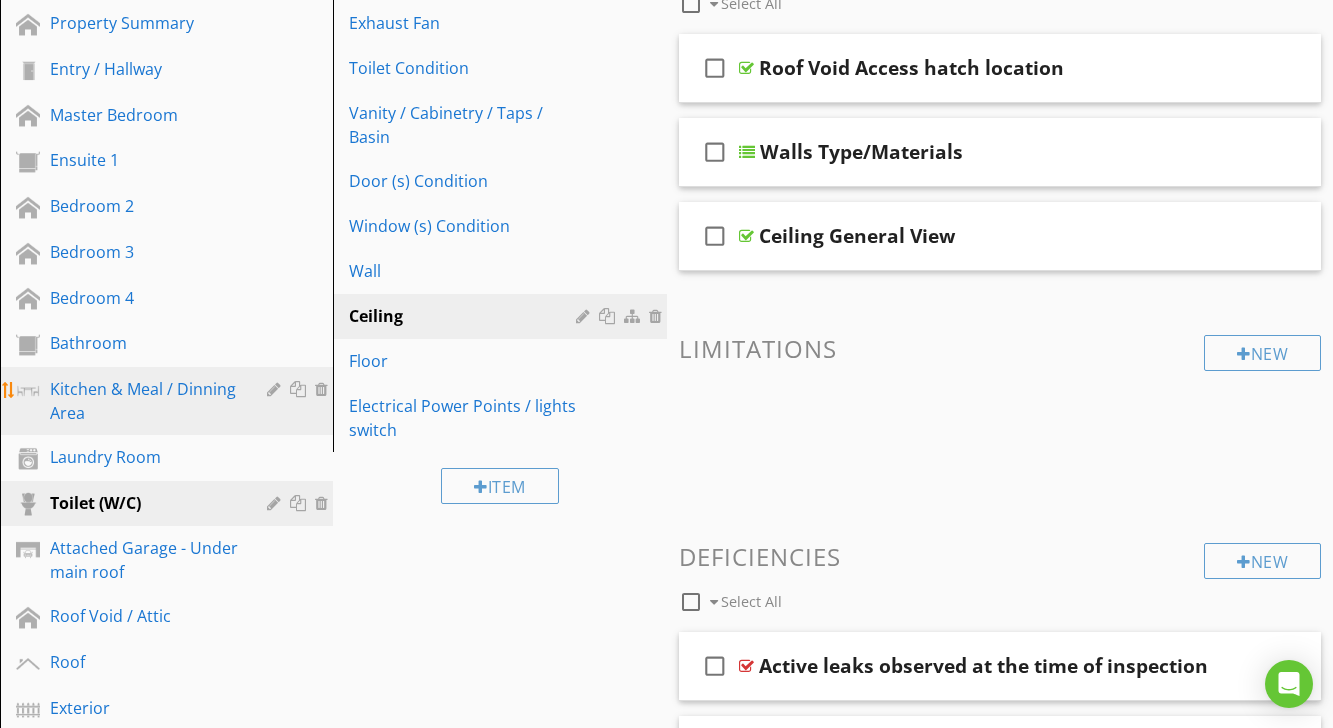 click on "Kitchen & Meal / Dinning Area" at bounding box center [144, 401] 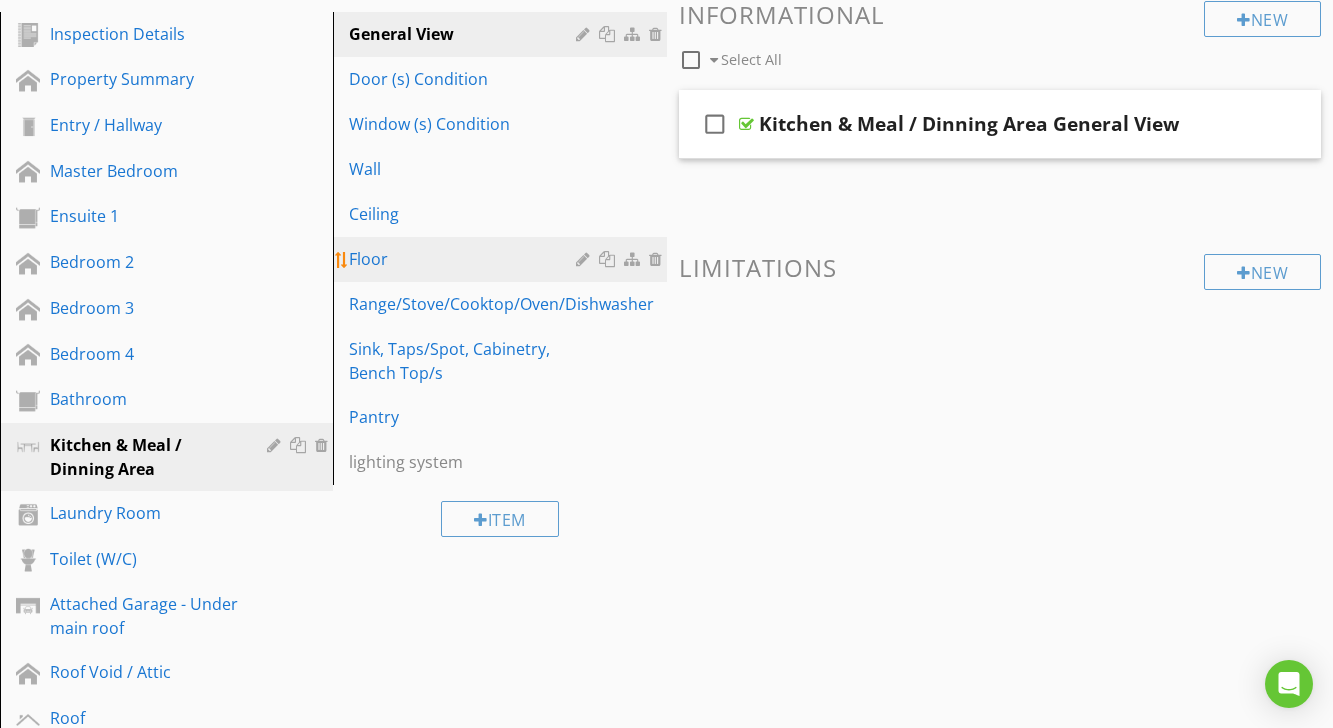 scroll, scrollTop: 260, scrollLeft: 0, axis: vertical 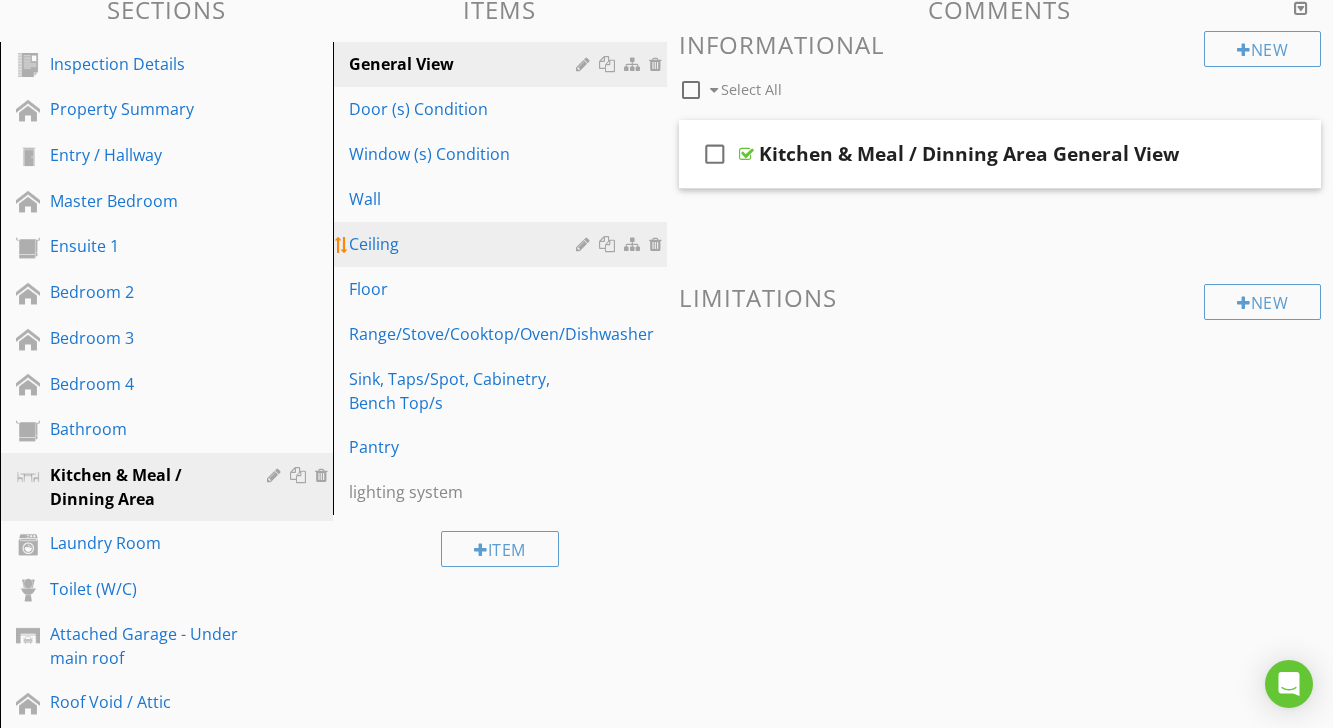 click on "Ceiling" at bounding box center (465, 244) 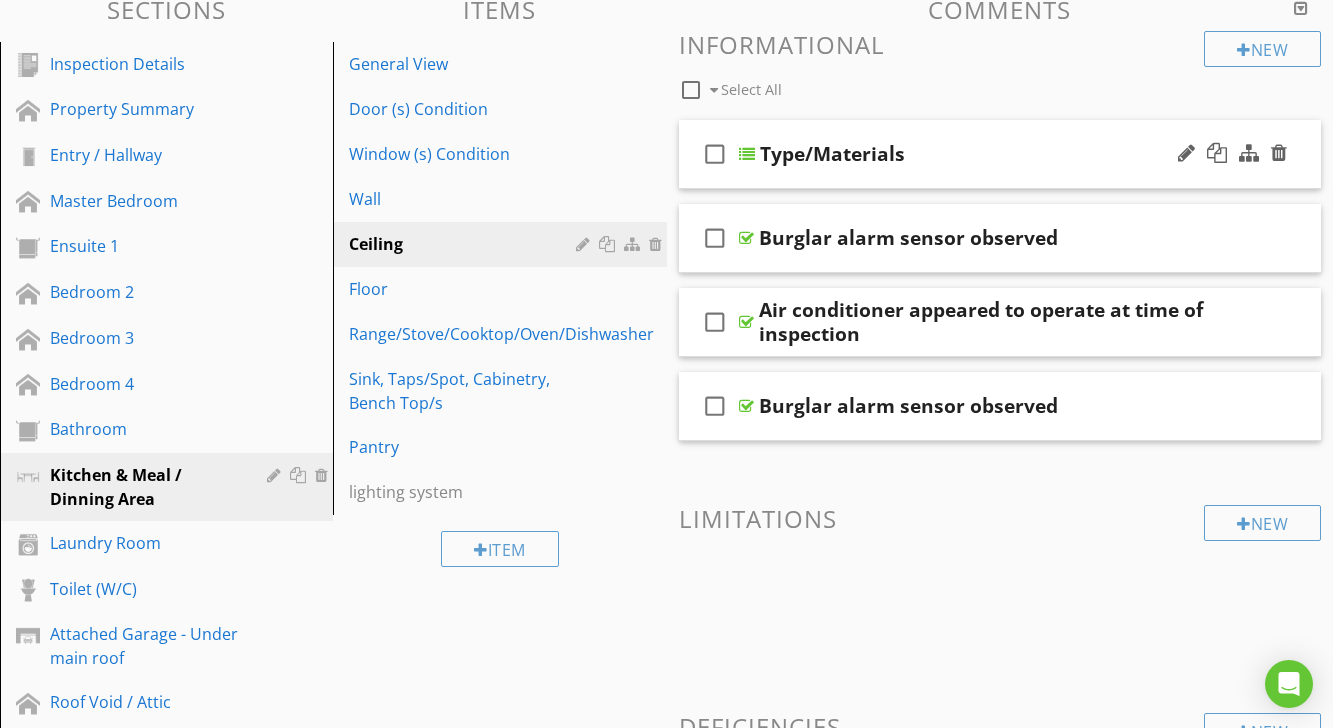 click on "check_box_outline_blank
Type/Materials" at bounding box center (1000, 154) 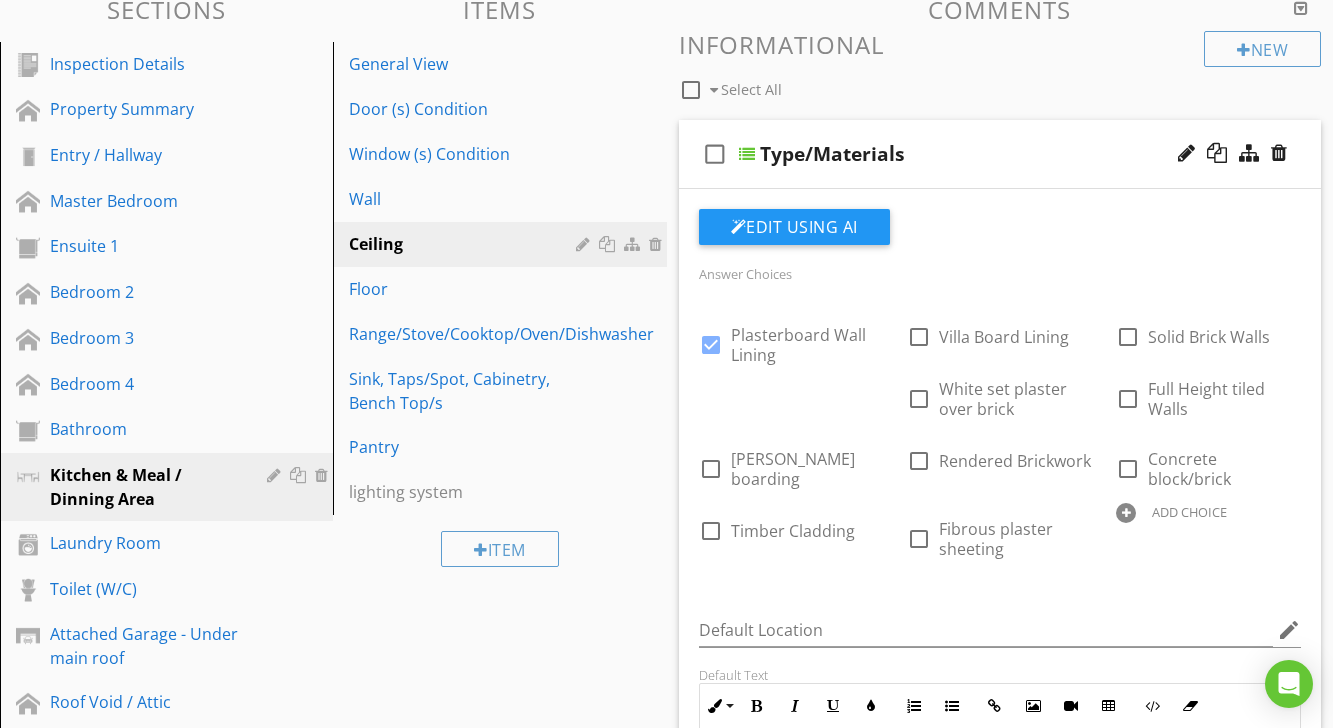 click on "check_box_outline_blank
Type/Materials" at bounding box center [1000, 154] 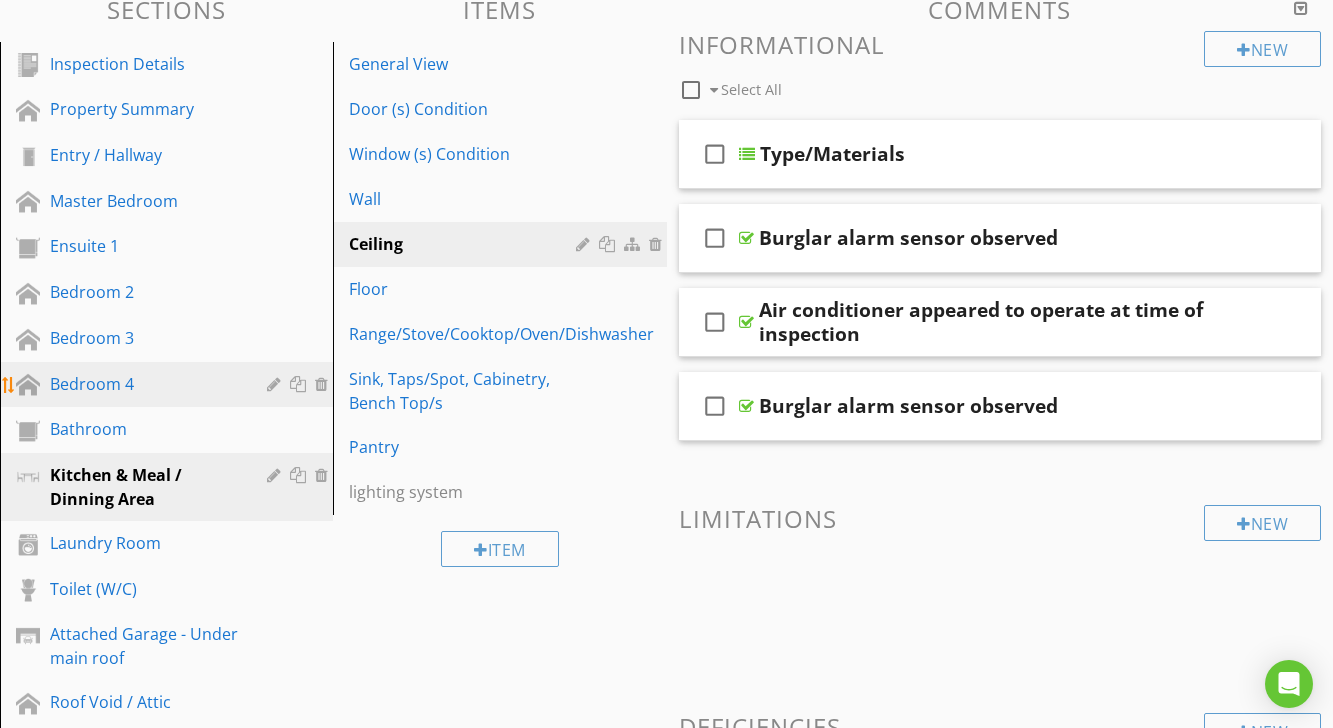 click on "Bedroom 4" at bounding box center [144, 384] 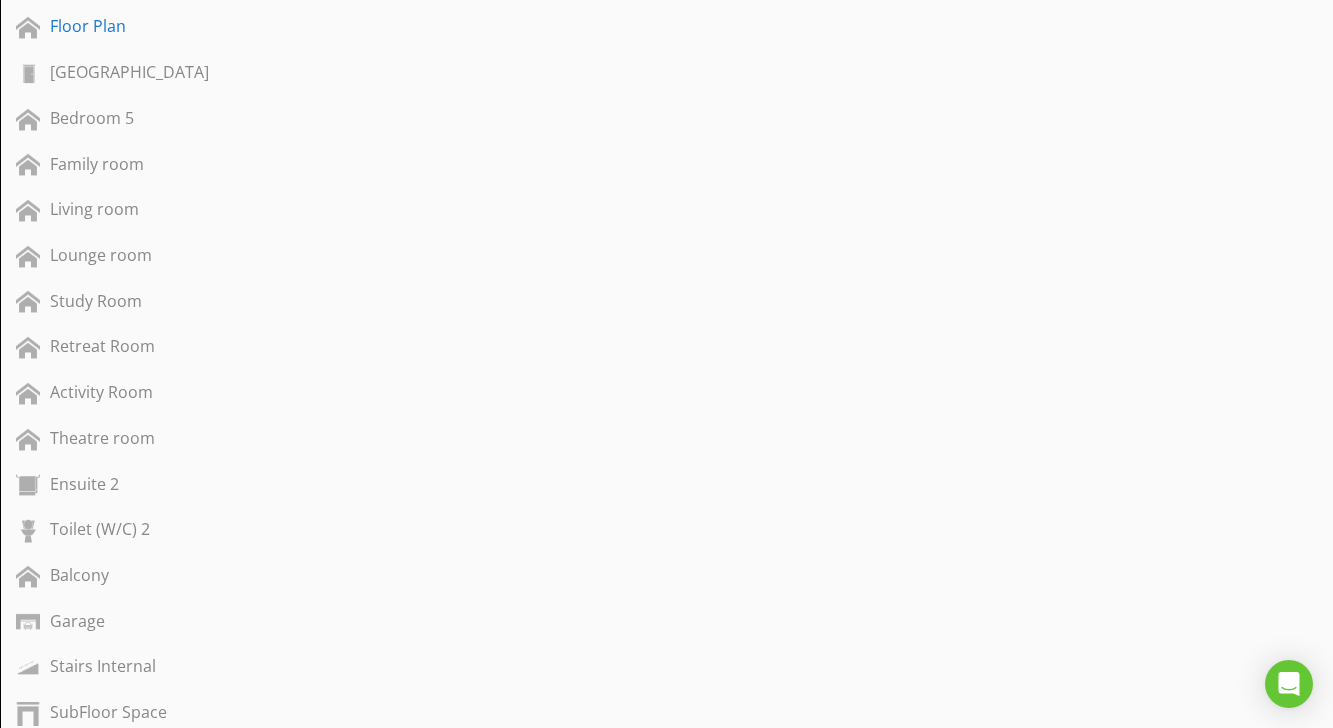 scroll, scrollTop: 1309, scrollLeft: 0, axis: vertical 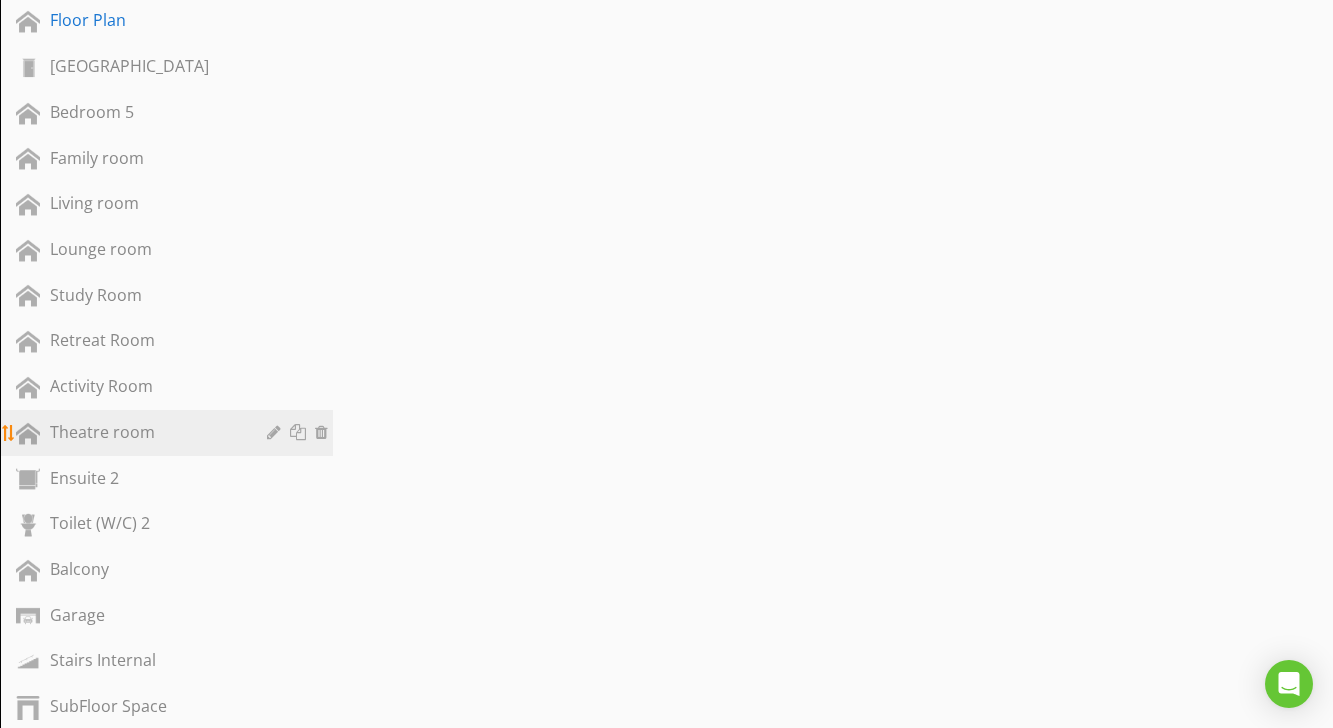 click on "Theatre room" at bounding box center (144, 432) 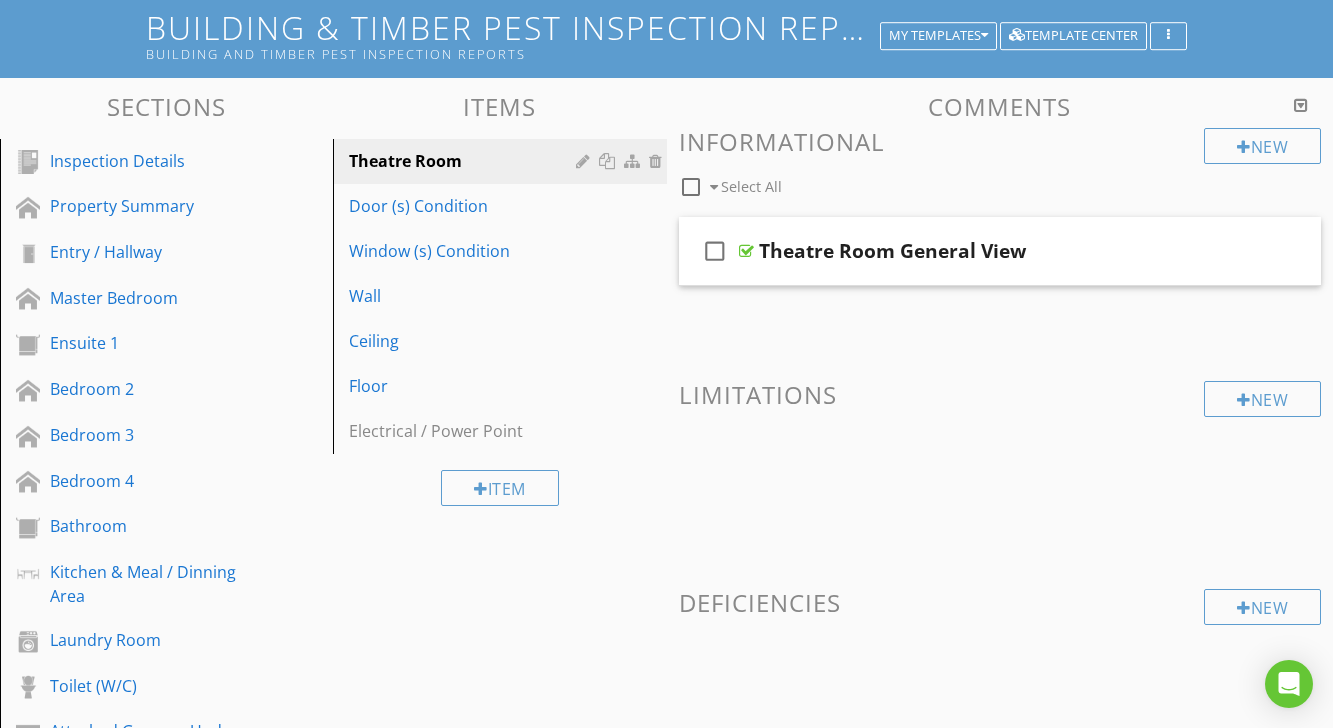 scroll, scrollTop: 148, scrollLeft: 0, axis: vertical 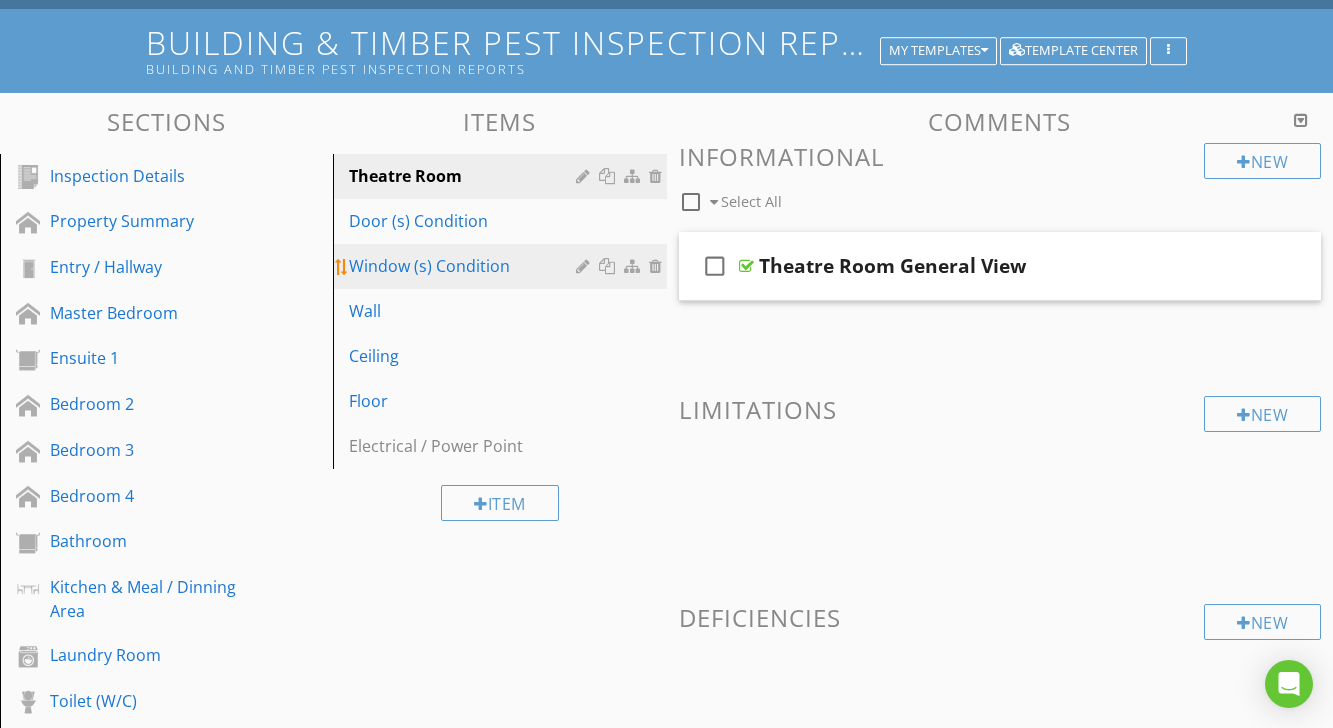 click on "Window (s) Condition" at bounding box center [465, 266] 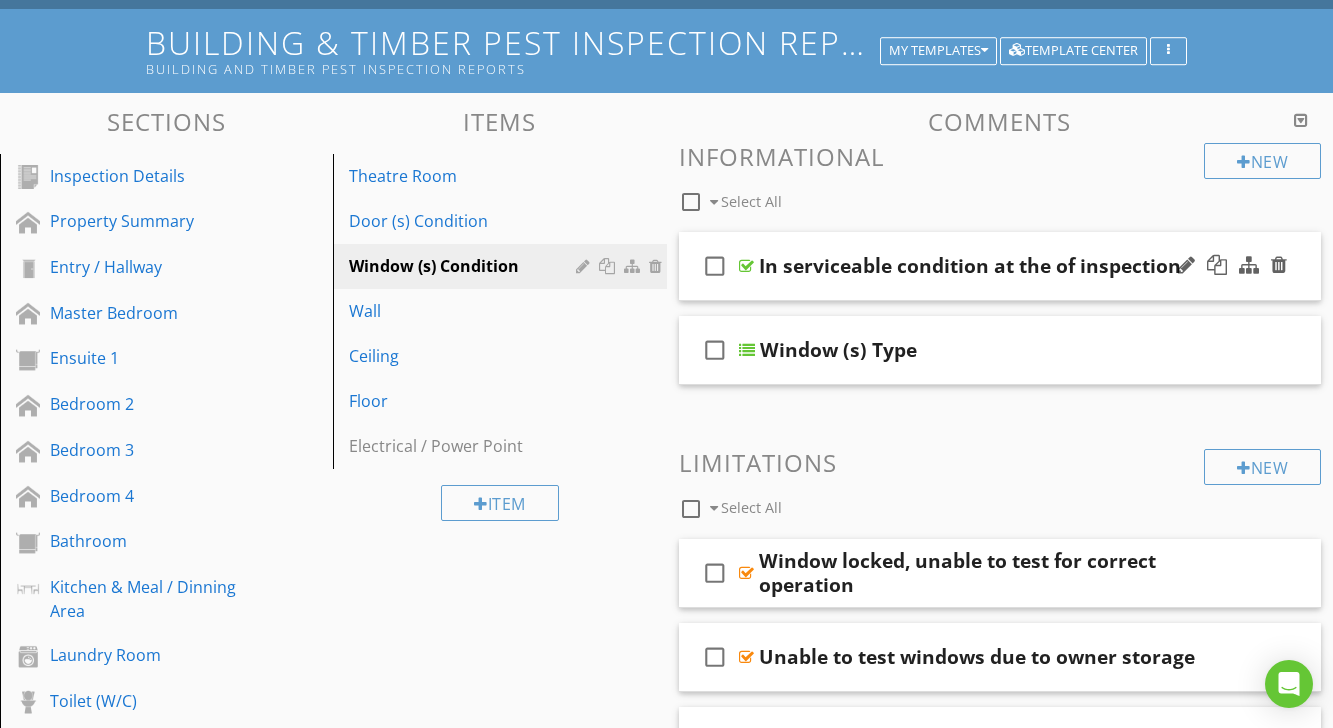 click at bounding box center (746, 266) 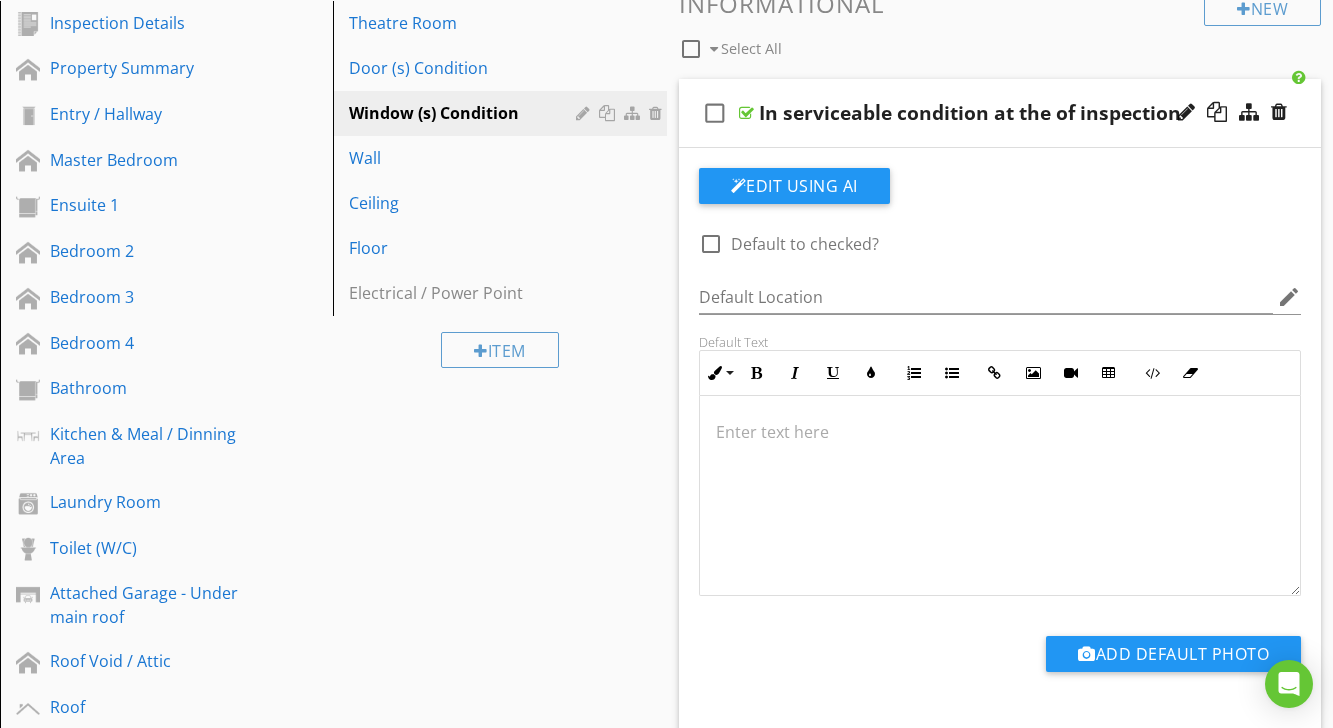 scroll, scrollTop: 285, scrollLeft: 0, axis: vertical 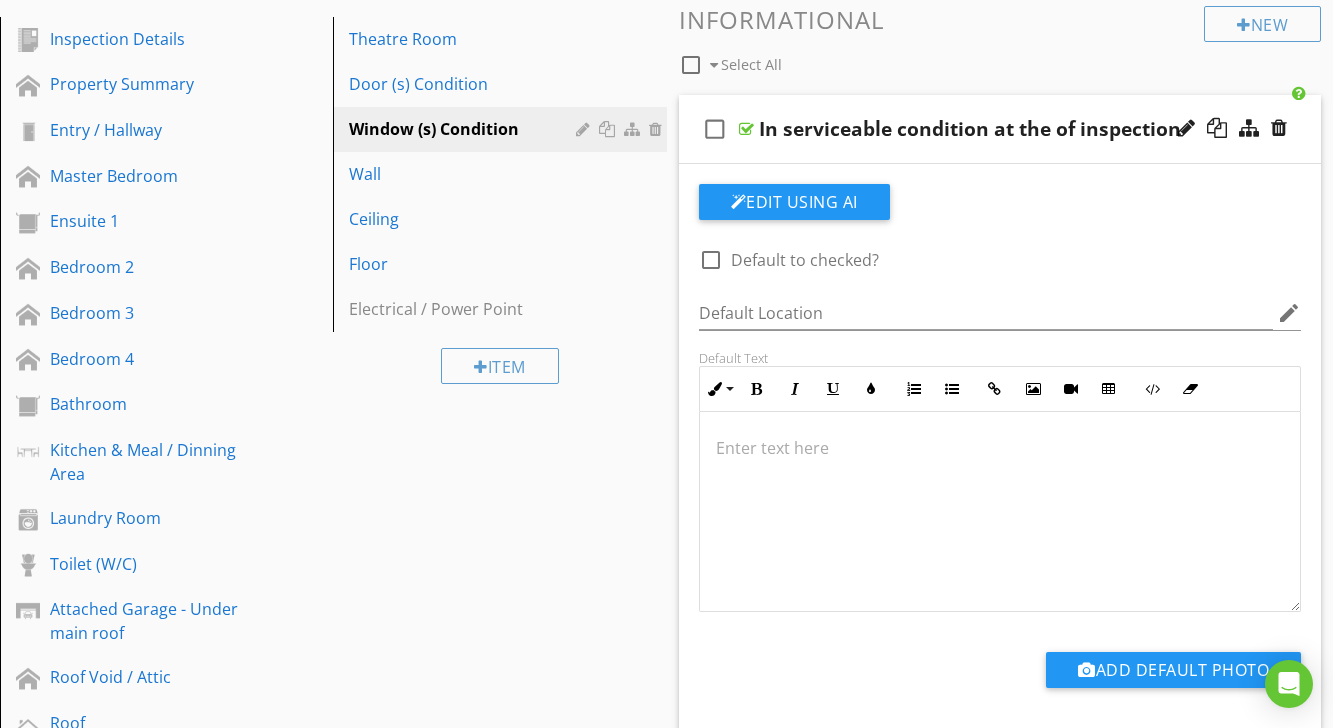 click at bounding box center [1000, 448] 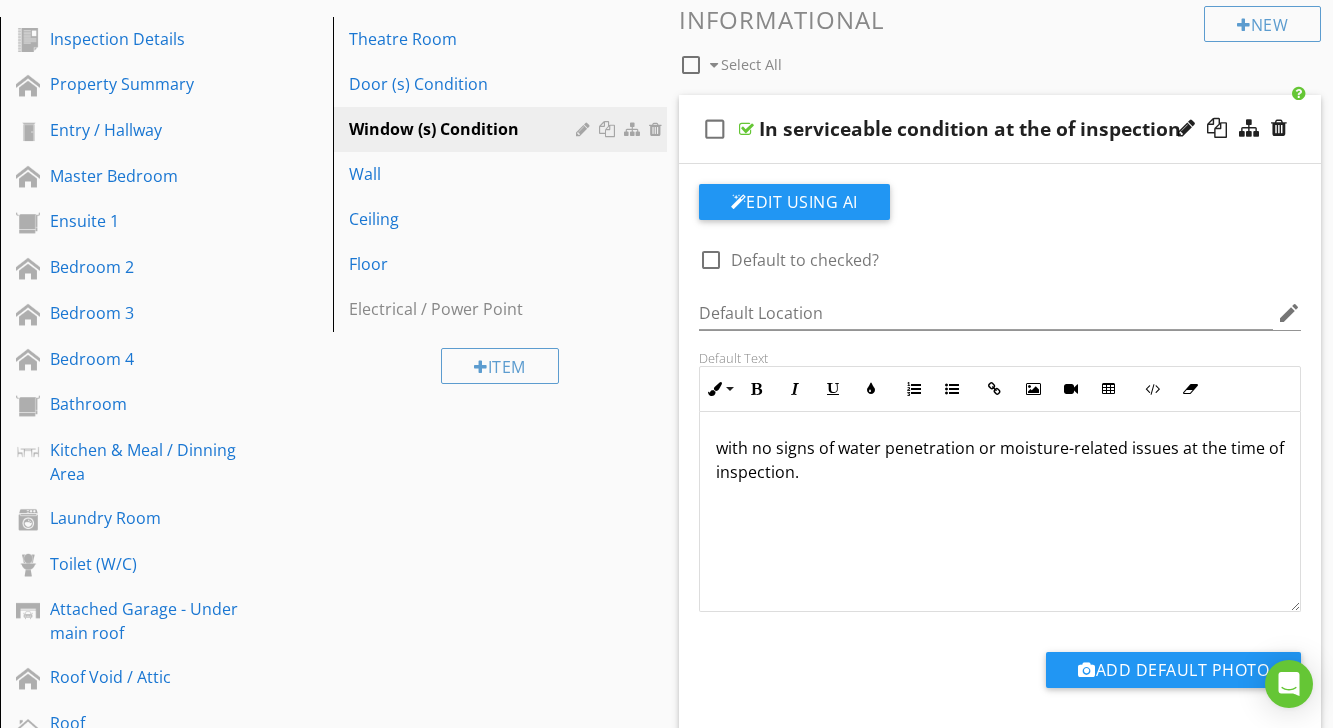 scroll, scrollTop: 0, scrollLeft: 0, axis: both 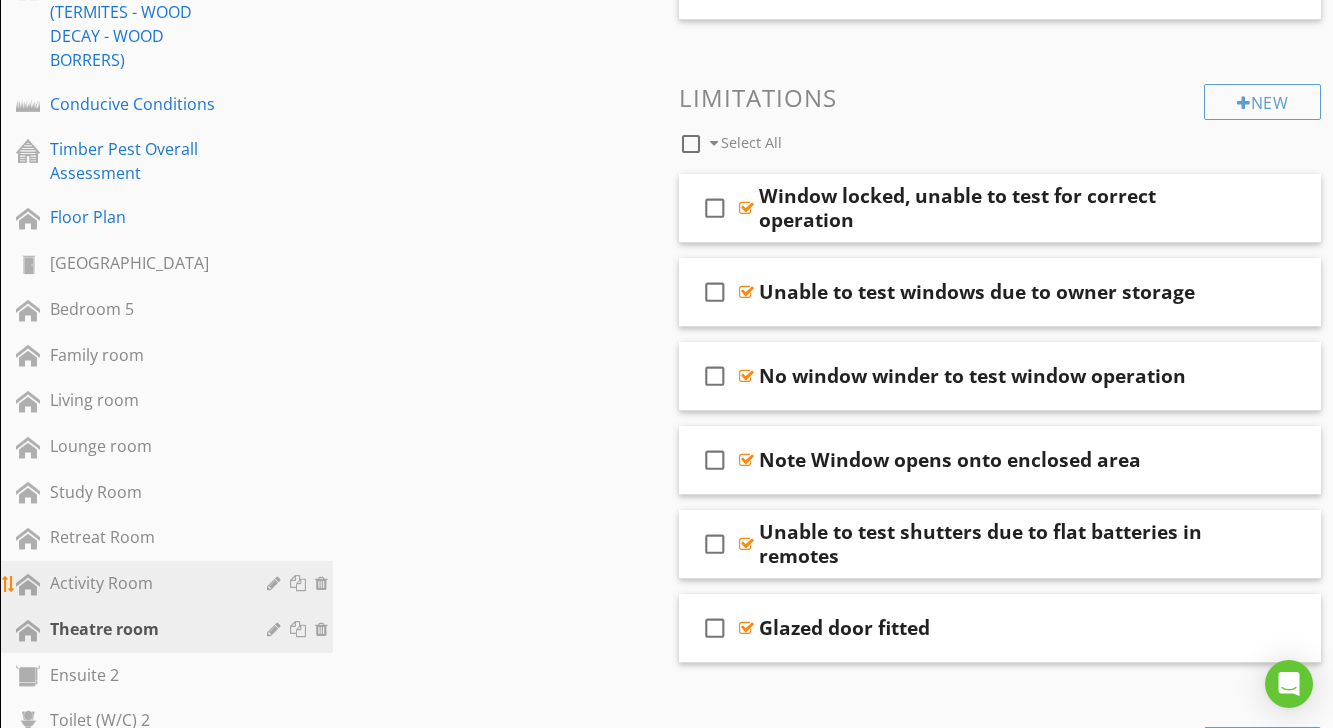 click on "Activity Room" at bounding box center (169, 584) 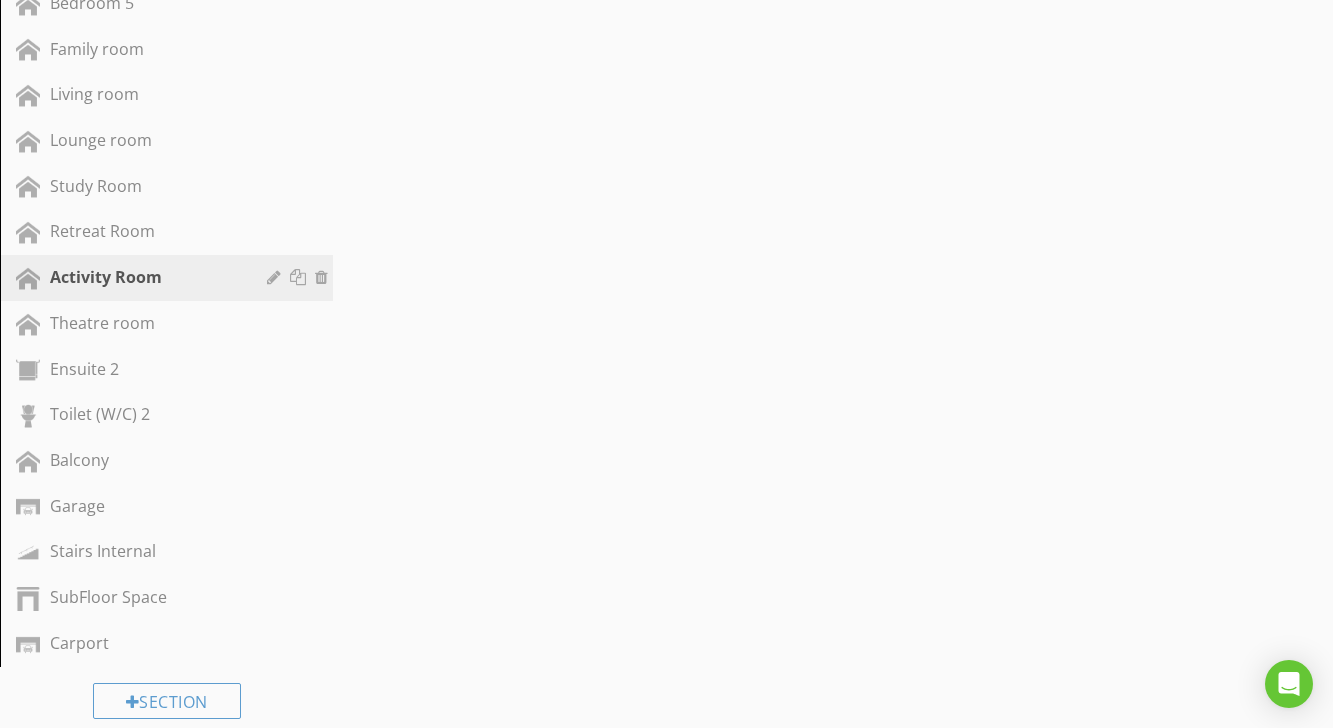 scroll, scrollTop: 1427, scrollLeft: 0, axis: vertical 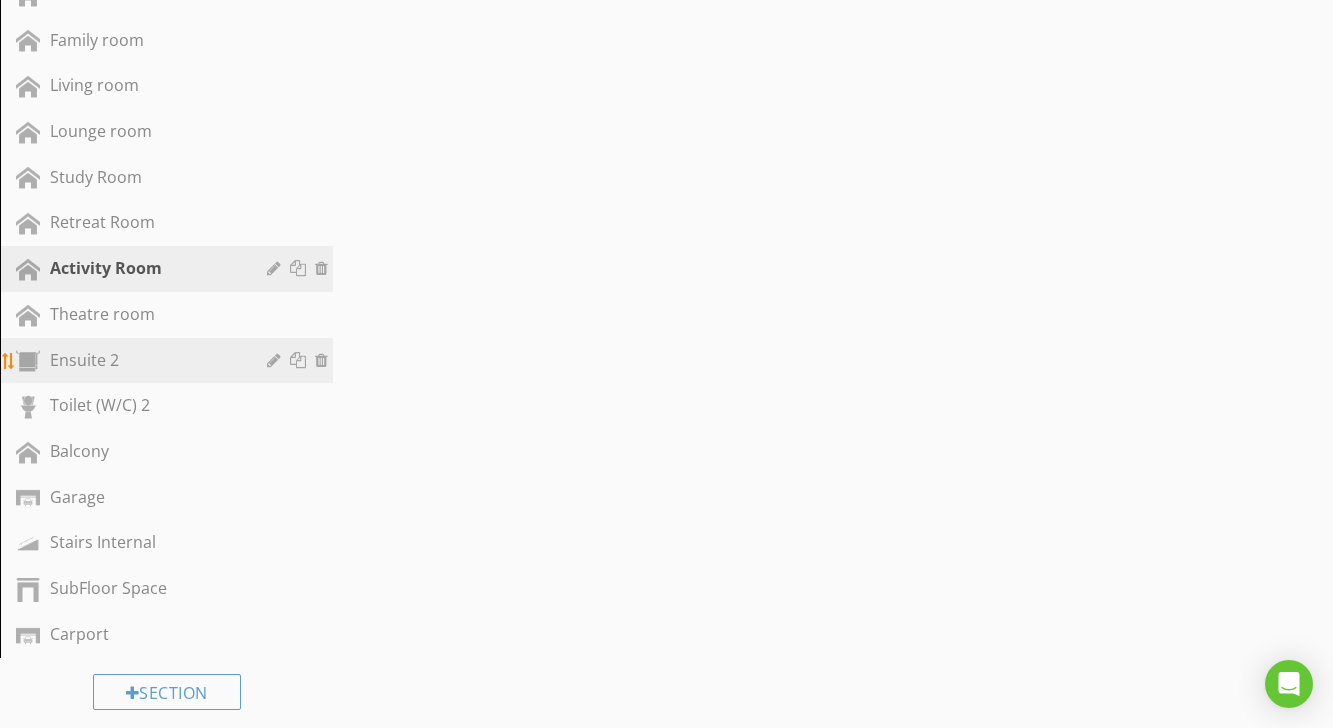 click on "Ensuite 2" at bounding box center [144, 360] 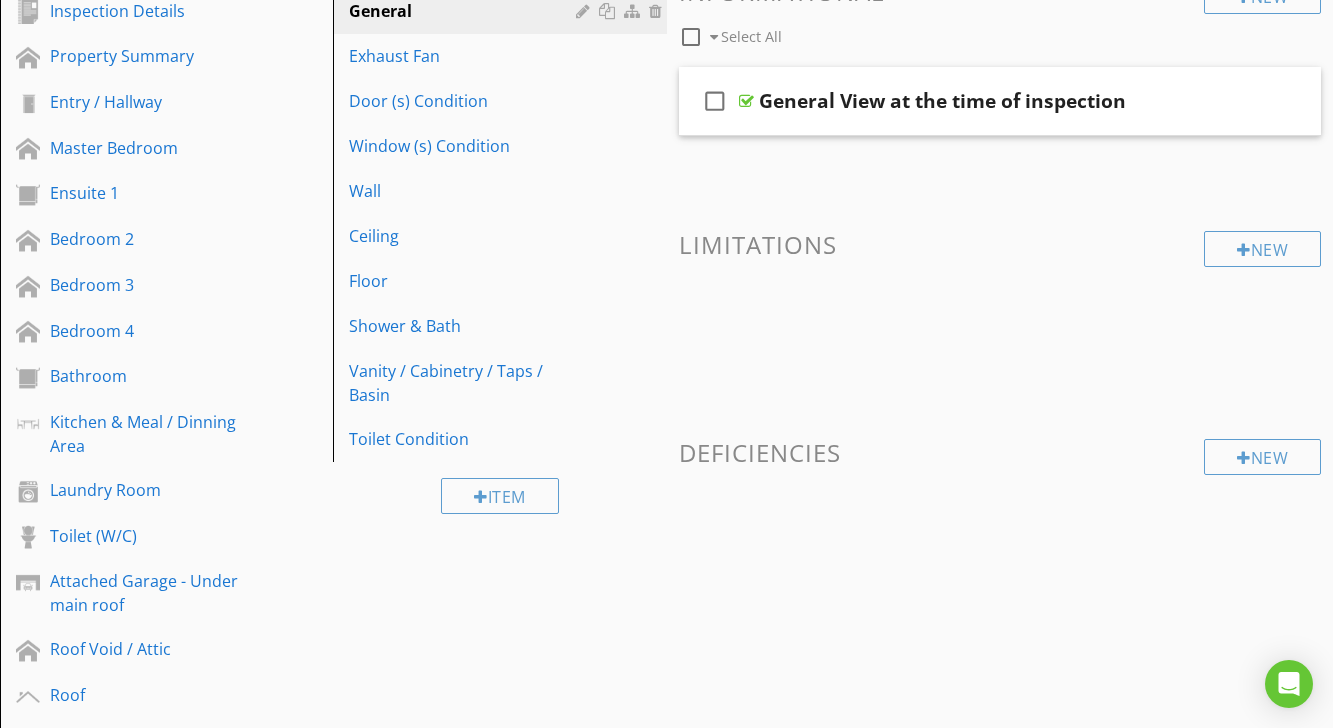 scroll, scrollTop: 283, scrollLeft: 0, axis: vertical 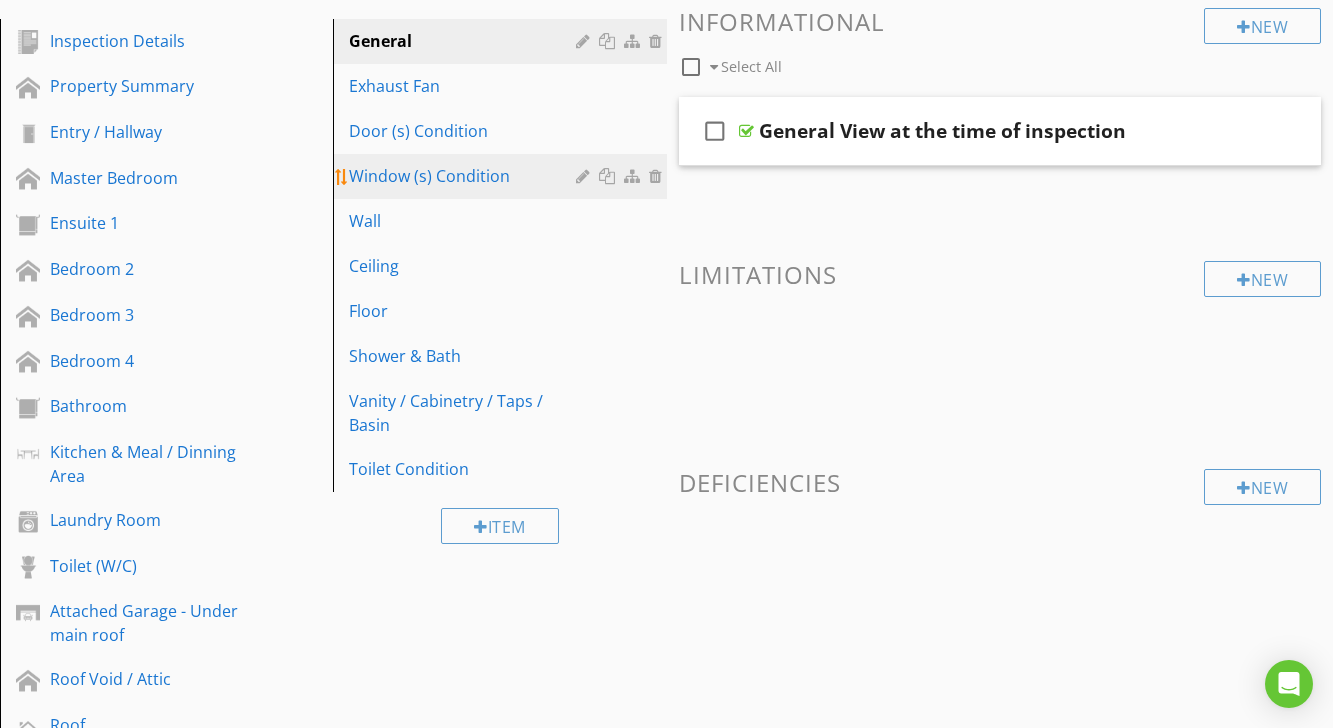 click on "Window (s) Condition" at bounding box center [465, 176] 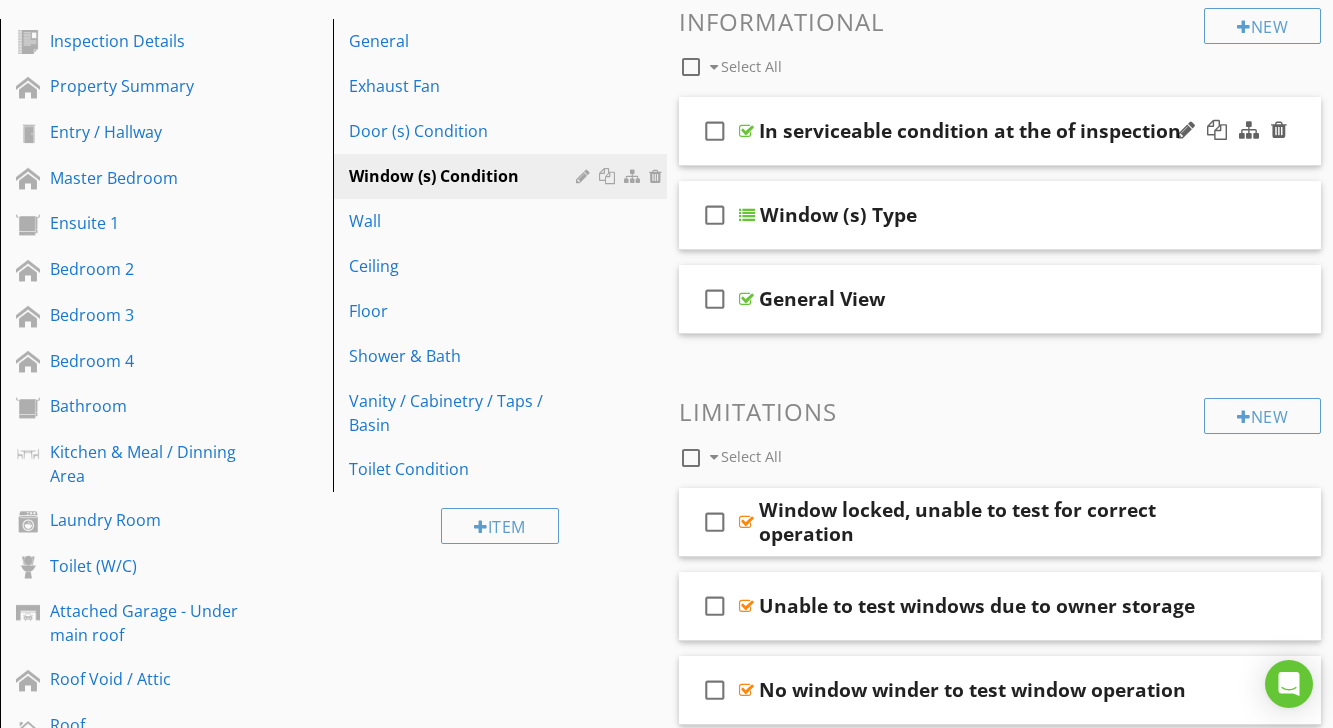 click at bounding box center (746, 131) 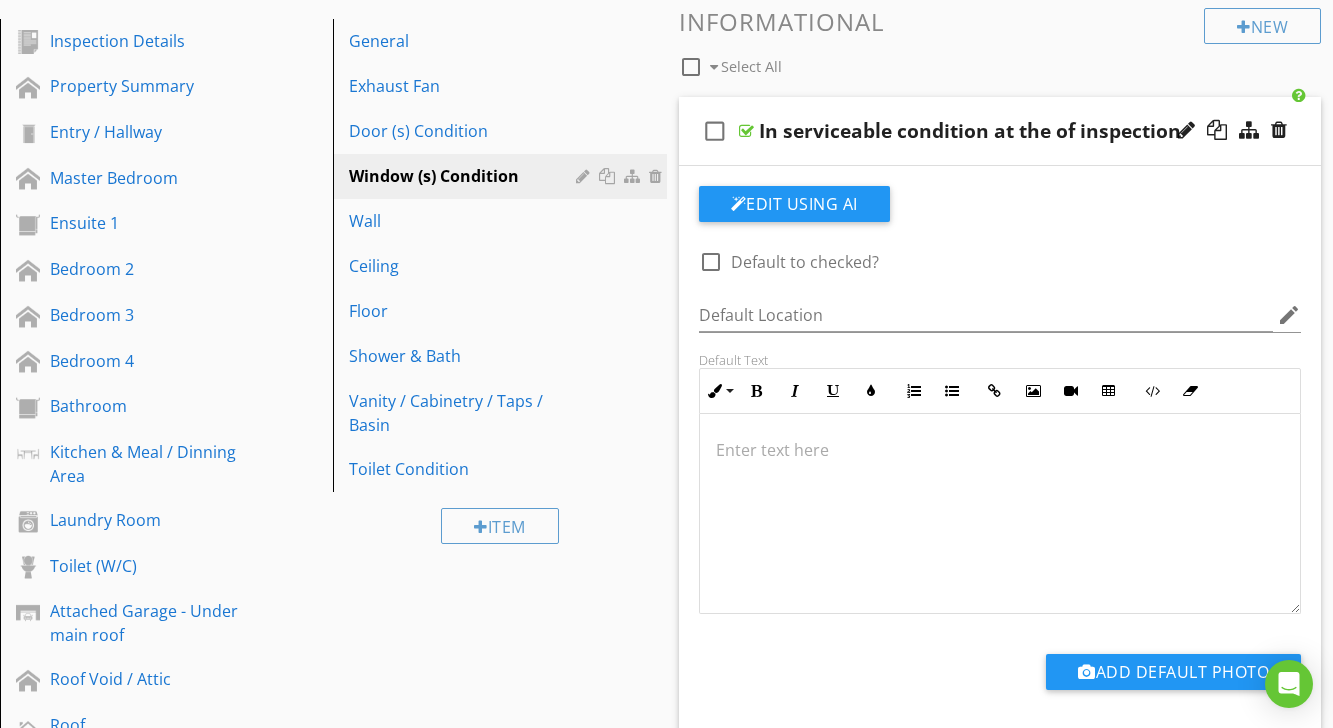 click at bounding box center [1000, 450] 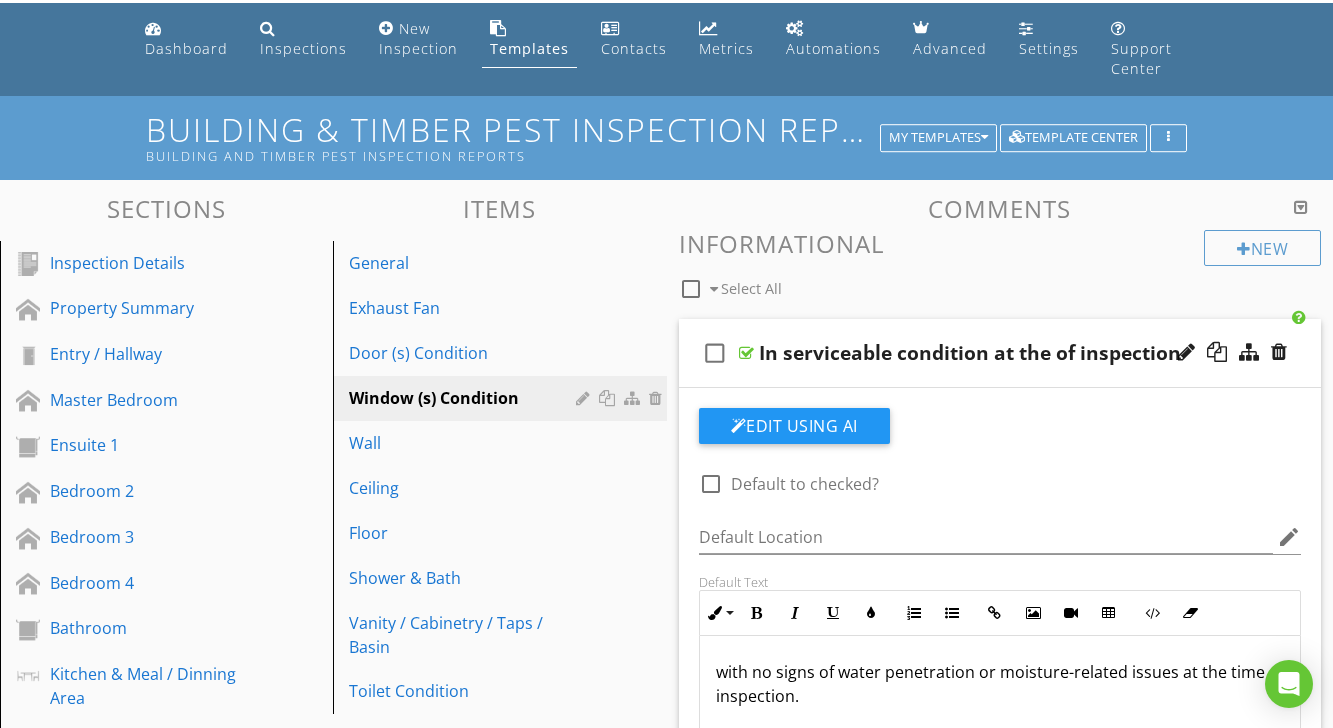 scroll, scrollTop: 61, scrollLeft: 0, axis: vertical 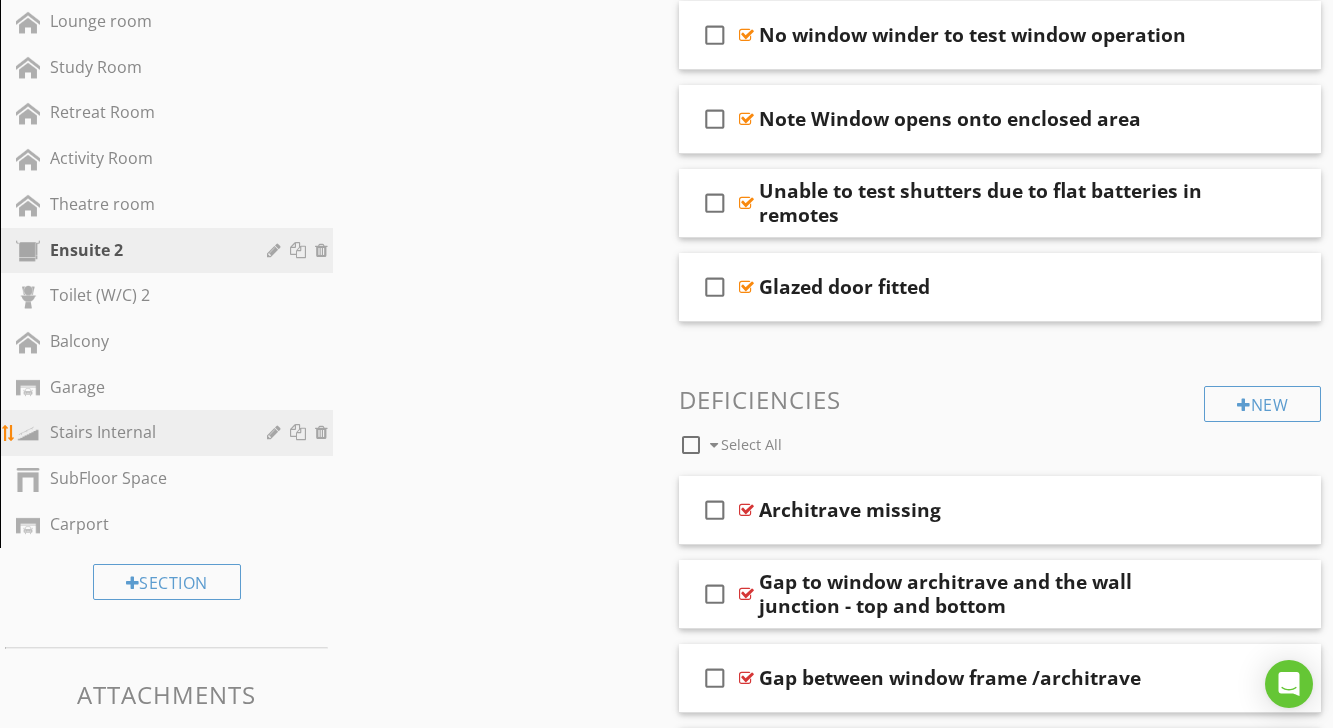 click on "Stairs Internal" at bounding box center [144, 432] 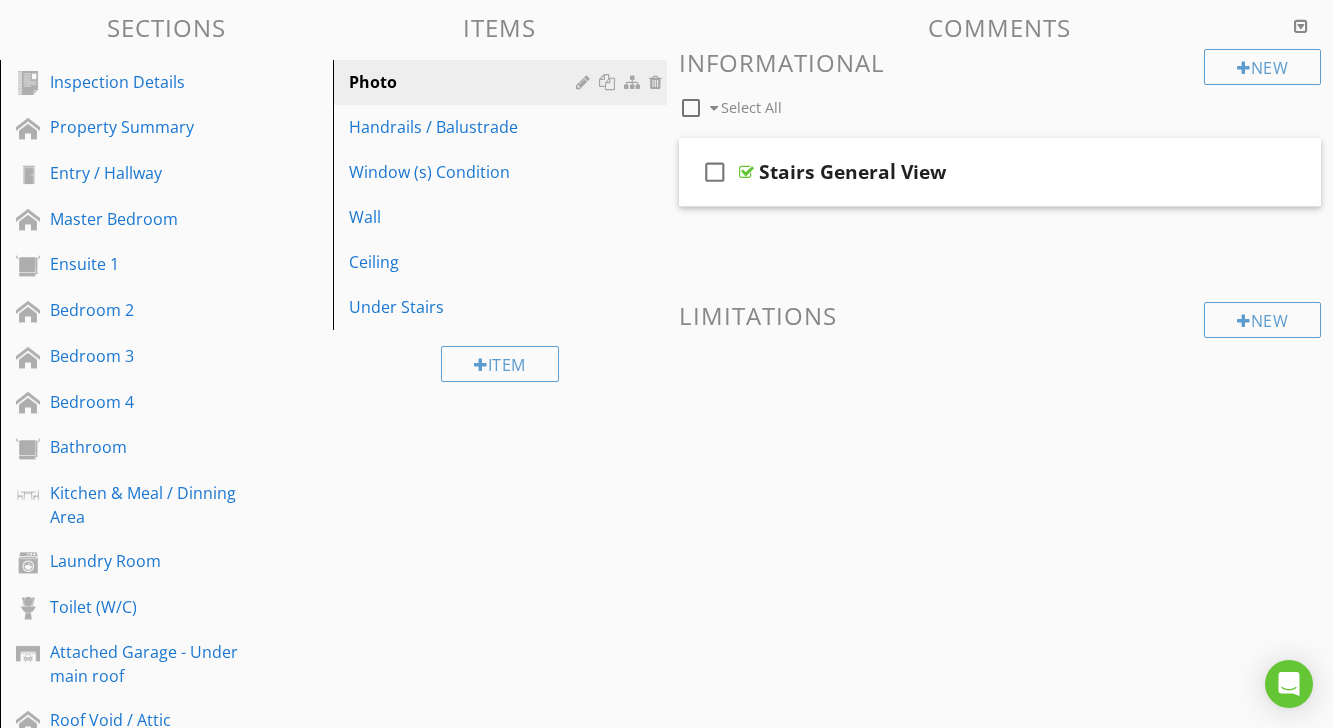 scroll, scrollTop: 240, scrollLeft: 0, axis: vertical 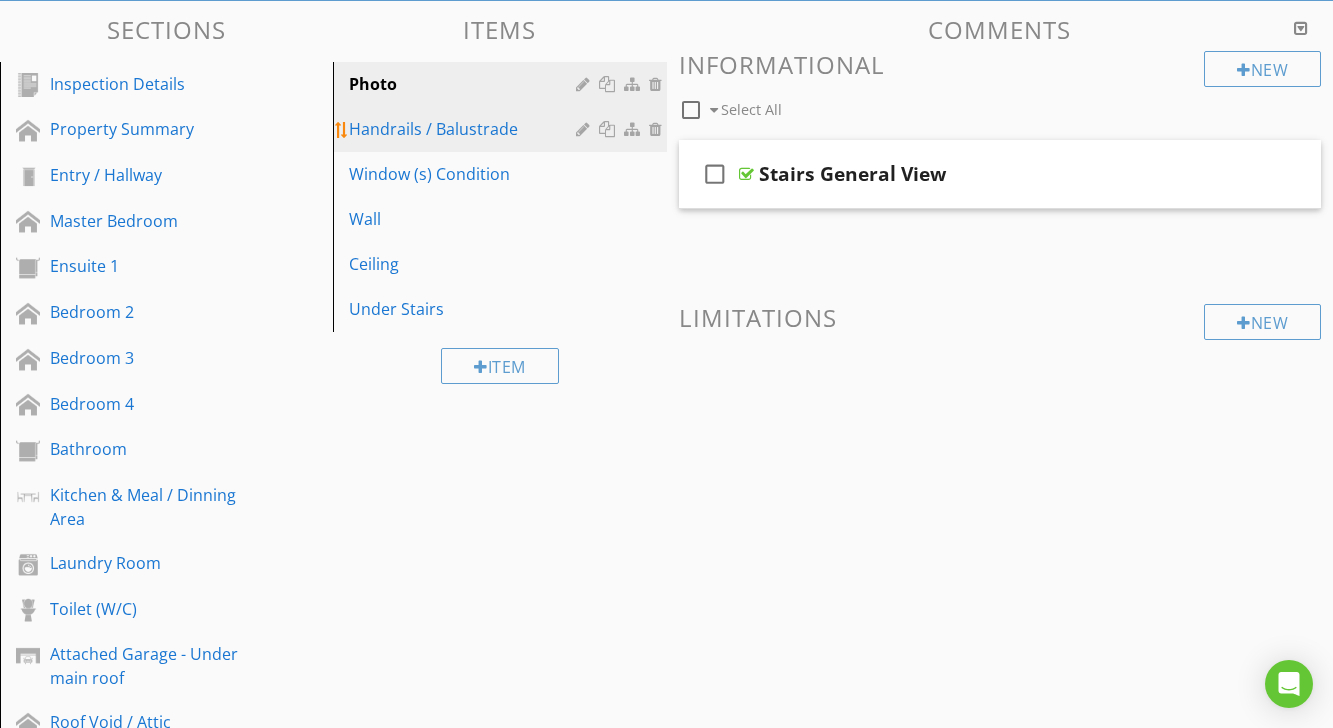 click on "Handrails / Balustrade" at bounding box center [465, 129] 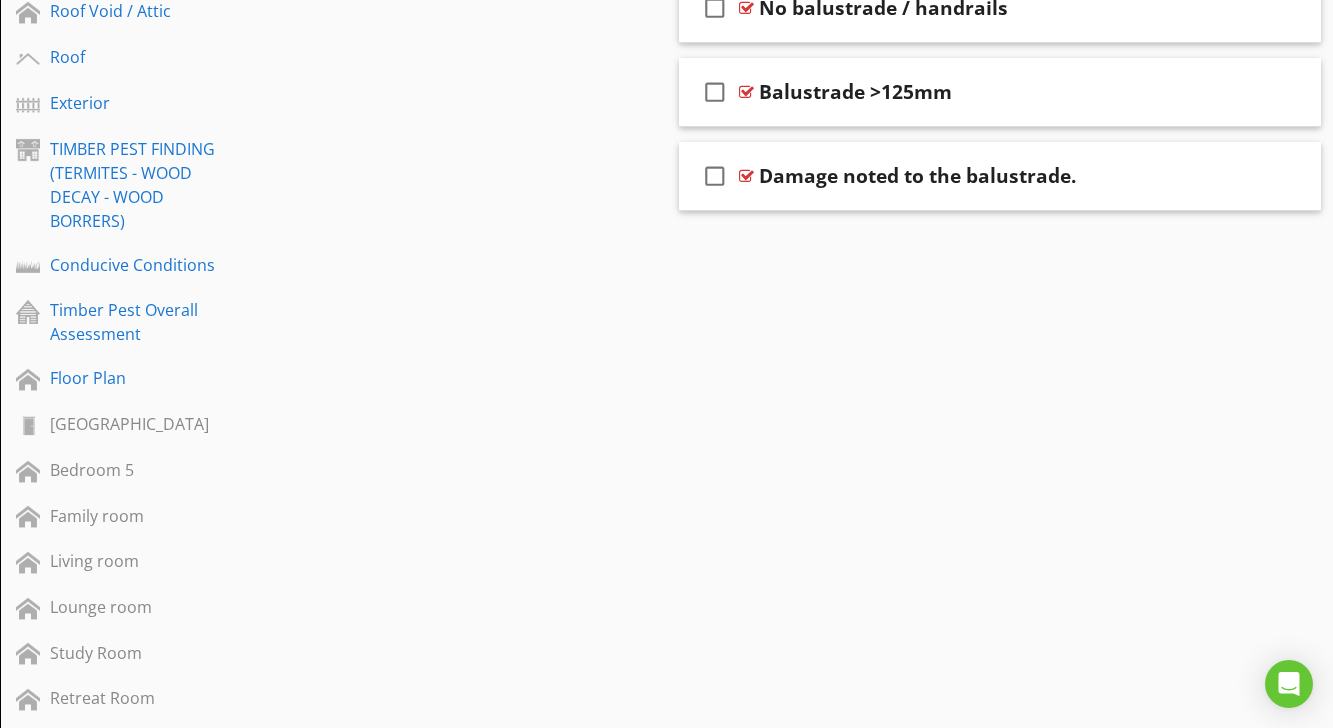 scroll, scrollTop: 952, scrollLeft: 0, axis: vertical 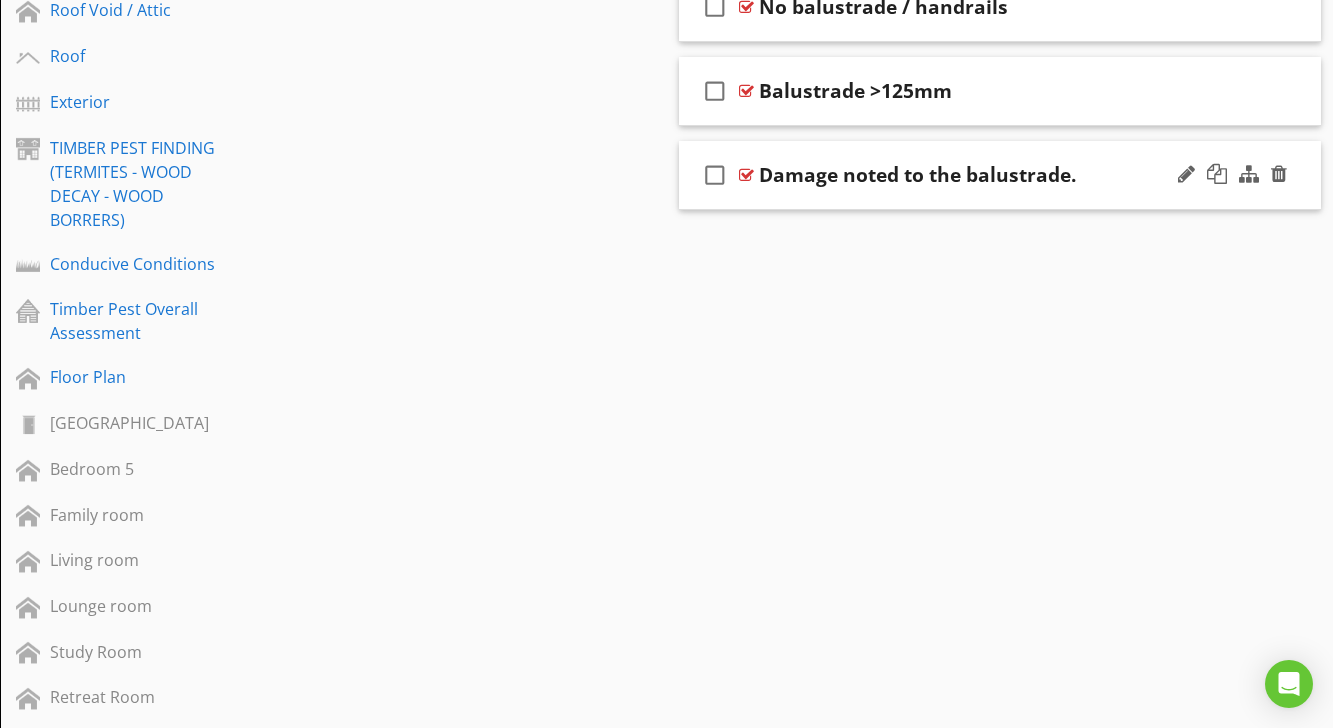 click on "check_box_outline_blank
Damage noted to the balustrade." at bounding box center [1000, 175] 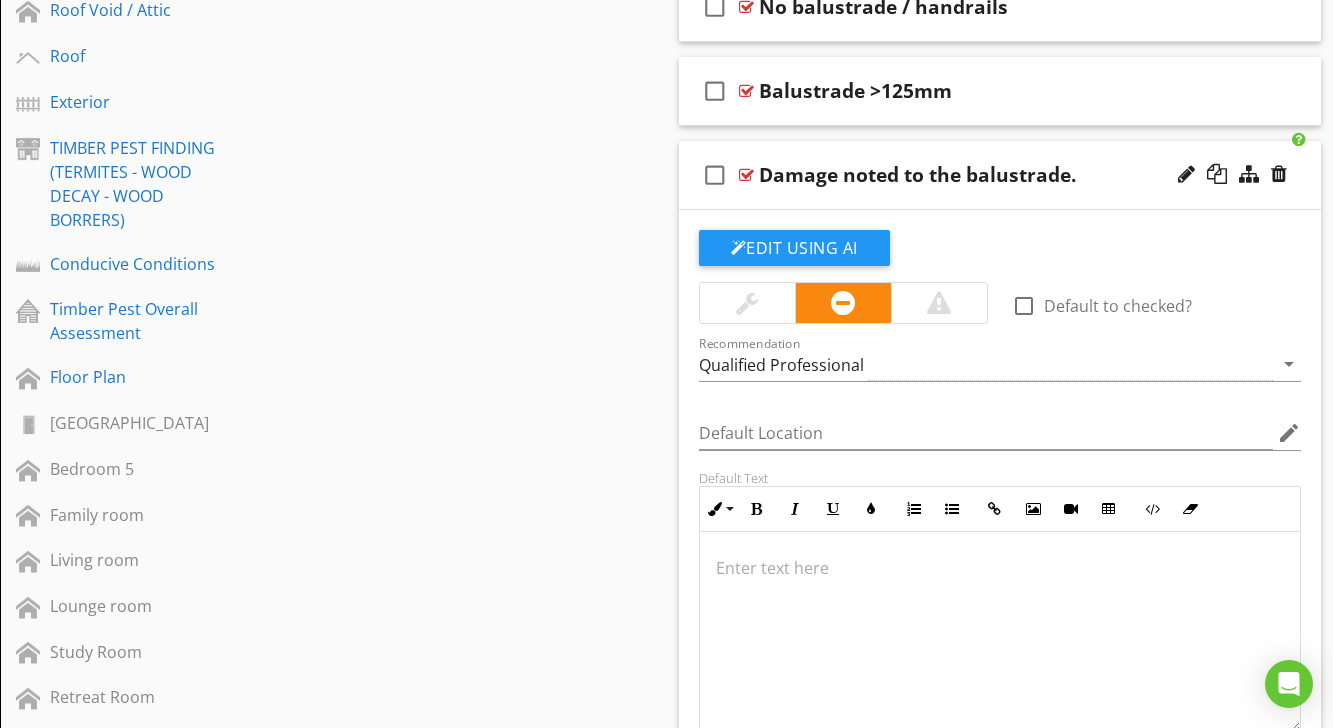 click at bounding box center (746, 175) 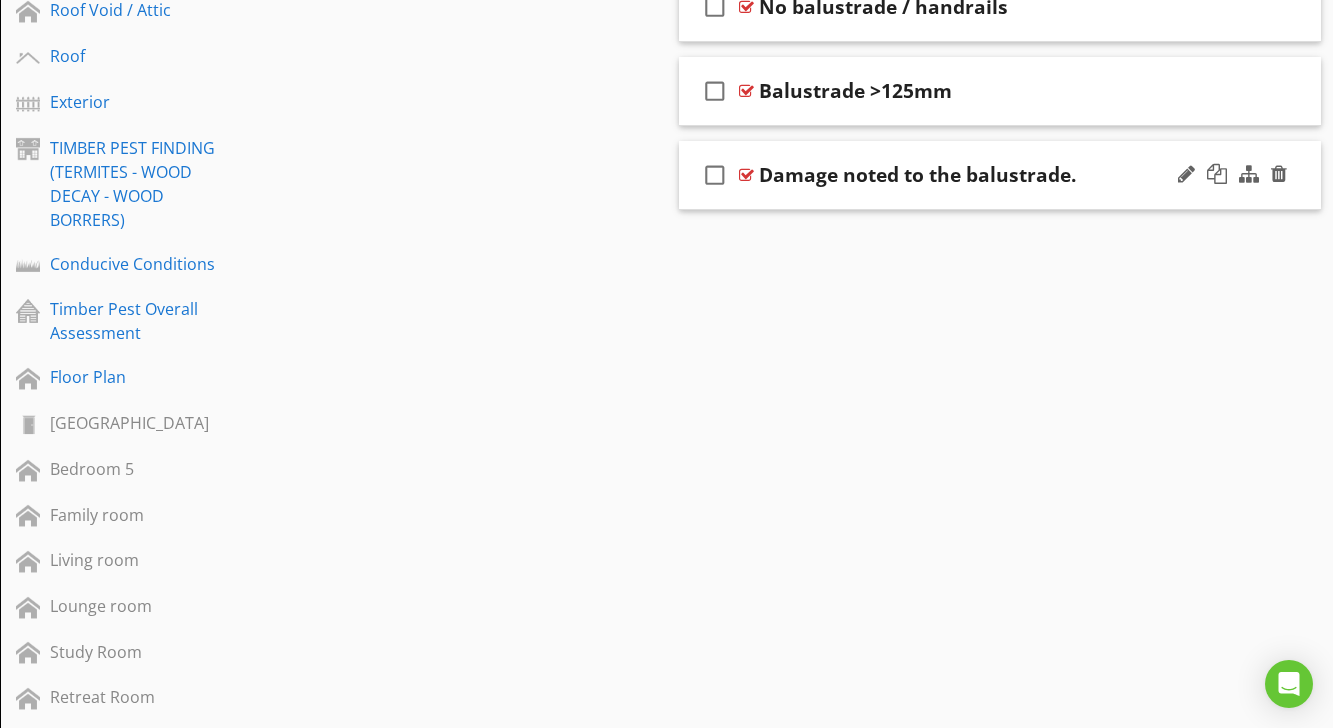 click at bounding box center [746, 175] 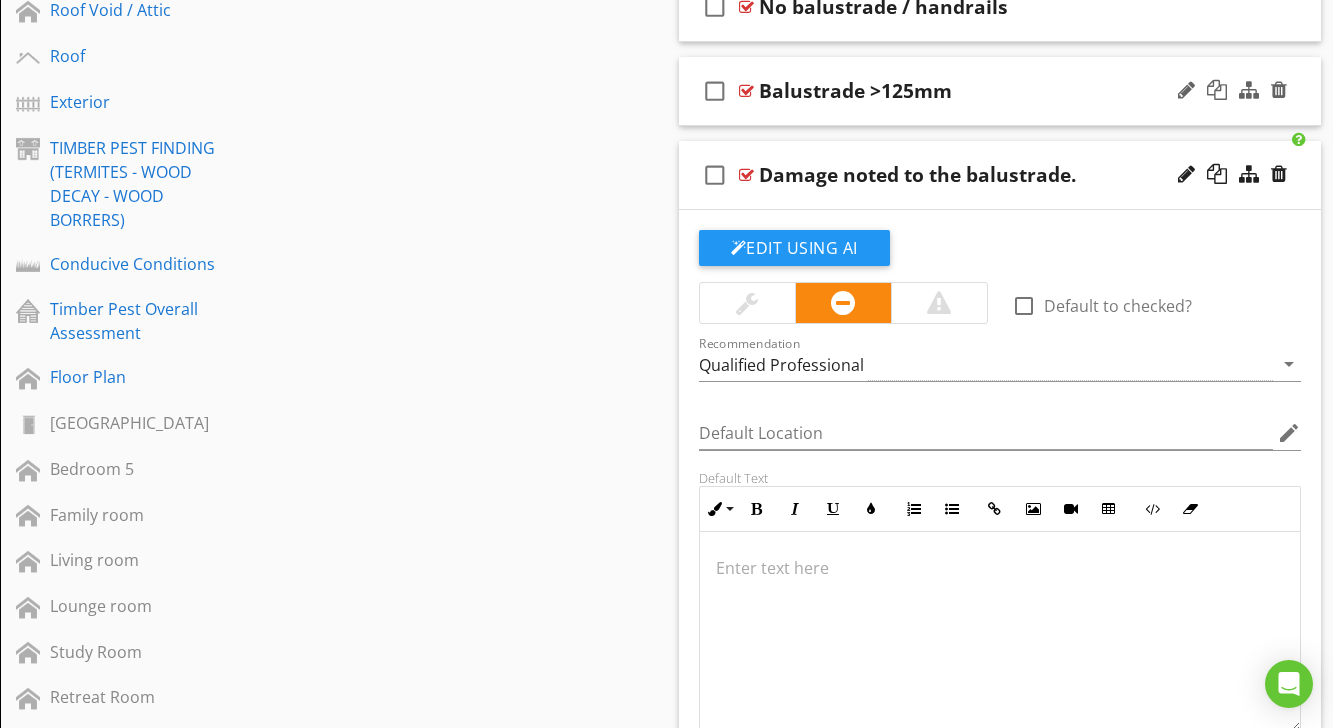 click at bounding box center (746, 91) 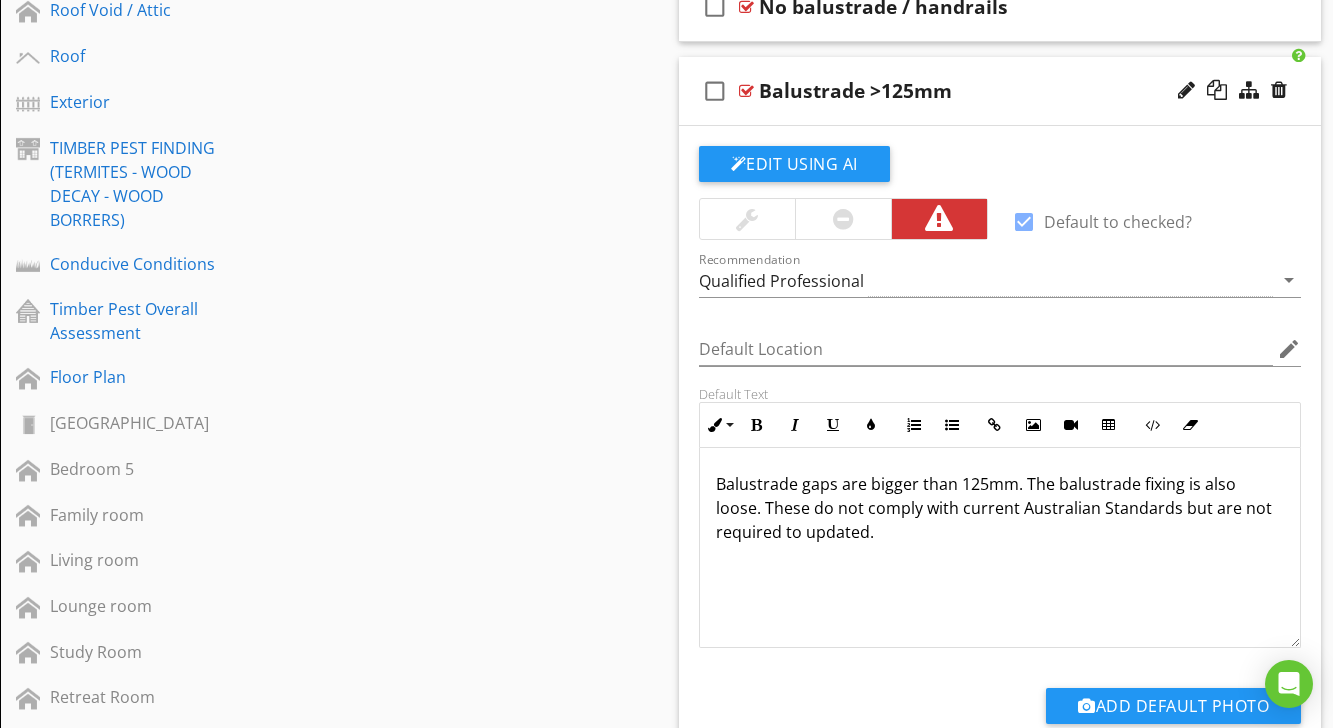click at bounding box center (746, 91) 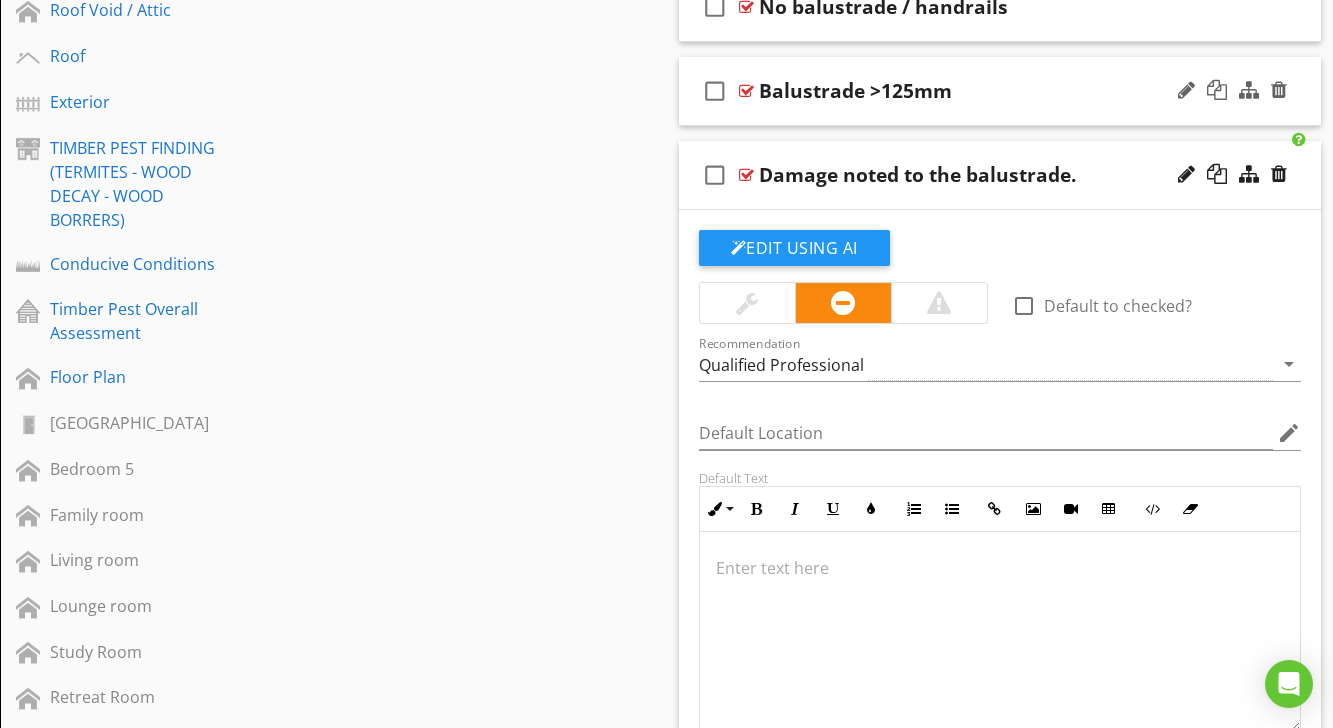 click at bounding box center (746, 91) 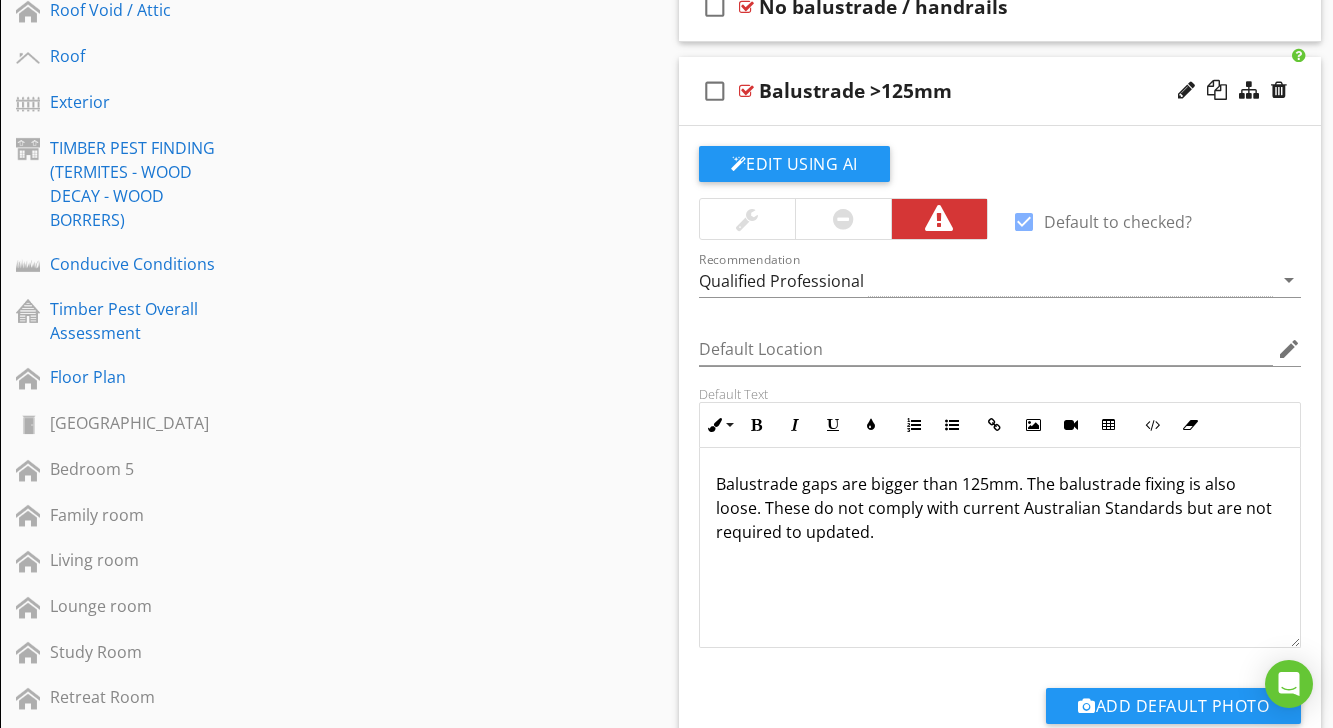 click on "check_box_outline_blank" at bounding box center (715, 91) 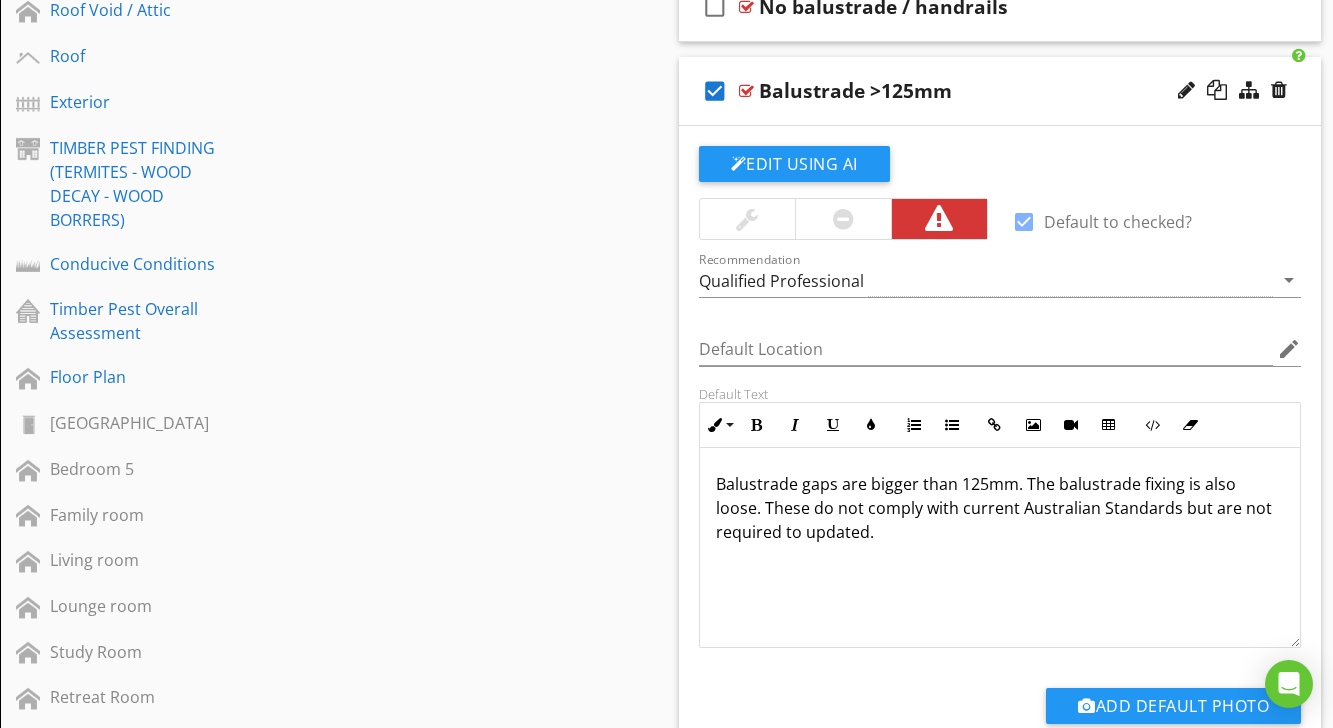 click on "check_box" at bounding box center (715, 91) 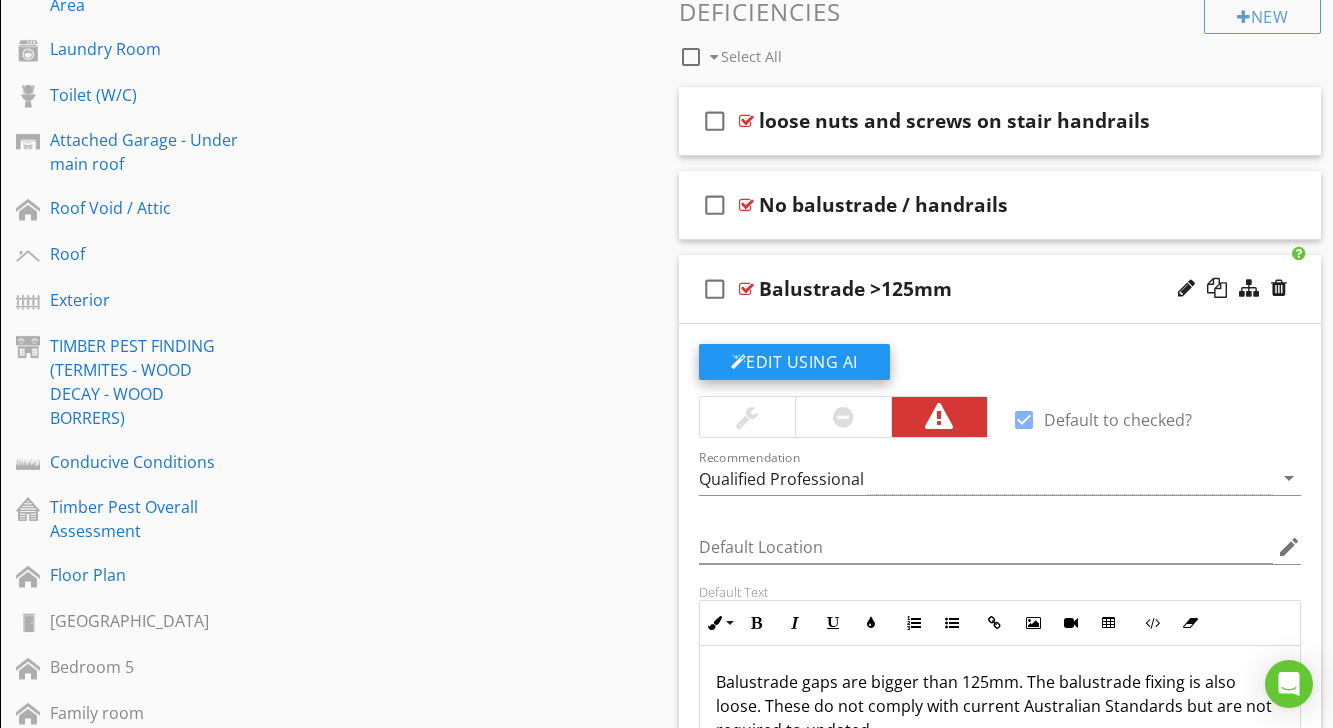 scroll, scrollTop: 709, scrollLeft: 0, axis: vertical 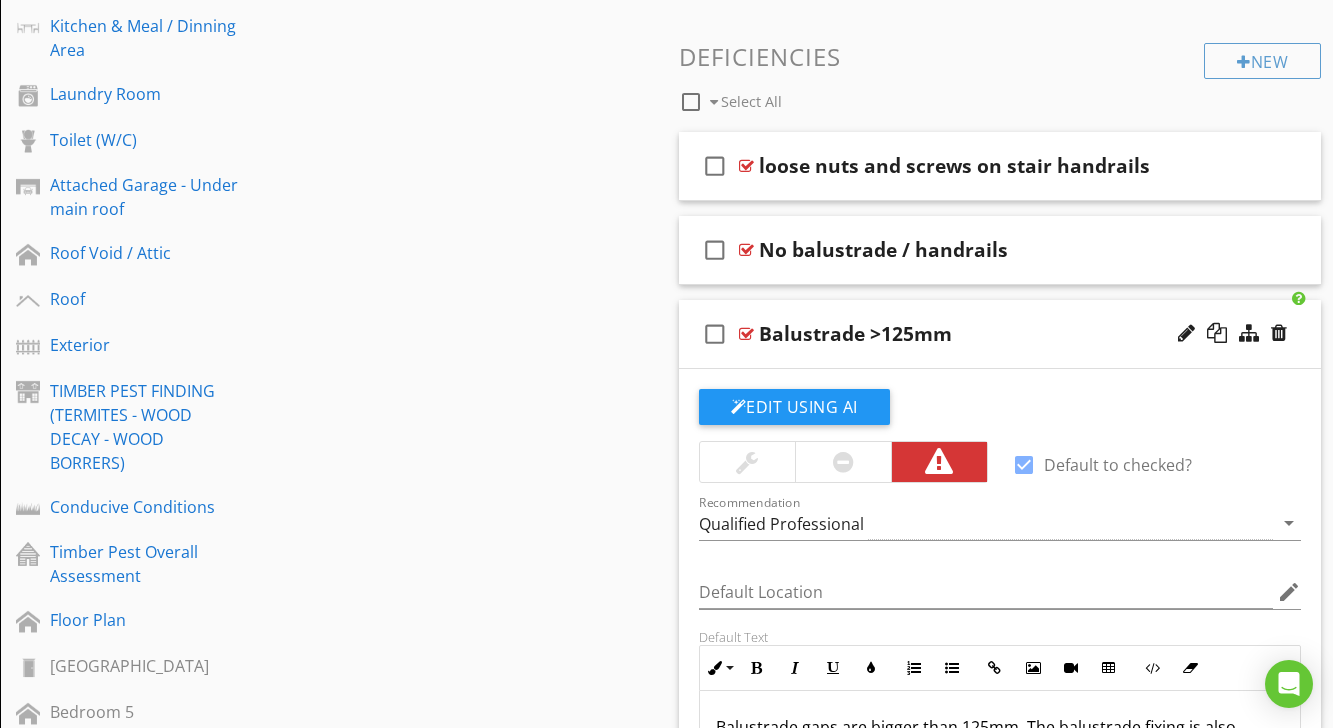 click at bounding box center [746, 334] 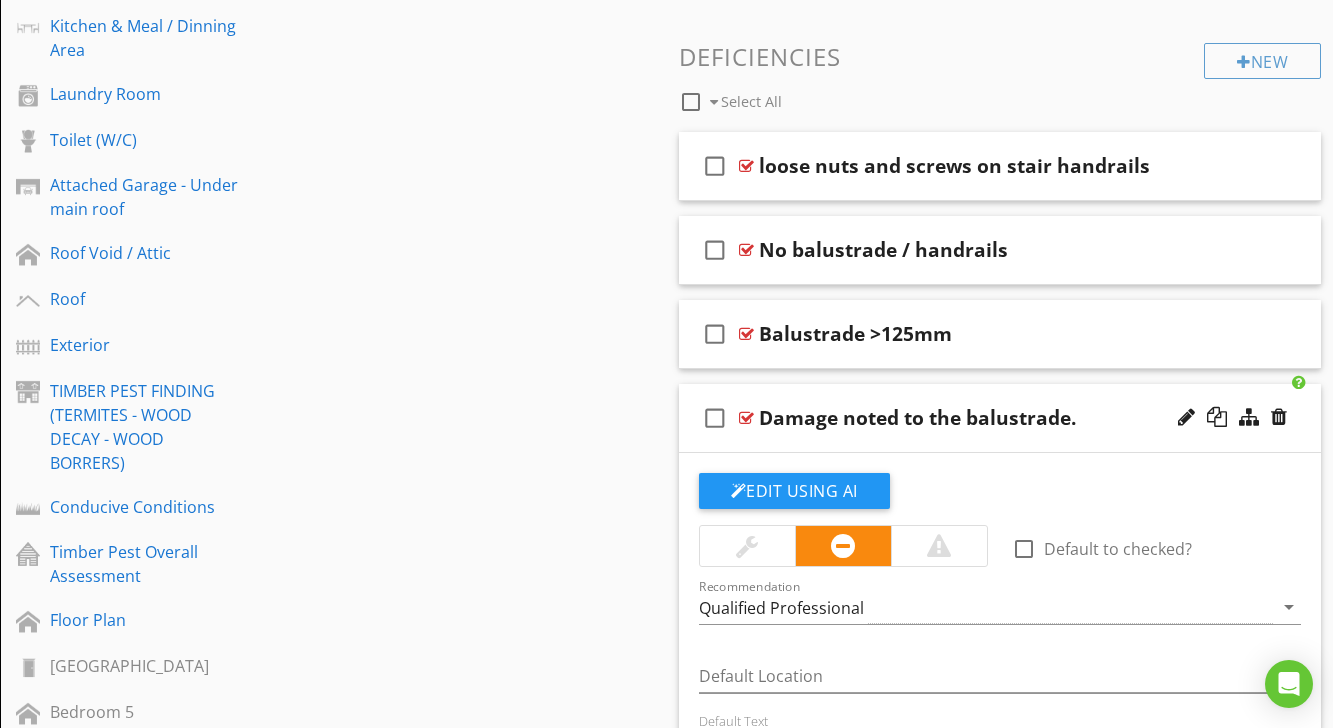 click at bounding box center [746, 334] 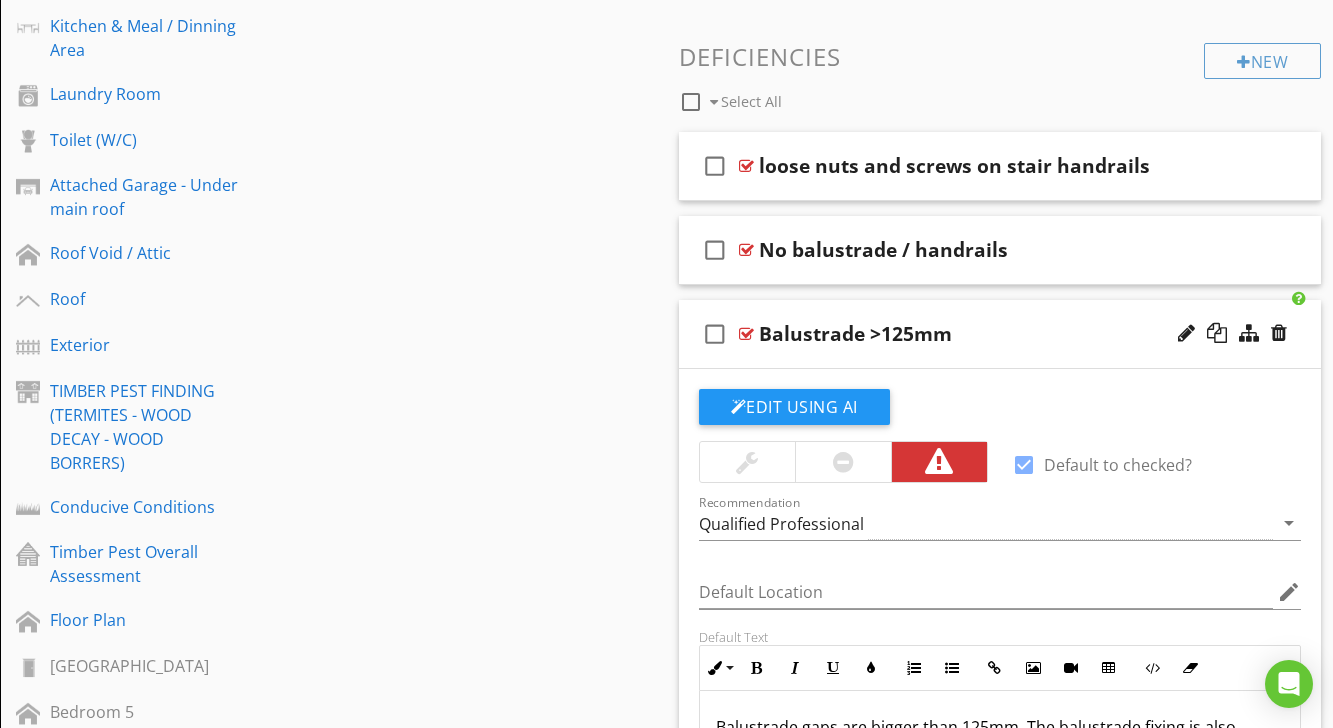 click at bounding box center (746, 334) 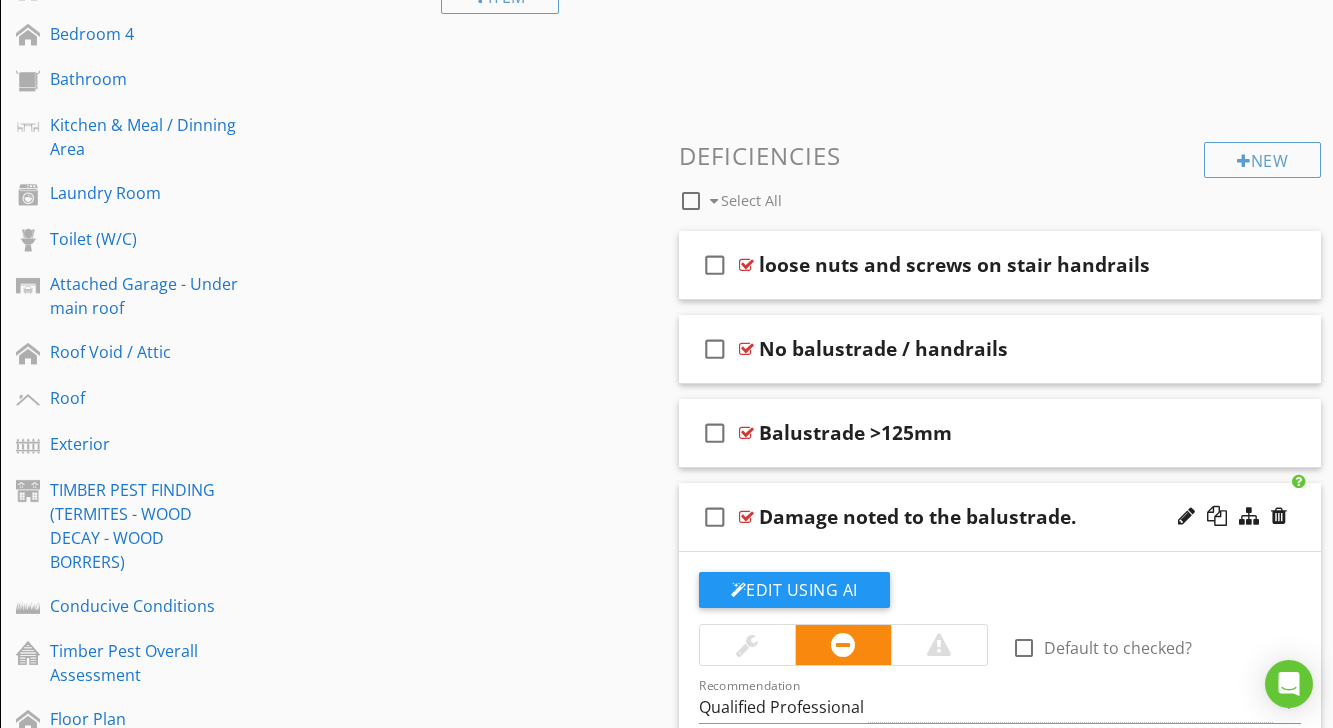 scroll, scrollTop: 608, scrollLeft: 0, axis: vertical 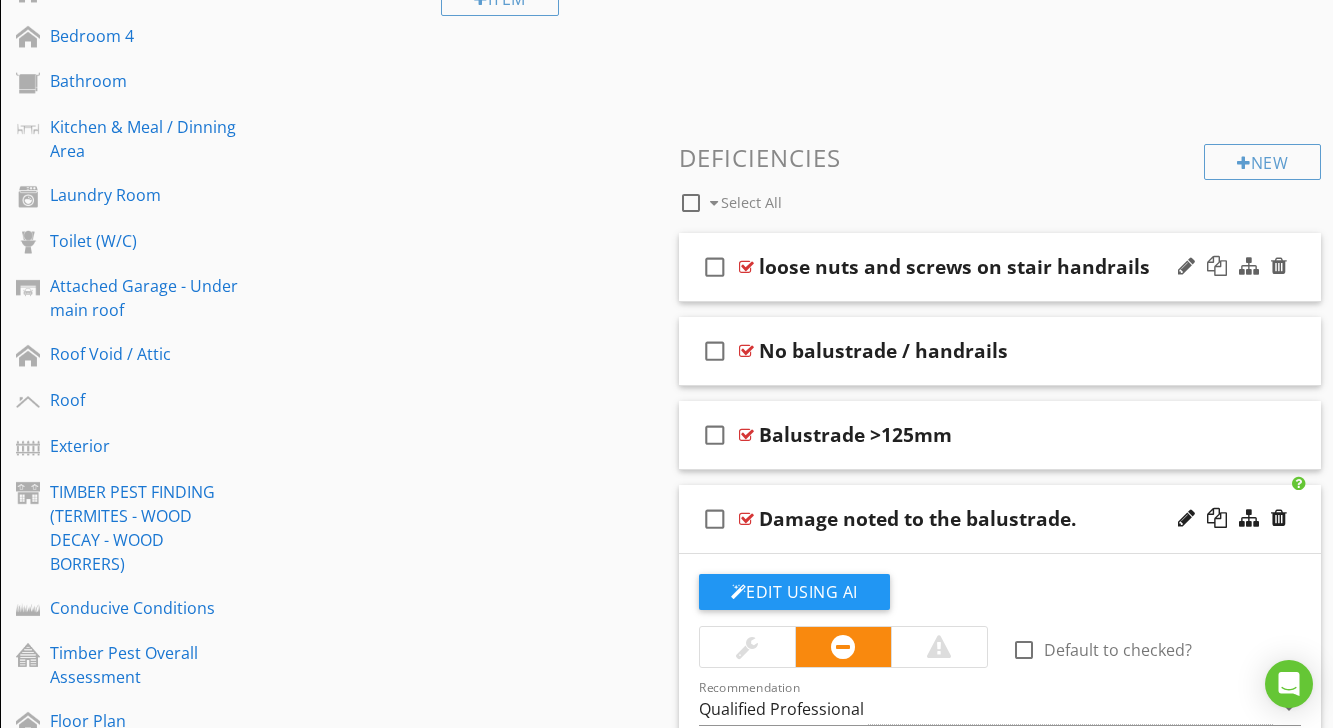 click at bounding box center (746, 267) 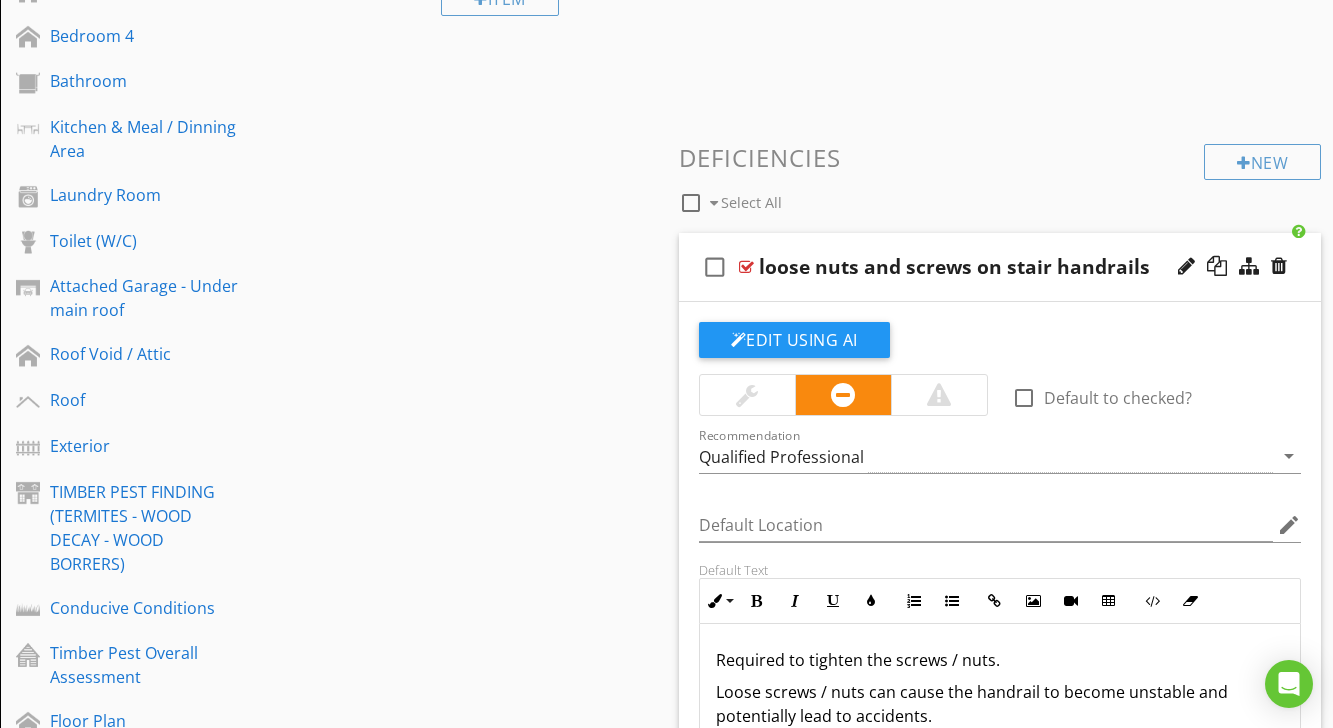 click at bounding box center (691, 203) 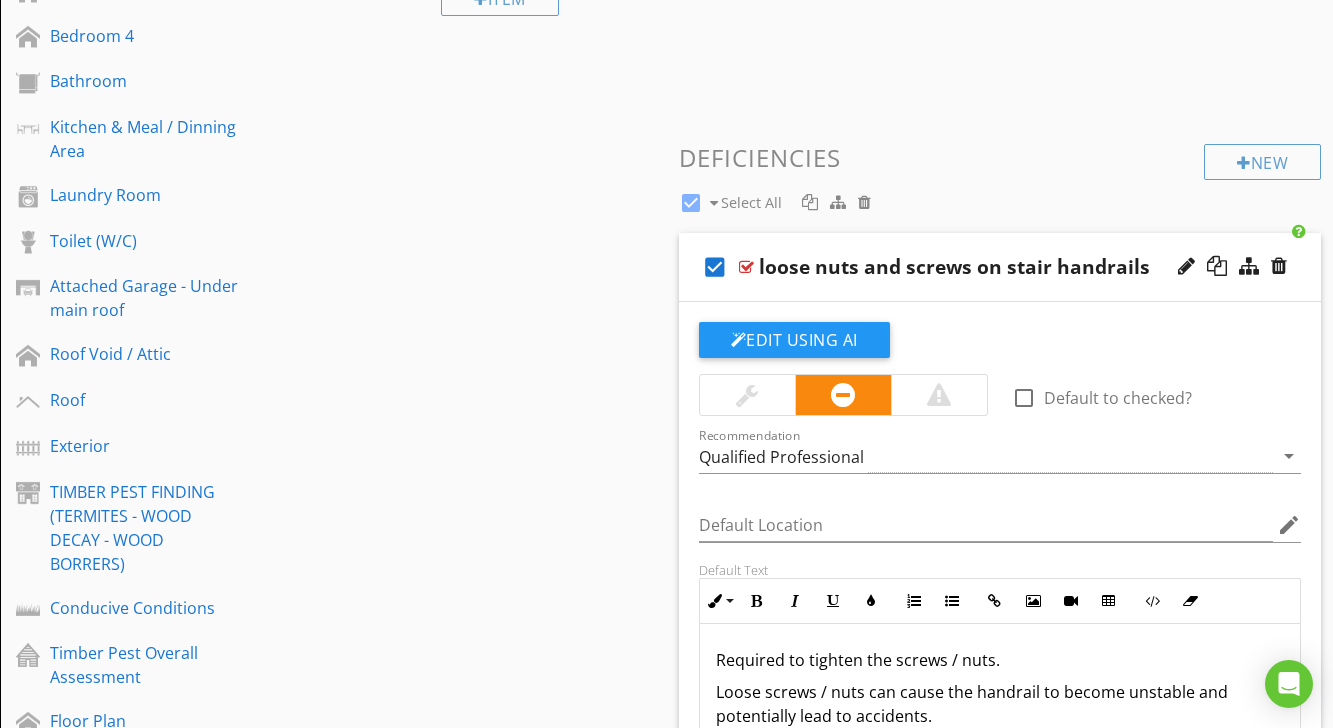 click at bounding box center [691, 203] 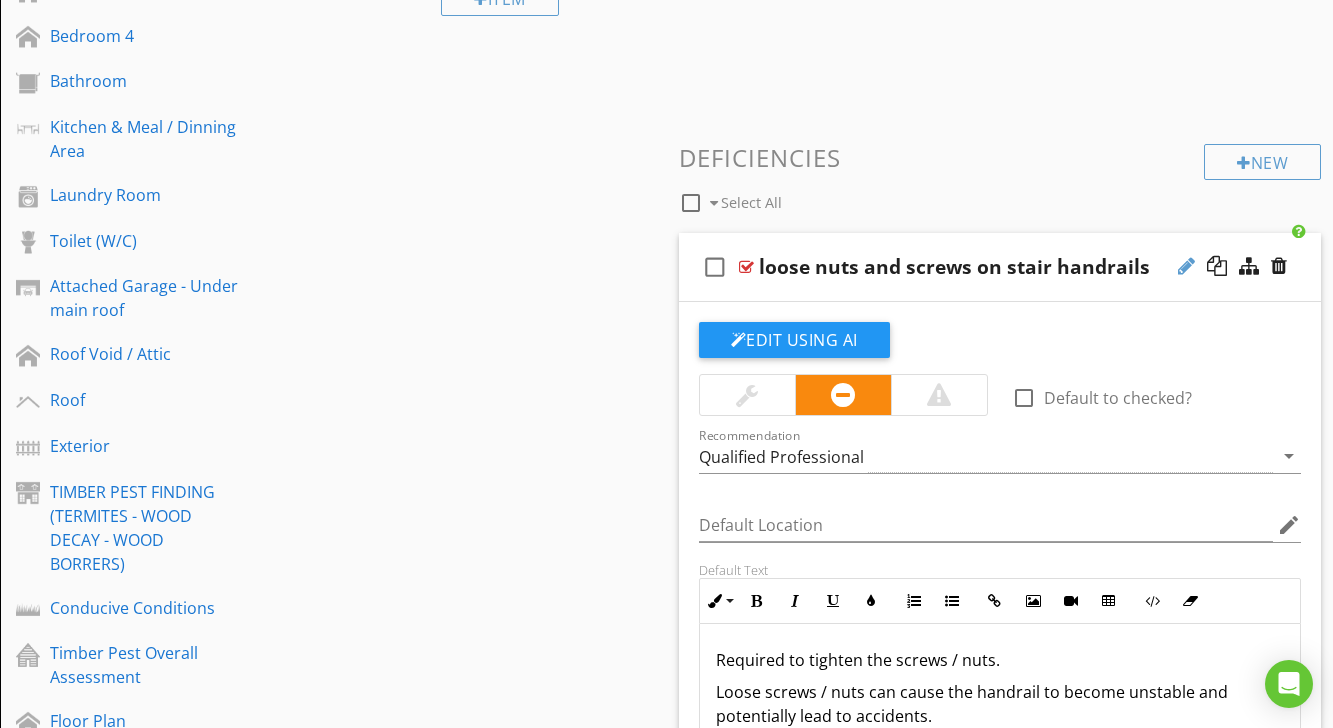 click at bounding box center (1186, 266) 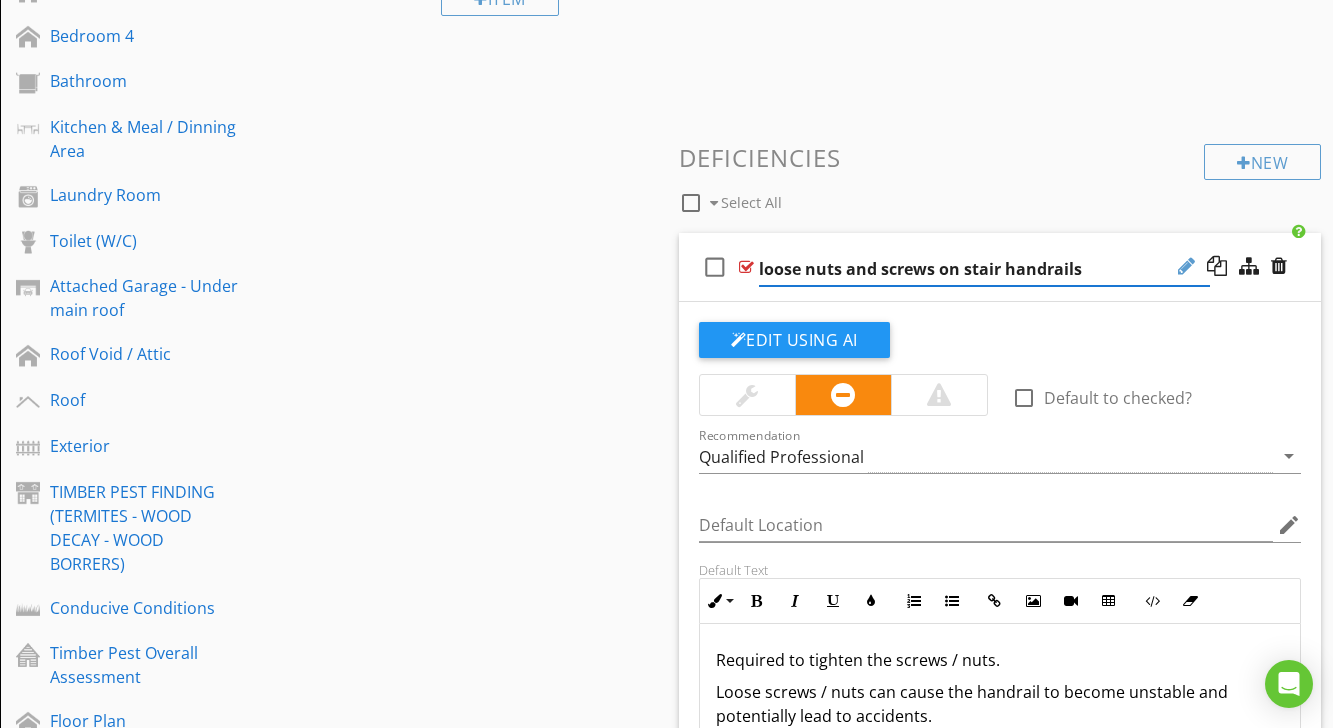 click at bounding box center [1186, 266] 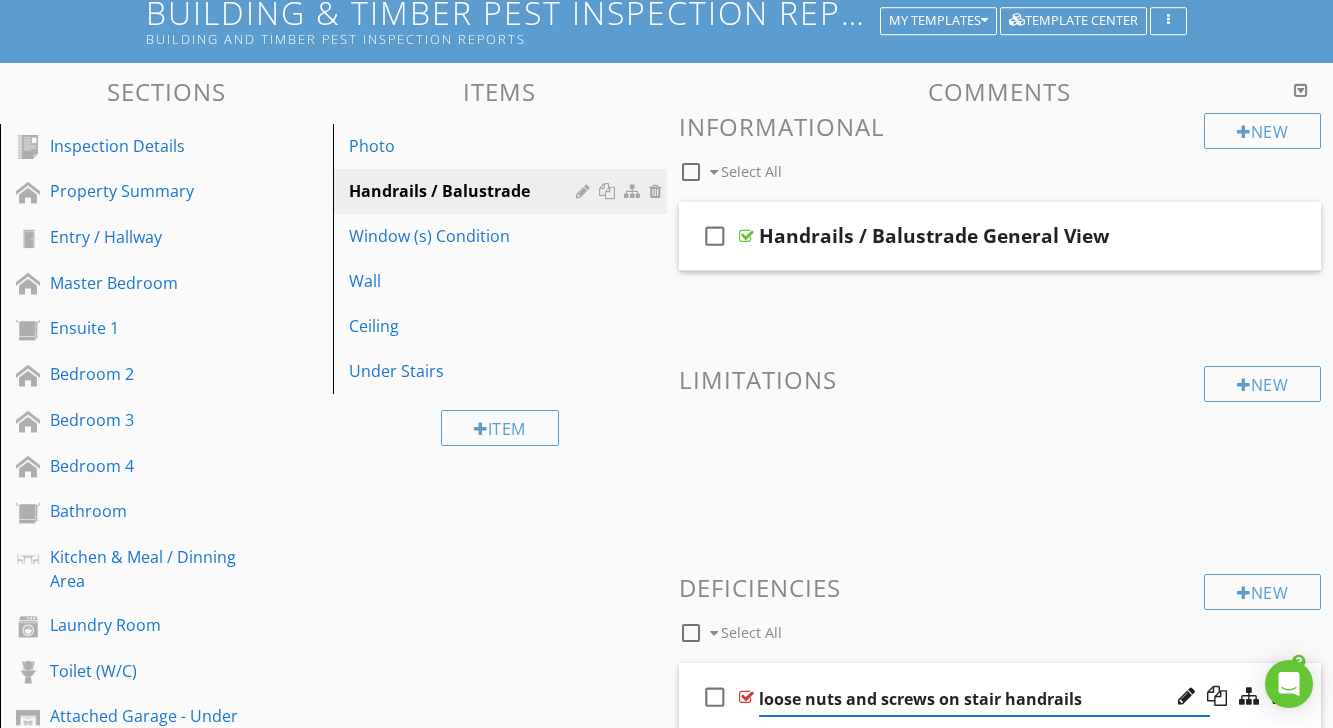 scroll, scrollTop: 171, scrollLeft: 0, axis: vertical 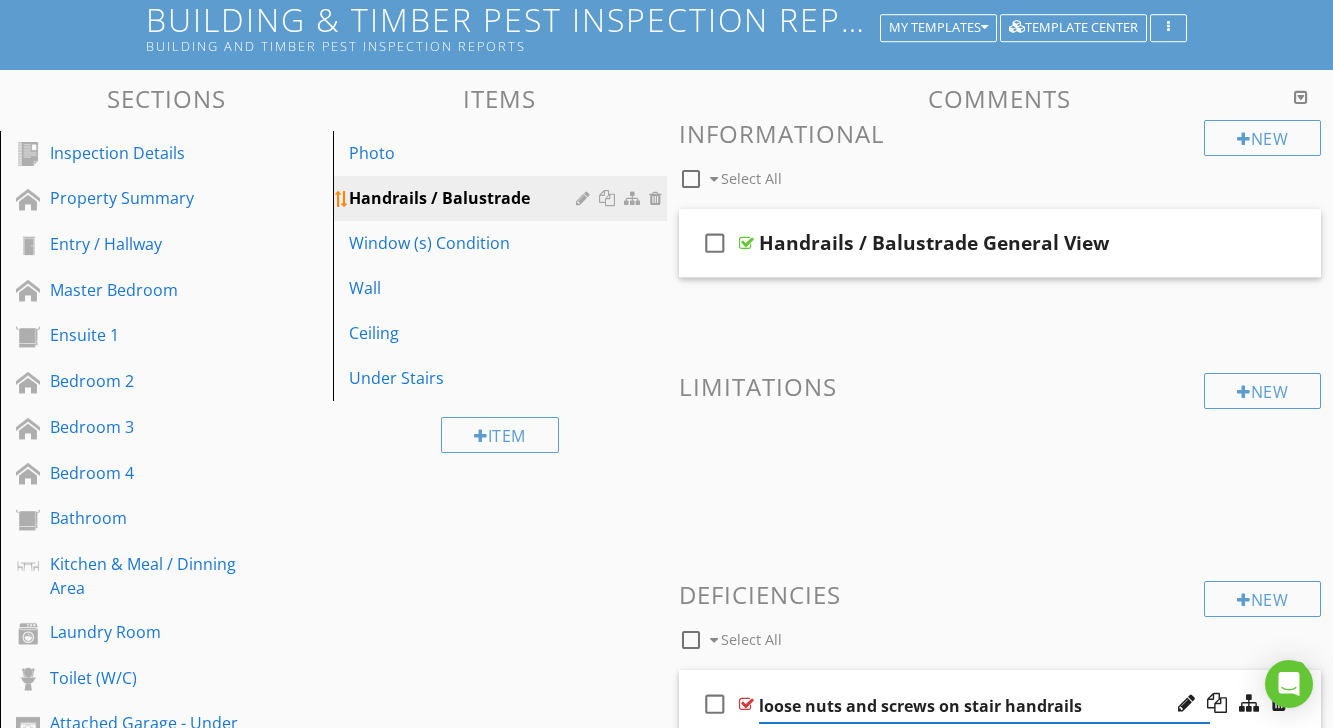 click at bounding box center [585, 198] 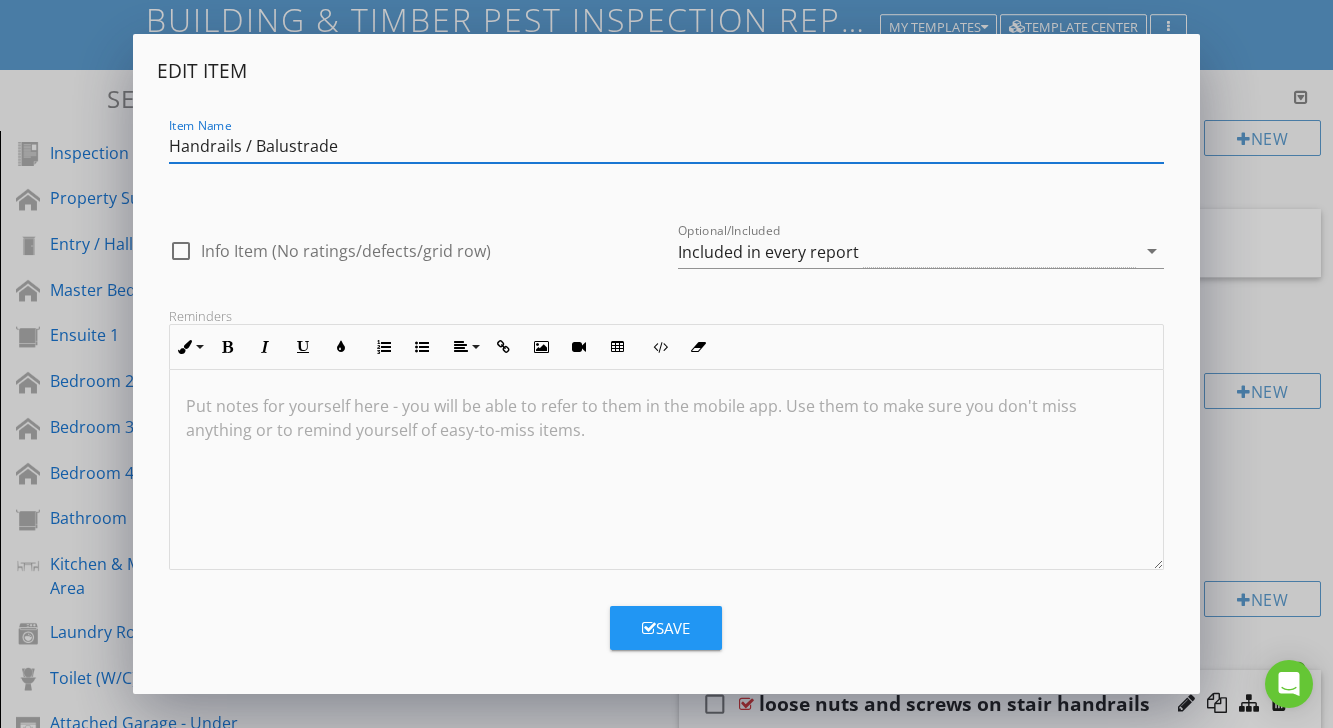 click on "Edit Item   Item Name Handrails / Balustrade     check_box_outline_blank Info Item (No ratings/defects/grid row)   Optional/Included Included in every report arrow_drop_down     Reminders   Inline Style XLarge Large Normal Small Light Small/Light Bold Italic Underline Colors Ordered List Unordered List Align Align Left Align Center Align Right Align Justify Insert Link Insert Image Insert Video Insert Table Code View Clear Formatting Put notes for yourself here - you will be able to refer to them in the mobile app. Use them to make sure you don't miss anything or to remind yourself of easy-to-miss items.
Save" at bounding box center [666, 364] 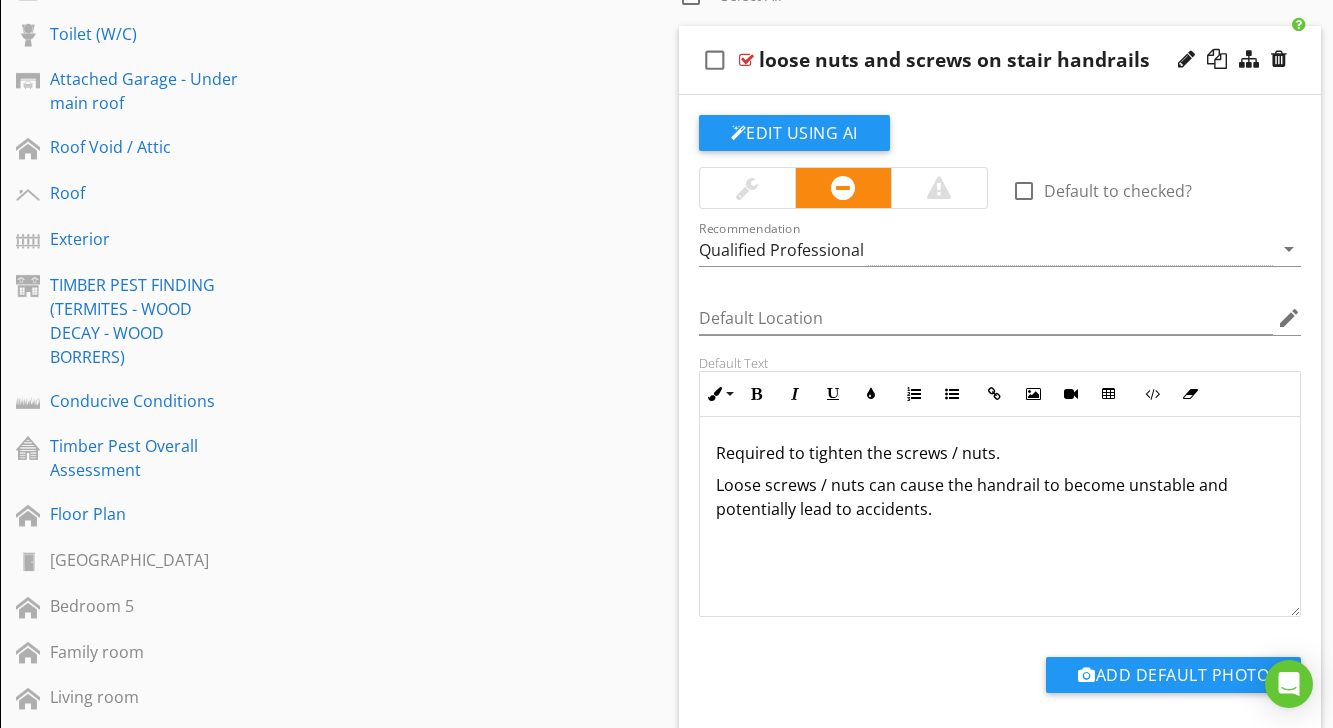 scroll, scrollTop: 941, scrollLeft: 0, axis: vertical 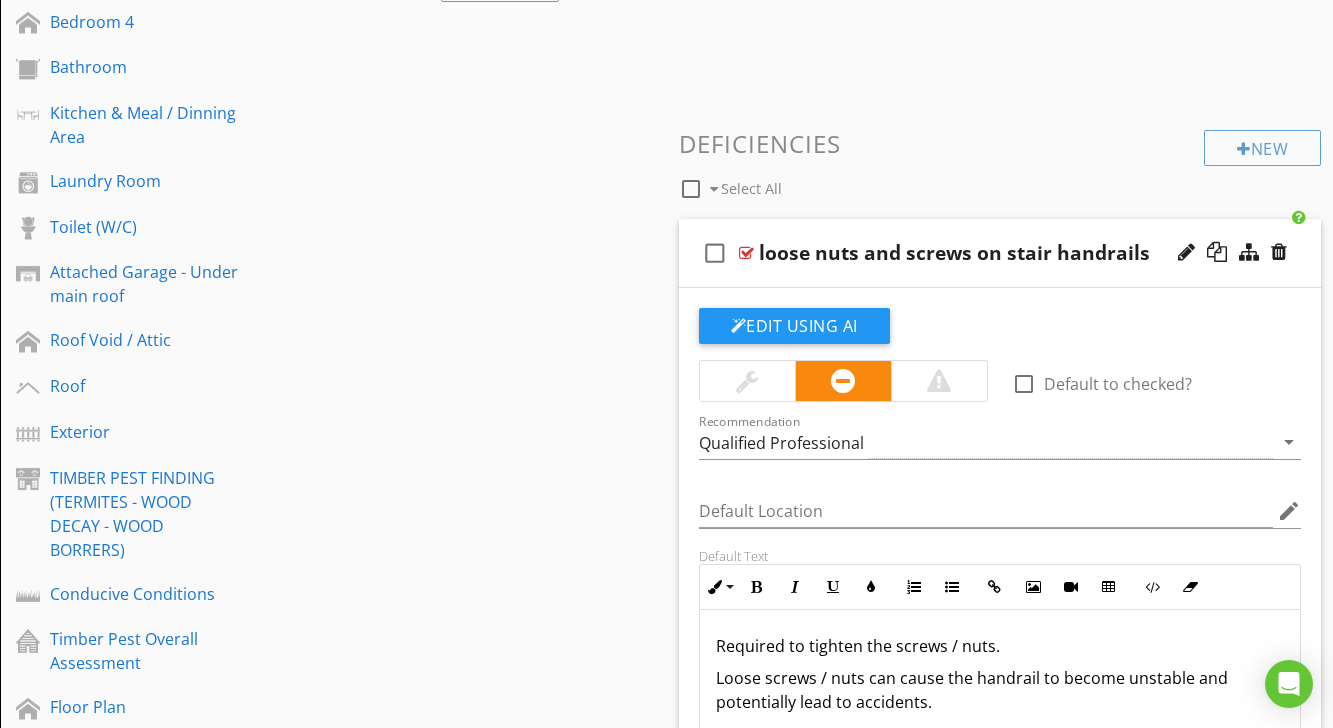 click at bounding box center [746, 253] 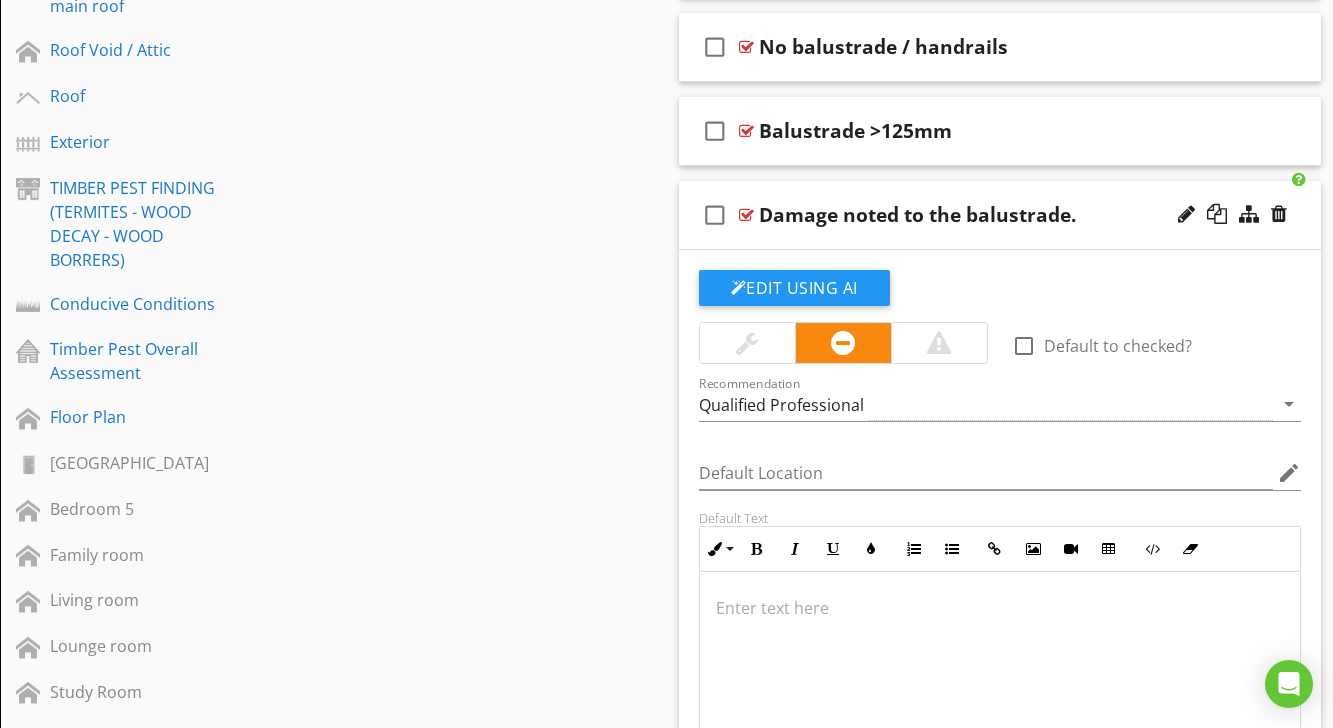scroll, scrollTop: 903, scrollLeft: 0, axis: vertical 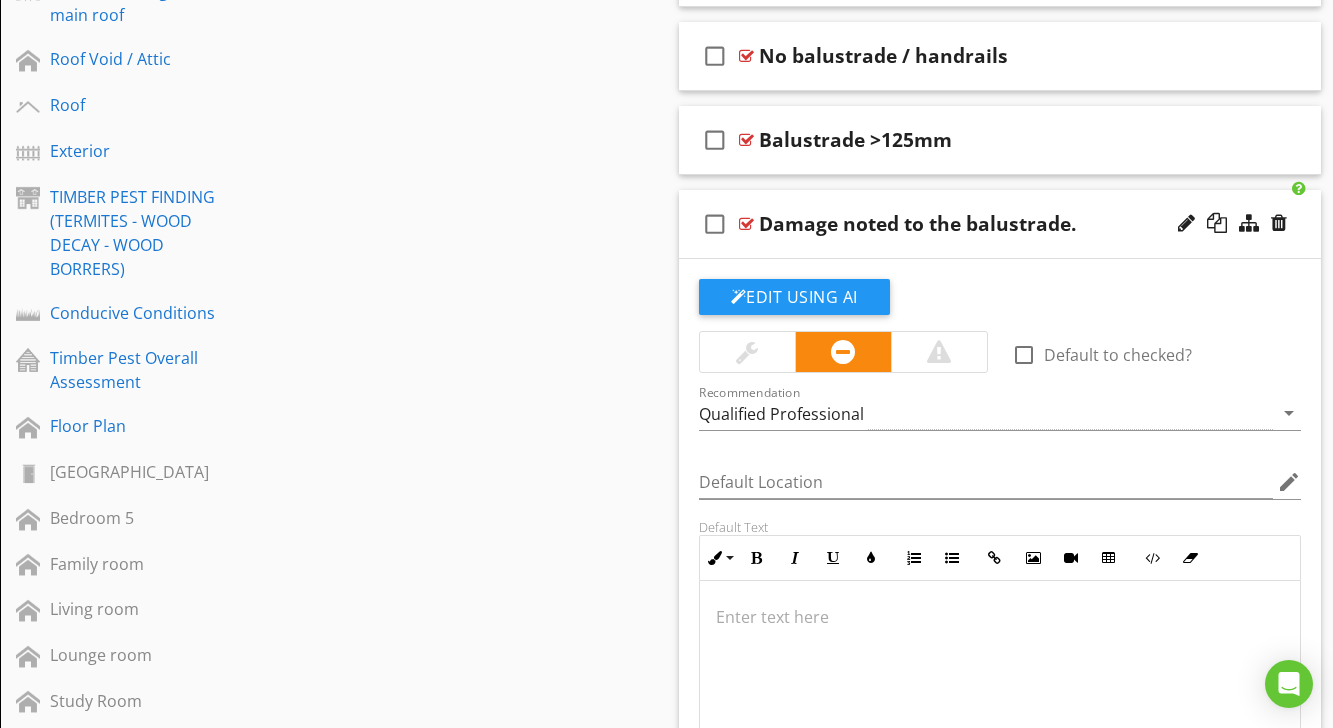 click on "check_box_outline_blank
Damage noted to the balustrade." at bounding box center [1000, 224] 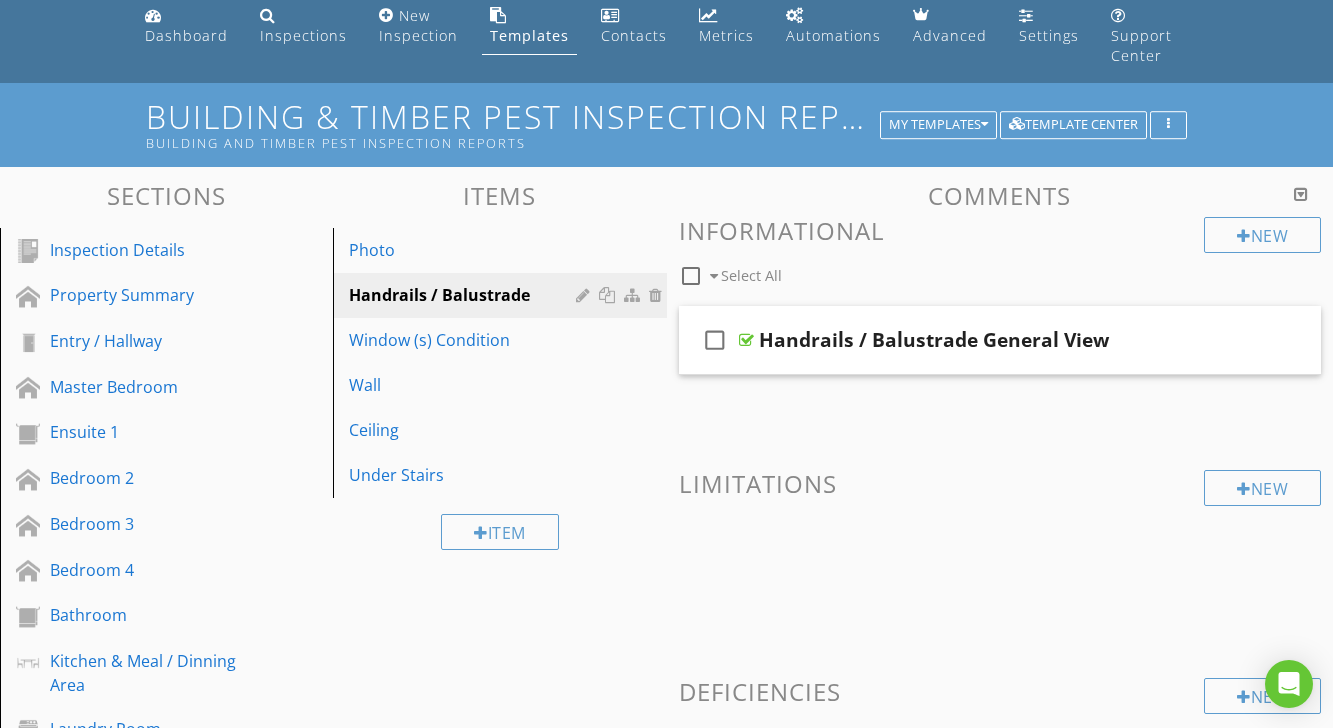 scroll, scrollTop: 41, scrollLeft: 0, axis: vertical 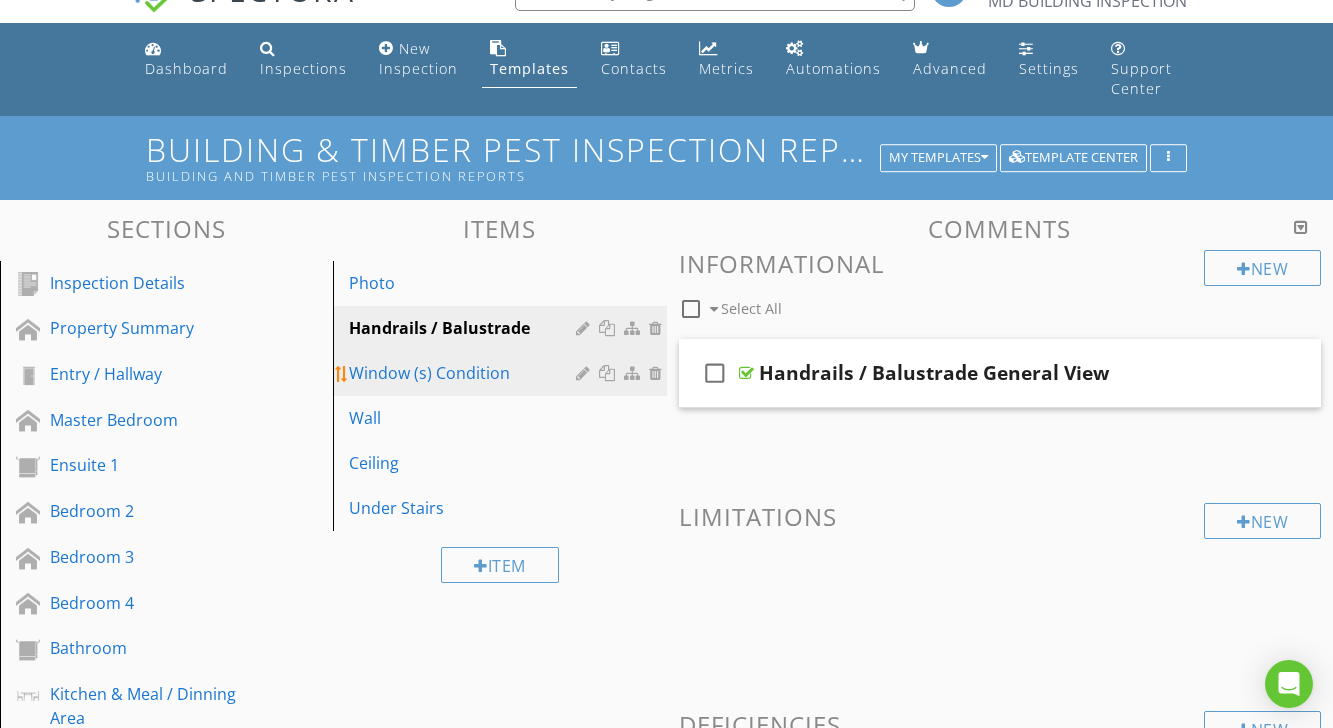 click on "Window (s) Condition" at bounding box center (502, 373) 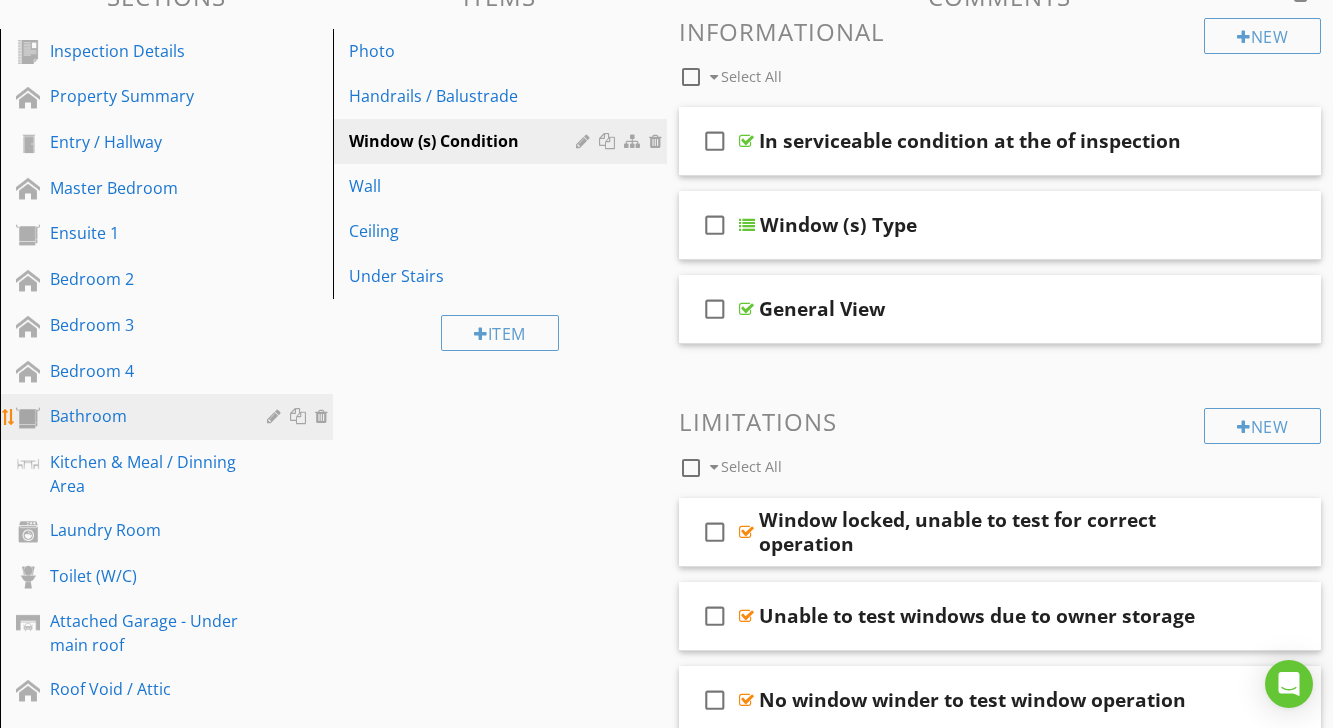 scroll, scrollTop: 288, scrollLeft: 0, axis: vertical 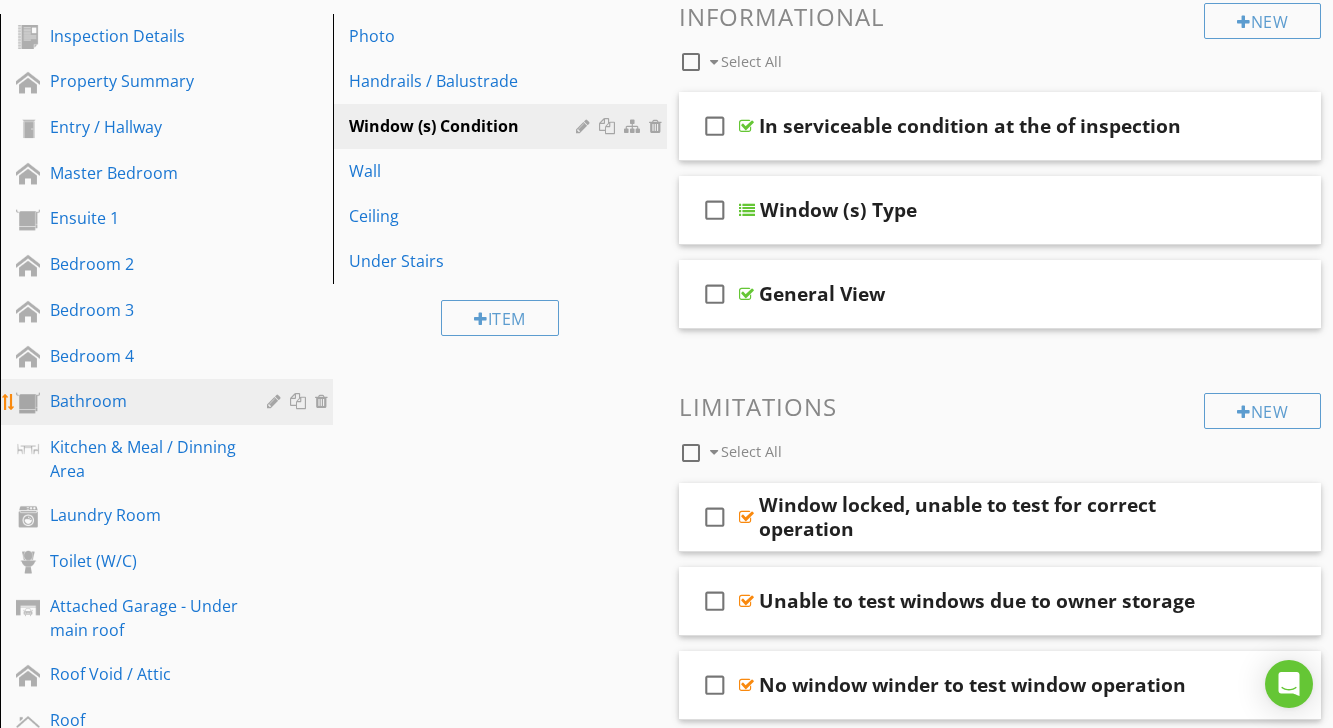 click on "Bathroom" at bounding box center [144, 401] 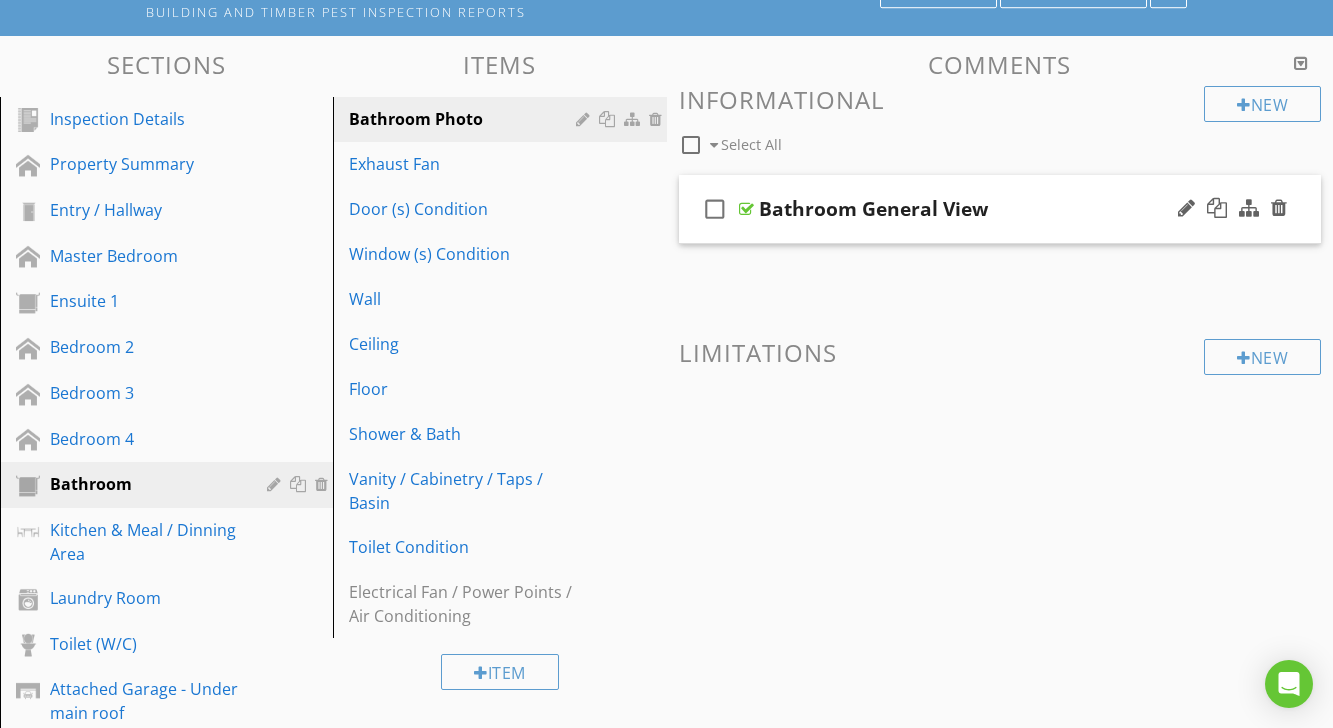 scroll, scrollTop: 197, scrollLeft: 0, axis: vertical 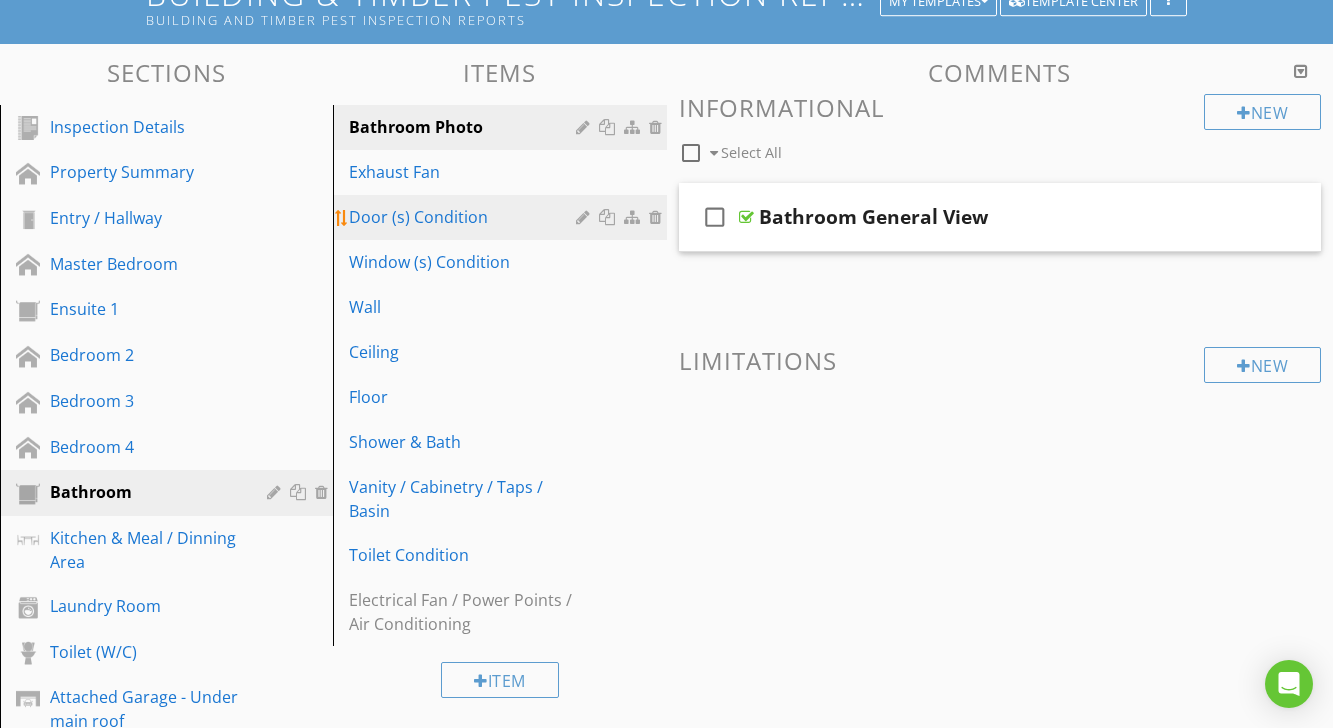 click on "Door (s) Condition" at bounding box center (502, 217) 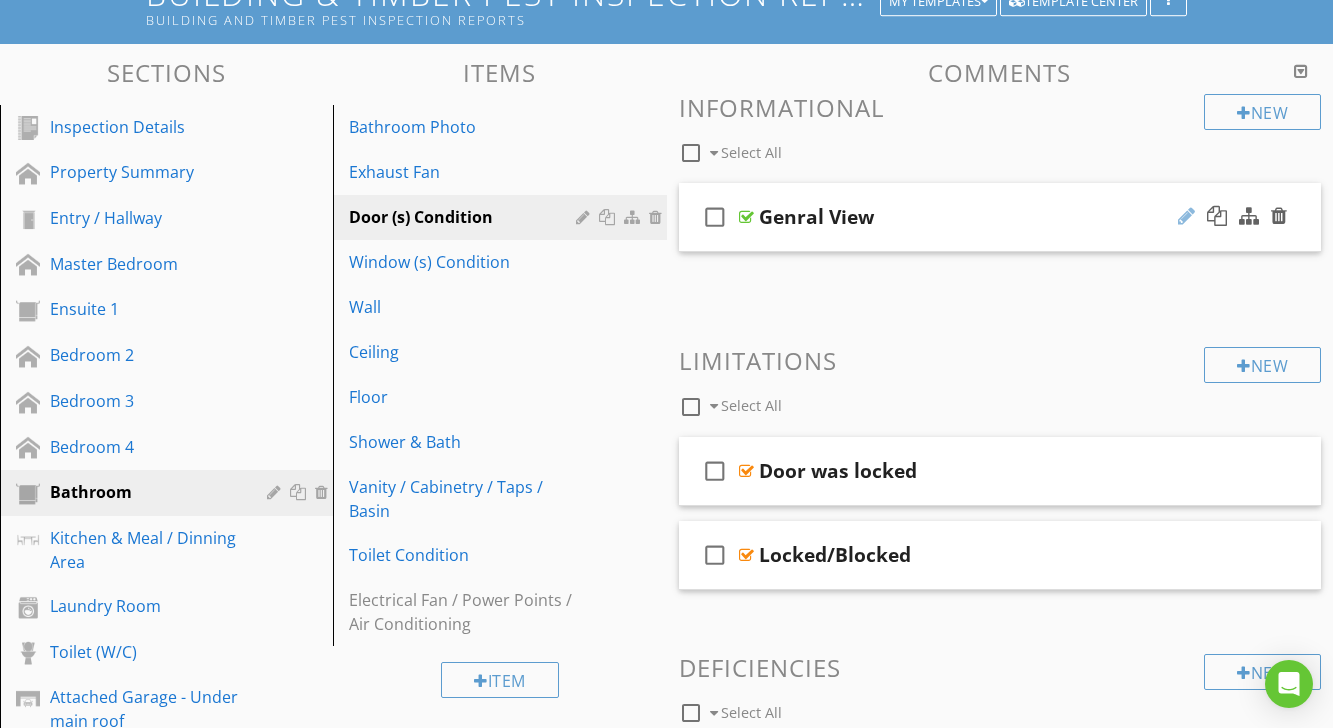 click at bounding box center (1186, 216) 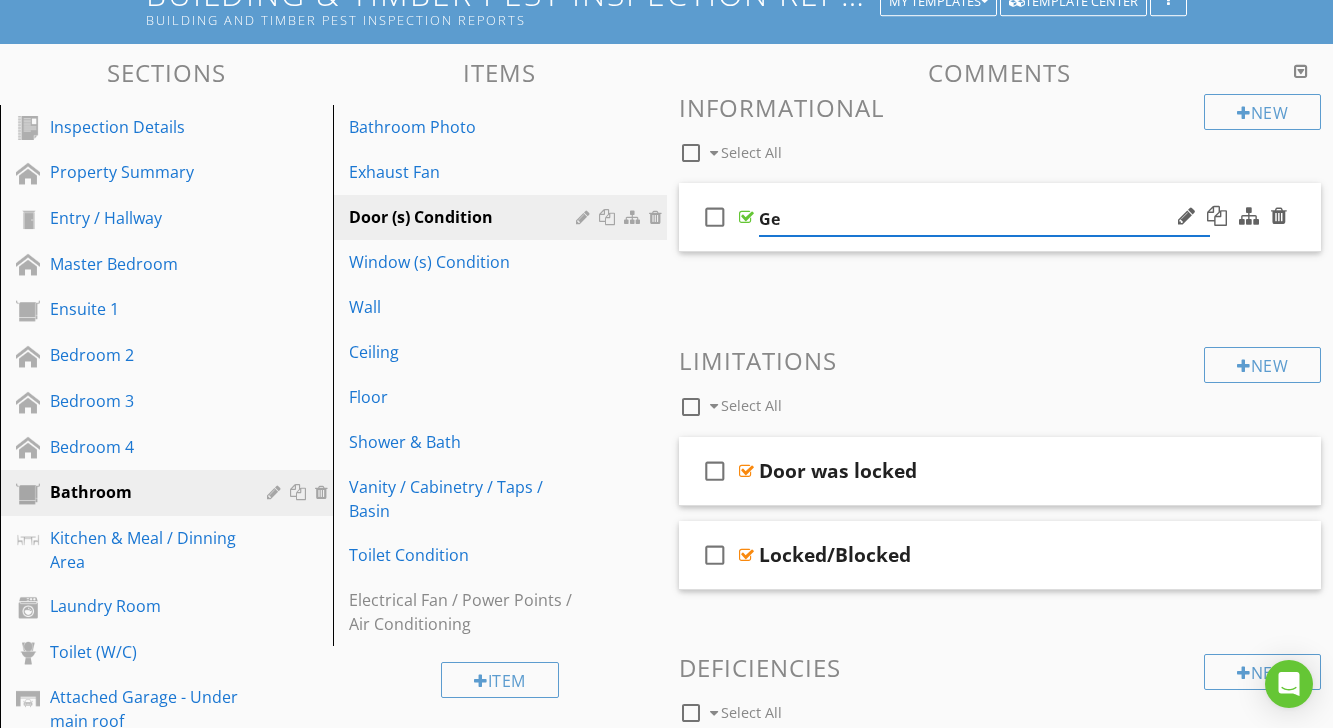 type on "G" 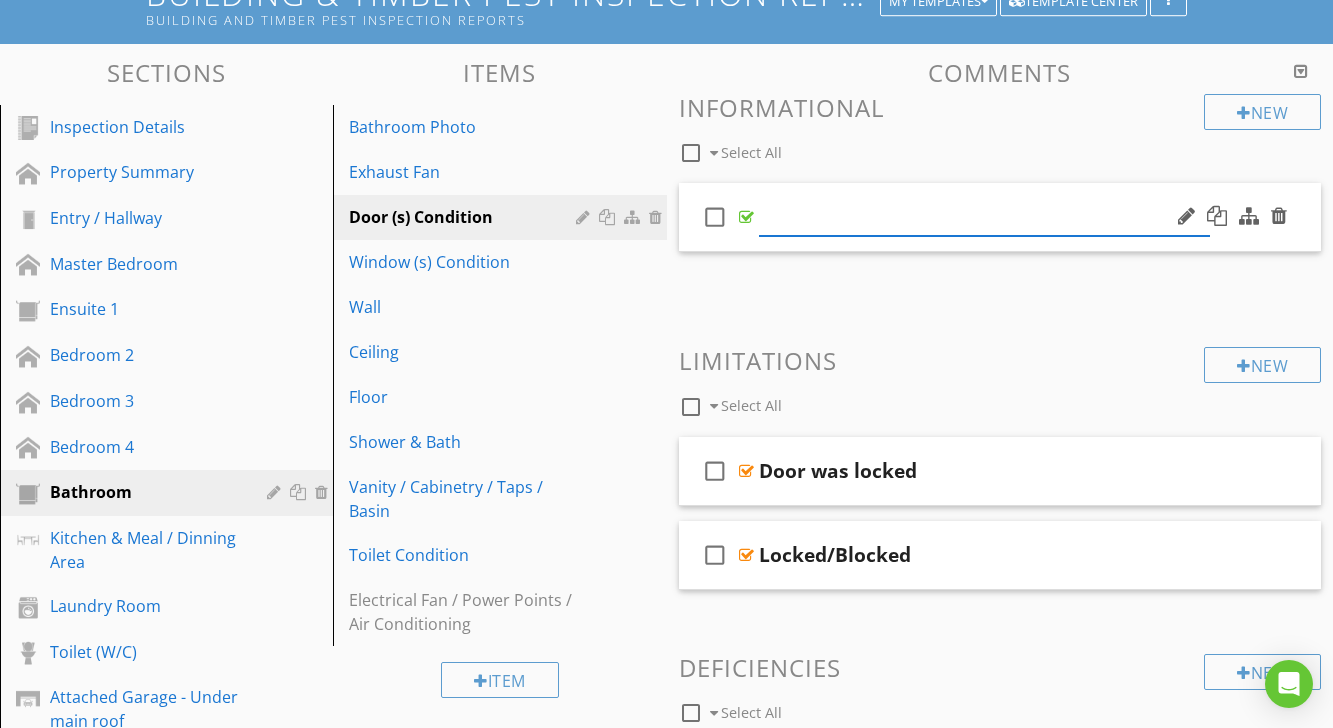 paste on "In serviceable condition at the of inspection" 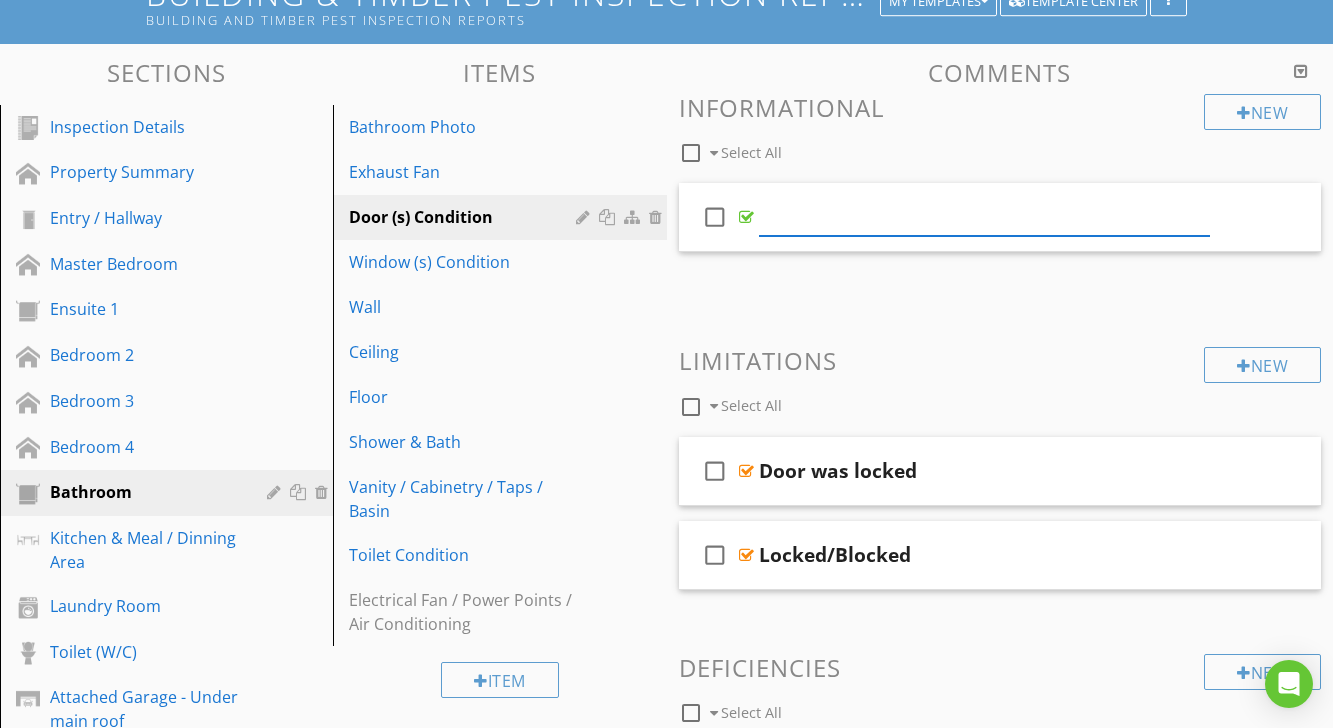 type on "In serviceable condition at the of inspection" 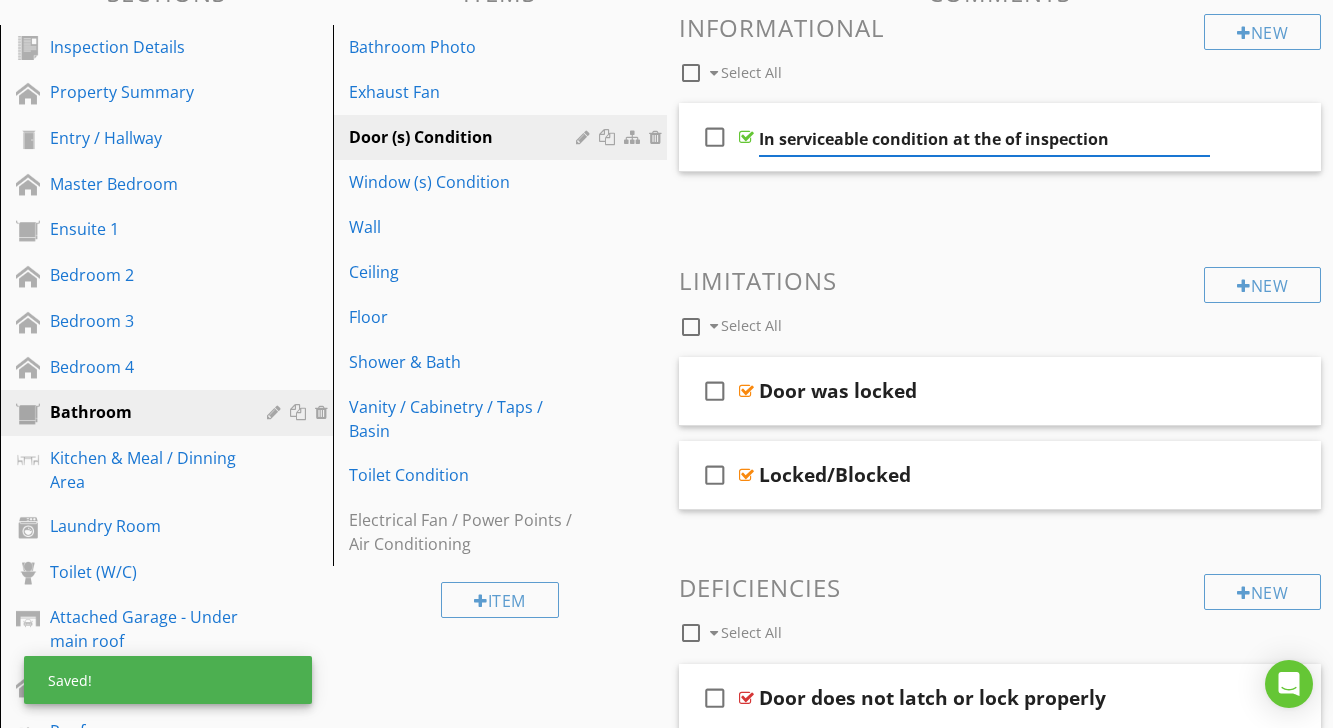 scroll, scrollTop: 259, scrollLeft: 0, axis: vertical 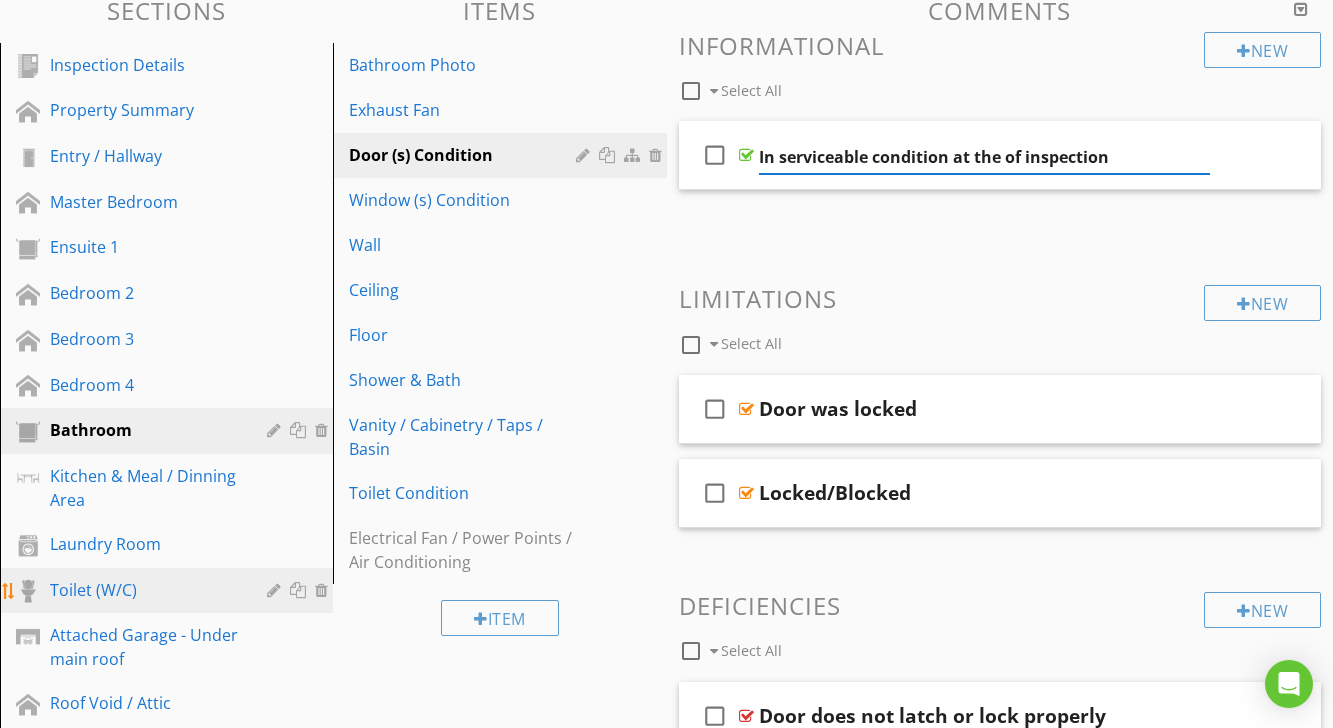 click on "Toilet (W/C)" at bounding box center [144, 590] 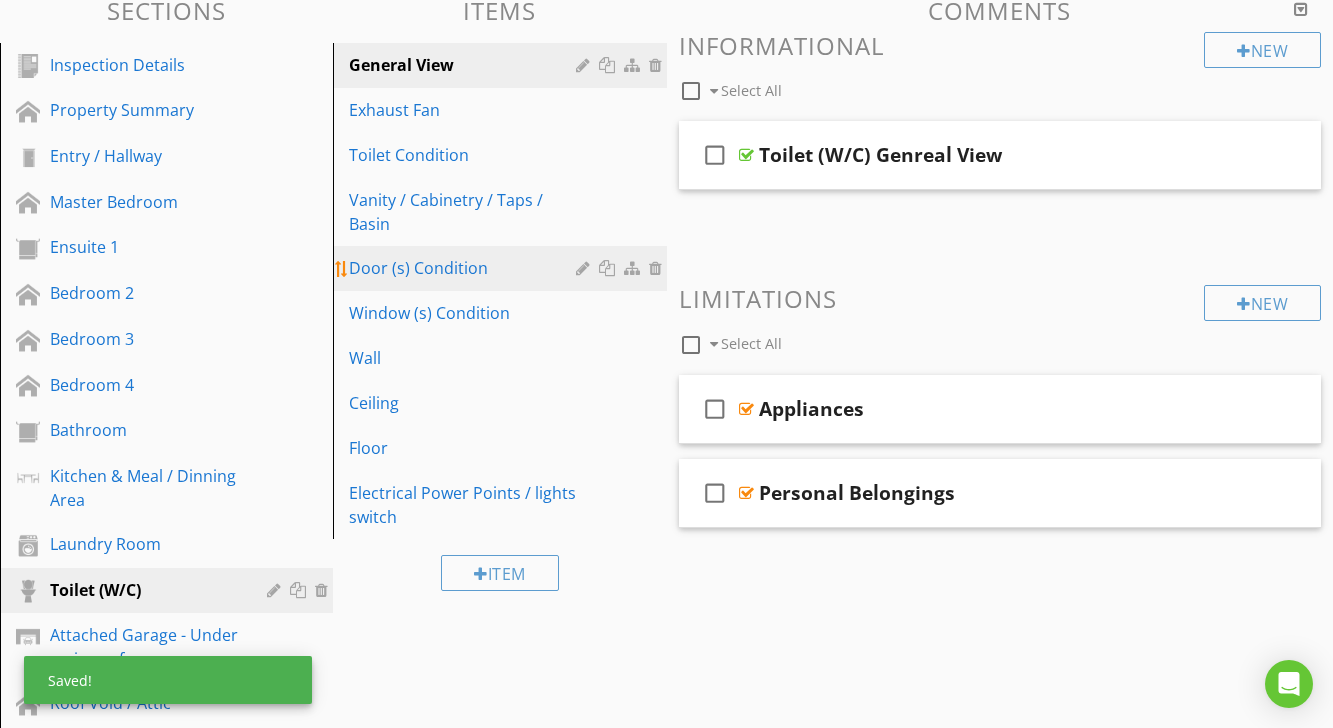 click on "Door (s) Condition" at bounding box center [465, 268] 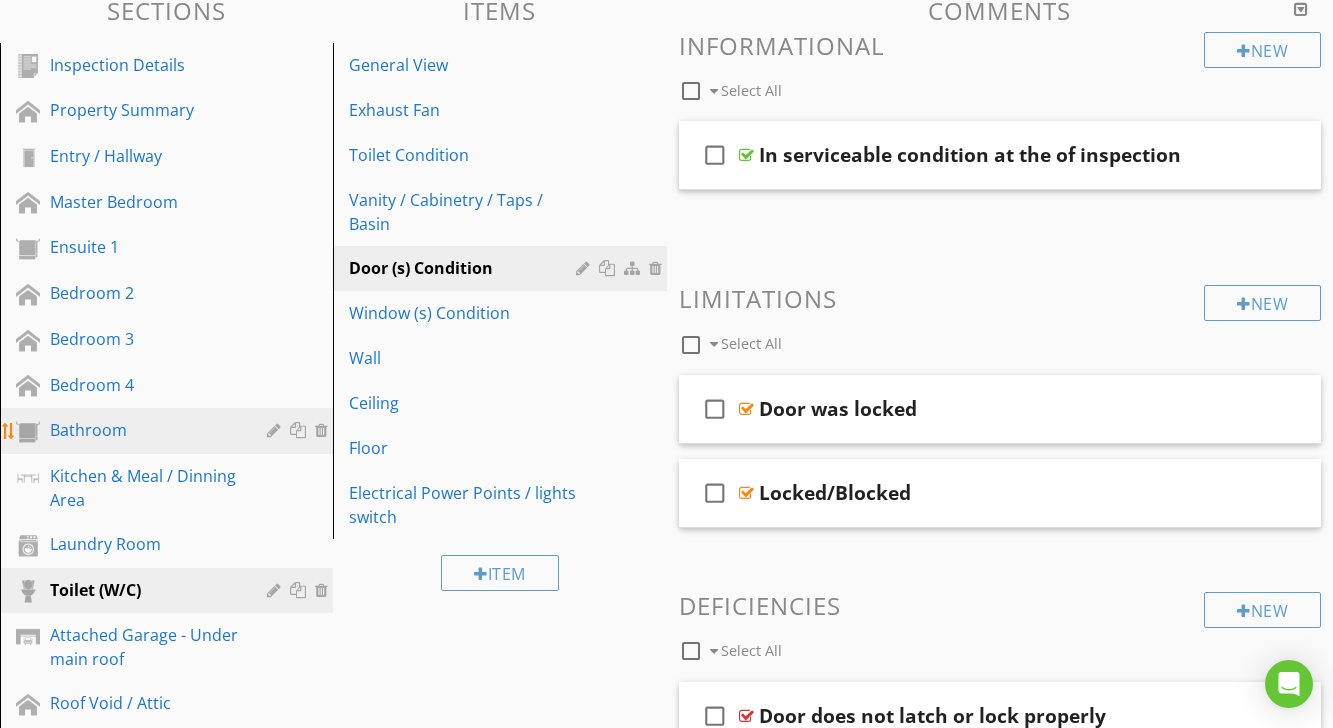 click on "Bathroom" at bounding box center [144, 430] 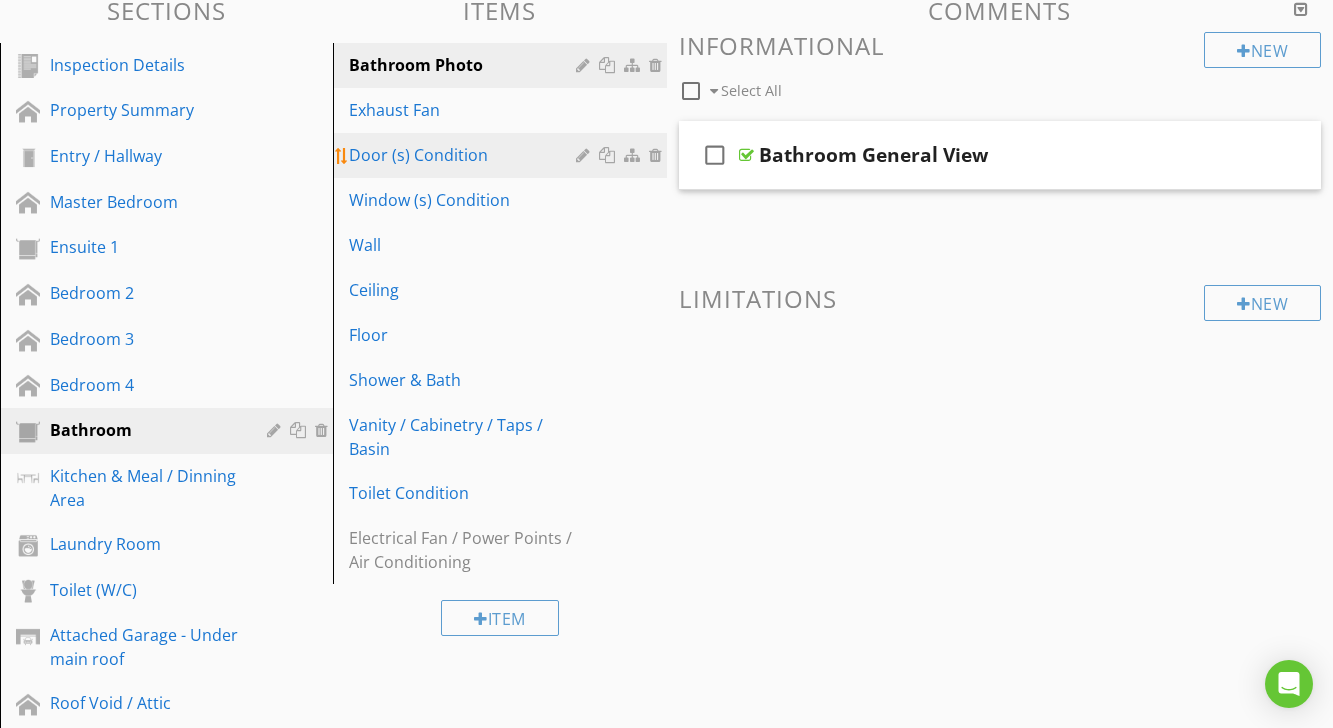 click on "Door (s) Condition" at bounding box center (465, 155) 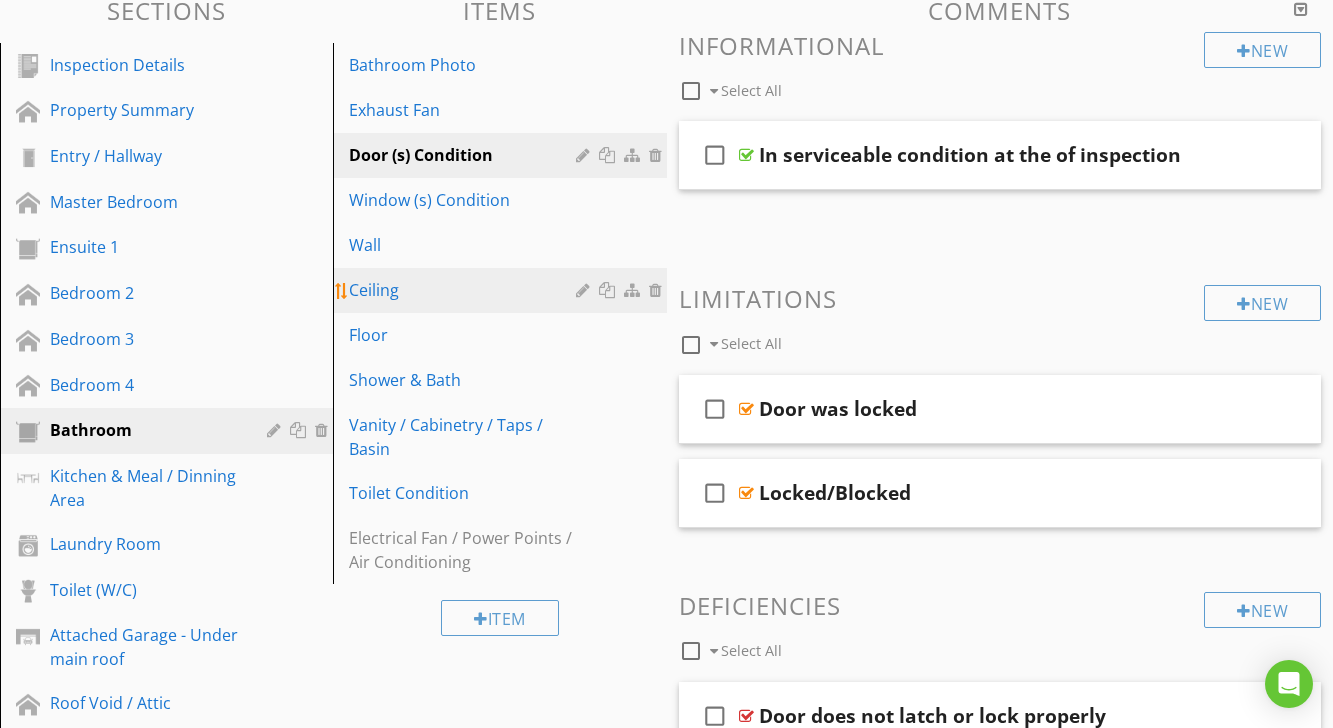 click on "Ceiling" at bounding box center [465, 290] 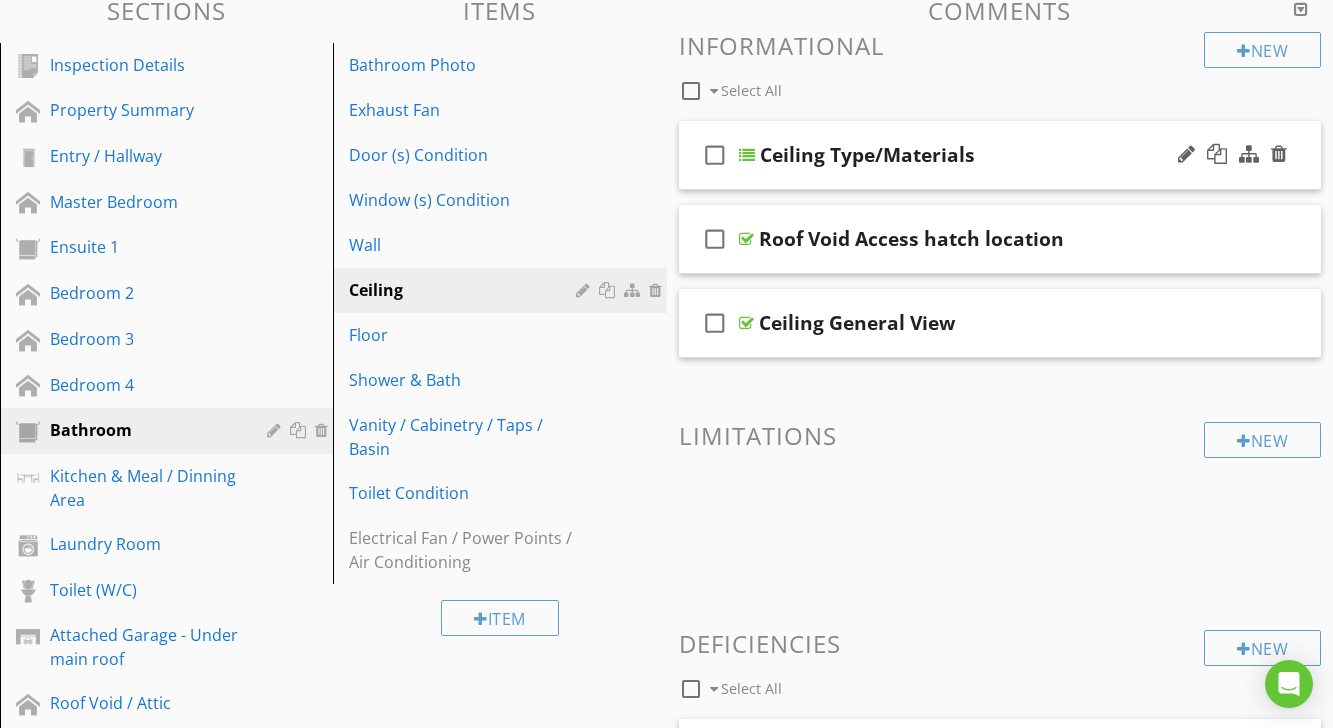click at bounding box center [747, 155] 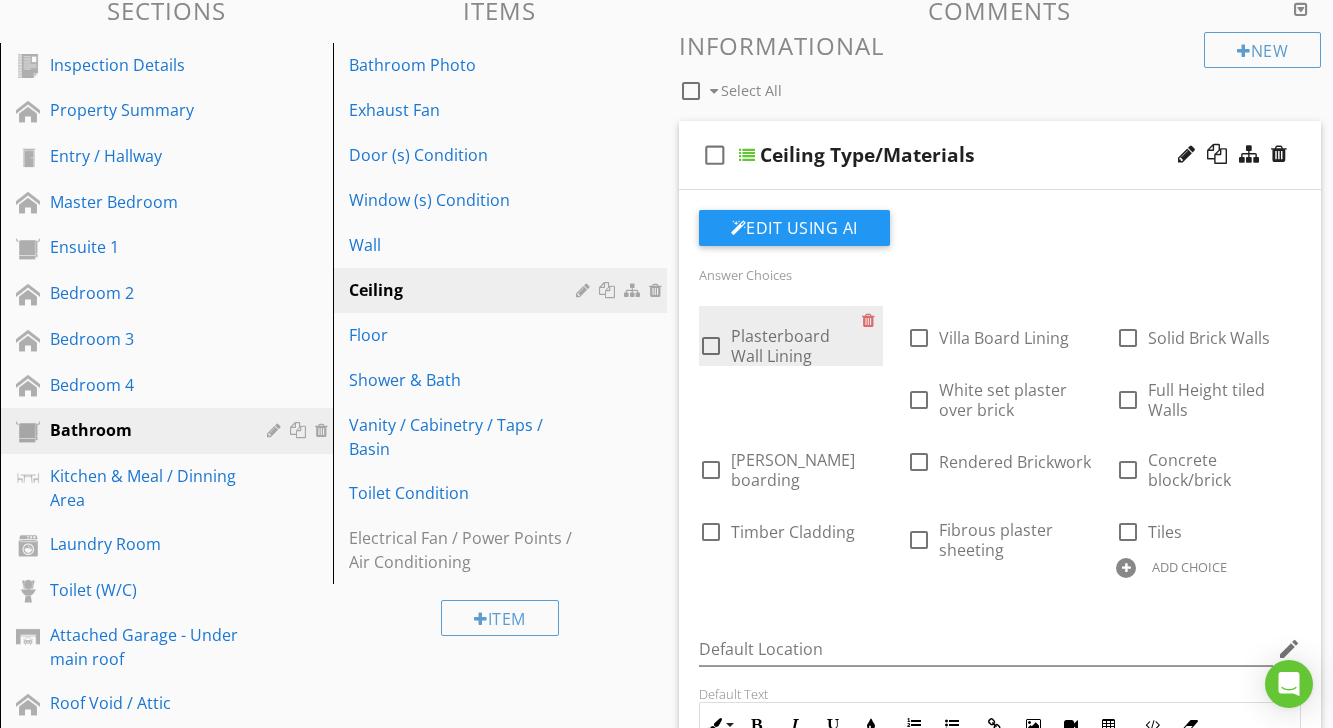click at bounding box center [711, 346] 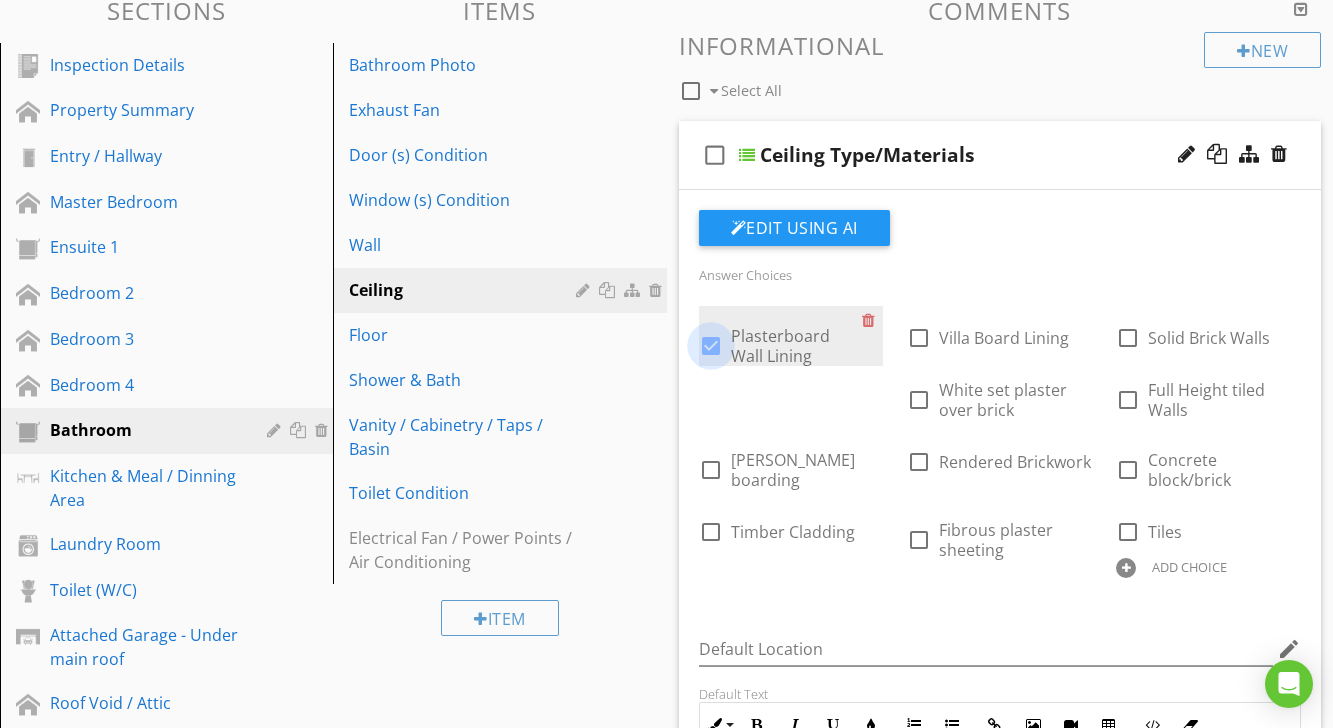 checkbox on "true" 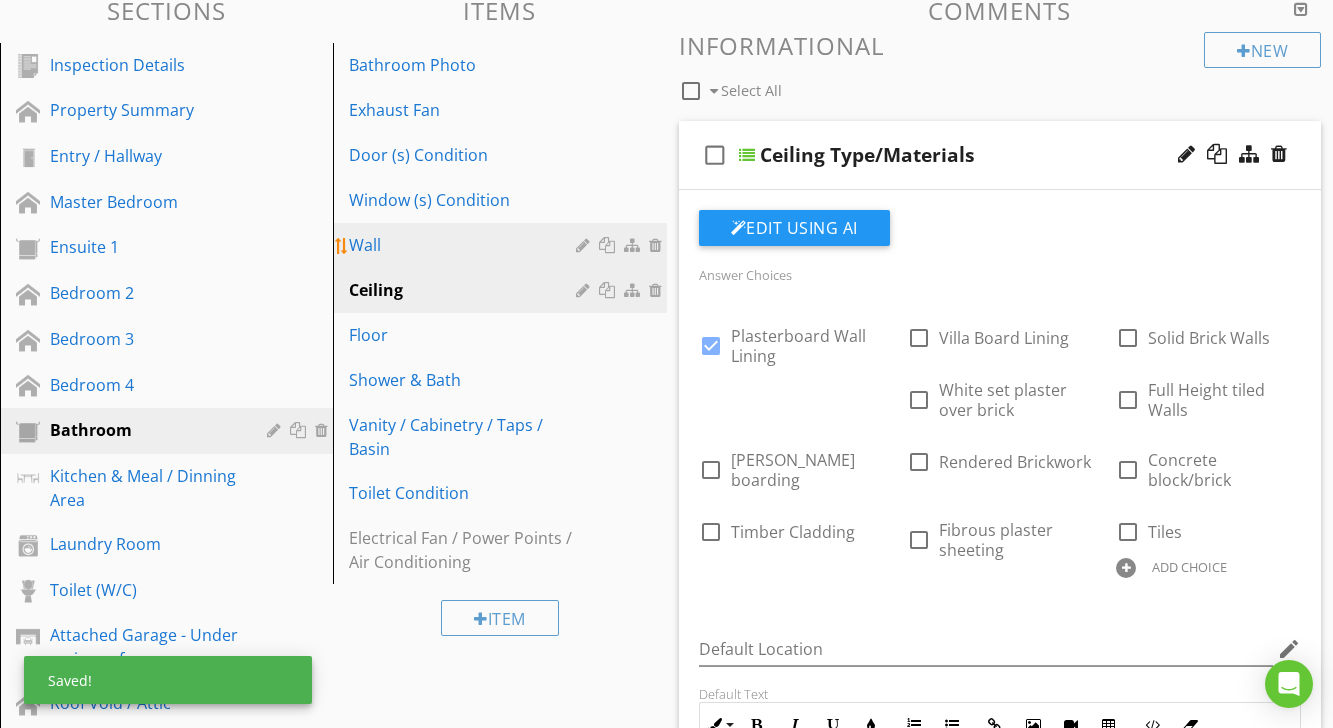 click on "Wall" at bounding box center (465, 245) 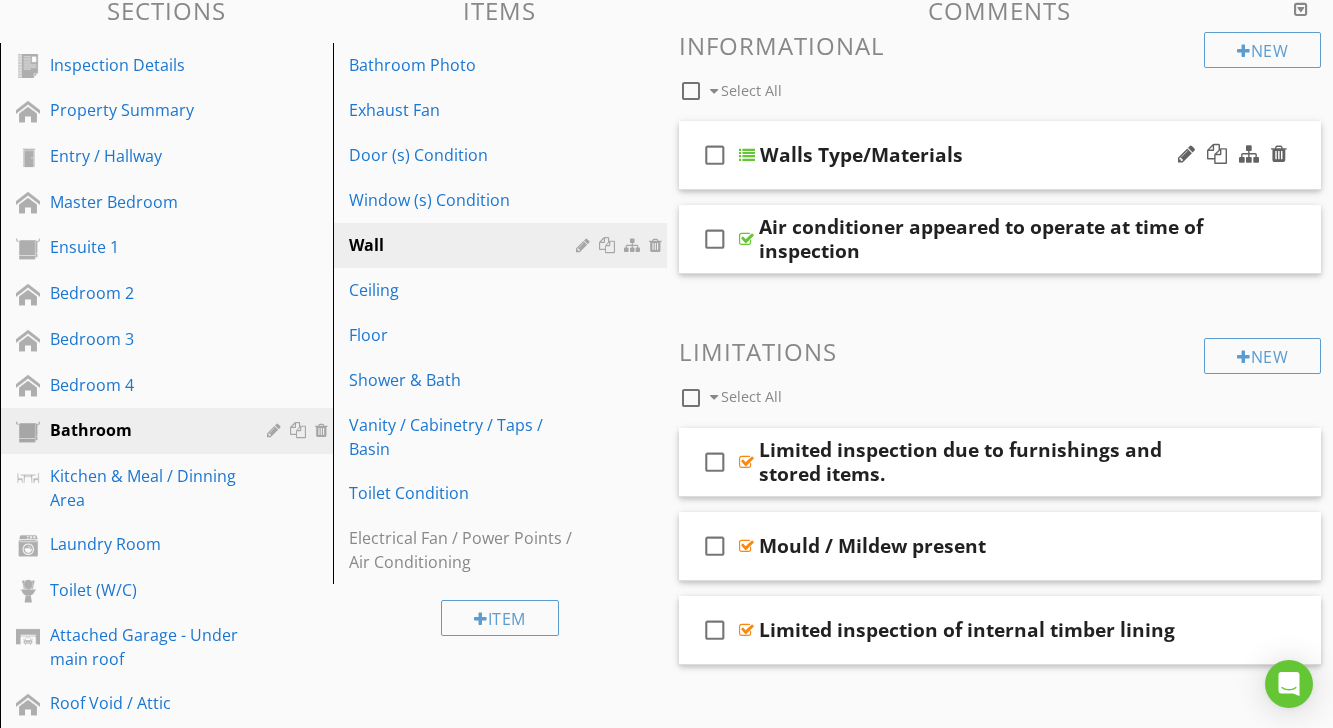 click at bounding box center (747, 155) 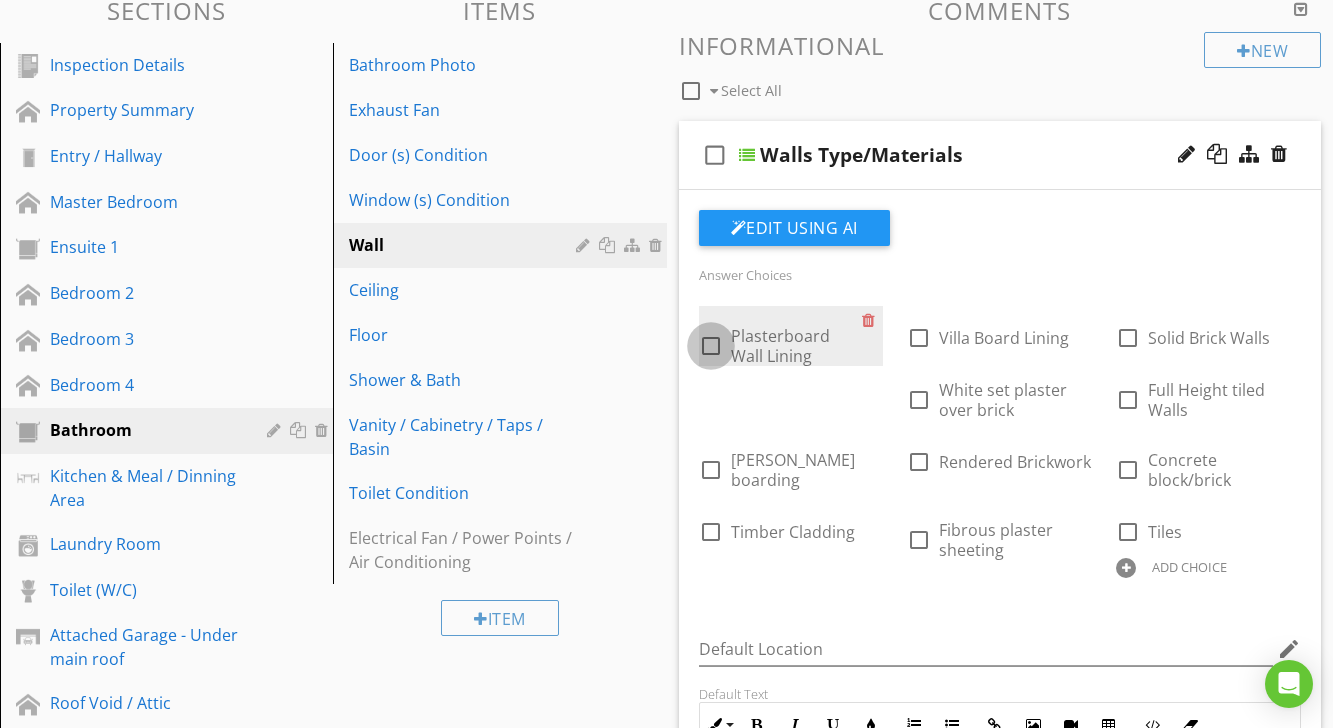 click at bounding box center (711, 346) 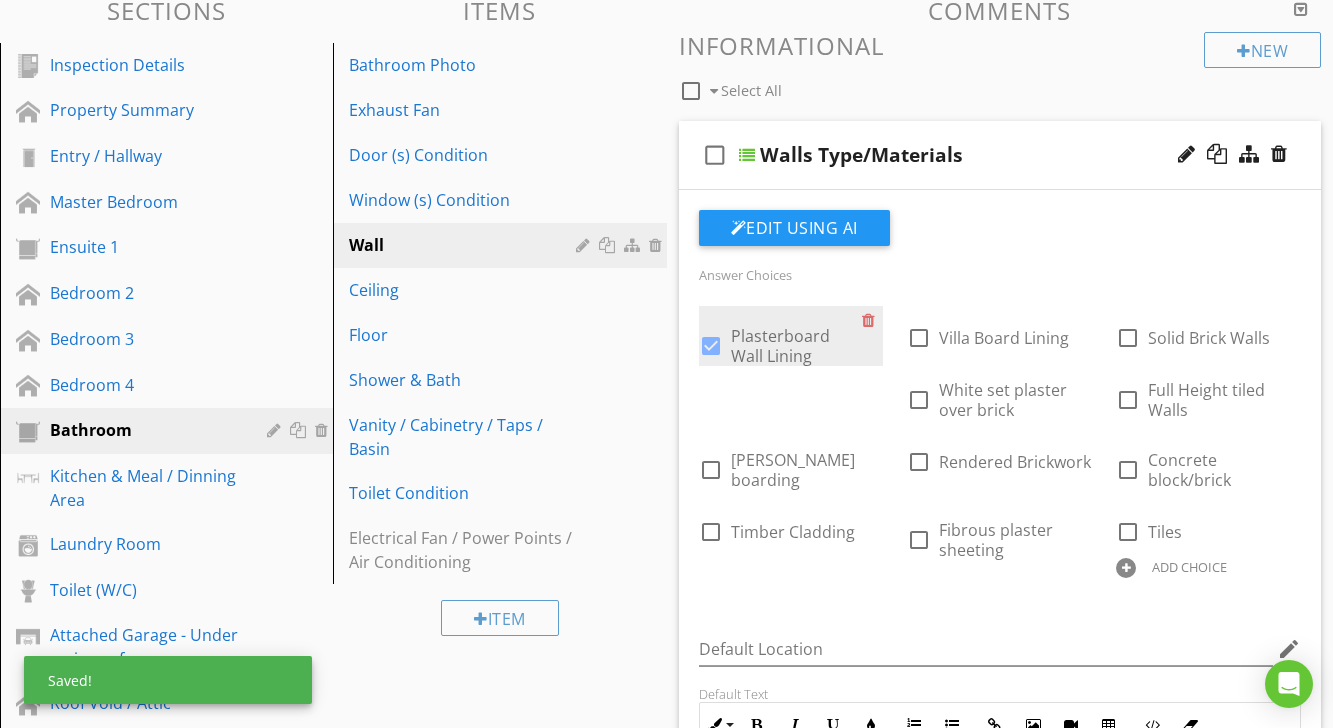 click at bounding box center (711, 346) 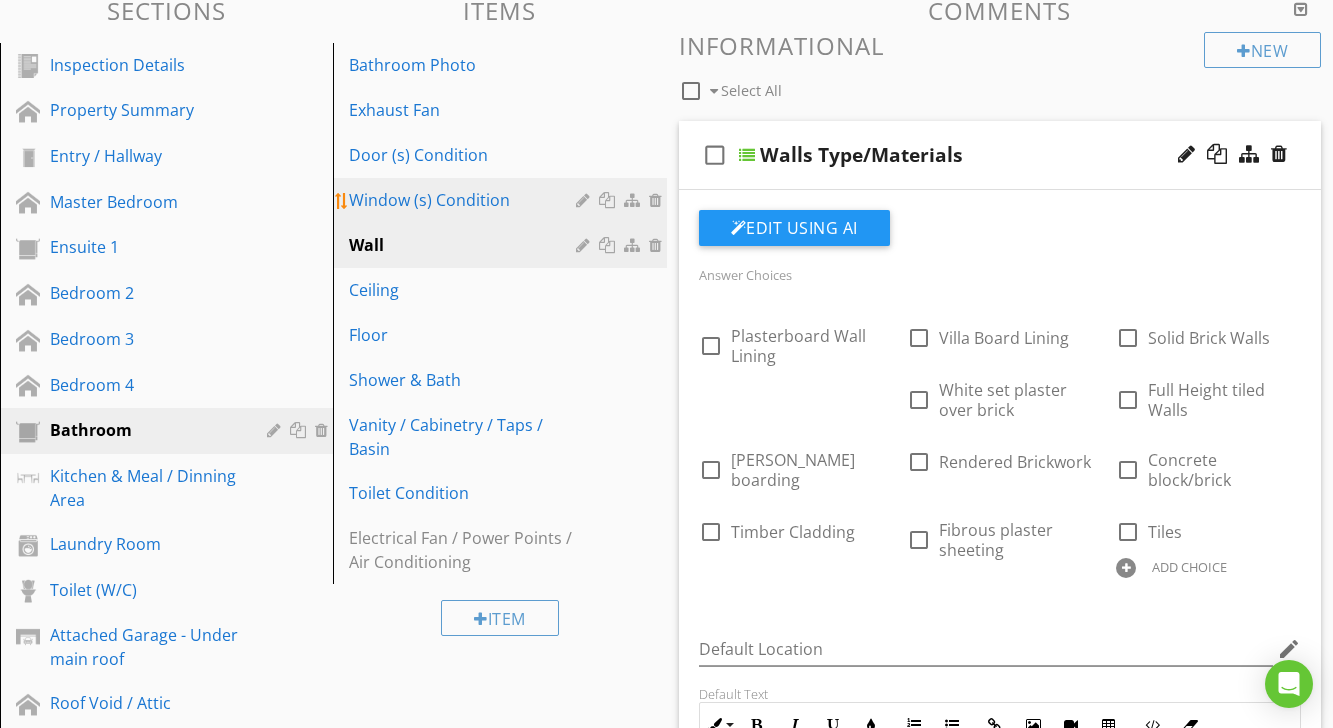 click on "Window (s) Condition" at bounding box center [465, 200] 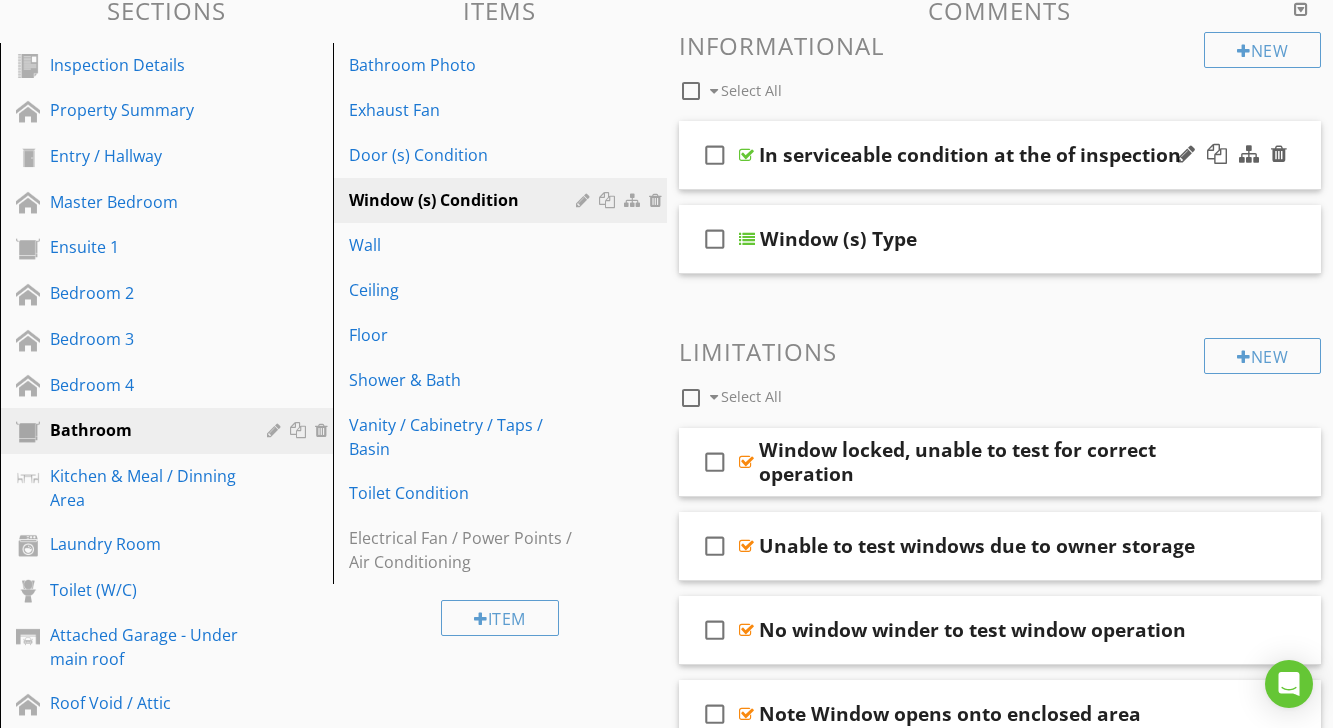 click at bounding box center (746, 155) 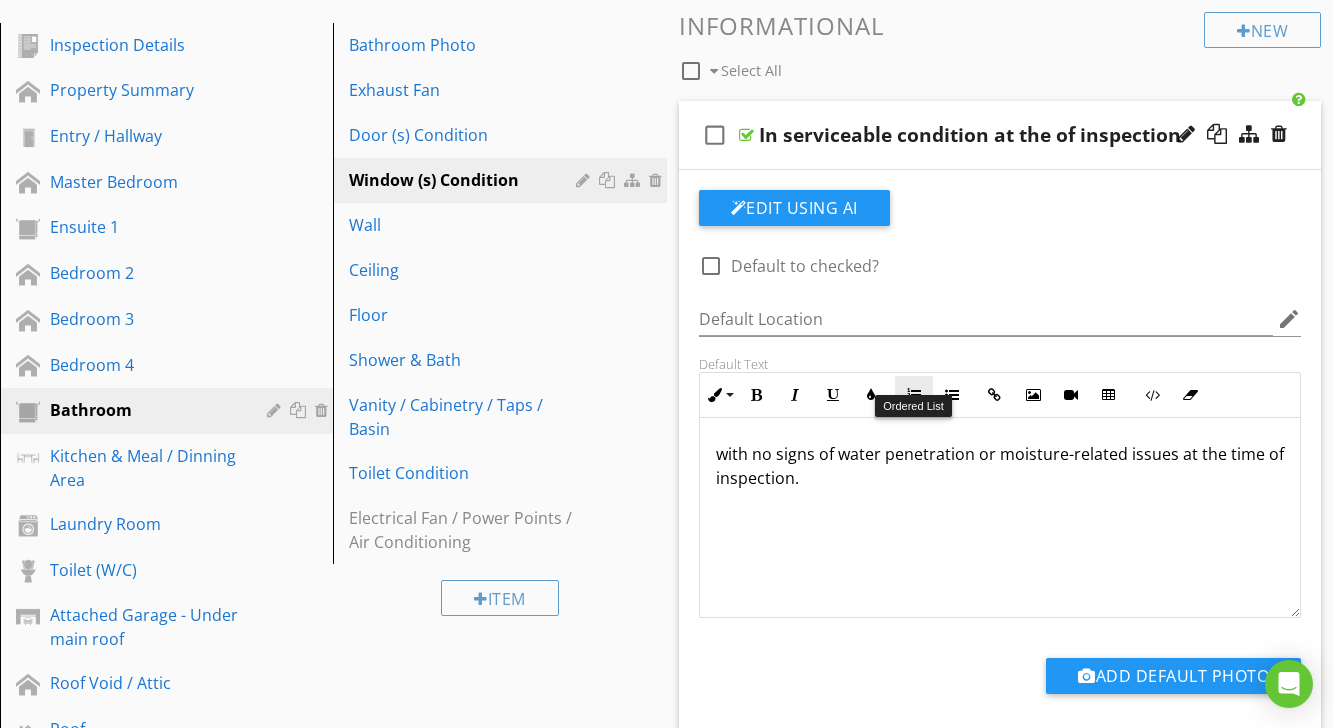 scroll, scrollTop: 282, scrollLeft: 0, axis: vertical 